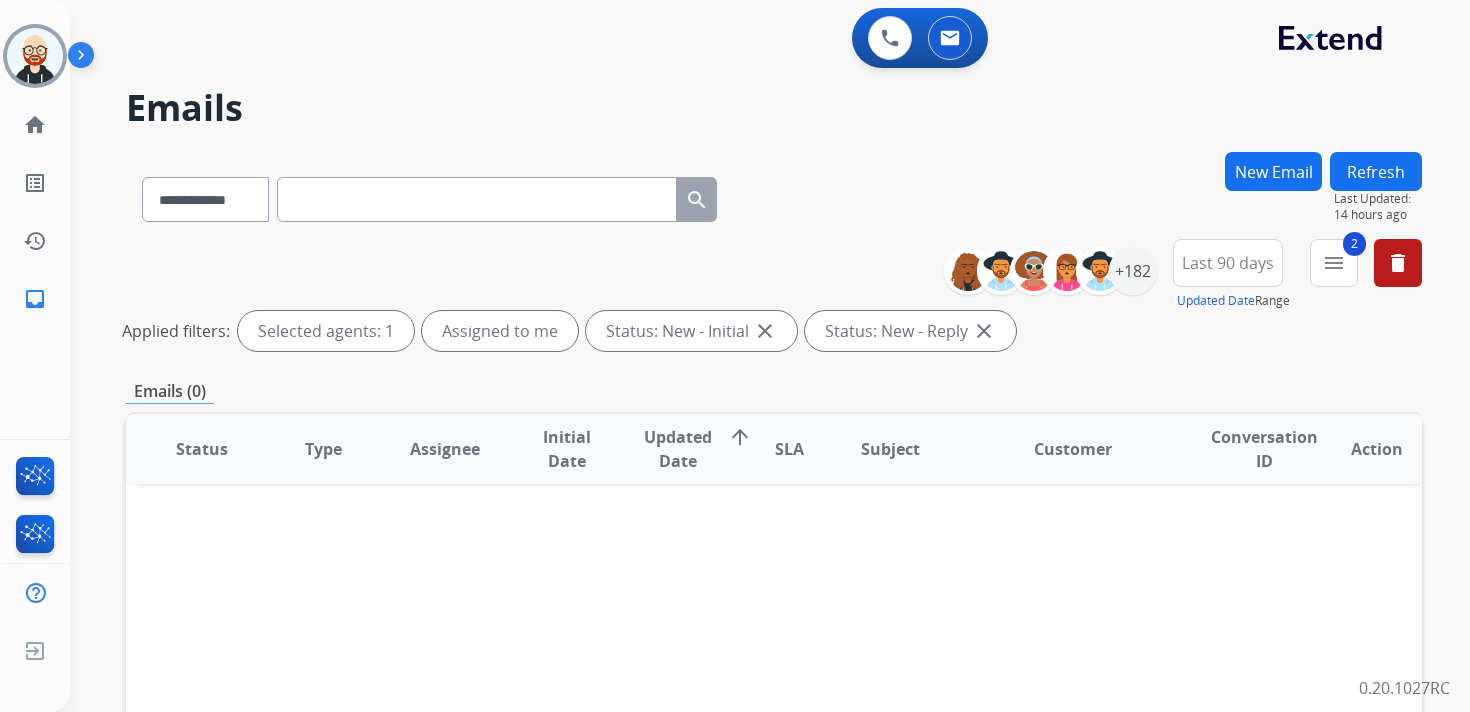 scroll, scrollTop: 0, scrollLeft: 0, axis: both 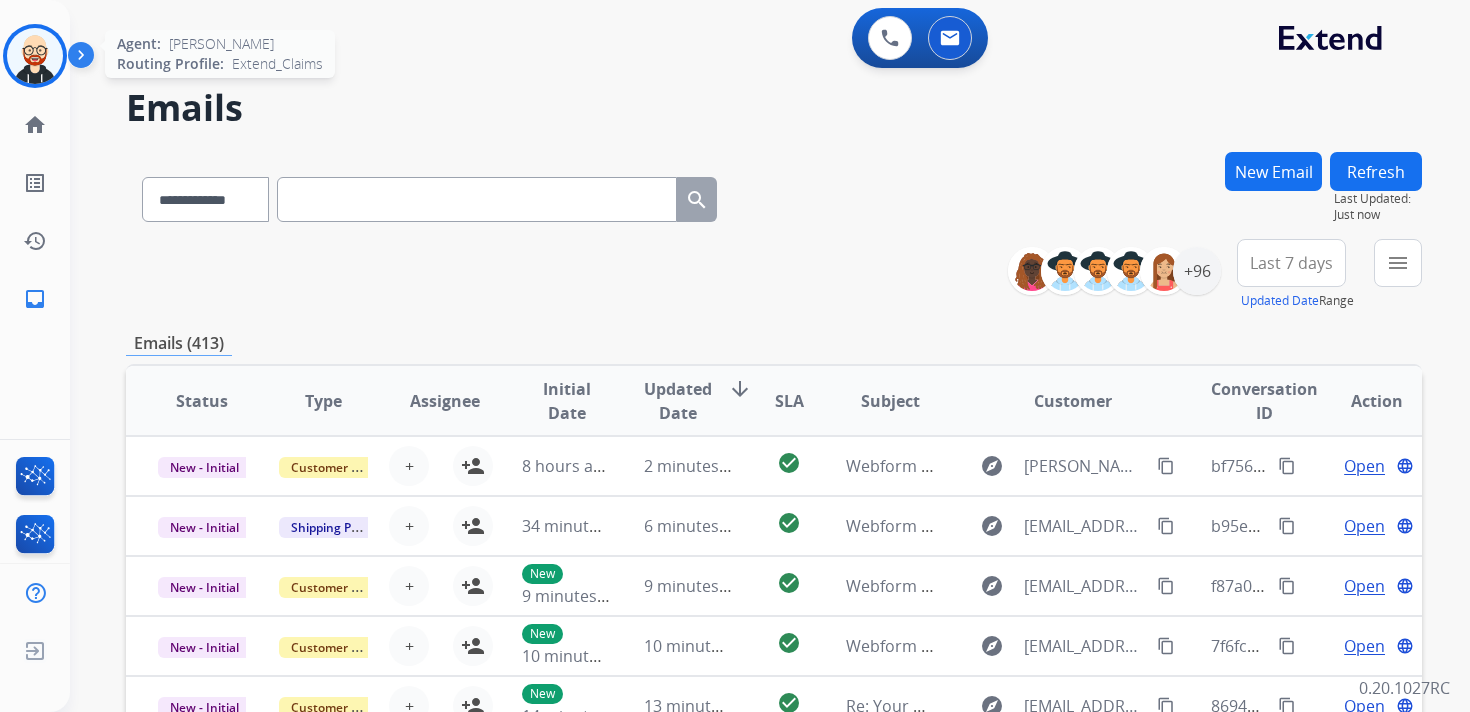 click at bounding box center (35, 56) 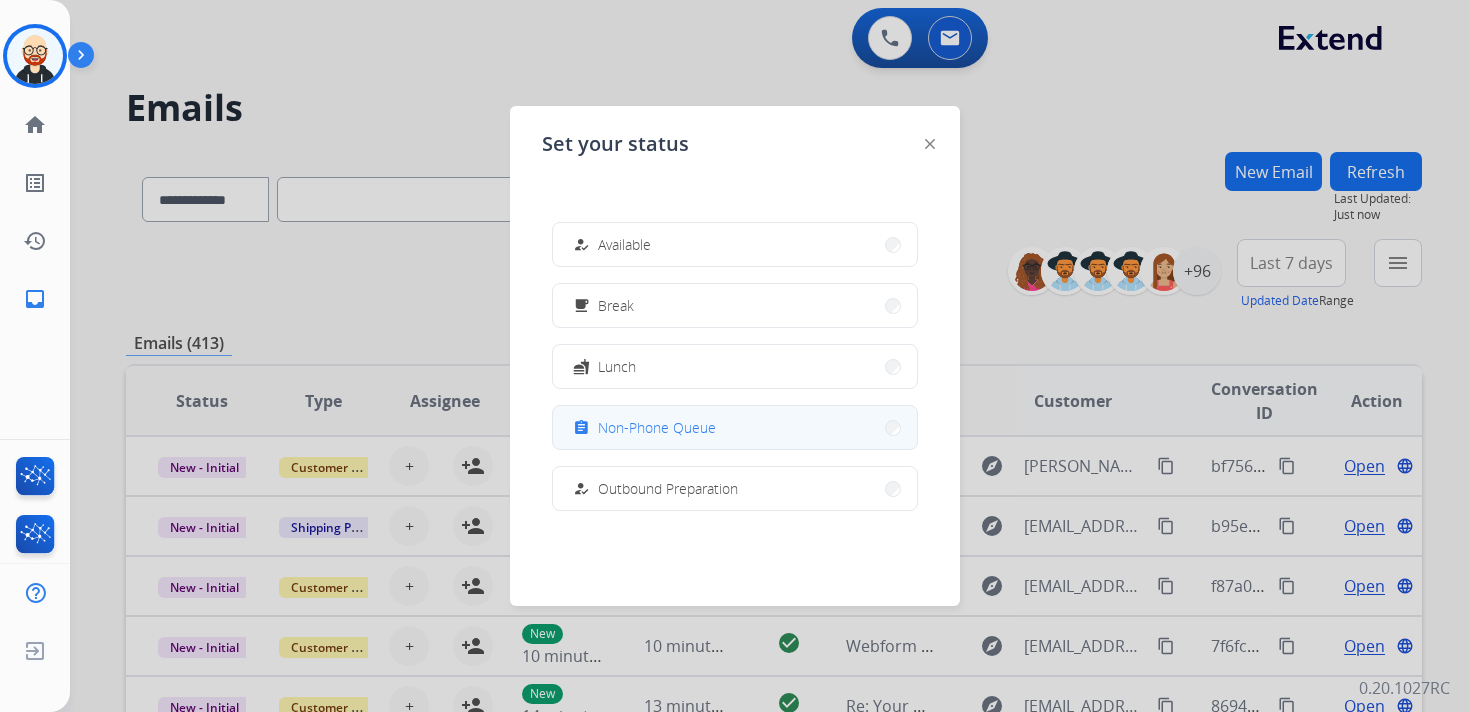 click on "Non-Phone Queue" at bounding box center (657, 427) 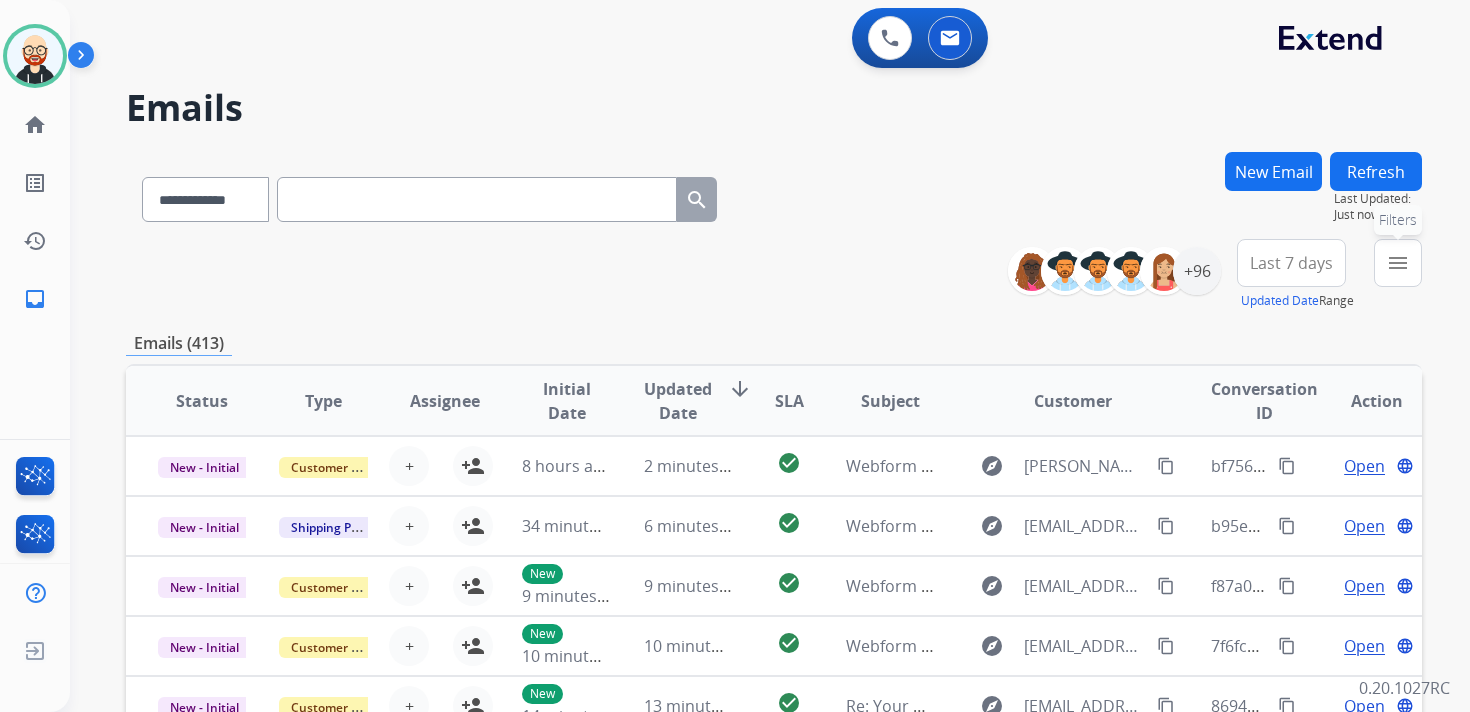 click on "menu  Filters" at bounding box center (1398, 263) 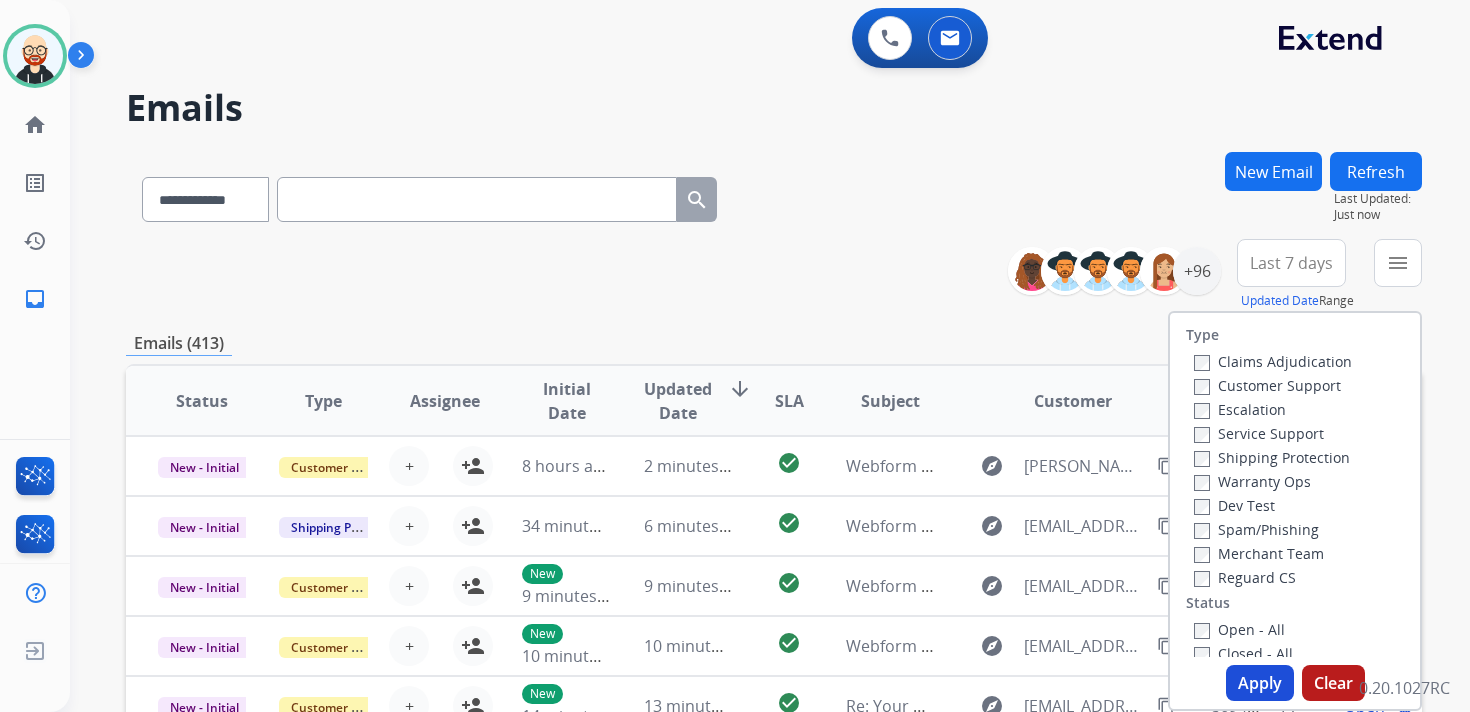 click on "Service Support" at bounding box center (1259, 433) 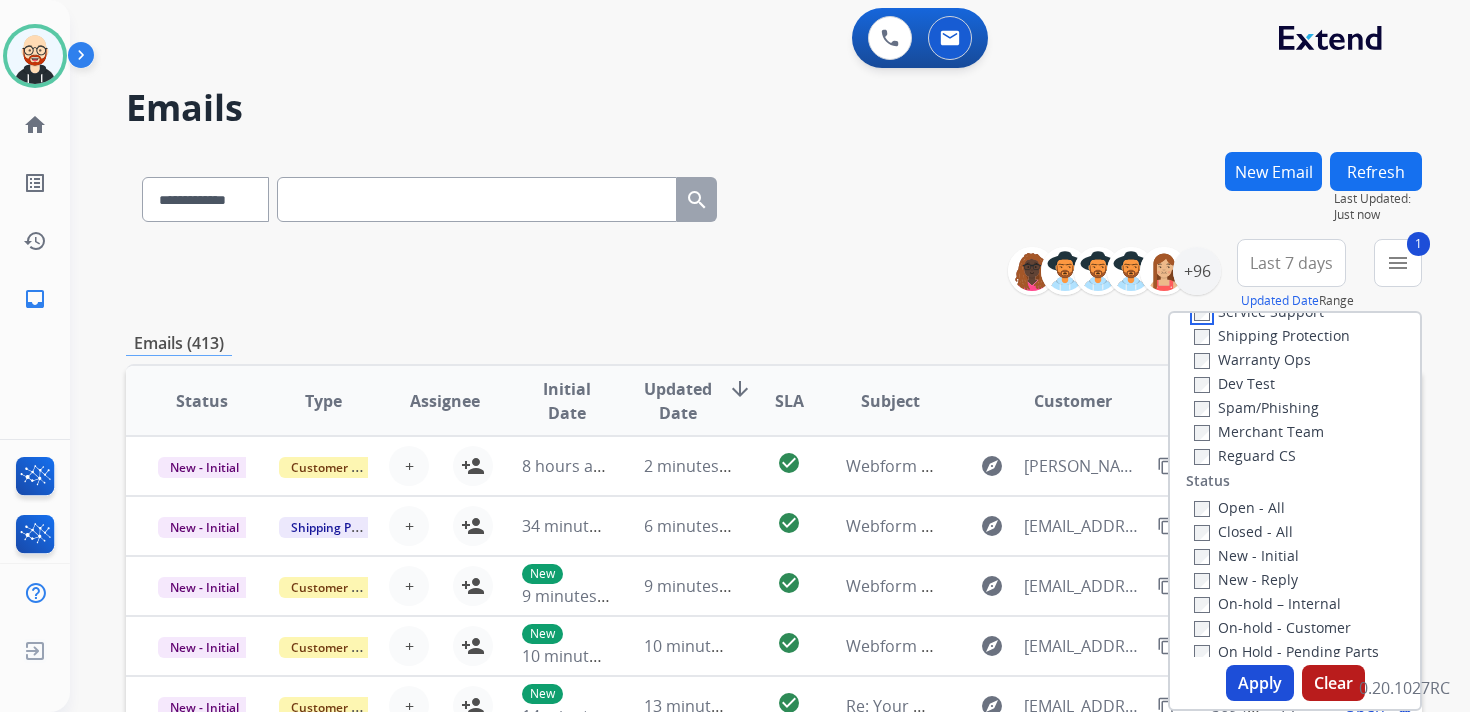 scroll, scrollTop: 126, scrollLeft: 0, axis: vertical 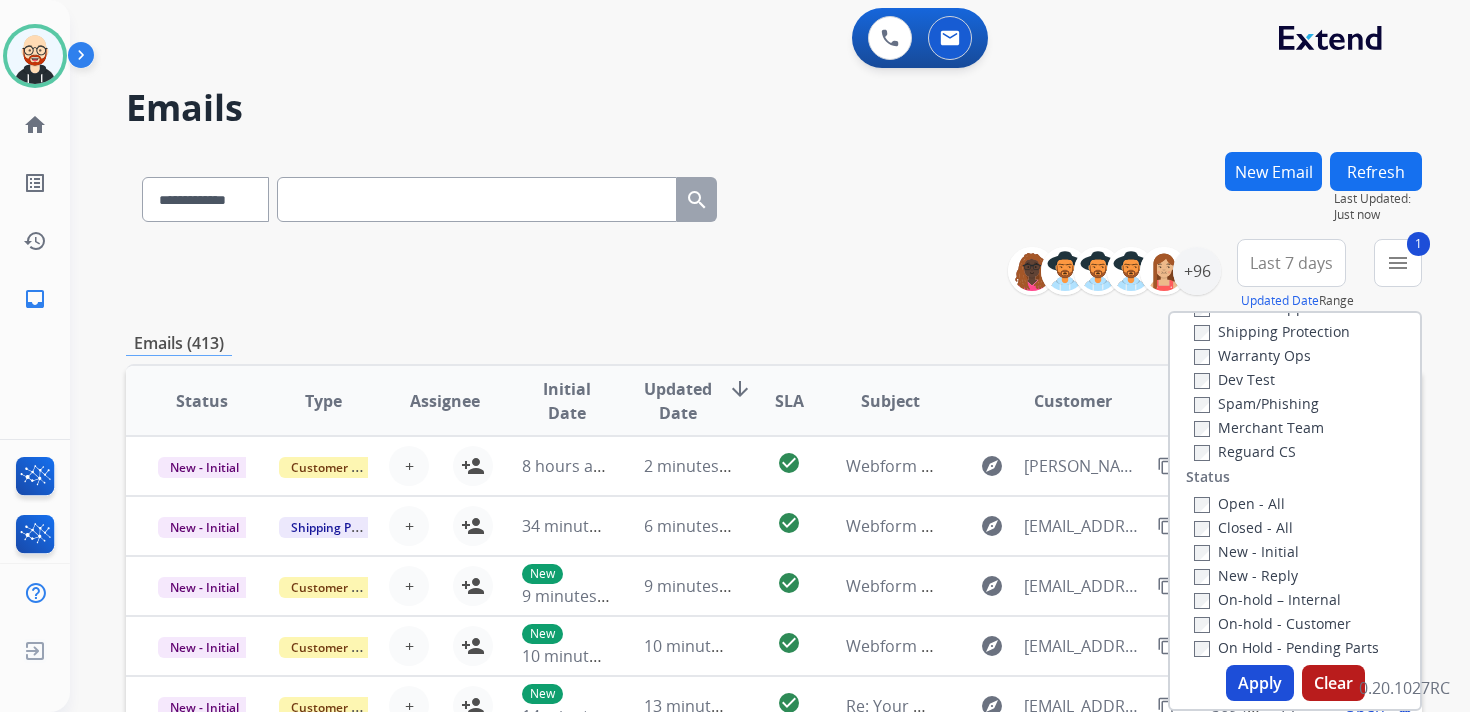 click on "New - Initial" at bounding box center (1246, 551) 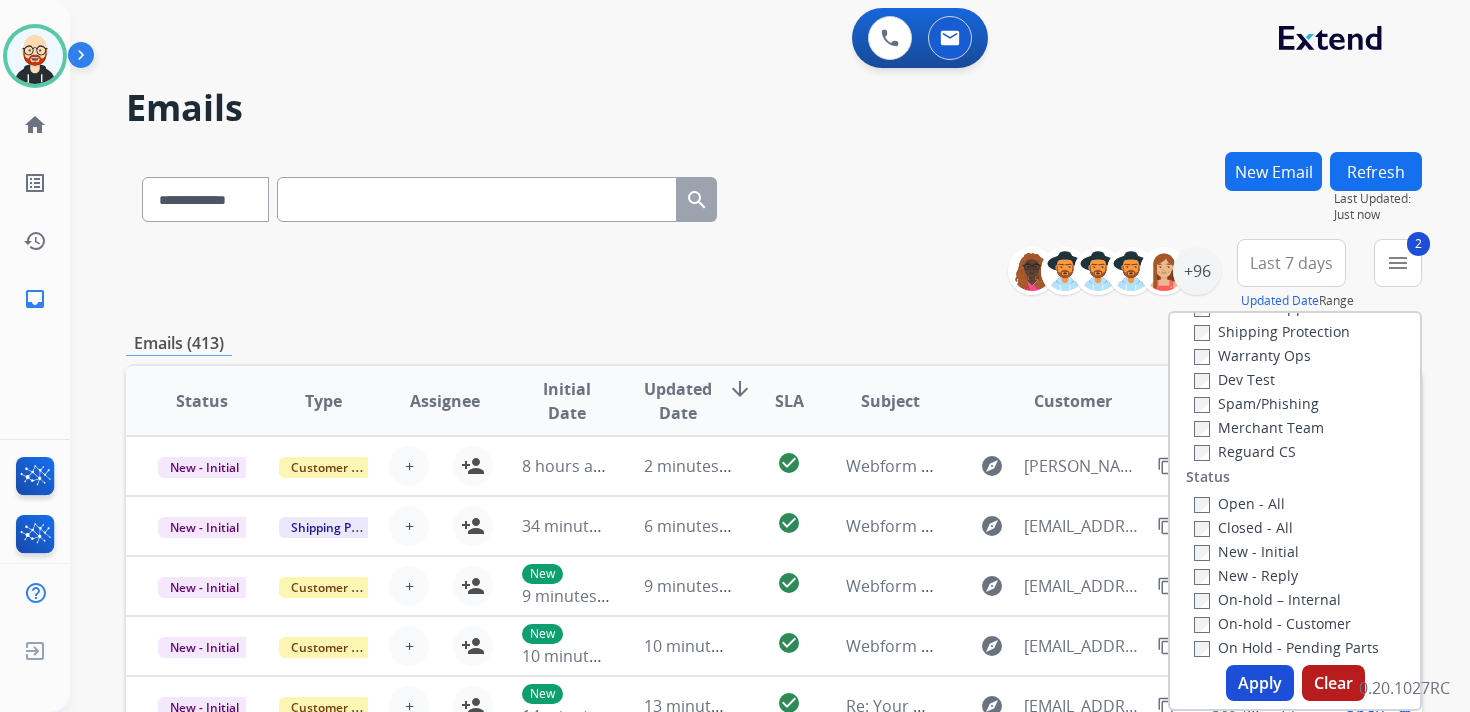 click on "New - Reply" at bounding box center [1246, 575] 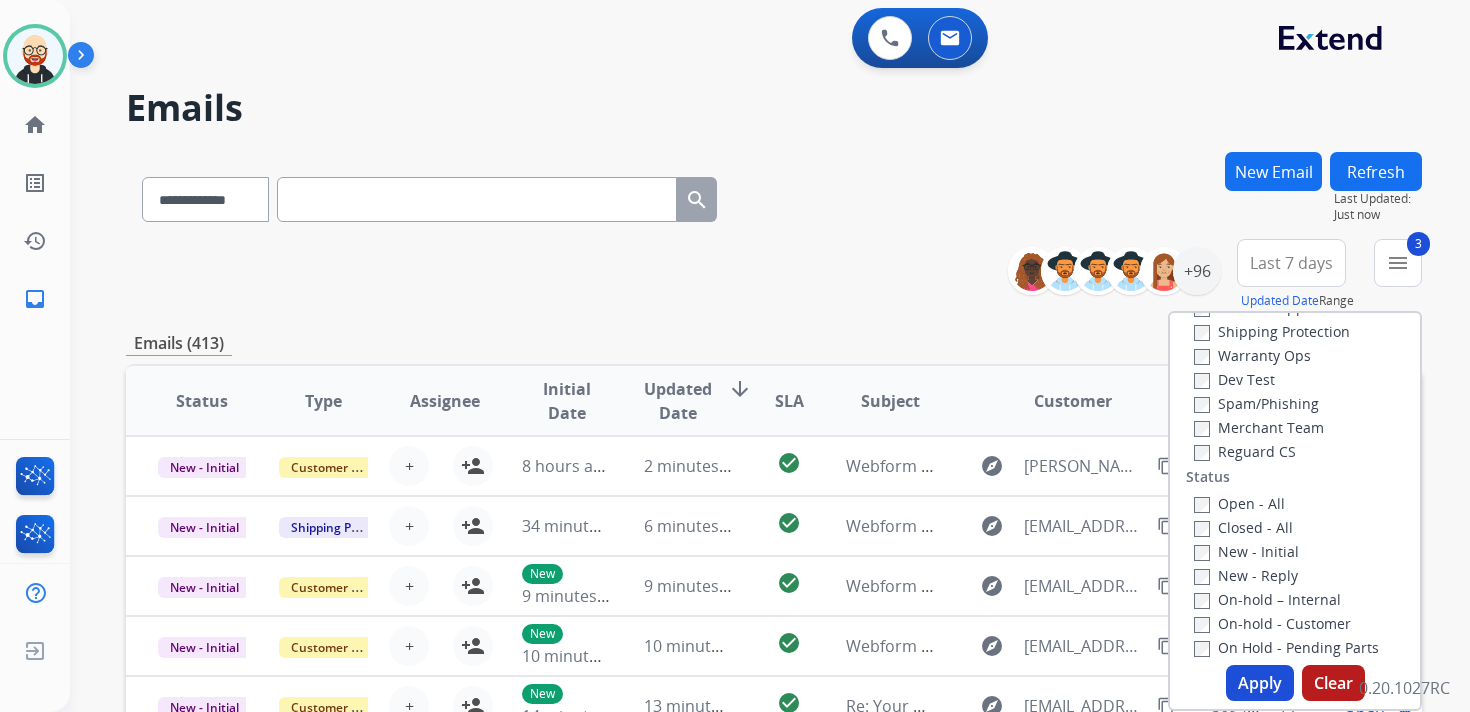 click on "Apply" at bounding box center (1260, 683) 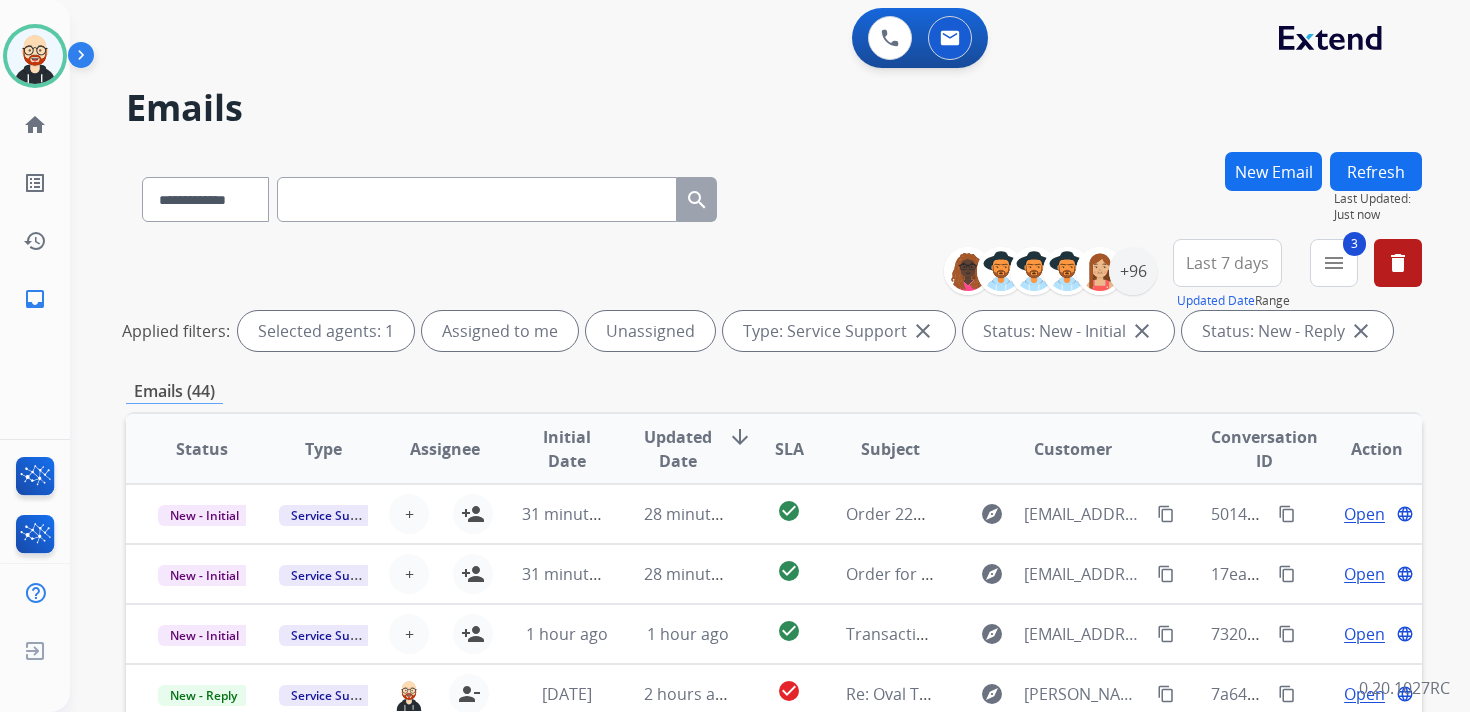 click on "Updated Date" at bounding box center (678, 449) 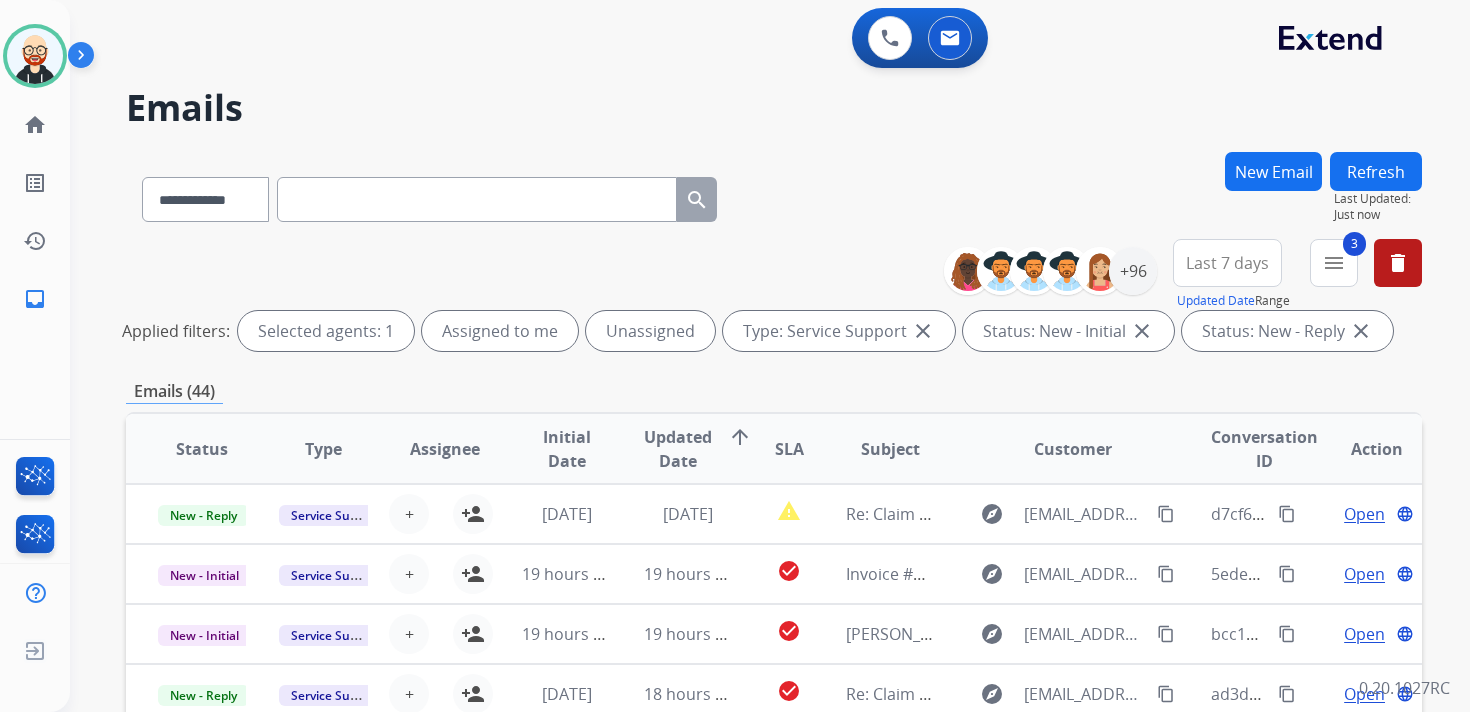 scroll, scrollTop: 2, scrollLeft: 0, axis: vertical 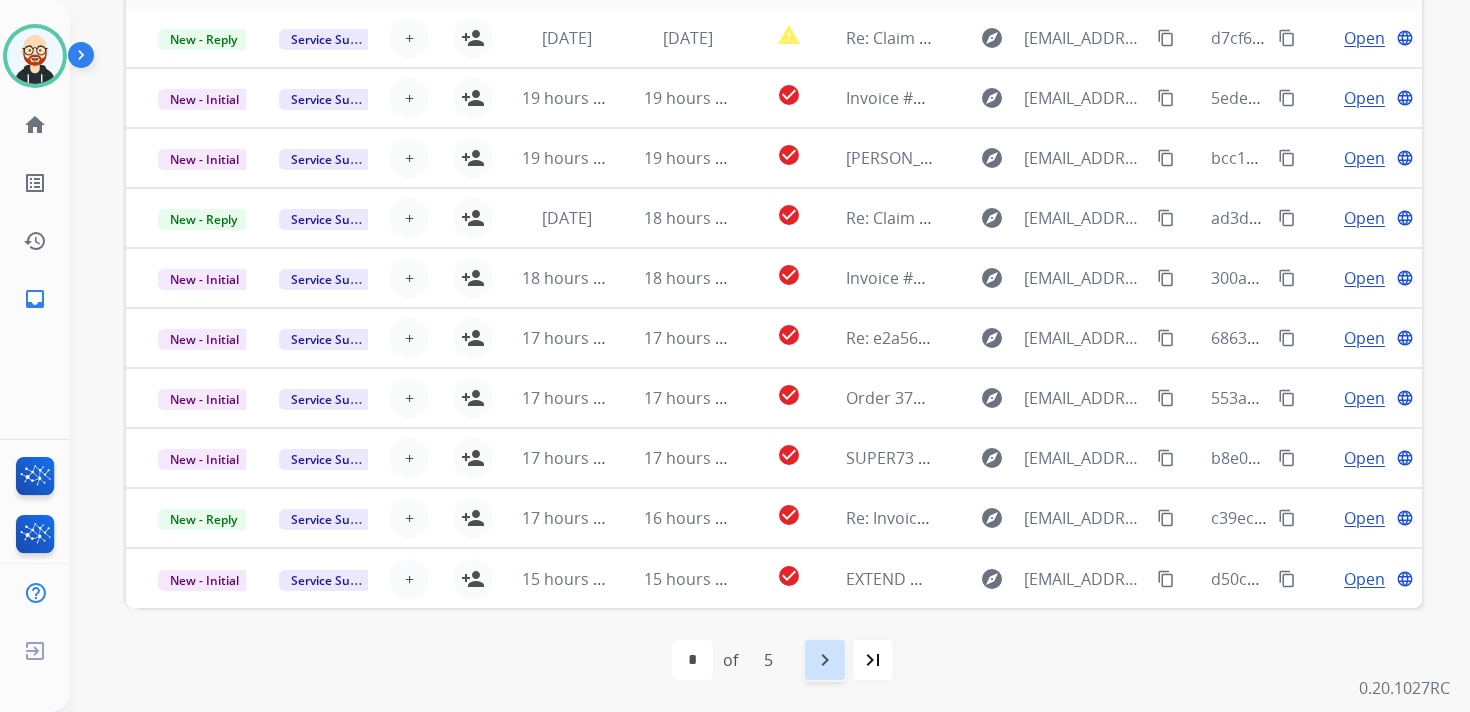 click on "navigate_next" at bounding box center (825, 660) 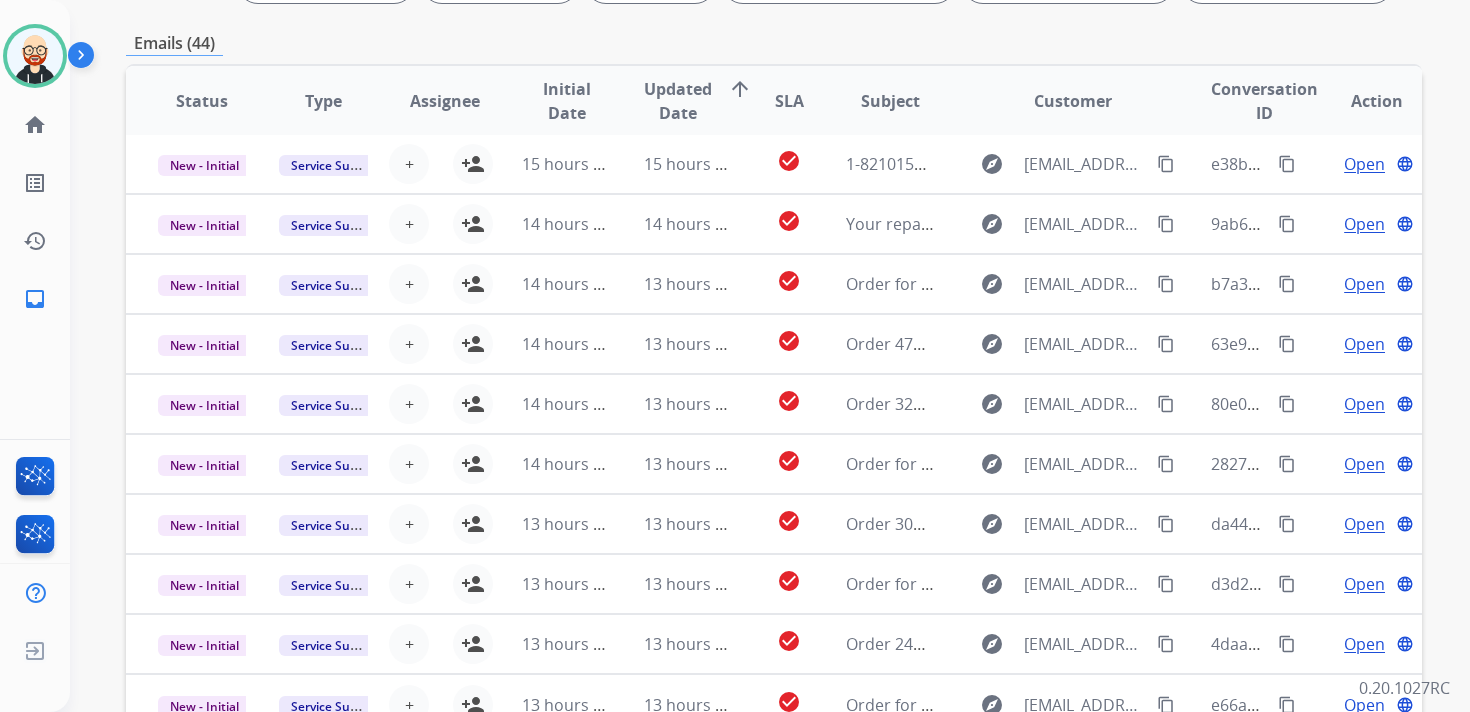 scroll, scrollTop: 401, scrollLeft: 0, axis: vertical 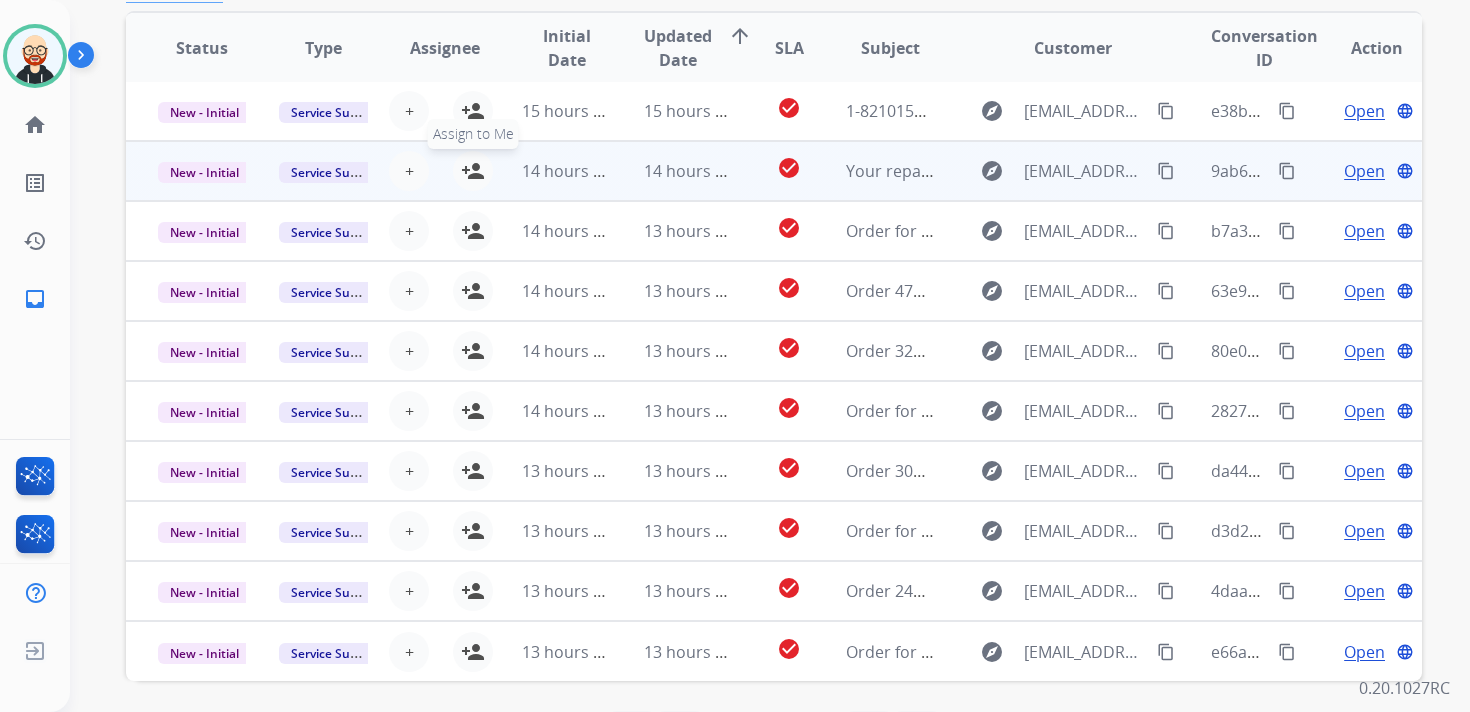 click on "person_add" at bounding box center [473, 171] 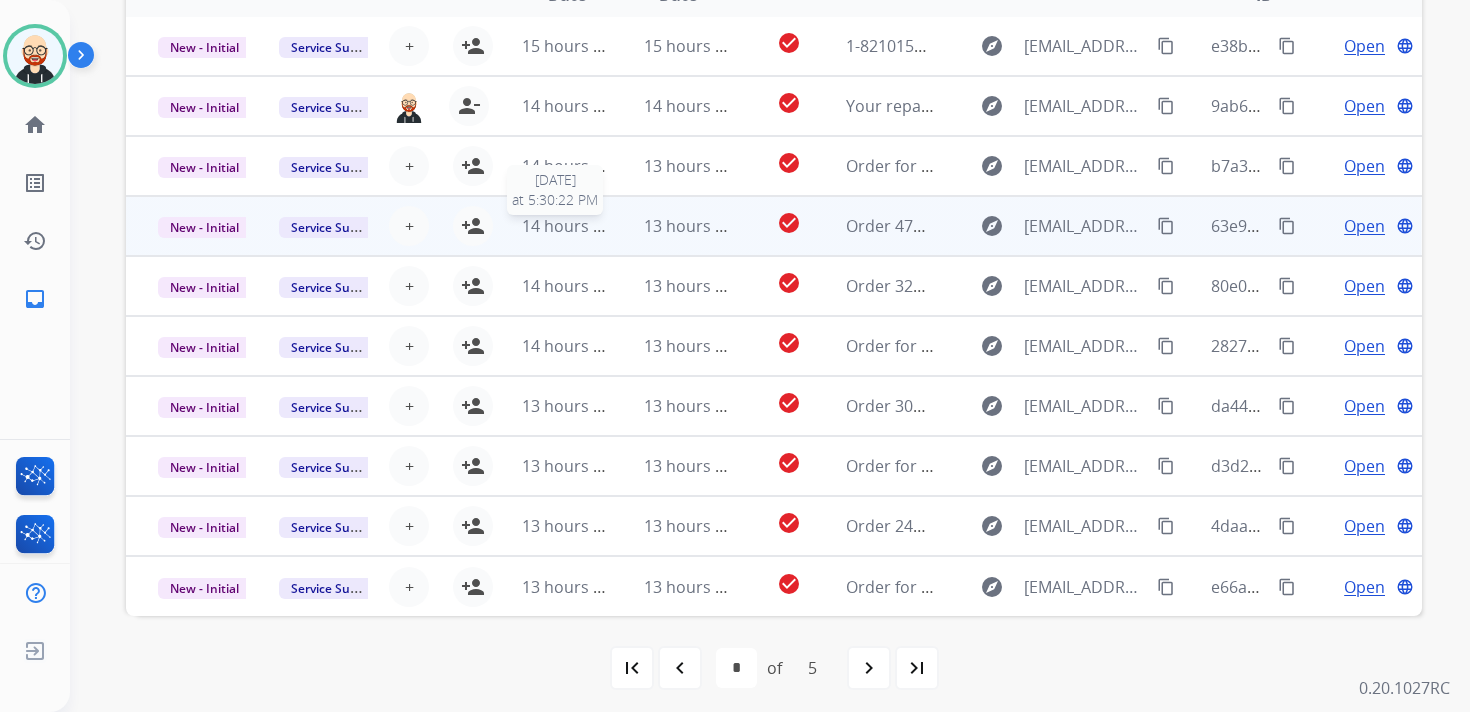 scroll, scrollTop: 474, scrollLeft: 0, axis: vertical 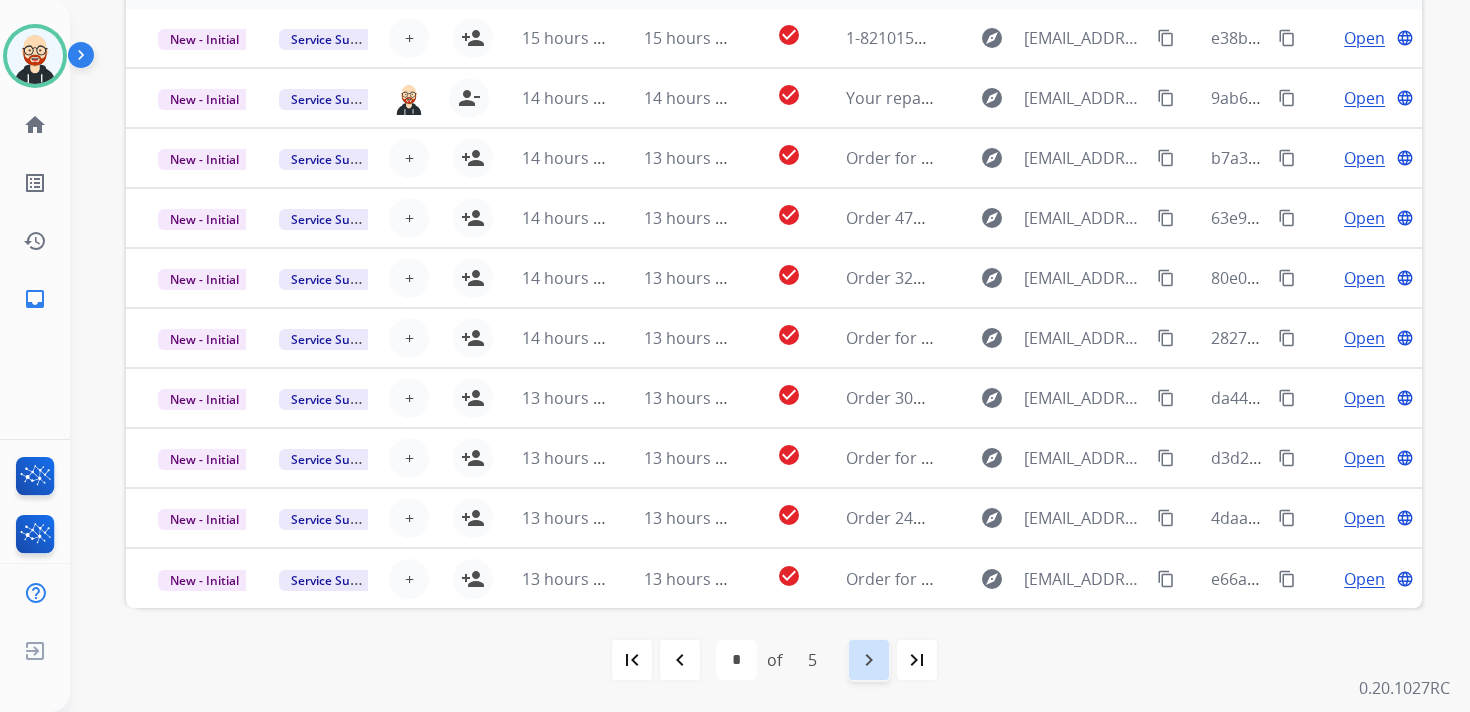click on "navigate_next" at bounding box center (869, 660) 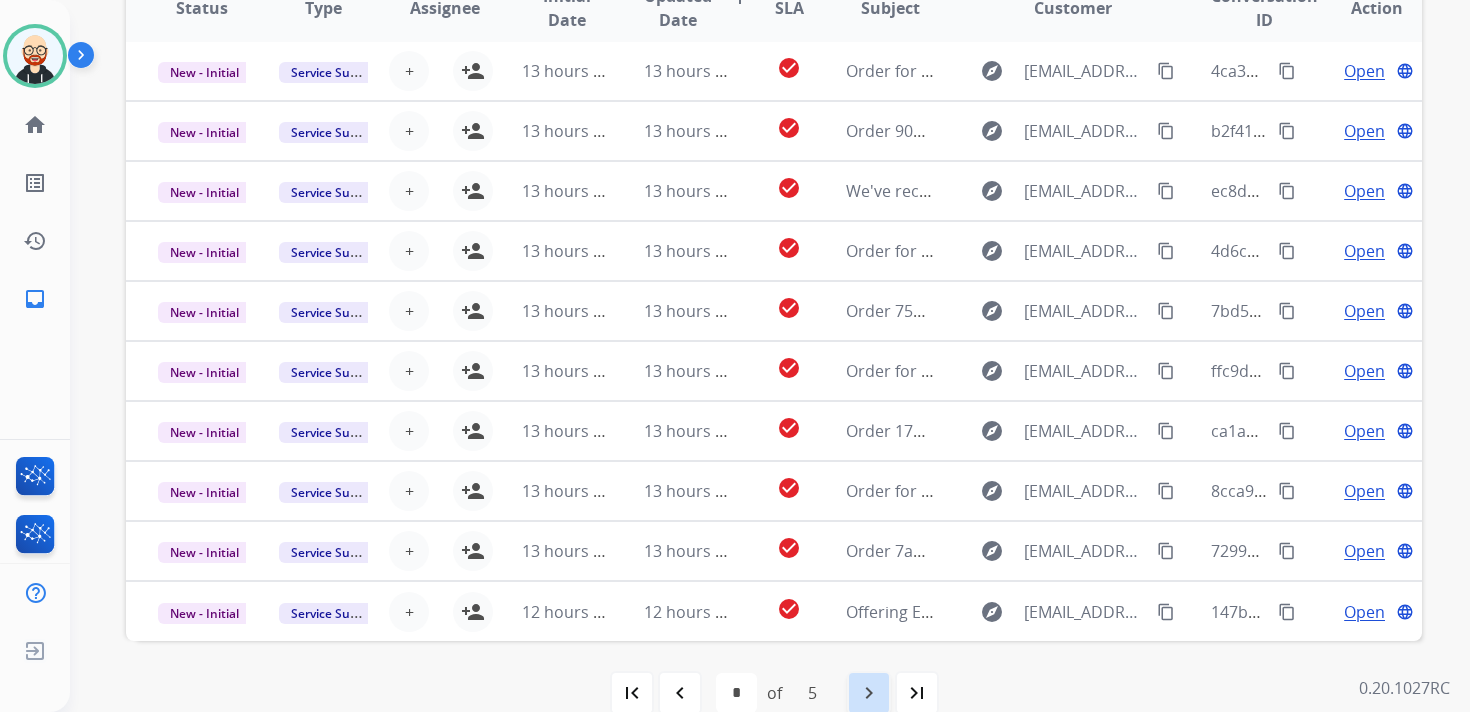 scroll, scrollTop: 444, scrollLeft: 0, axis: vertical 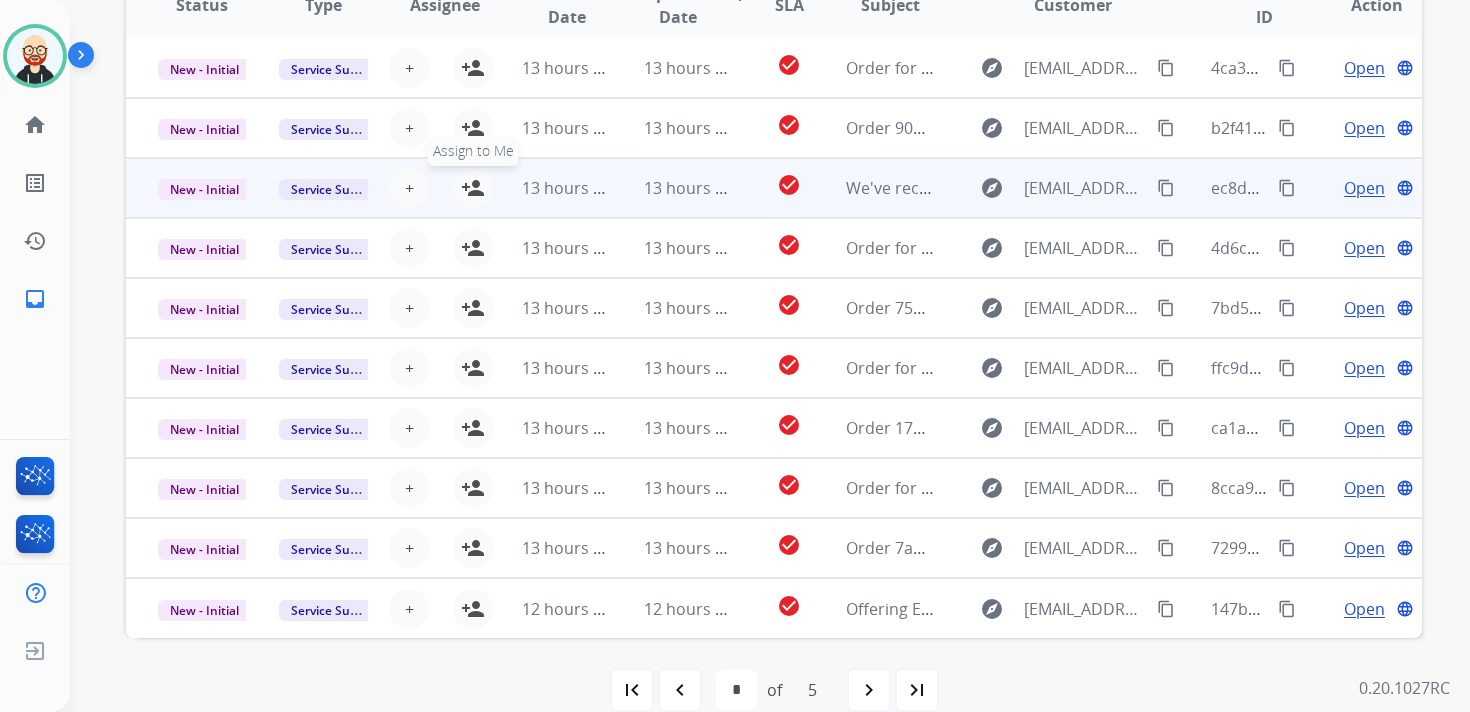 click on "person_add" at bounding box center (473, 188) 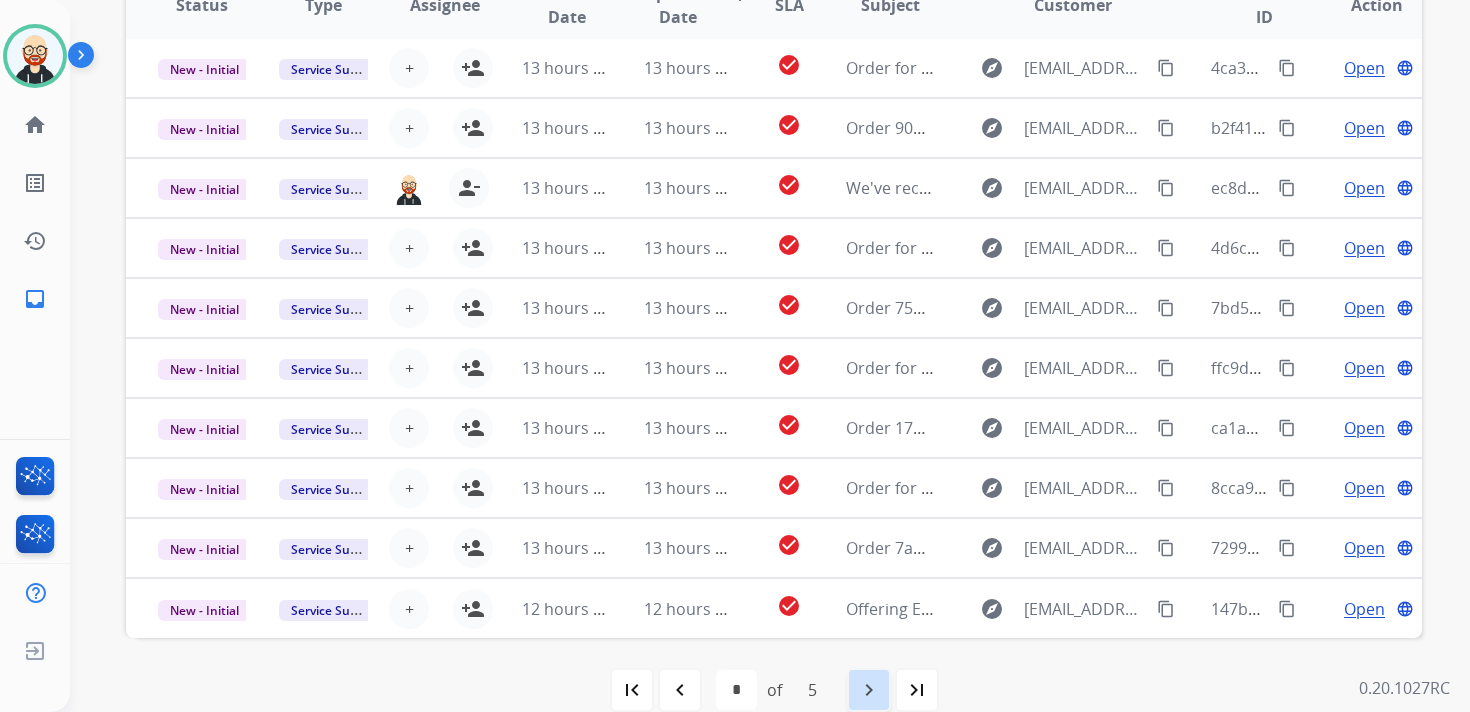 click on "navigate_next" at bounding box center (869, 690) 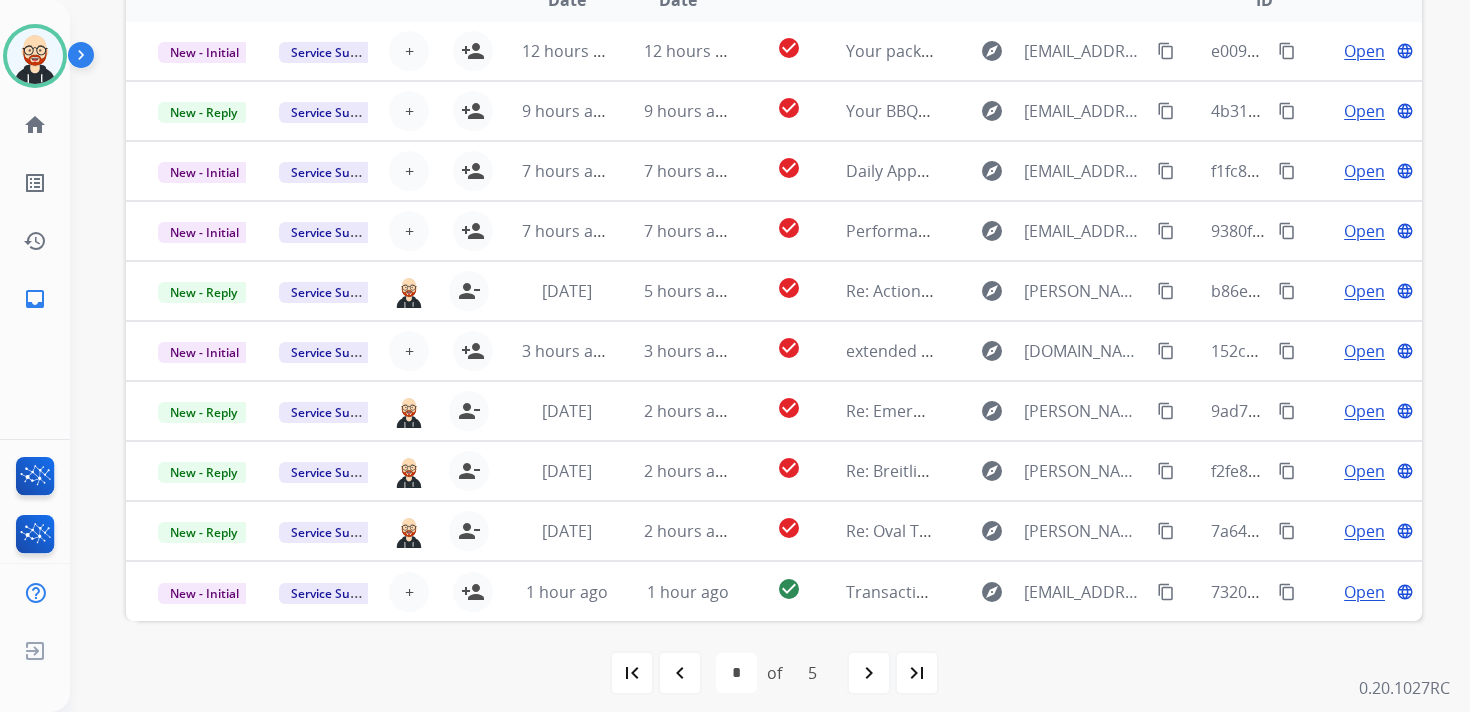 scroll, scrollTop: 474, scrollLeft: 0, axis: vertical 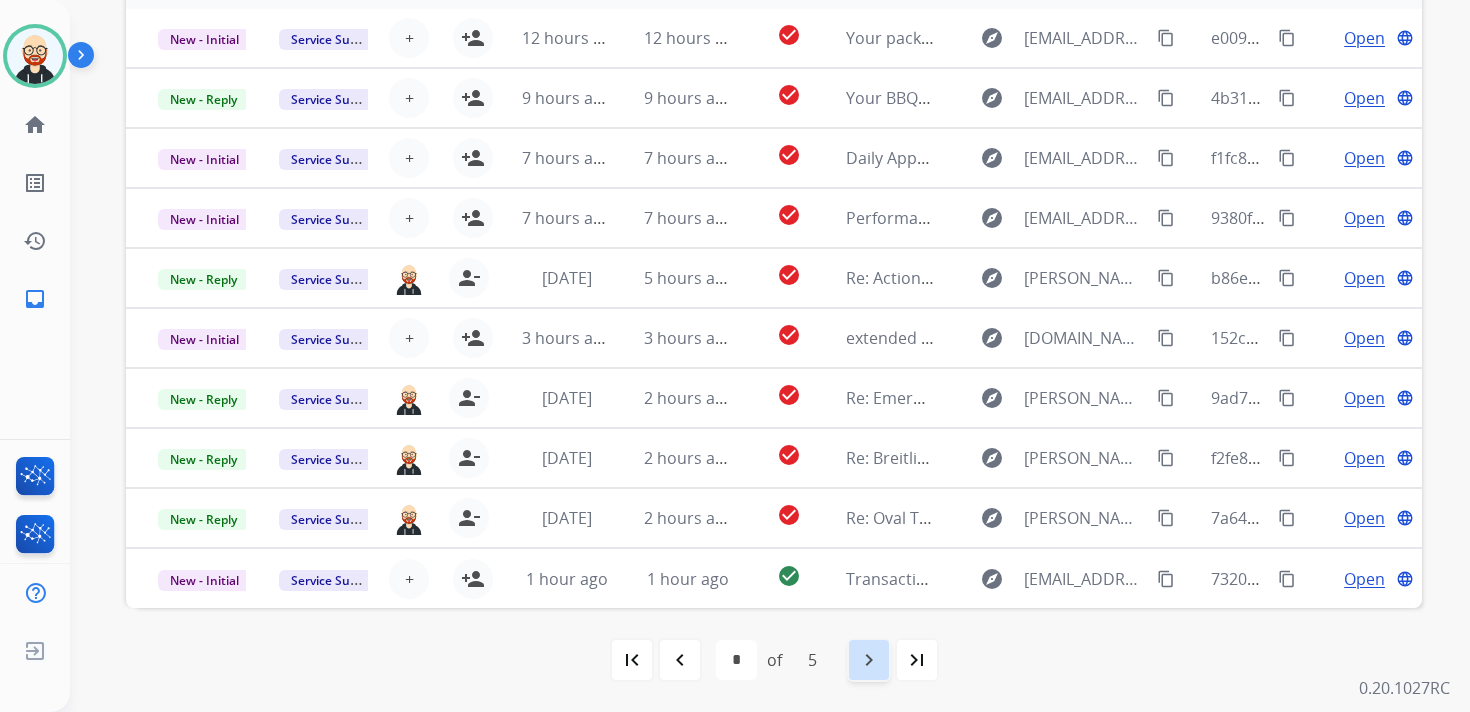 click on "navigate_next" at bounding box center (869, 660) 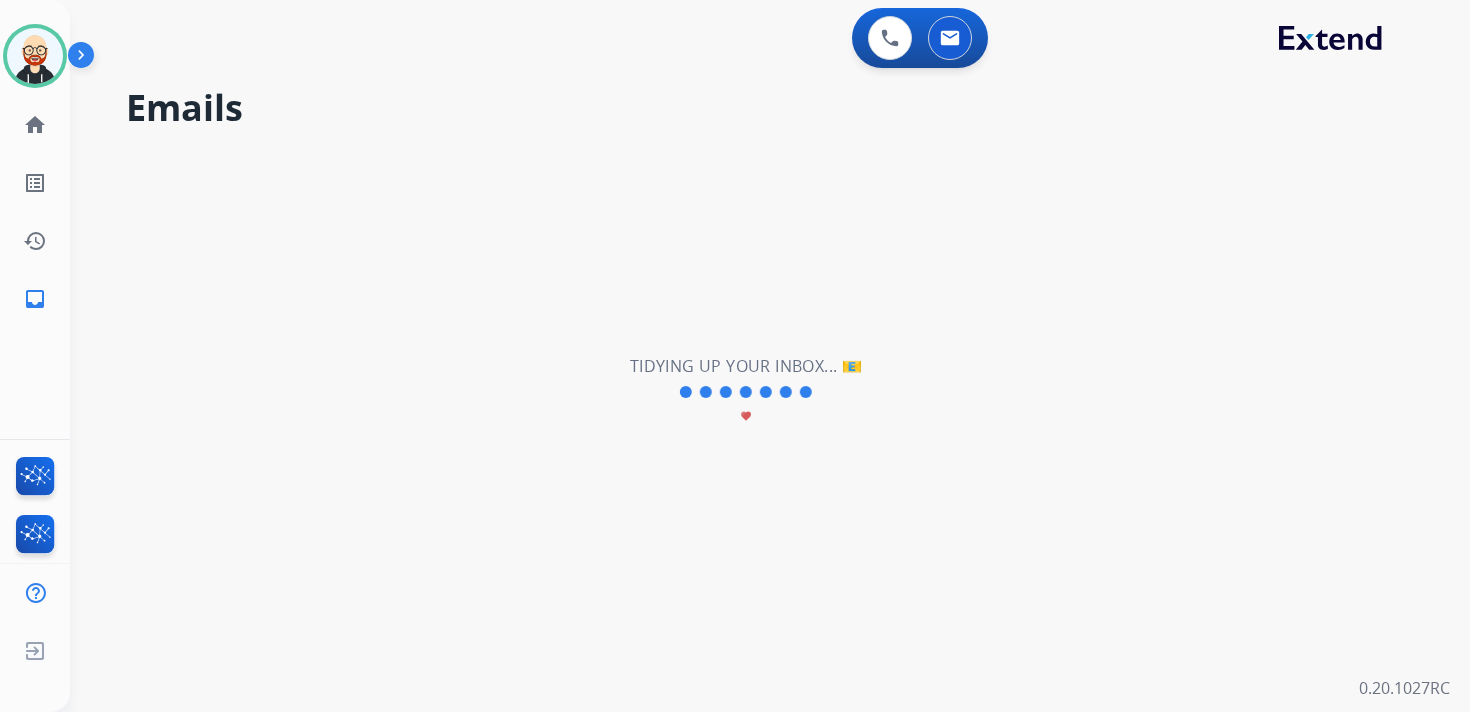 scroll, scrollTop: 0, scrollLeft: 0, axis: both 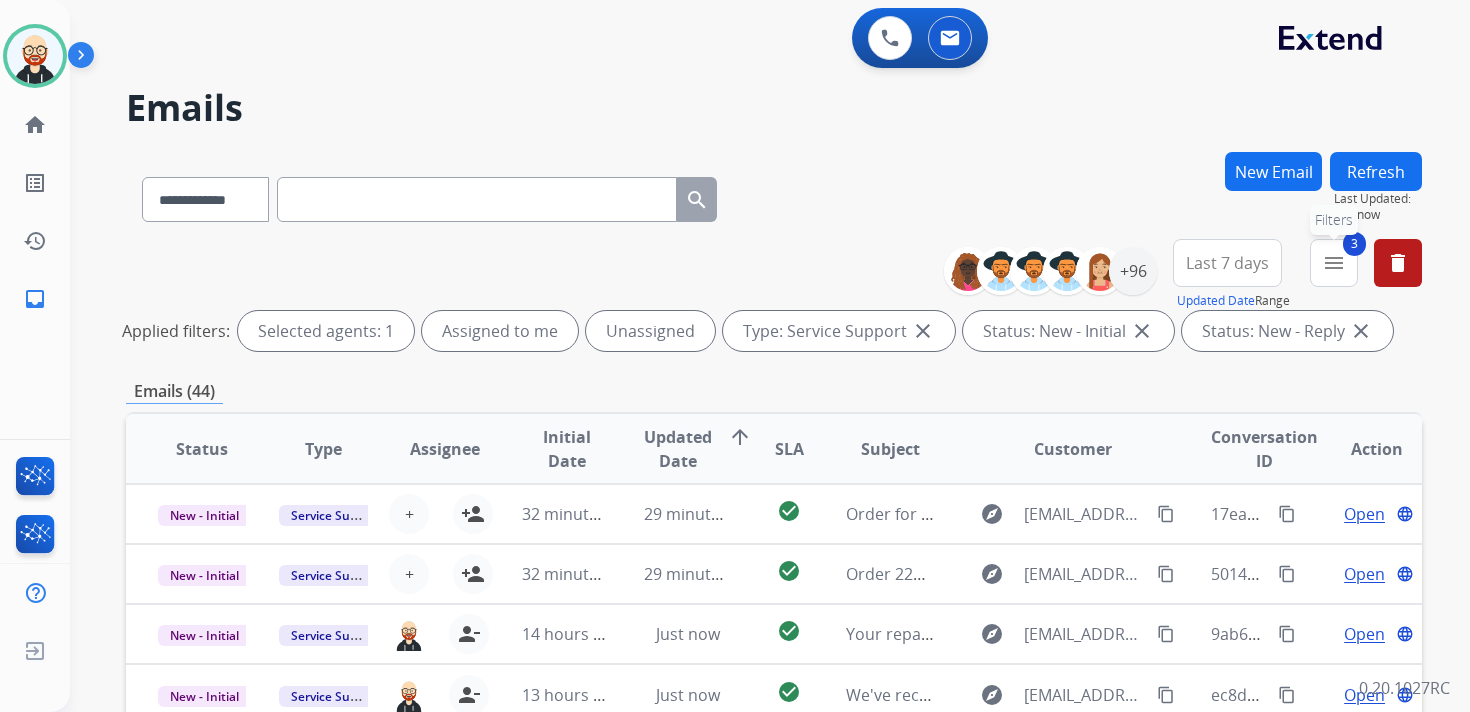 click on "3 menu  Filters" at bounding box center (1334, 263) 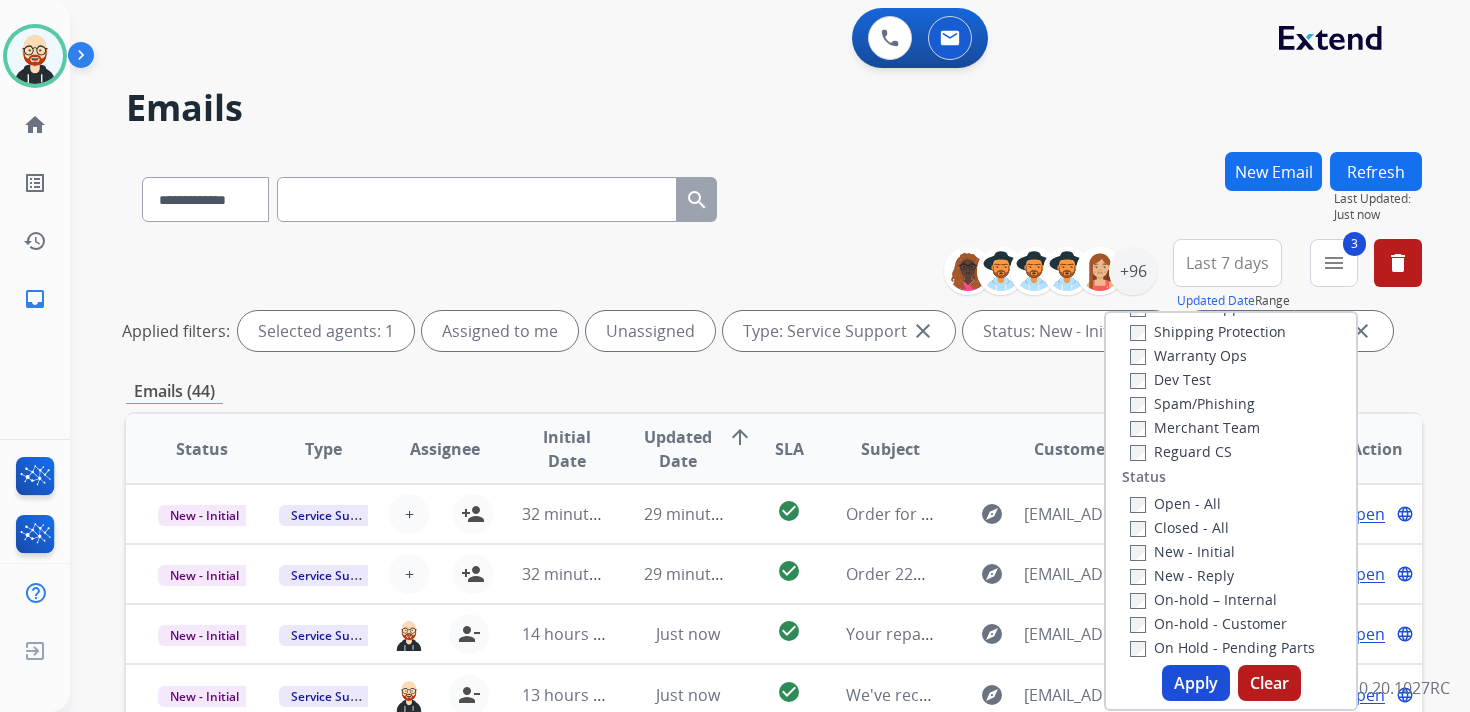 scroll, scrollTop: 95, scrollLeft: 0, axis: vertical 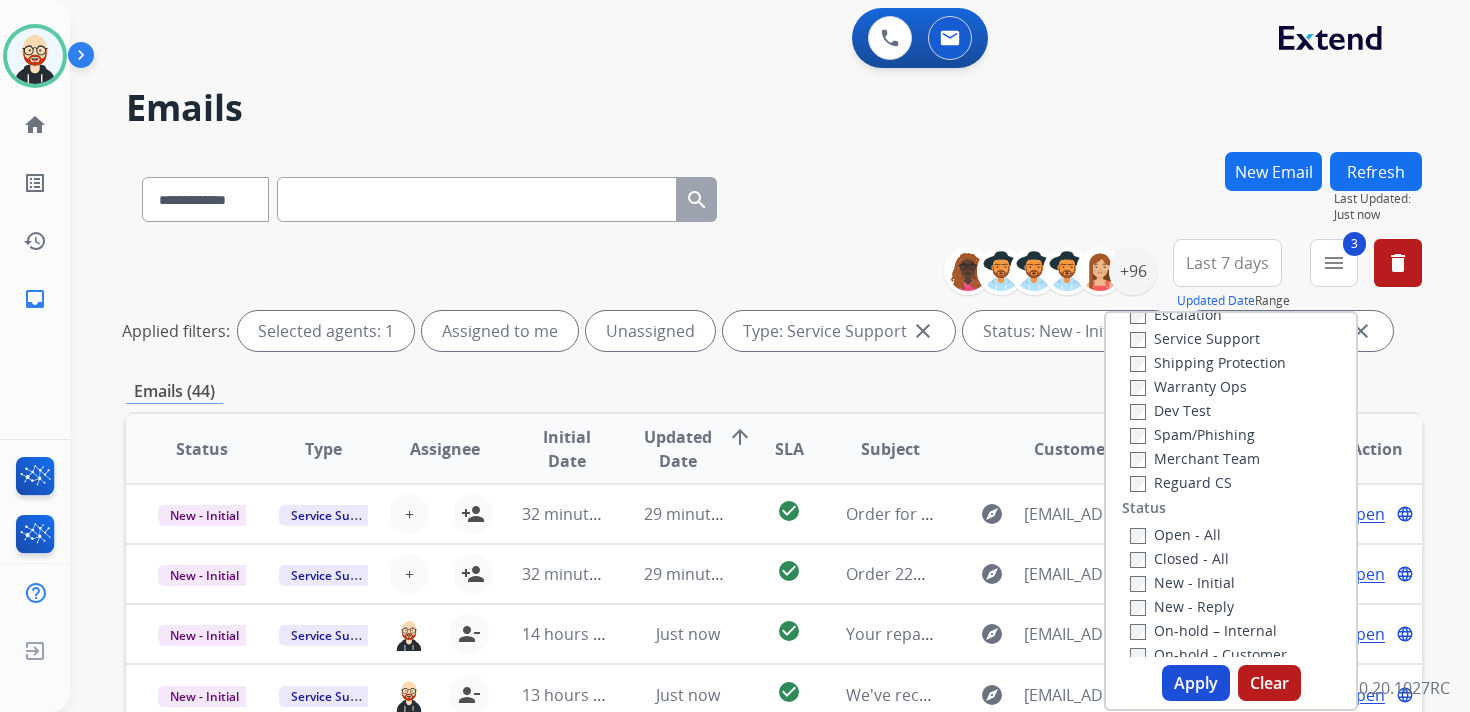 click on "Service Support" at bounding box center [1195, 338] 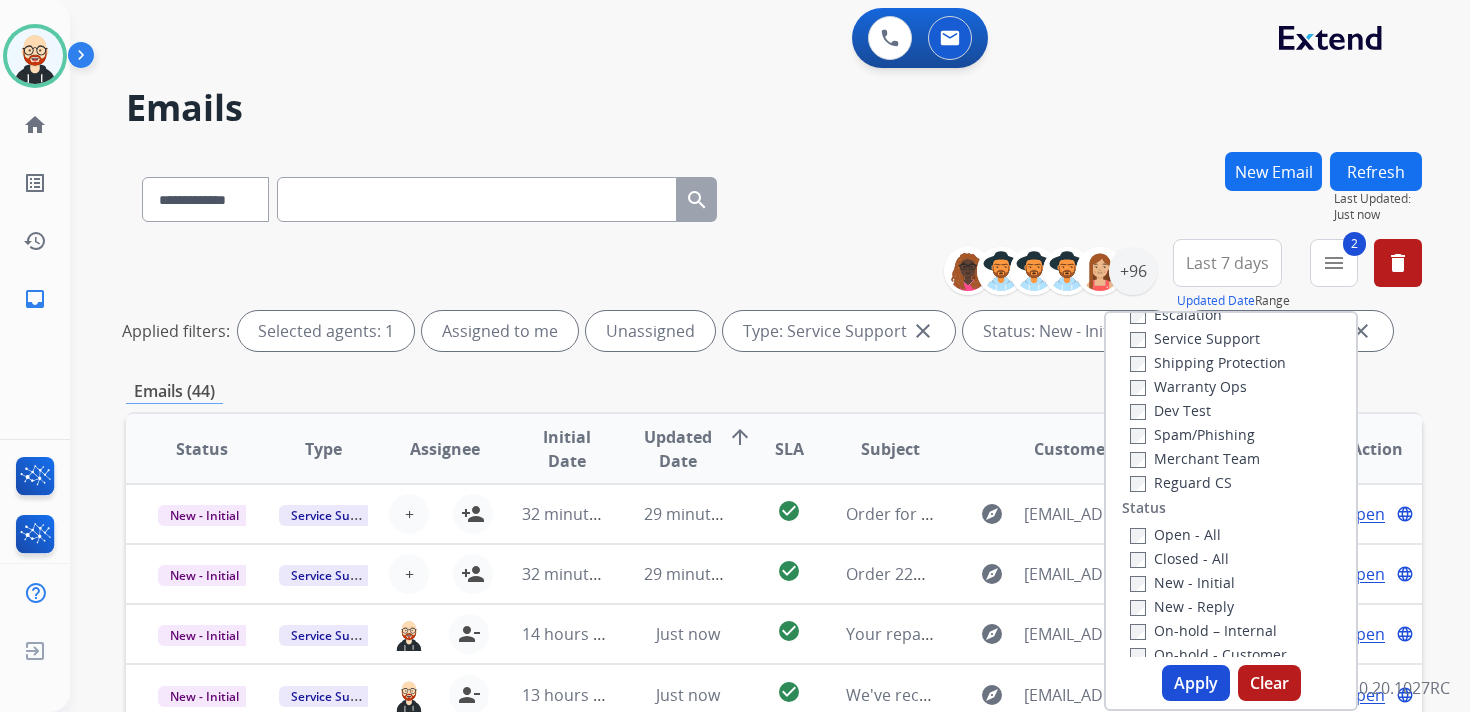 click on "Apply" at bounding box center [1196, 683] 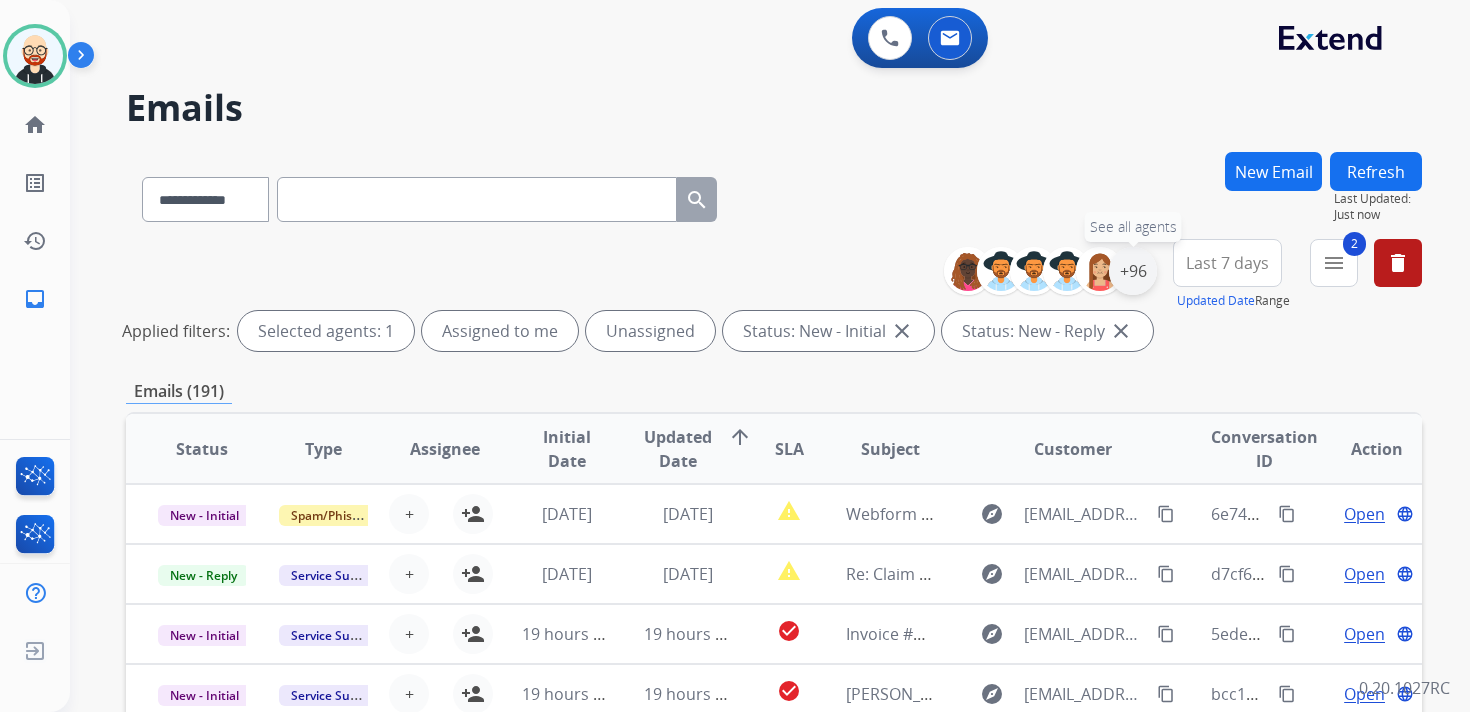 click on "+96" at bounding box center [1133, 271] 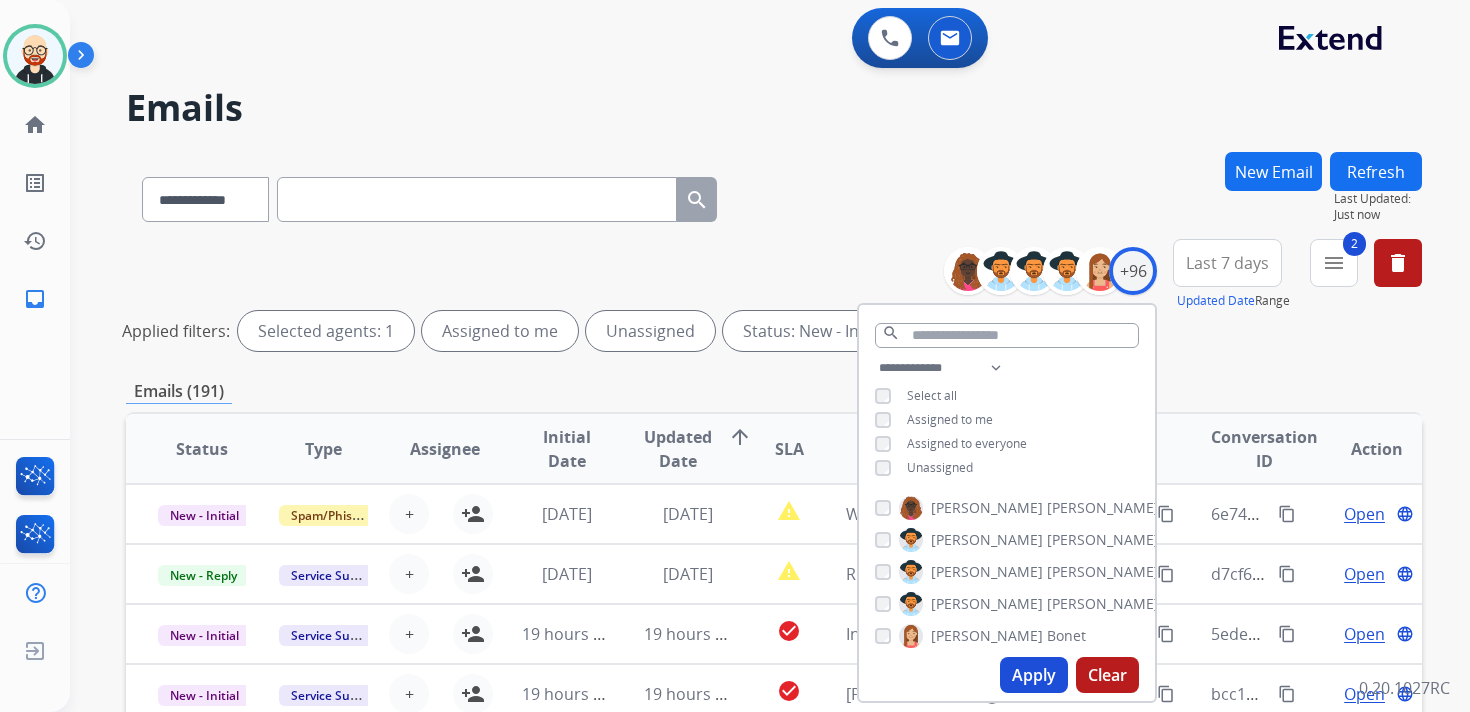 click on "Unassigned" at bounding box center (940, 467) 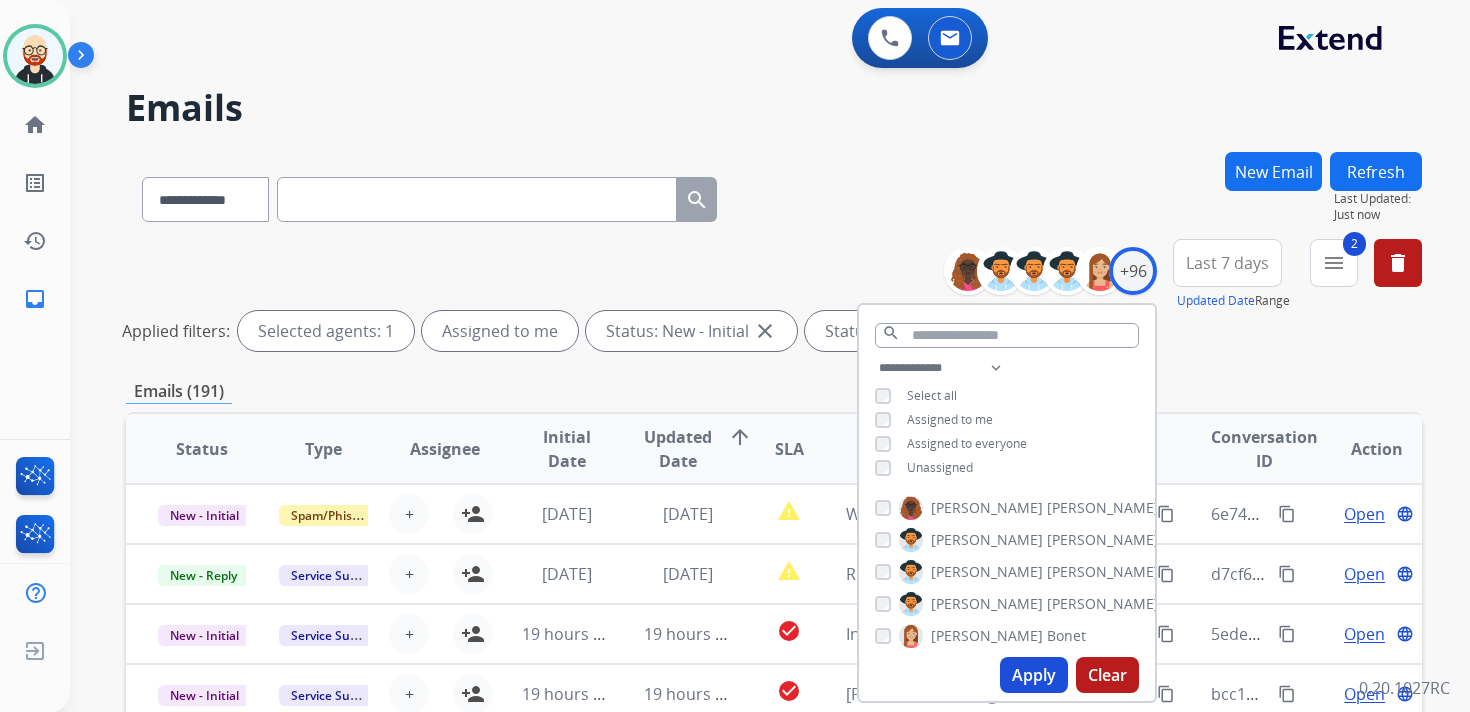click on "Apply" at bounding box center (1034, 675) 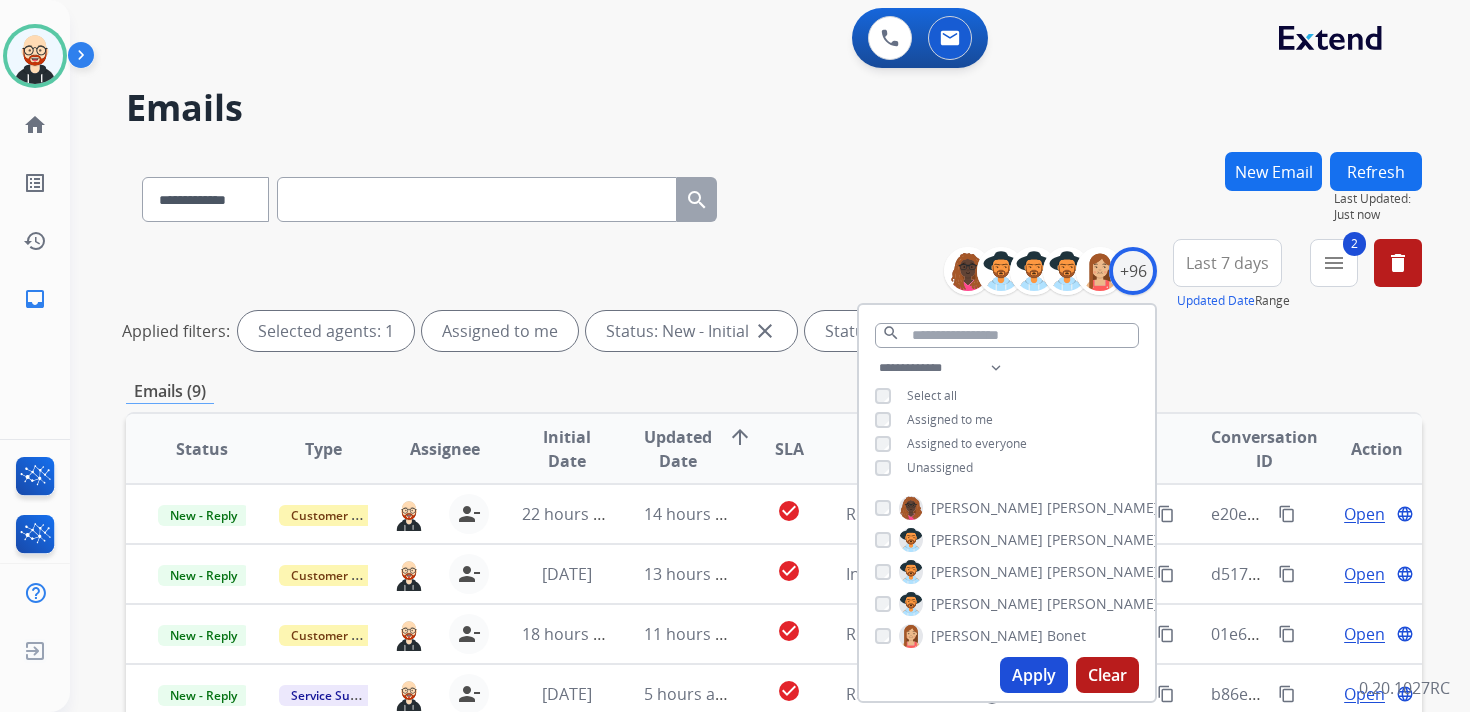 click on "**********" at bounding box center [774, 195] 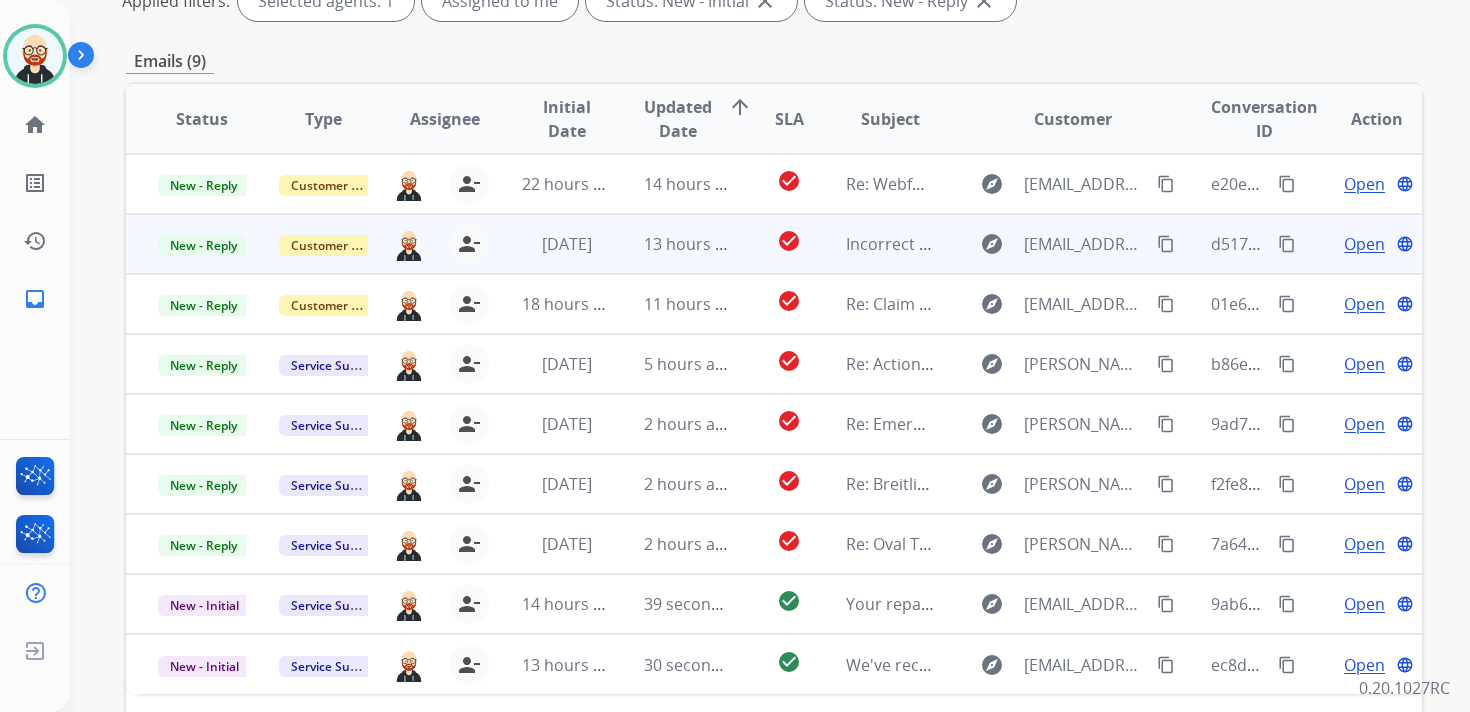 scroll, scrollTop: 0, scrollLeft: 0, axis: both 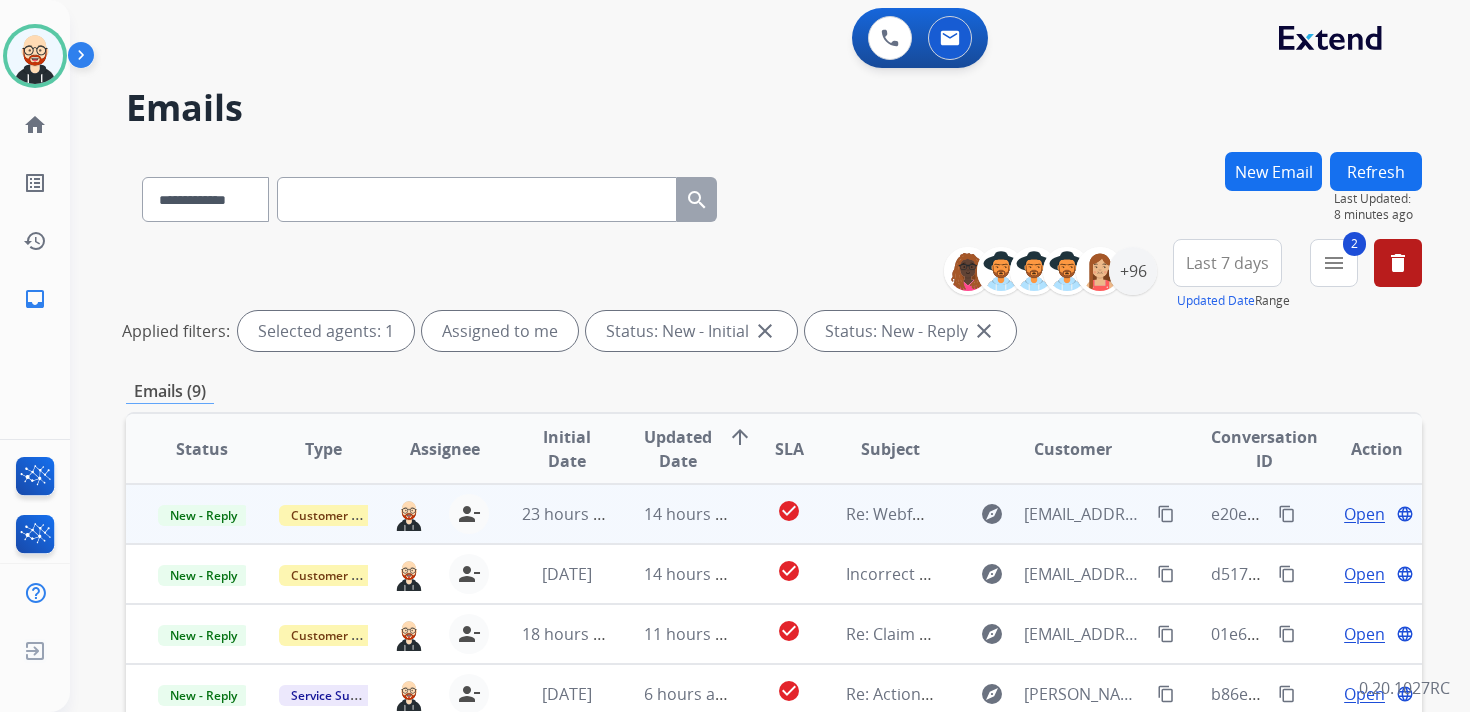 click on "Open" at bounding box center [1364, 514] 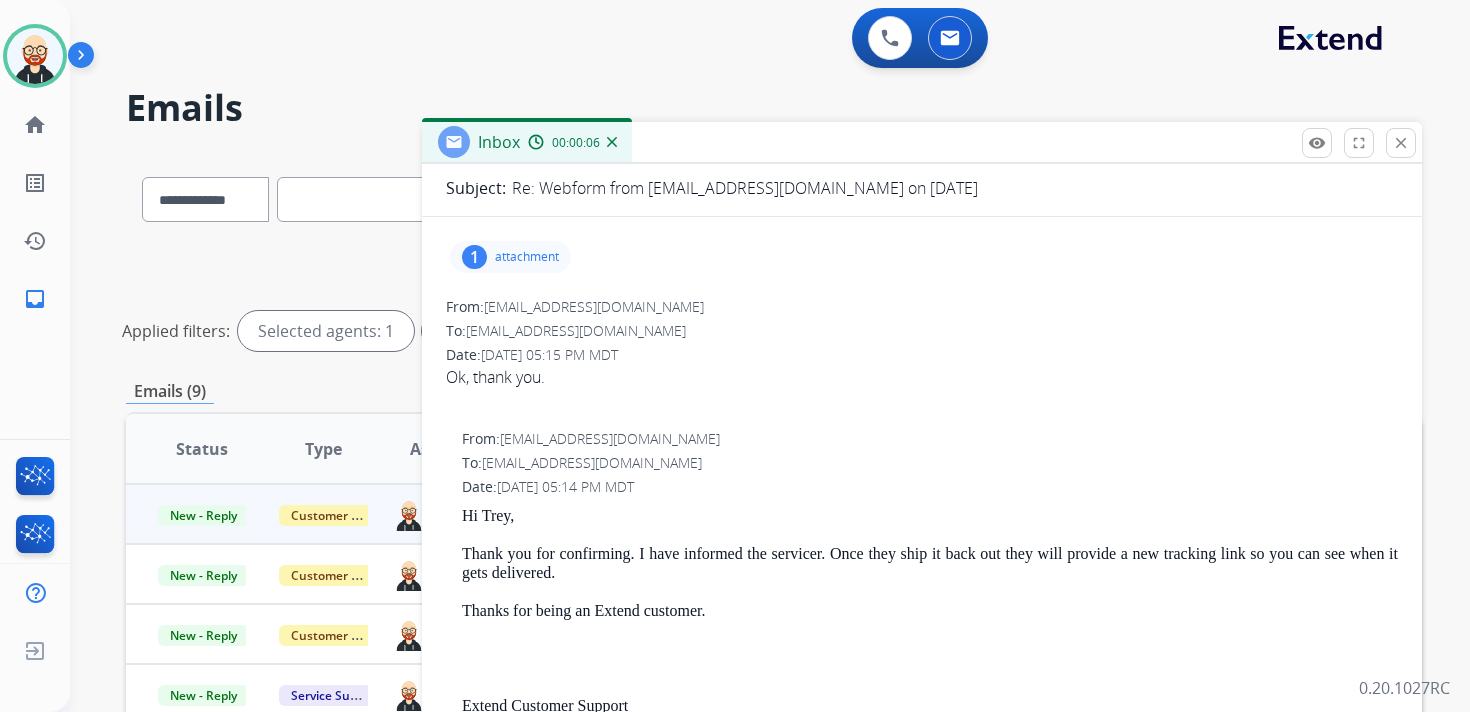 scroll, scrollTop: 0, scrollLeft: 0, axis: both 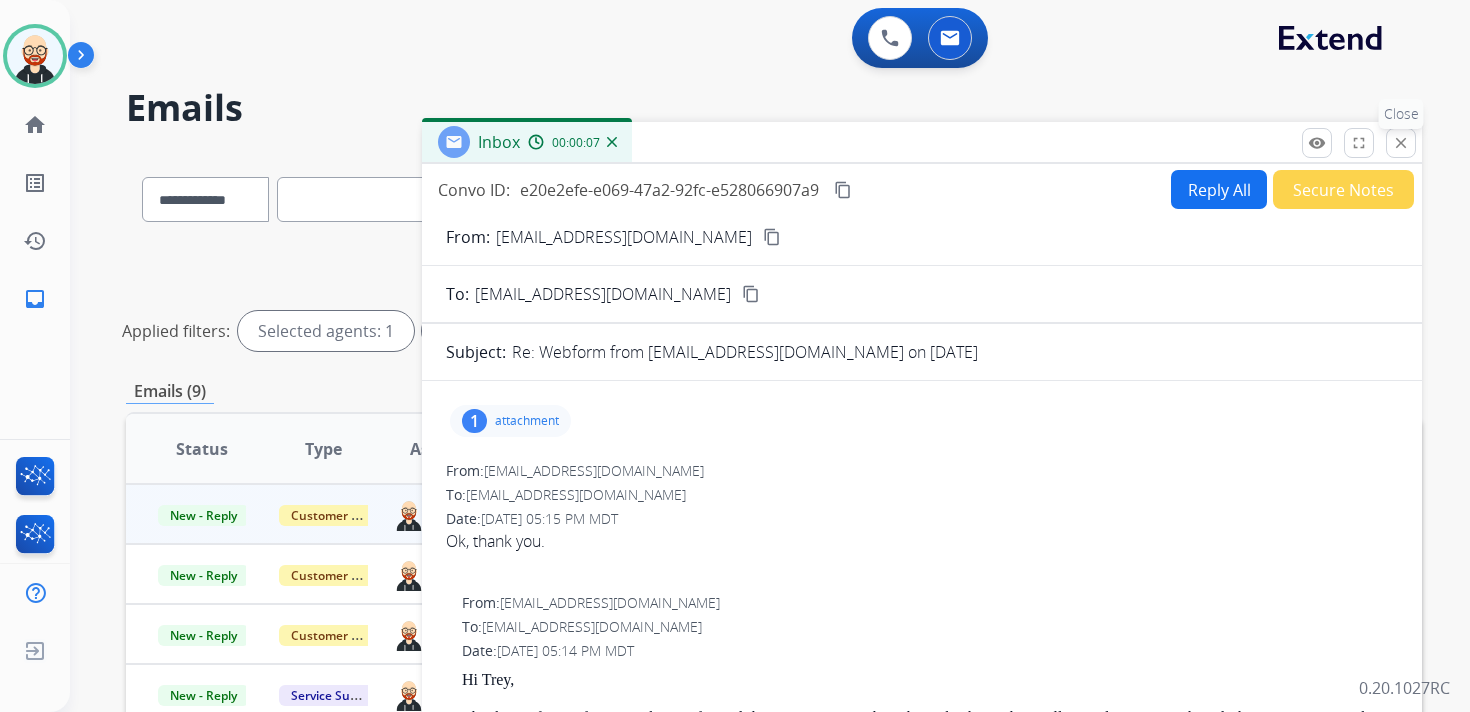 click on "close" at bounding box center [1401, 143] 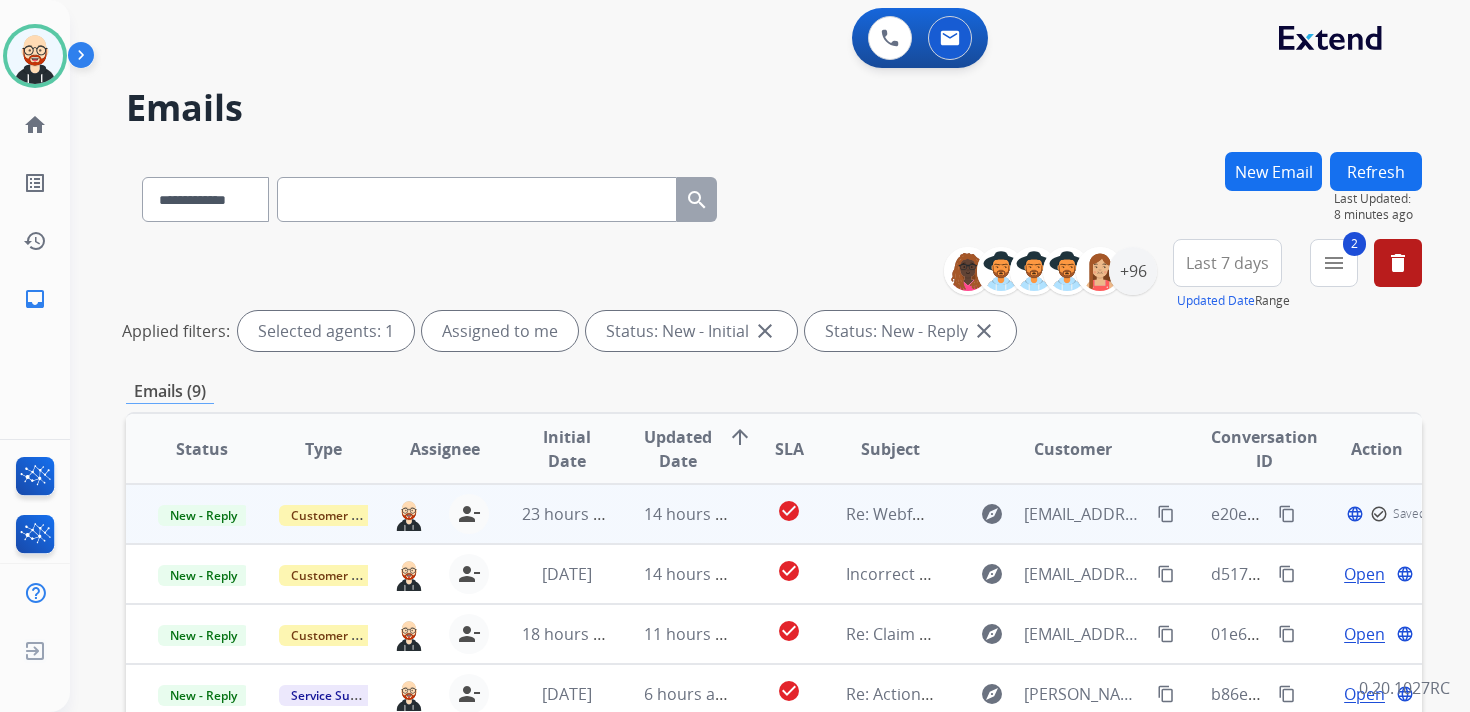 click on "New - Reply" at bounding box center [203, 515] 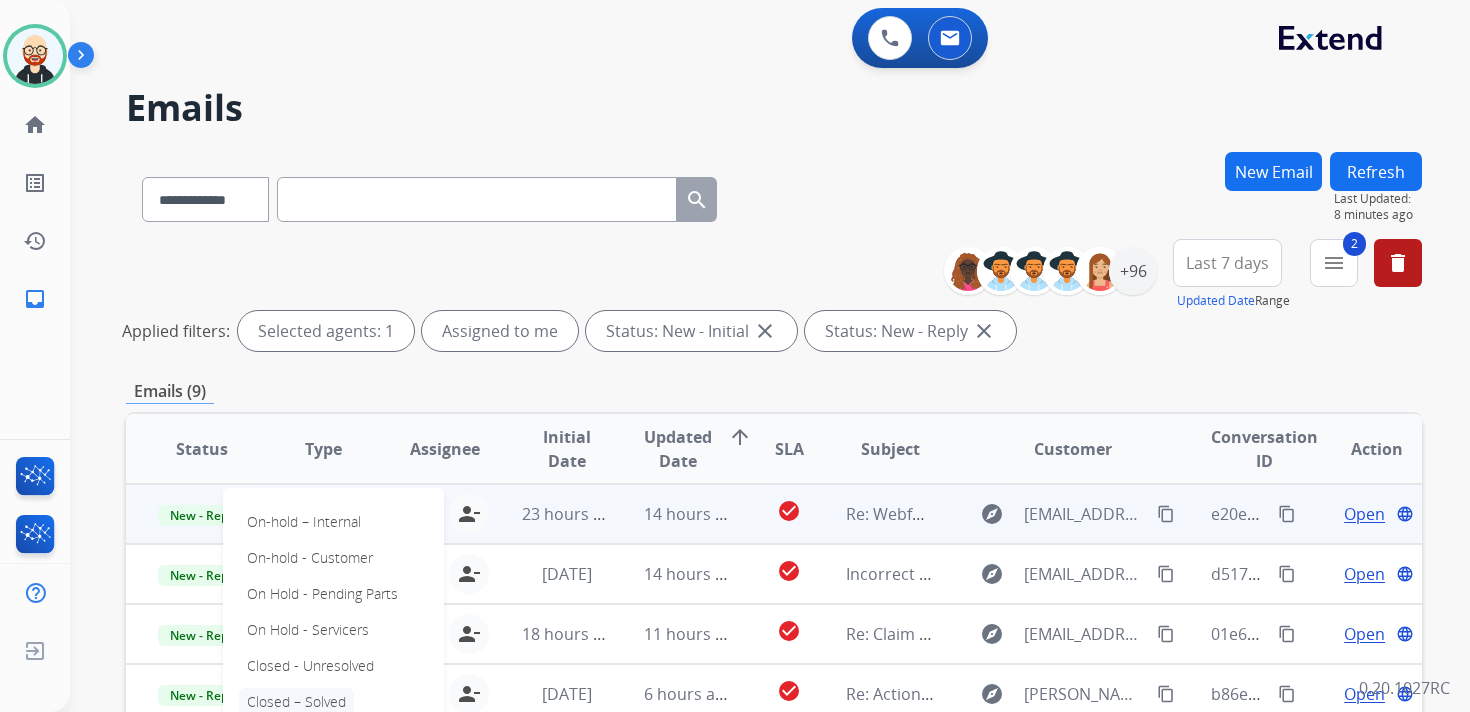 click on "Closed – Solved" at bounding box center (296, 702) 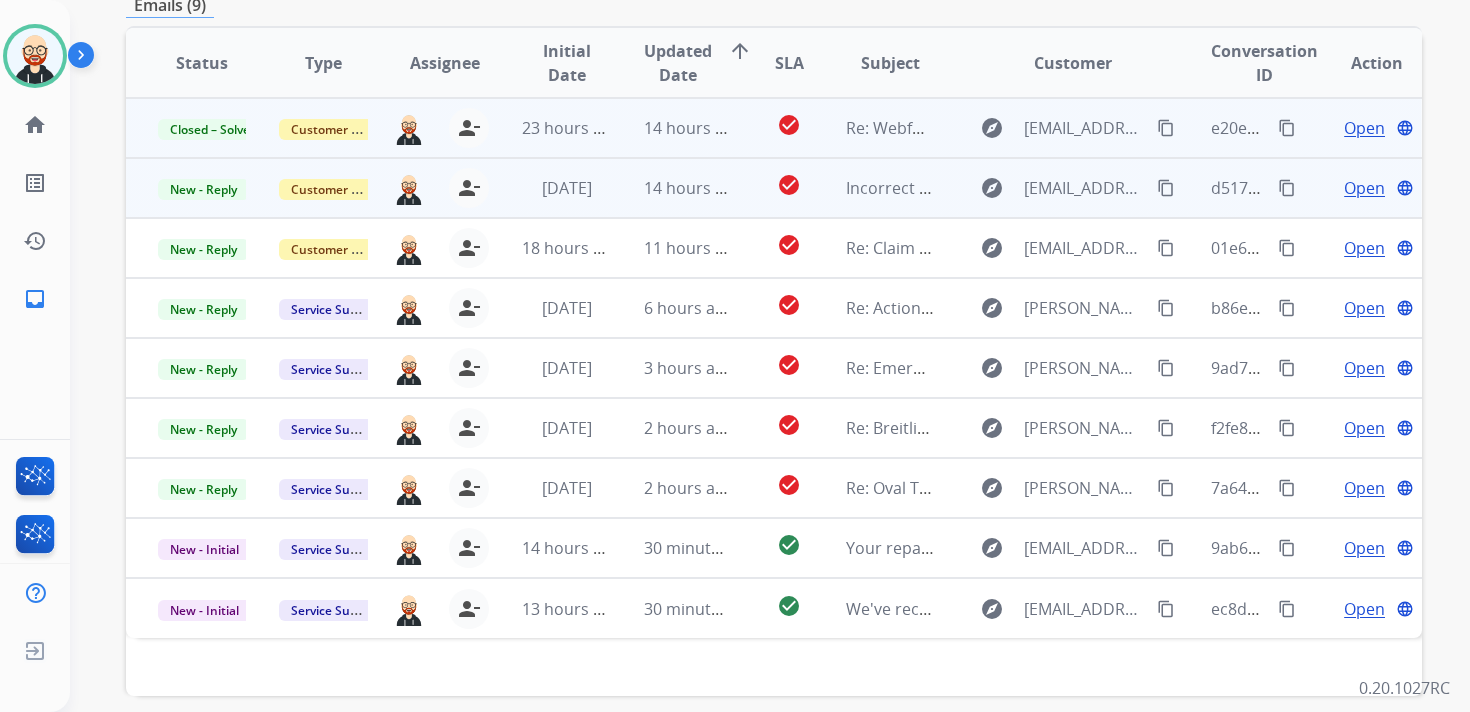 scroll, scrollTop: 388, scrollLeft: 0, axis: vertical 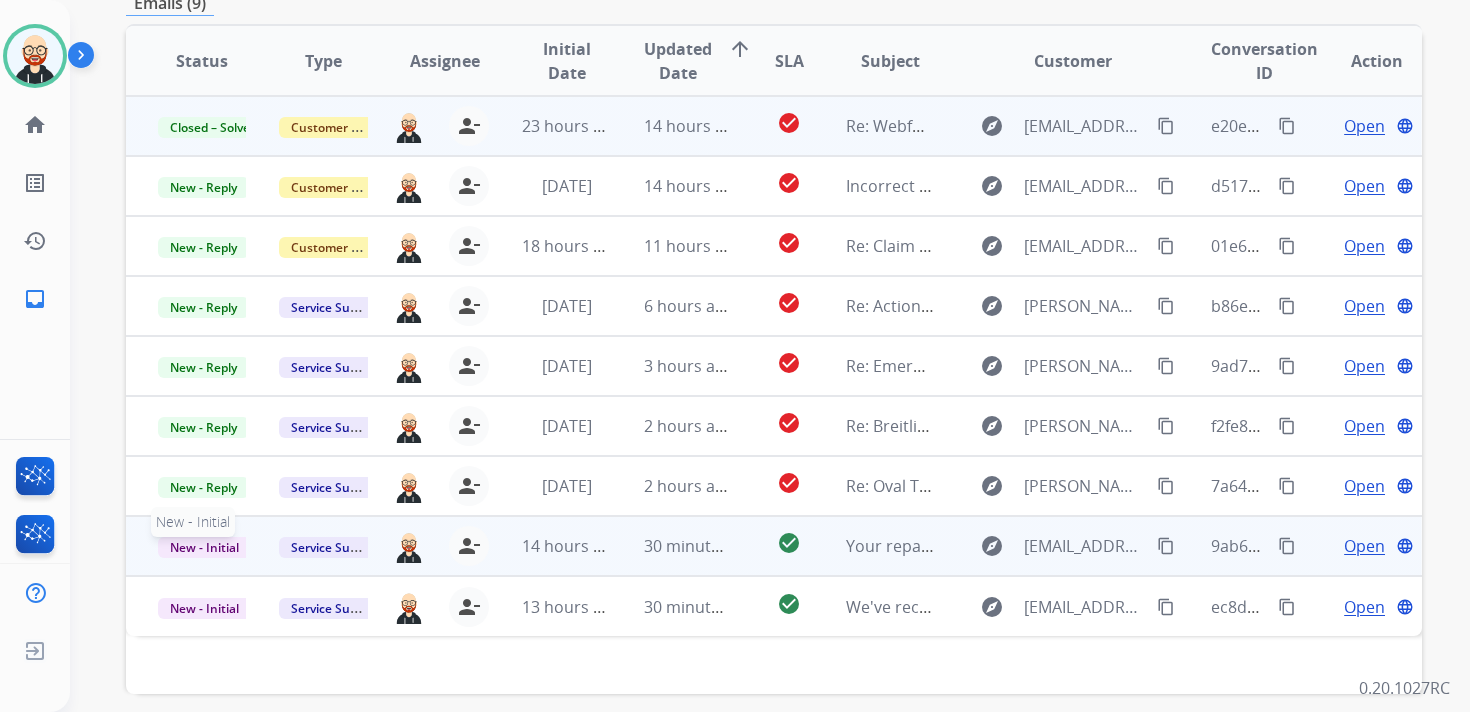 click on "New - Initial" at bounding box center [204, 547] 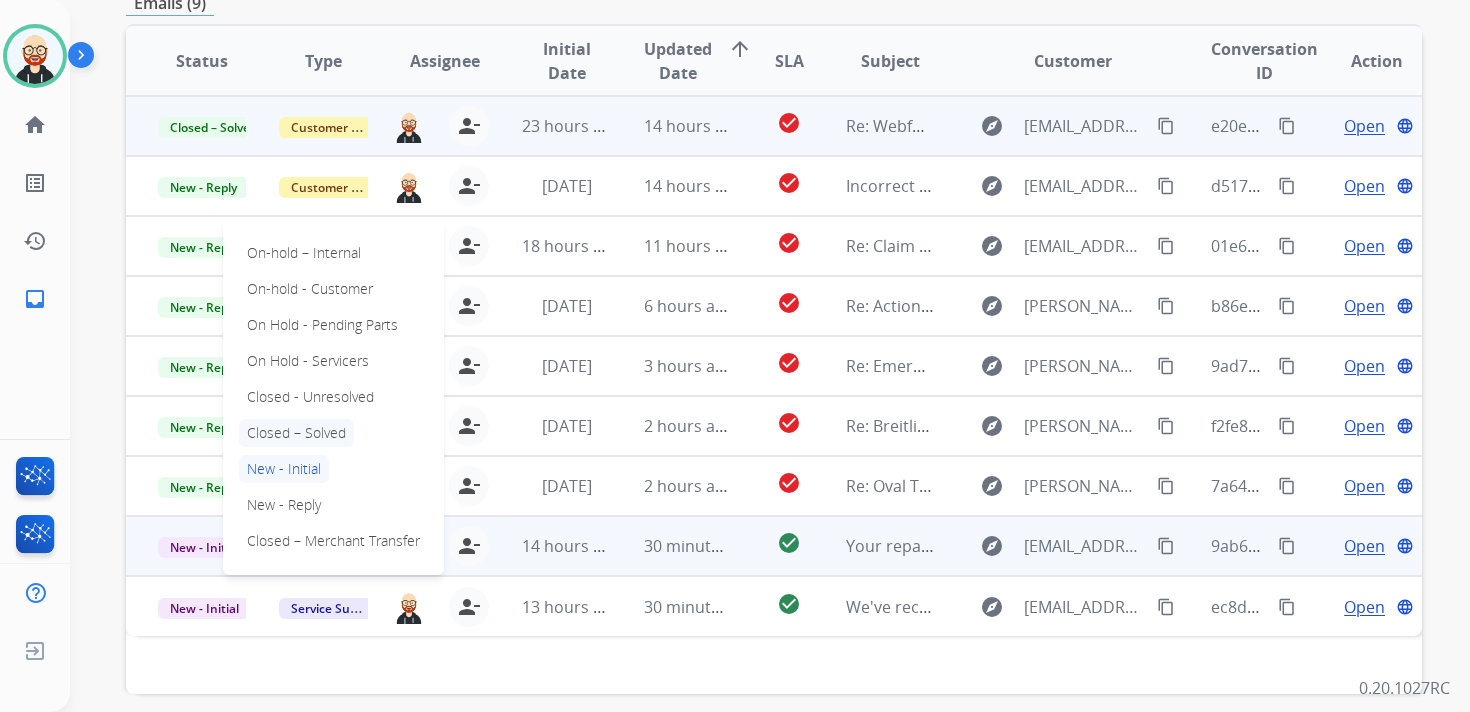 click on "Closed – Solved" at bounding box center (296, 433) 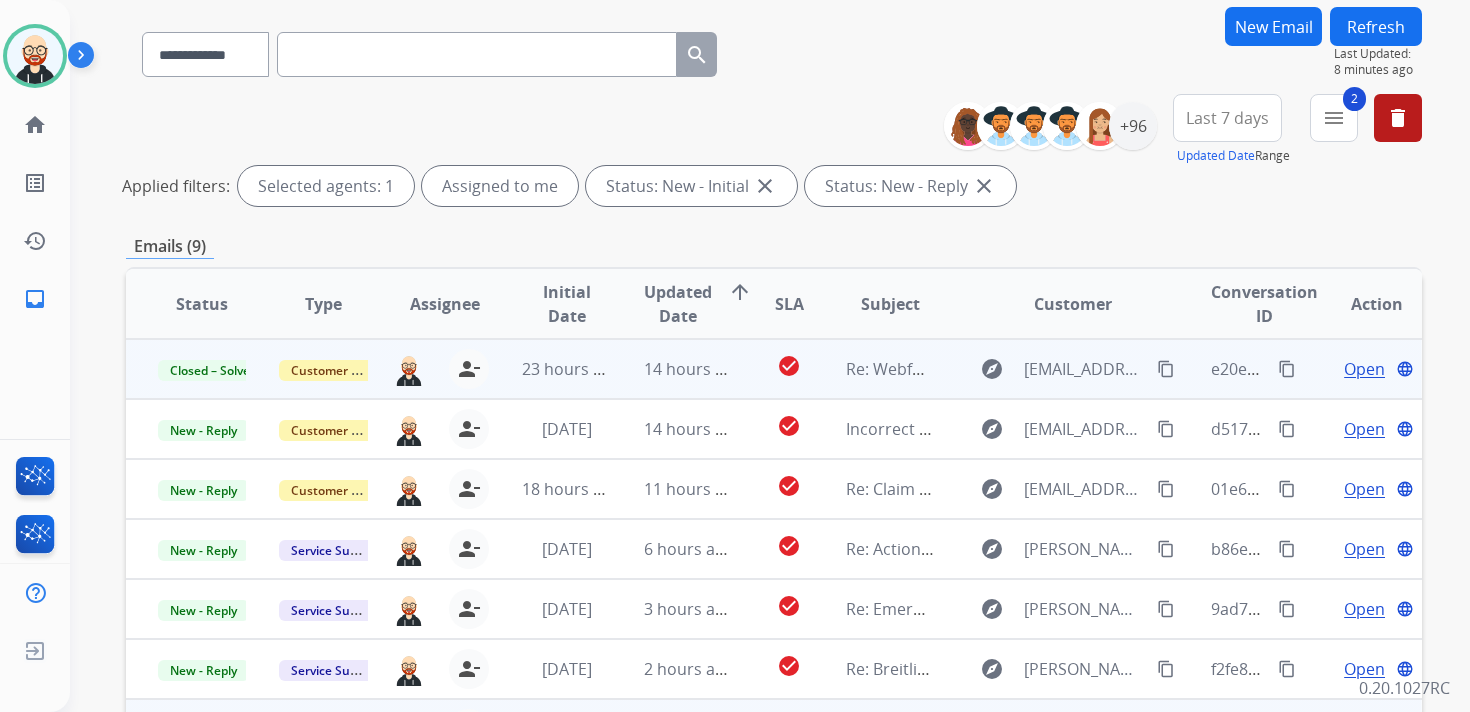 scroll, scrollTop: 144, scrollLeft: 0, axis: vertical 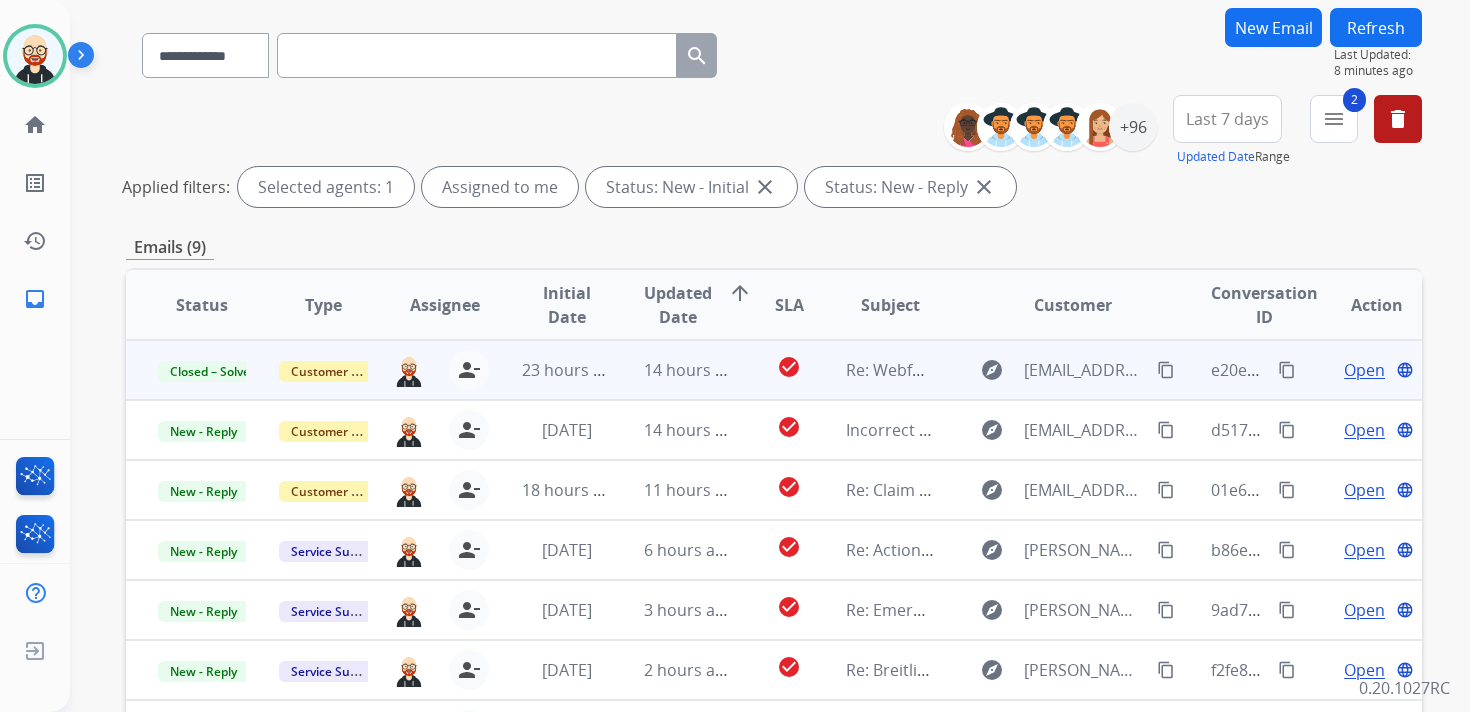 click on "Refresh" at bounding box center (1376, 27) 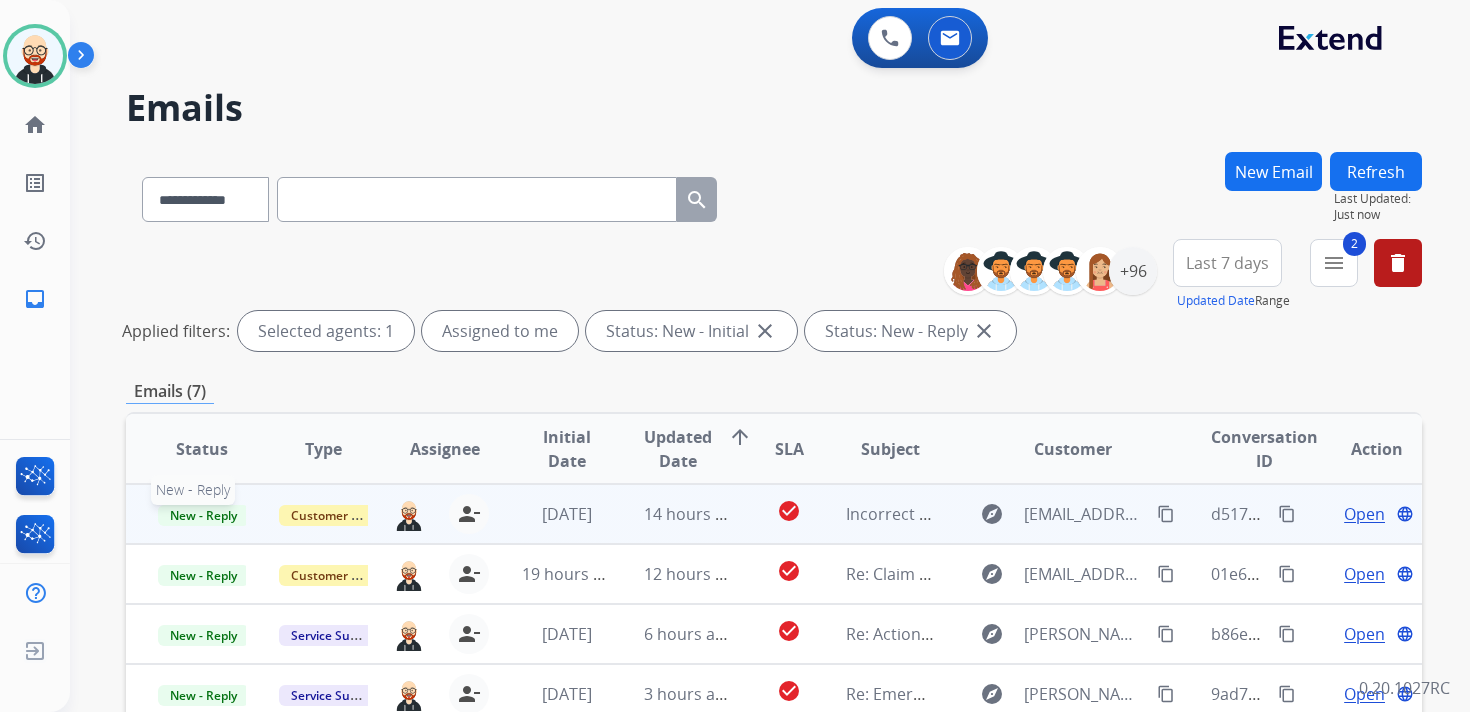 click on "New - Reply" at bounding box center [203, 515] 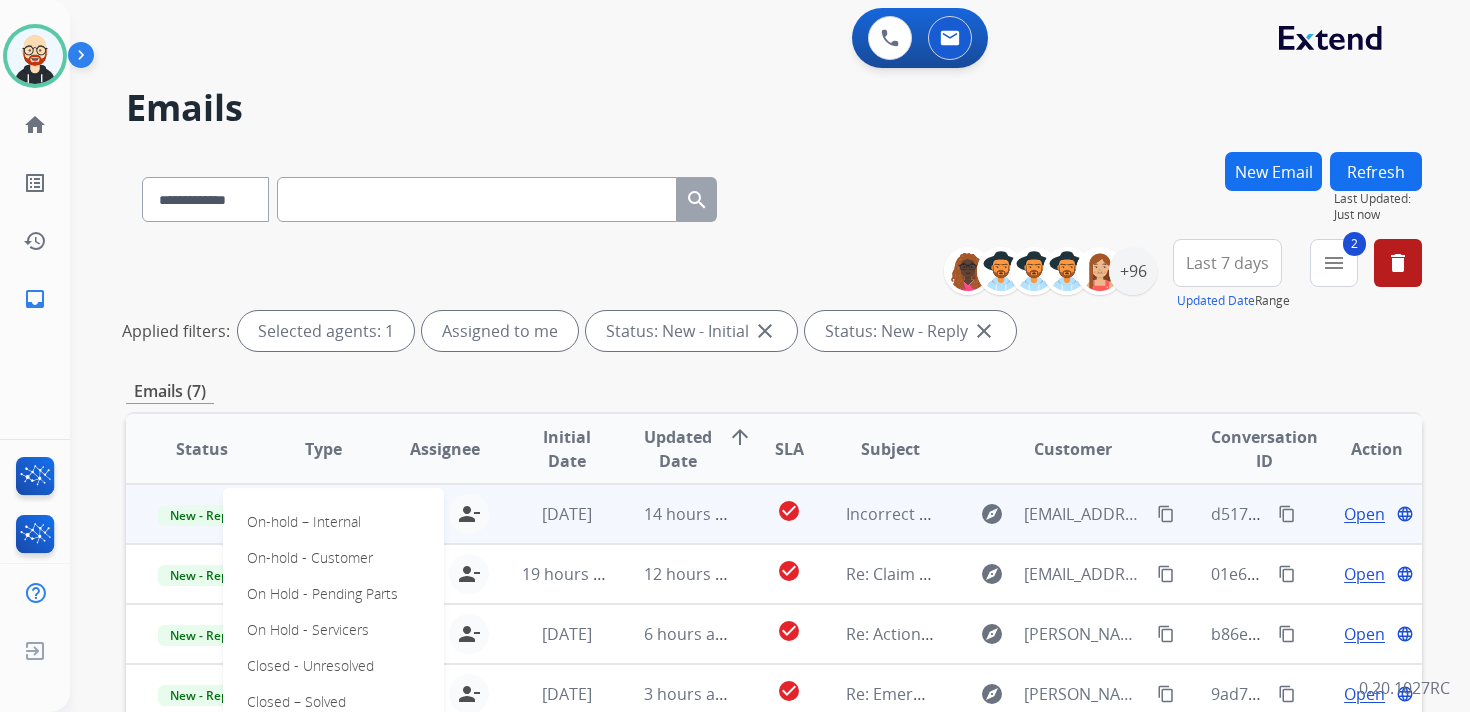 click on "Emails (7)" at bounding box center [774, 391] 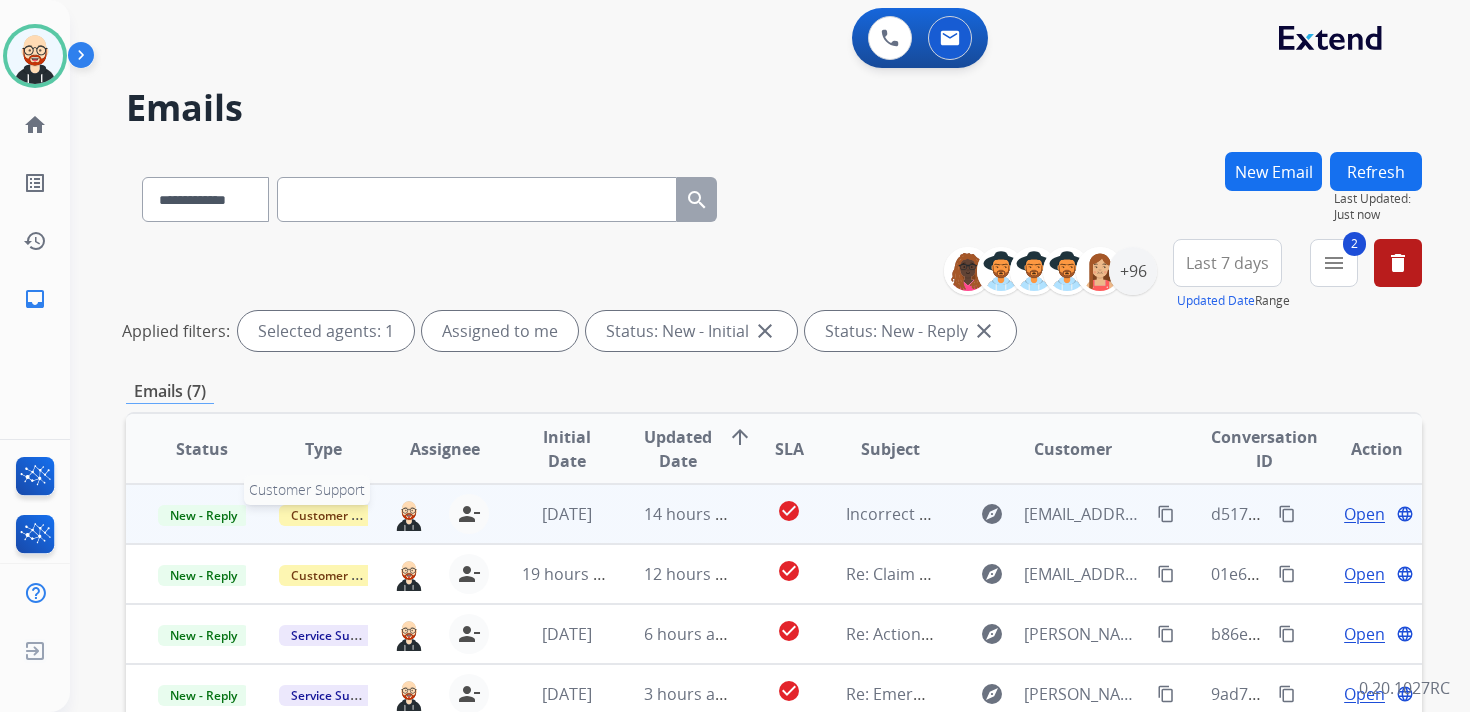 click on "Customer Support" at bounding box center [344, 515] 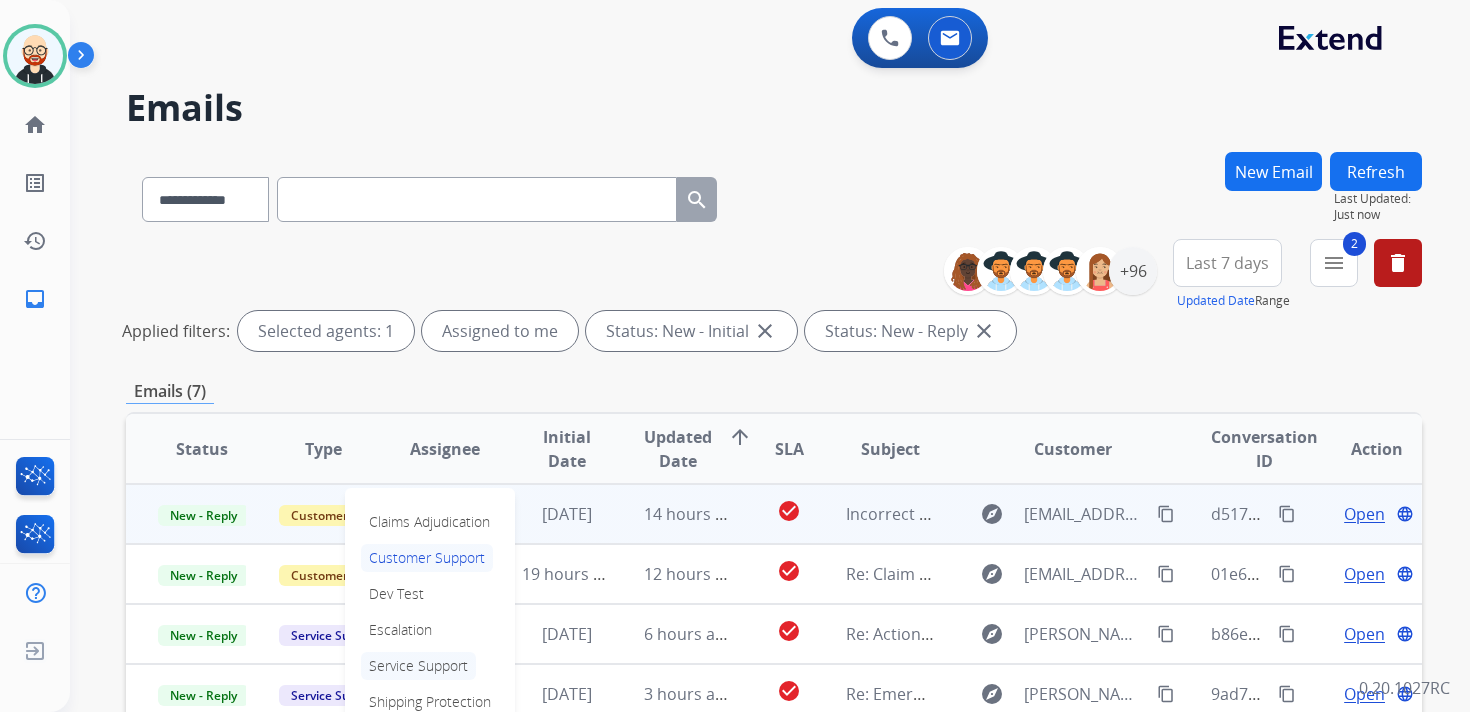 click on "Service Support" at bounding box center (418, 666) 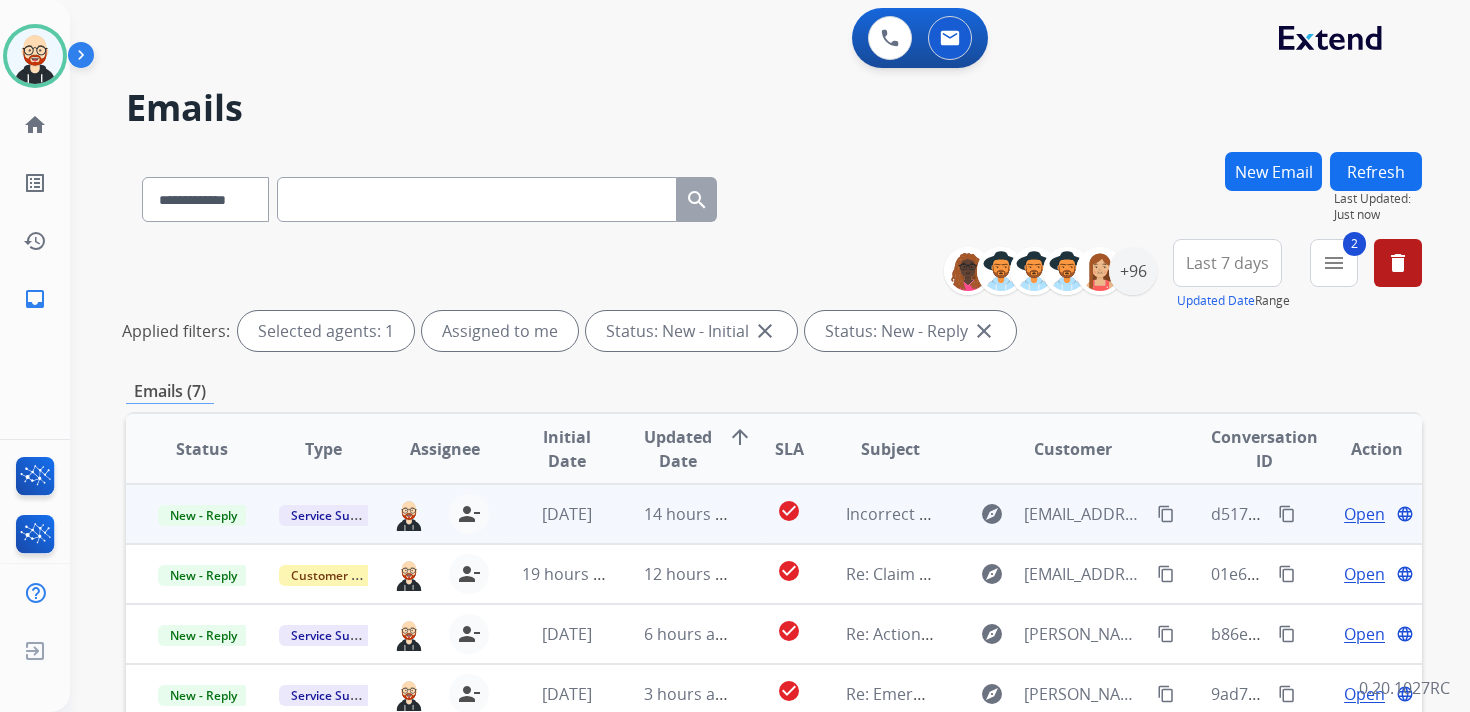 click on "Open" at bounding box center [1364, 514] 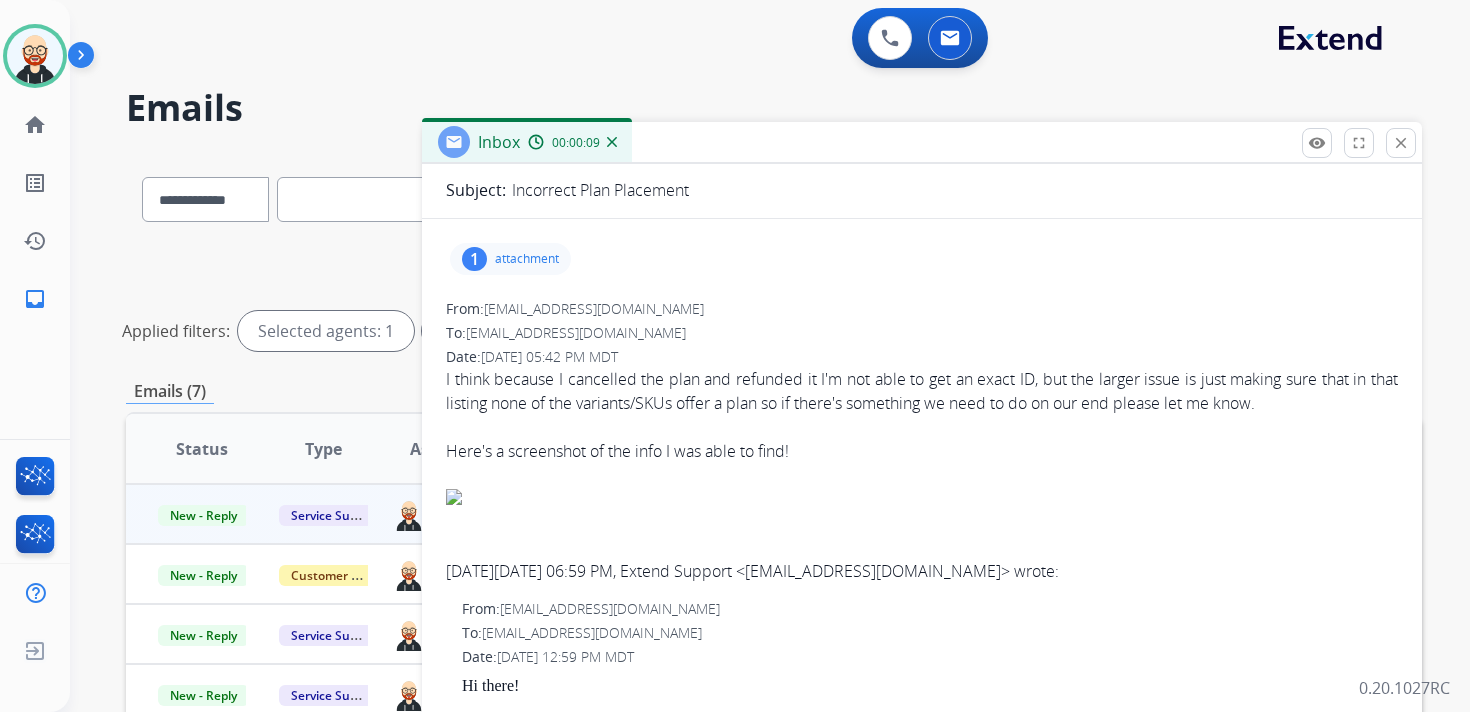 scroll, scrollTop: 0, scrollLeft: 0, axis: both 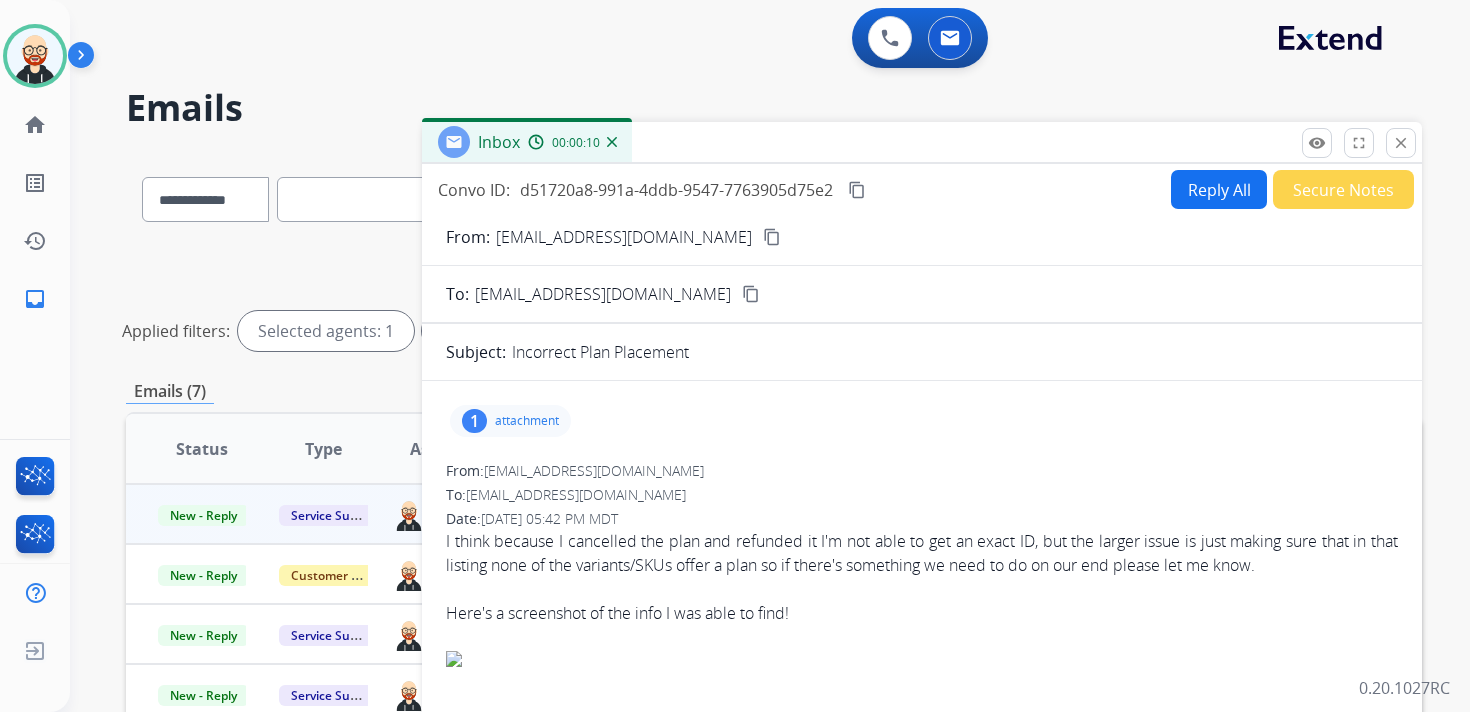 click on "attachment" at bounding box center (527, 421) 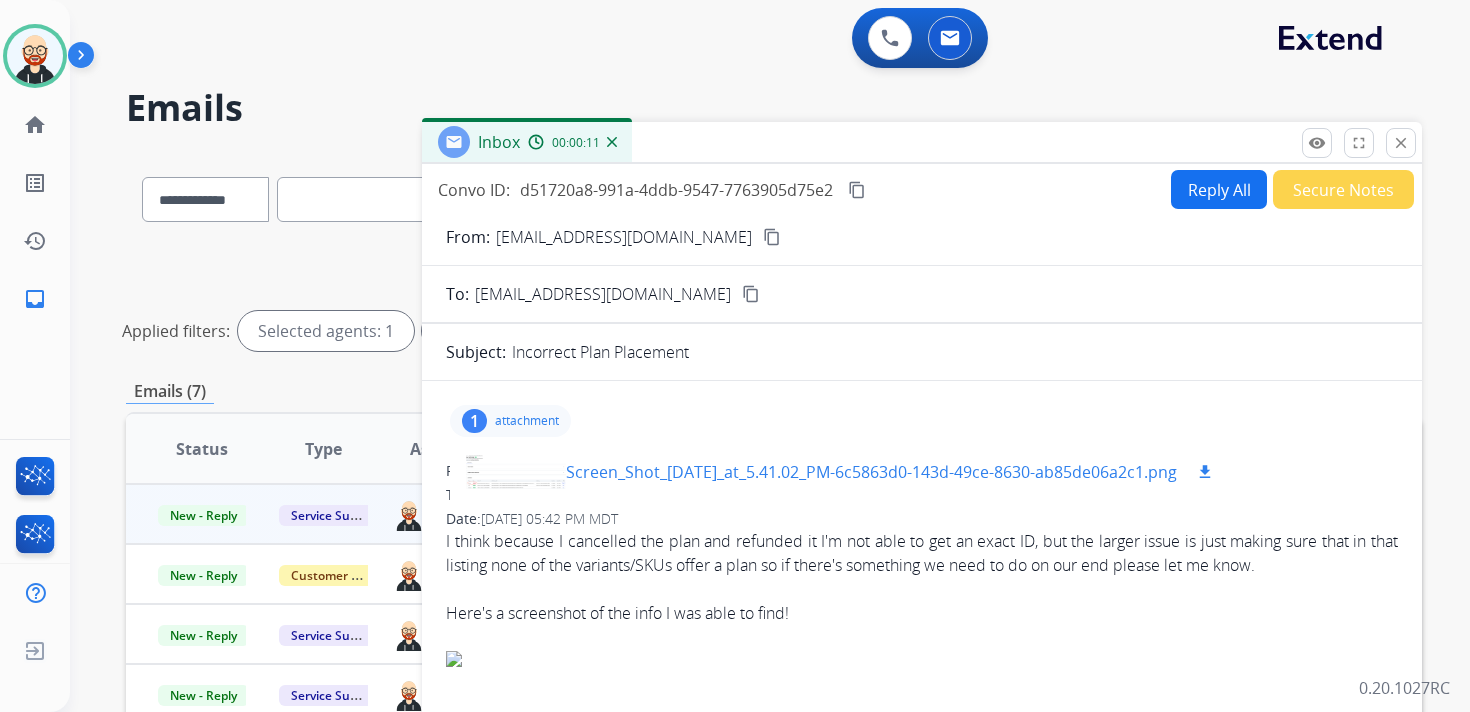 click at bounding box center (516, 472) 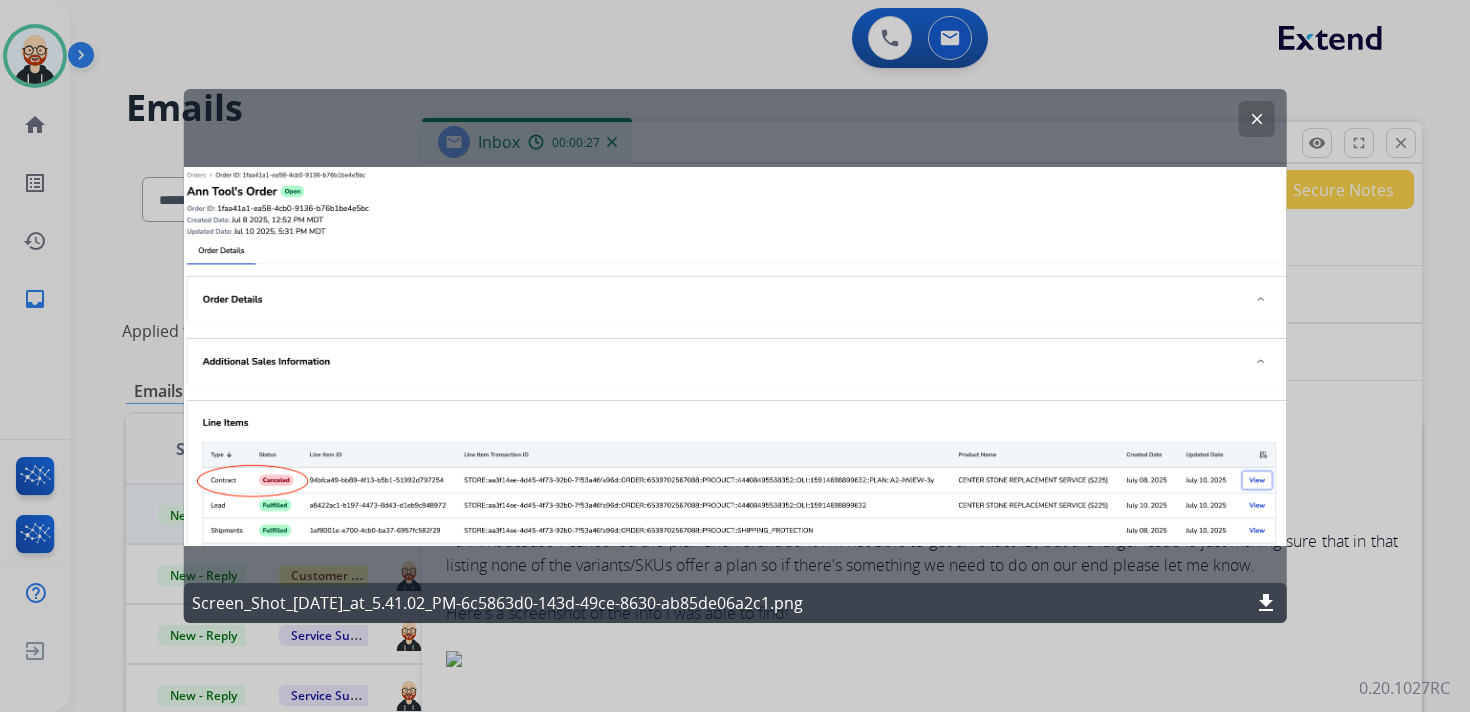 click 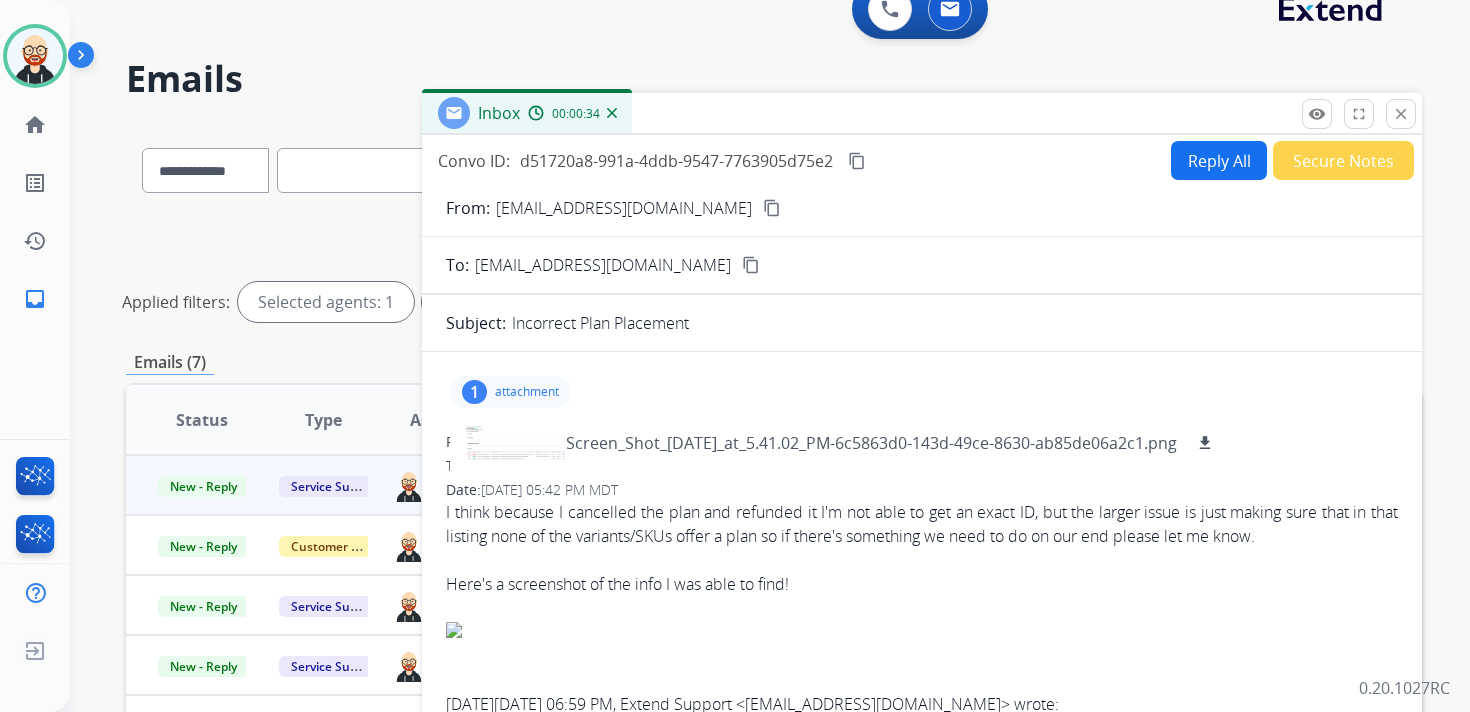 scroll, scrollTop: 39, scrollLeft: 0, axis: vertical 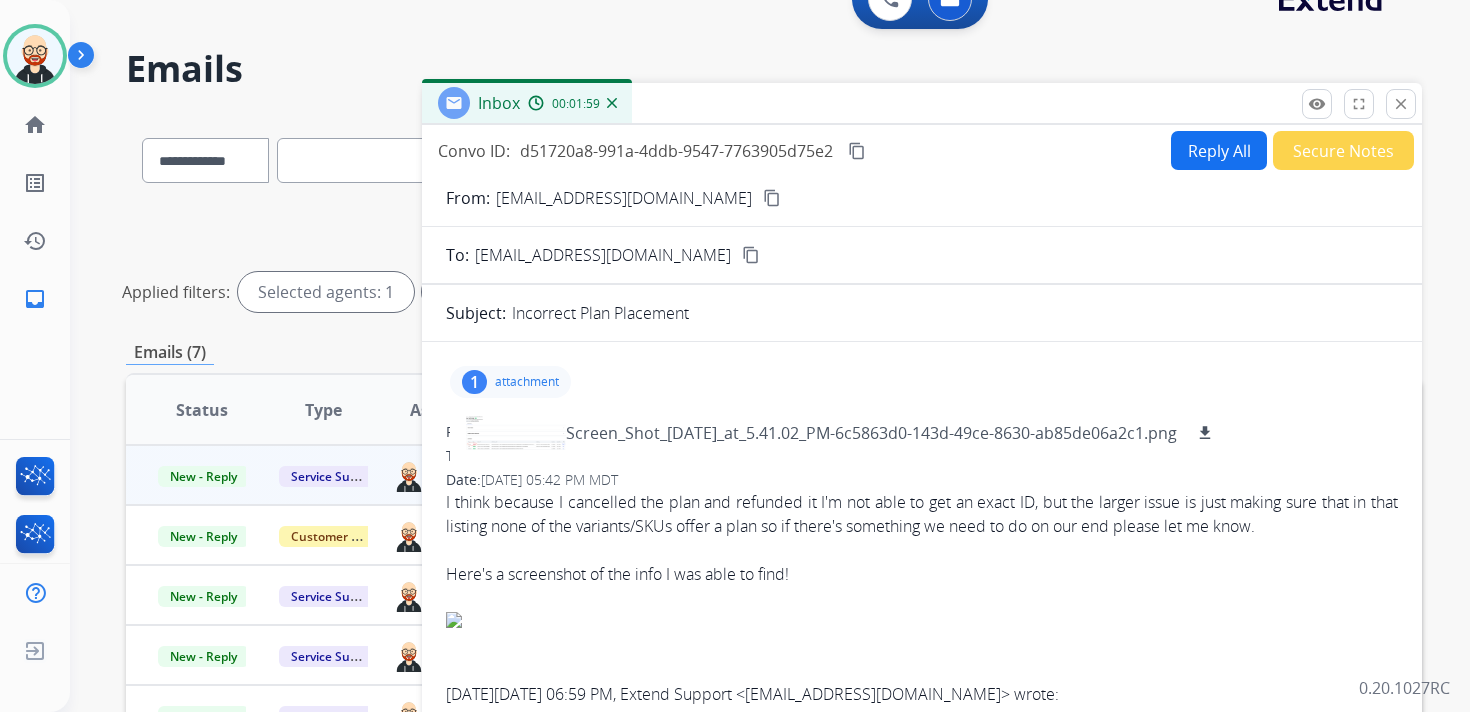 click at bounding box center (922, 550) 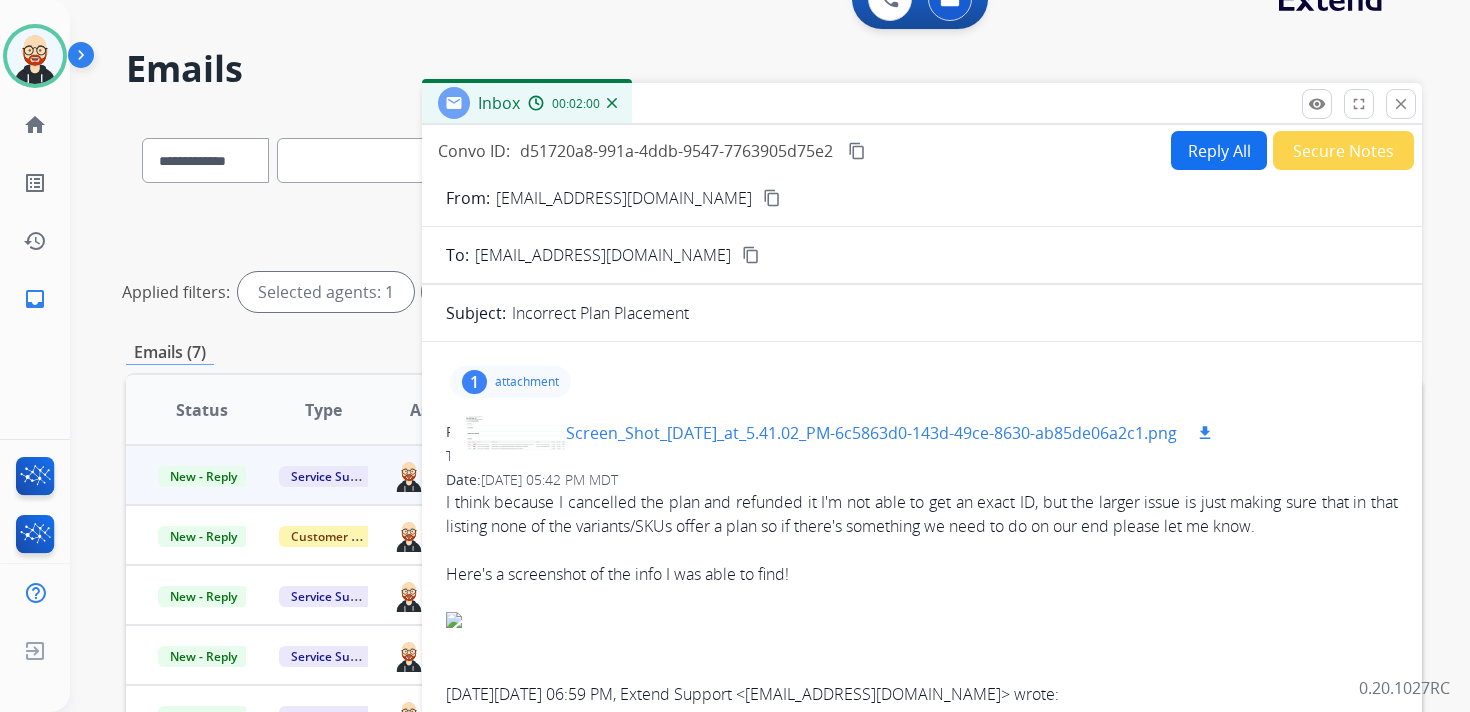 click at bounding box center (516, 433) 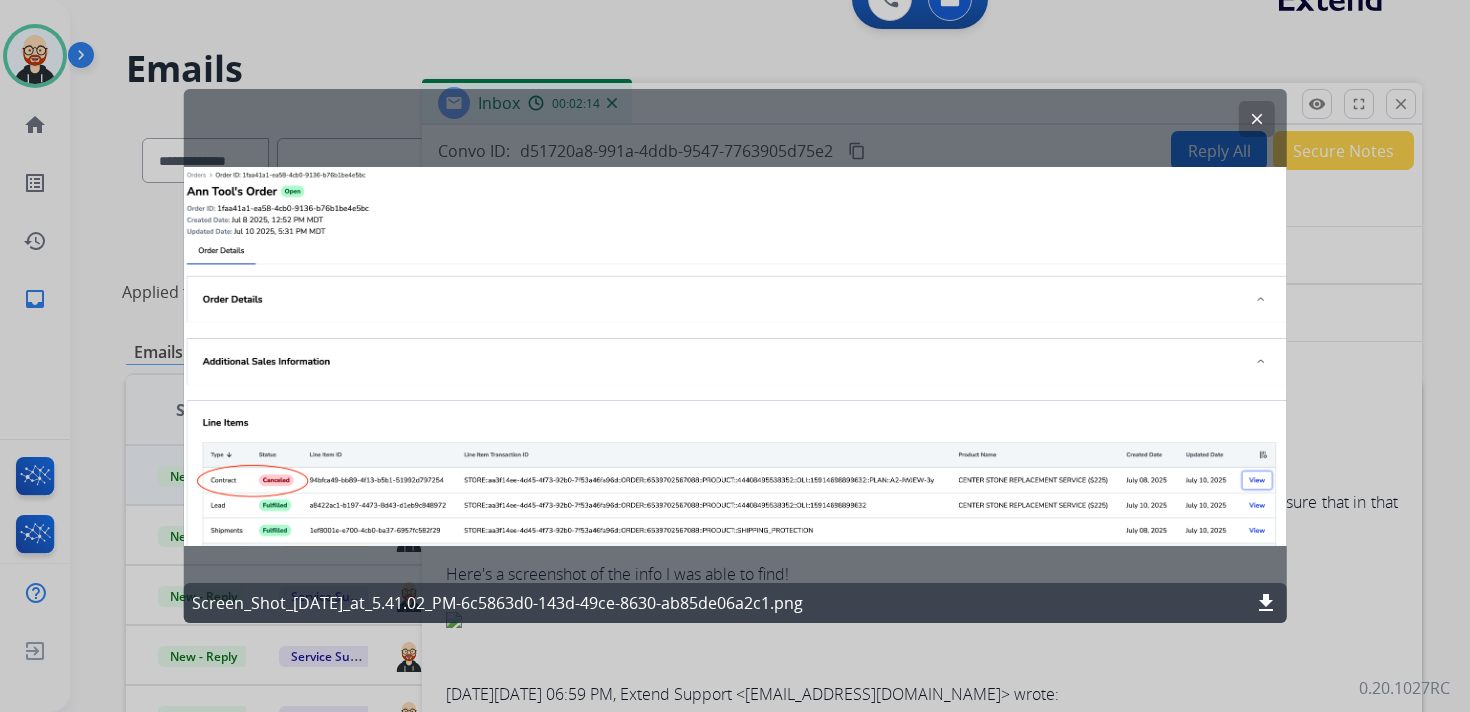 click on "clear" 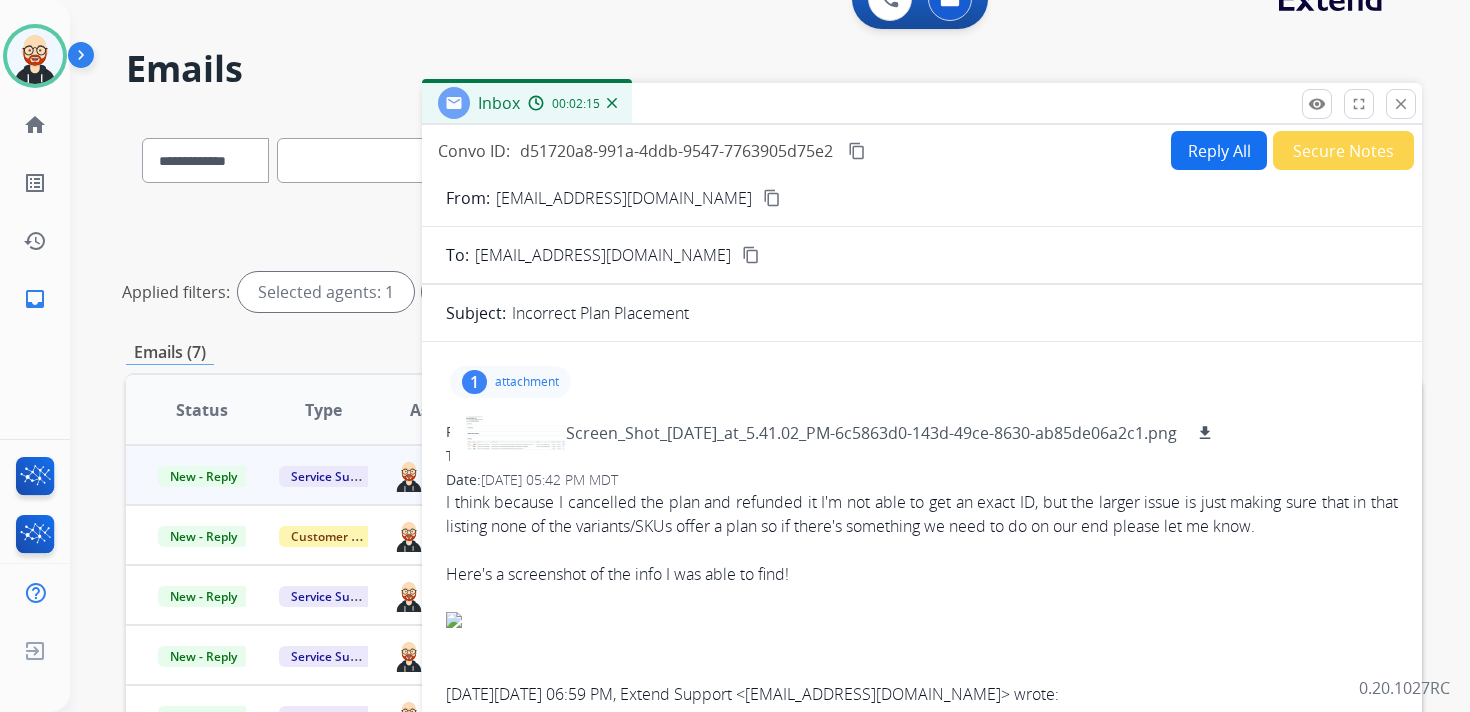 click on "Date:  [DATE] 05:42 PM MDT" at bounding box center (922, 480) 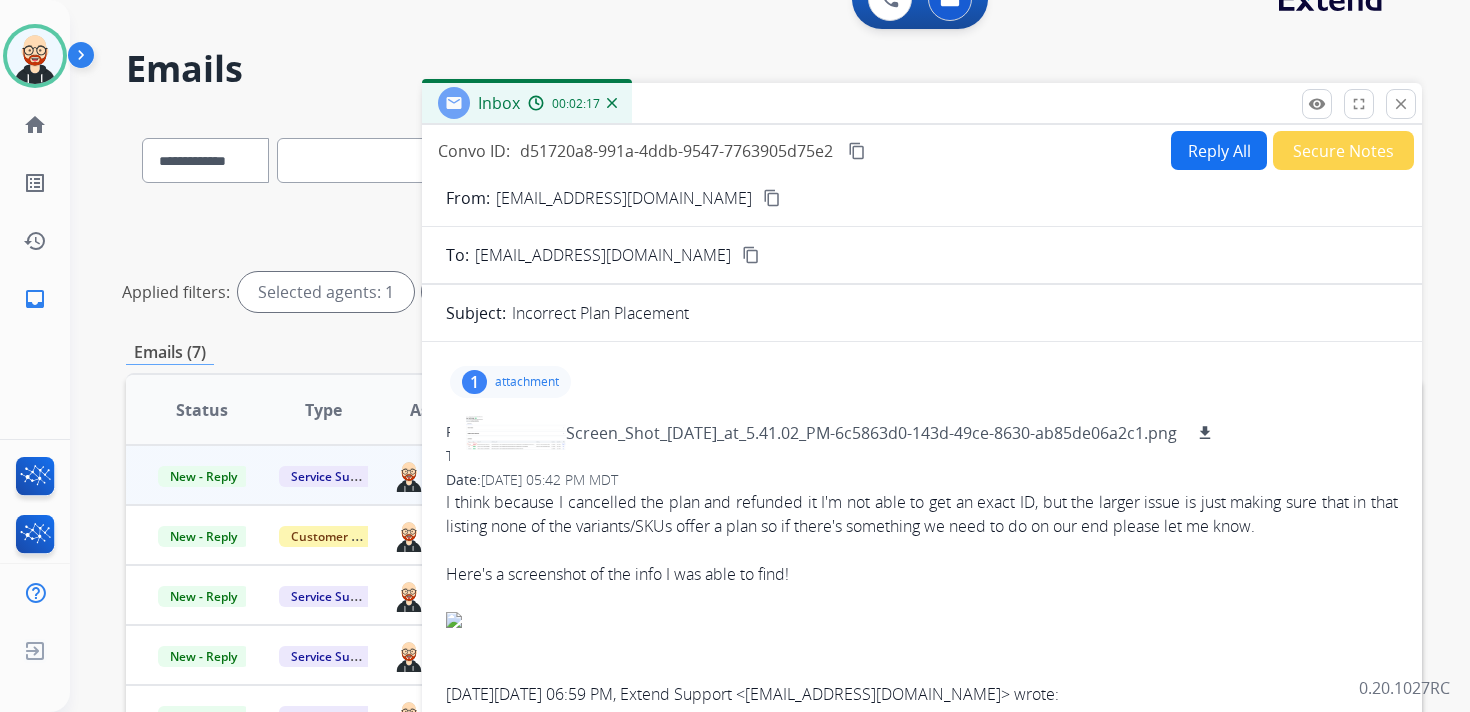 click on "Here's a screenshot of the info I was able to find!" at bounding box center [922, 574] 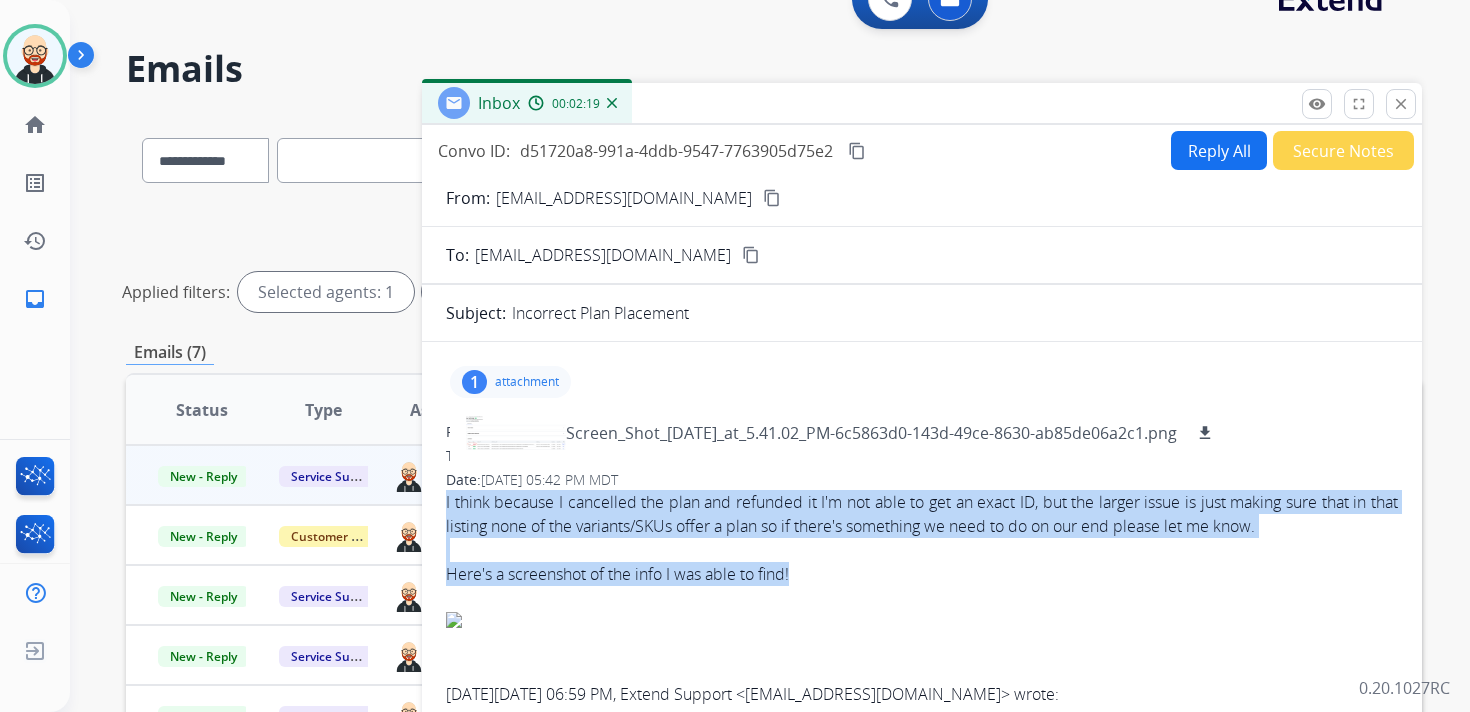 drag, startPoint x: 445, startPoint y: 500, endPoint x: 952, endPoint y: 580, distance: 513.2728 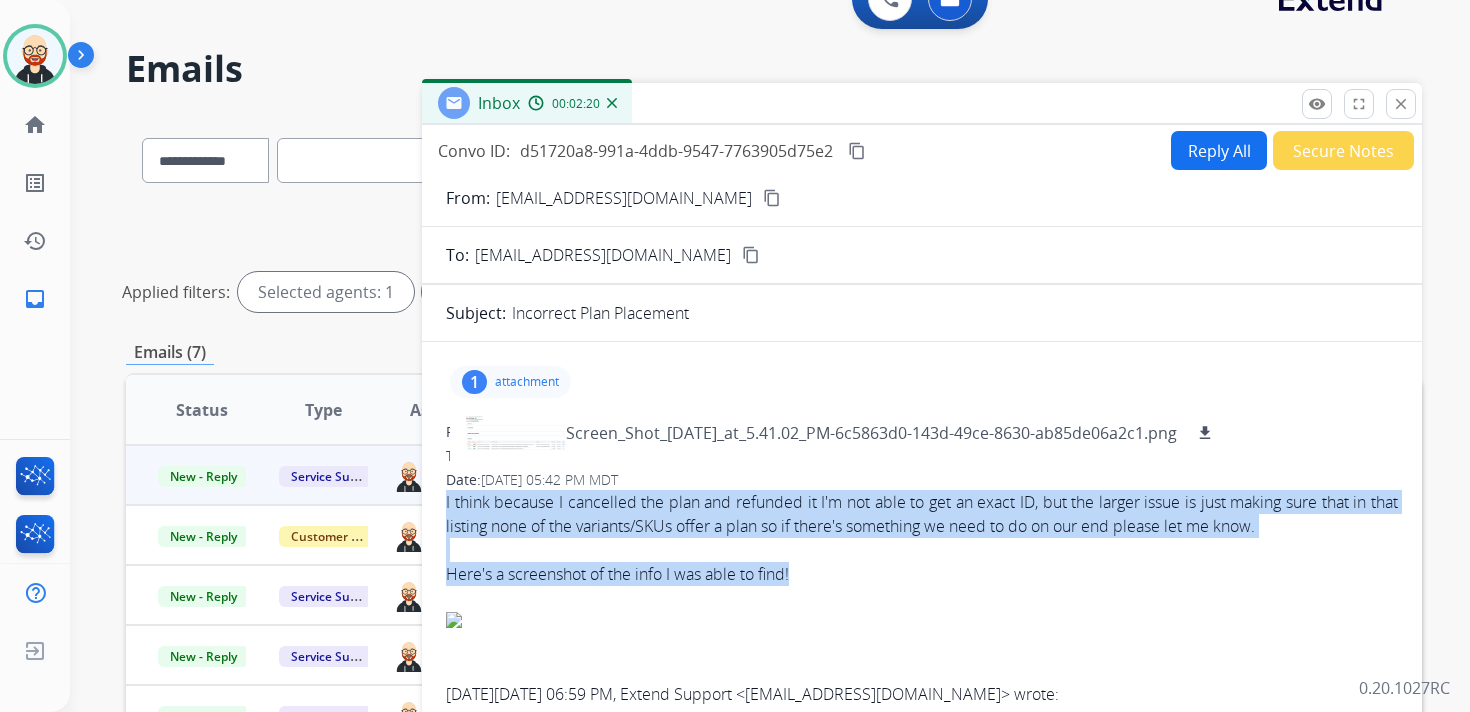 copy on "I think because I cancelled the plan and refunded it I'm not able to get an exact ID, but the larger issue is just making sure that in that listing none of the variants/SKUs offer a plan so if there's something we need to do on our end please let me know.  Here's a screenshot of the info I was able to find!" 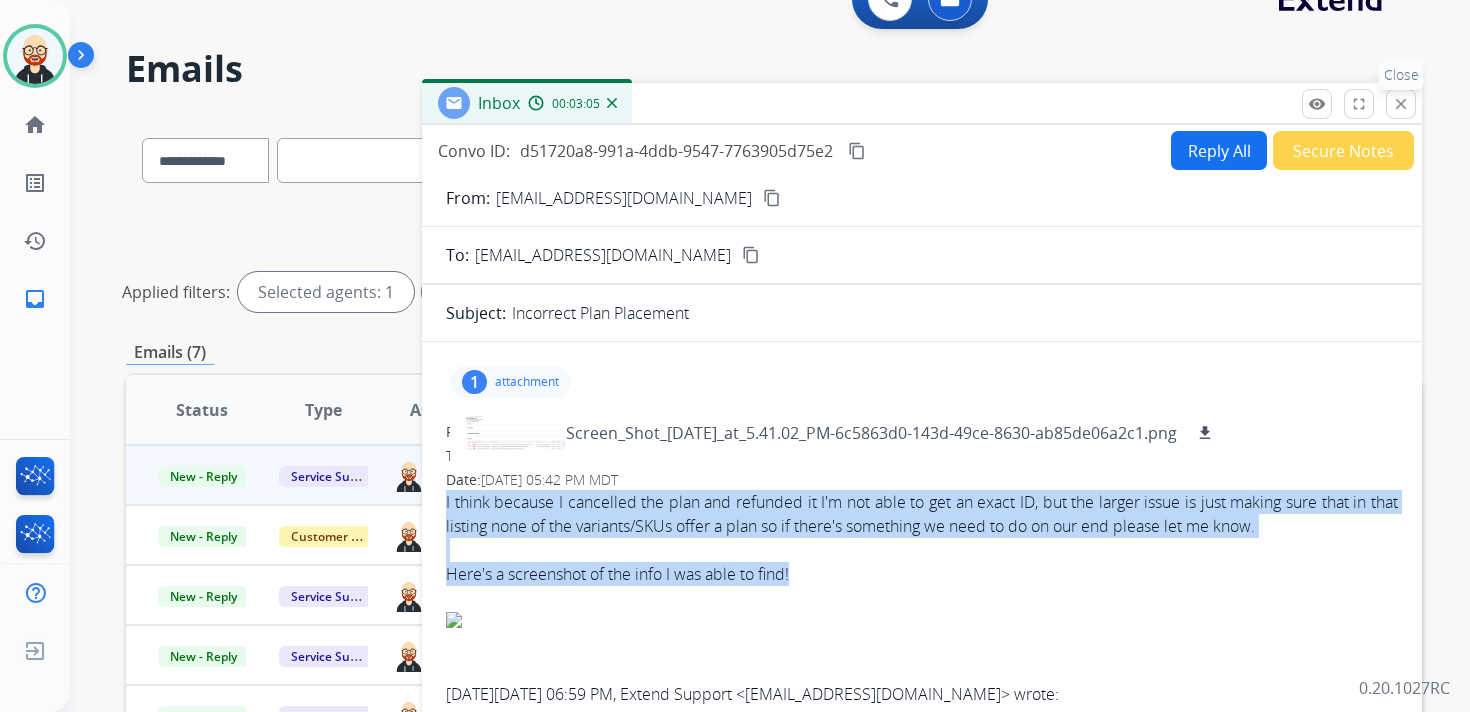 click on "close" at bounding box center (1401, 104) 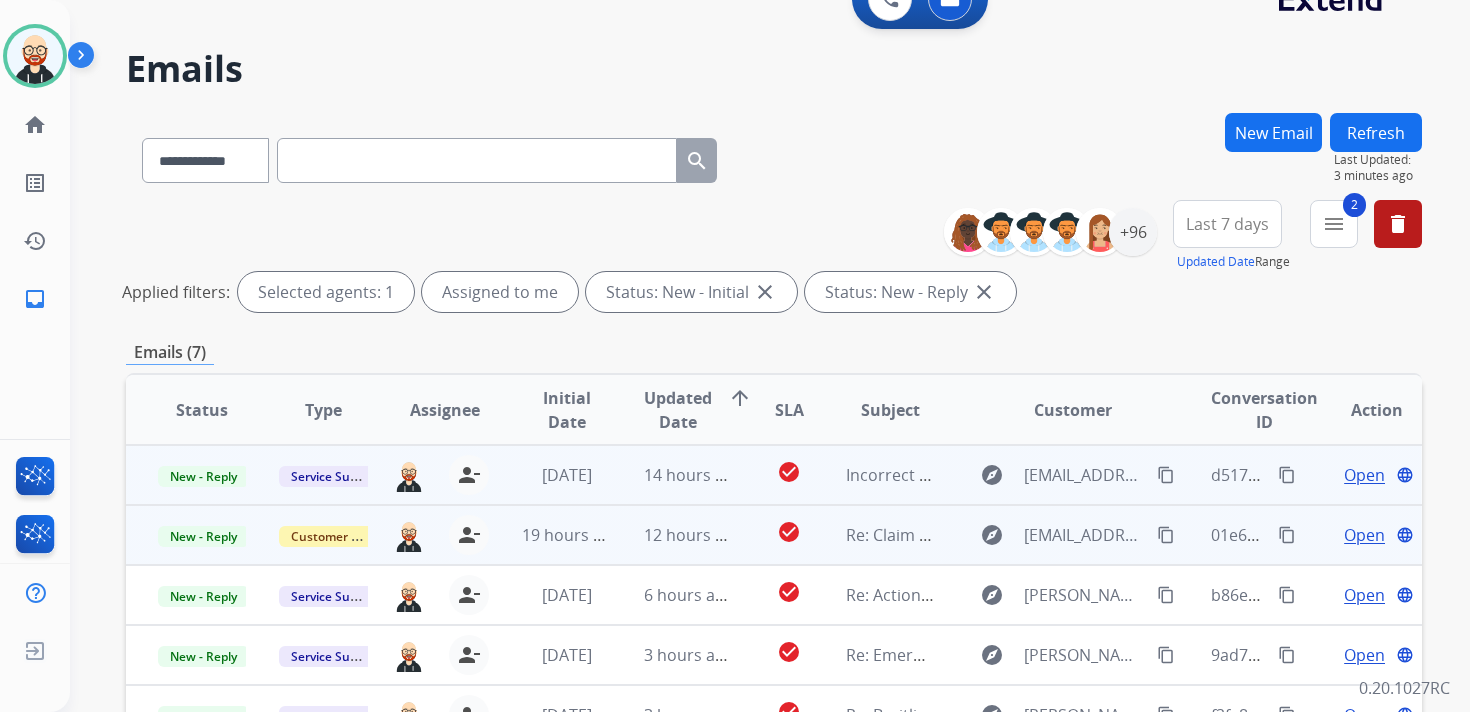 click on "Open" at bounding box center [1364, 535] 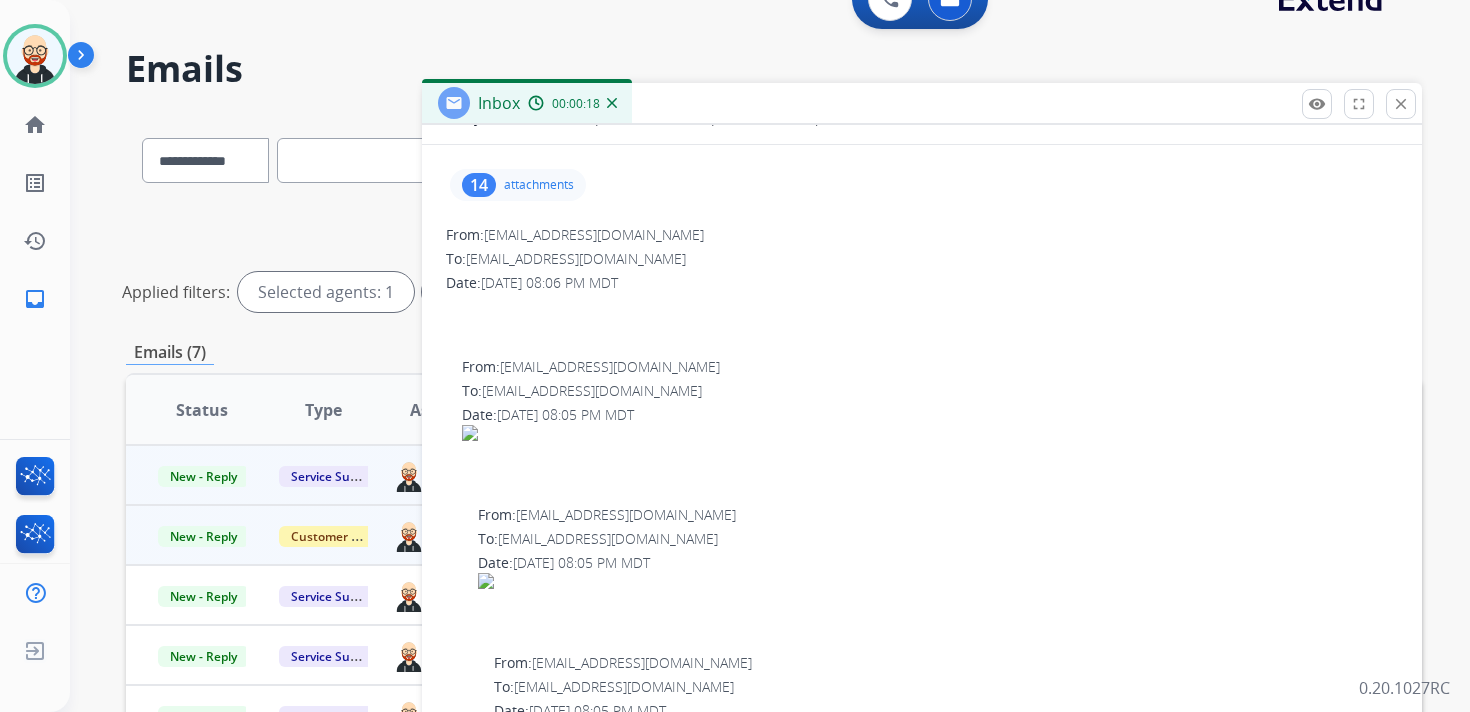scroll, scrollTop: 0, scrollLeft: 0, axis: both 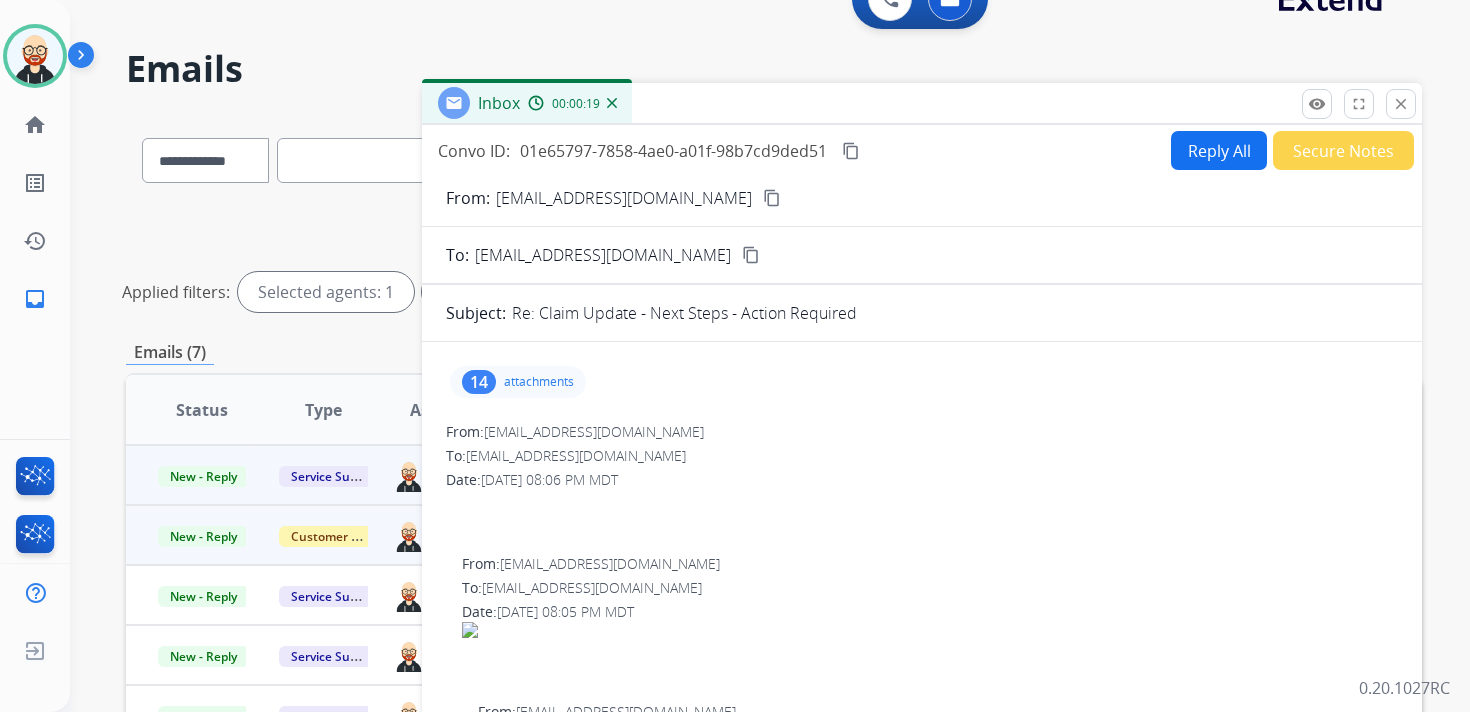 click on "14 attachments" at bounding box center [518, 382] 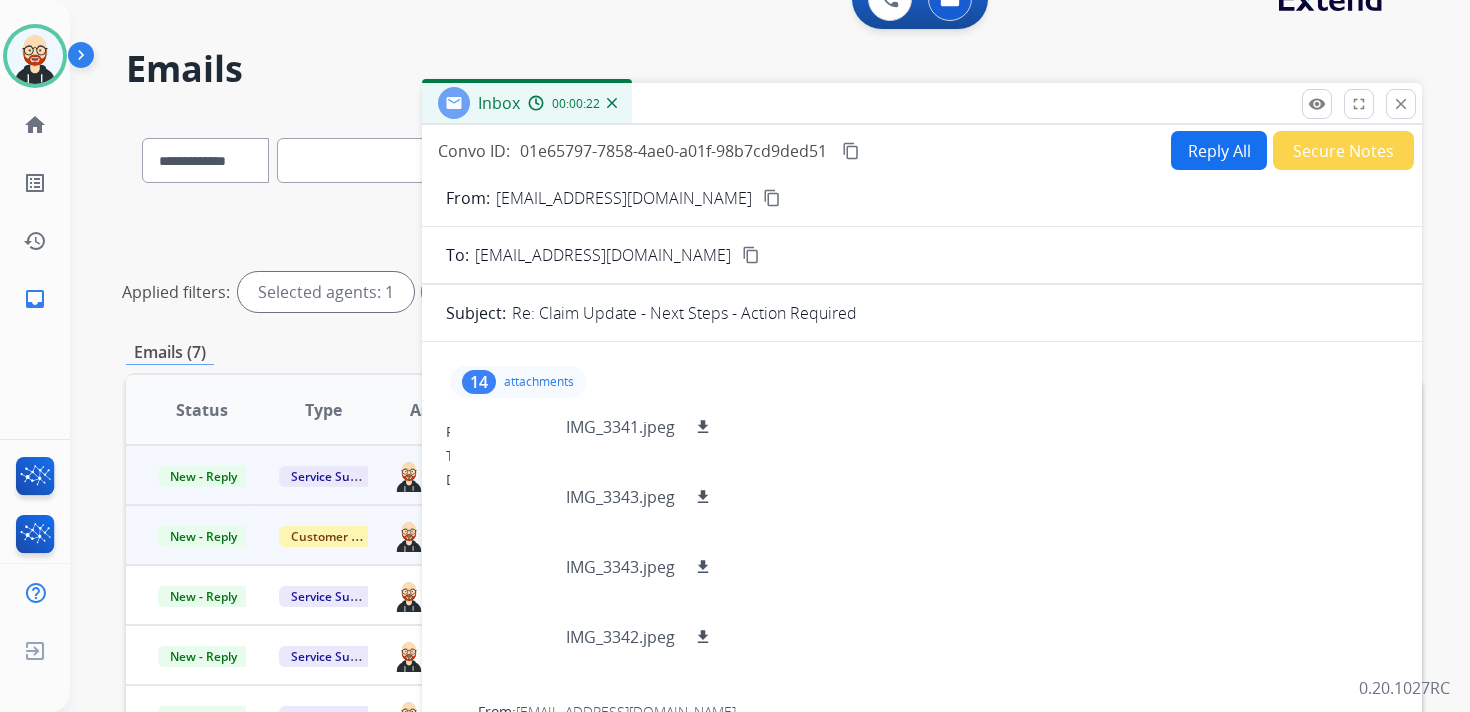 scroll, scrollTop: 0, scrollLeft: 0, axis: both 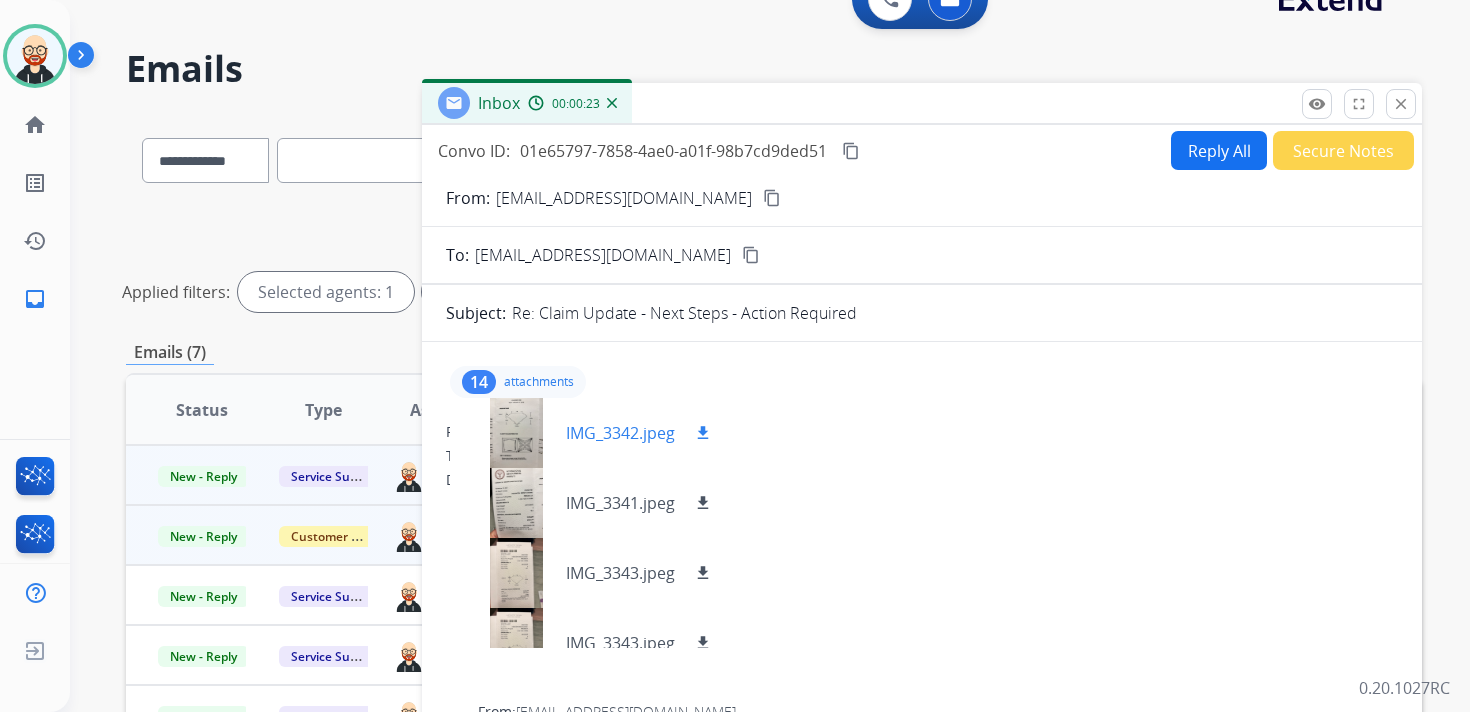 click on "download" at bounding box center [703, 433] 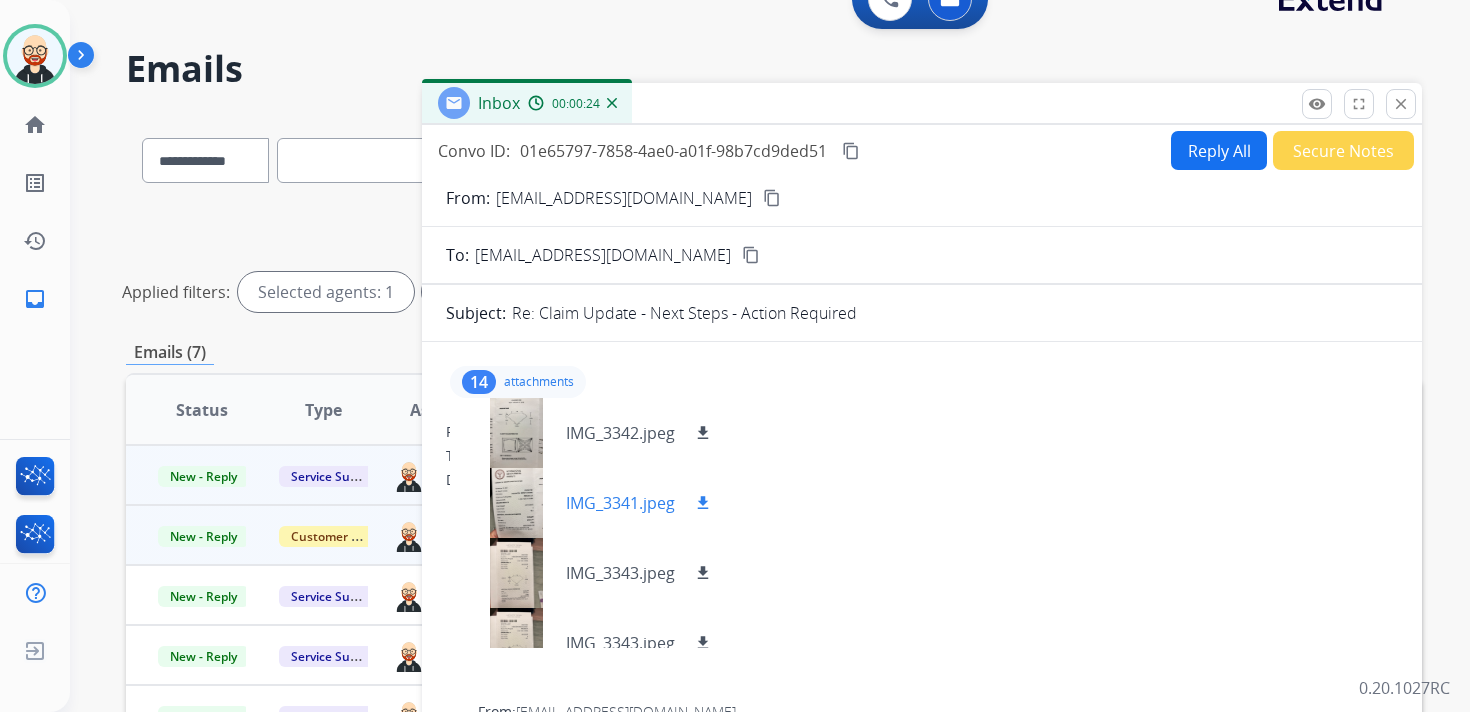 click on "download" at bounding box center (703, 503) 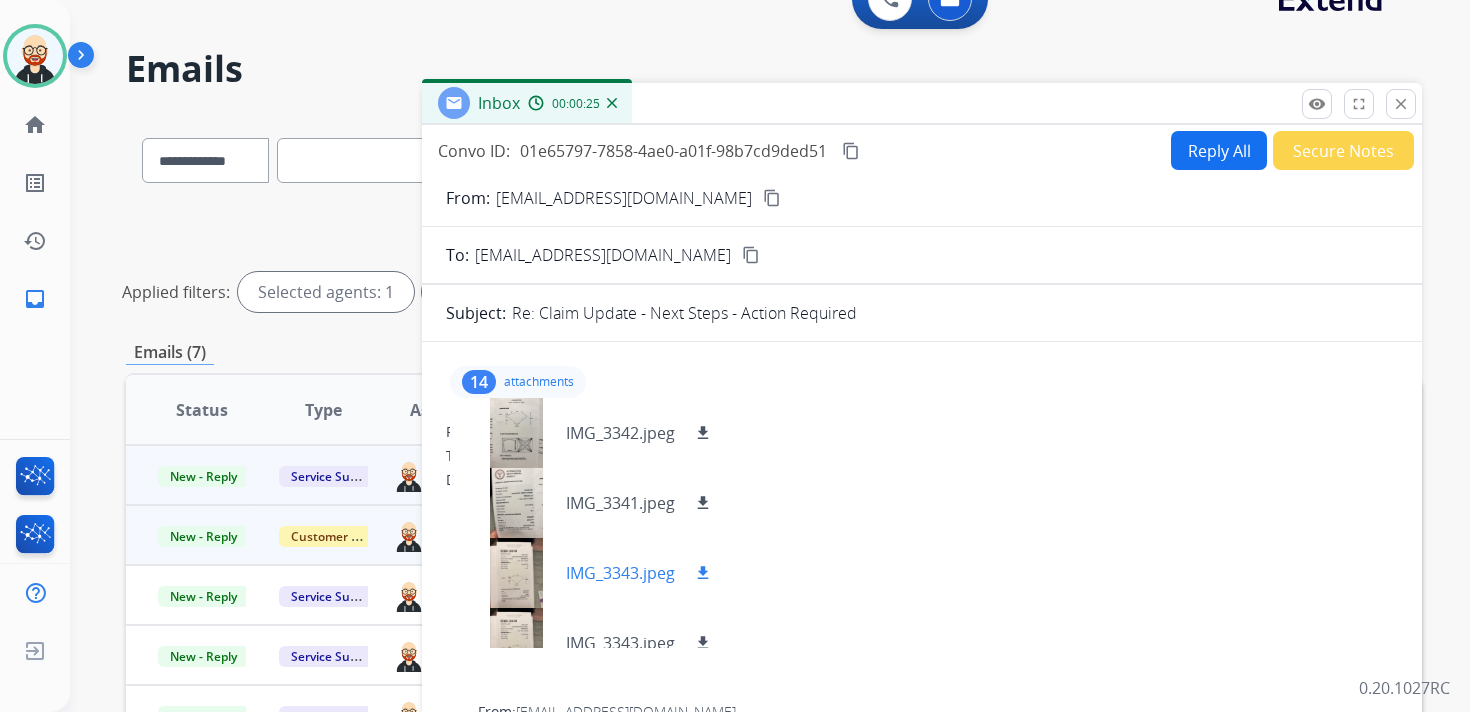 click on "download" at bounding box center [703, 573] 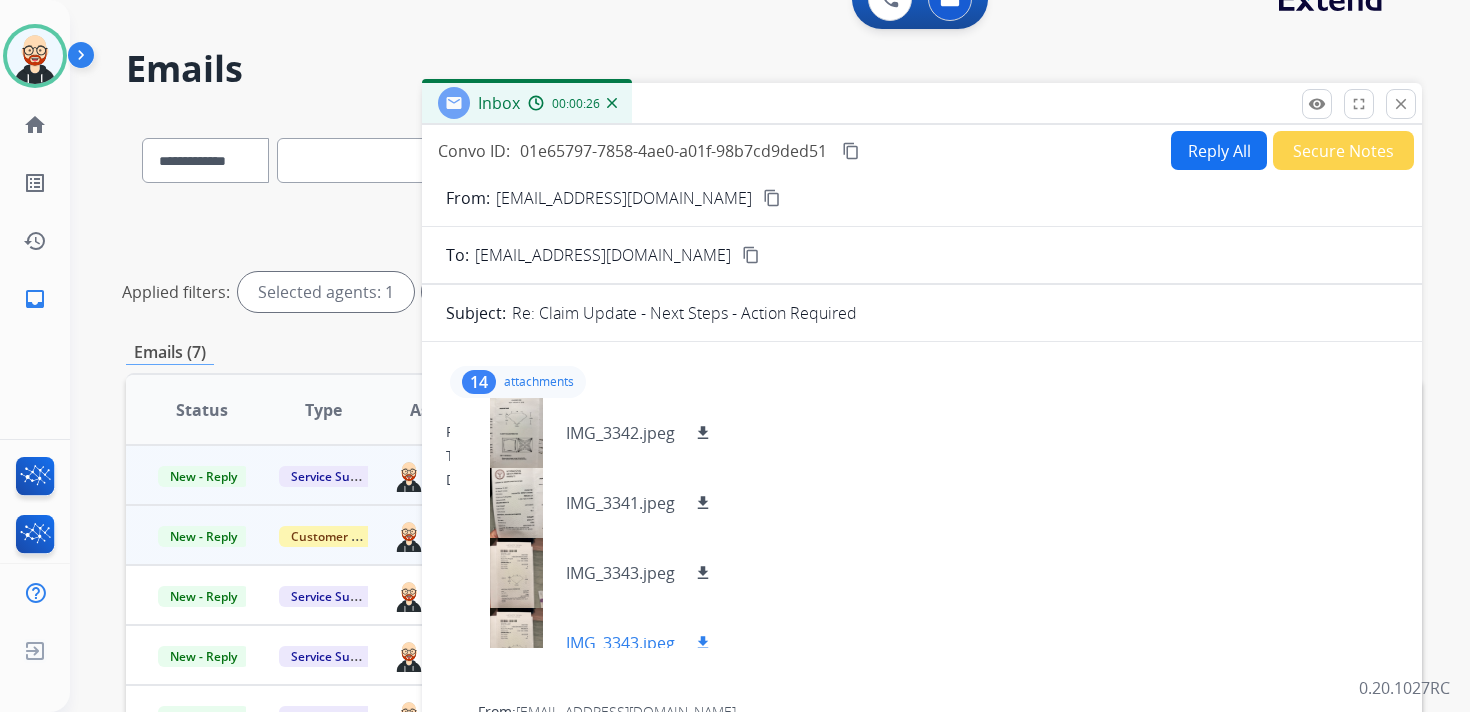 click on "download" at bounding box center [703, 643] 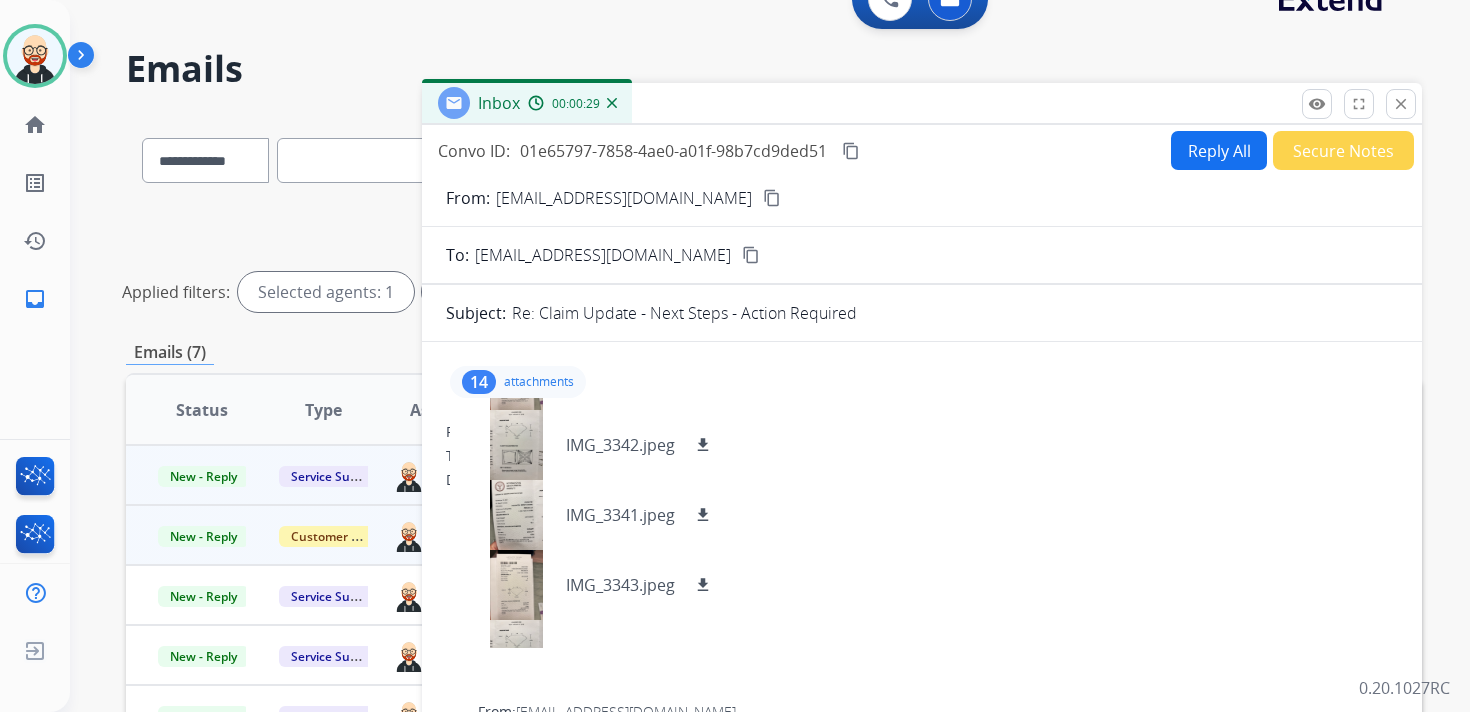 scroll, scrollTop: 285, scrollLeft: 0, axis: vertical 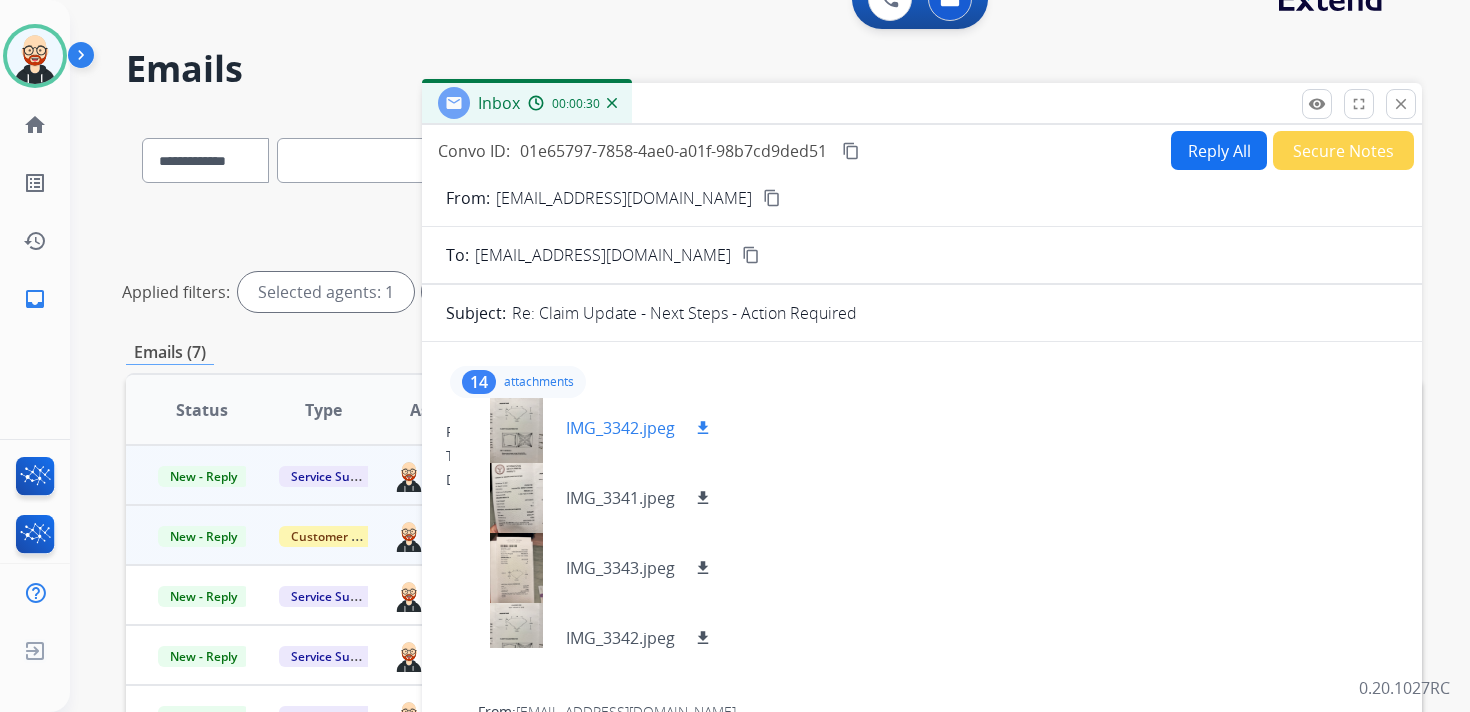 click on "download" at bounding box center [703, 428] 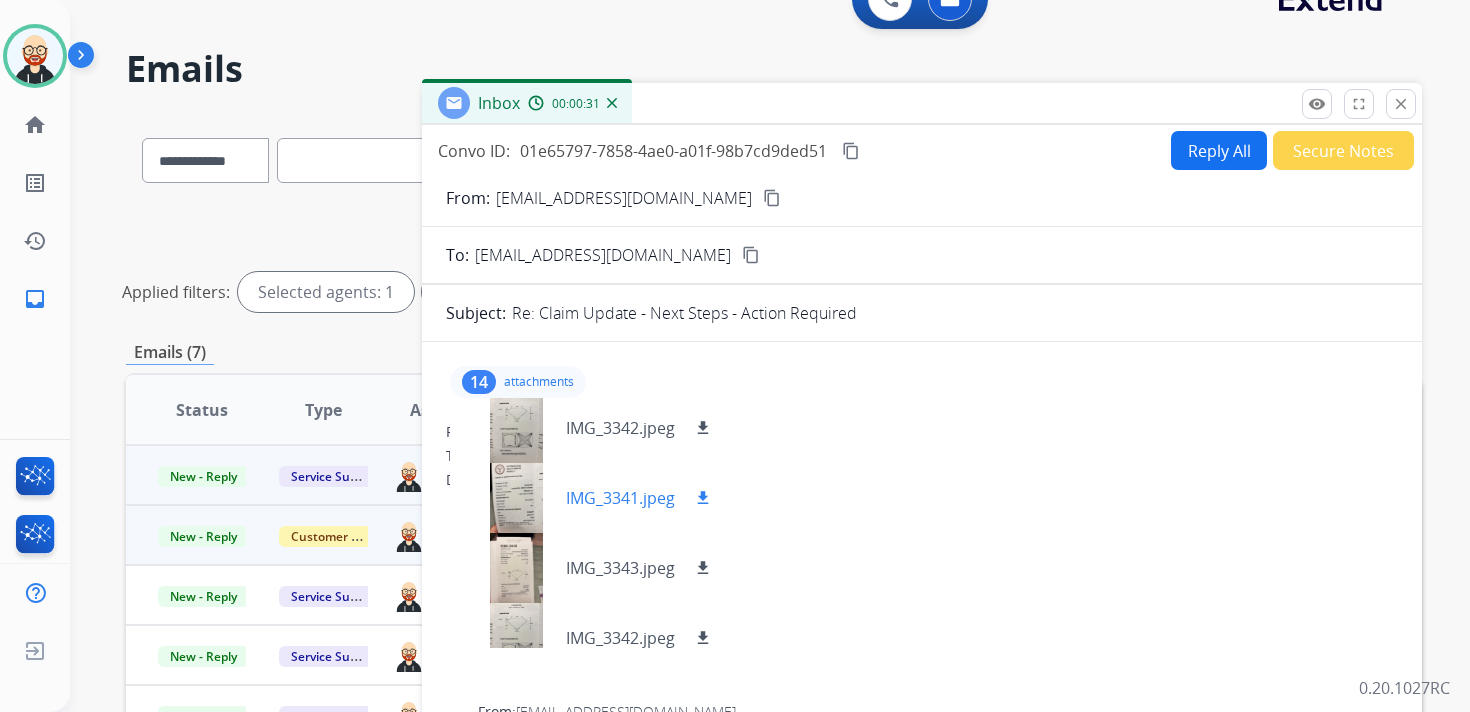 click on "download" at bounding box center (703, 498) 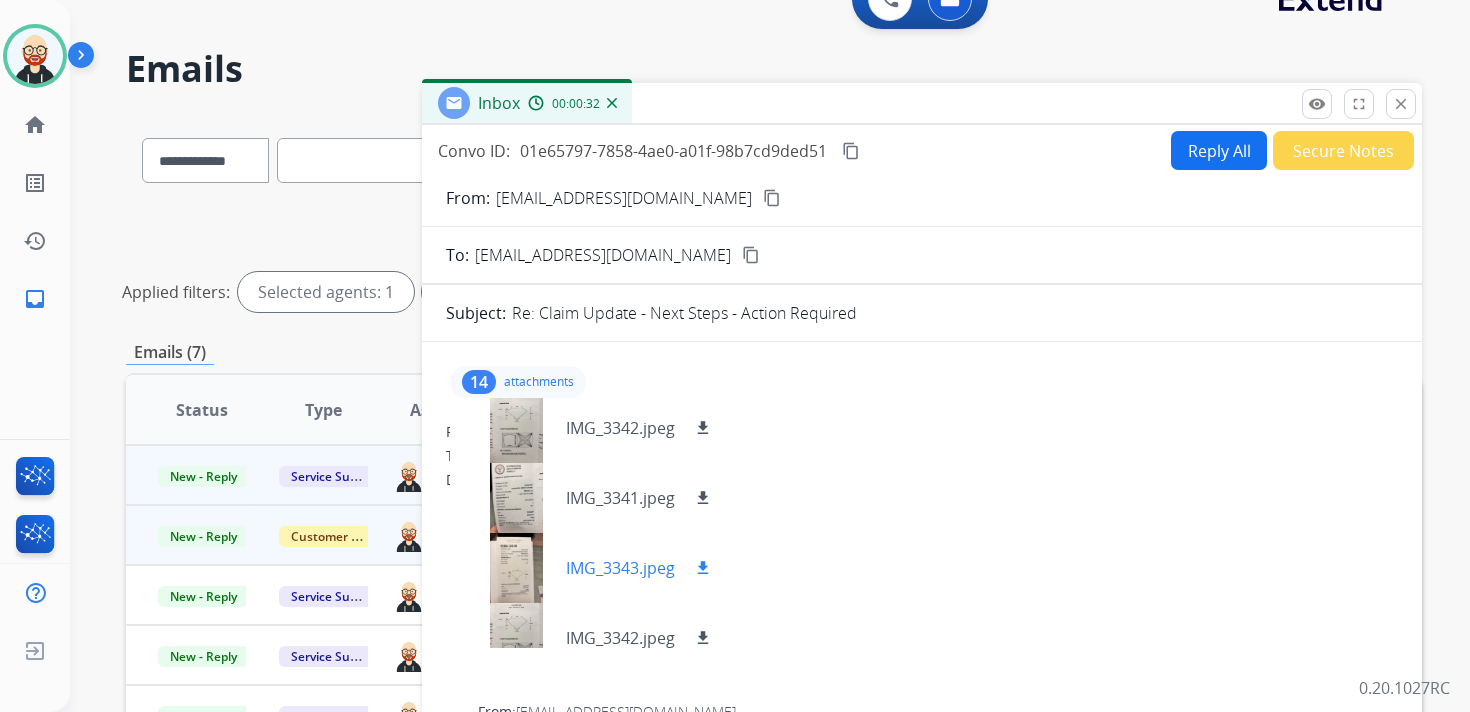 click on "download" at bounding box center (703, 568) 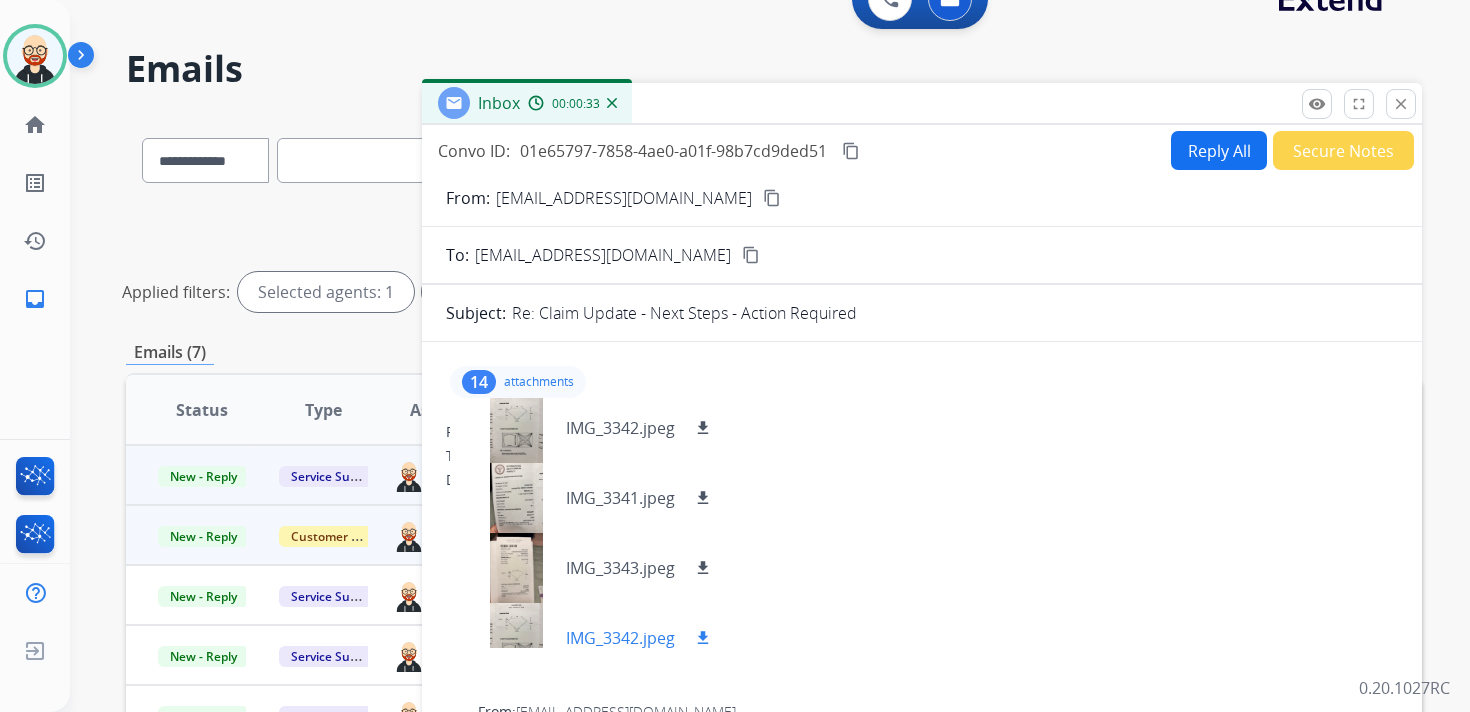 click on "download" at bounding box center [703, 638] 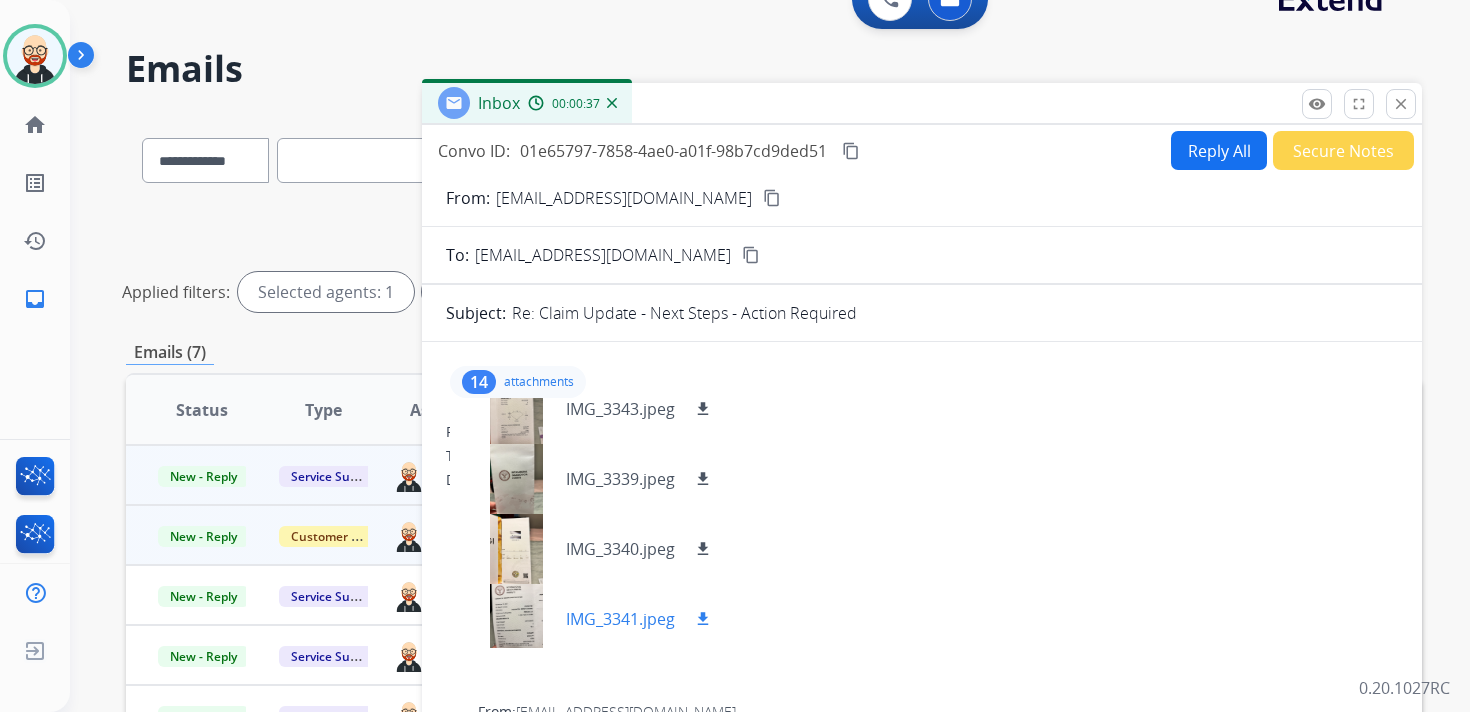 scroll, scrollTop: 587, scrollLeft: 0, axis: vertical 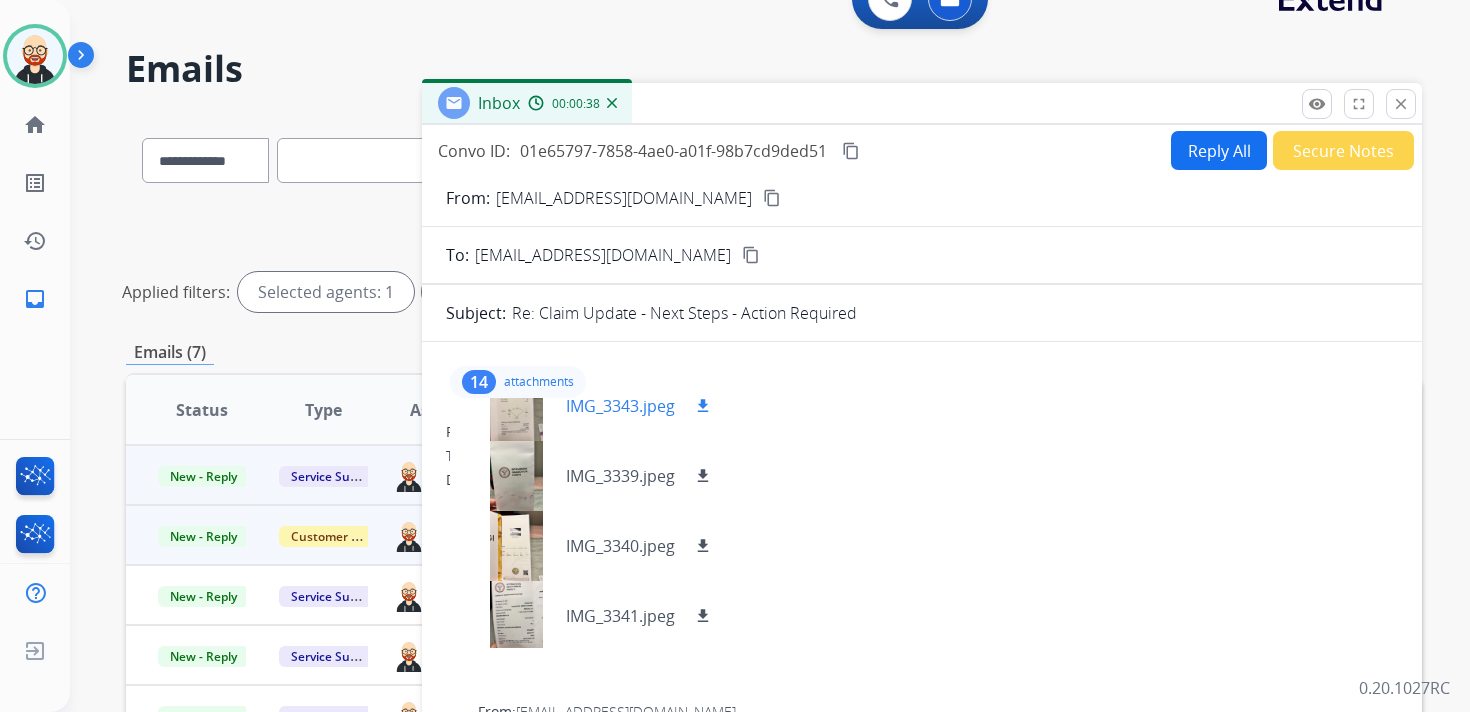 click on "download" at bounding box center [703, 406] 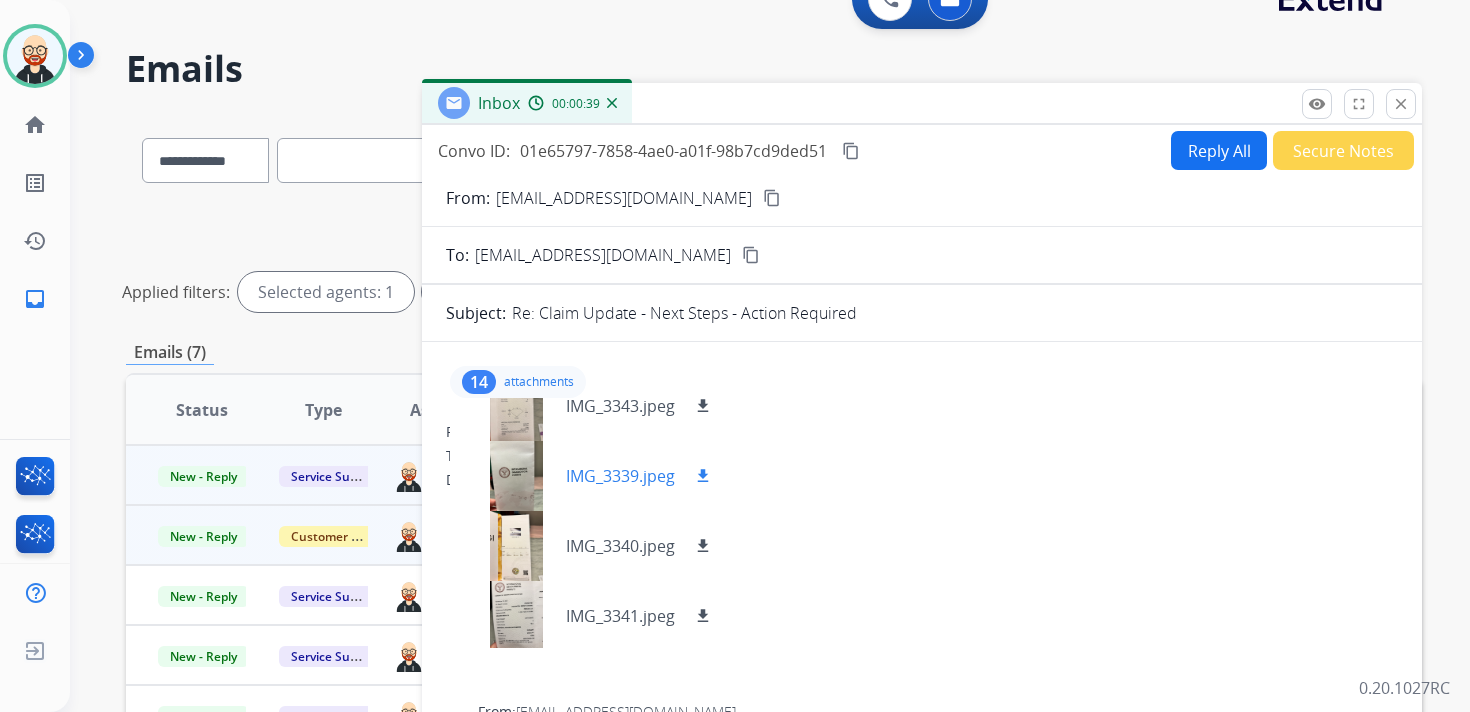 click on "download" at bounding box center [703, 476] 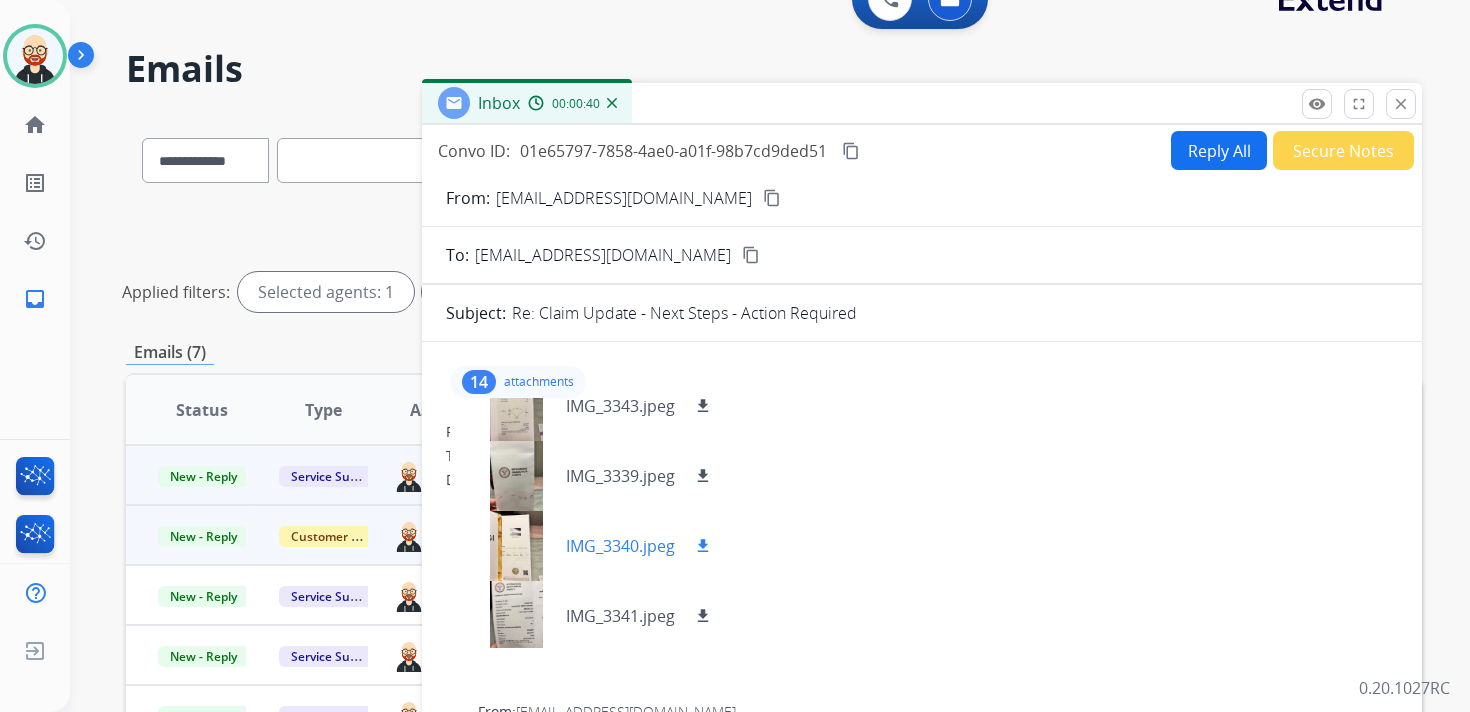 click on "download" at bounding box center (703, 546) 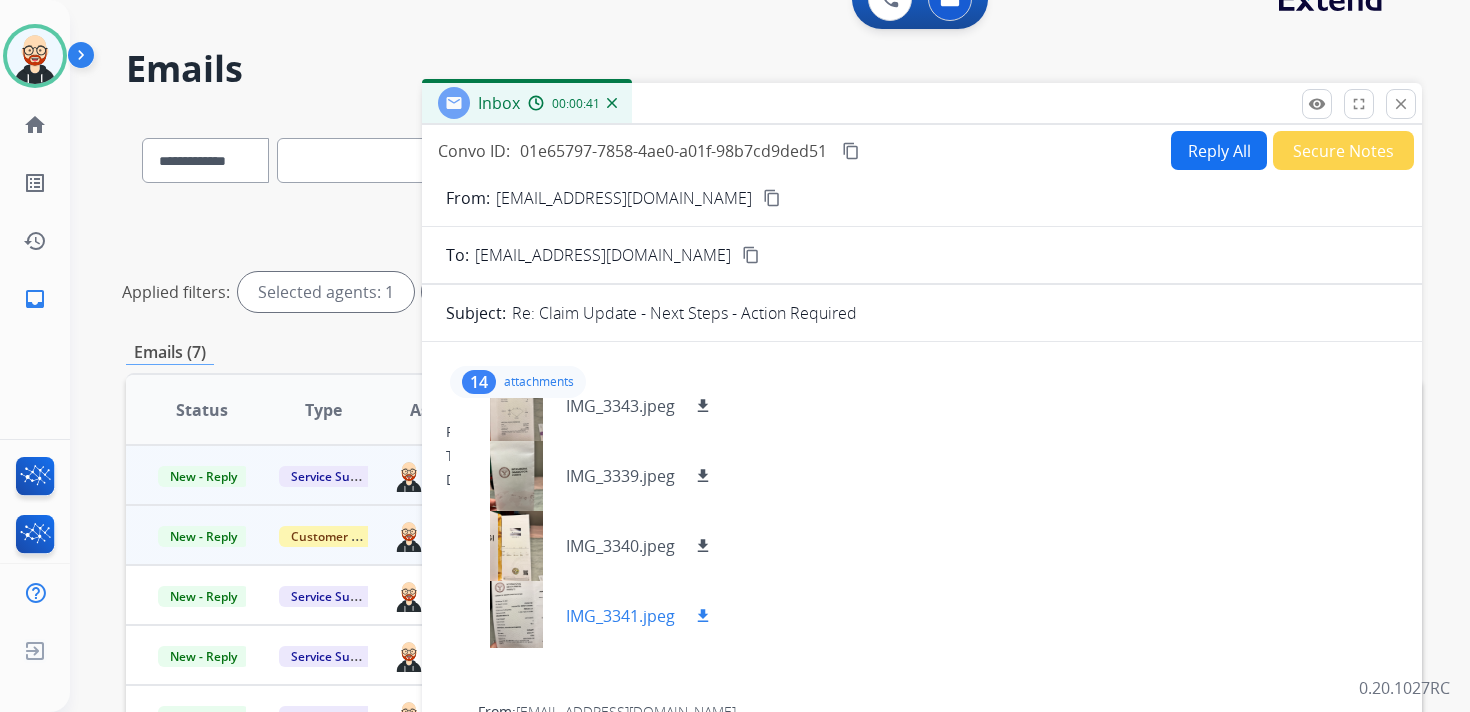 click on "download" at bounding box center [703, 616] 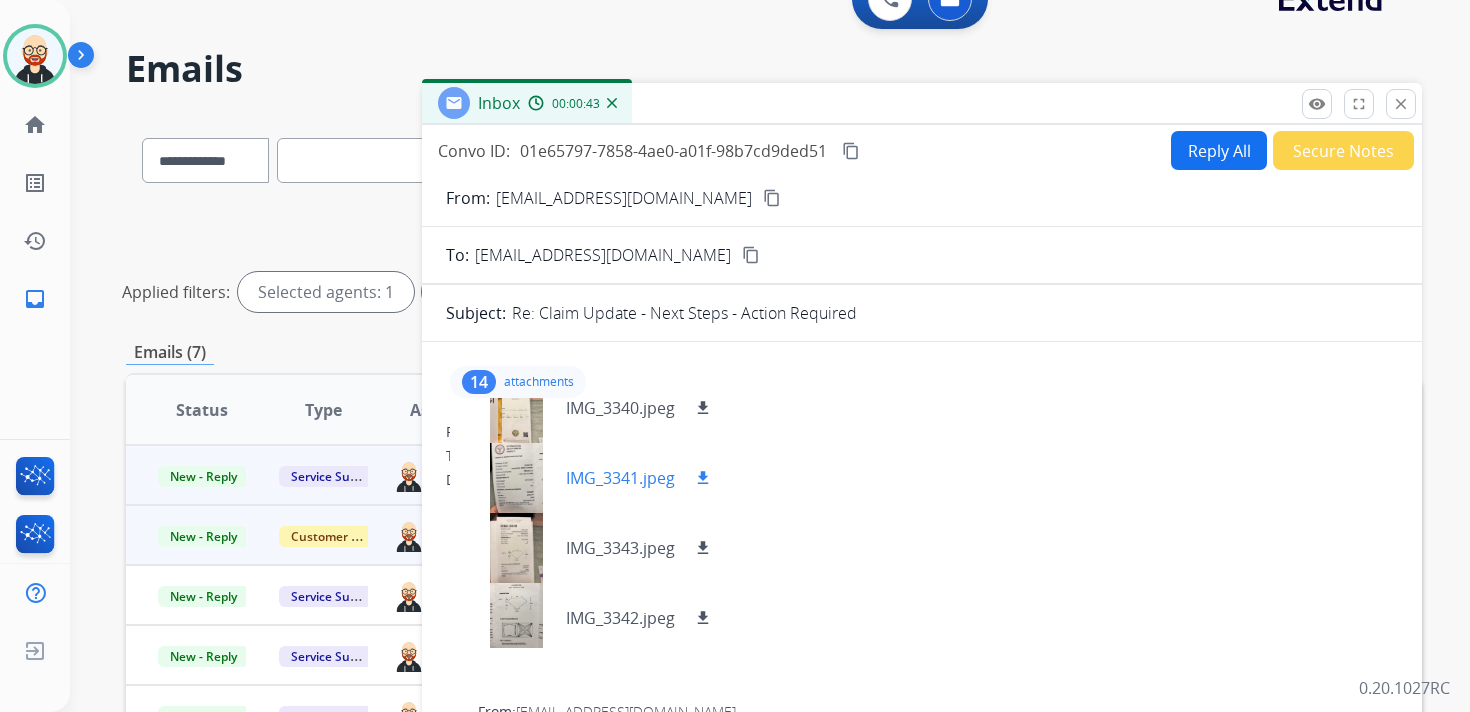 scroll, scrollTop: 730, scrollLeft: 0, axis: vertical 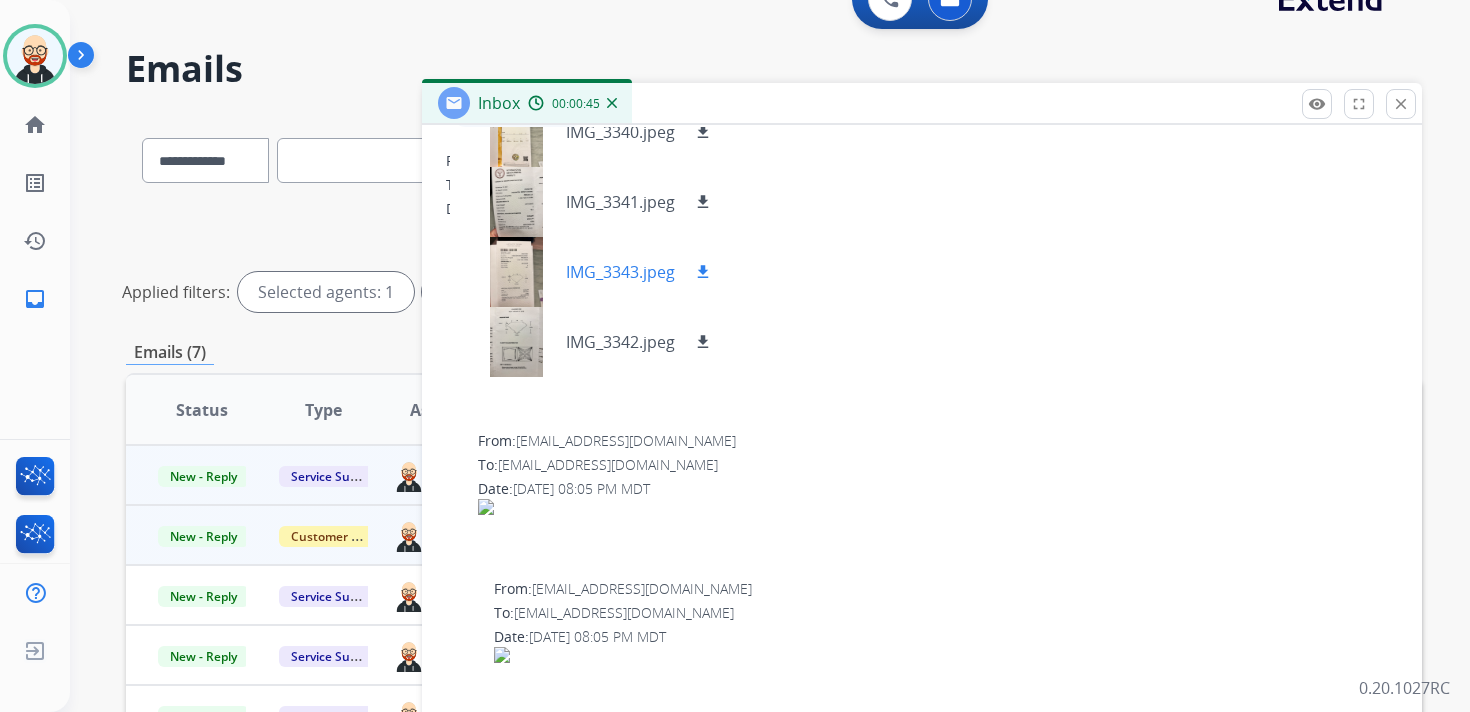 click on "download" at bounding box center (703, 272) 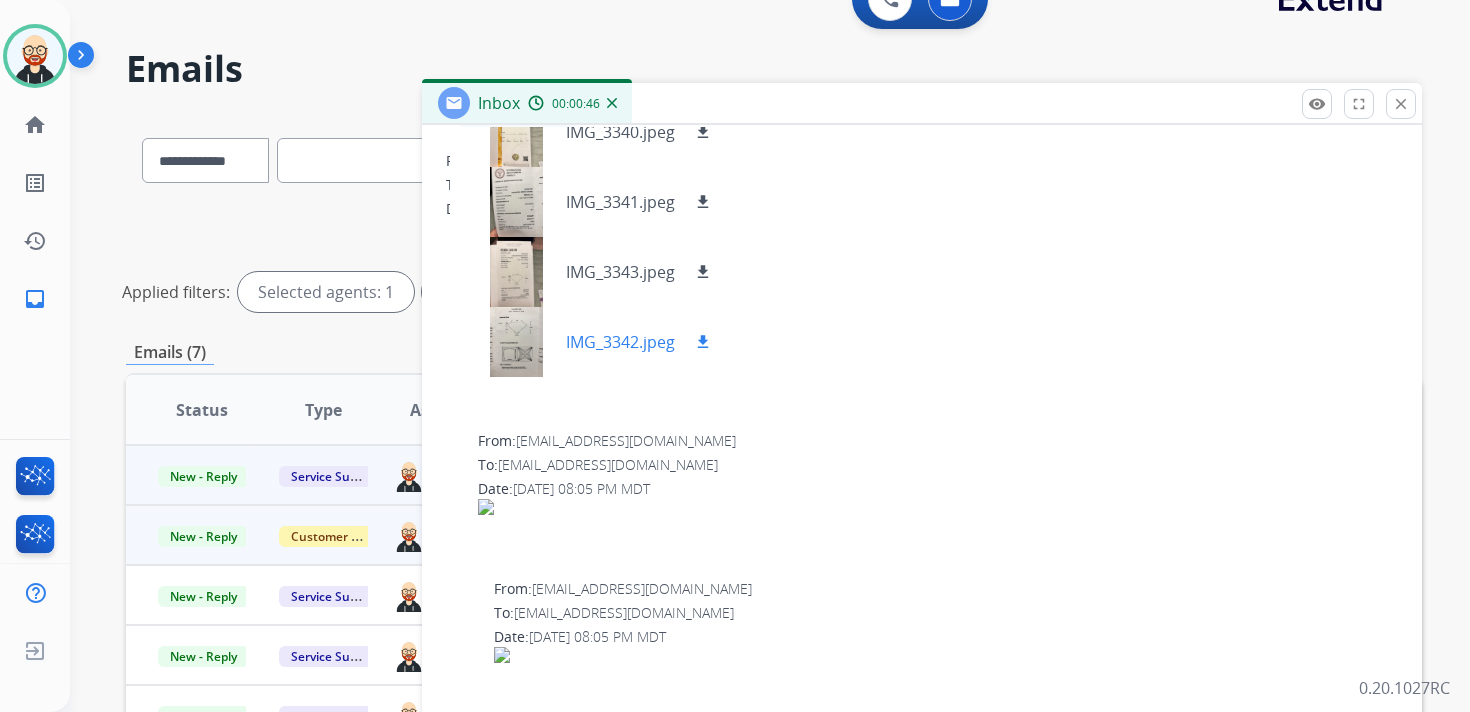 click on "download" at bounding box center (703, 342) 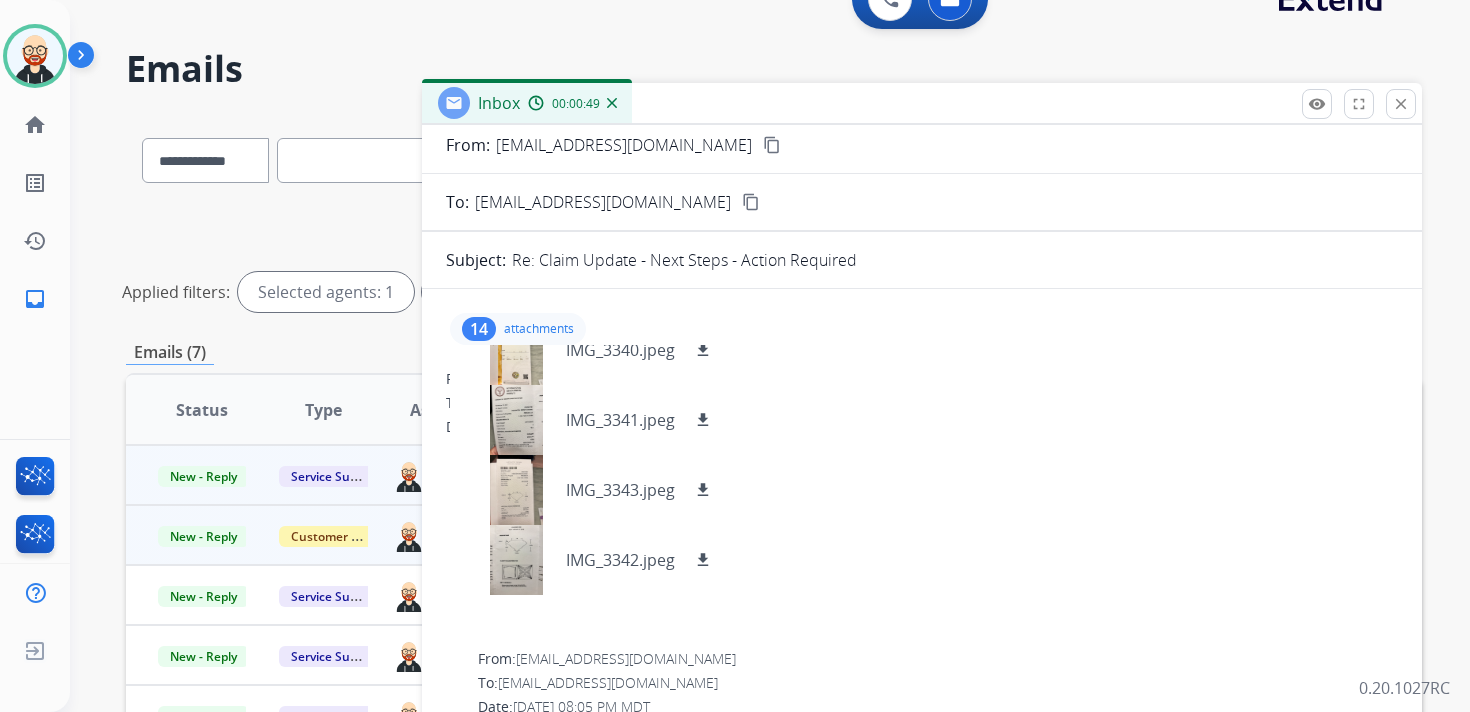 scroll, scrollTop: 0, scrollLeft: 0, axis: both 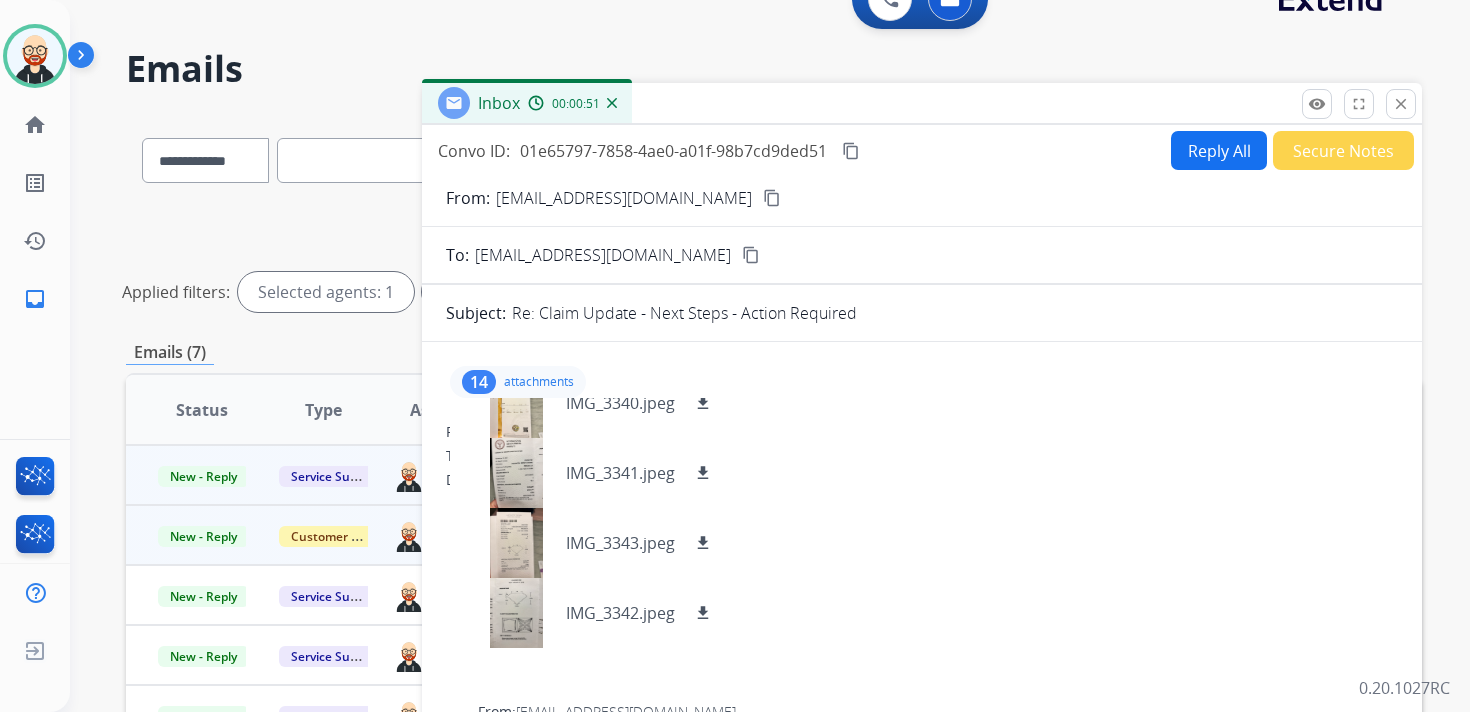 click on "content_copy" at bounding box center (772, 198) 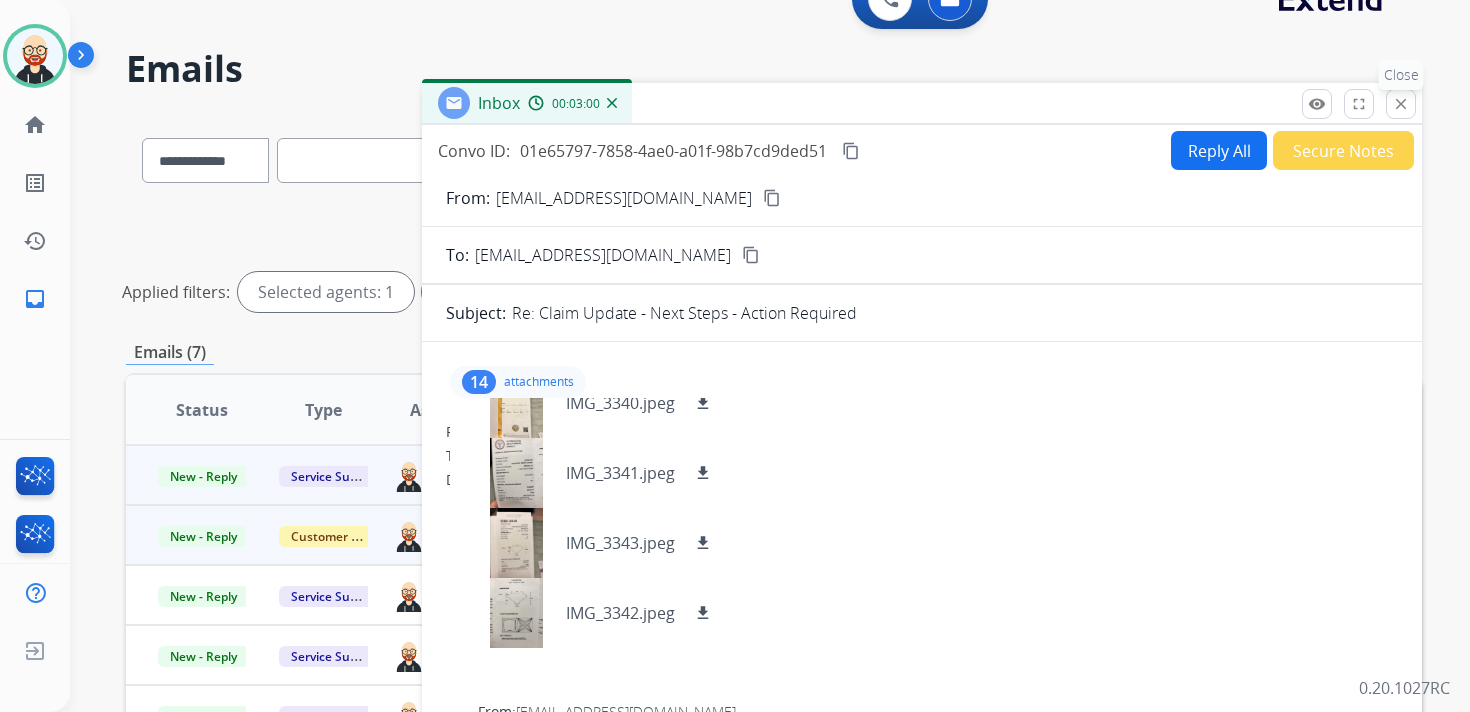 click on "close" at bounding box center (1401, 104) 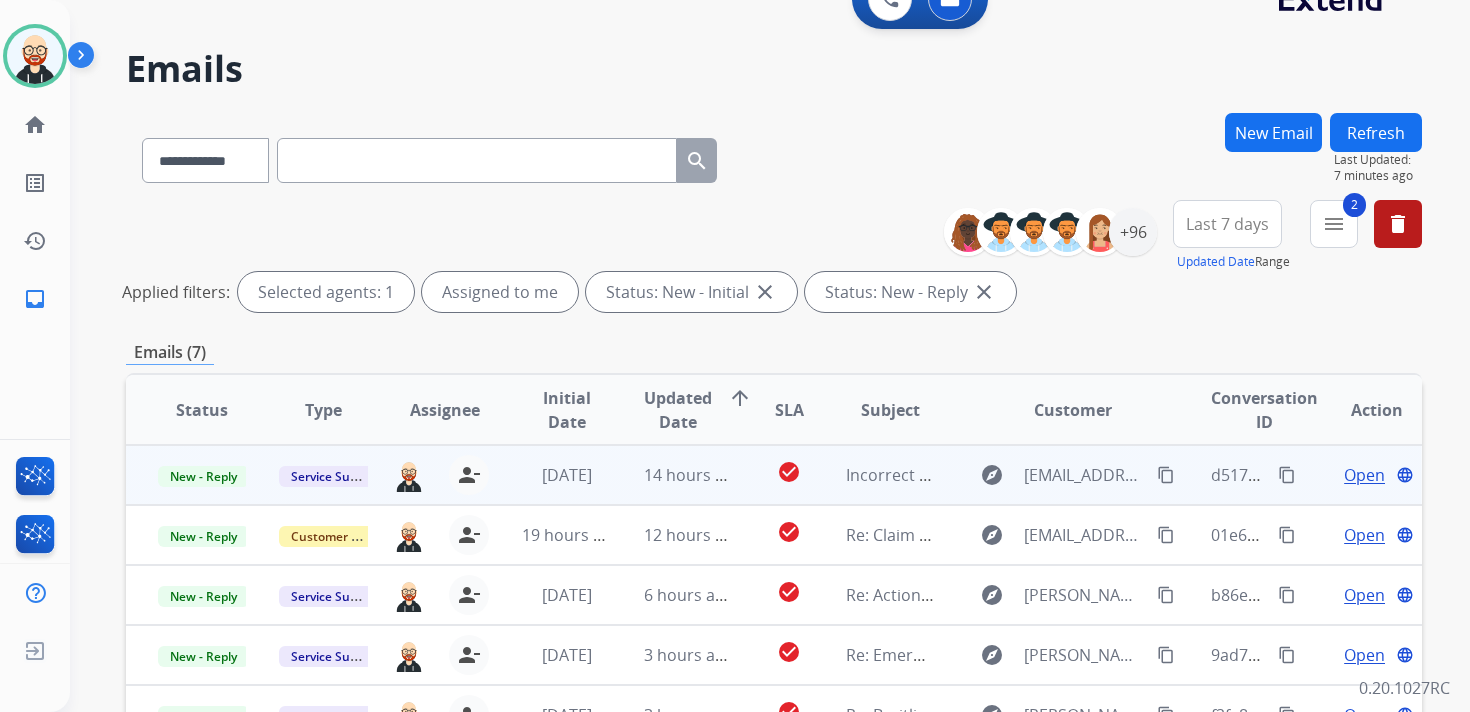 click on "Open" at bounding box center (1364, 475) 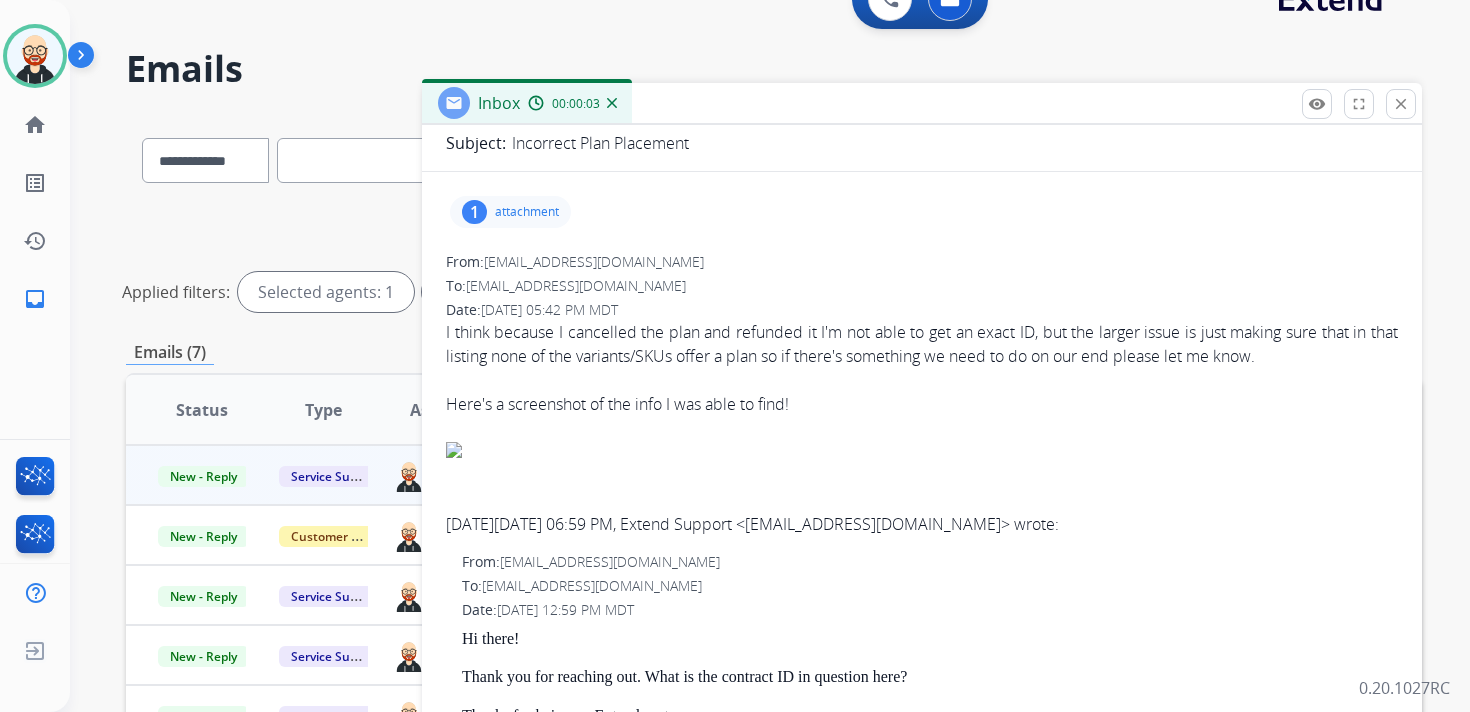 scroll, scrollTop: 174, scrollLeft: 0, axis: vertical 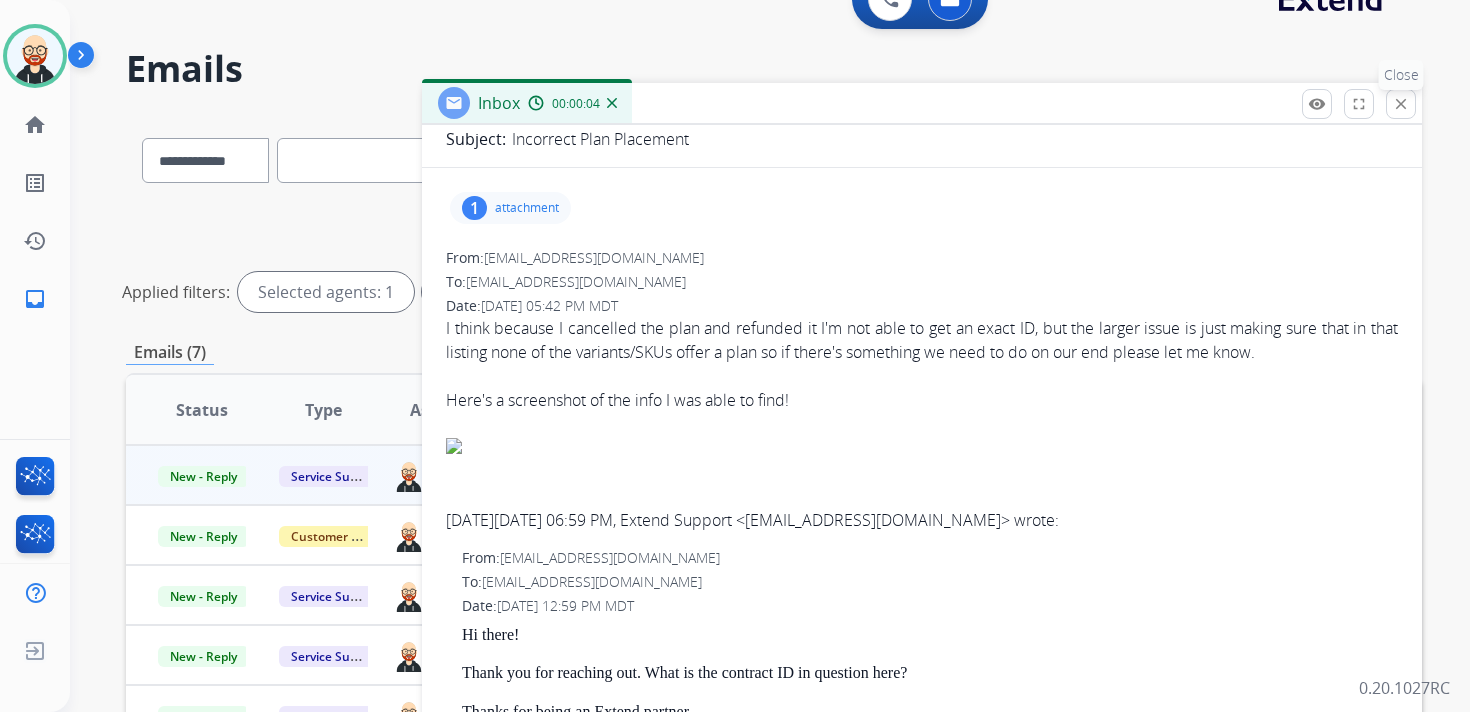click on "close Close" at bounding box center [1401, 104] 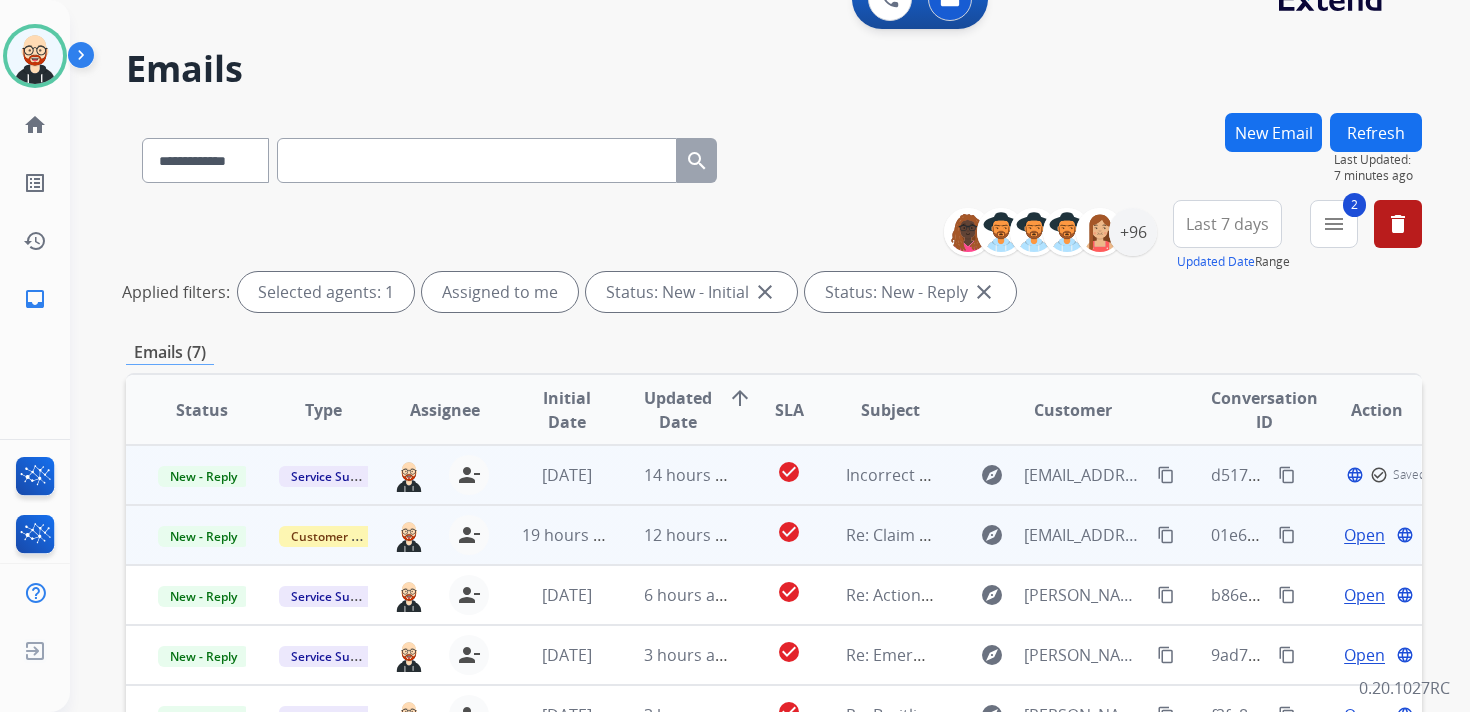 click on "Open" at bounding box center [1364, 535] 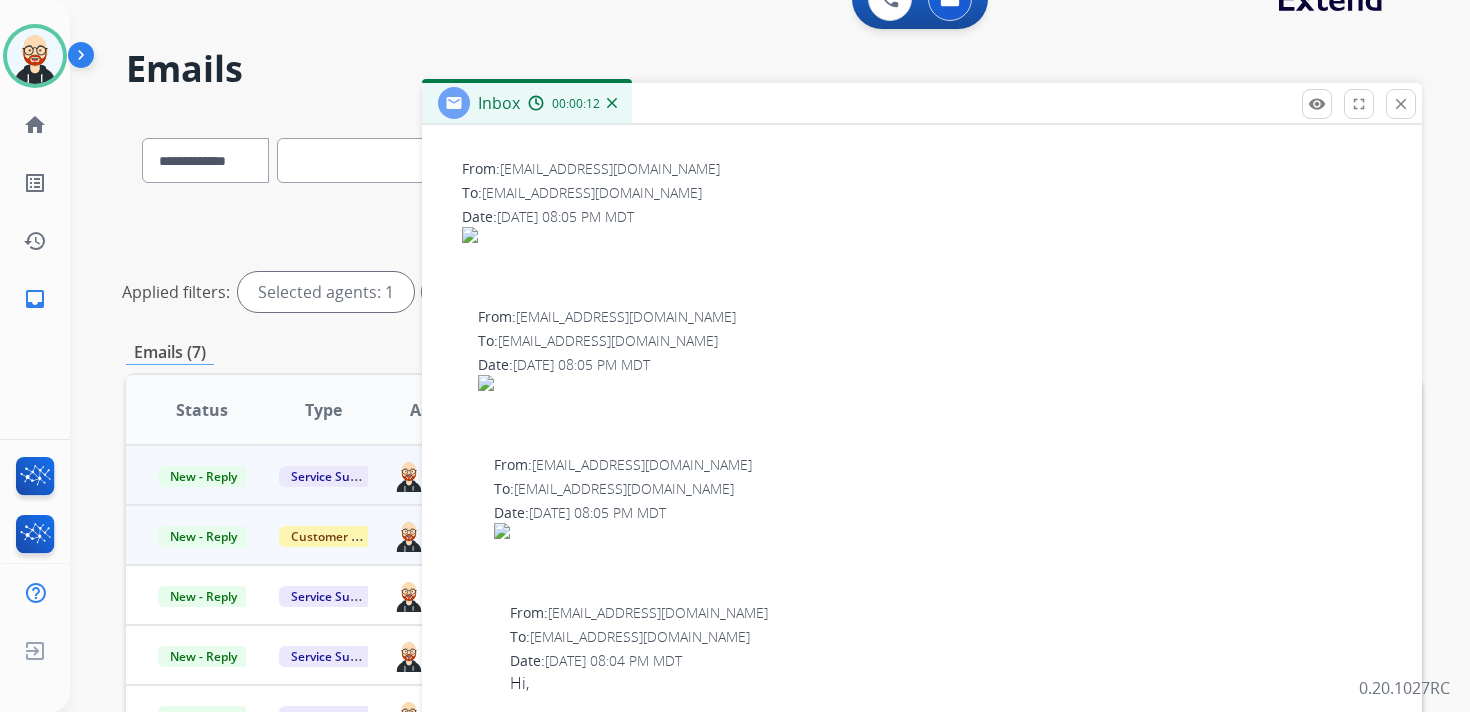 scroll, scrollTop: 0, scrollLeft: 0, axis: both 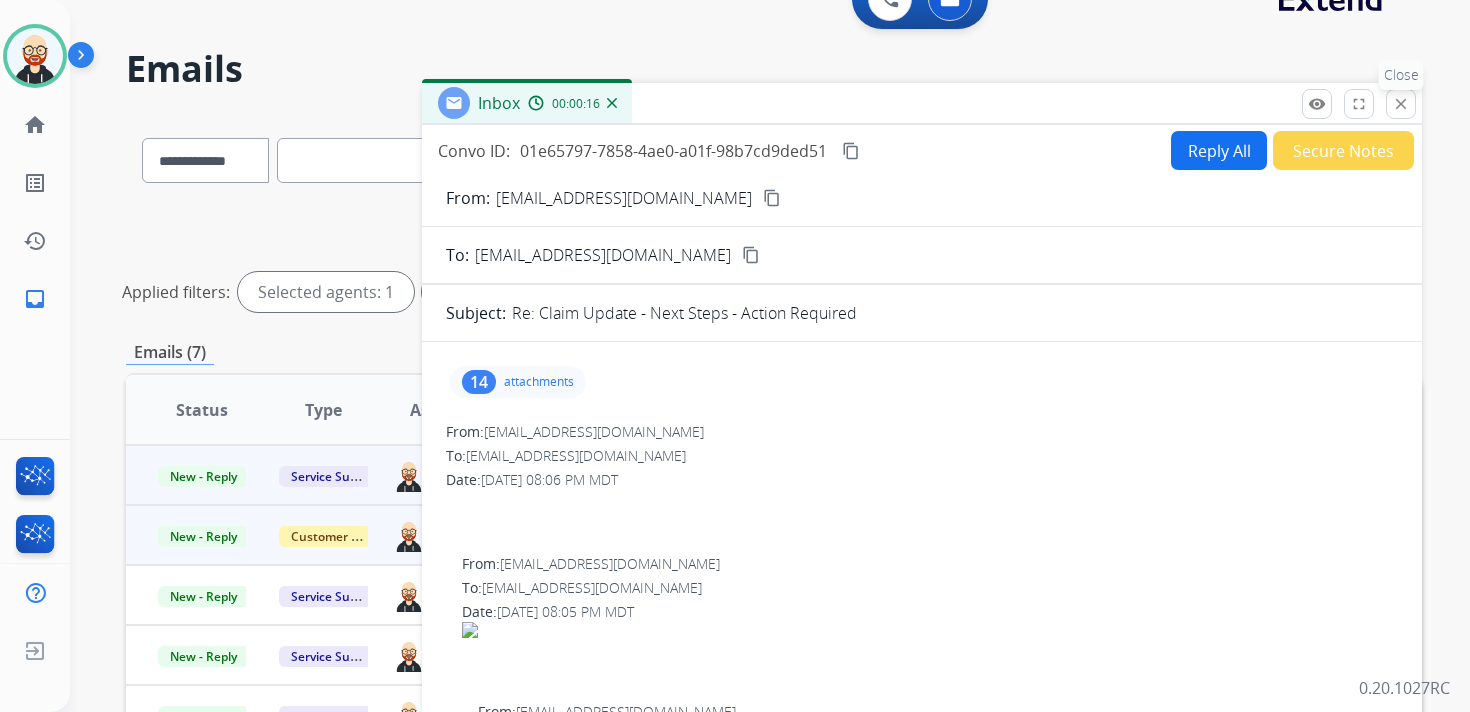 click on "close" at bounding box center (1401, 104) 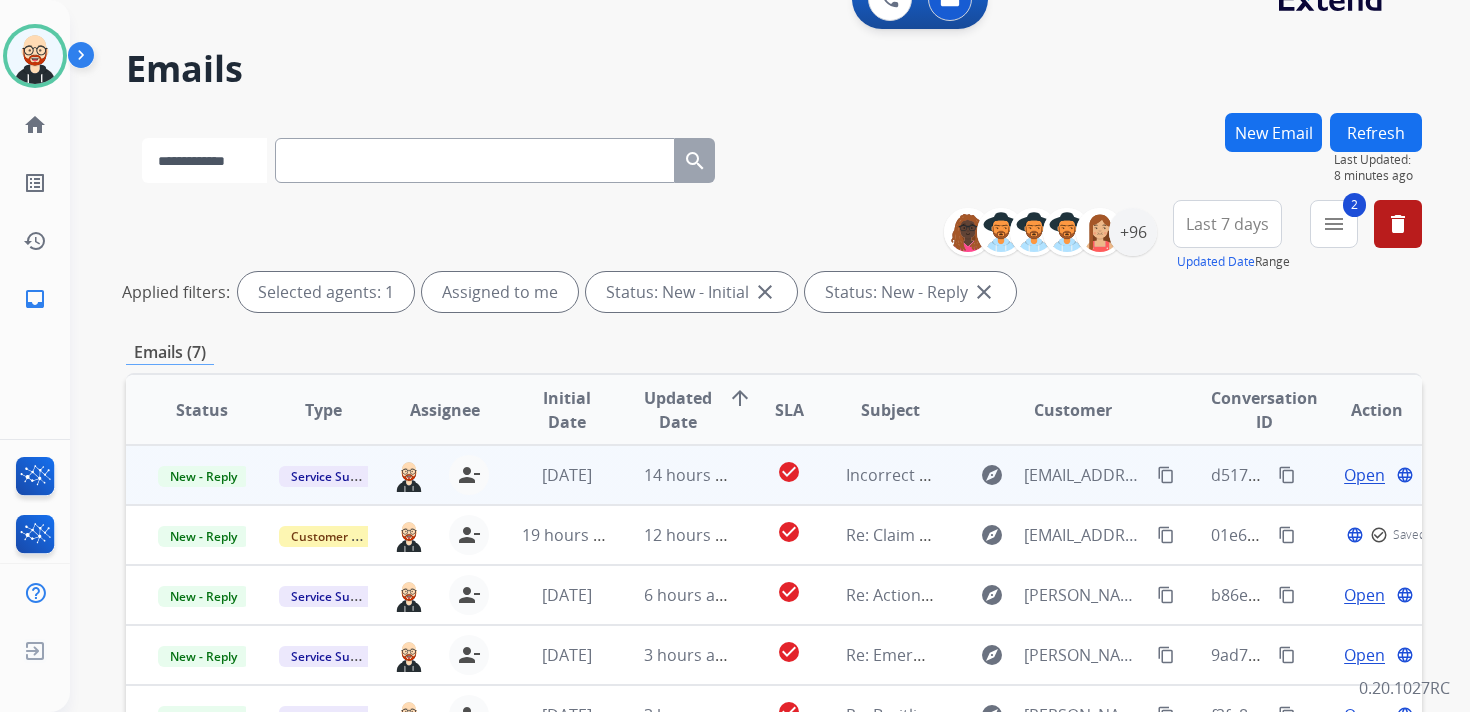 click on "**********" at bounding box center [204, 160] 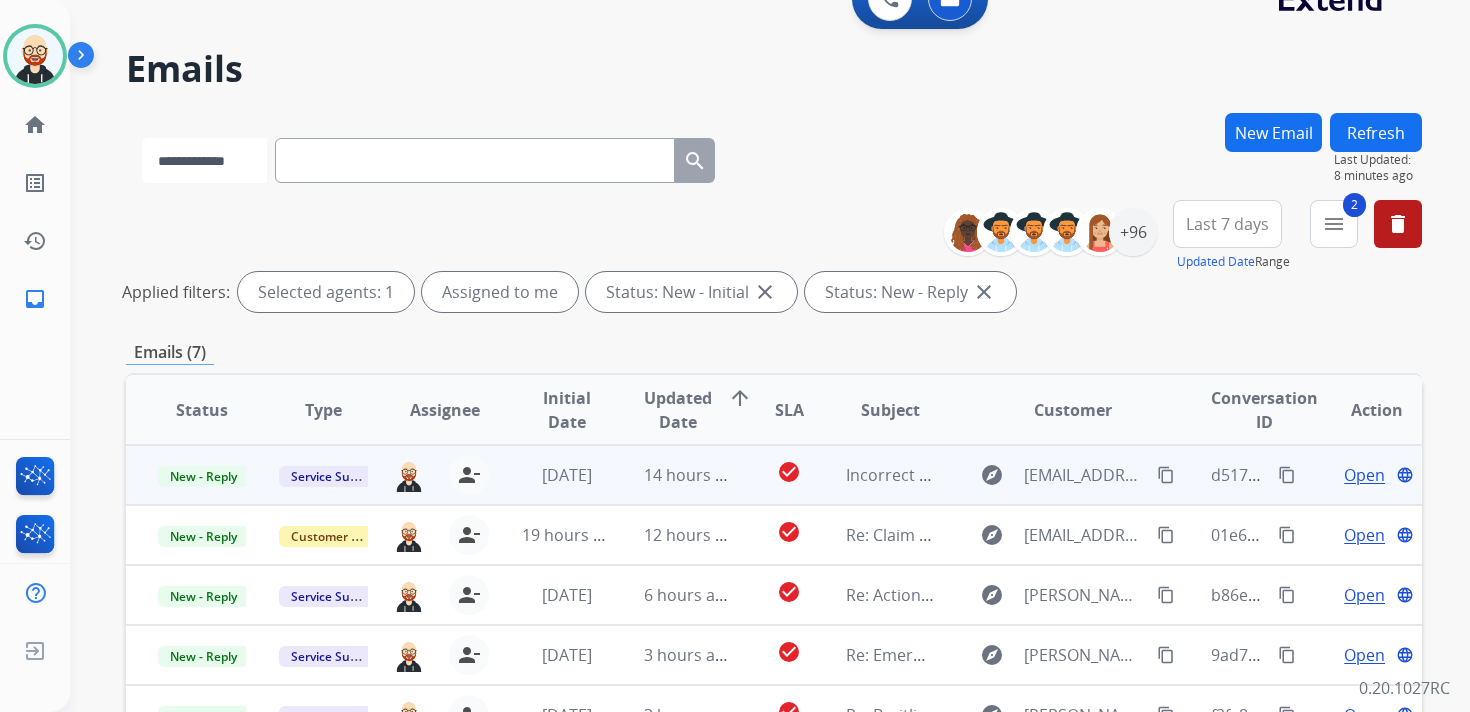 select on "**********" 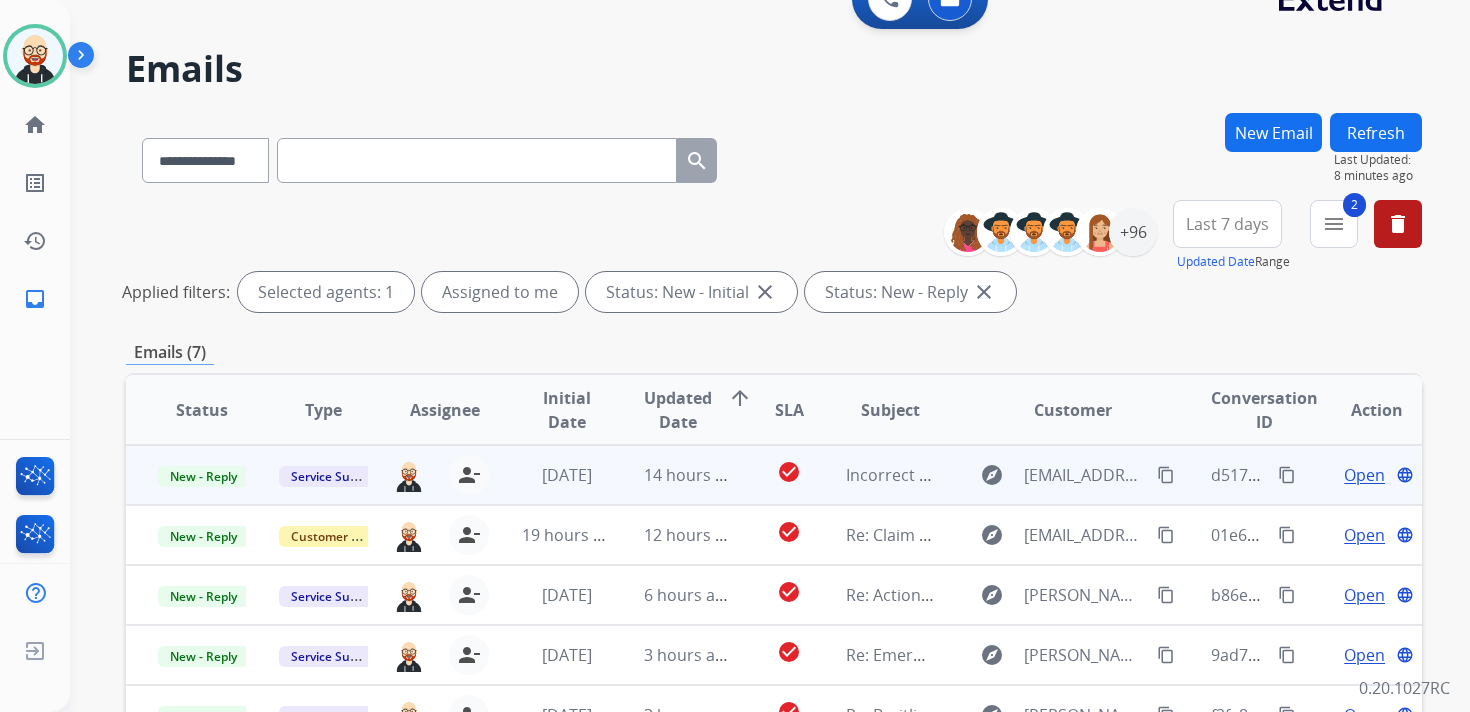 click at bounding box center (477, 160) 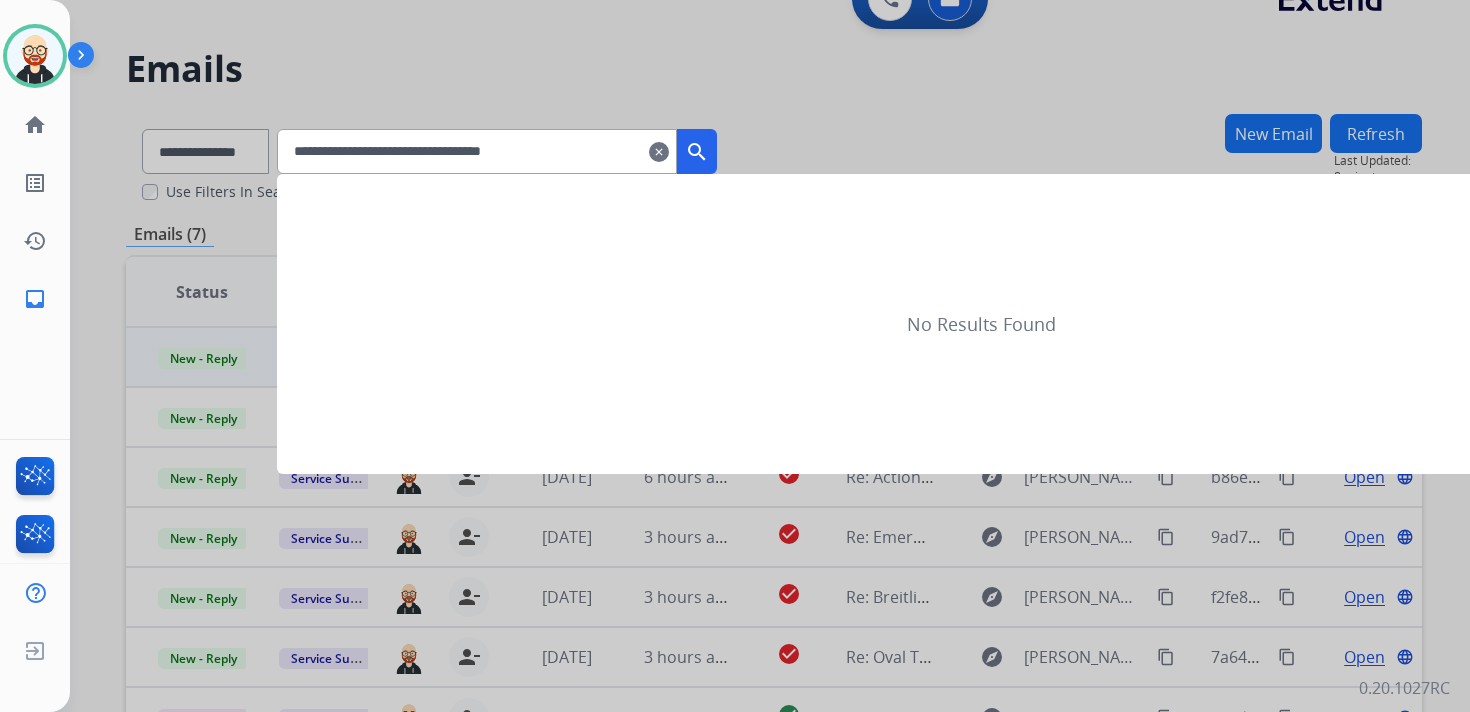 scroll, scrollTop: 0, scrollLeft: 0, axis: both 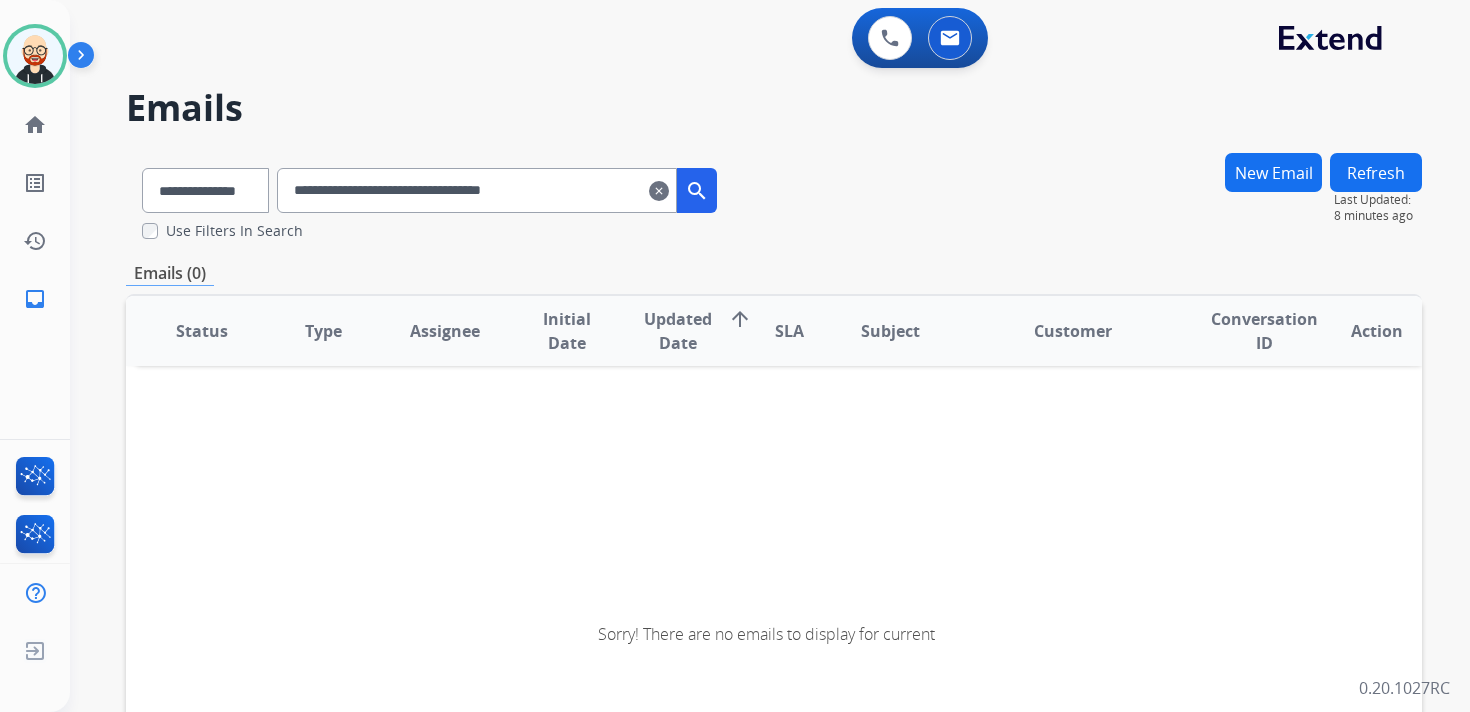 click on "**********" at bounding box center (477, 190) 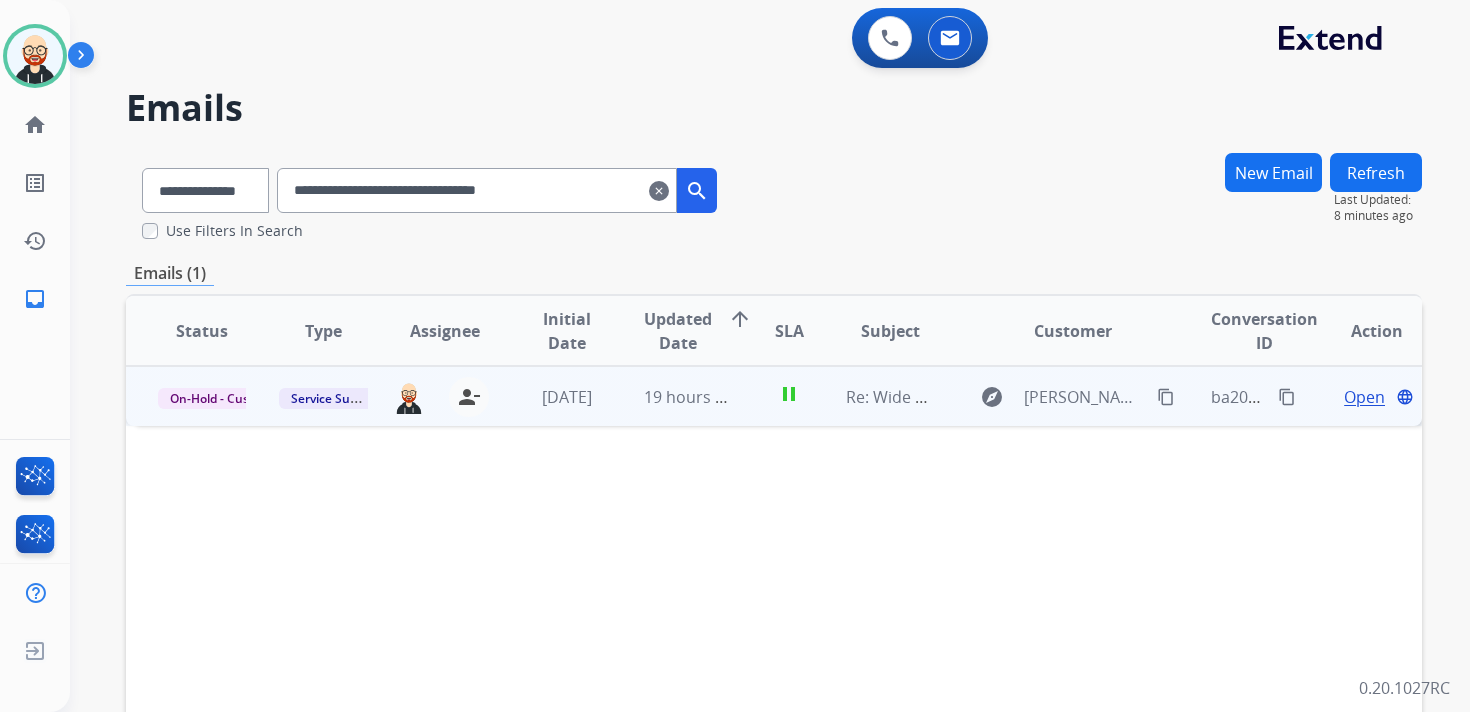 click on "Open" at bounding box center (1364, 397) 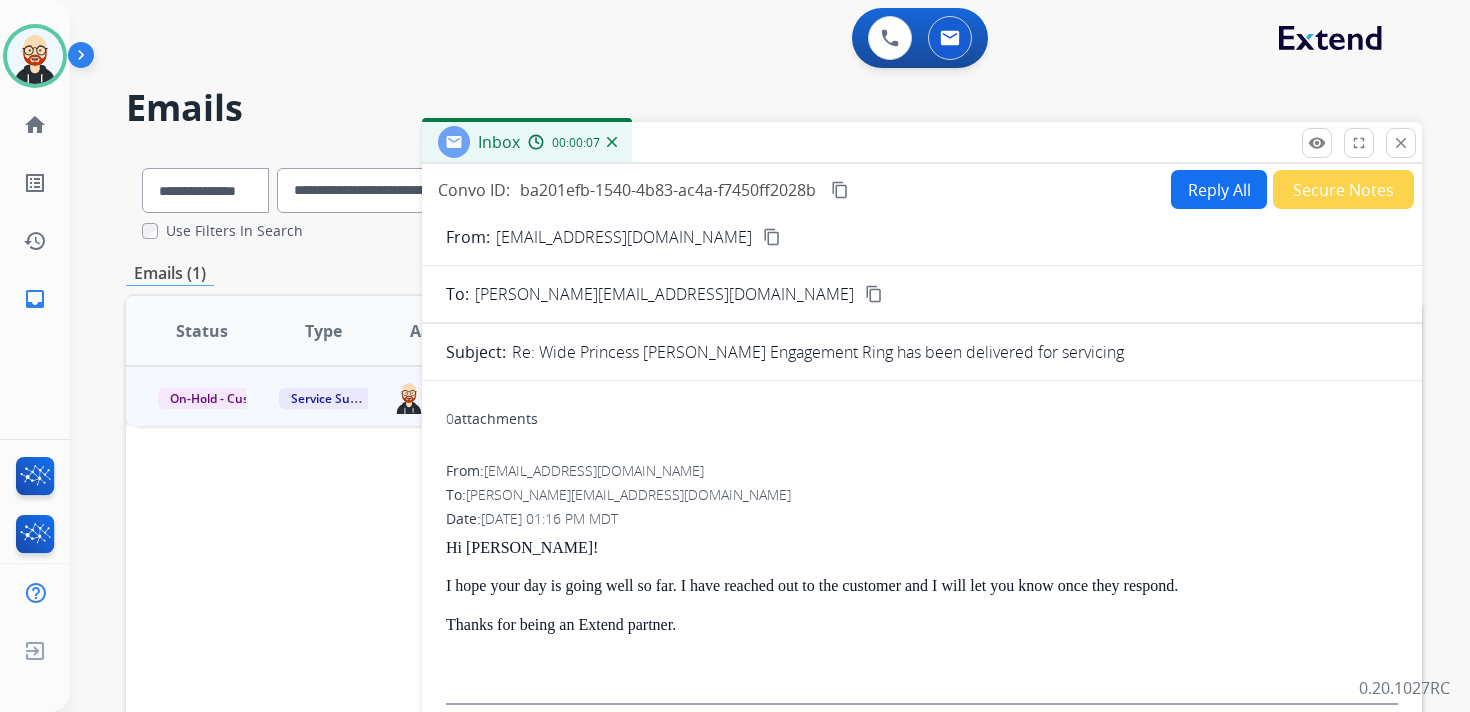 click on "Reply All" at bounding box center (1219, 189) 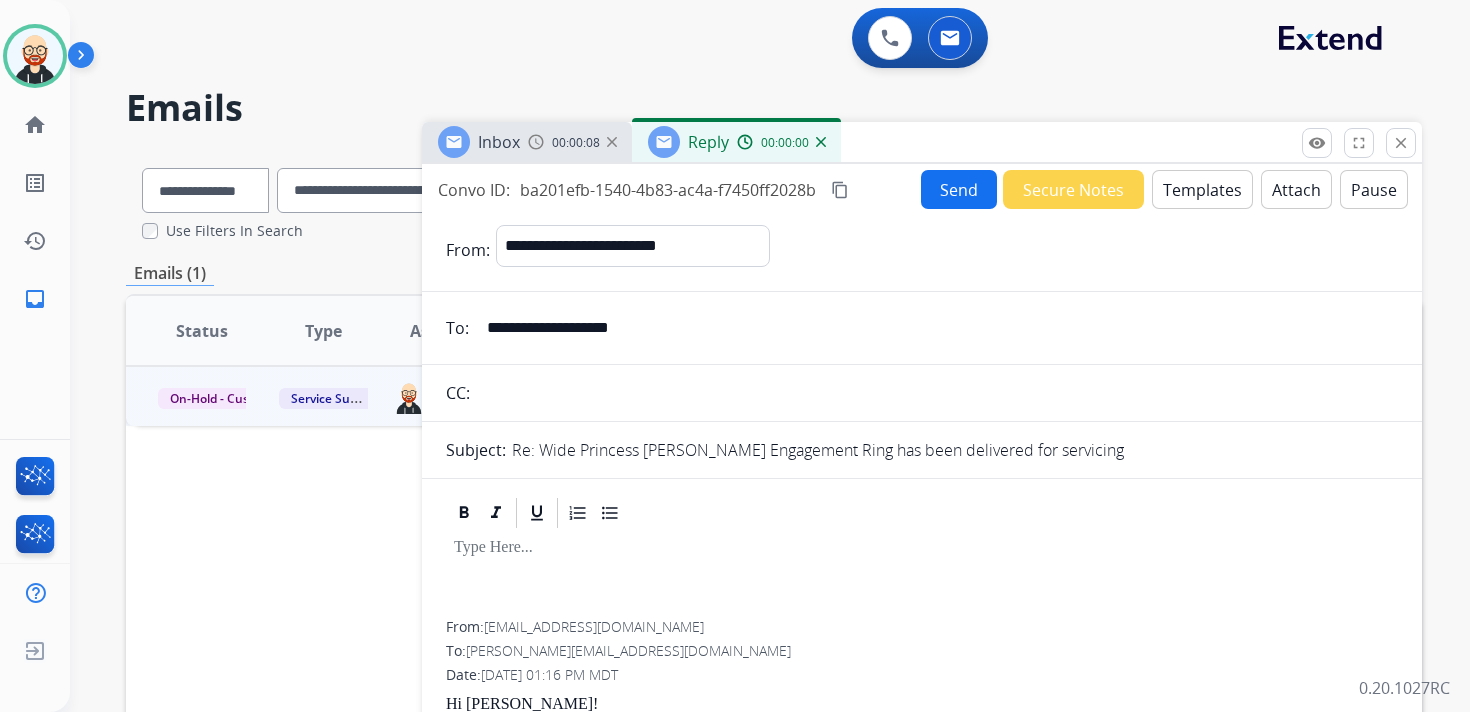 click at bounding box center [922, 576] 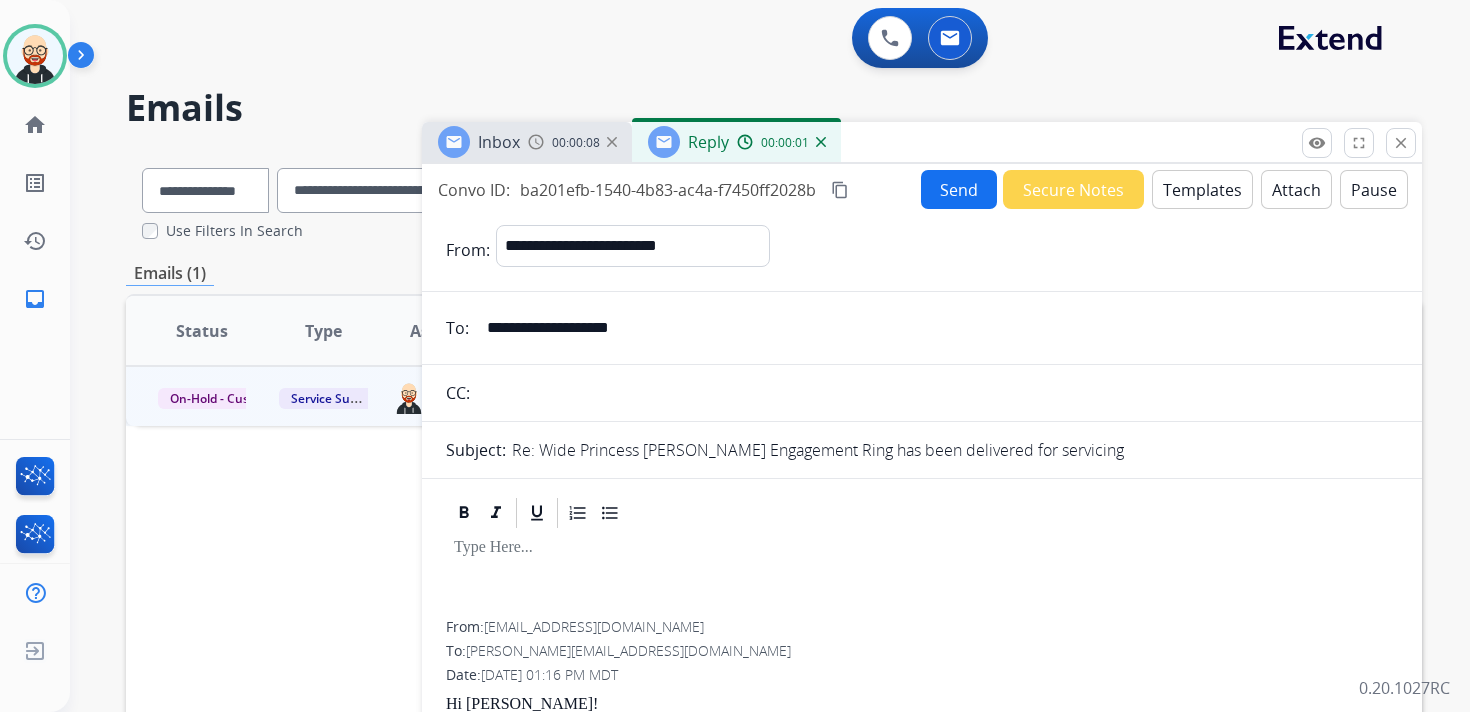 type 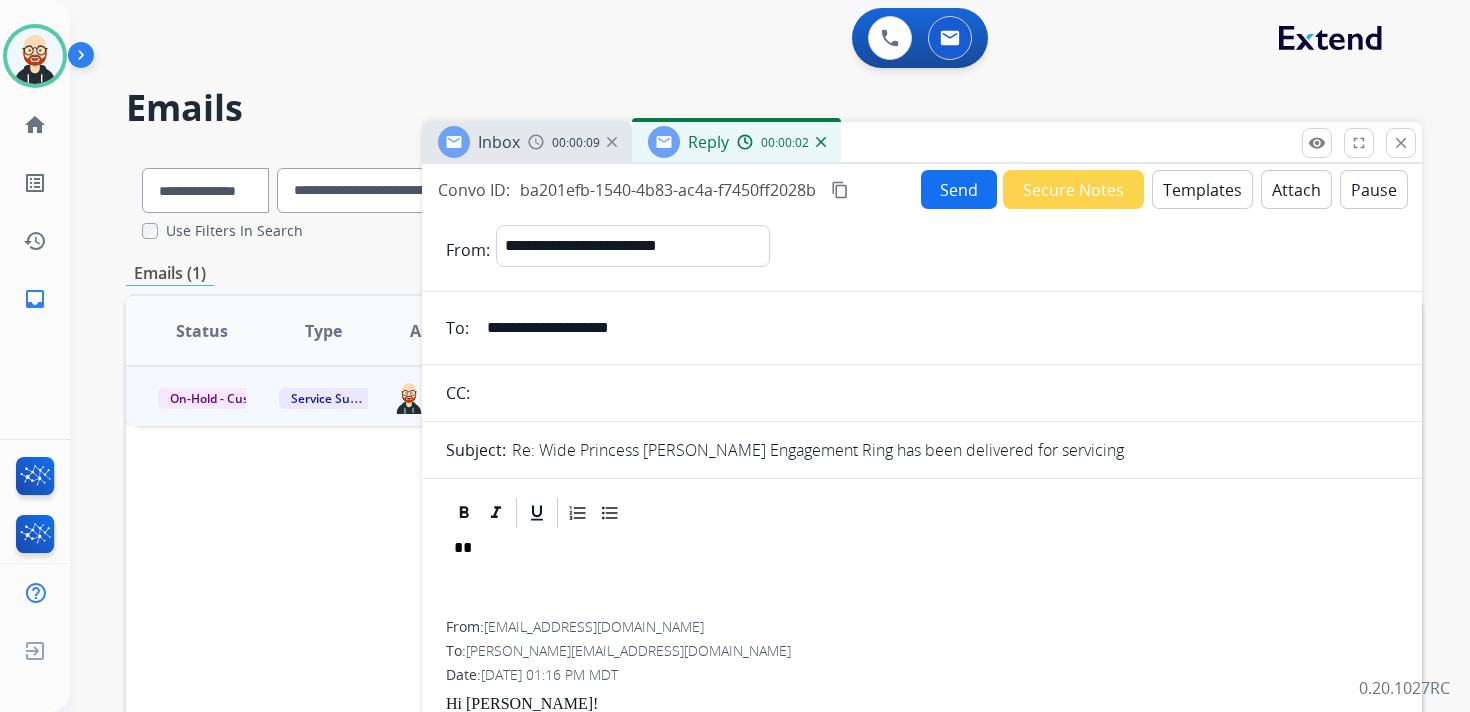 scroll, scrollTop: 5, scrollLeft: 0, axis: vertical 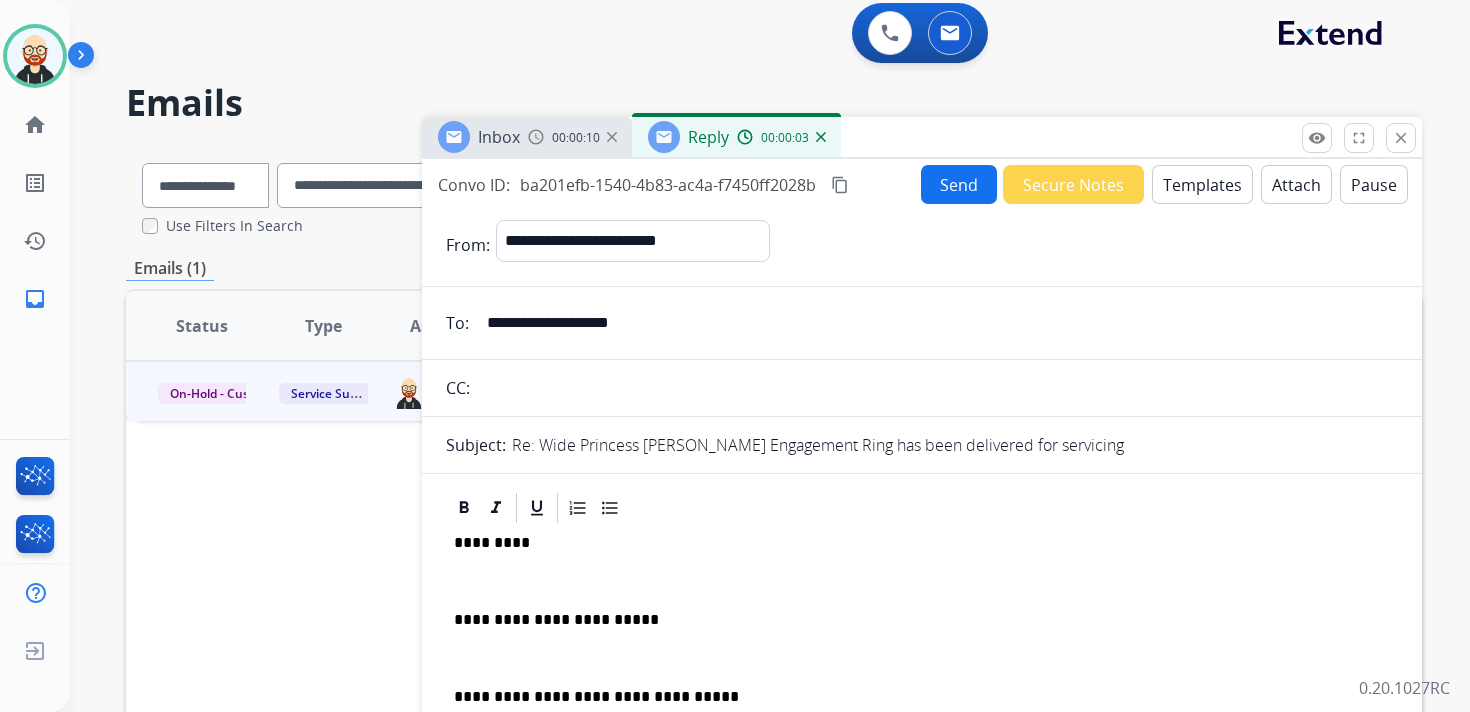 click on "*********" at bounding box center [914, 543] 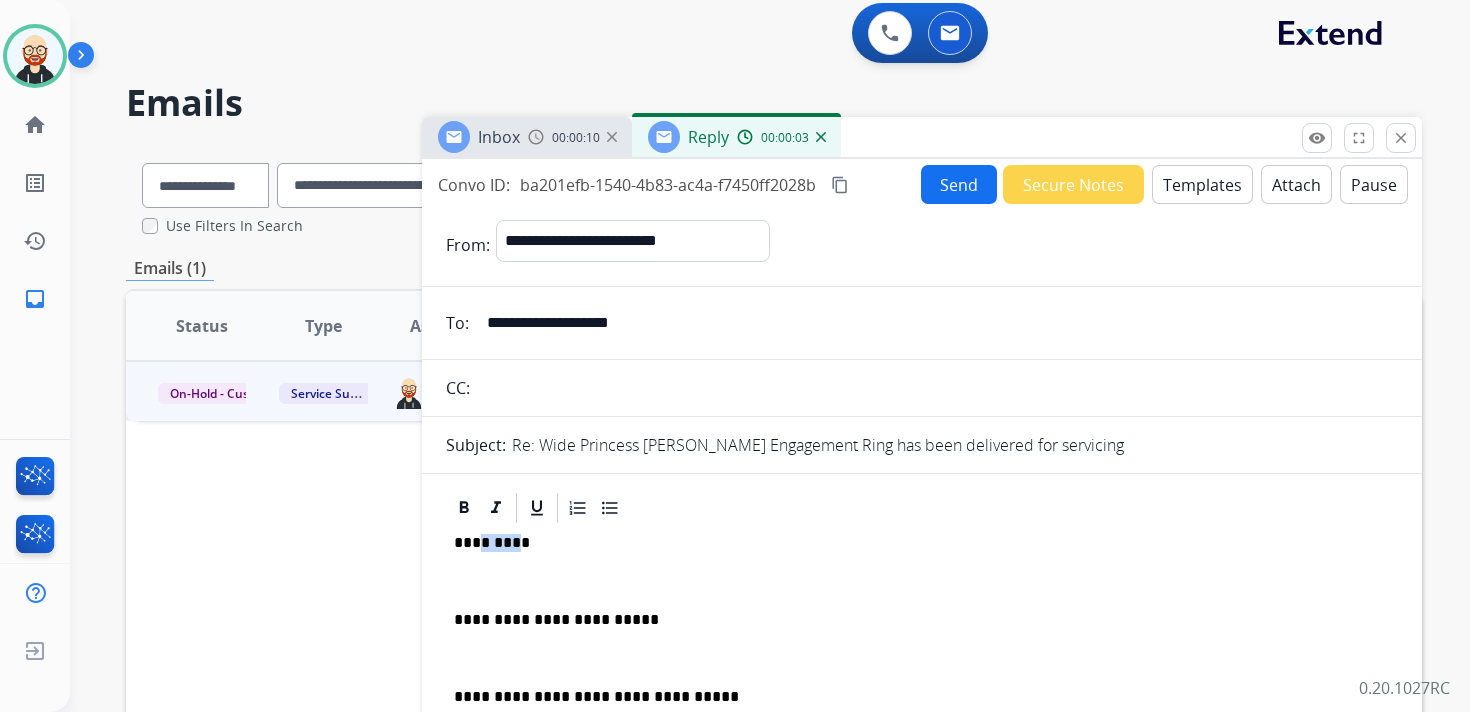 click on "*********" at bounding box center (914, 543) 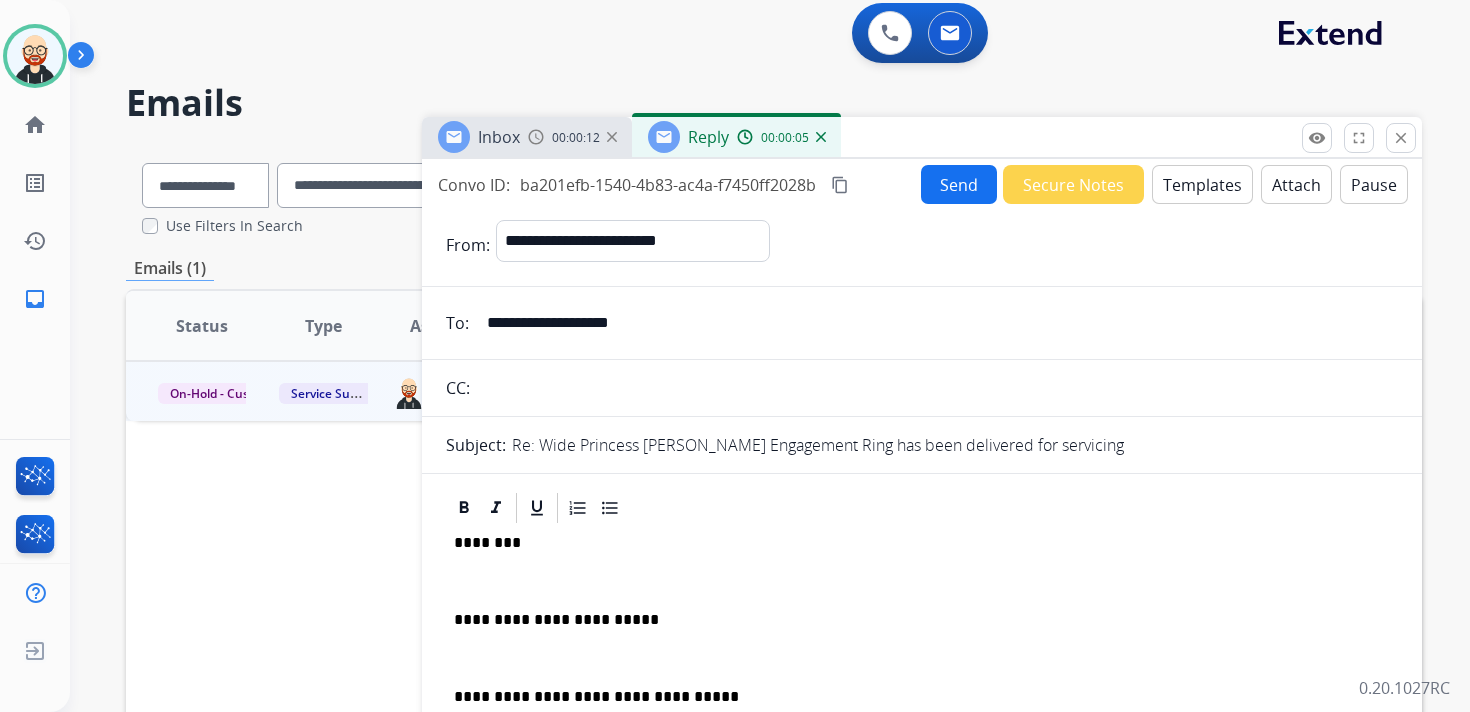 click on "**********" at bounding box center [922, 667] 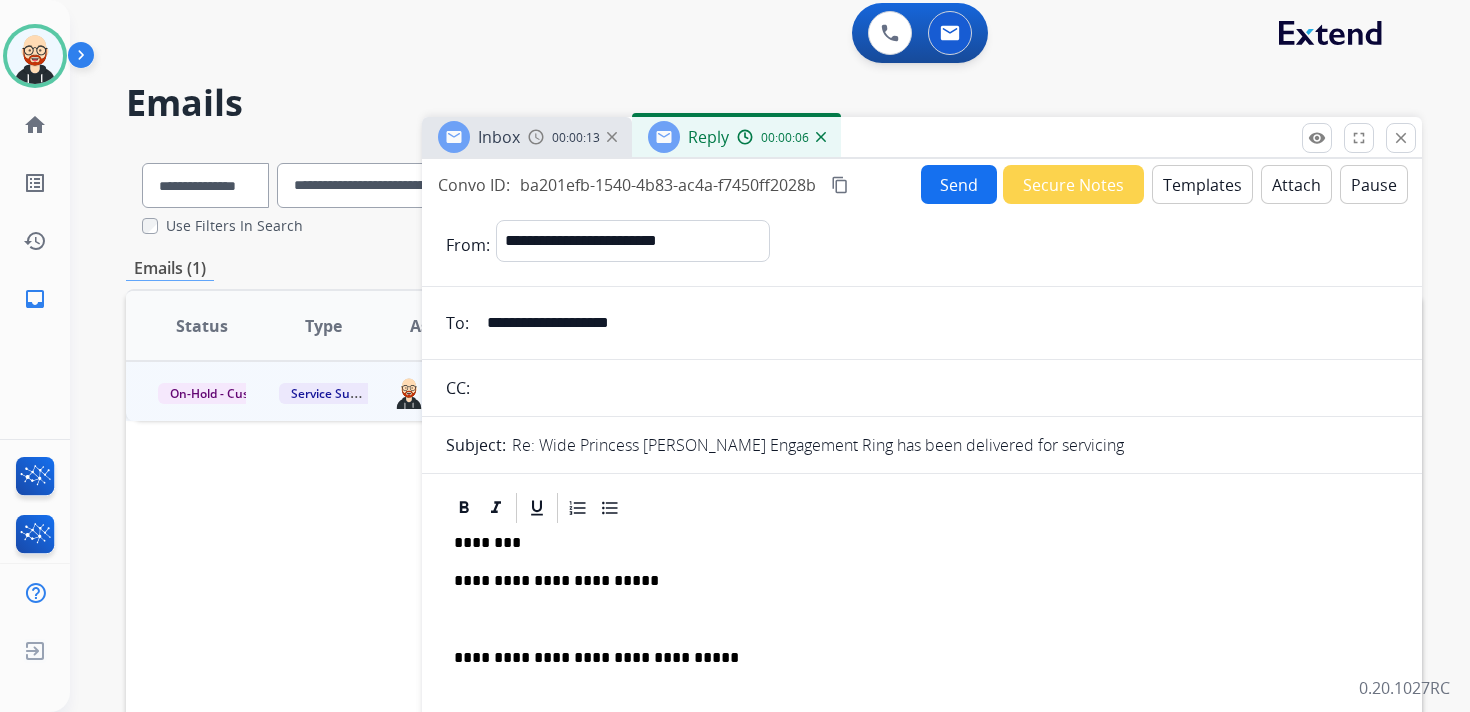 click at bounding box center (922, 620) 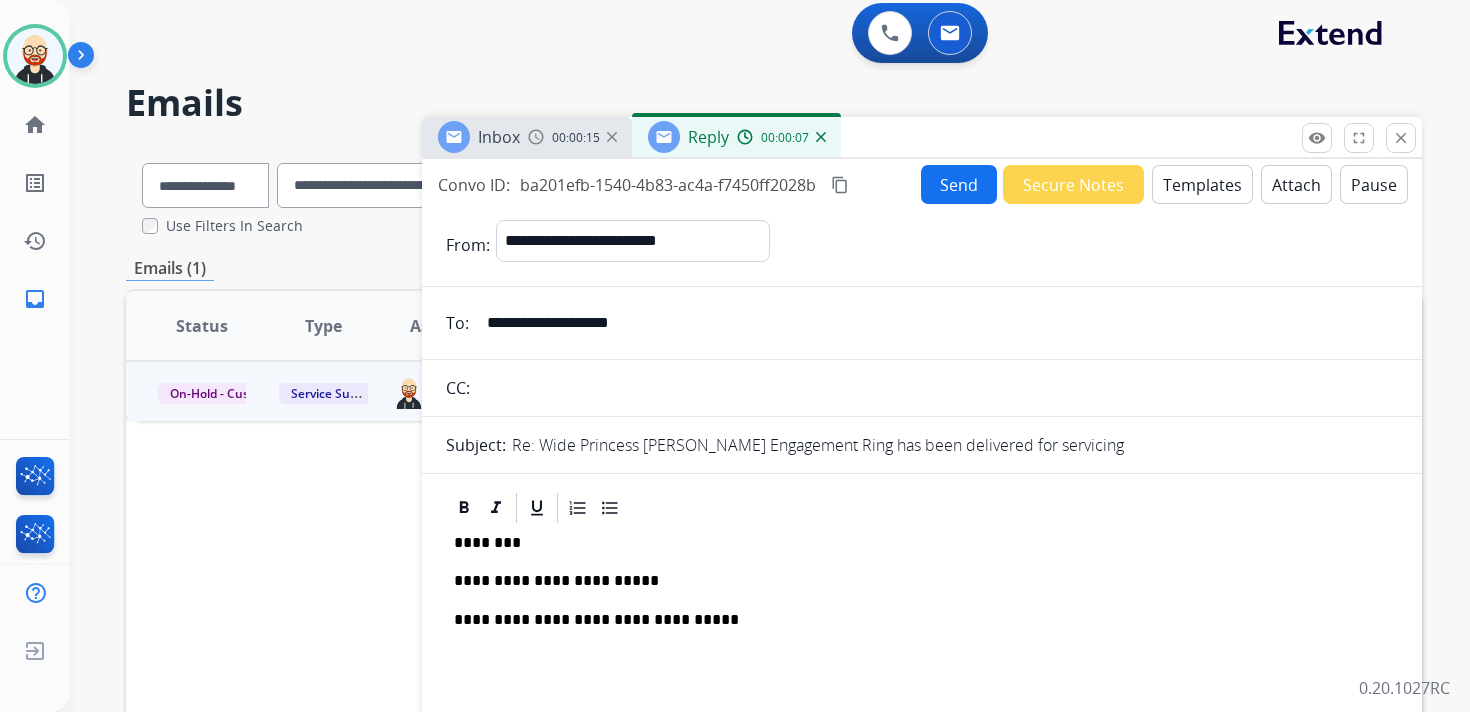 click on "**********" at bounding box center [914, 581] 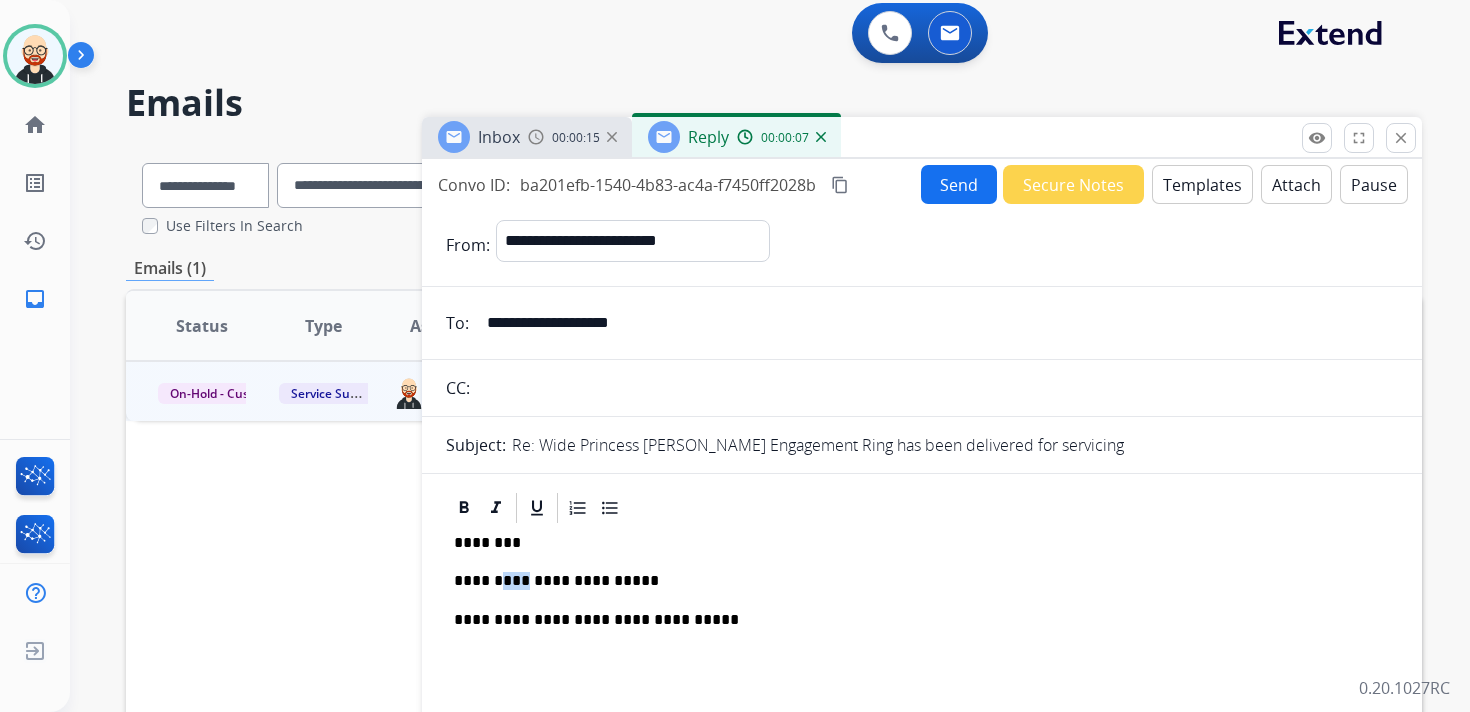 click on "**********" at bounding box center (914, 581) 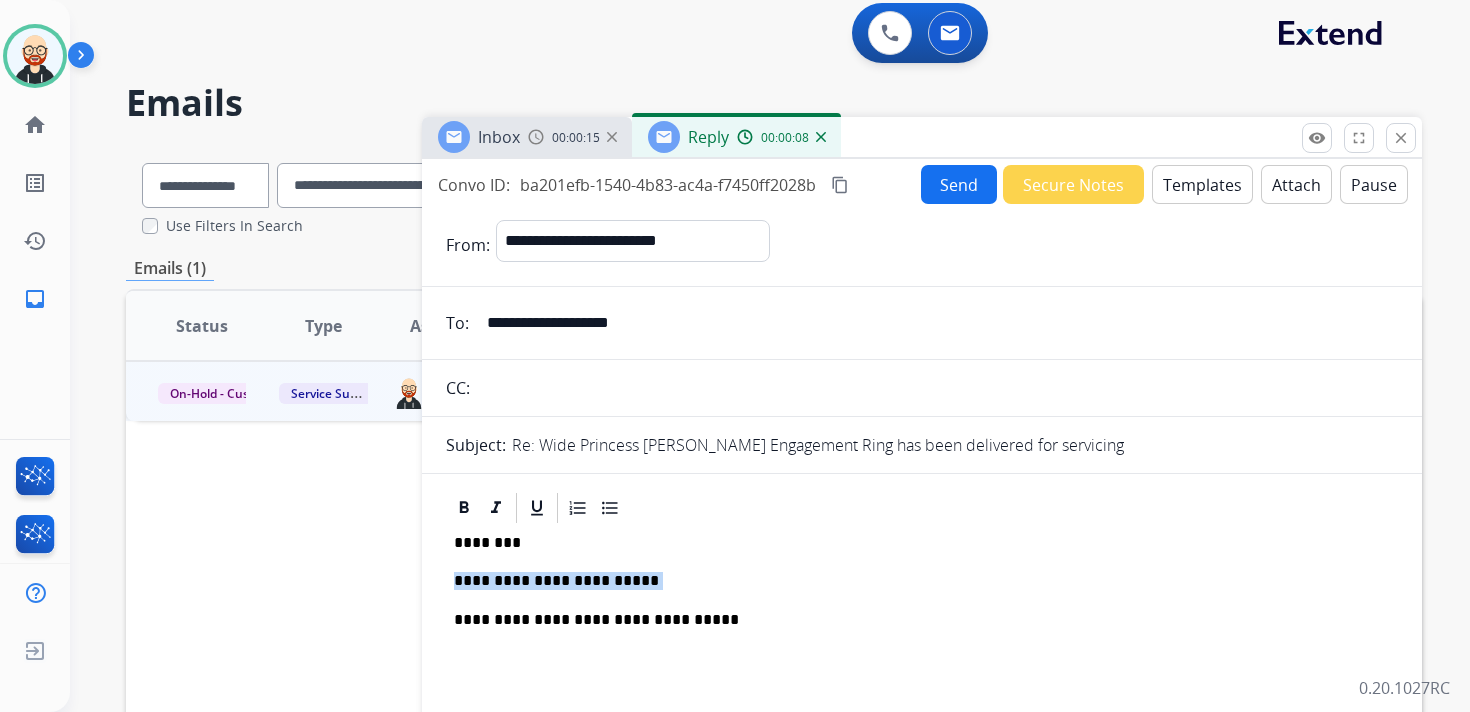 click on "**********" at bounding box center [914, 581] 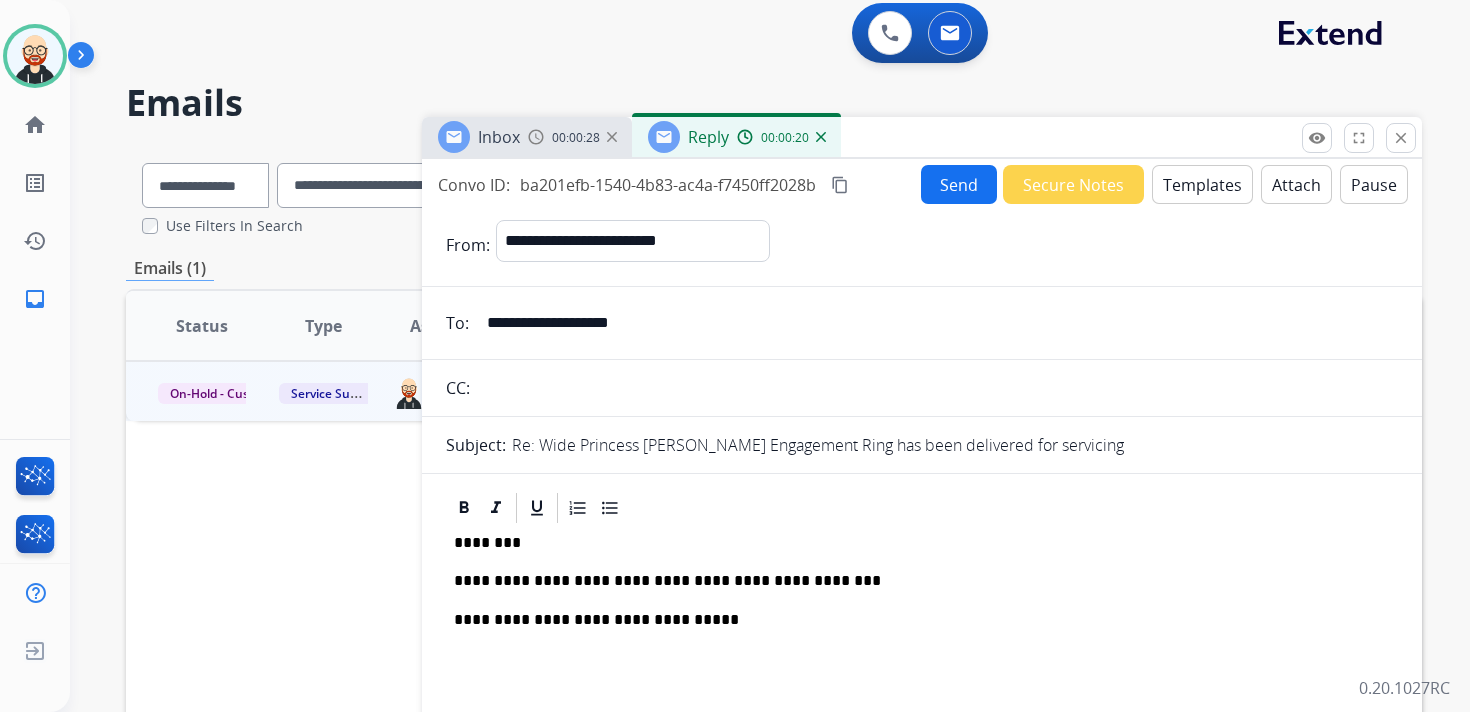 click on "Attach" at bounding box center (1296, 184) 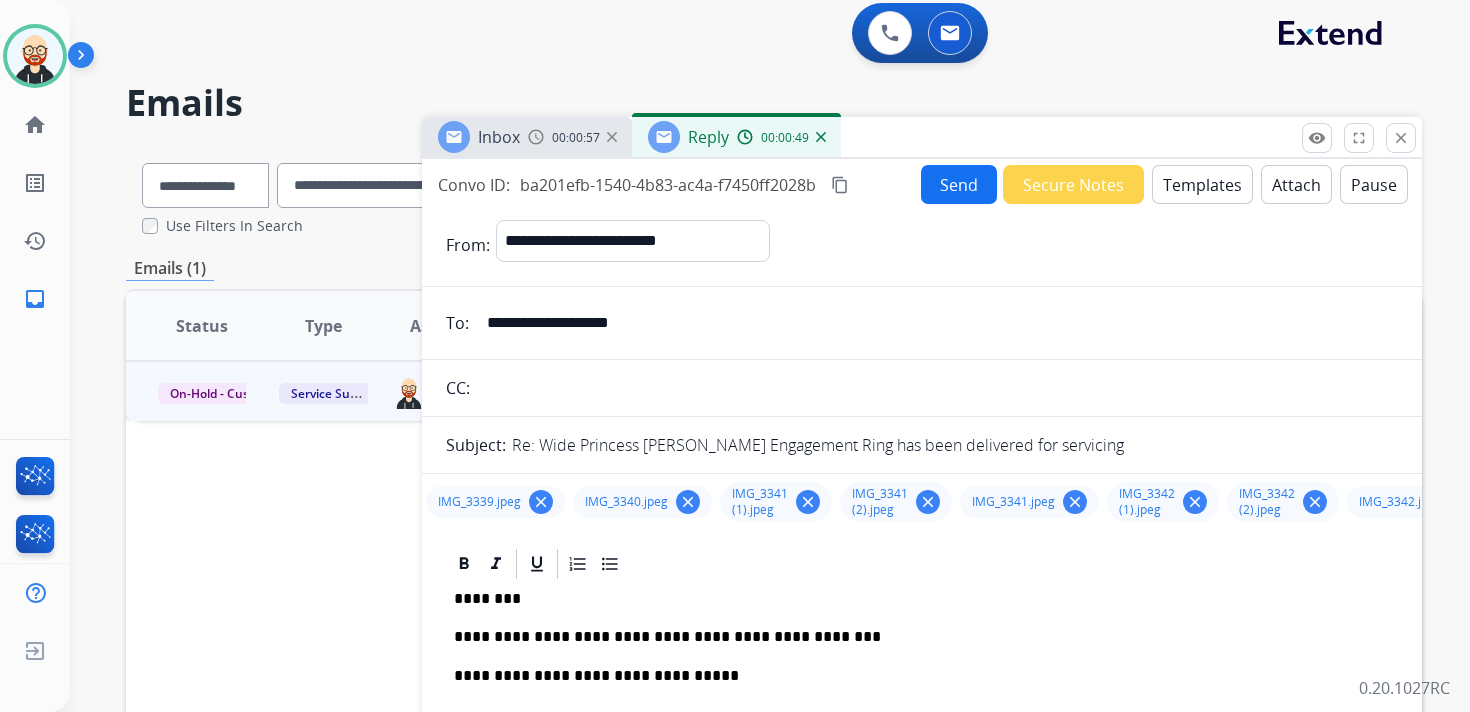 click on "Send" at bounding box center [959, 184] 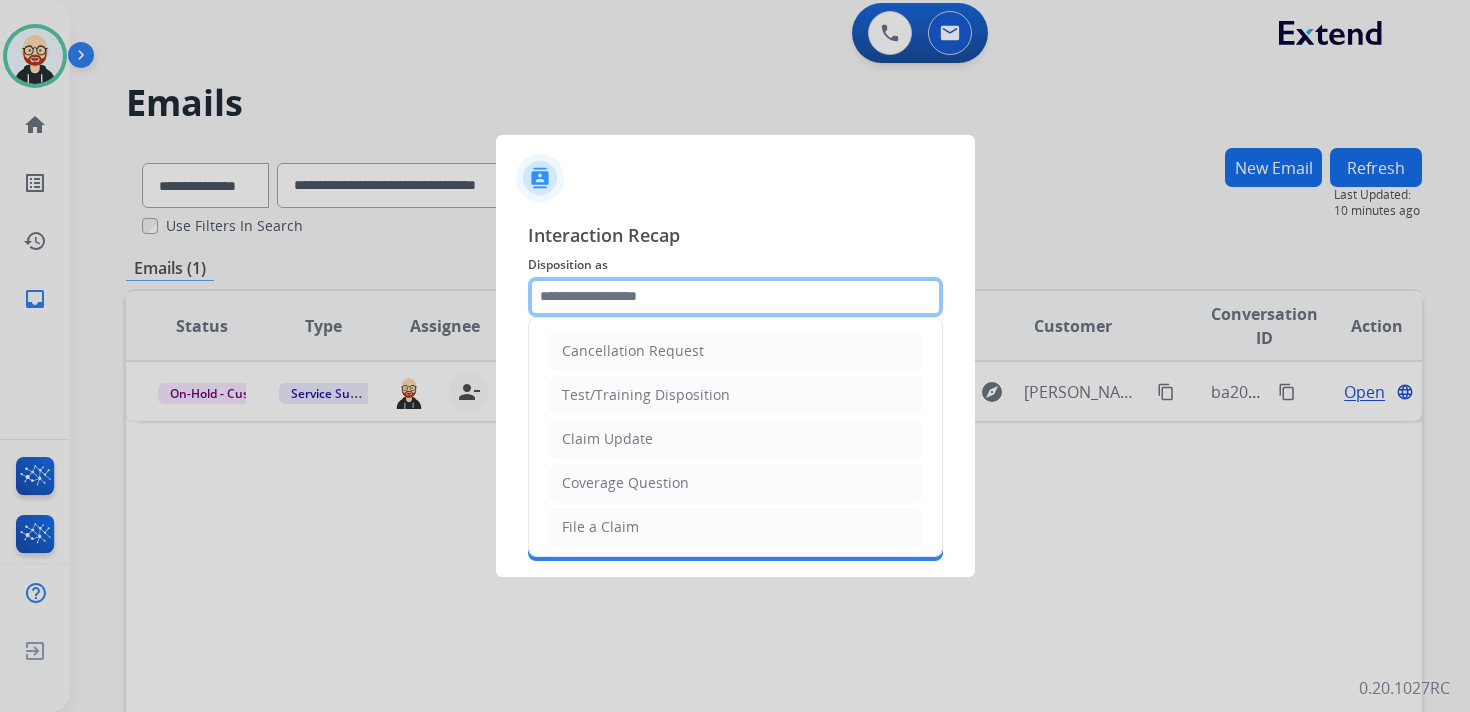 click 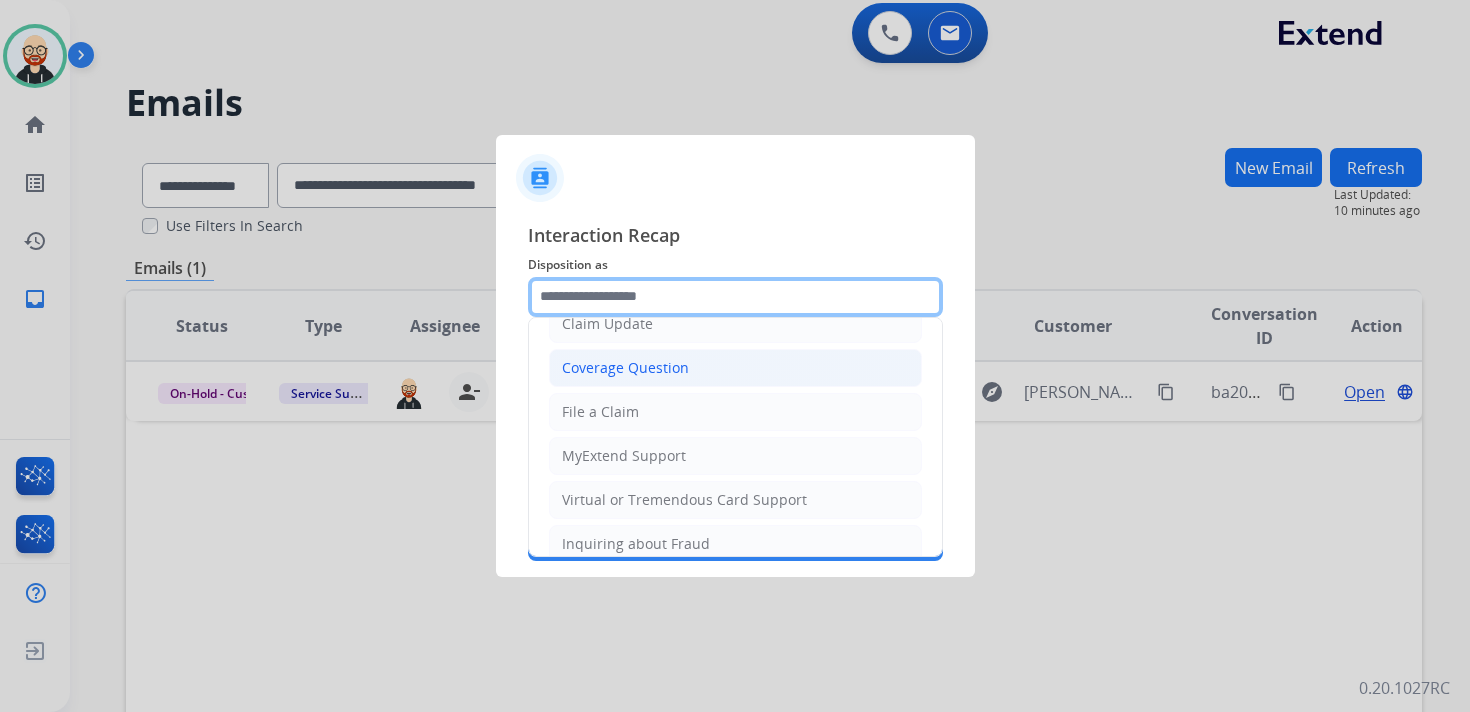 scroll, scrollTop: 300, scrollLeft: 0, axis: vertical 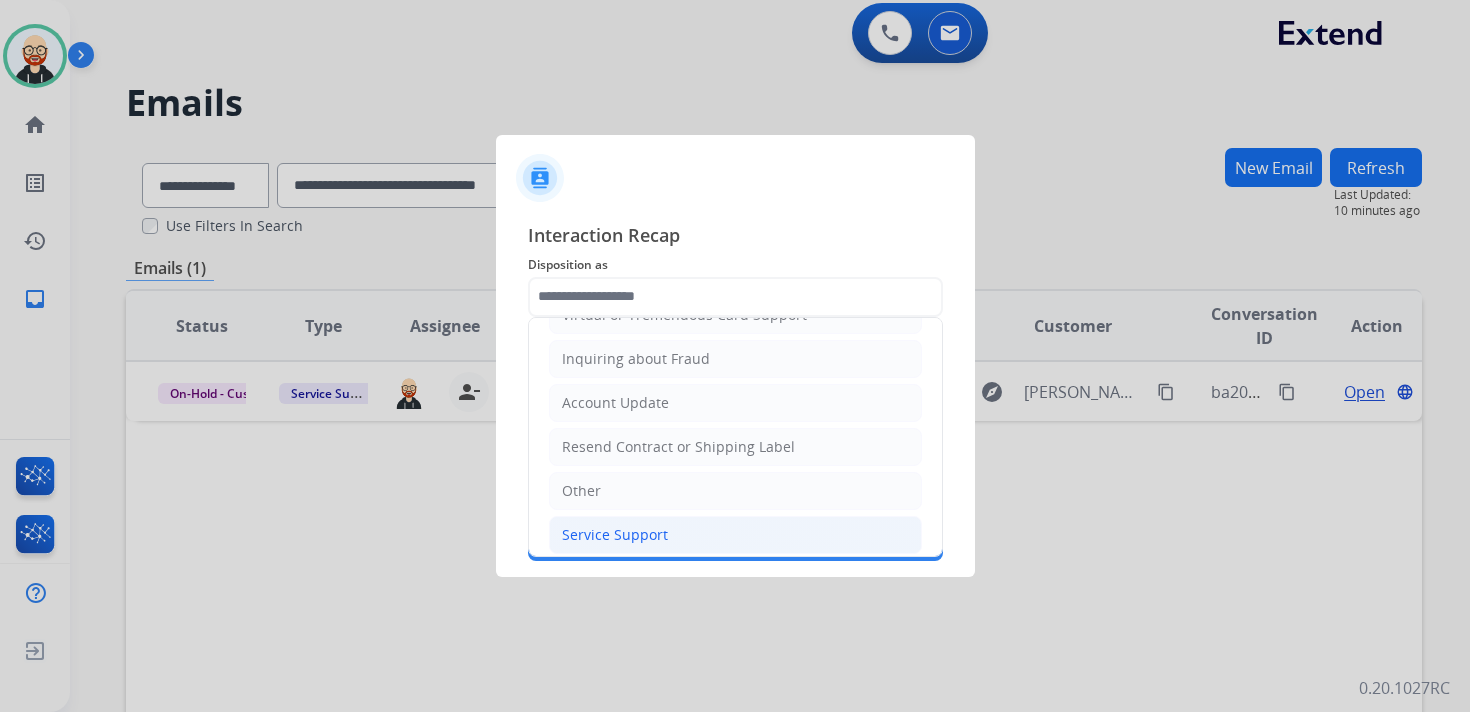 click on "Service Support" 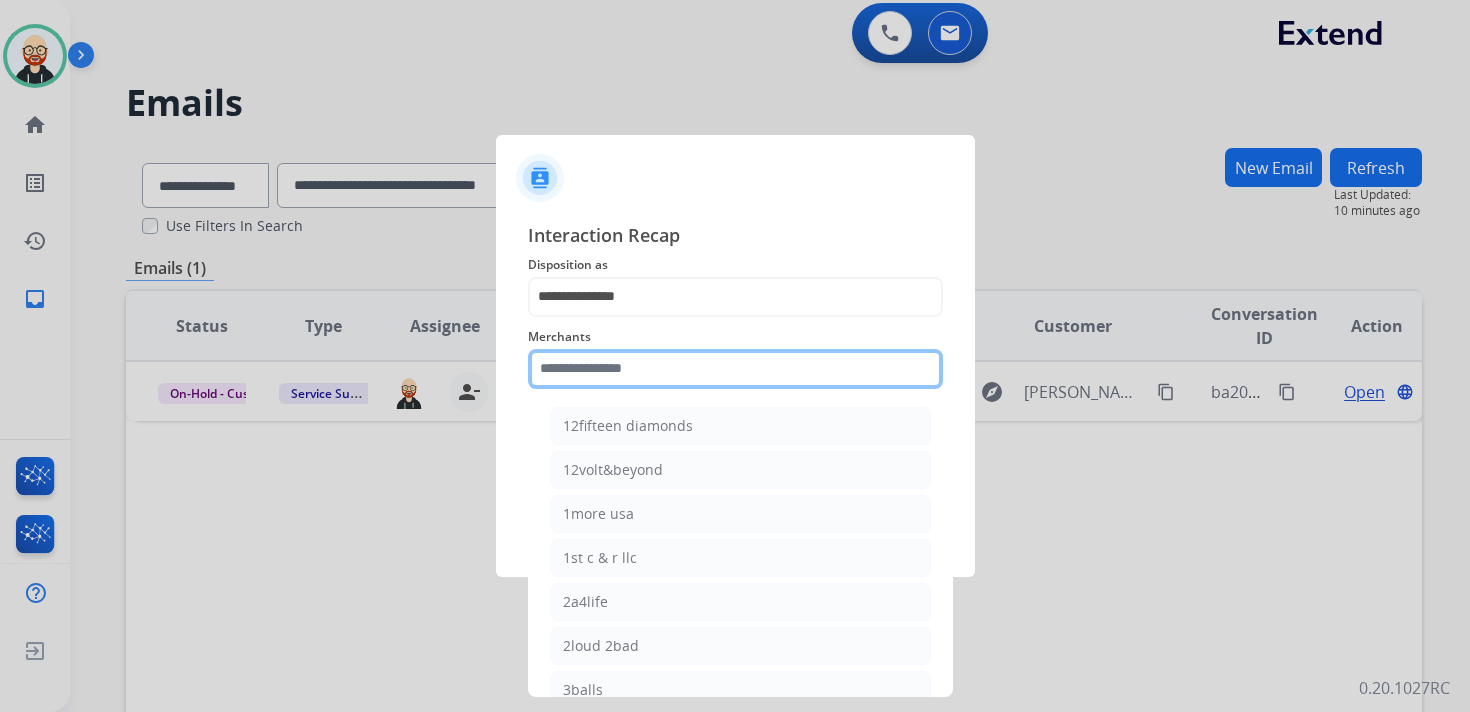 click 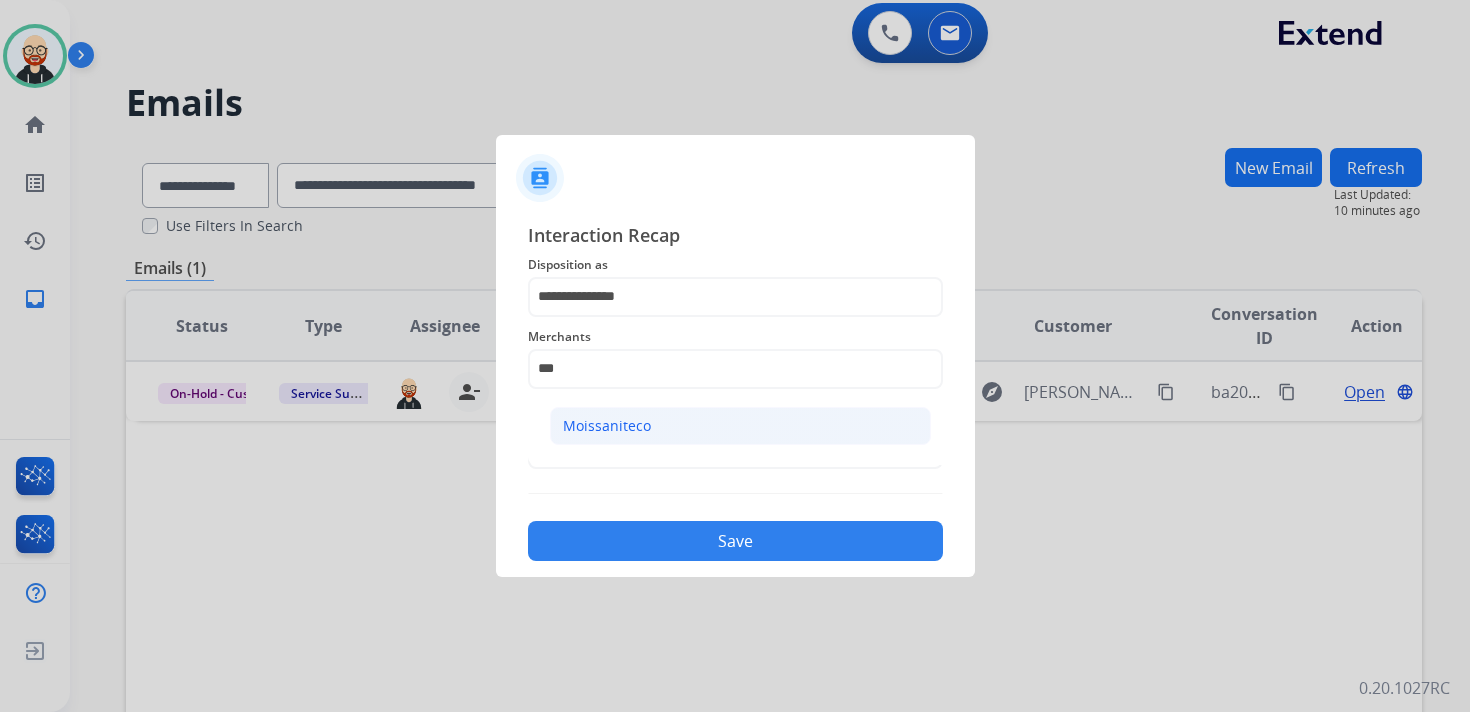 click on "Moissaniteco" 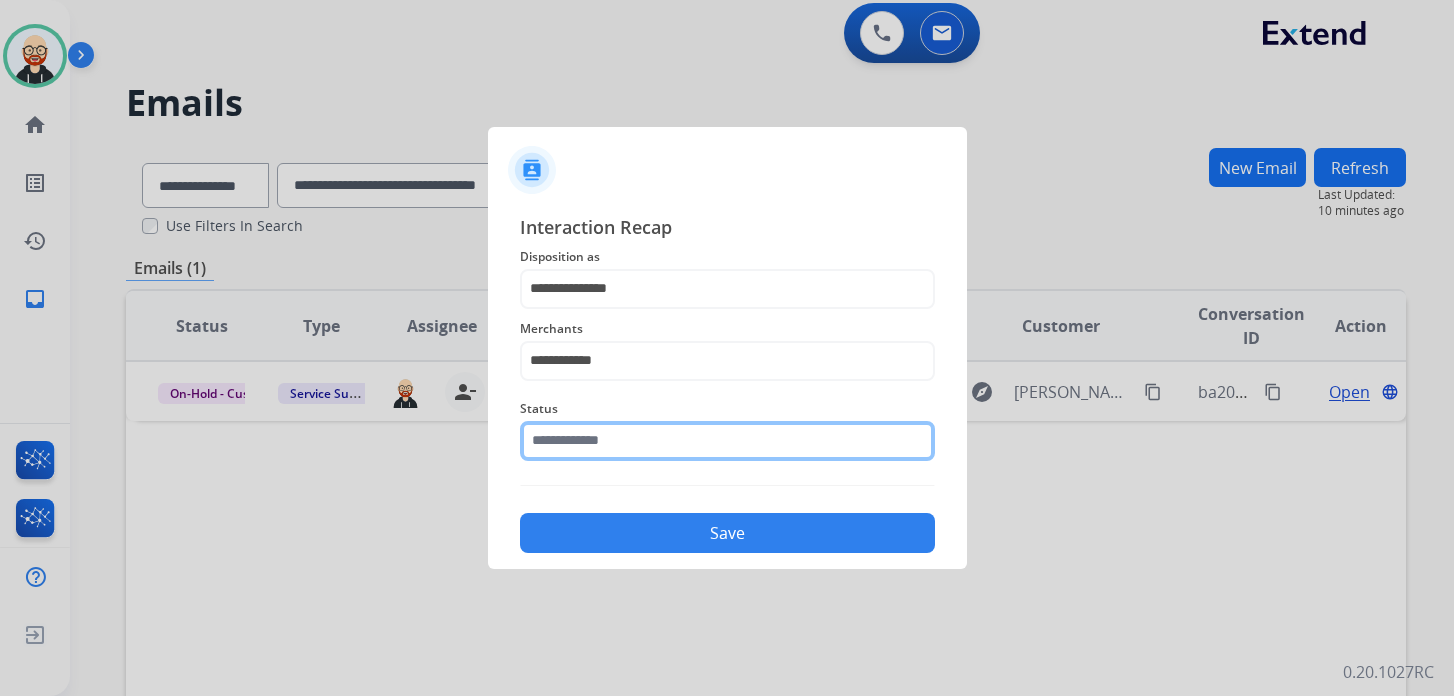 click 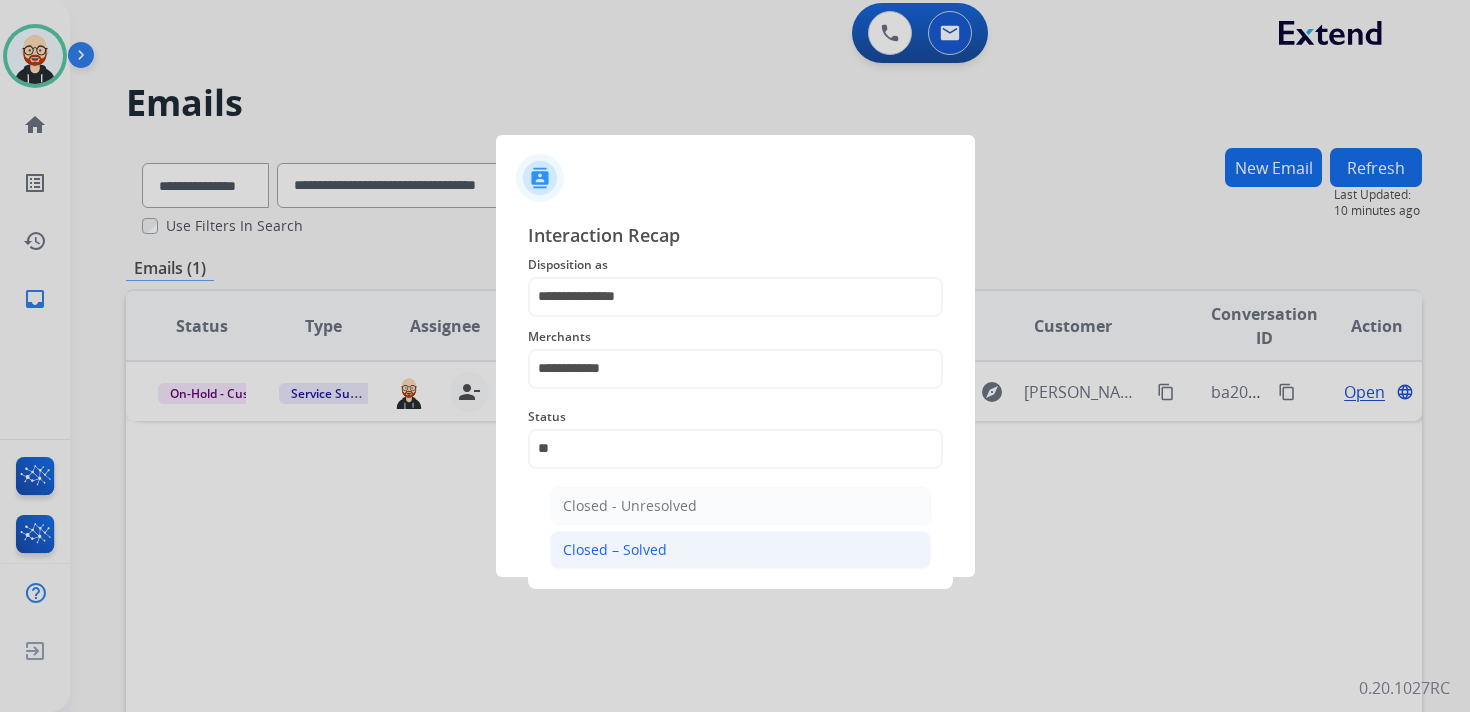 click on "Closed – Solved" 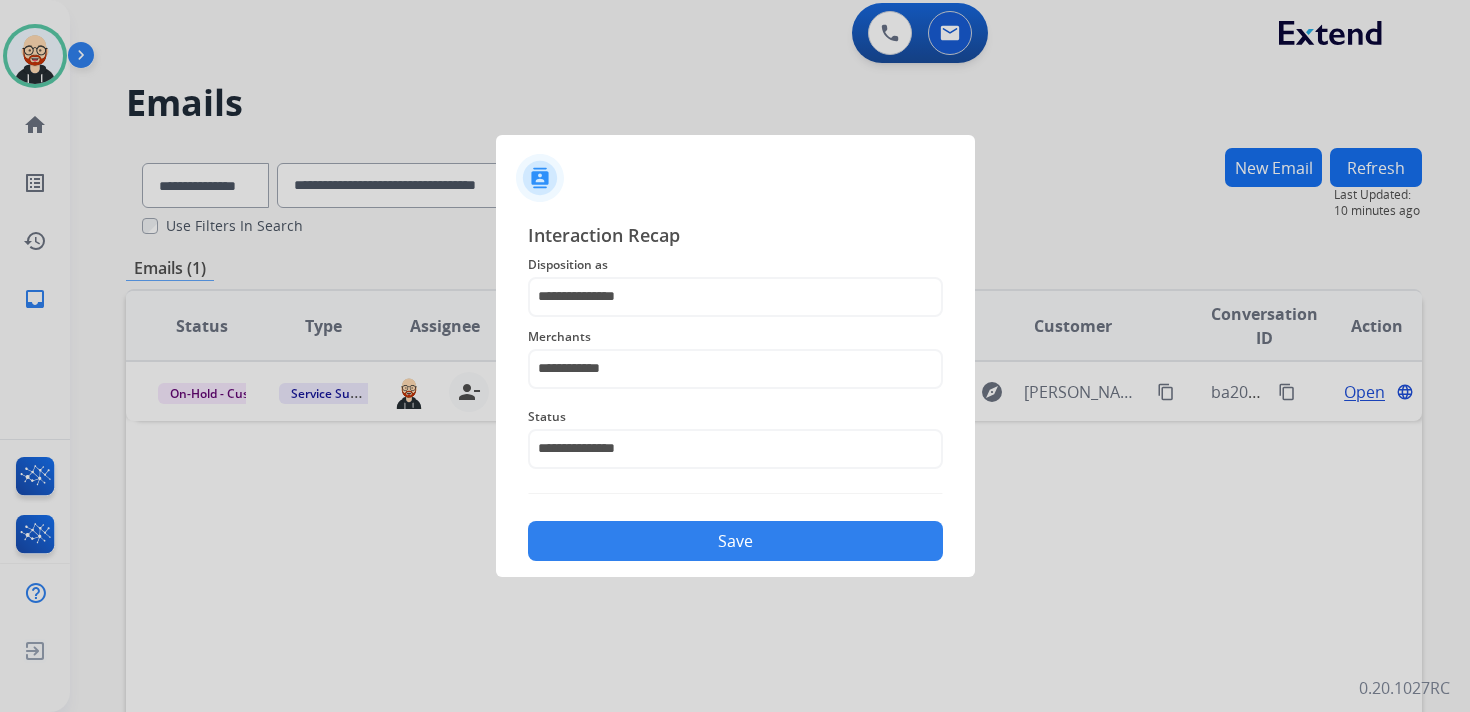 click on "Save" 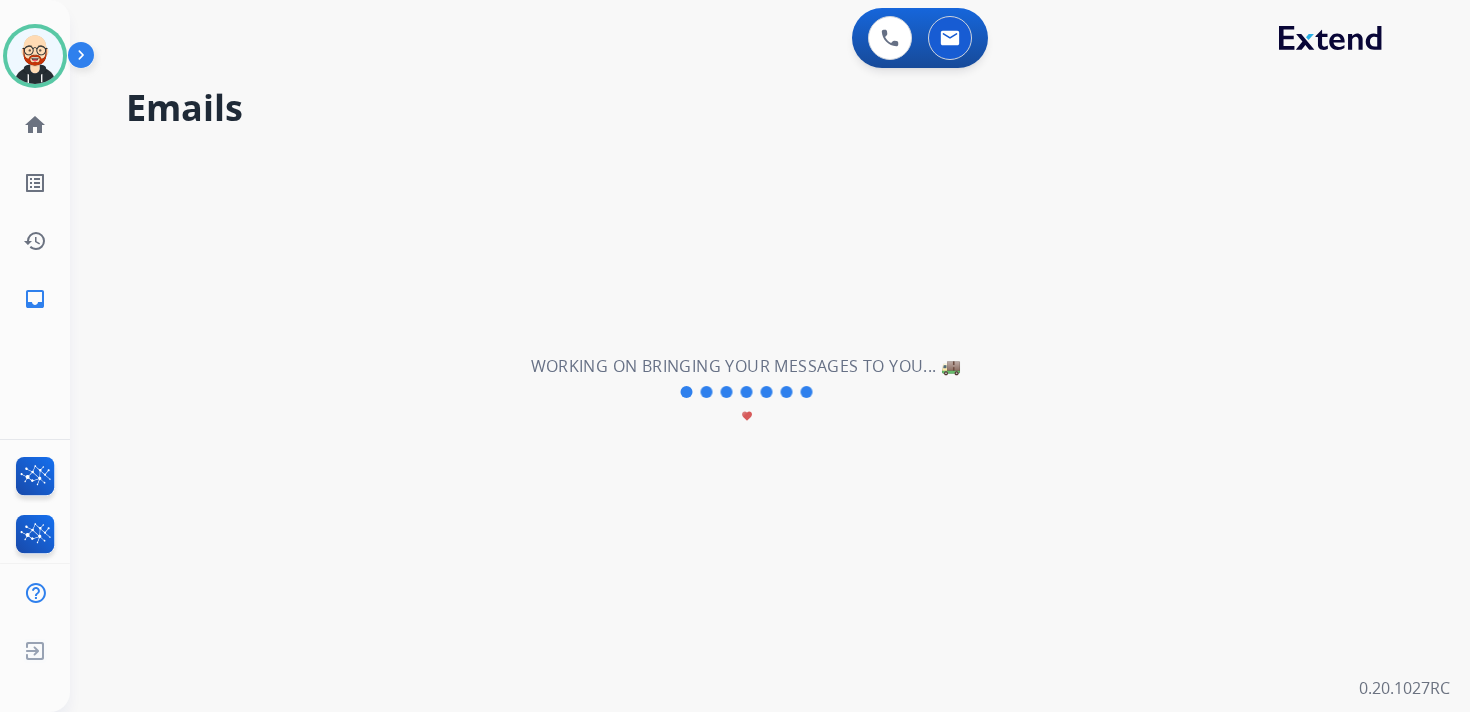 scroll, scrollTop: 0, scrollLeft: 0, axis: both 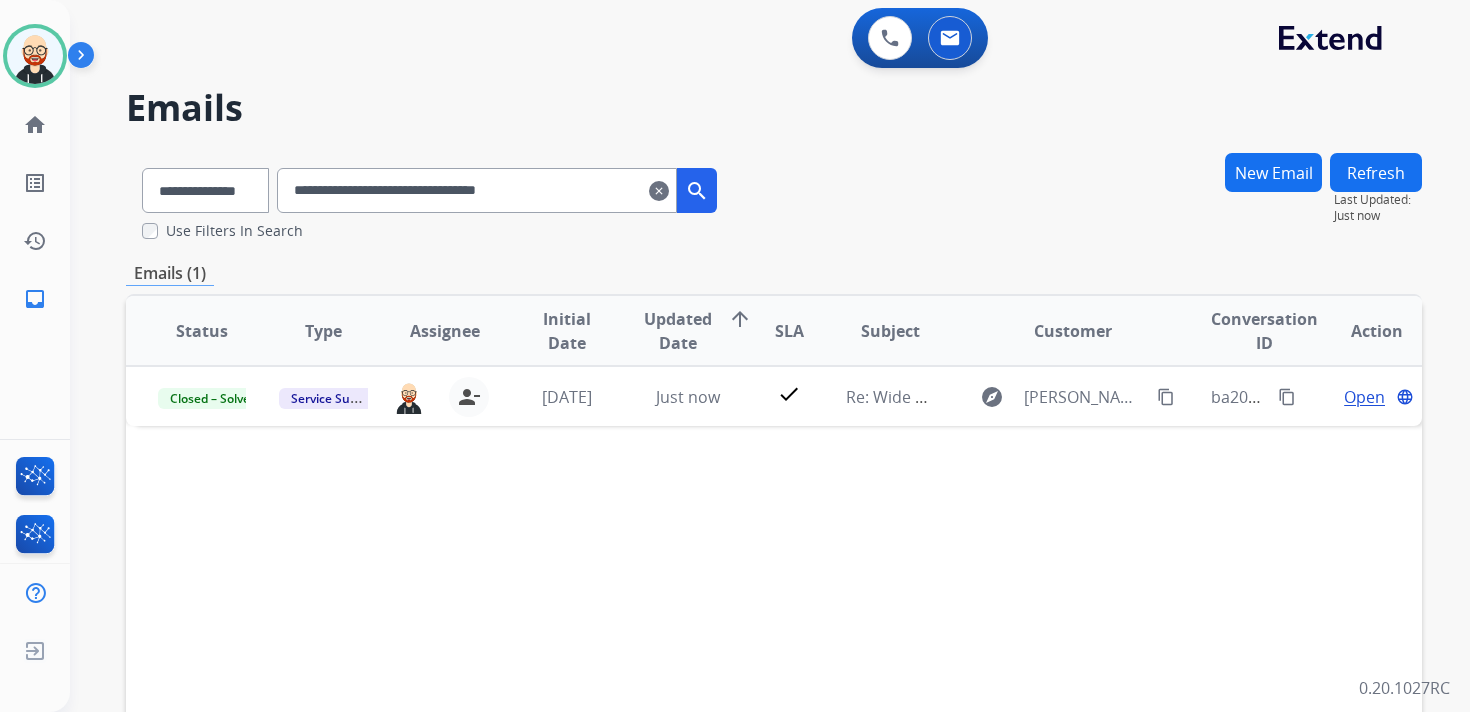 click on "clear" at bounding box center [659, 191] 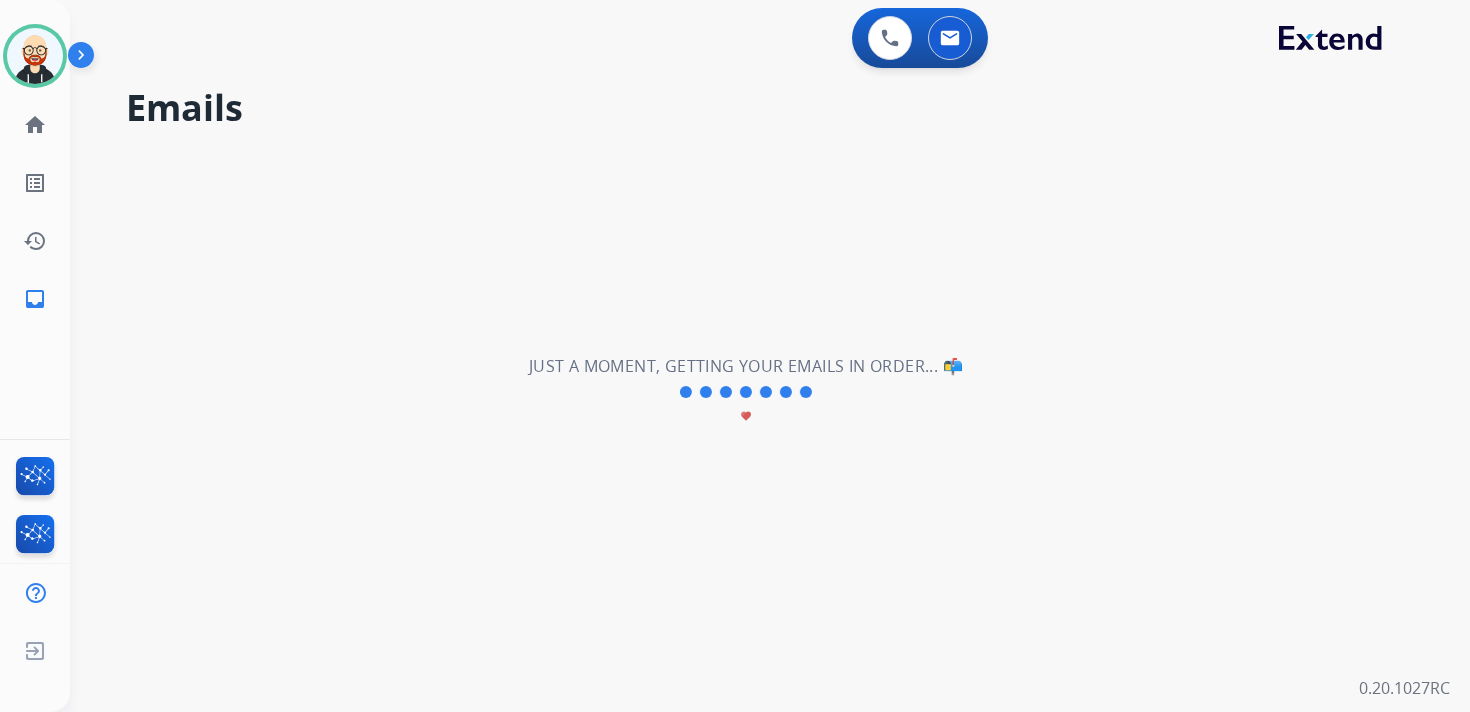 select on "**********" 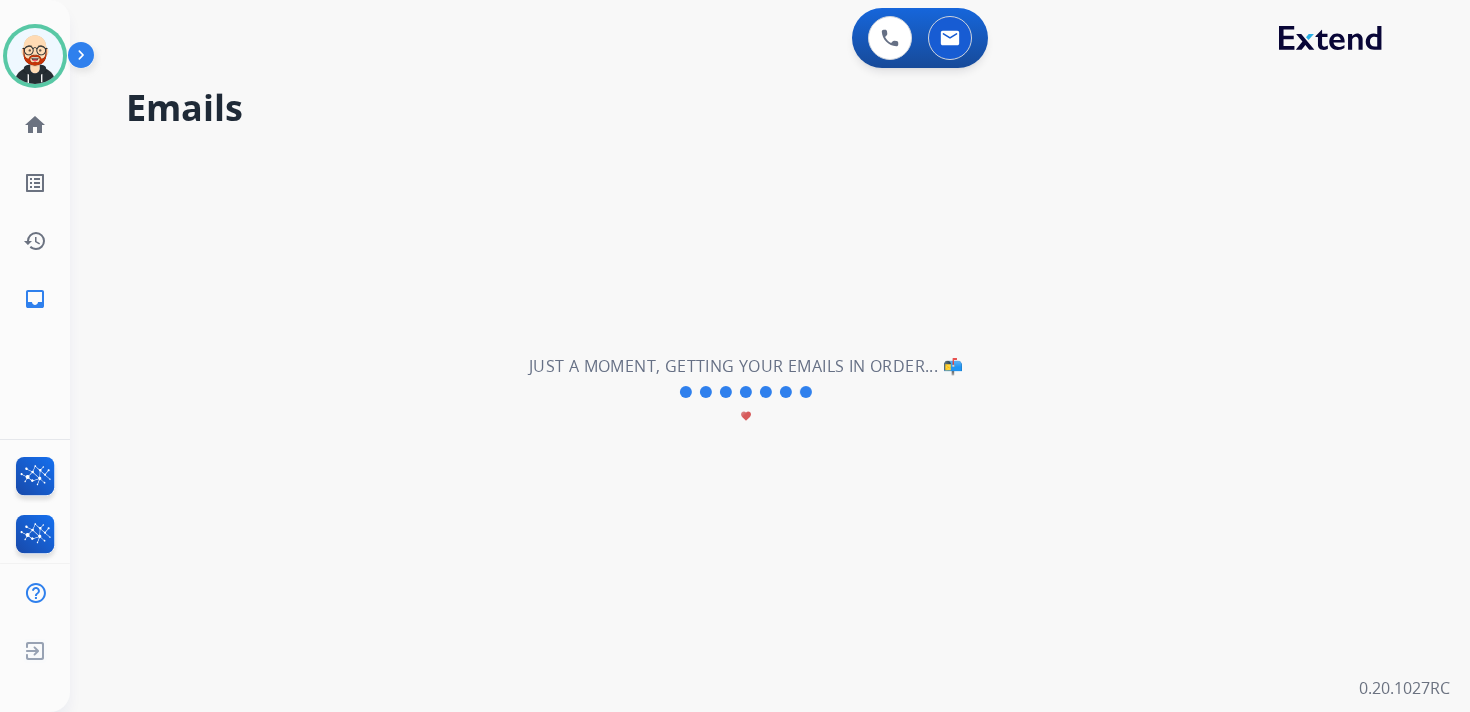 type 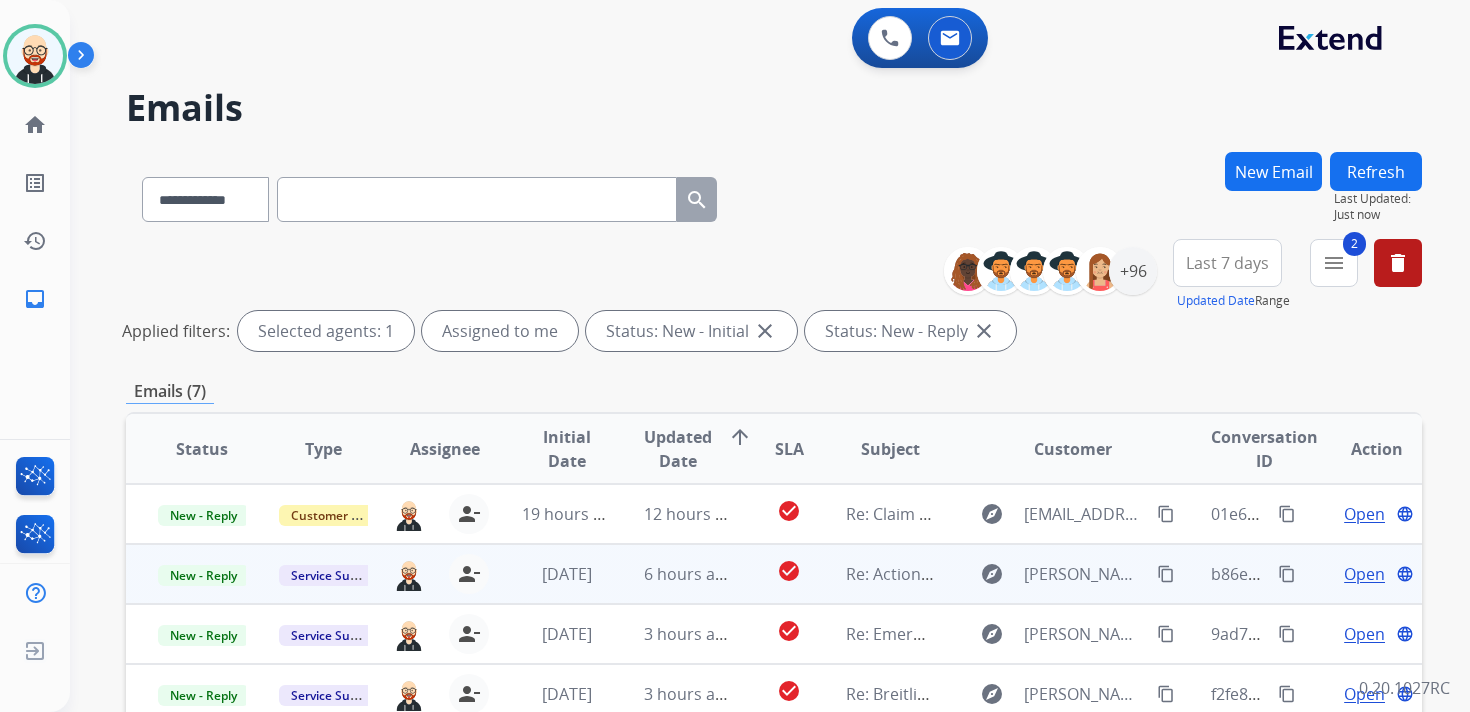 click on "Open" at bounding box center (1364, 574) 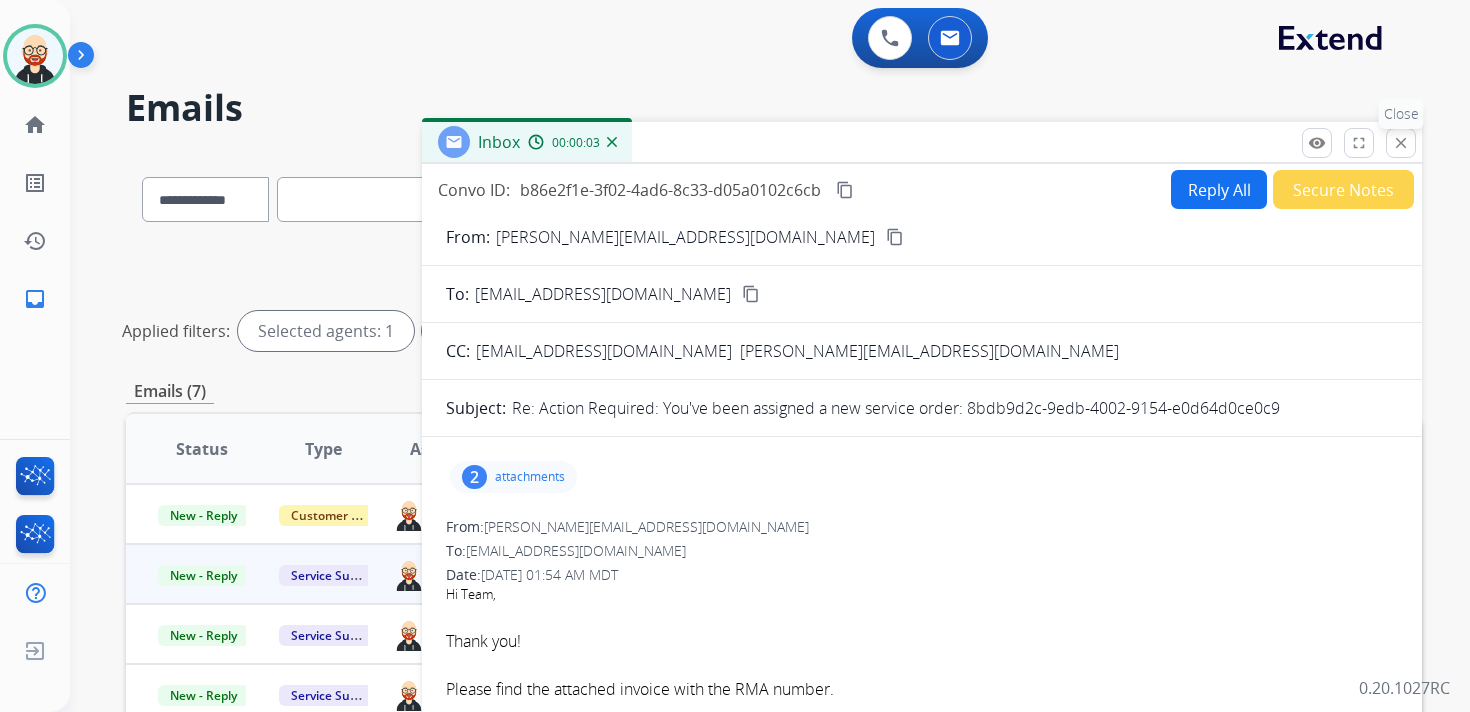 click on "close" at bounding box center [1401, 143] 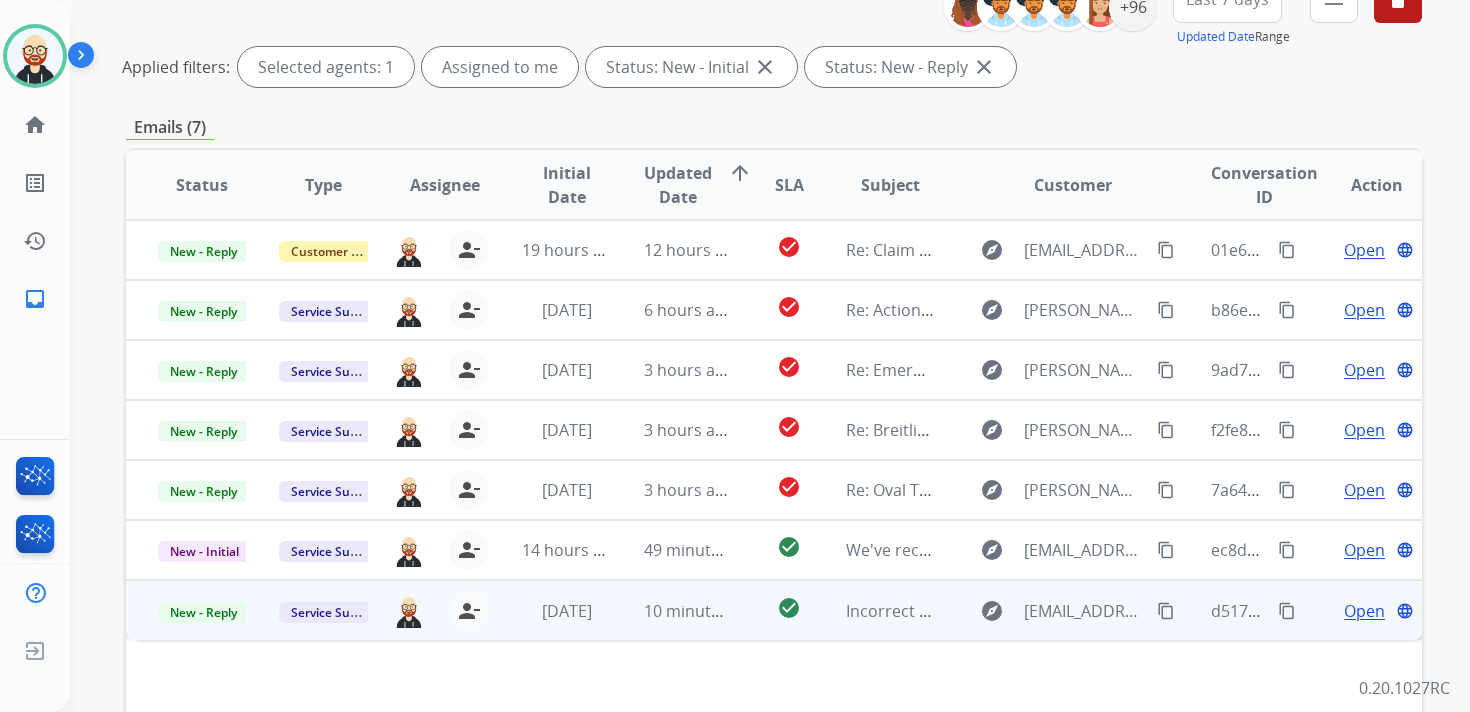 scroll, scrollTop: 265, scrollLeft: 0, axis: vertical 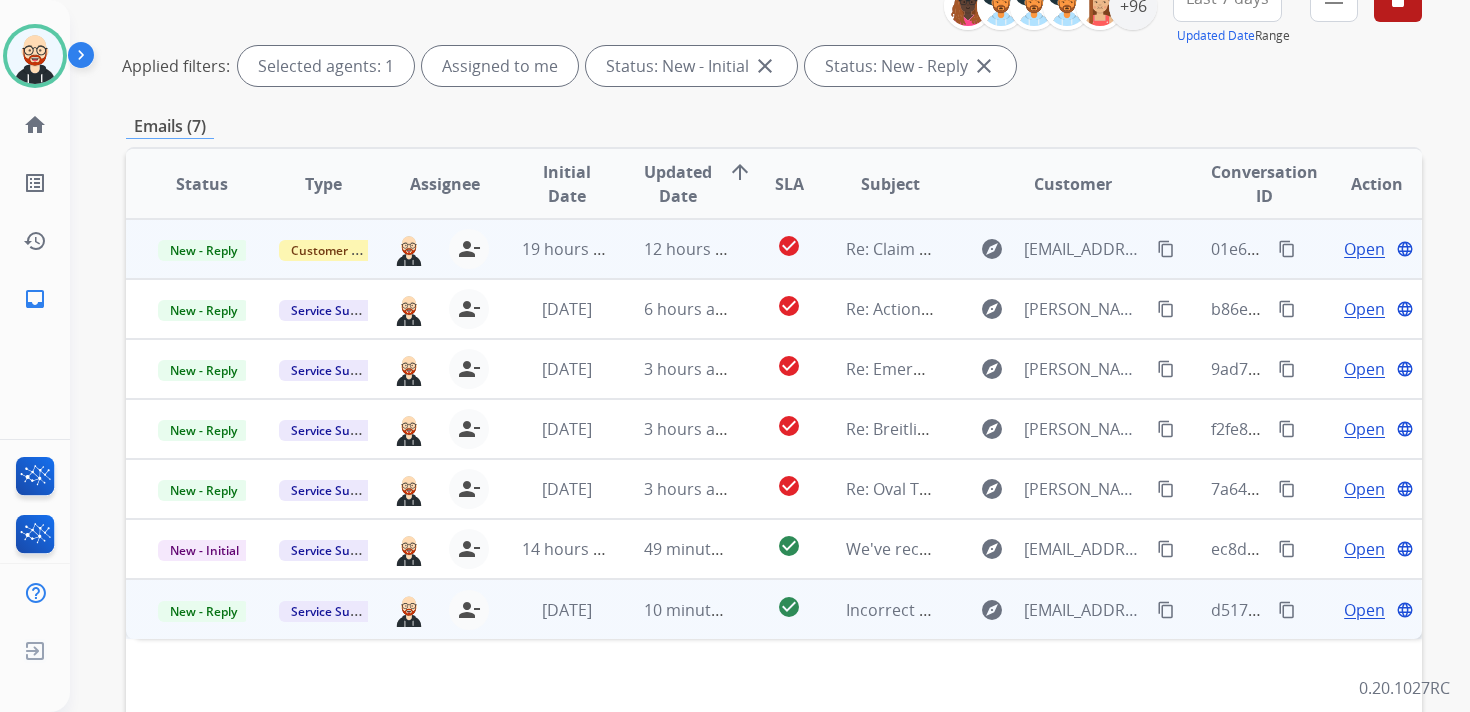 click on "Open language" at bounding box center (1361, 249) 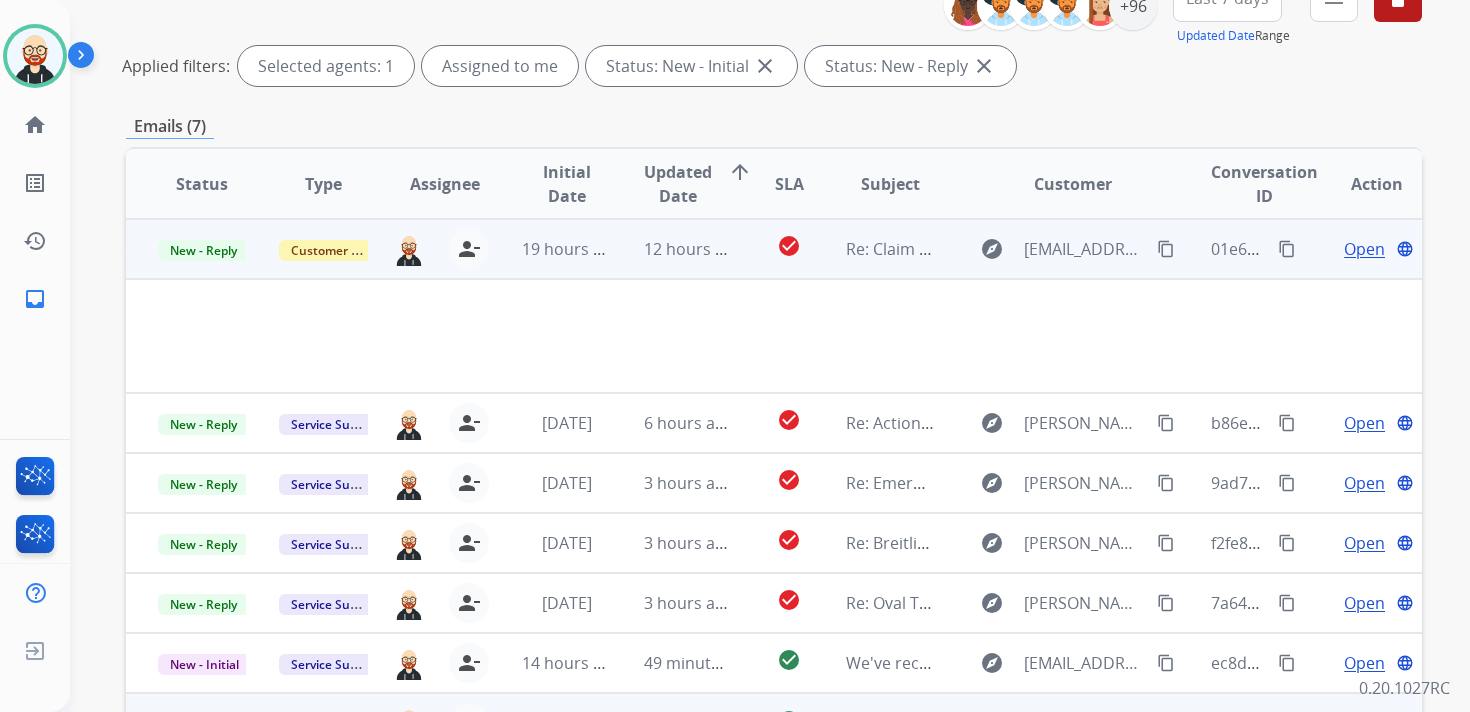 click on "Open language" at bounding box center [1361, 249] 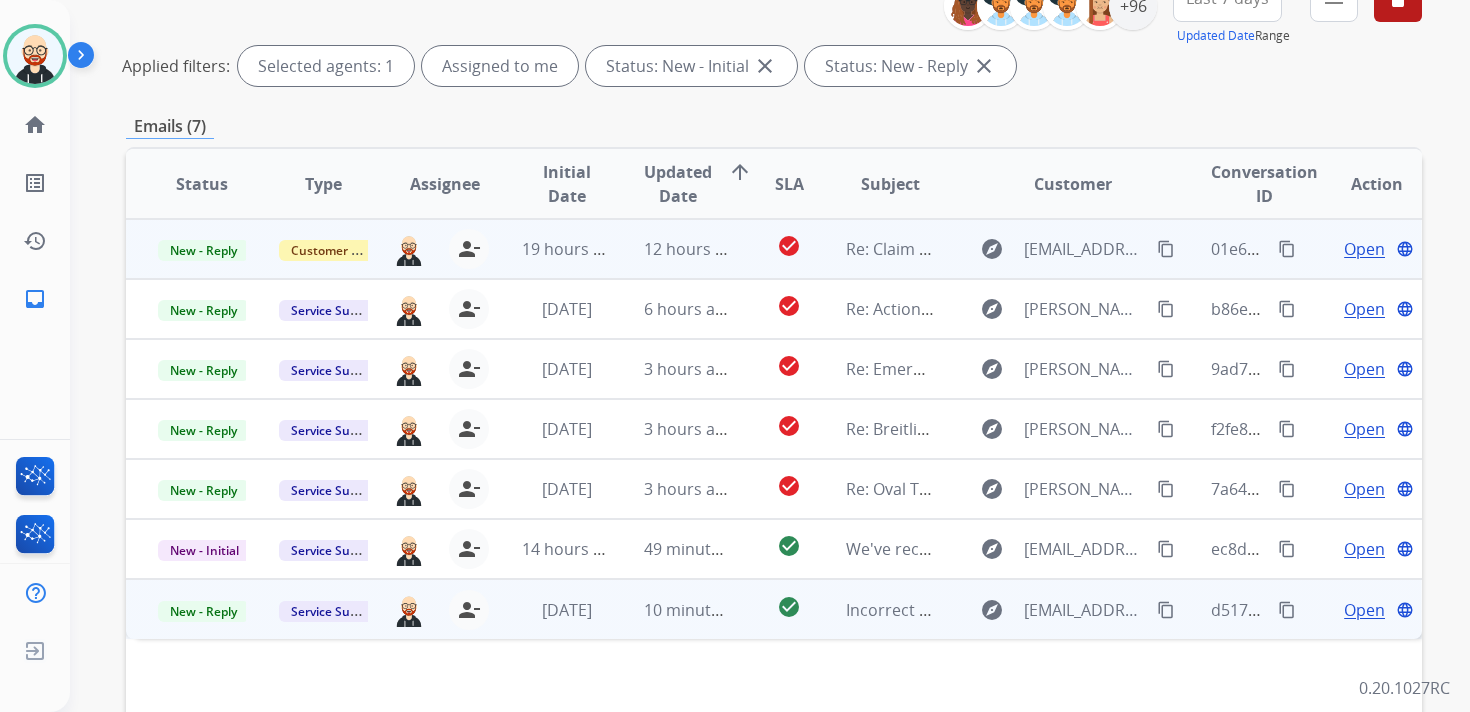 click on "Open" at bounding box center (1364, 249) 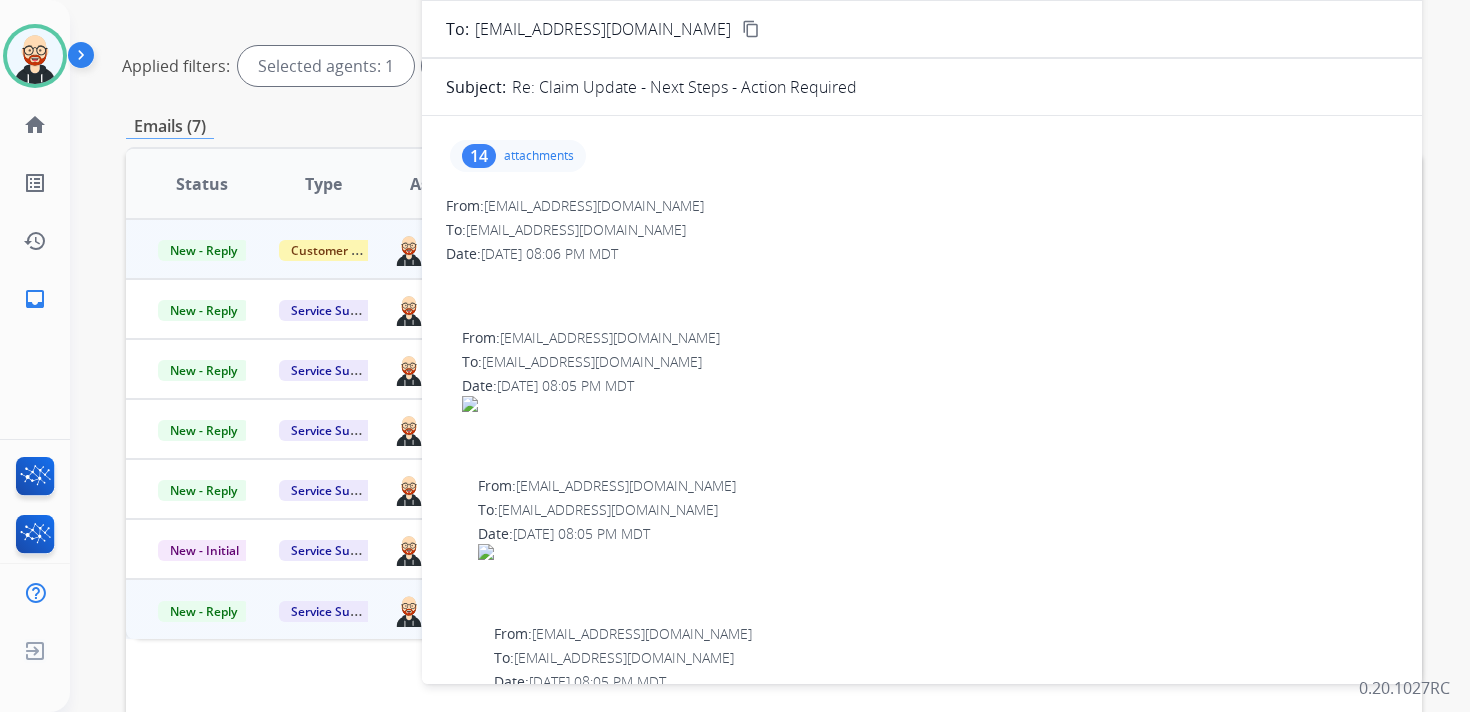 scroll, scrollTop: 0, scrollLeft: 0, axis: both 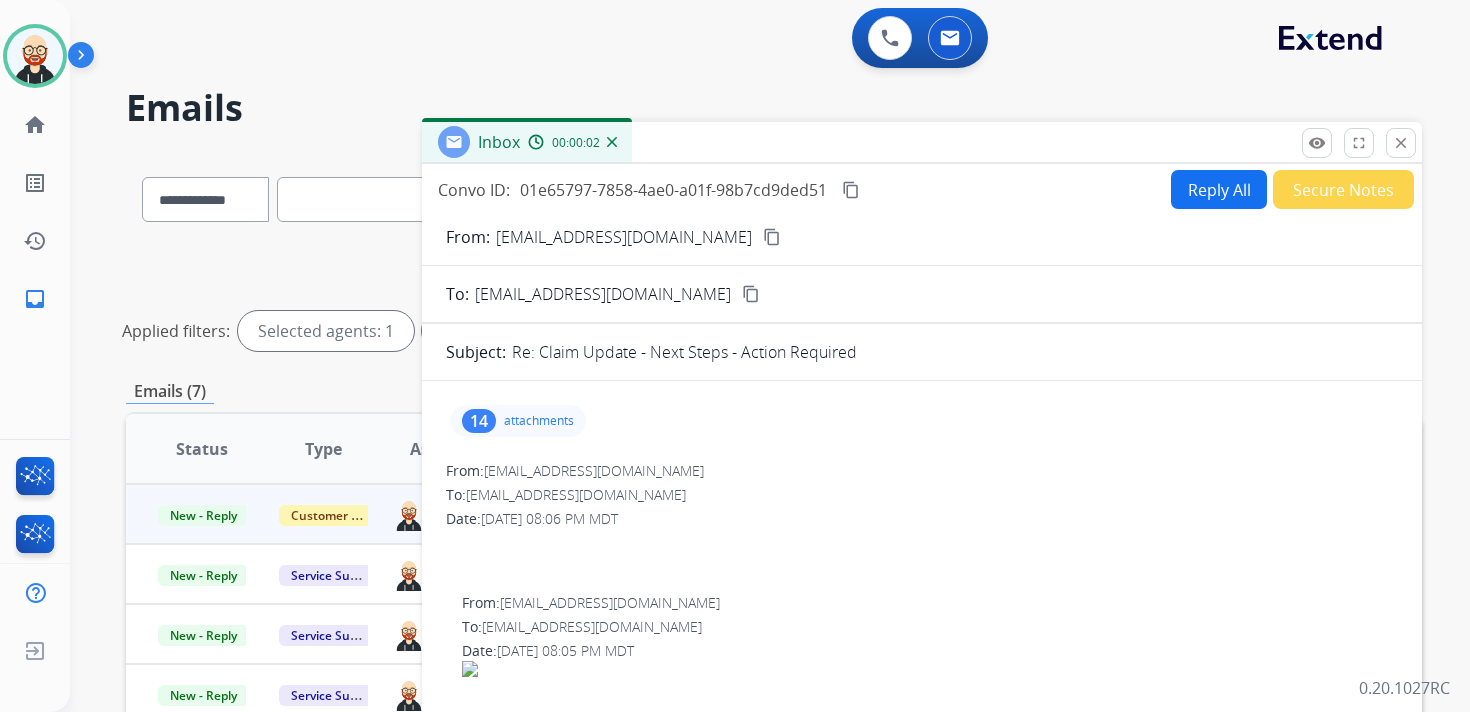 click on "Reply All" at bounding box center (1219, 189) 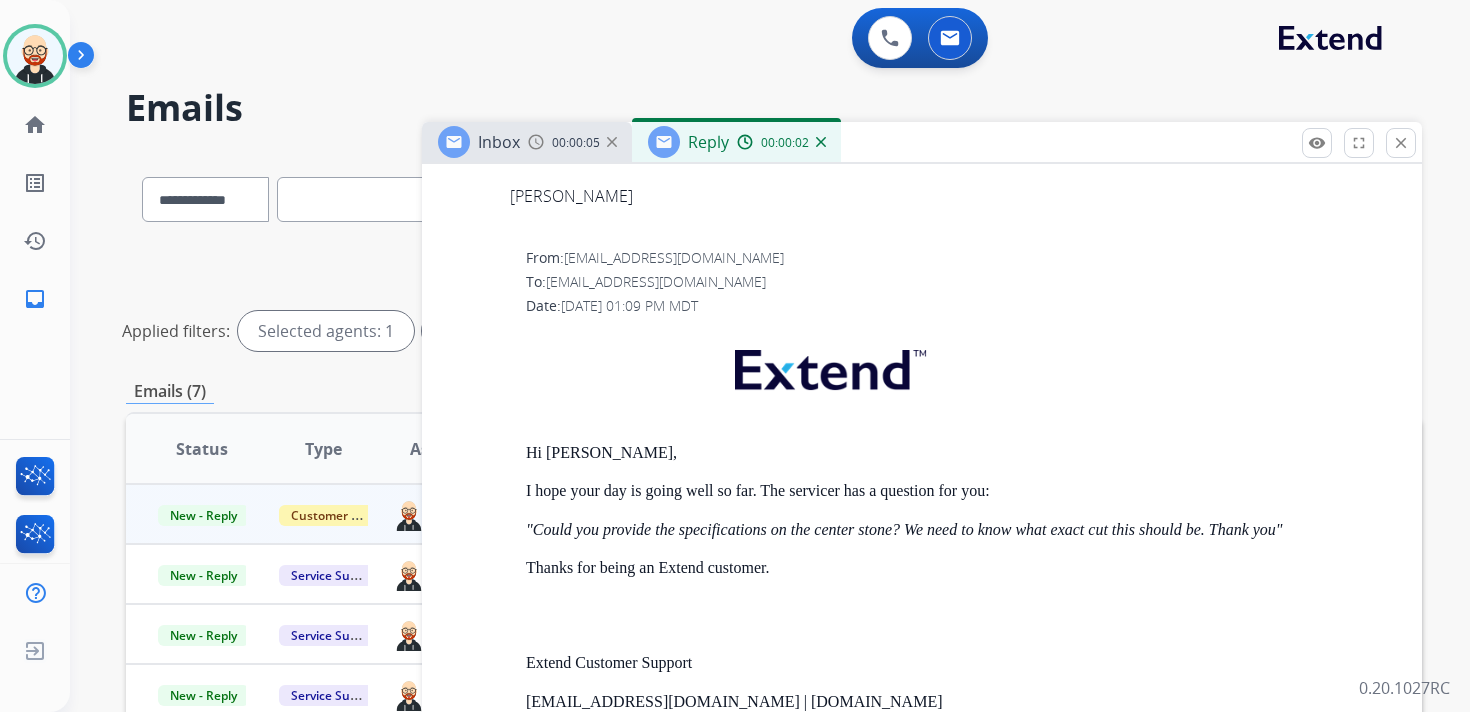 scroll, scrollTop: 1341, scrollLeft: 0, axis: vertical 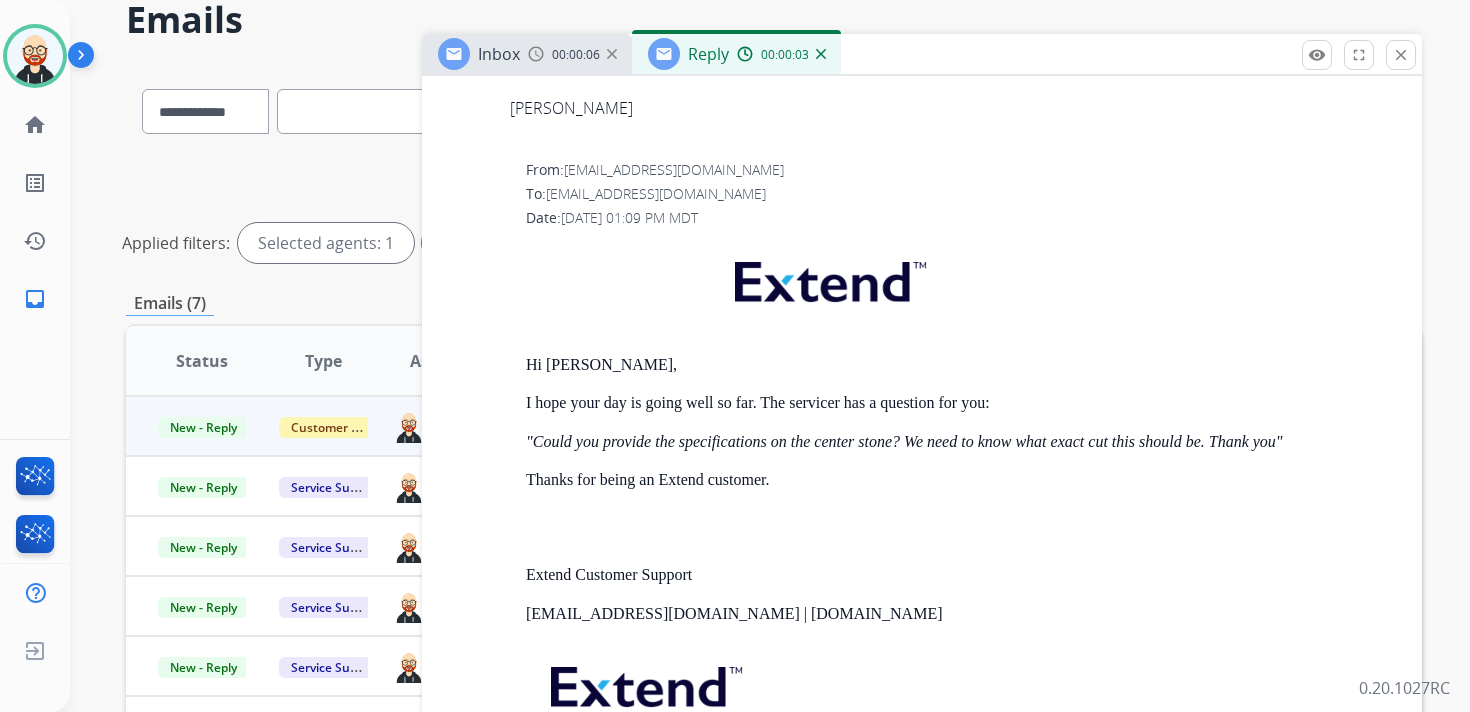 click on "[EMAIL_ADDRESS][DOMAIN_NAME] | [DOMAIN_NAME]" at bounding box center [962, 614] 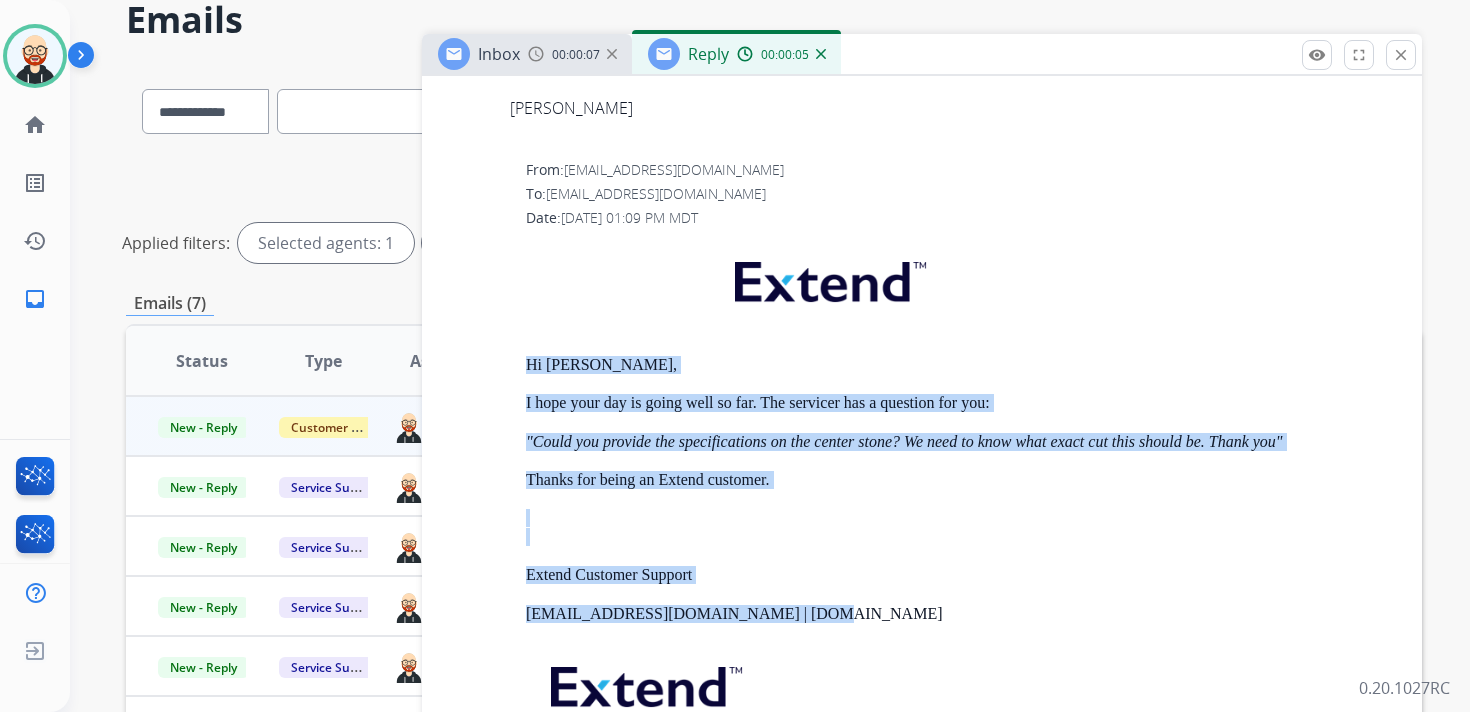 drag, startPoint x: 824, startPoint y: 617, endPoint x: 513, endPoint y: 364, distance: 400.91147 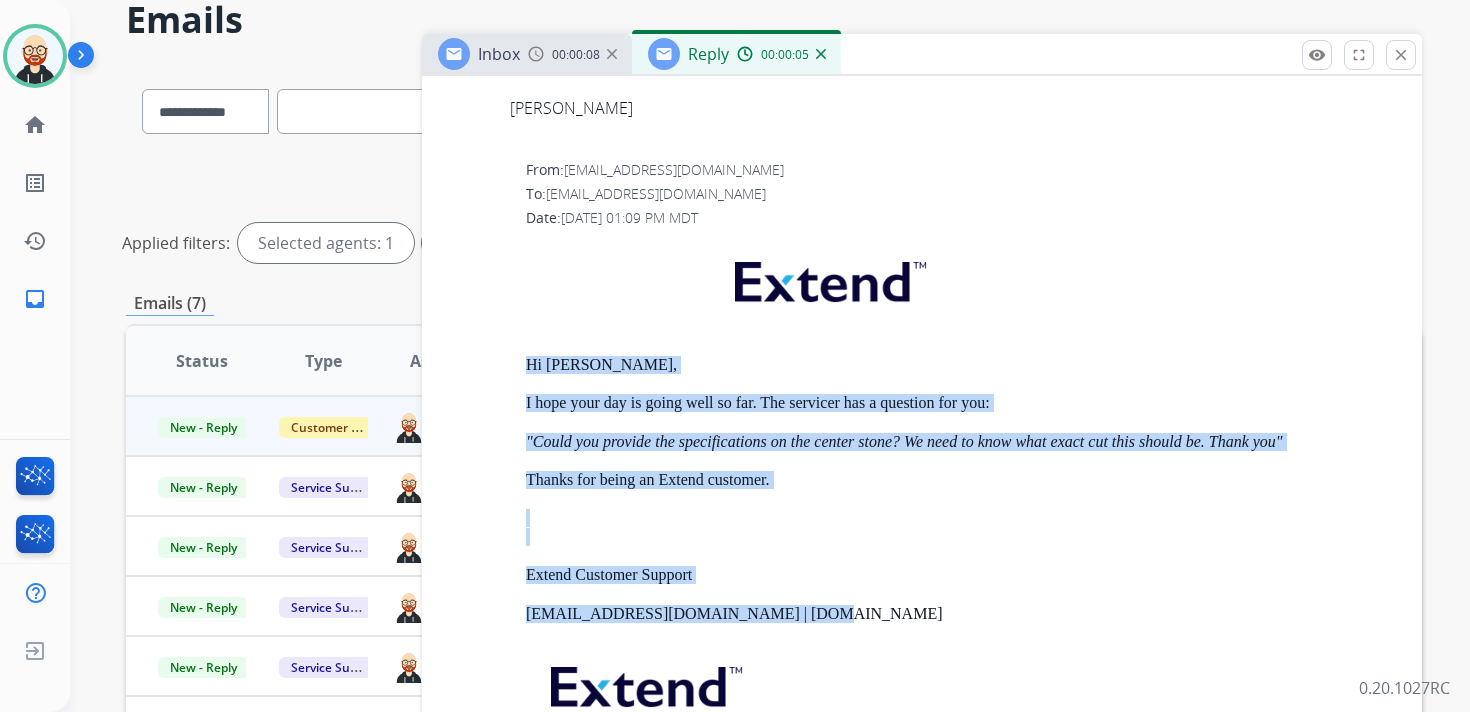 copy on "Hi [PERSON_NAME], I hope your day is going well so far. The servicer has a question for you: "Could you provide the specifications on the center stone? We need to know what exact cut this should be. Thank you" Thanks for being an Extend customer. Extend Customer Support [EMAIL_ADDRESS][DOMAIN_NAME] | [DOMAIN_NAME]" 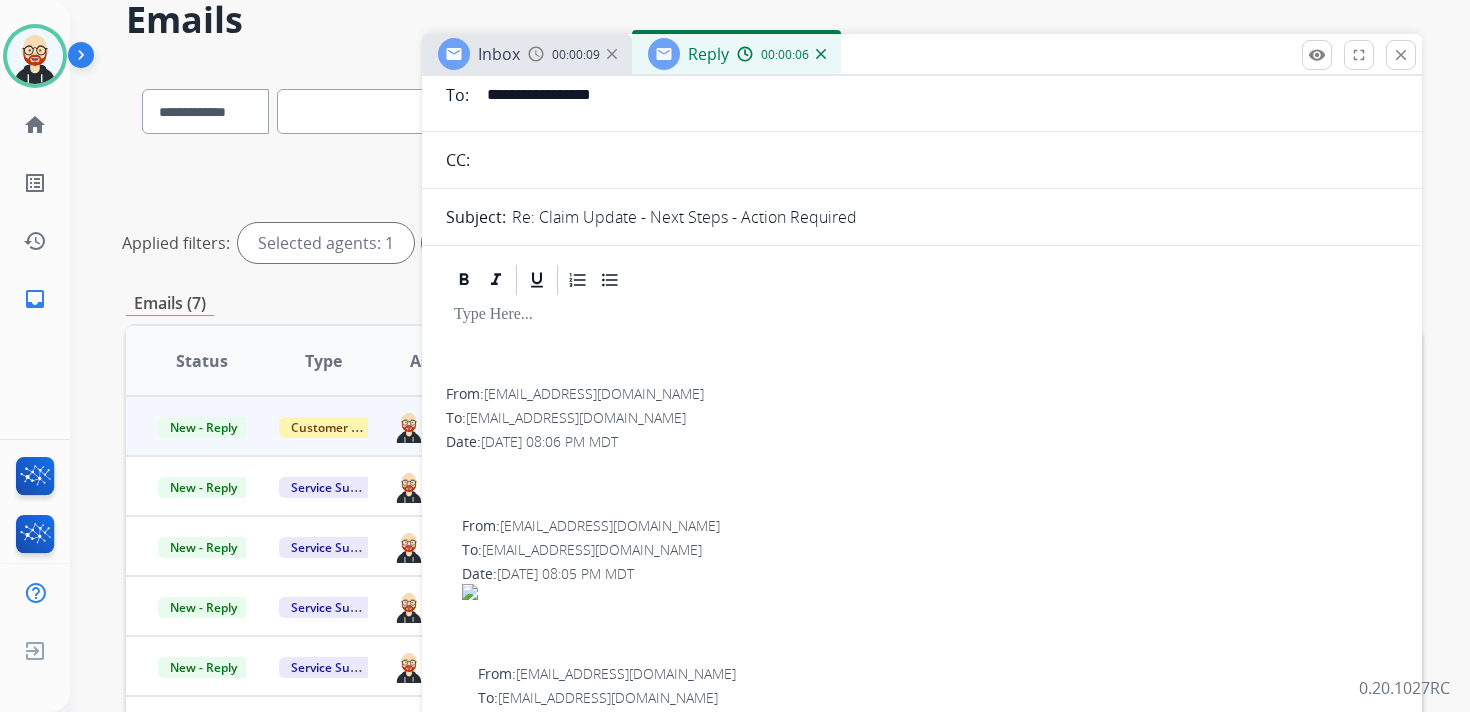scroll, scrollTop: 122, scrollLeft: 0, axis: vertical 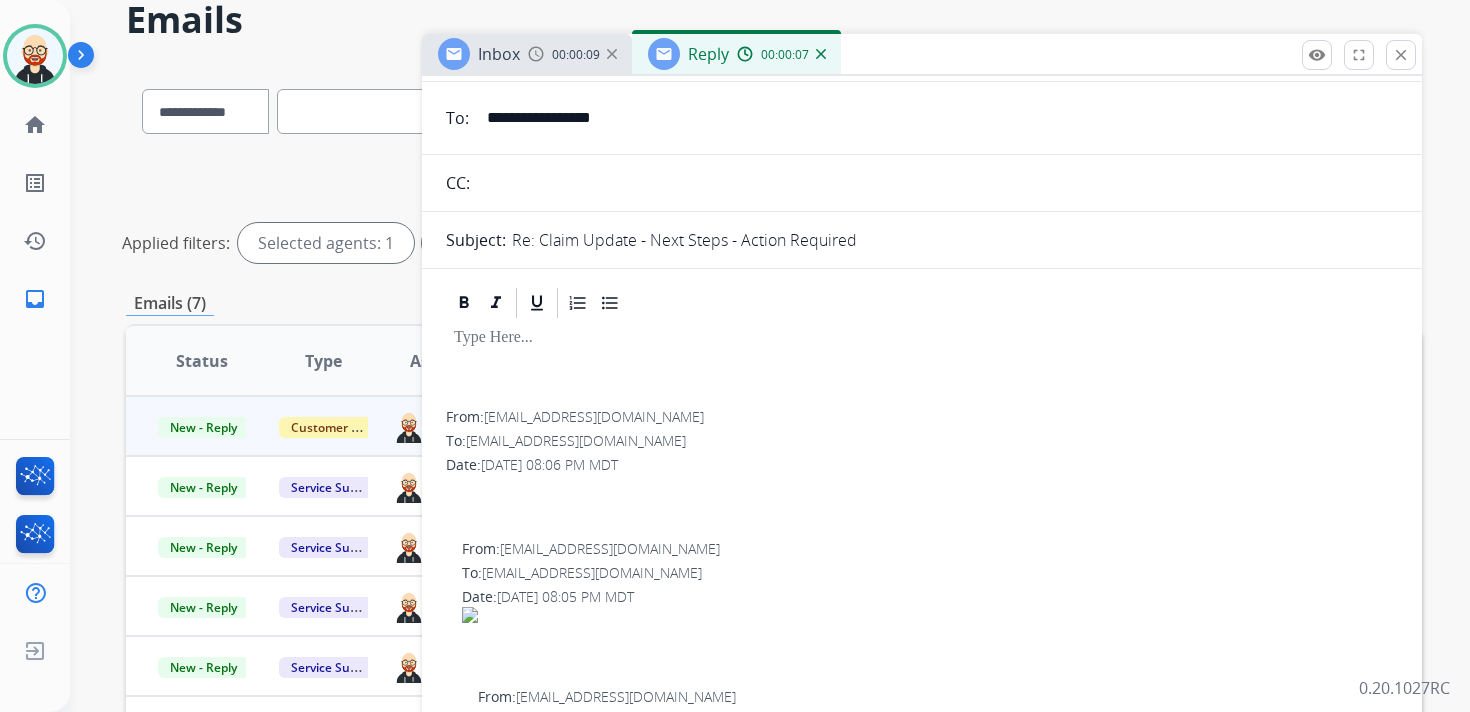 click at bounding box center [922, 366] 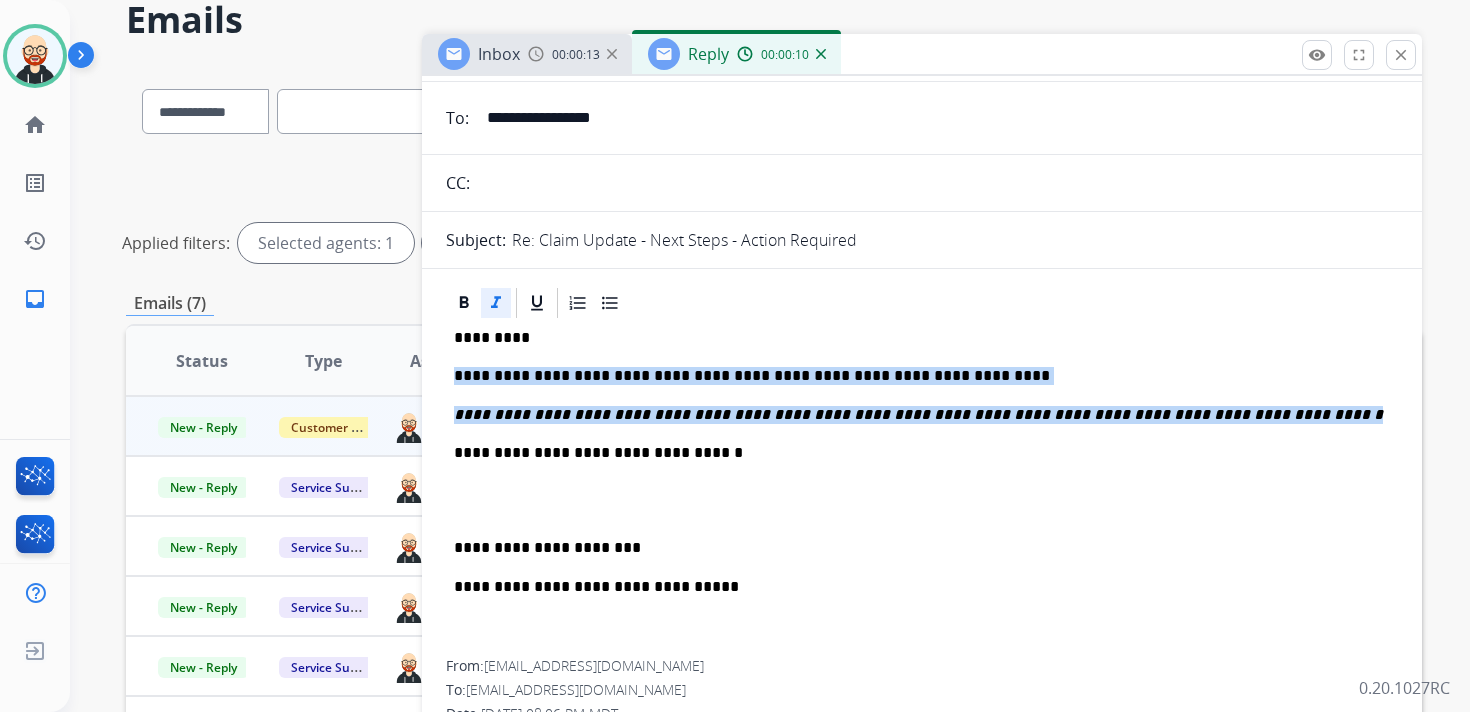 drag, startPoint x: 1316, startPoint y: 409, endPoint x: 442, endPoint y: 379, distance: 874.5147 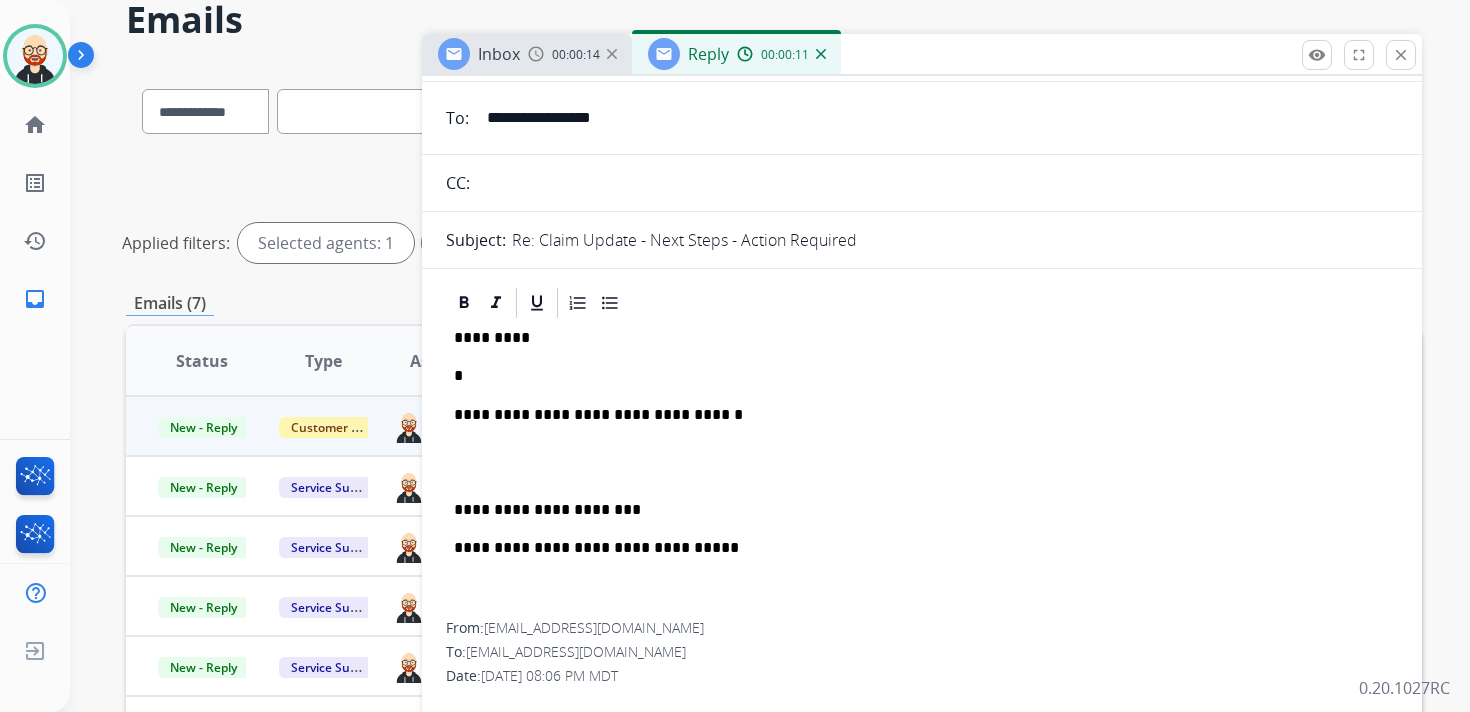 type 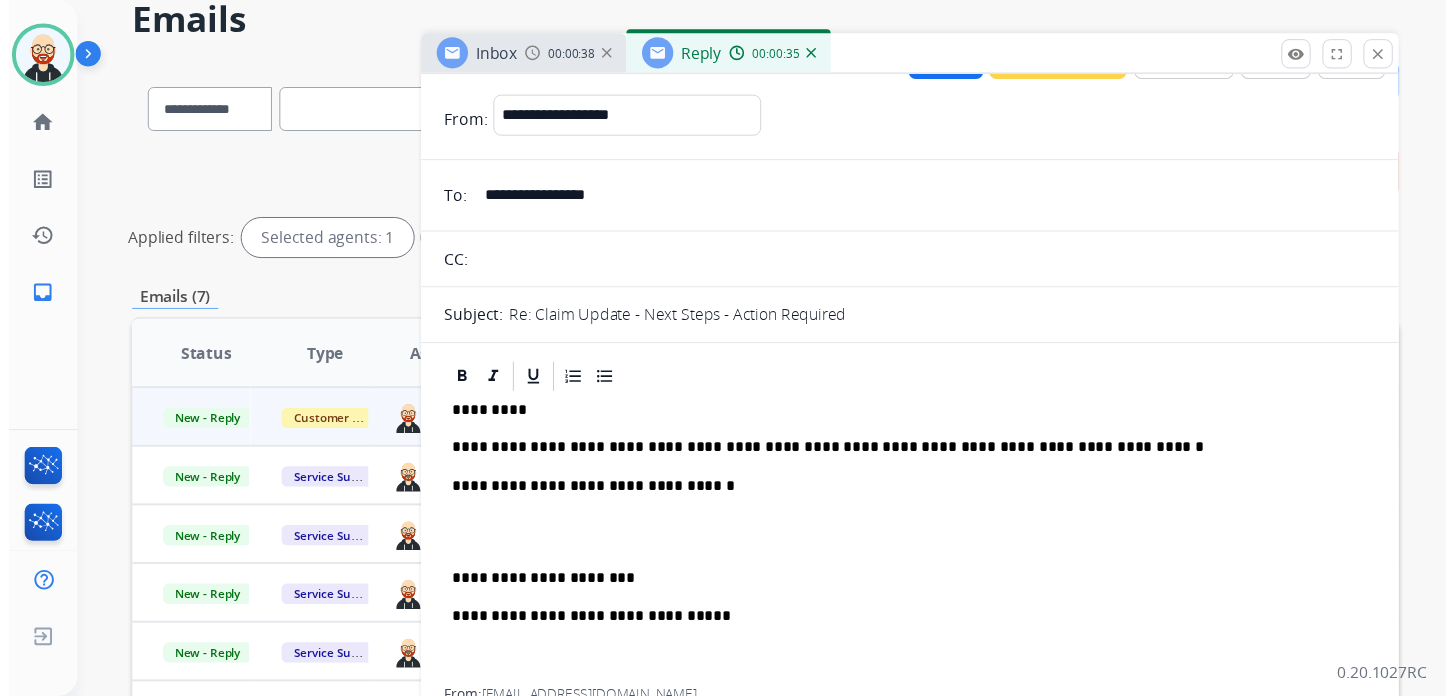scroll, scrollTop: 0, scrollLeft: 0, axis: both 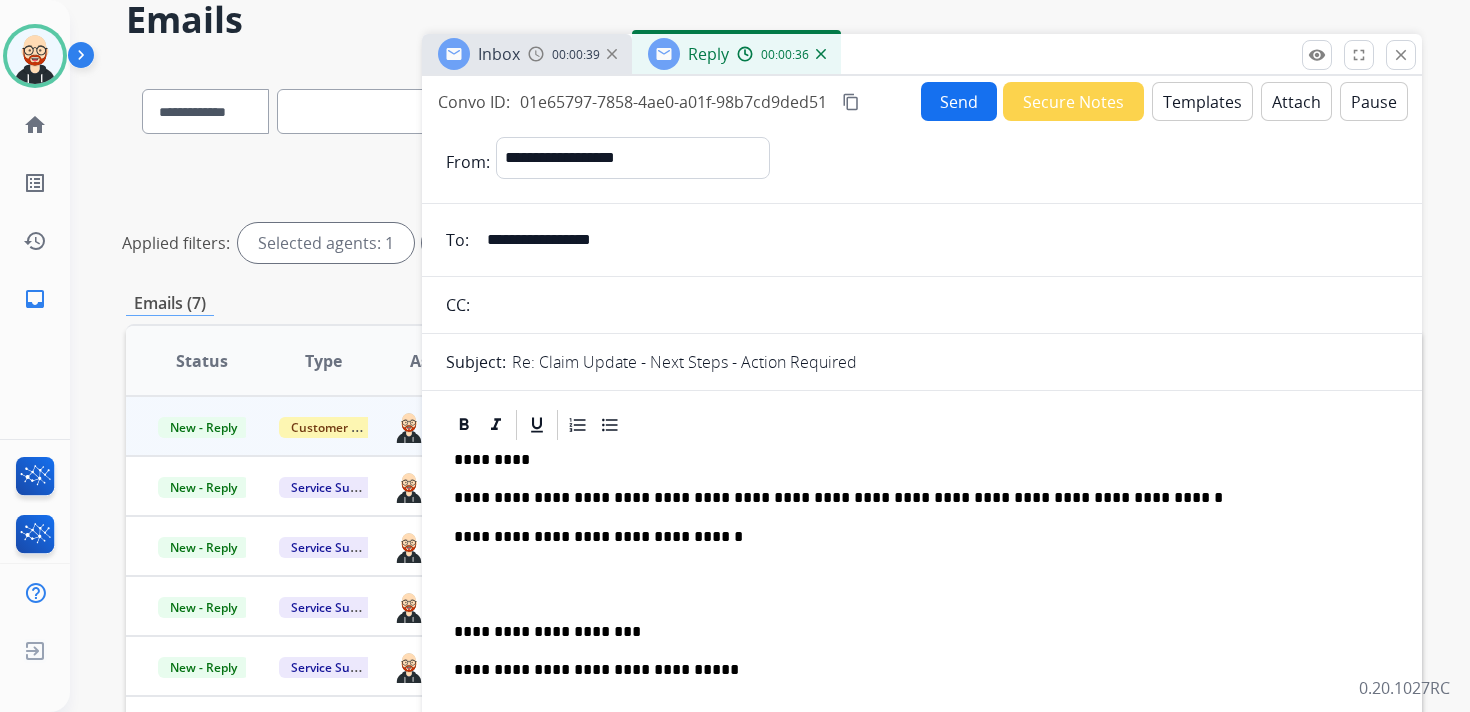 click on "Send" at bounding box center [959, 101] 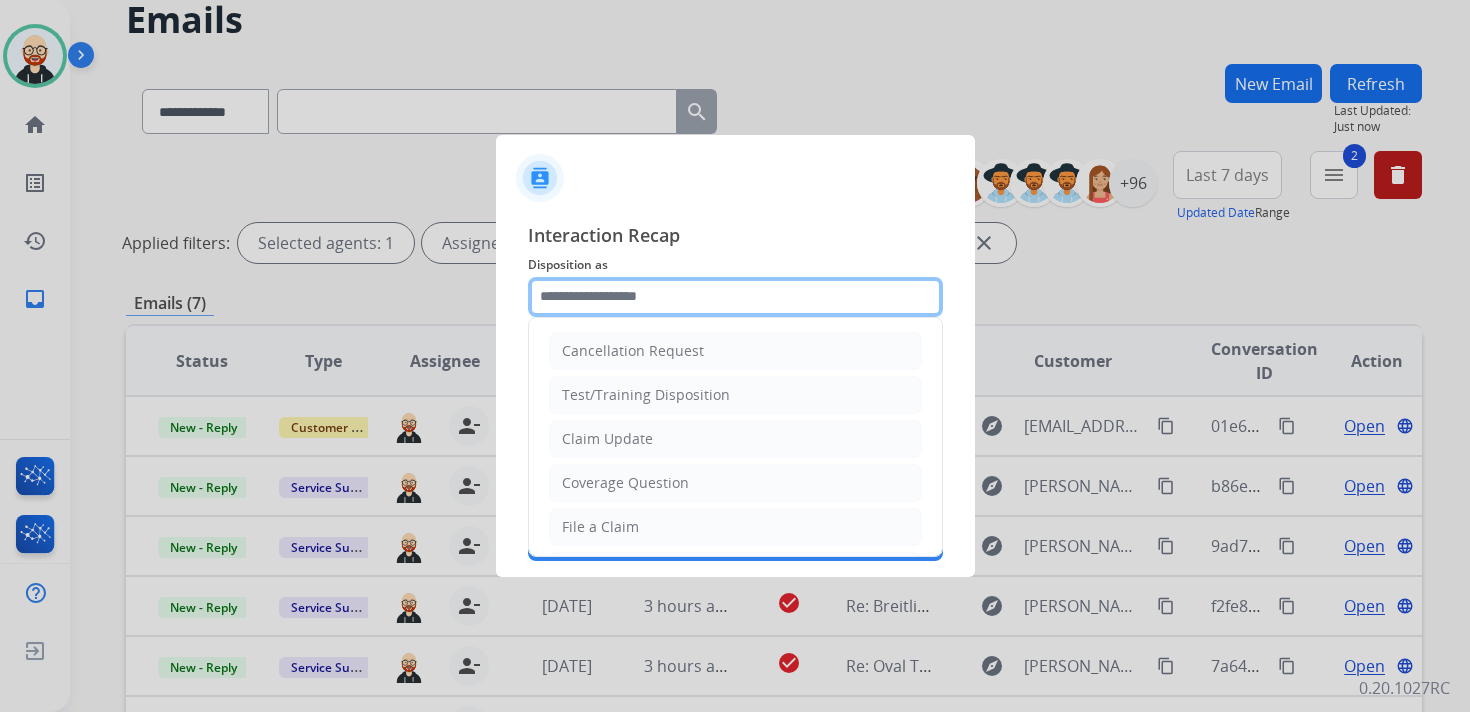 click 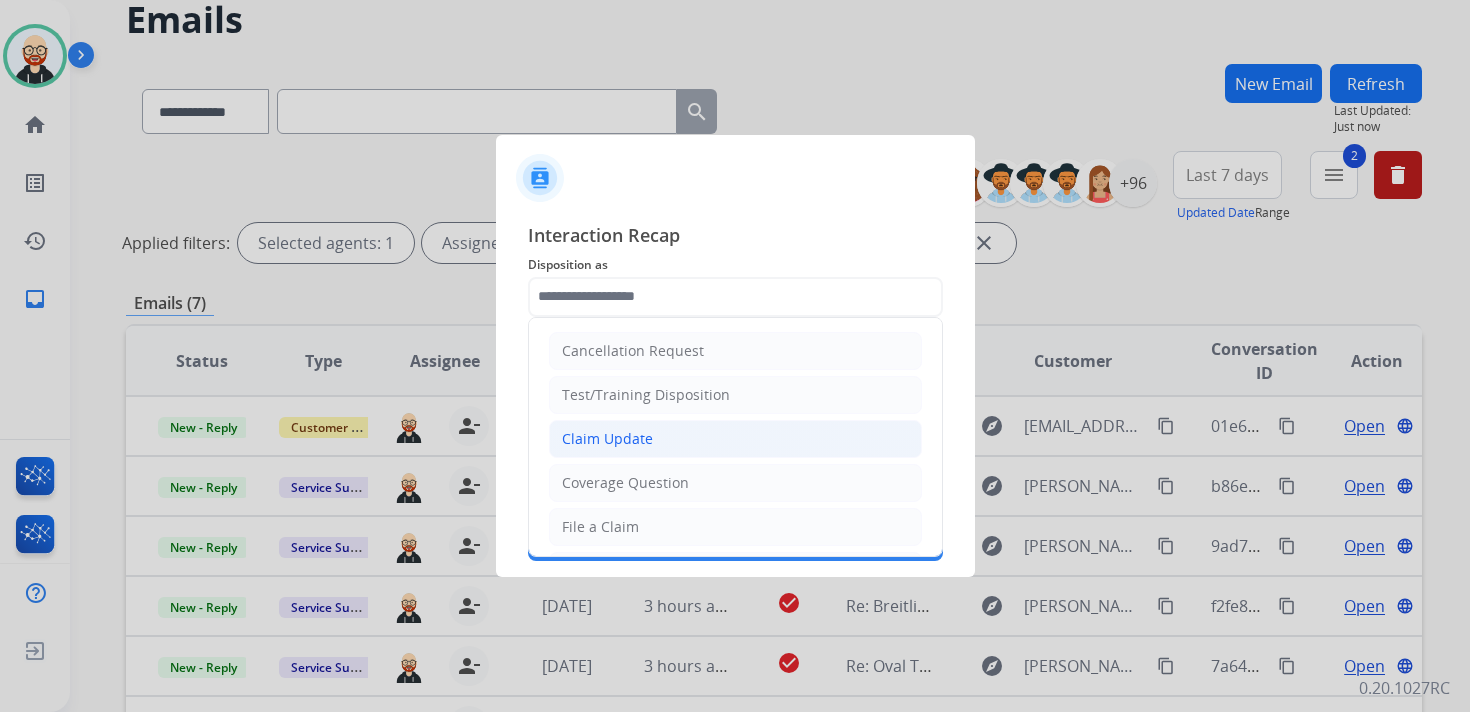 click on "Claim Update" 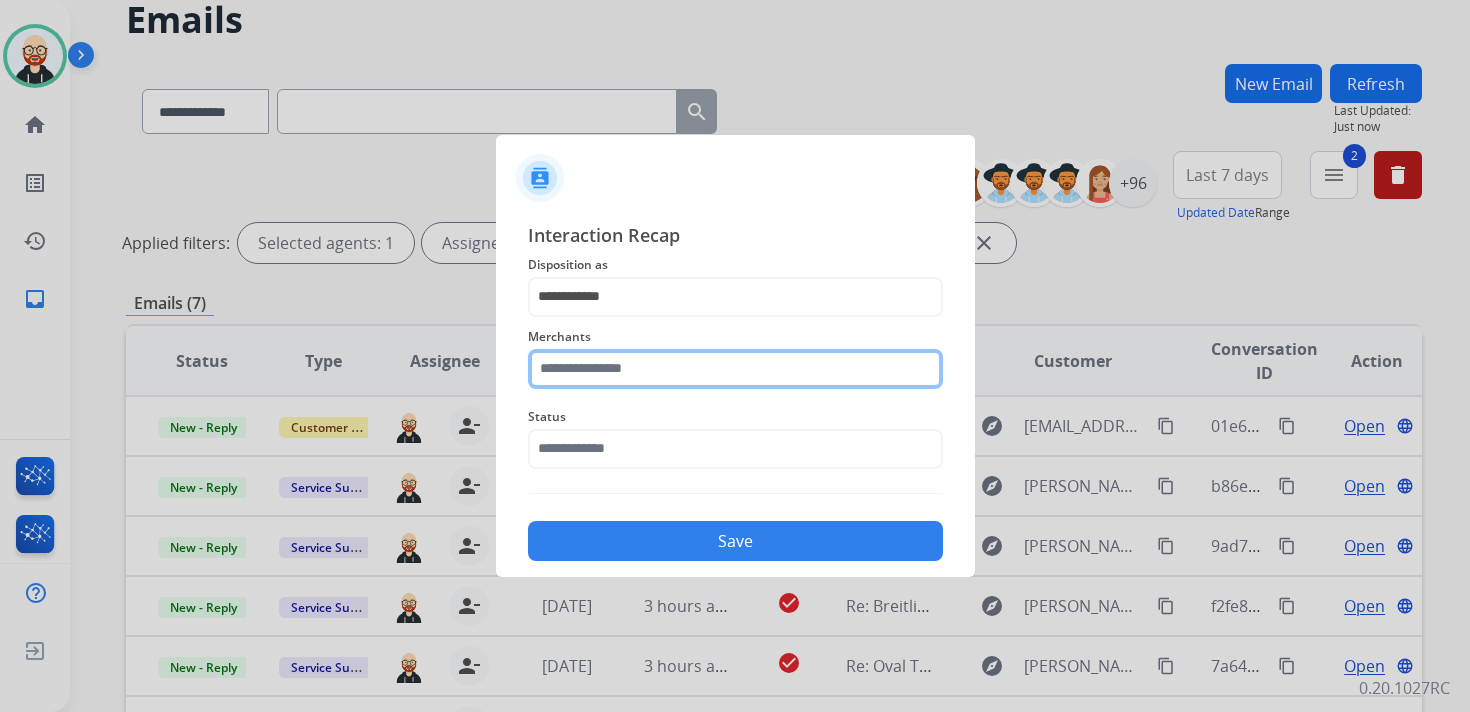 click 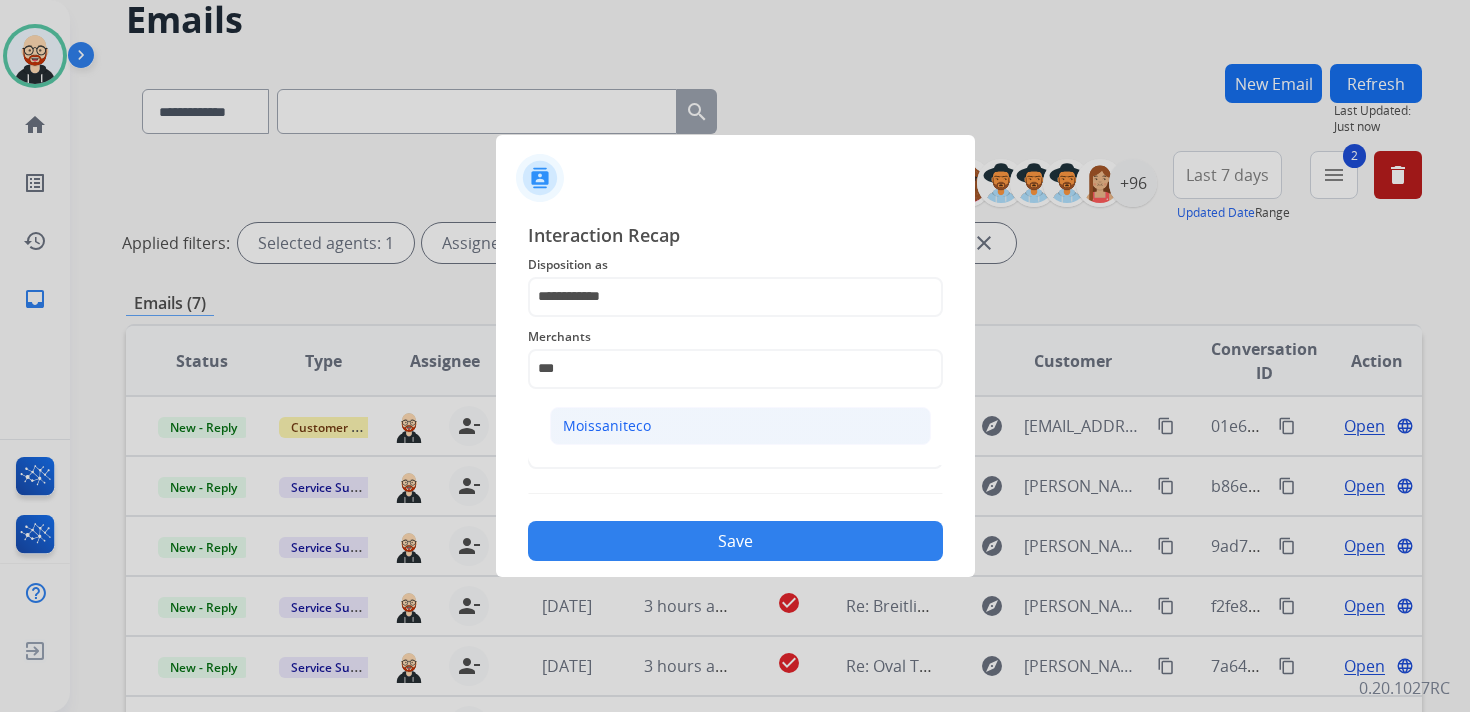 click on "Moissaniteco" 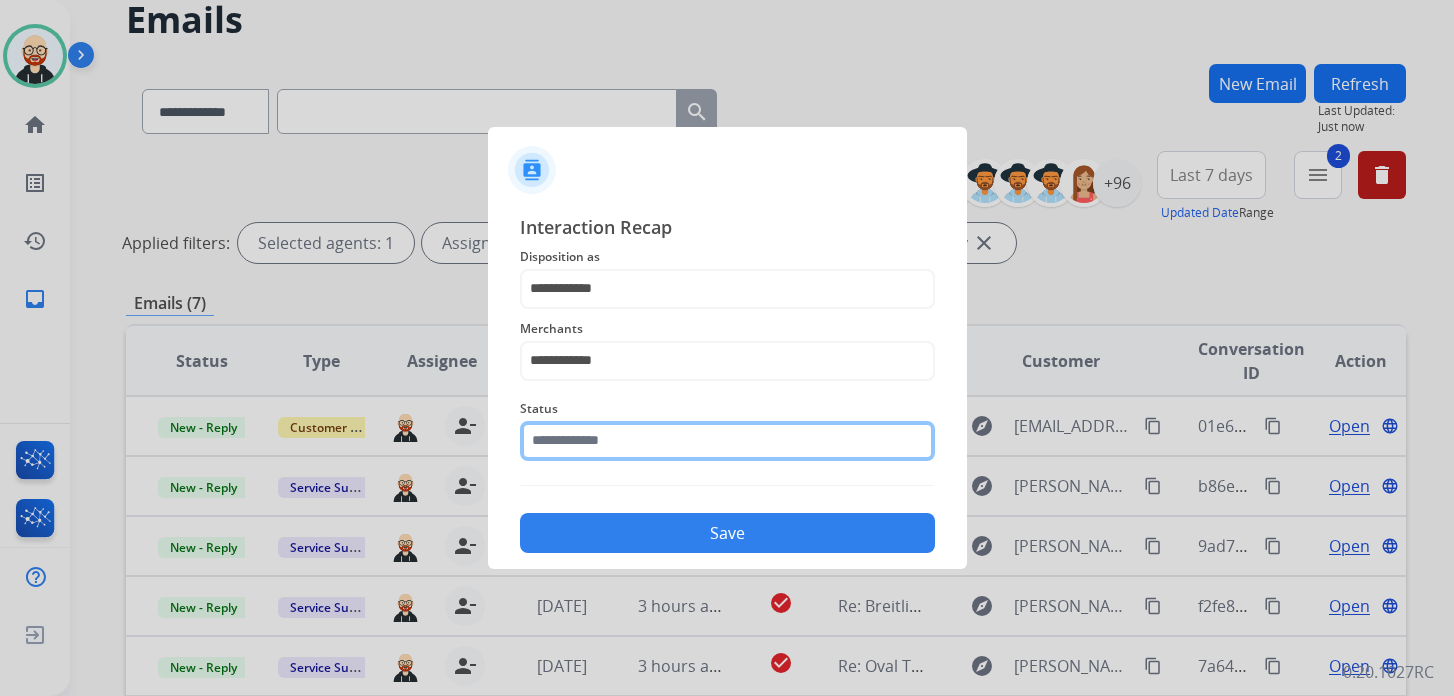 click 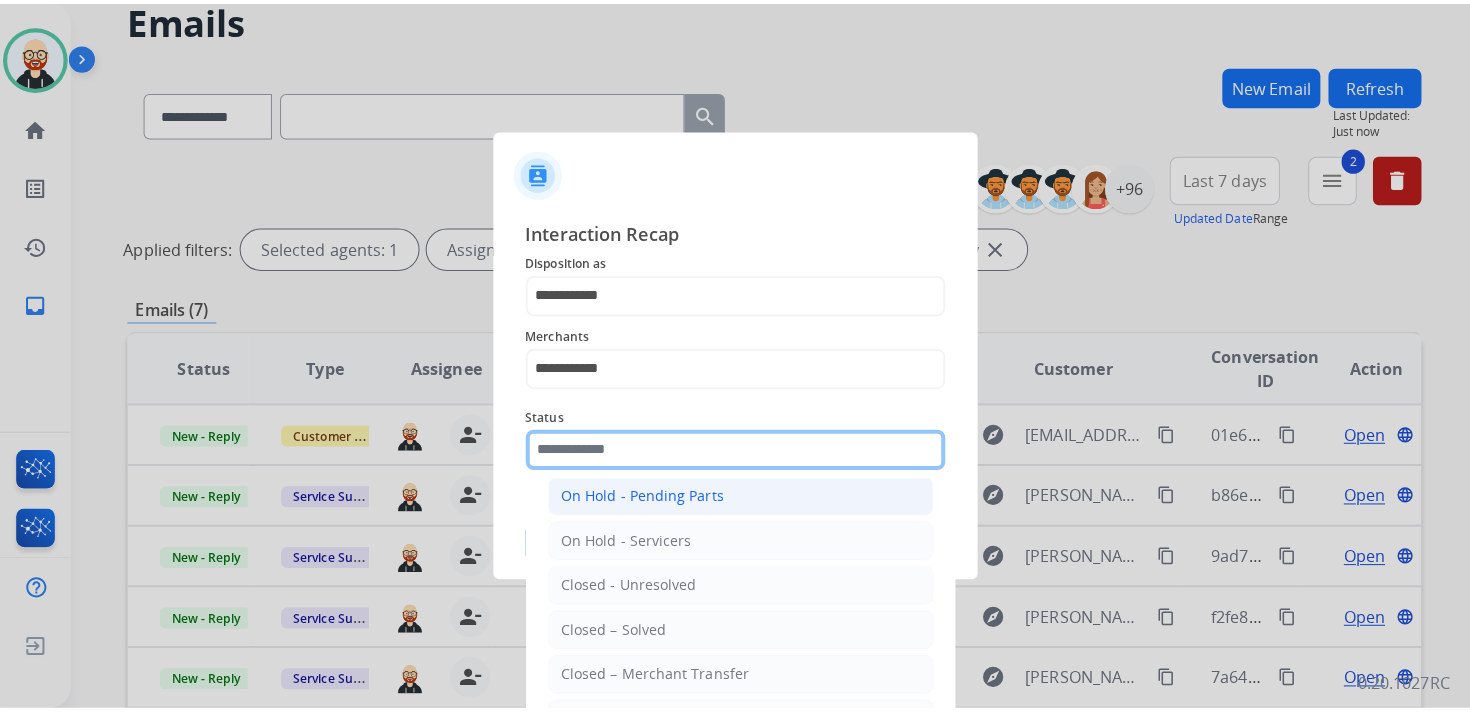 scroll, scrollTop: 103, scrollLeft: 0, axis: vertical 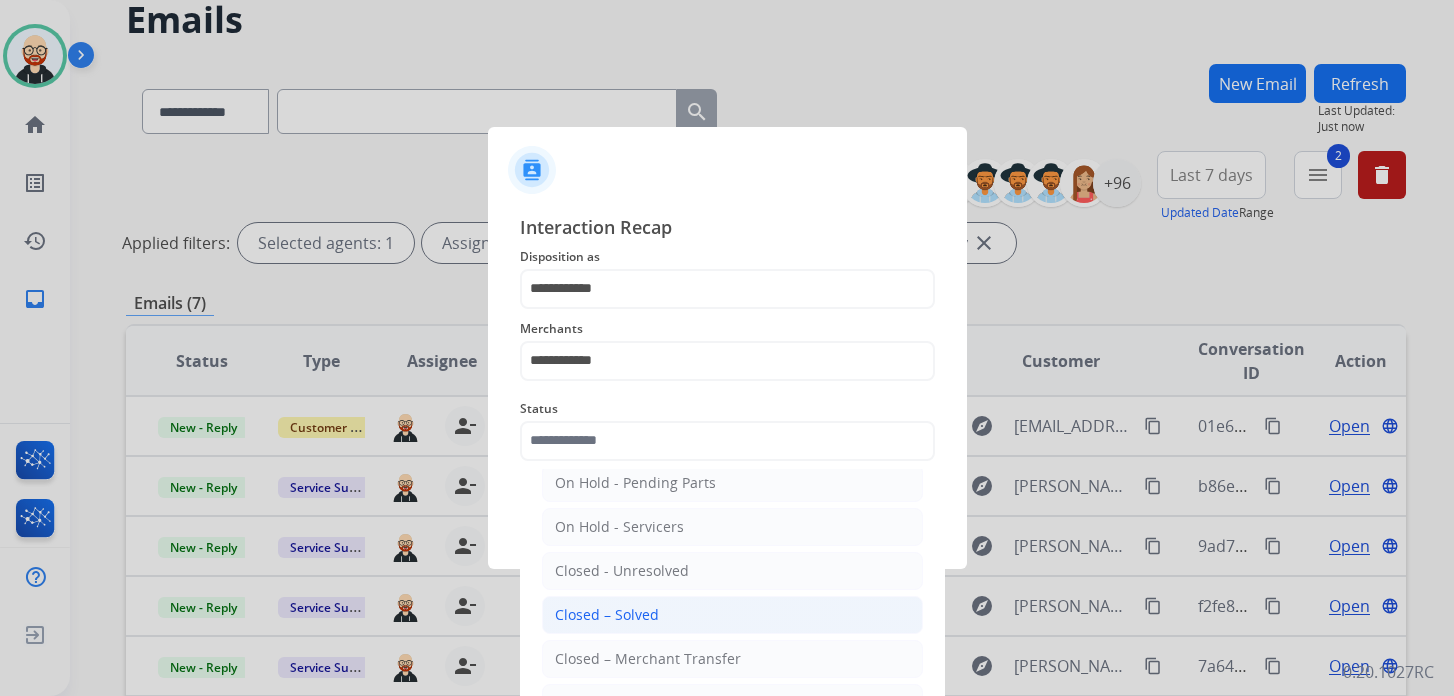 click on "Closed – Solved" 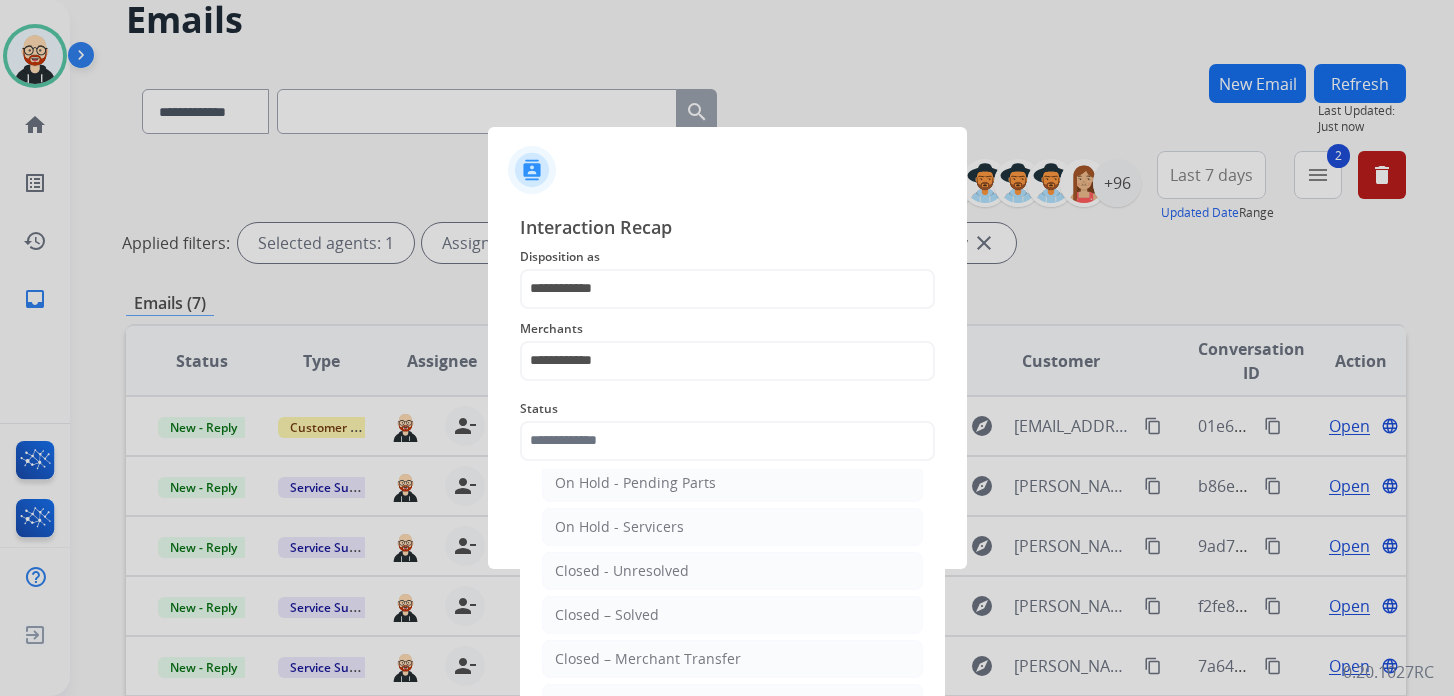 type on "**********" 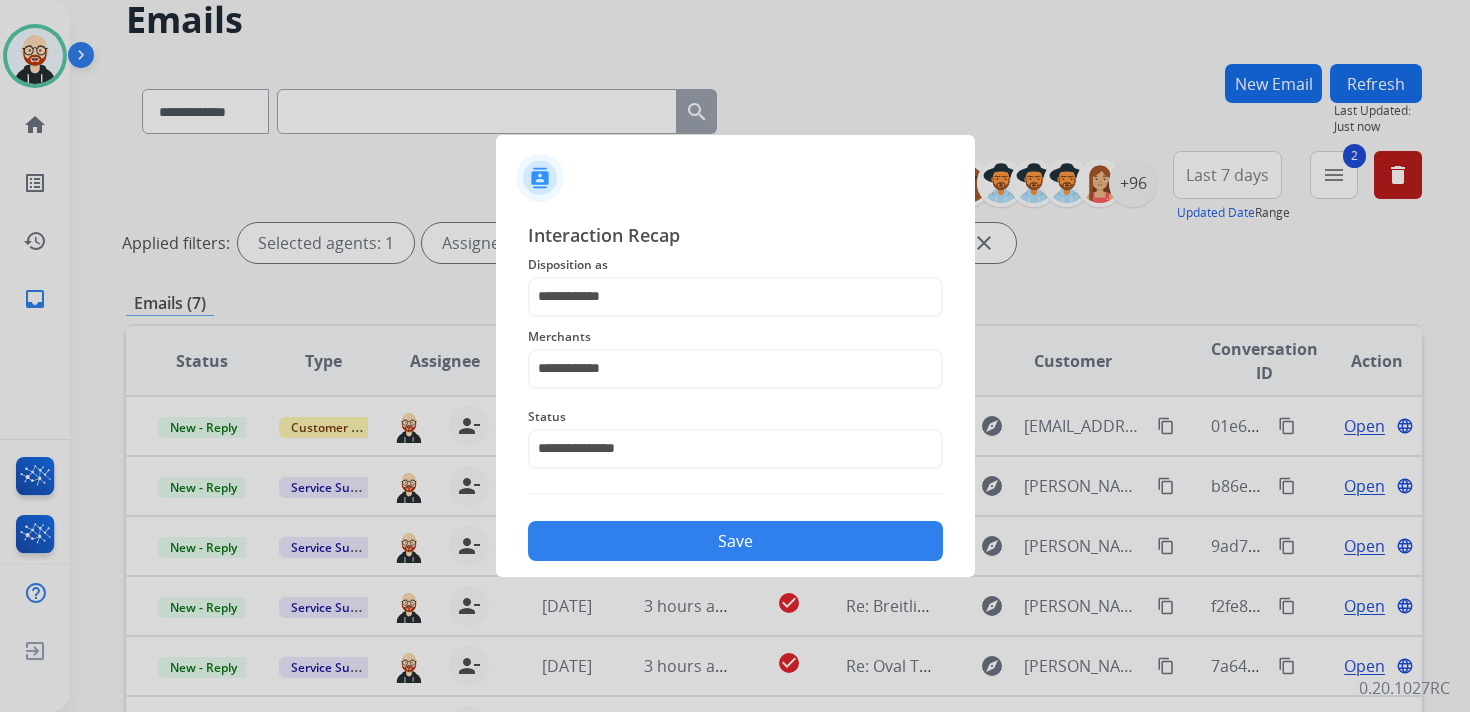 click on "Save" 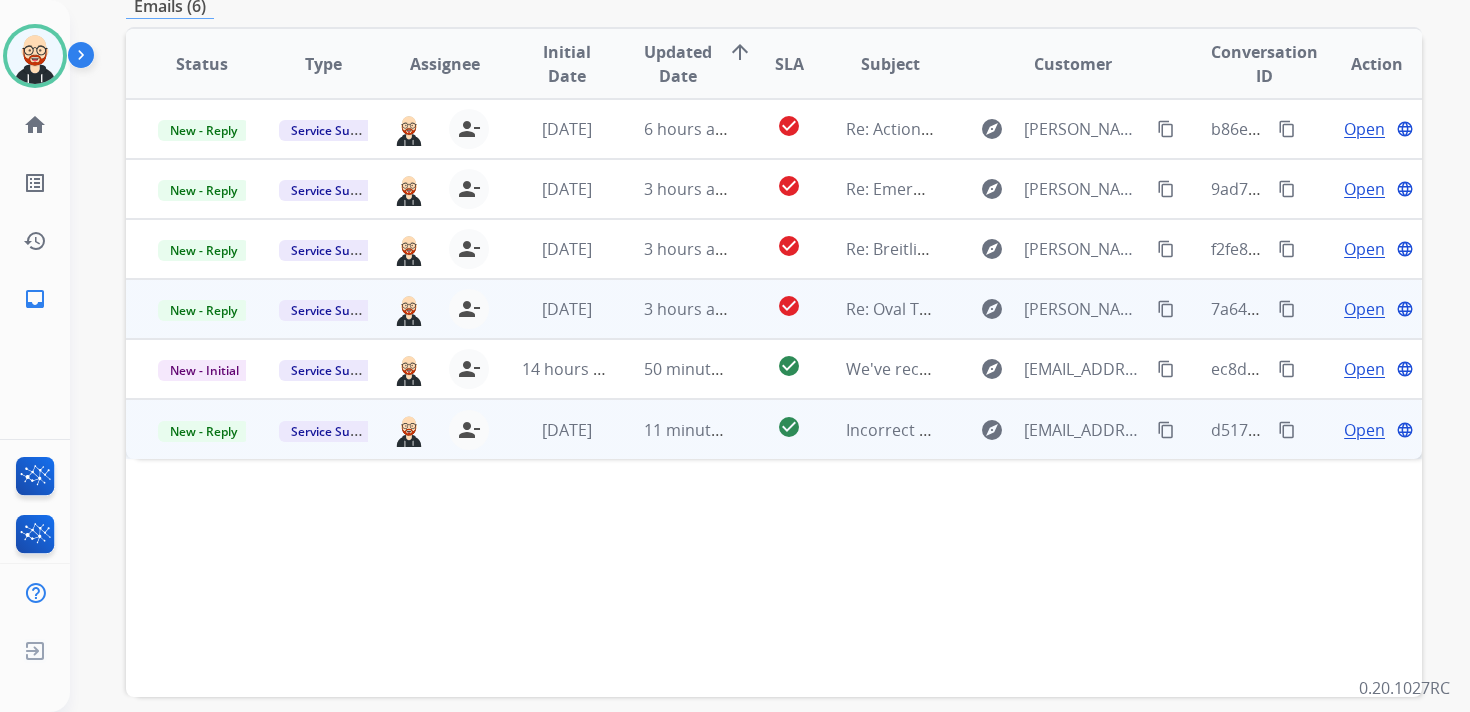 scroll, scrollTop: 0, scrollLeft: 0, axis: both 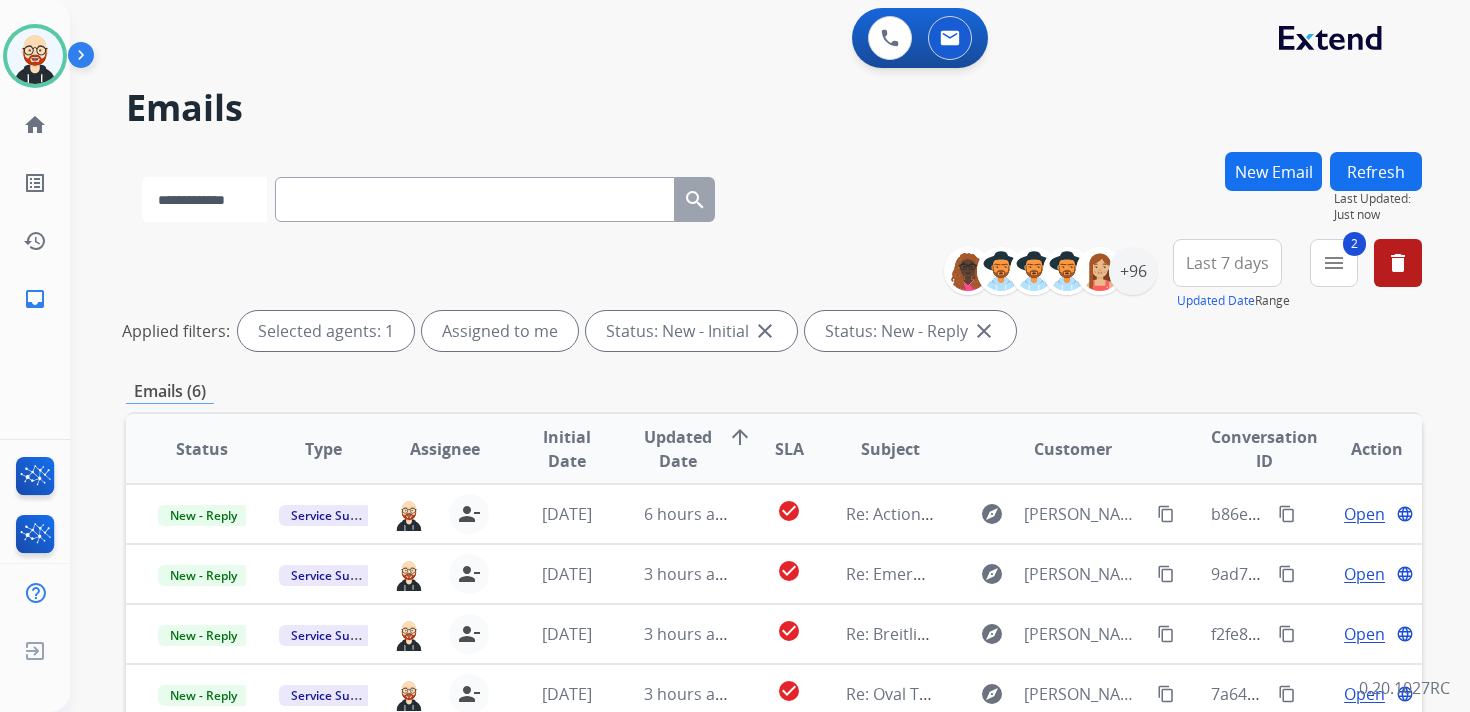 click on "**********" at bounding box center (204, 199) 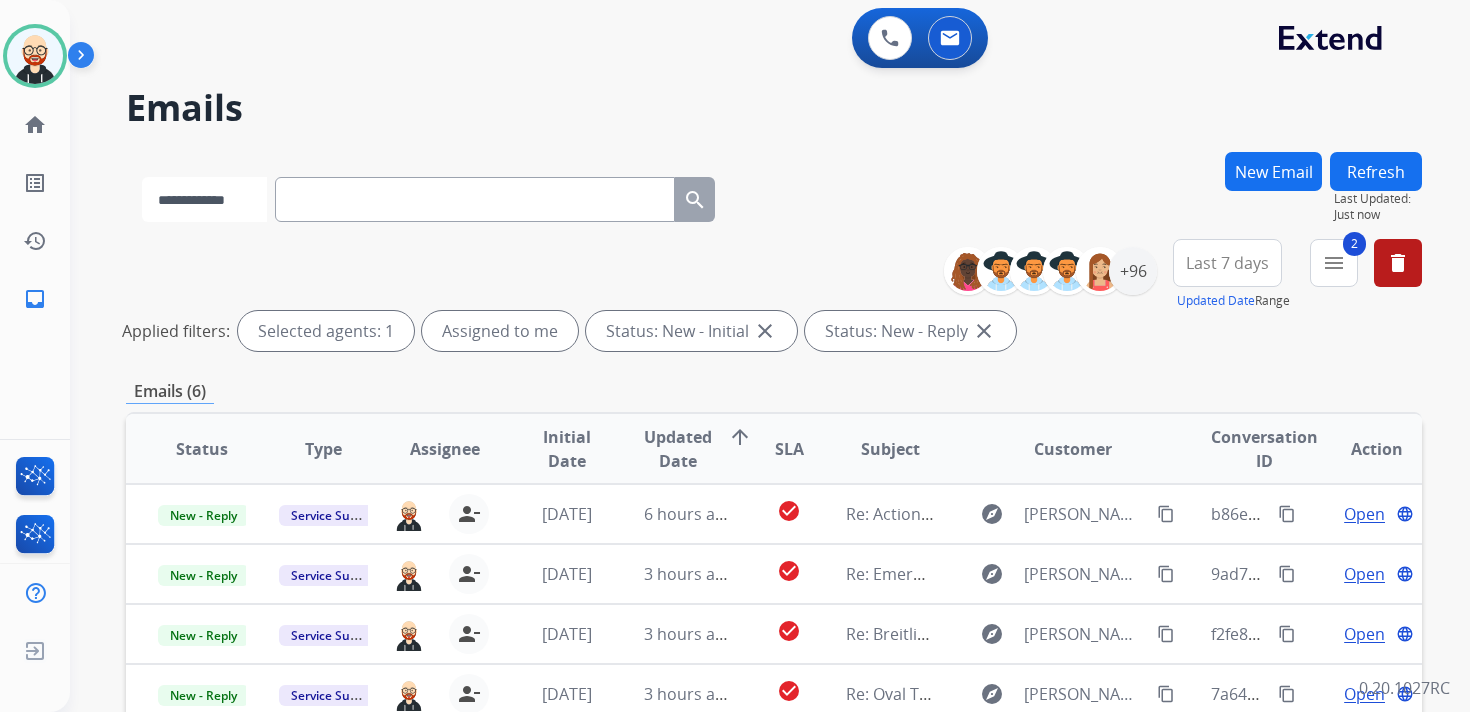 select on "**********" 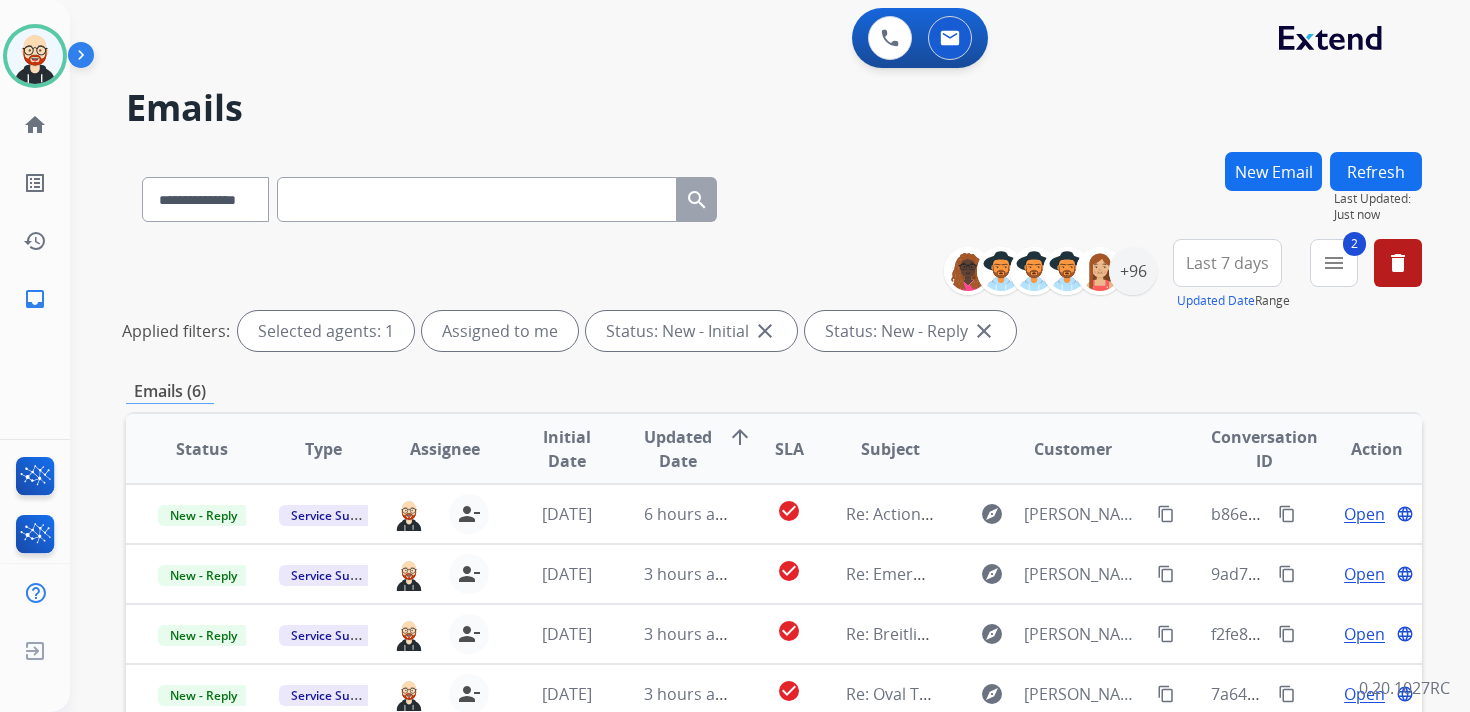click at bounding box center (477, 199) 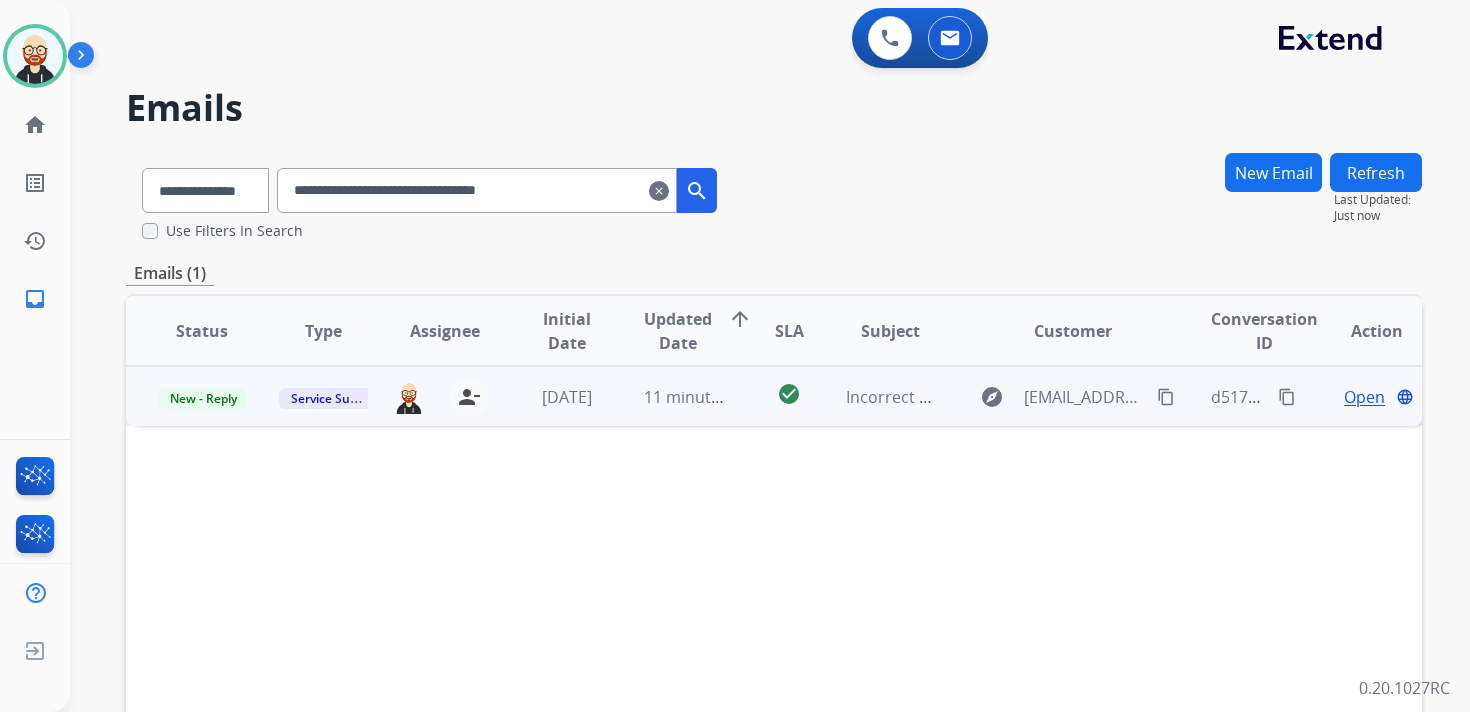 click on "clear" at bounding box center [659, 191] 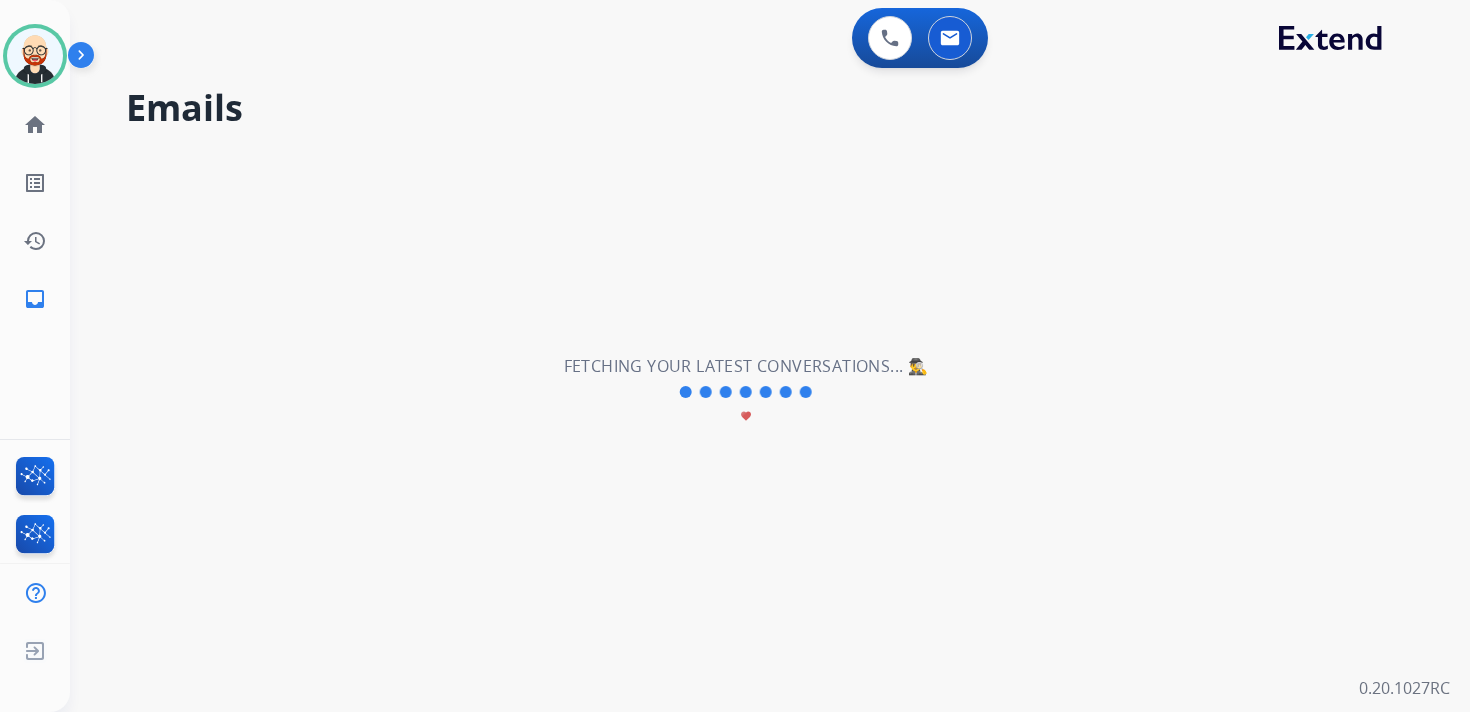 select on "**********" 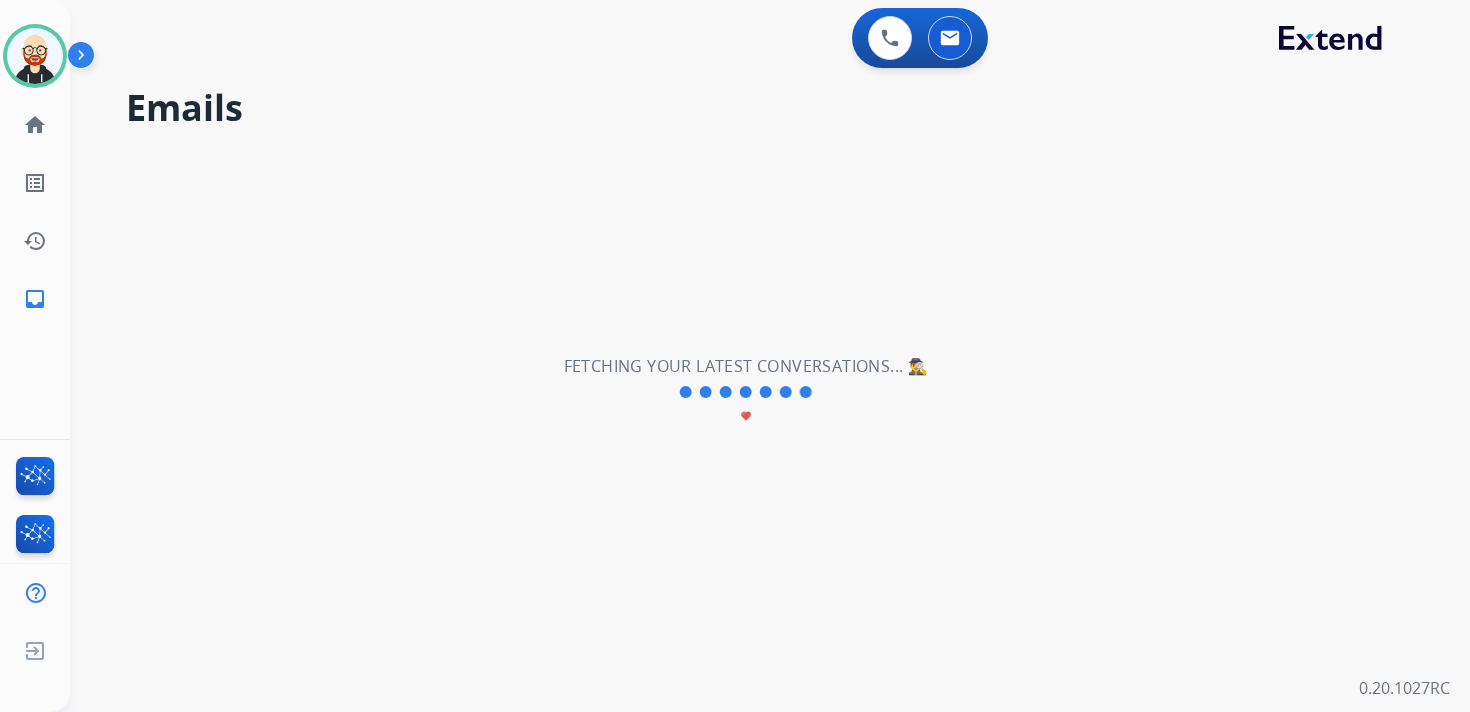 type 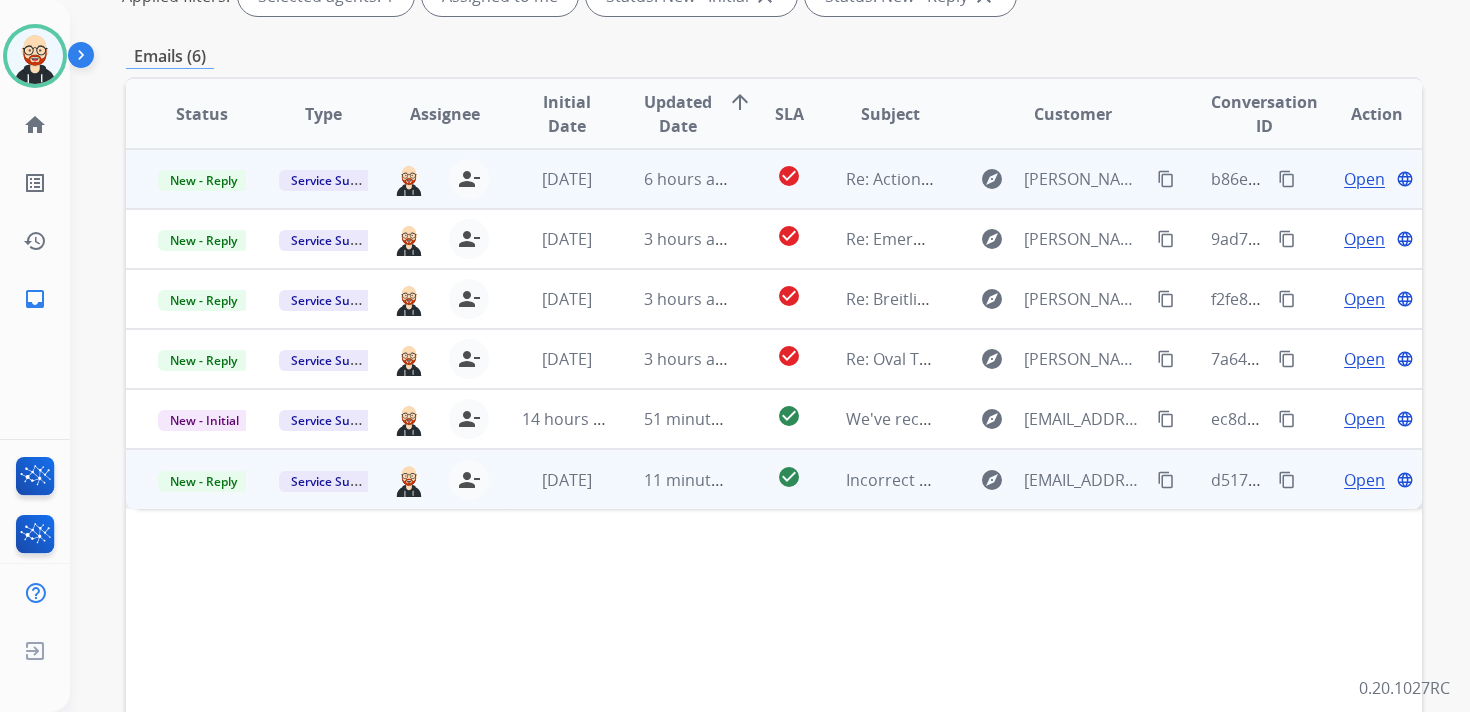scroll, scrollTop: 349, scrollLeft: 0, axis: vertical 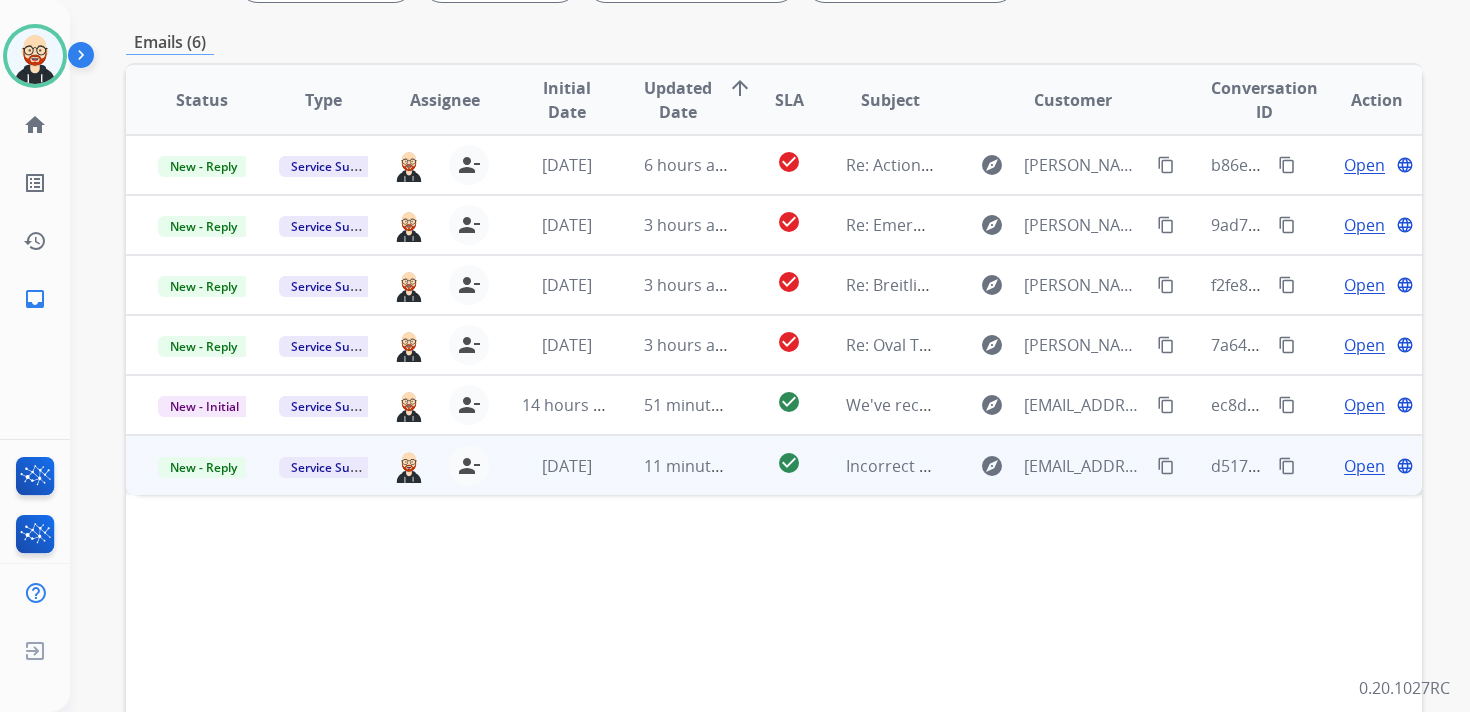 click on "Open" at bounding box center (1364, 466) 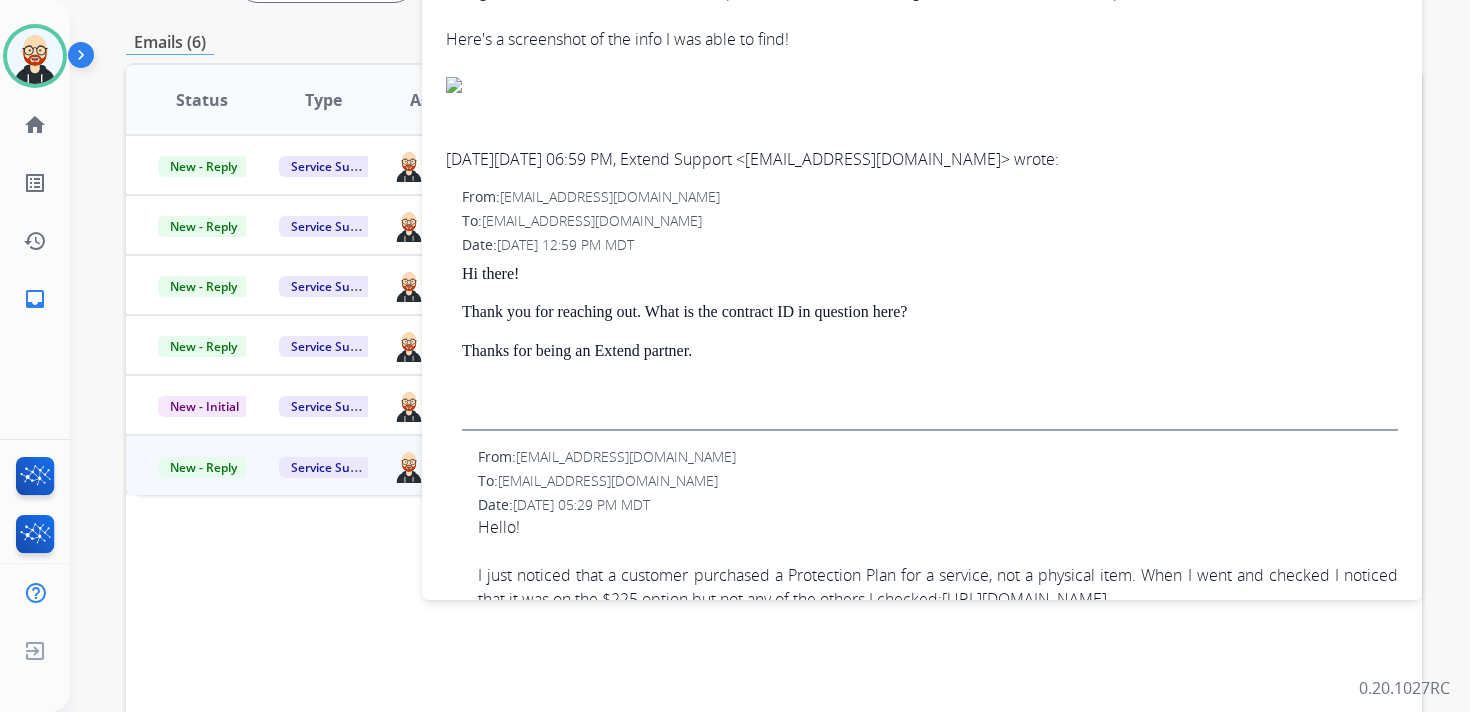 scroll, scrollTop: 388, scrollLeft: 0, axis: vertical 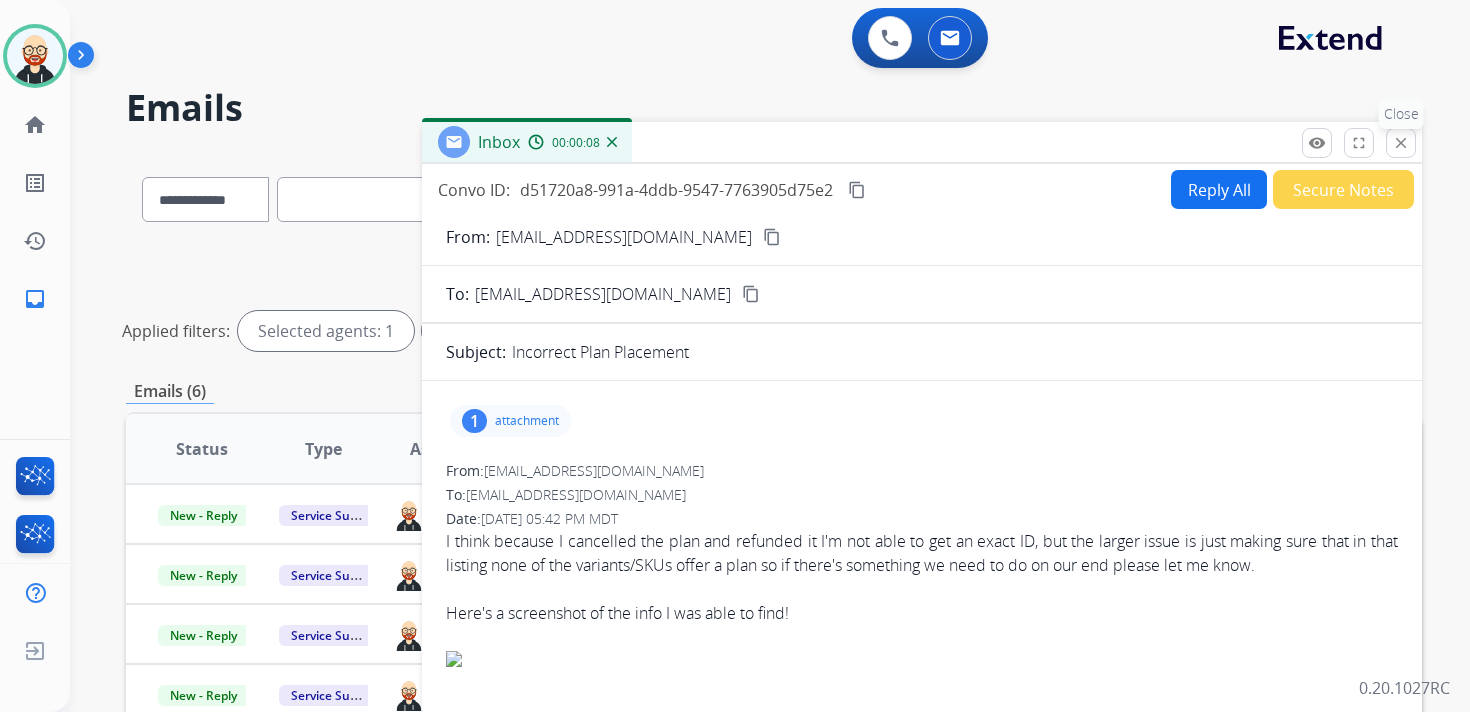 click on "close" at bounding box center [1401, 143] 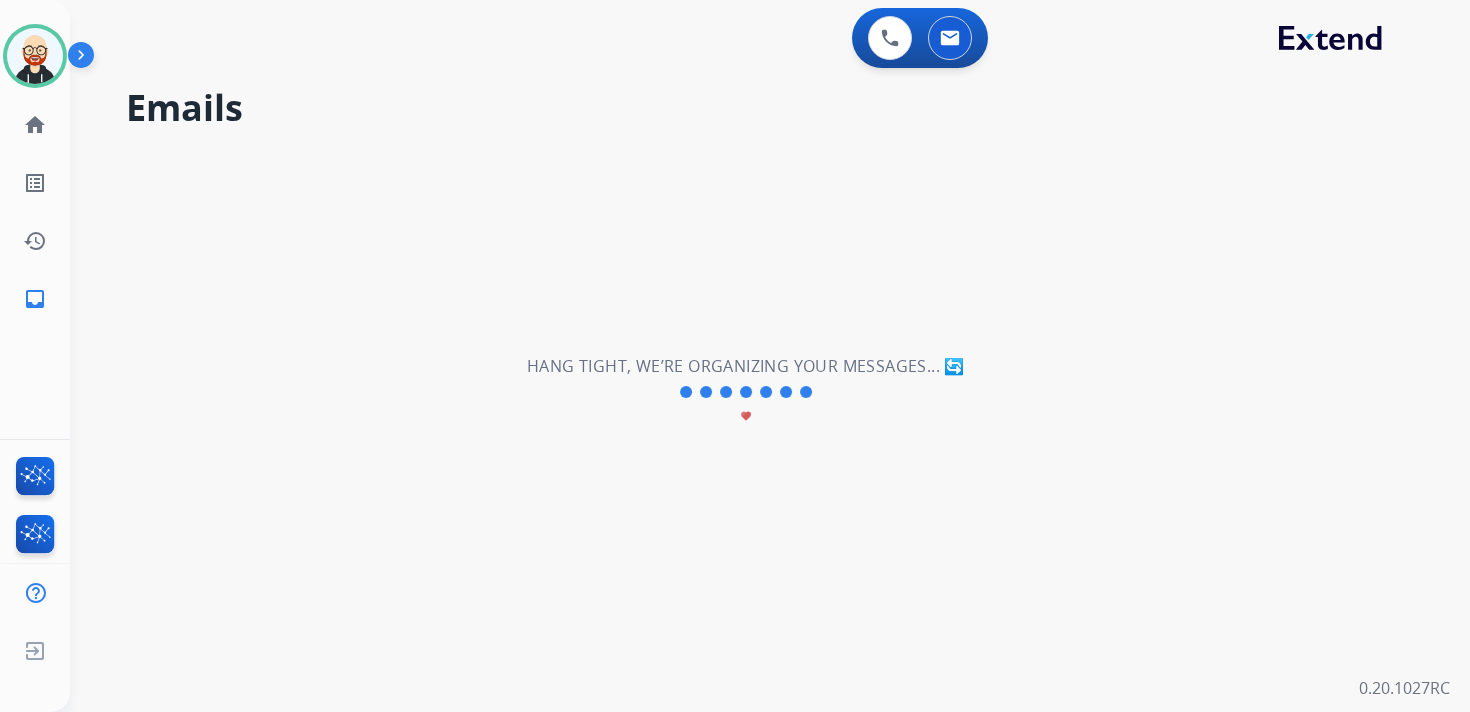 scroll, scrollTop: 0, scrollLeft: 0, axis: both 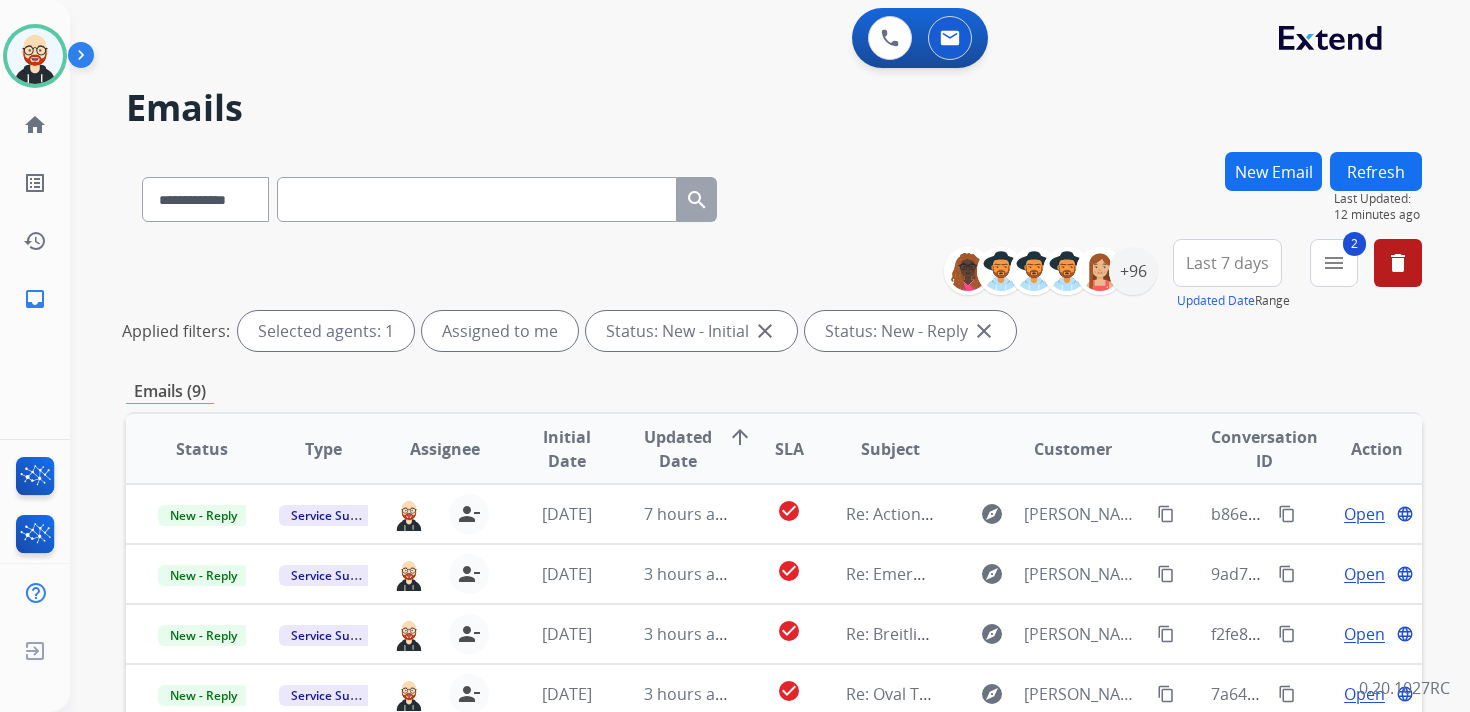 click on "Refresh" at bounding box center (1376, 171) 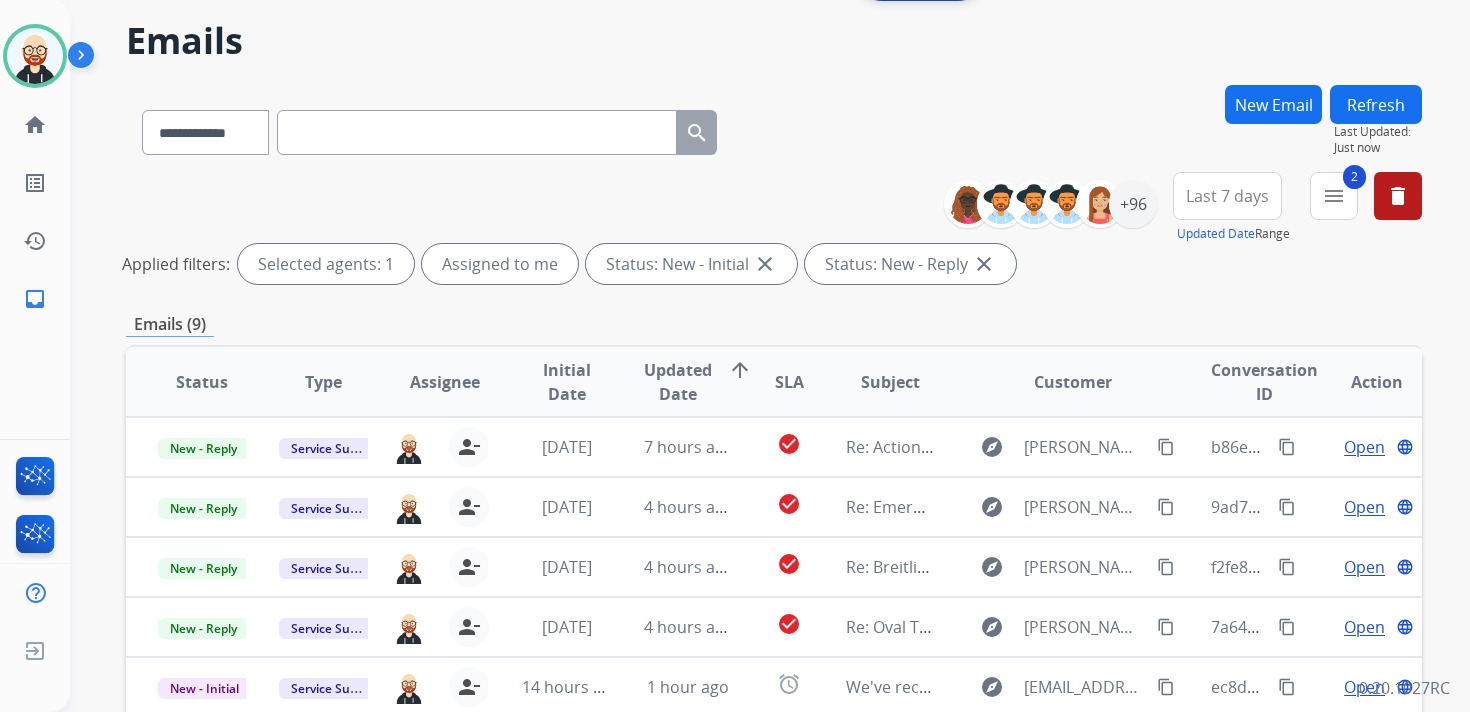 scroll, scrollTop: 0, scrollLeft: 0, axis: both 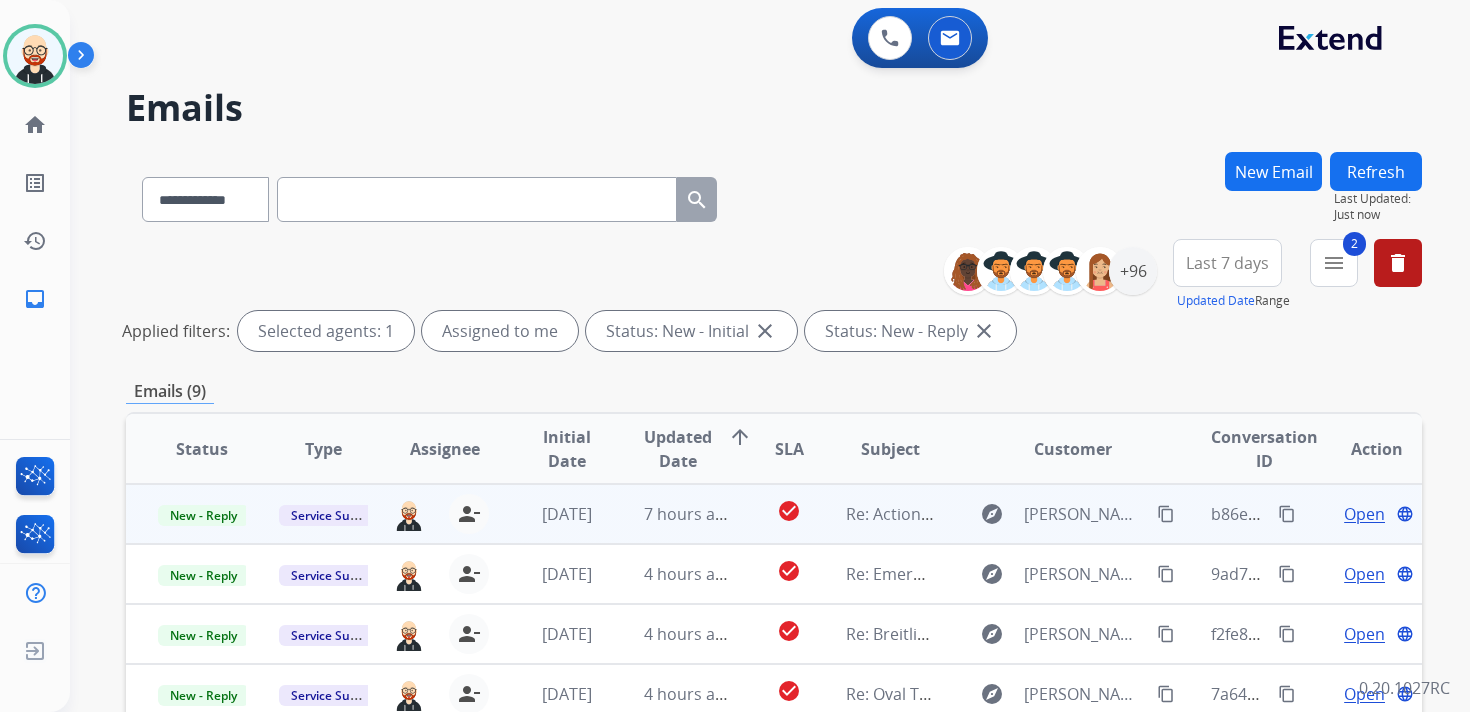 click on "Open" at bounding box center [1364, 514] 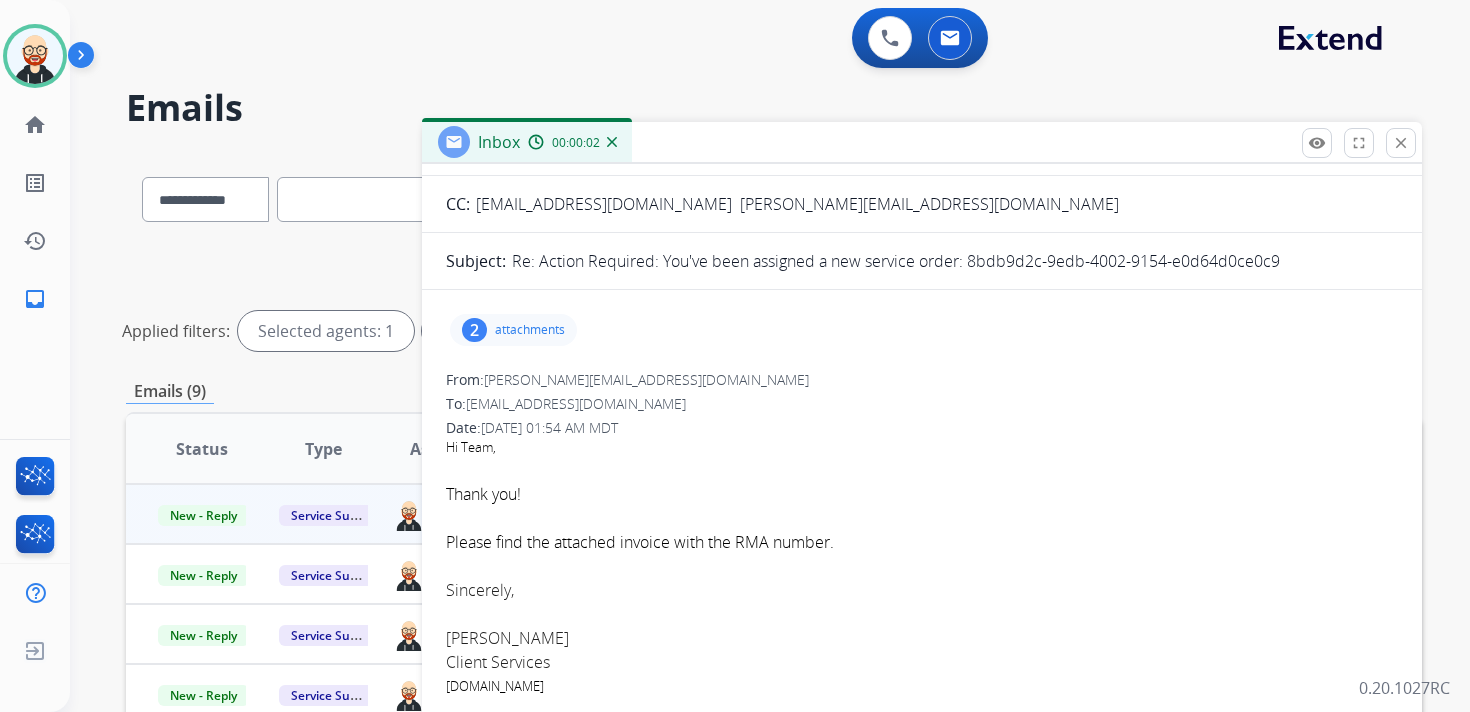 scroll, scrollTop: 189, scrollLeft: 0, axis: vertical 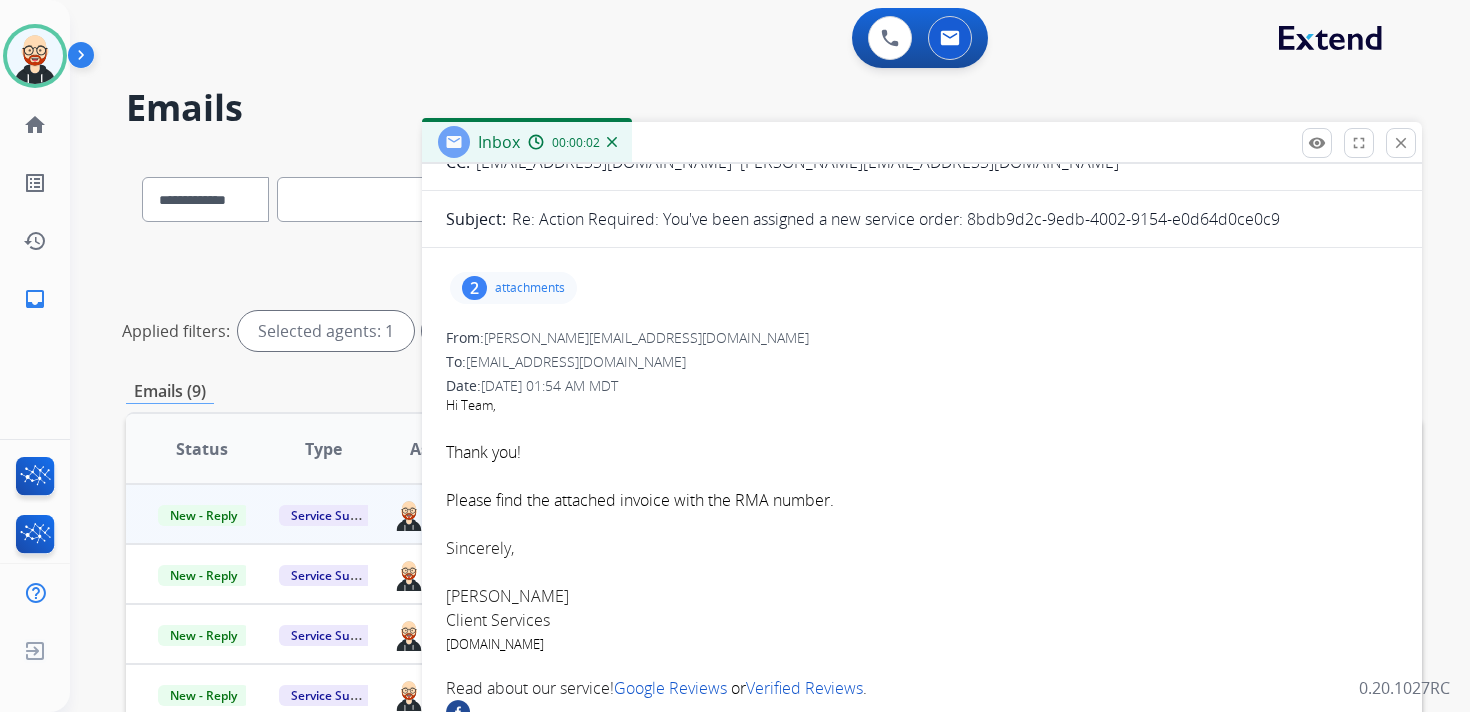 click on "attachments" at bounding box center [530, 288] 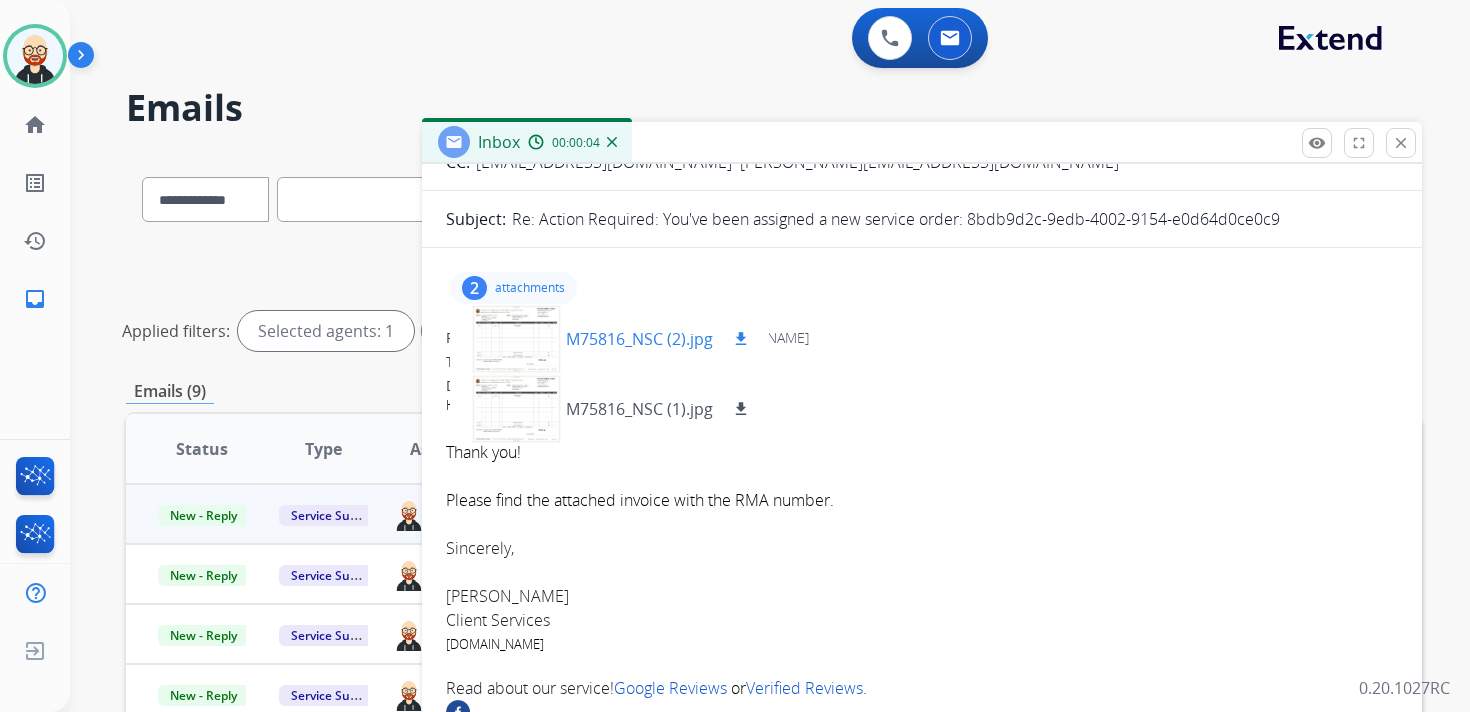 click on "M75816_NSC (2).jpg" at bounding box center [639, 339] 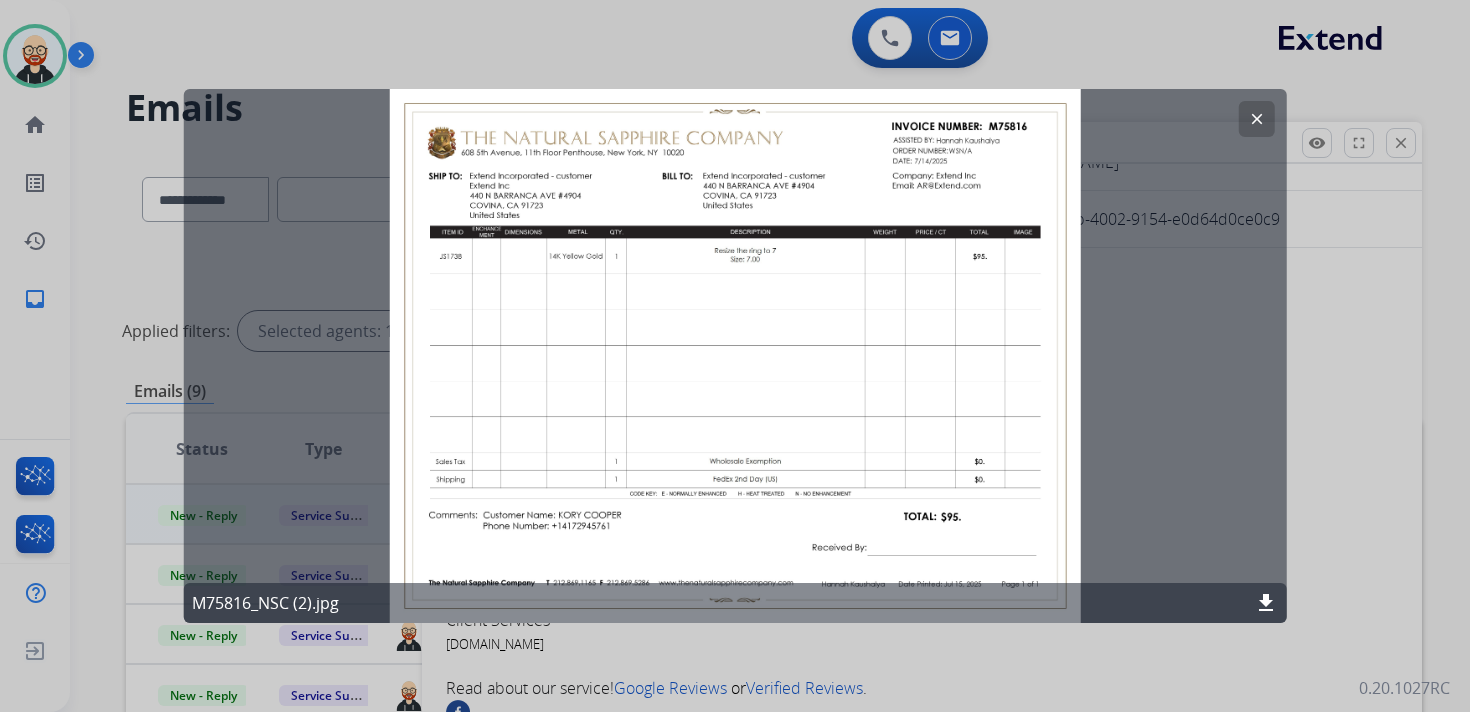 click on "clear" 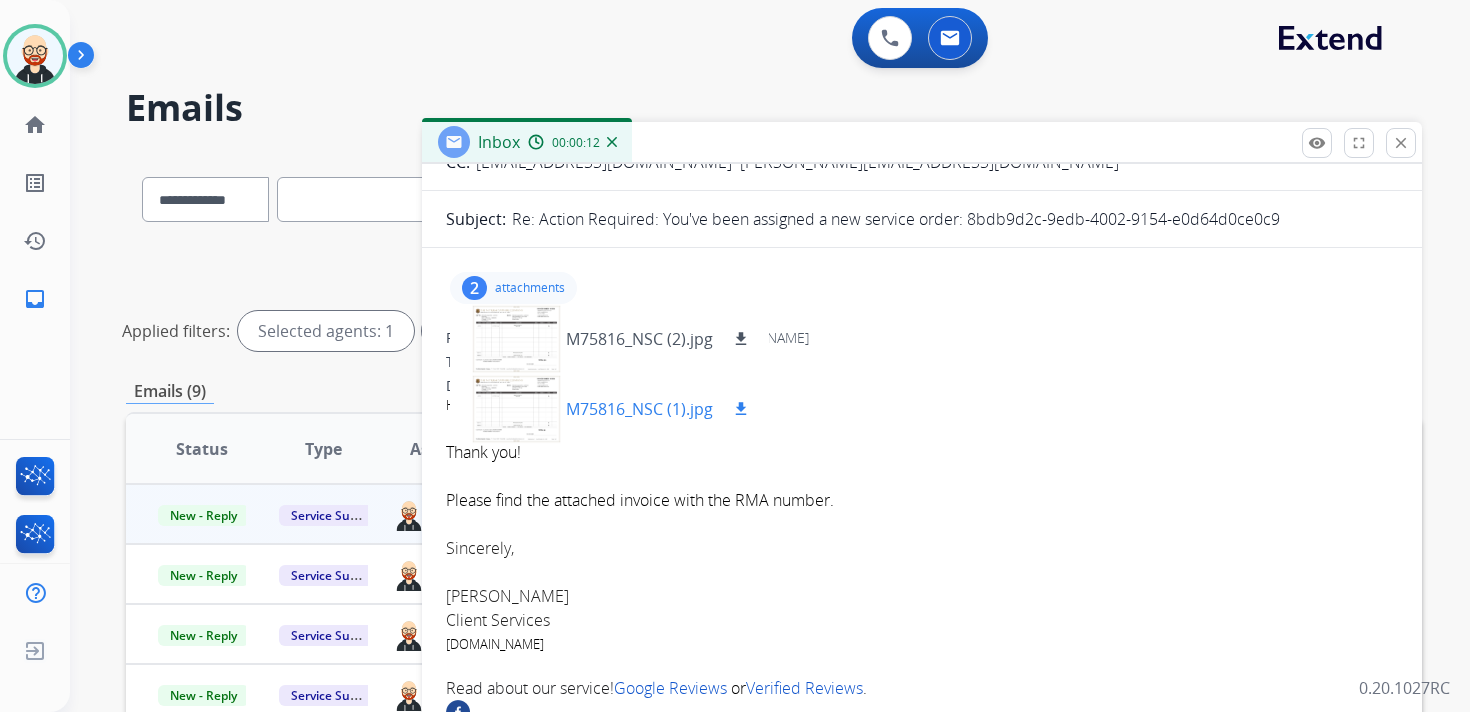 click at bounding box center (516, 409) 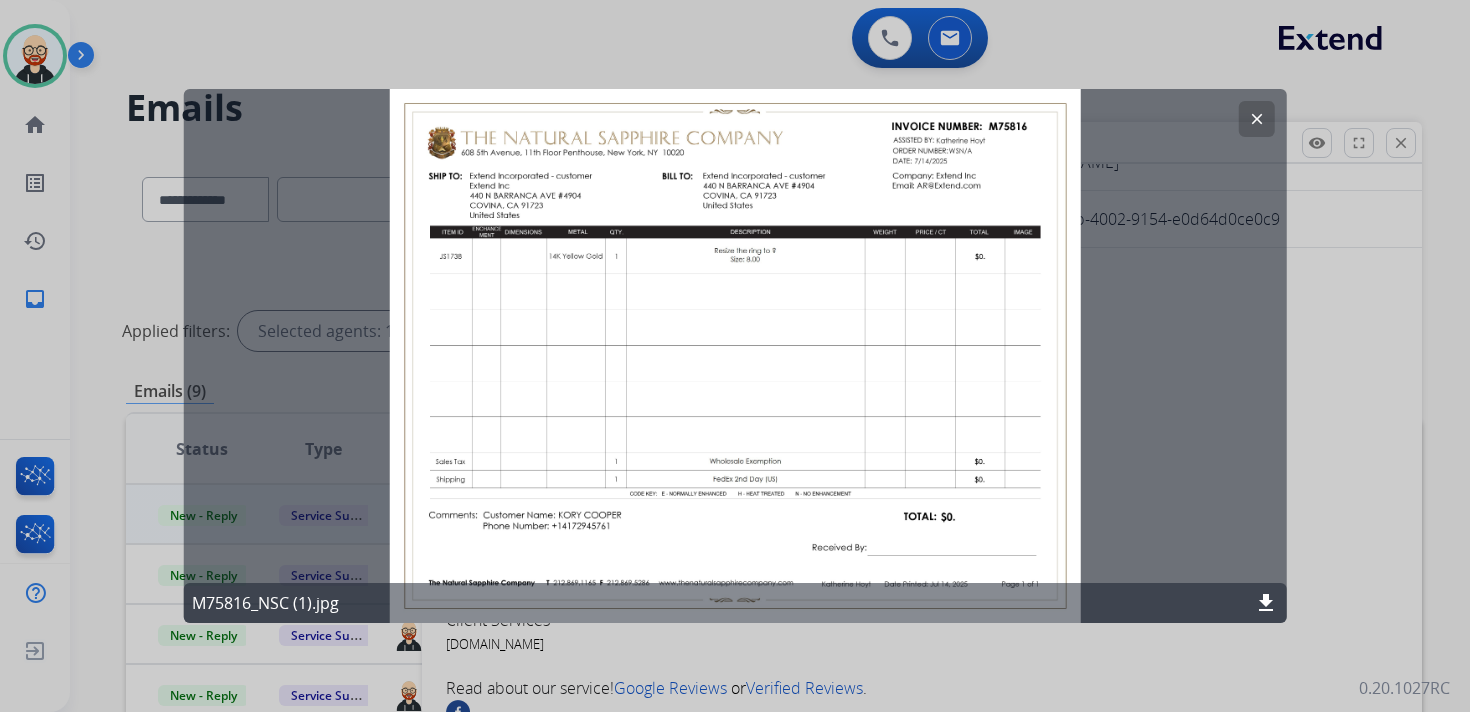 click on "clear" 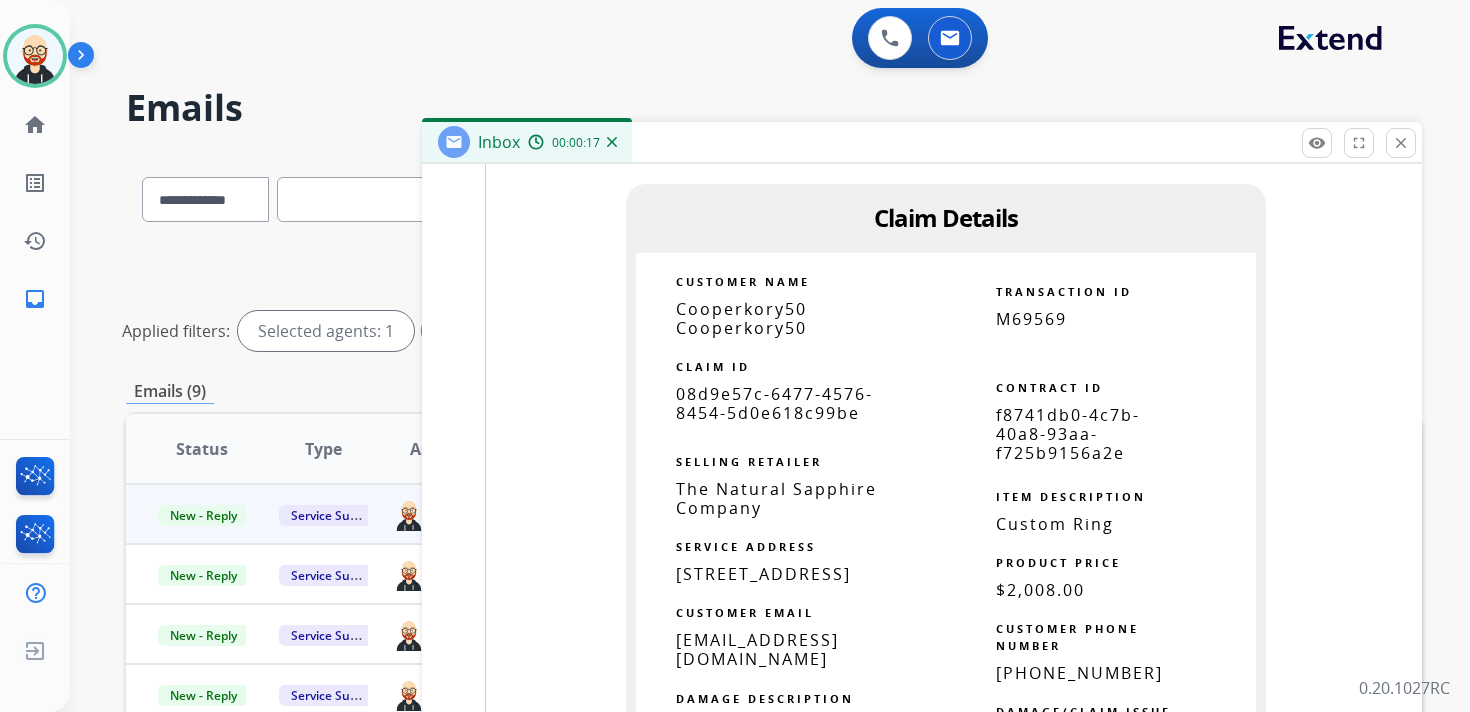scroll, scrollTop: 2485, scrollLeft: 0, axis: vertical 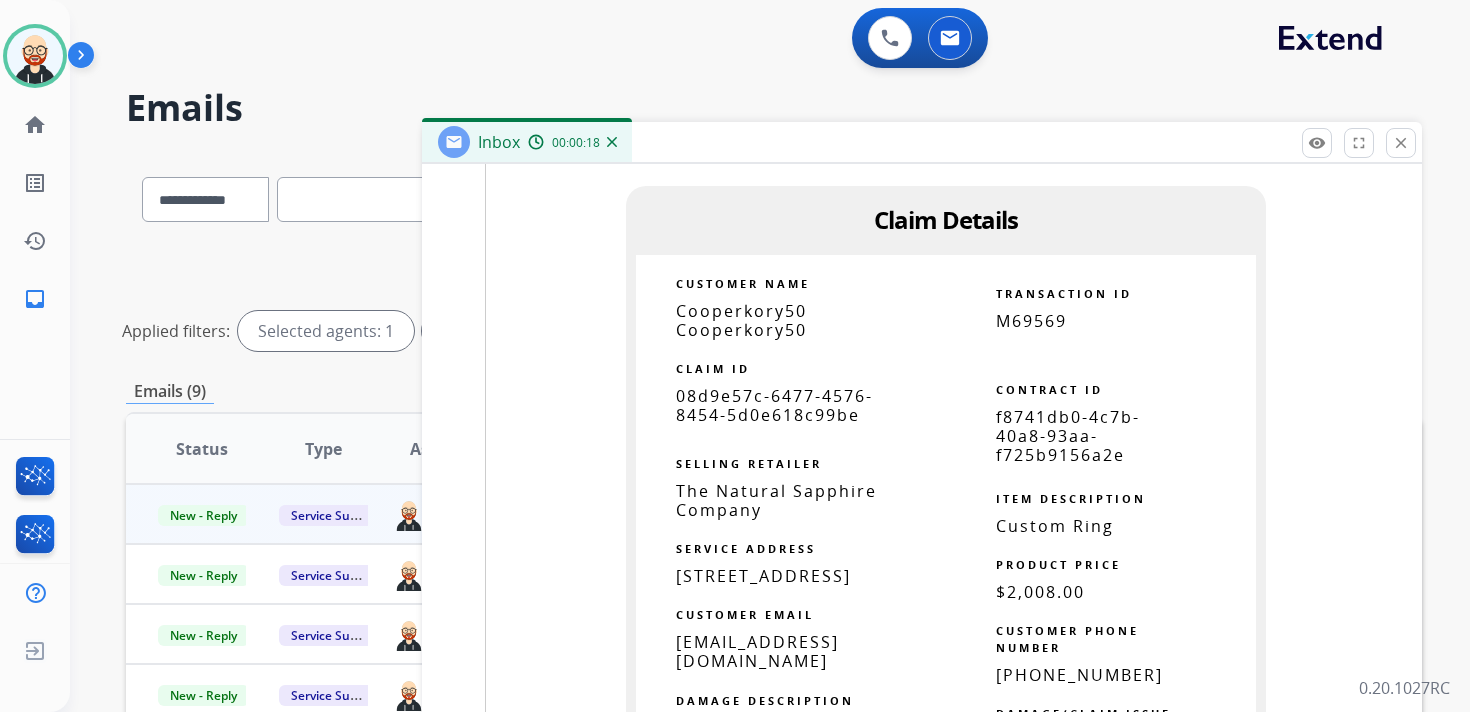 click on "08d9e57c-6477-4576-8454-5d0e618c99be" at bounding box center (774, 405) 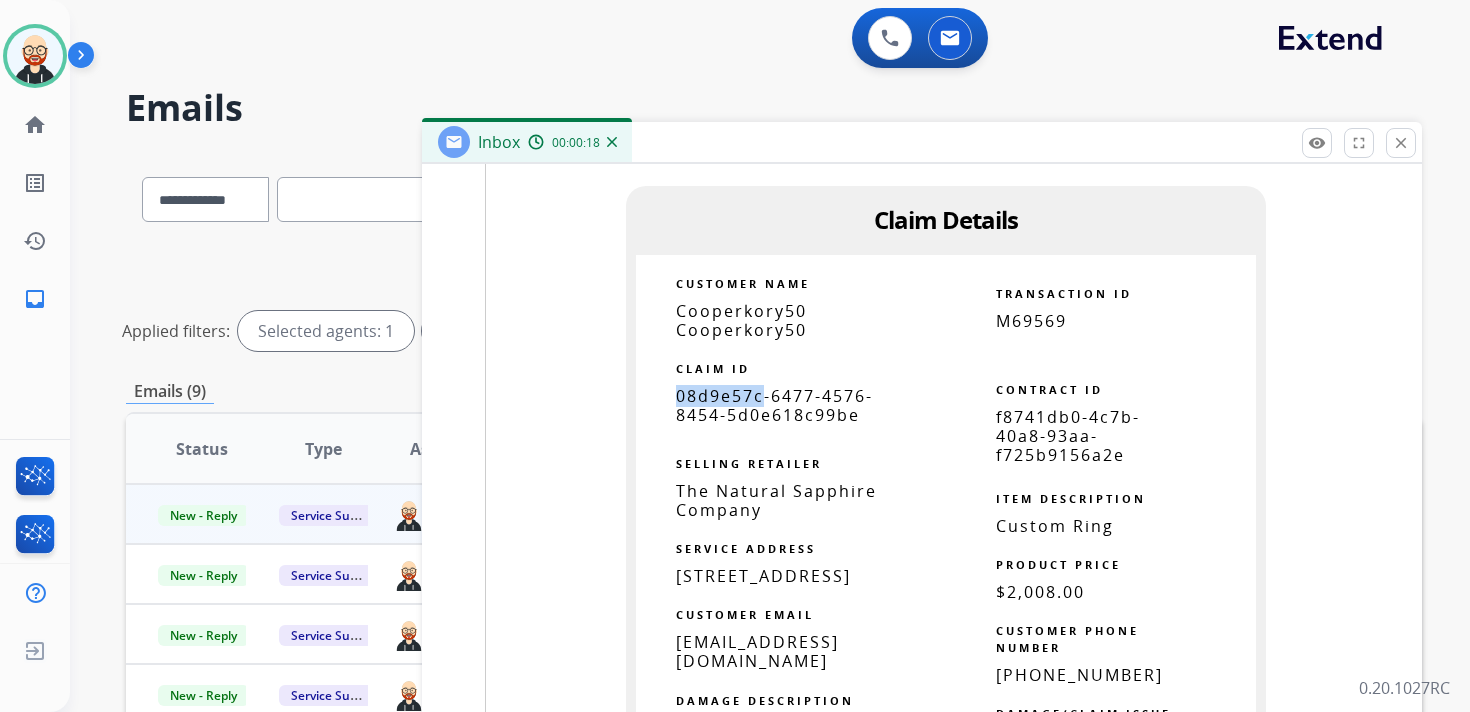 click on "08d9e57c-6477-4576-8454-5d0e618c99be" at bounding box center [774, 405] 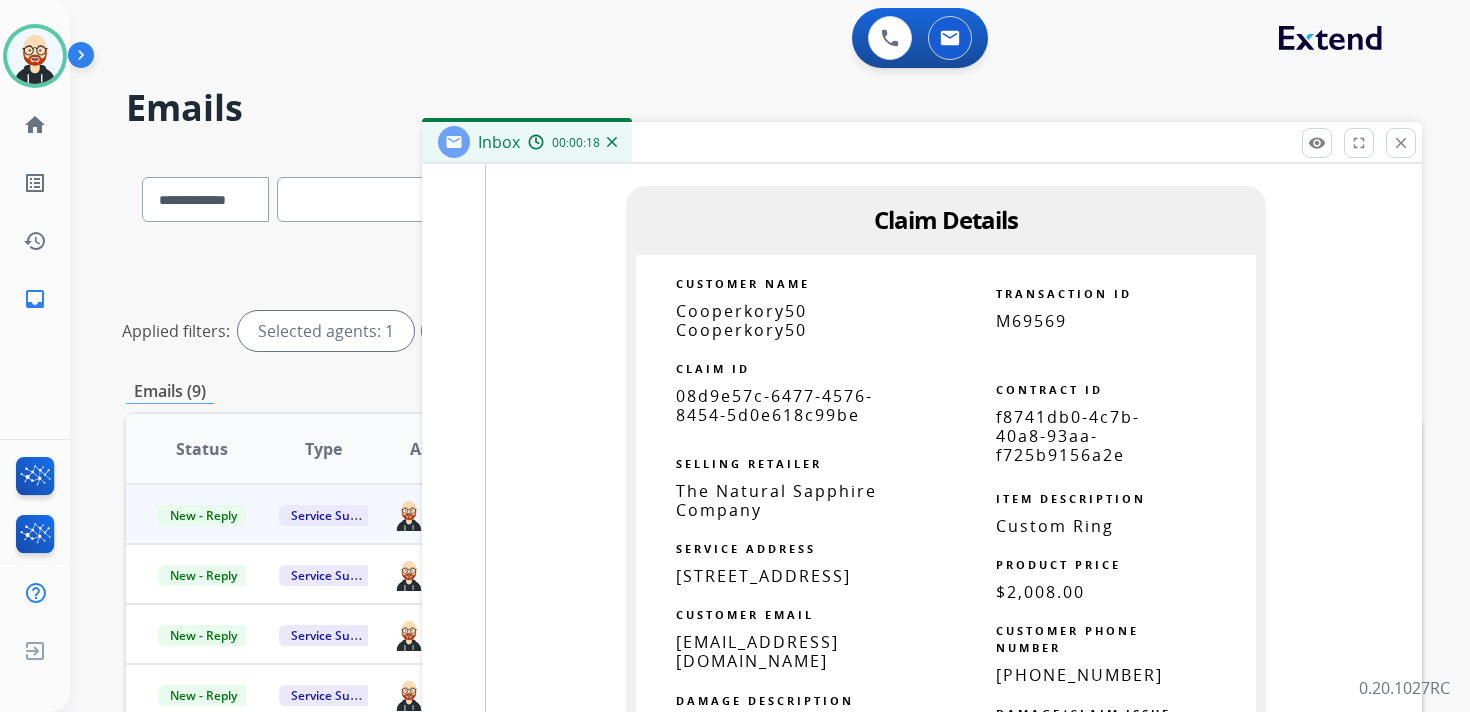 click on "08d9e57c-6477-4576-8454-5d0e618c99be" at bounding box center [774, 405] 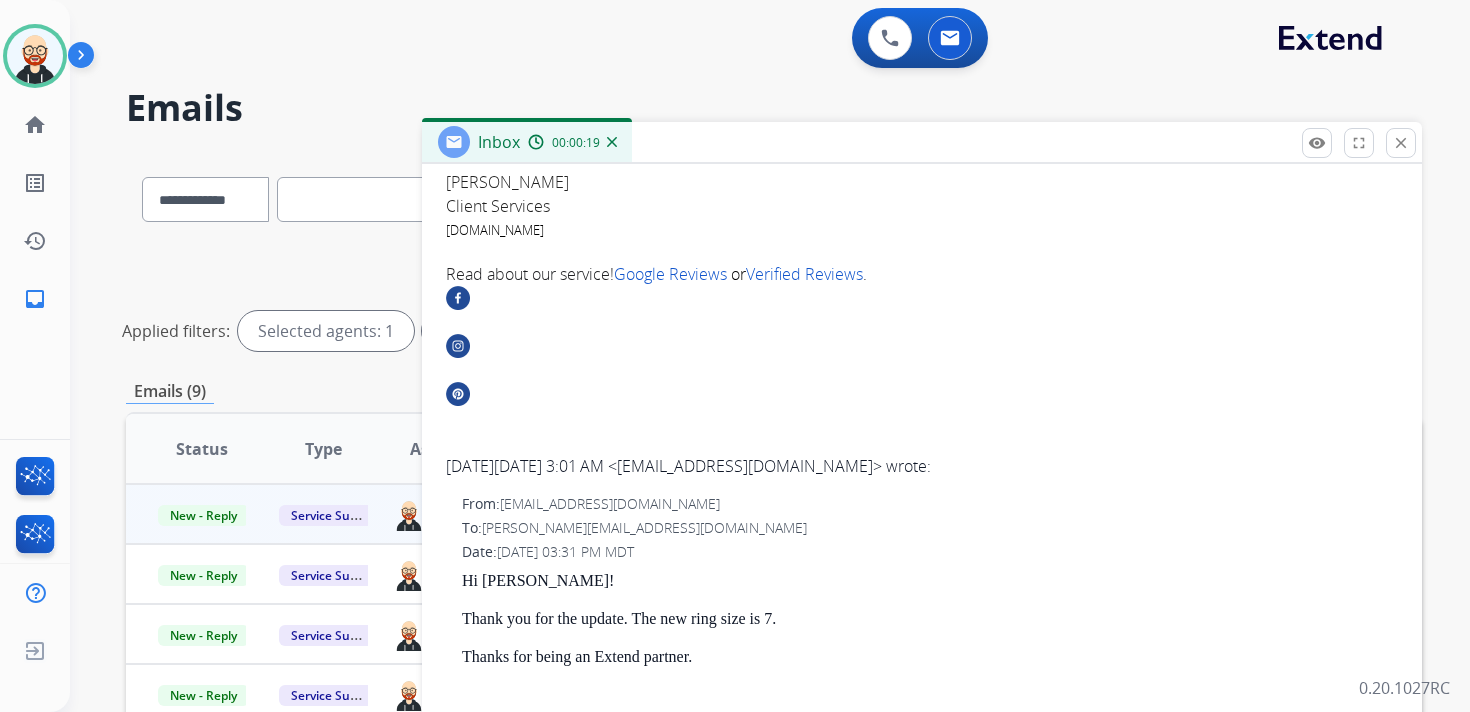 scroll, scrollTop: 0, scrollLeft: 0, axis: both 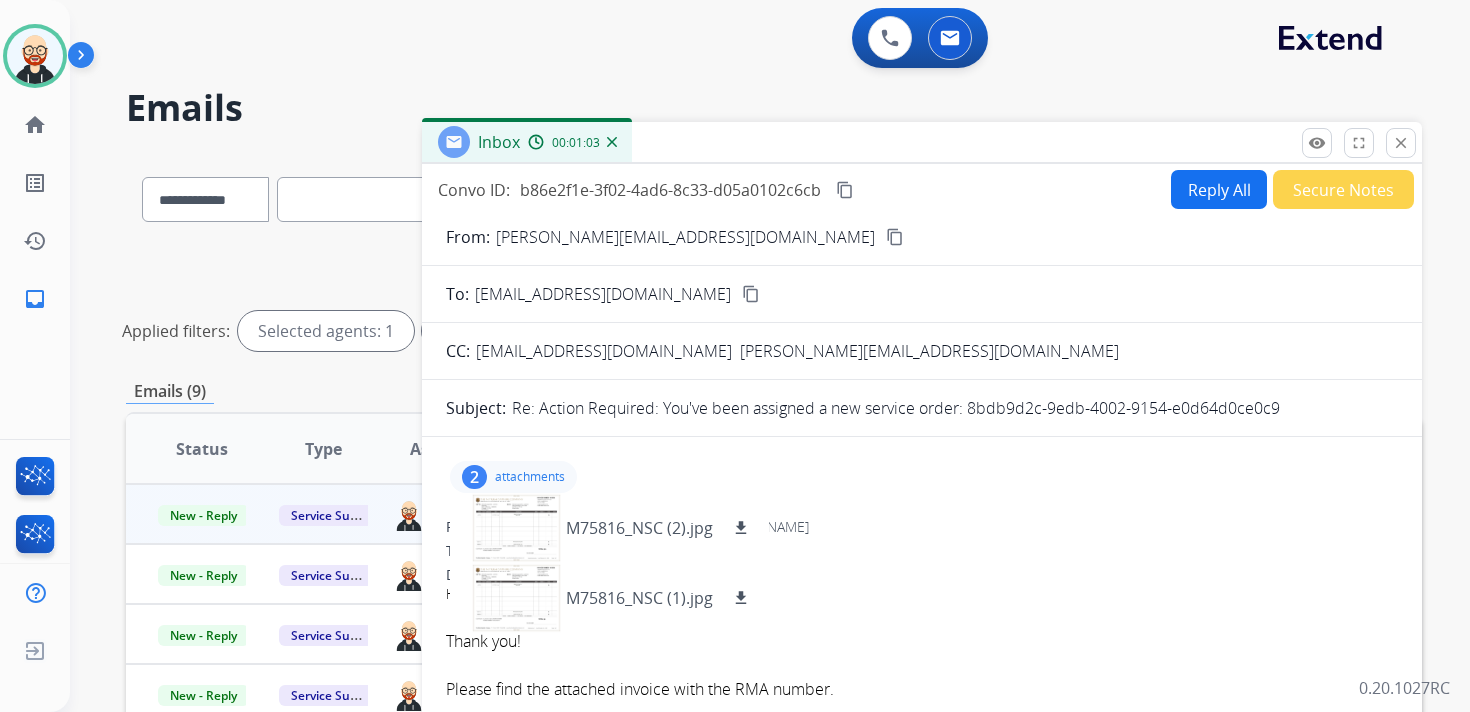 click on "From: [PERSON_NAME][EMAIL_ADDRESS][DOMAIN_NAME] content_copy To:  [EMAIL_ADDRESS][DOMAIN_NAME]  content_copy CC: [EMAIL_ADDRESS][DOMAIN_NAME]  [PERSON_NAME][EMAIL_ADDRESS][DOMAIN_NAME] Subject:  Re: Action Required: You've been assigned a new service order: 8bdb9d2c-9edb-4002-9154-e0d64d0ce0c9  2 attachments  M75816_NSC (2).jpg  download  M75816_NSC (1).jpg  download  From:  [PERSON_NAME][EMAIL_ADDRESS][DOMAIN_NAME]   To:  [EMAIL_ADDRESS][DOMAIN_NAME]  Date:  [DATE] 01:54 AM MDT Hi Team, Thank you! Please find the attached invoice with the RMA number.  Sincerely, [PERSON_NAME] Client Services [DOMAIN_NAME] Read about our service!  Google Reviews   or  Verified Revie ws .           [DATE][DATE] 3:01 AM < [EMAIL_ADDRESS][DOMAIN_NAME] > wrote:  From:  [EMAIL_ADDRESS][DOMAIN_NAME]   To:  [PERSON_NAME][EMAIL_ADDRESS][DOMAIN_NAME]  Date:  [DATE] 03:31 PM MDT Hi [PERSON_NAME]! Thank you for the update. The new ring size is 7. Thanks for being an Extend partner.  From:   To:   Date:" at bounding box center [922, 2118] 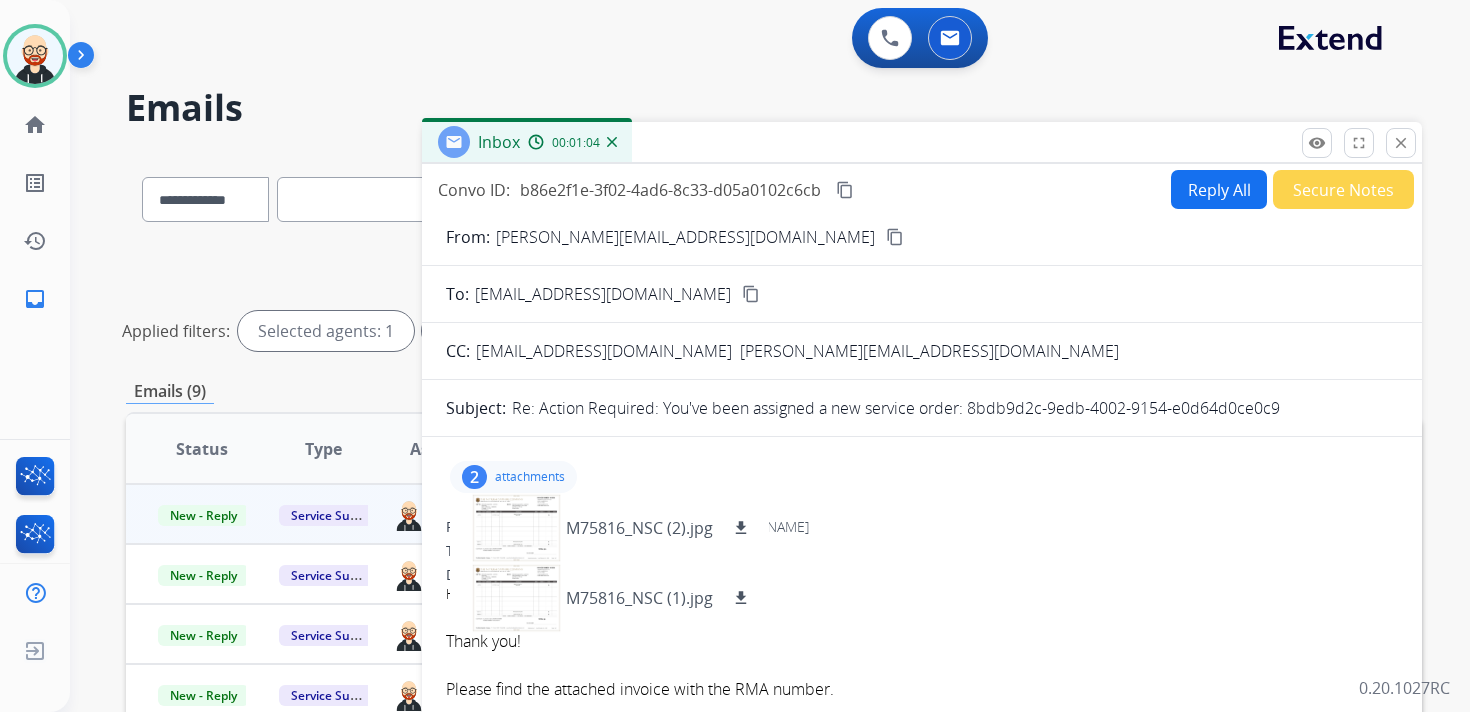click on "Reply All" at bounding box center [1219, 189] 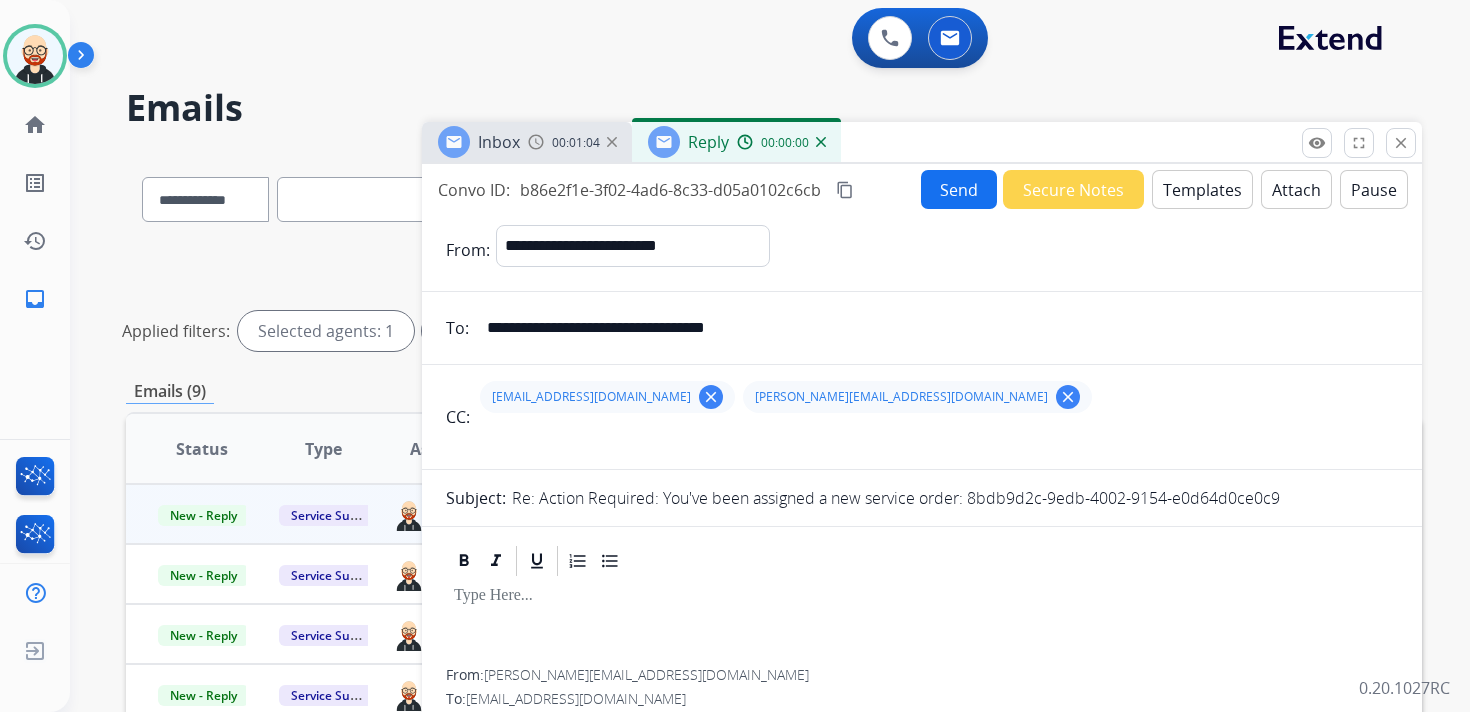click at bounding box center [922, 624] 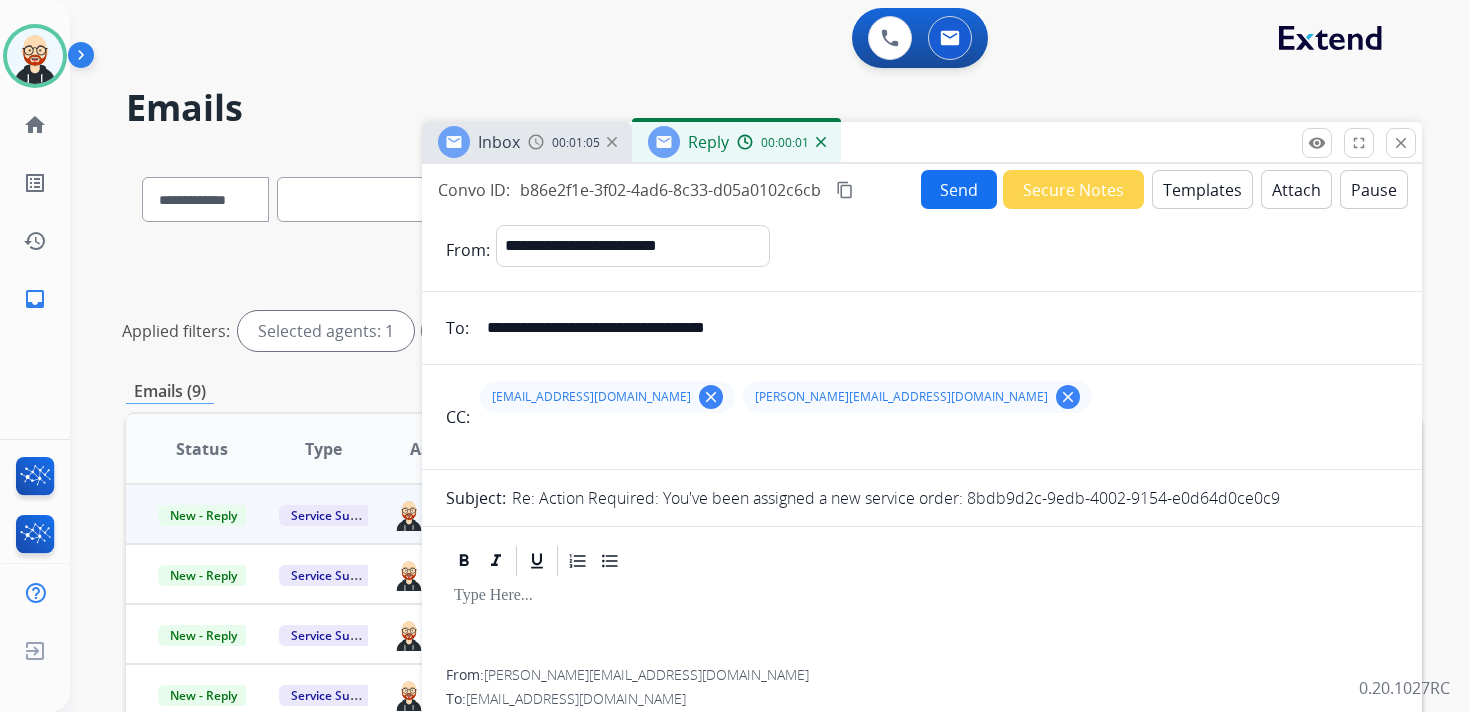 type 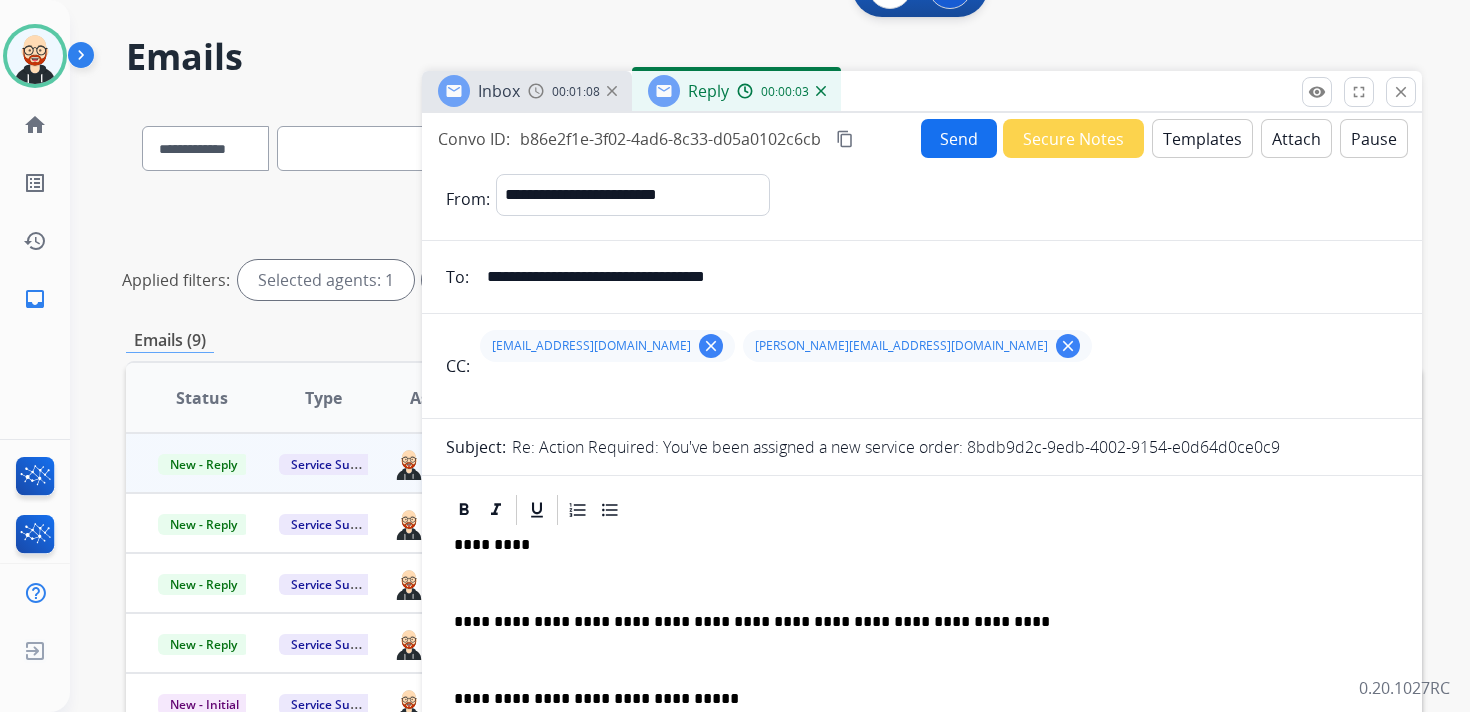 scroll, scrollTop: 53, scrollLeft: 0, axis: vertical 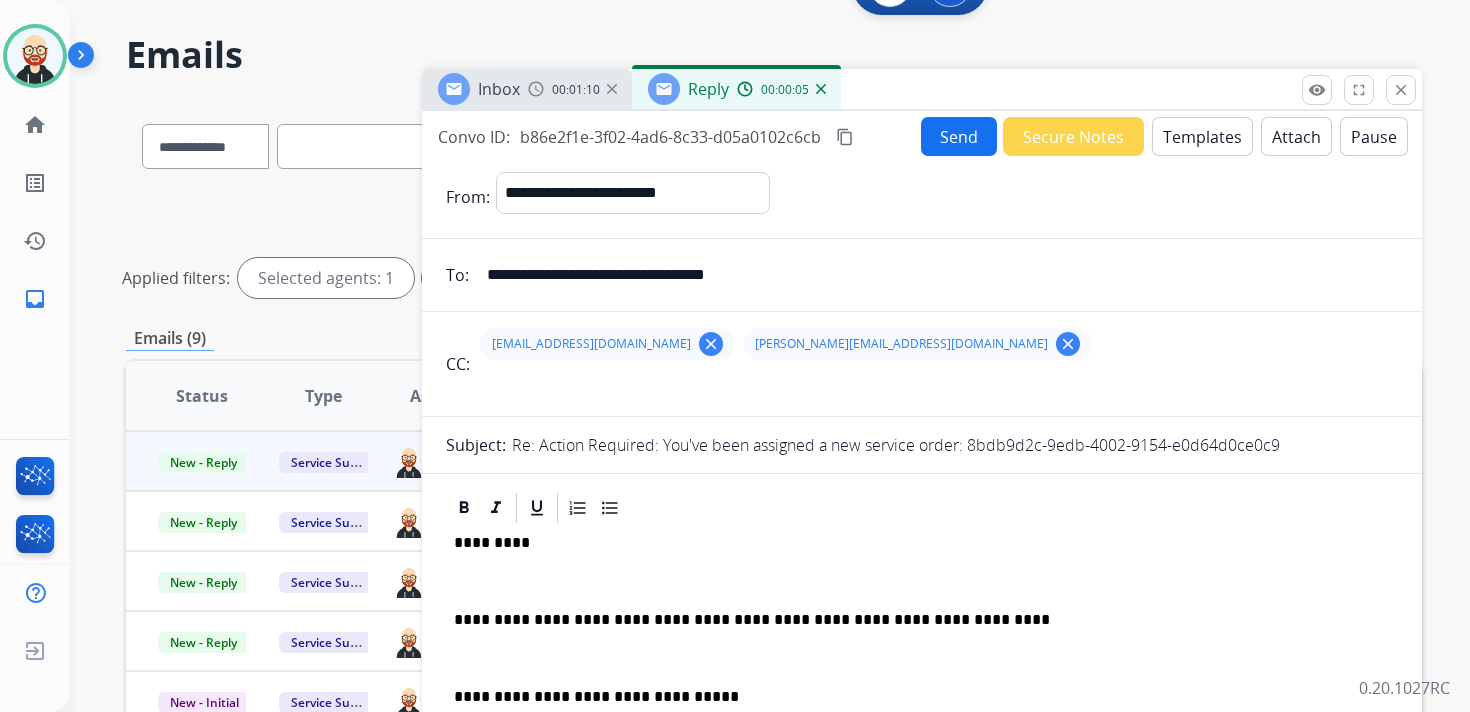 click on "*********" at bounding box center (914, 543) 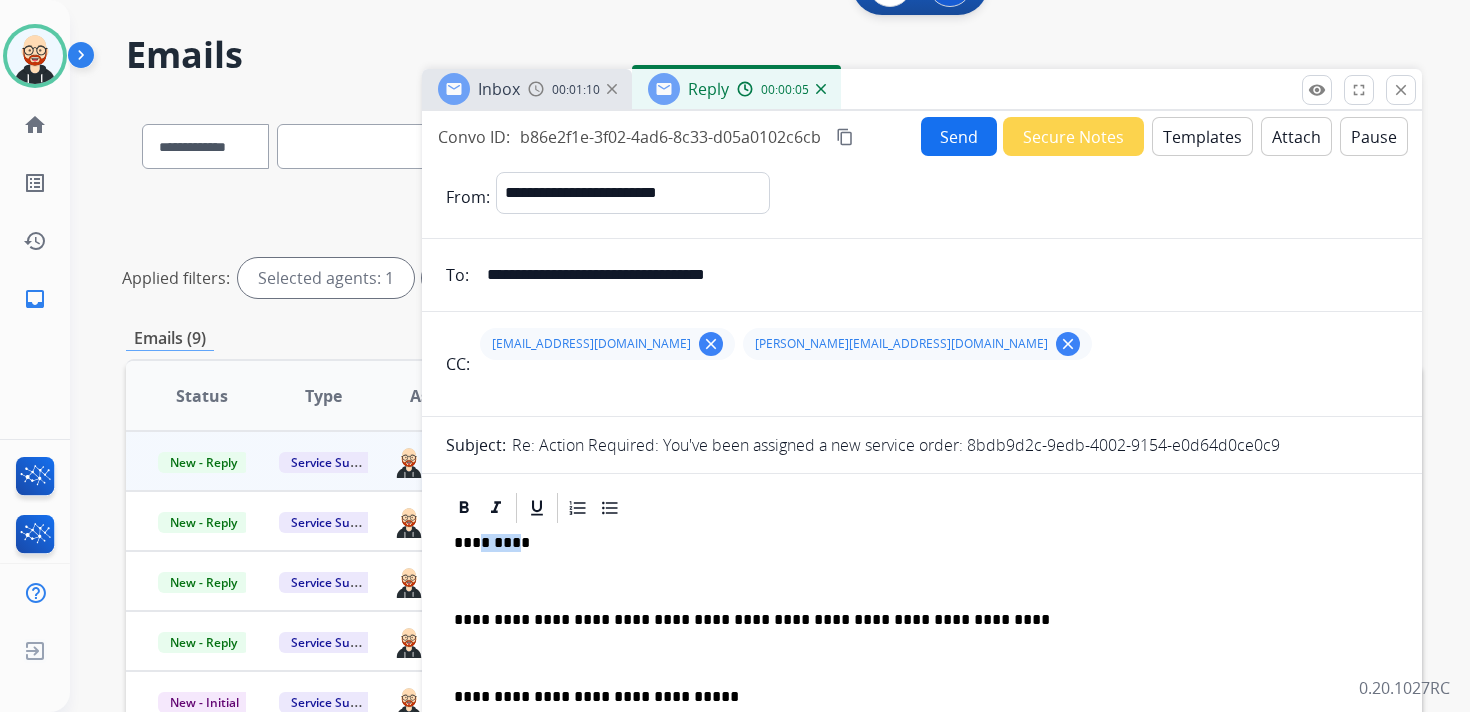 click on "*********" at bounding box center [914, 543] 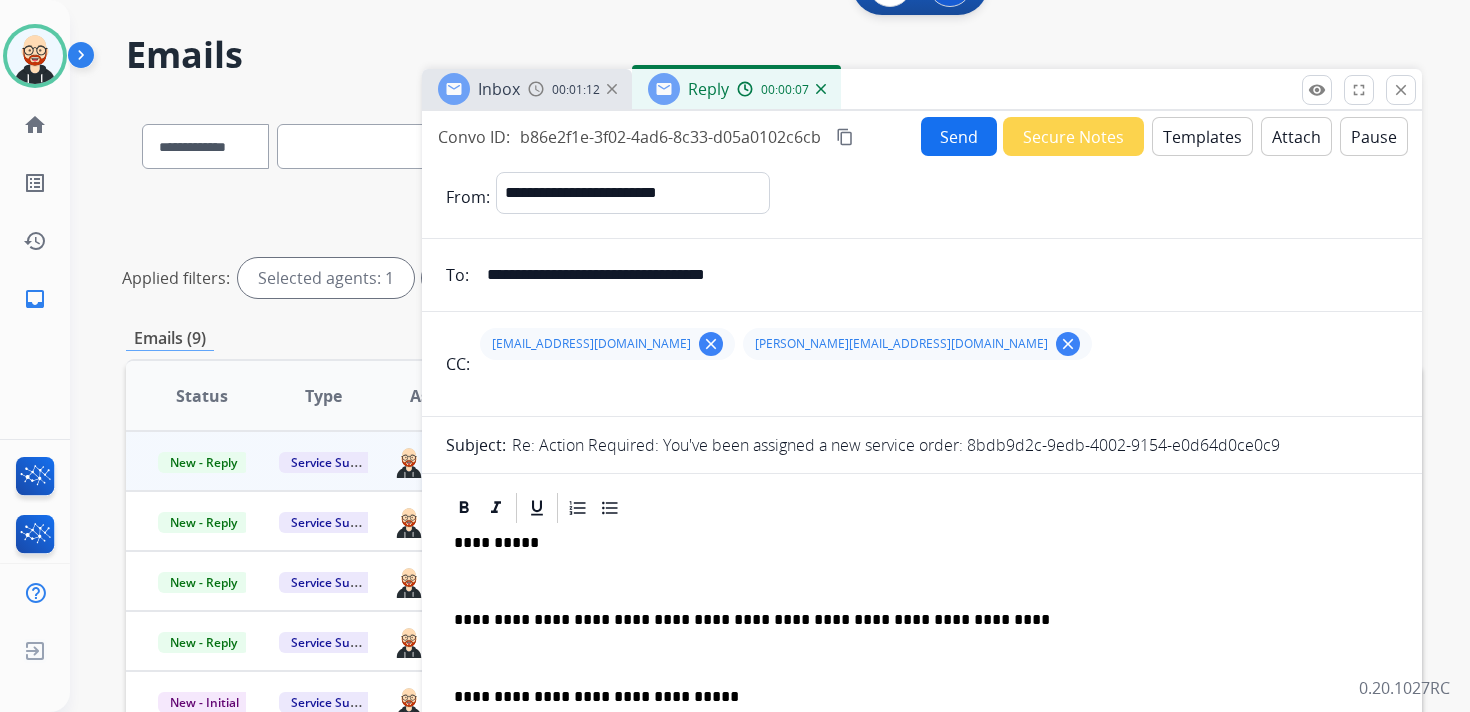 click at bounding box center [922, 581] 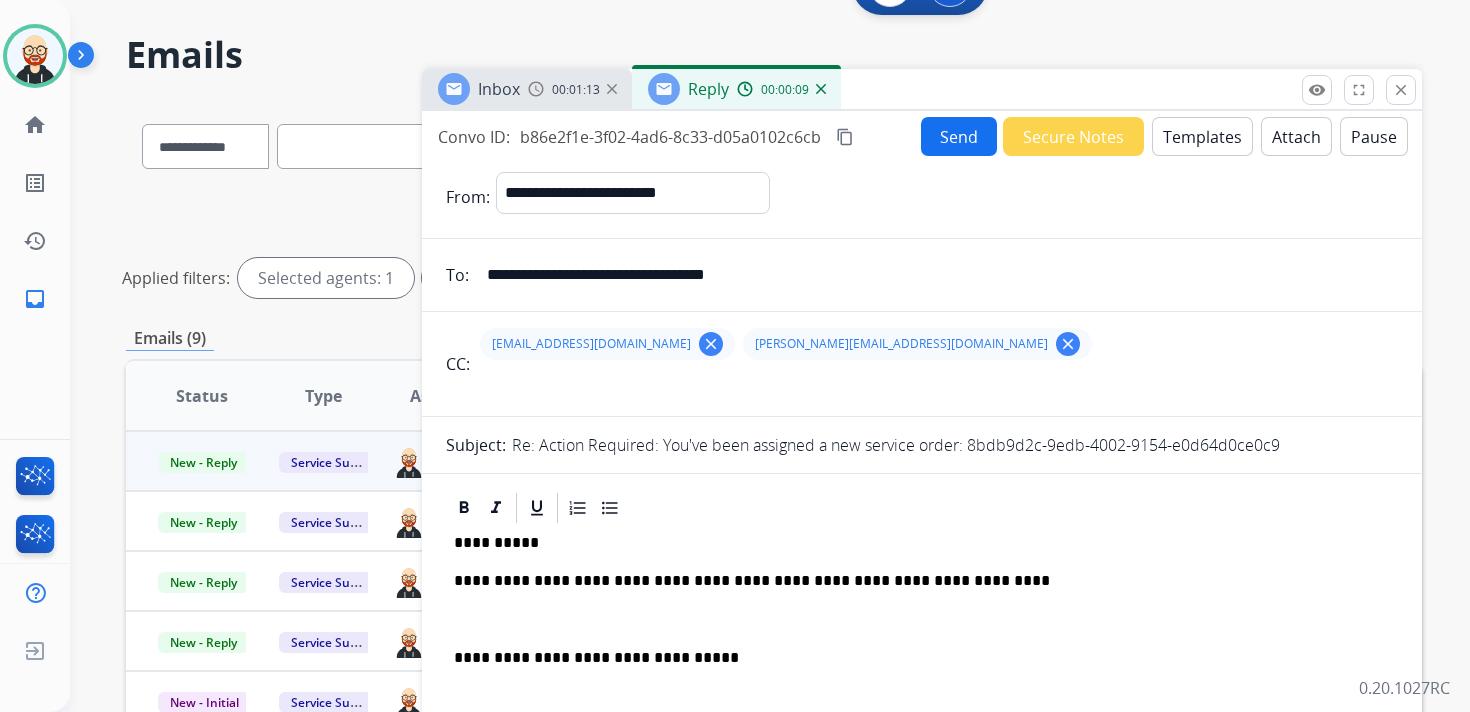 click on "**********" at bounding box center [922, 648] 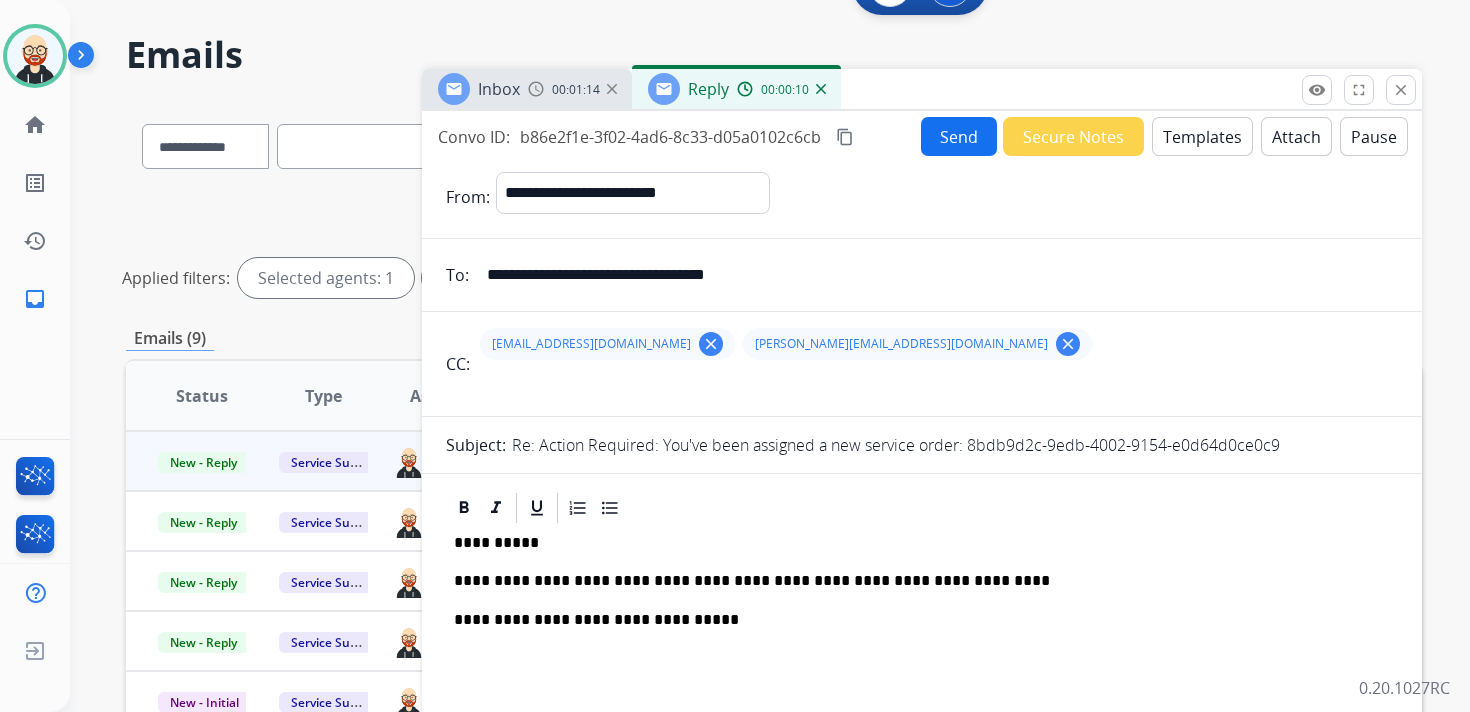 click on "Send" at bounding box center (959, 136) 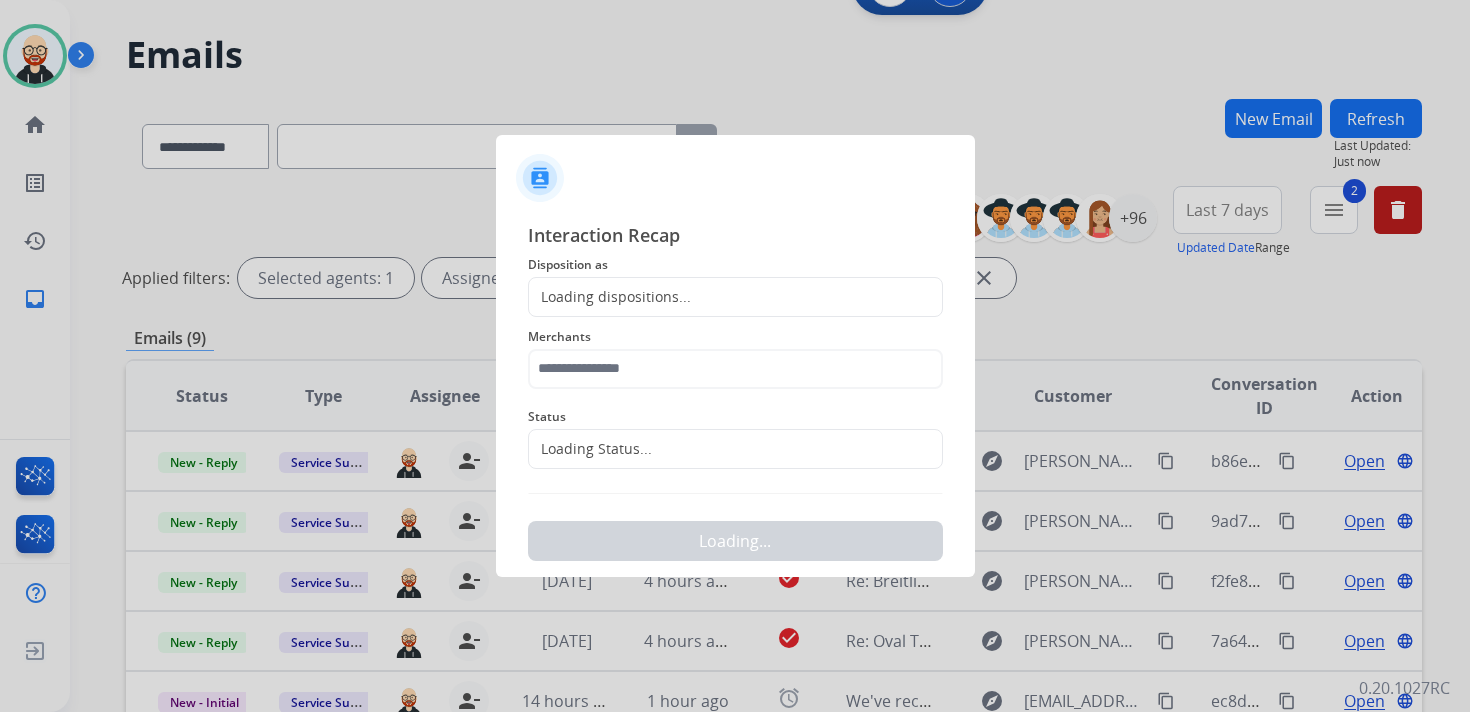 click on "Loading dispositions..." 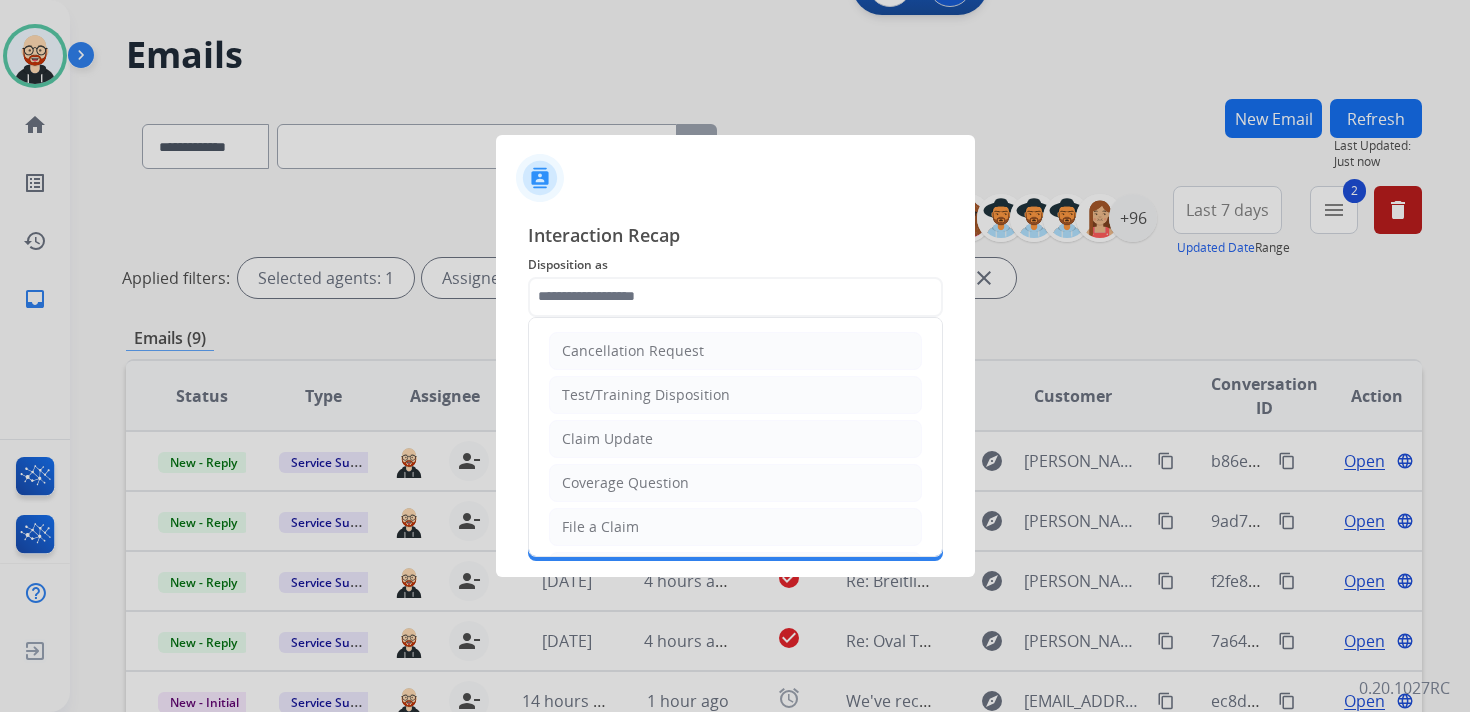 click 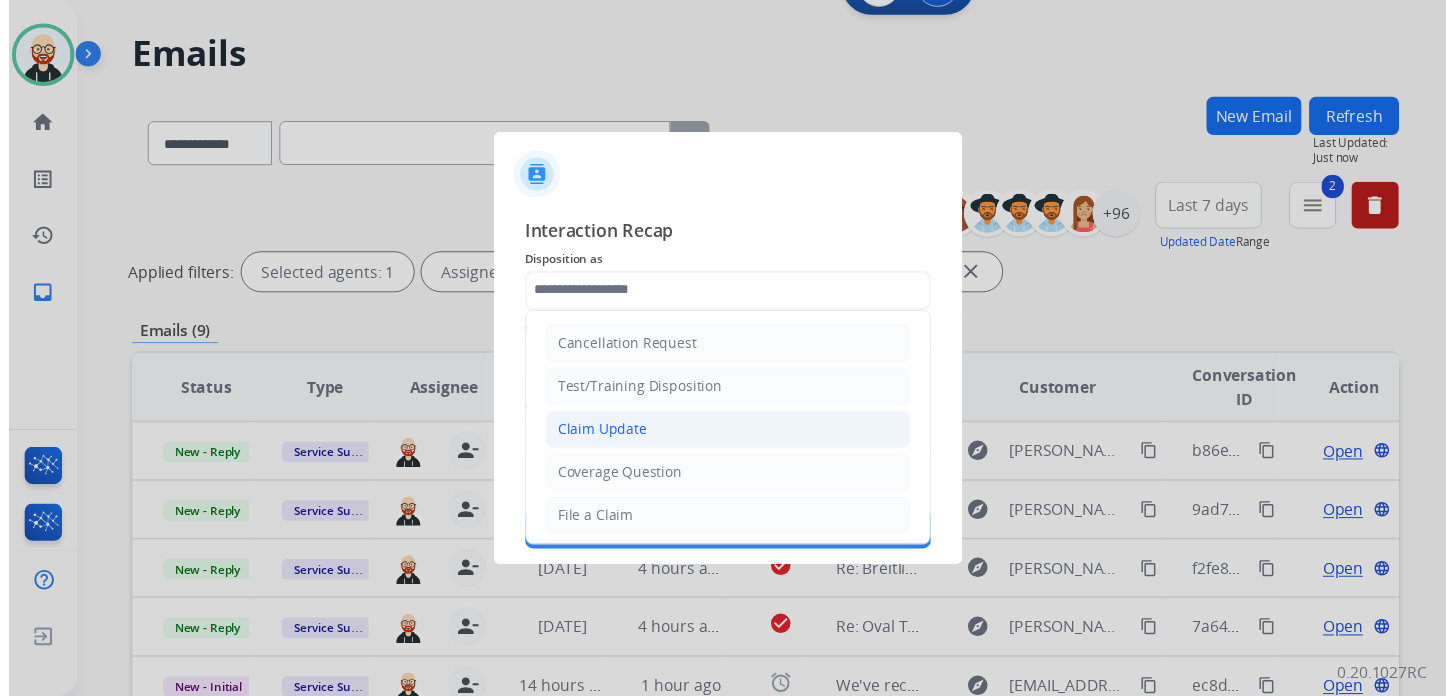 scroll, scrollTop: 300, scrollLeft: 0, axis: vertical 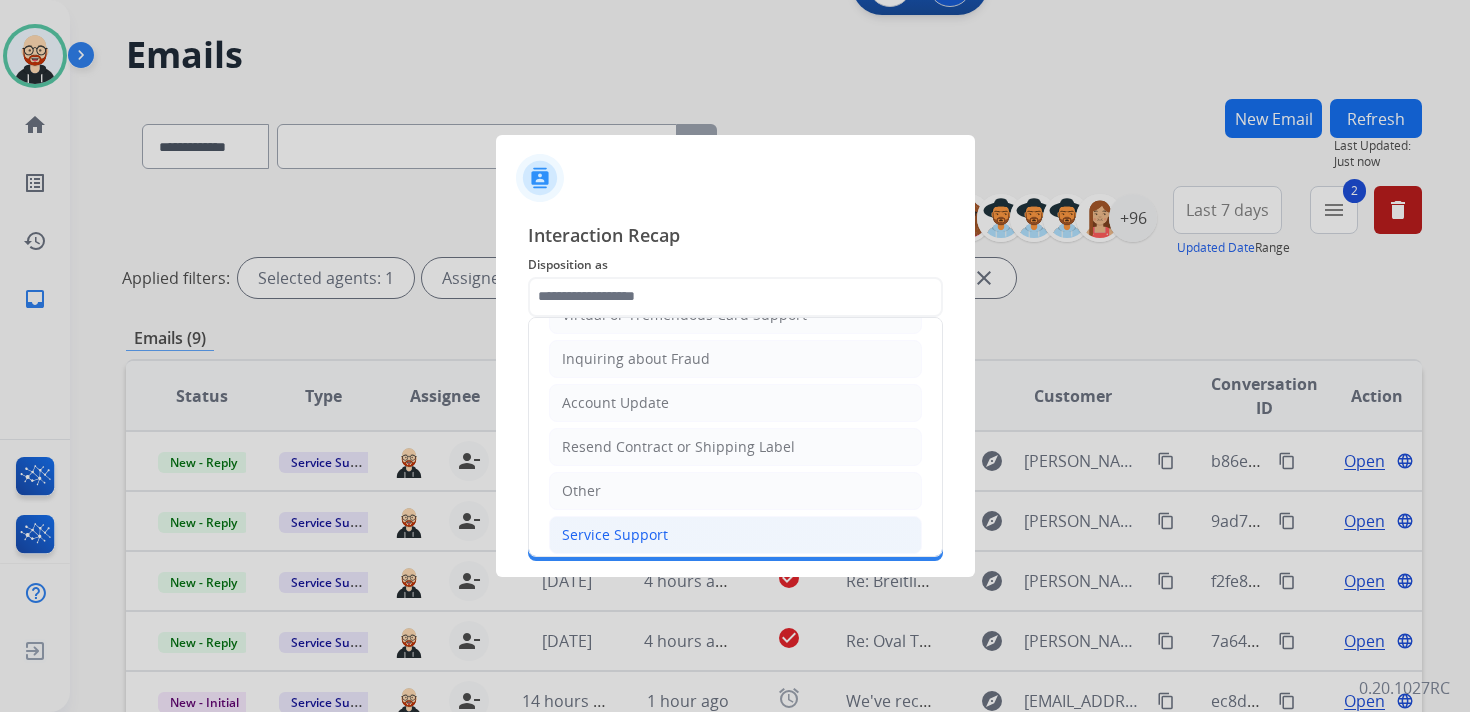 click on "Service Support" 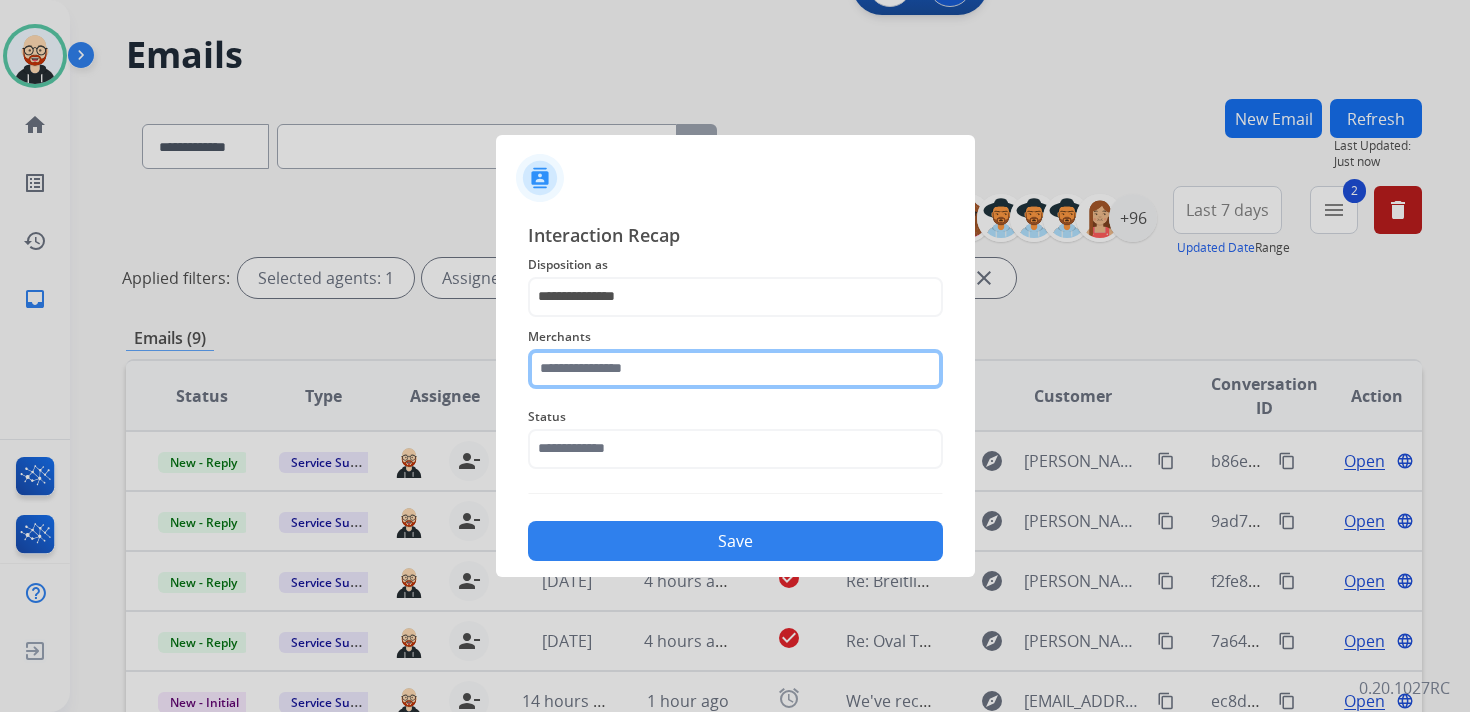 click 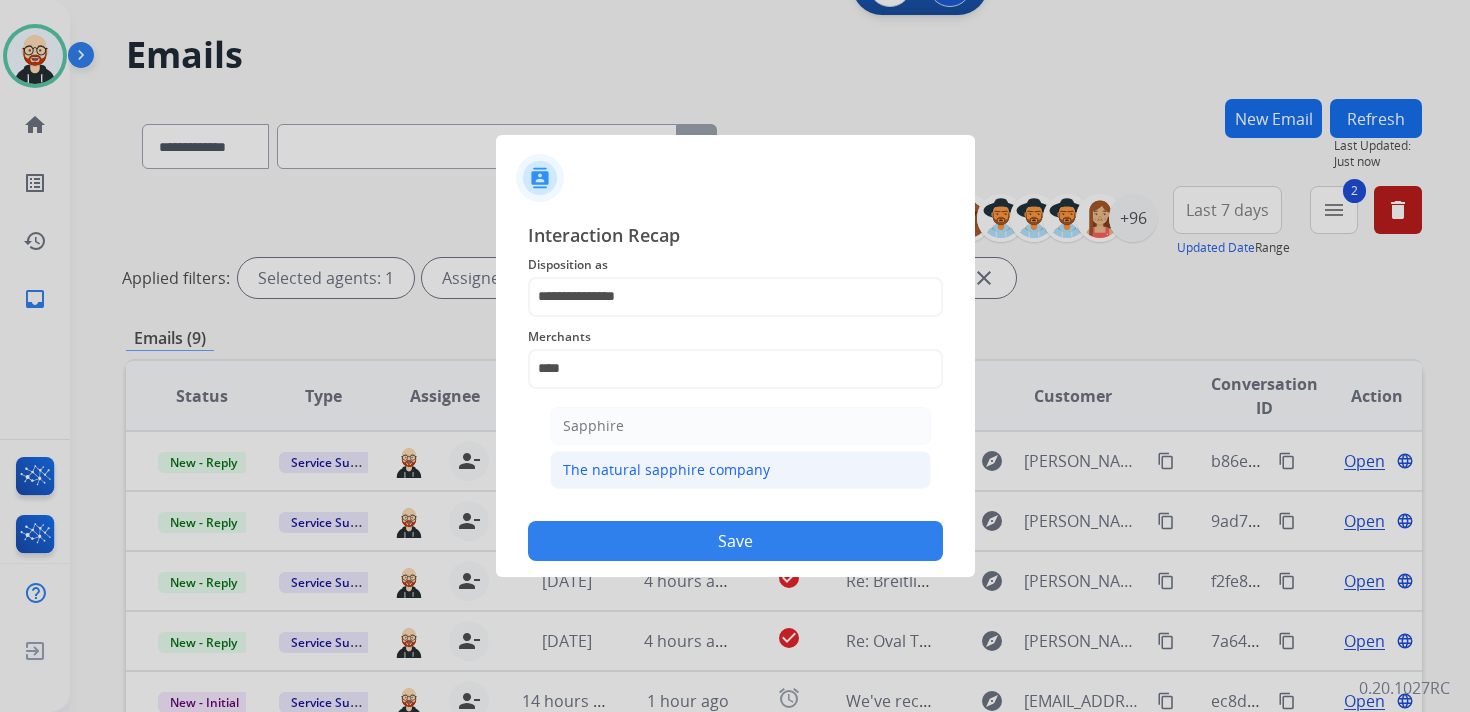 click on "The natural sapphire company" 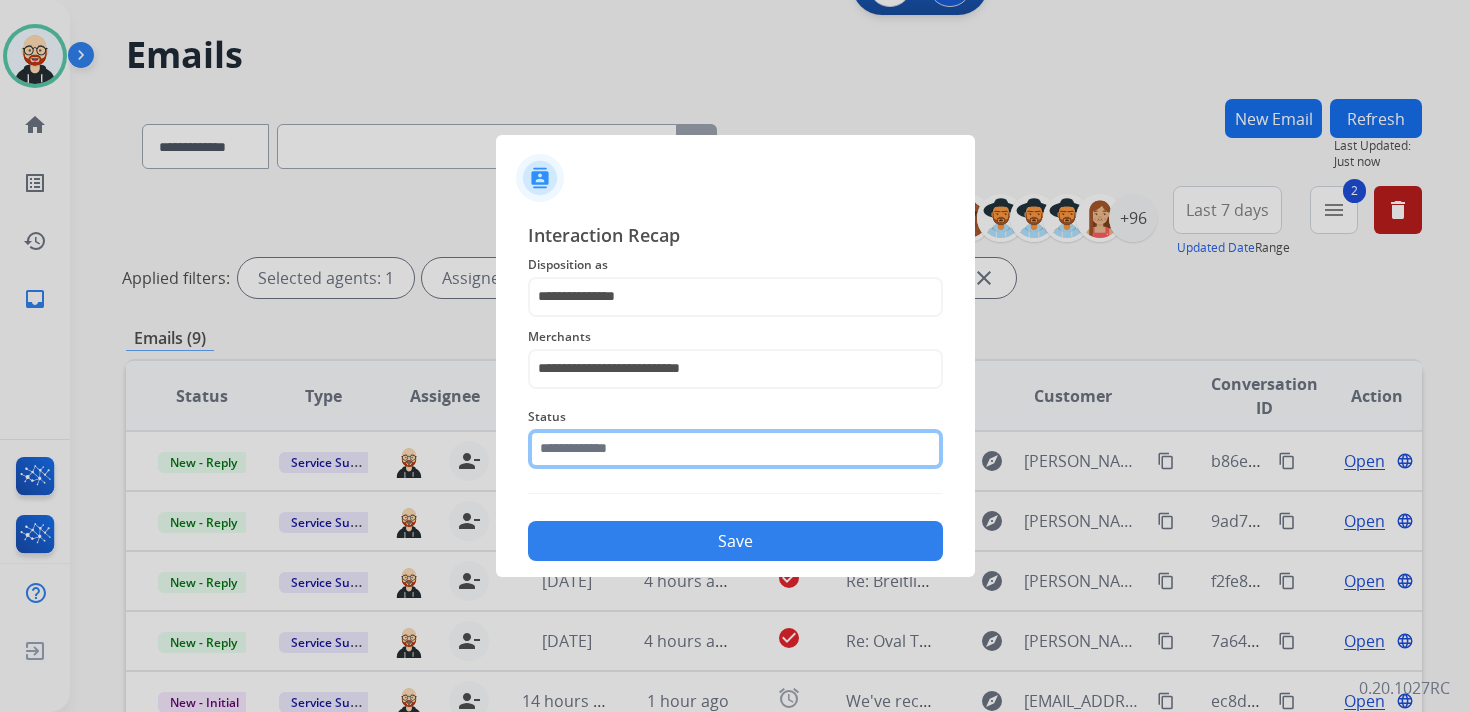 click 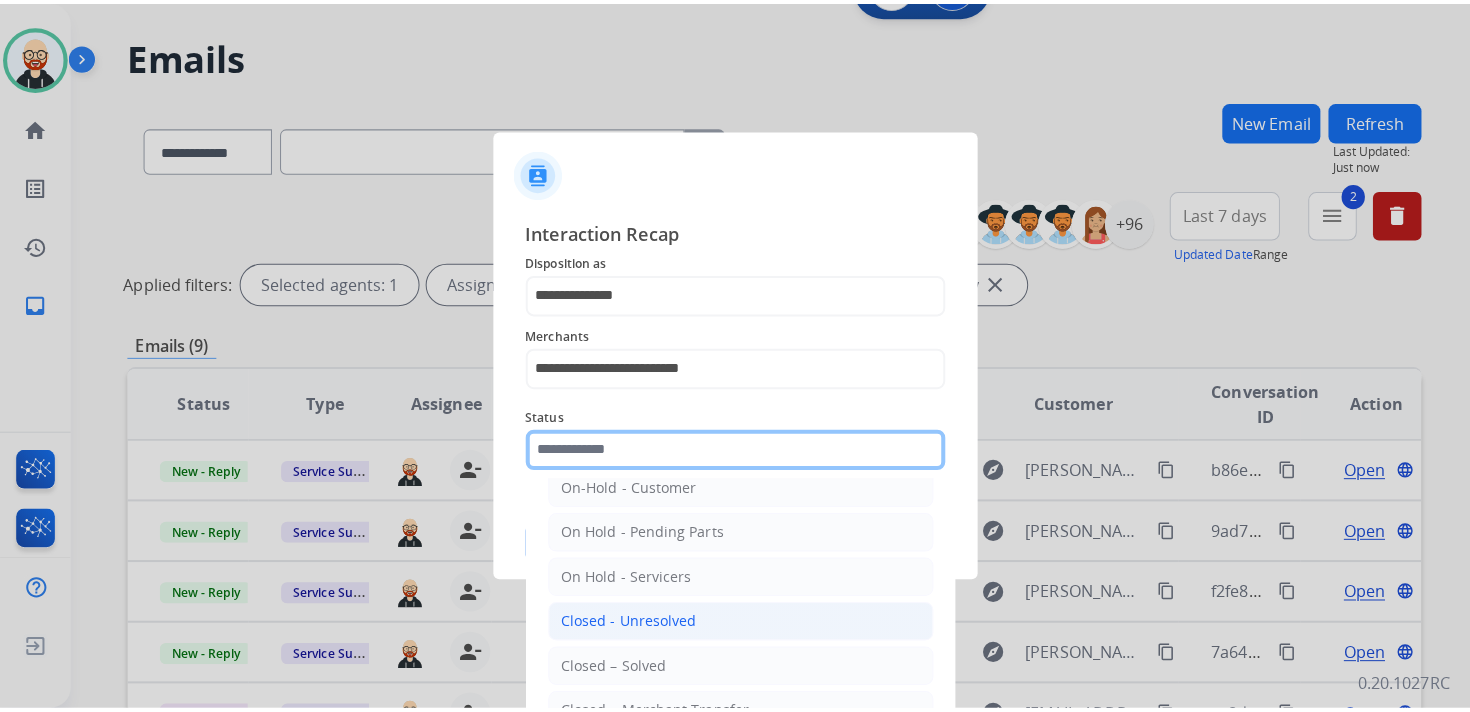 scroll, scrollTop: 65, scrollLeft: 0, axis: vertical 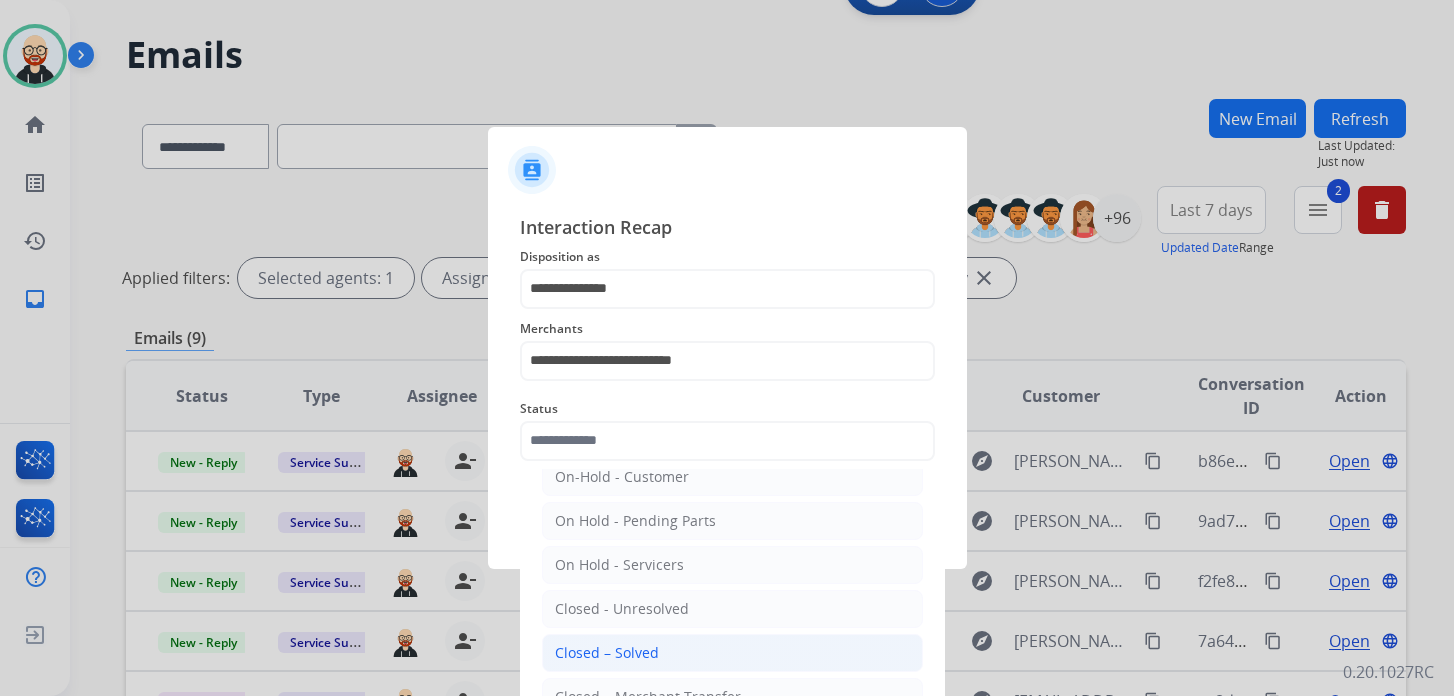 click on "Closed – Solved" 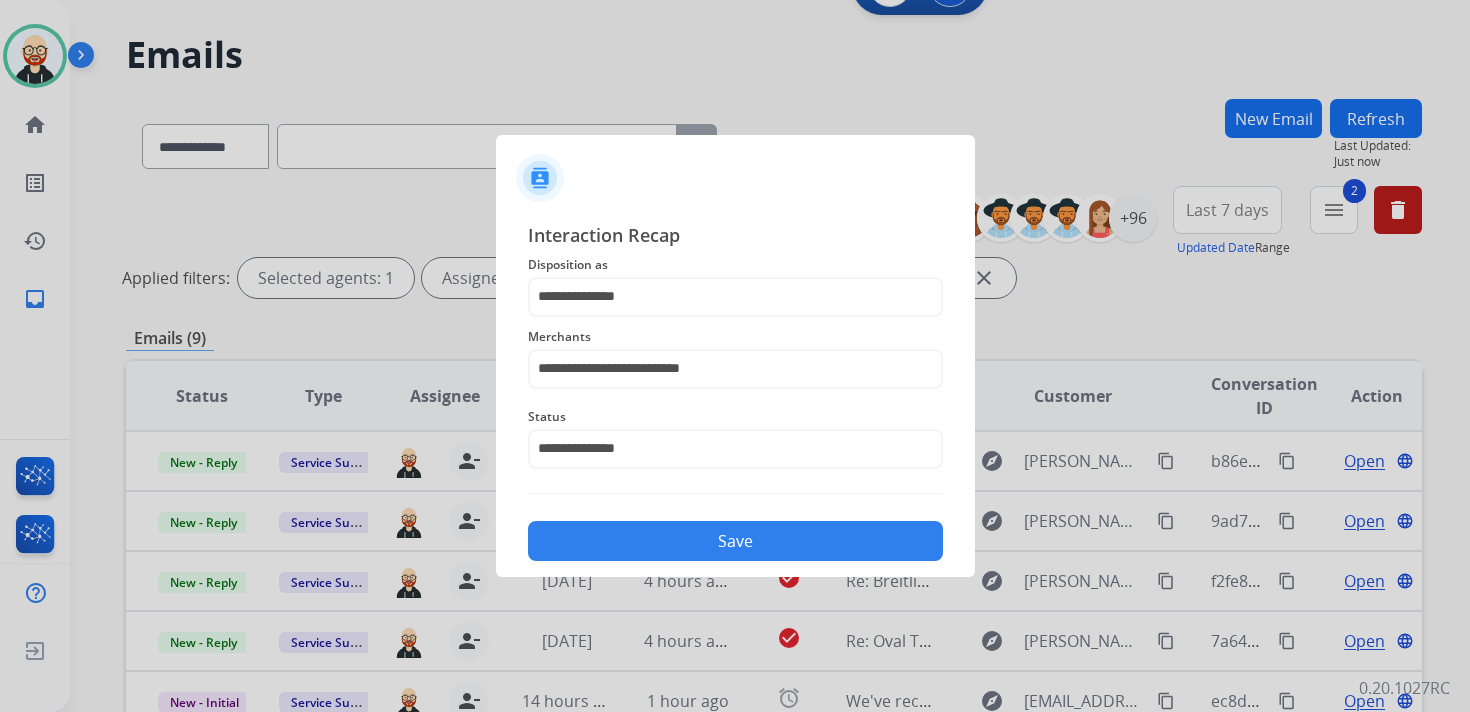 click on "Save" 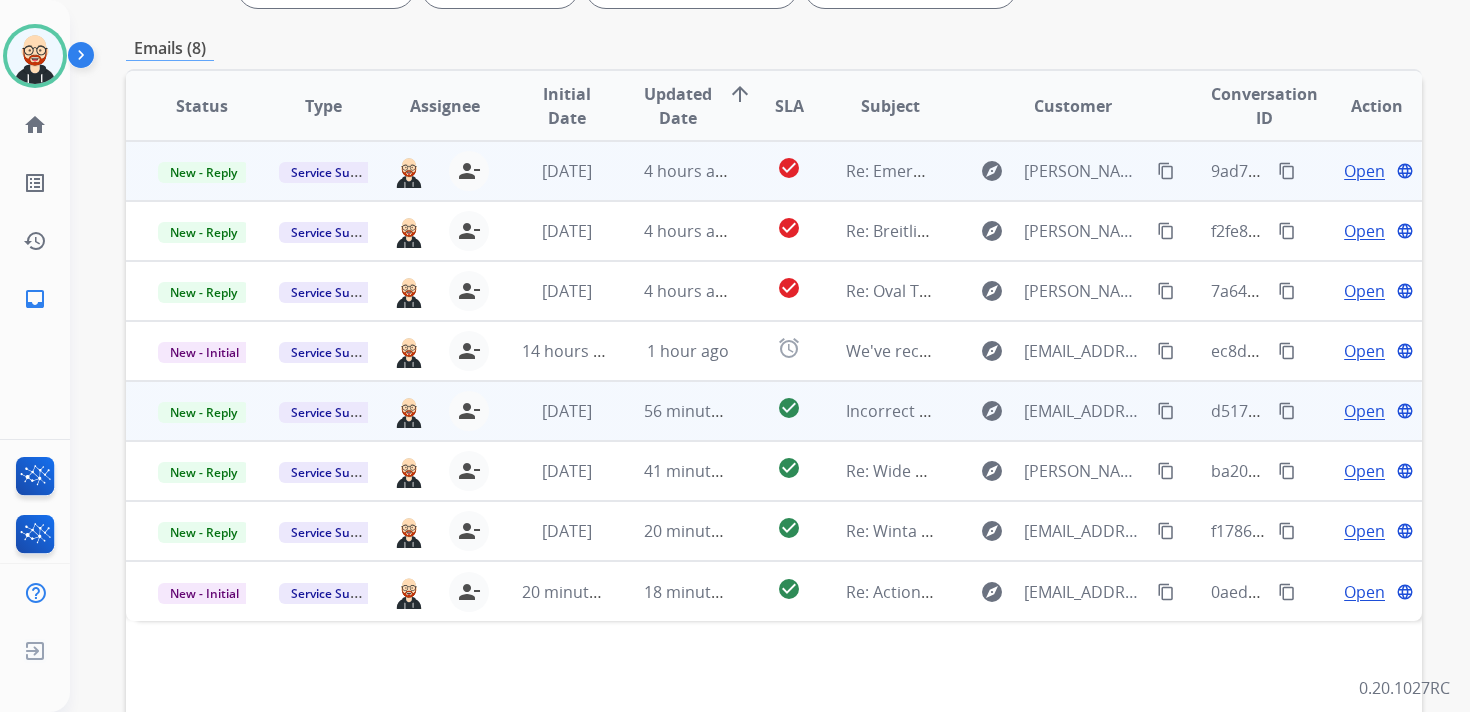 scroll, scrollTop: 357, scrollLeft: 0, axis: vertical 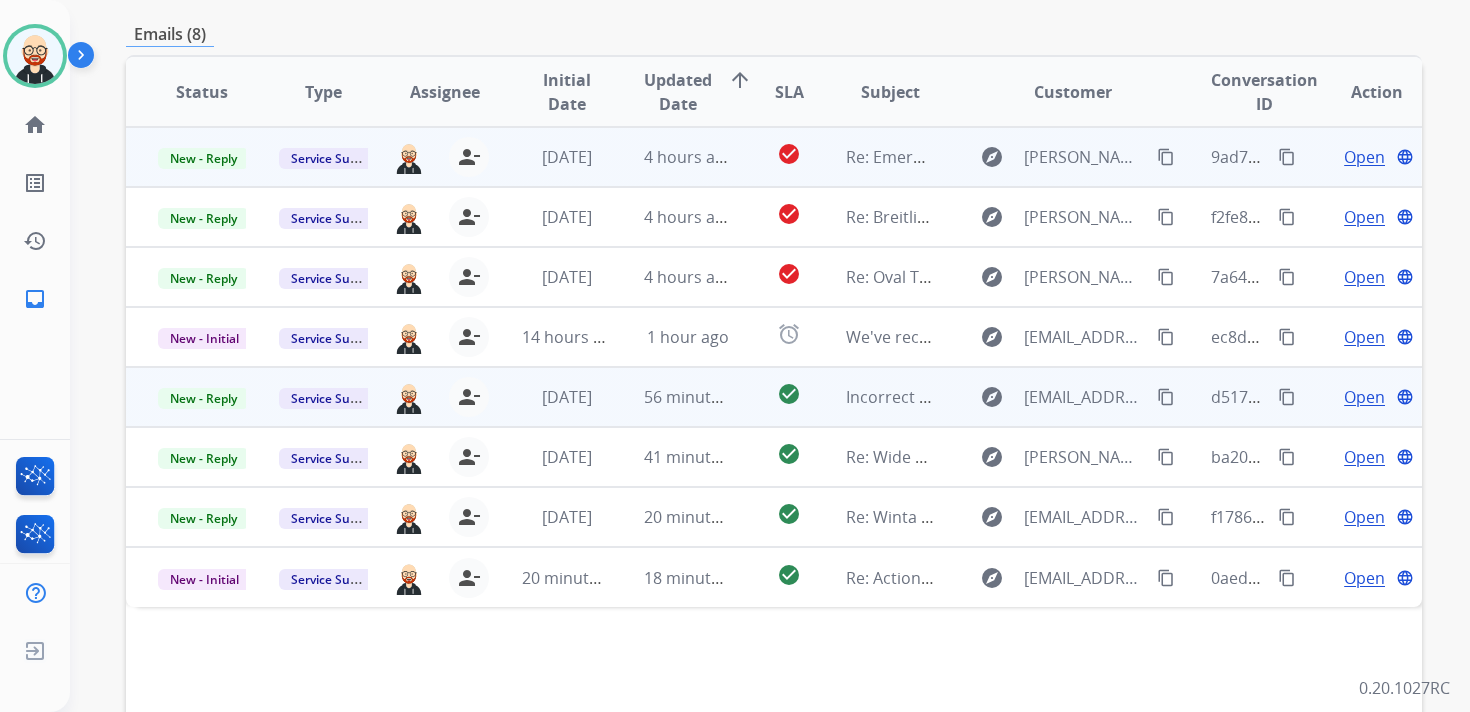 click on "Open" at bounding box center (1364, 157) 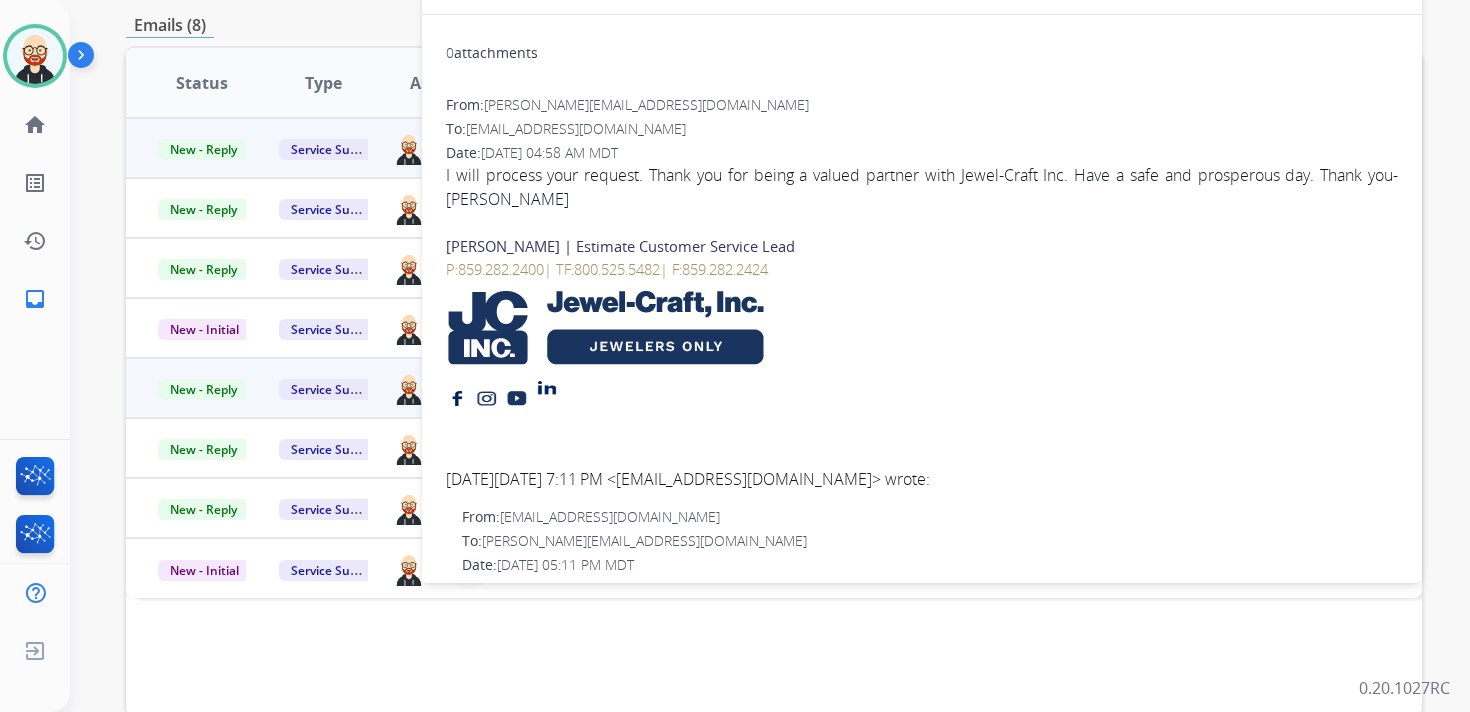 scroll, scrollTop: 372, scrollLeft: 0, axis: vertical 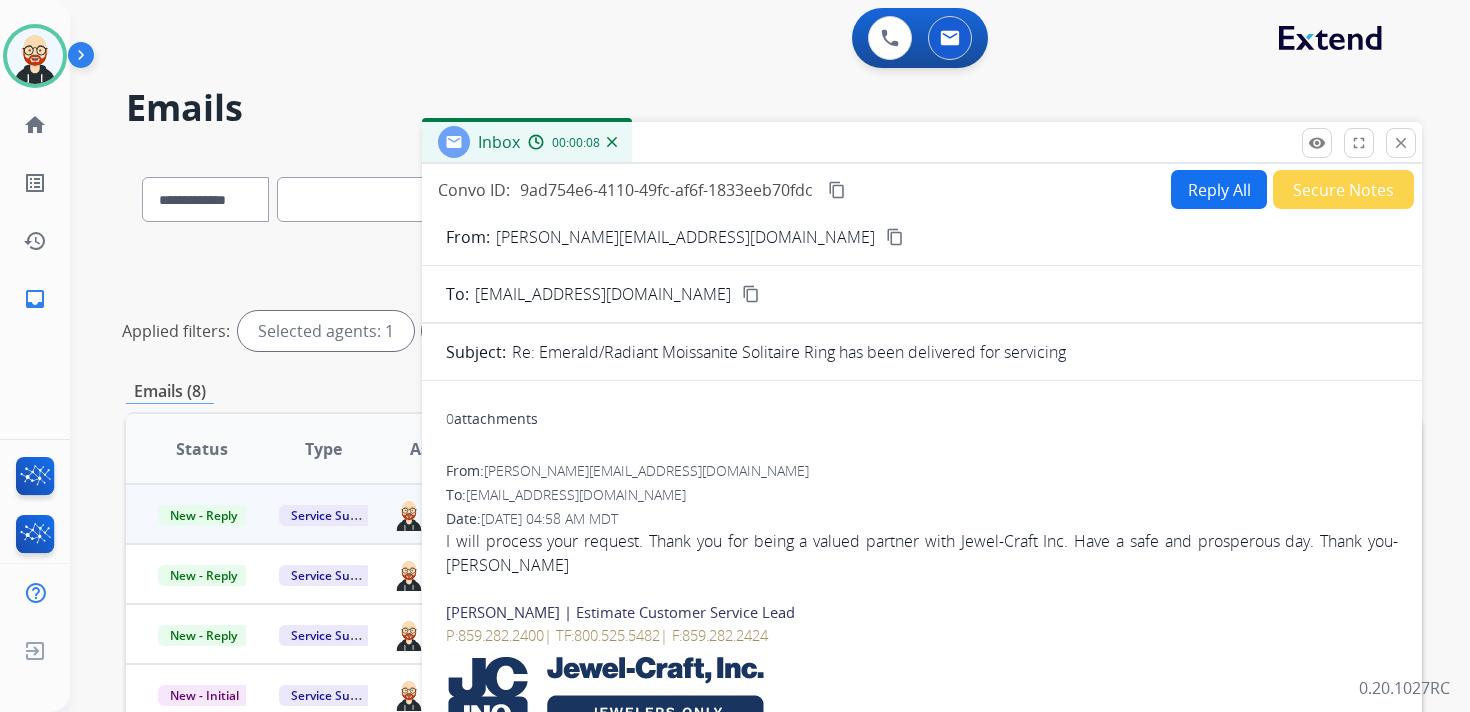 click on "Reply All" at bounding box center [1219, 189] 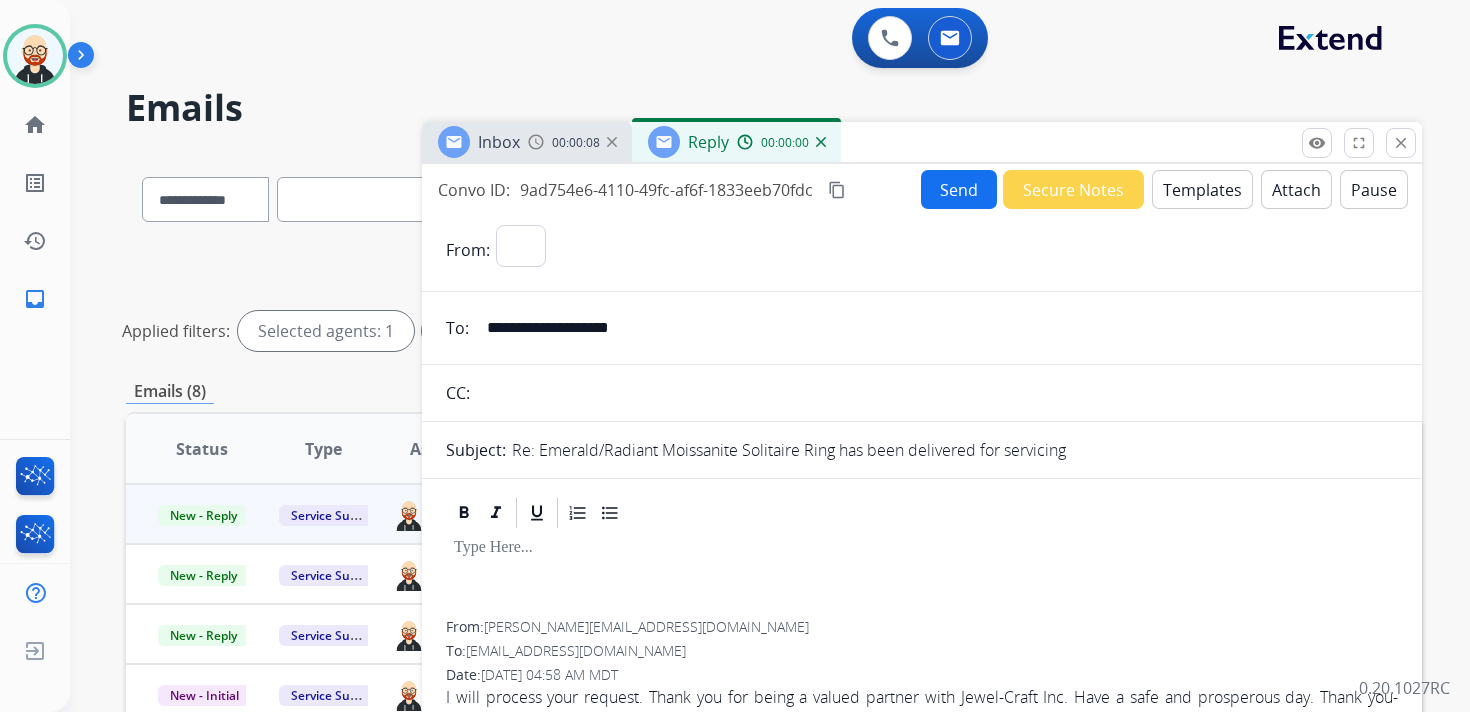 select on "**********" 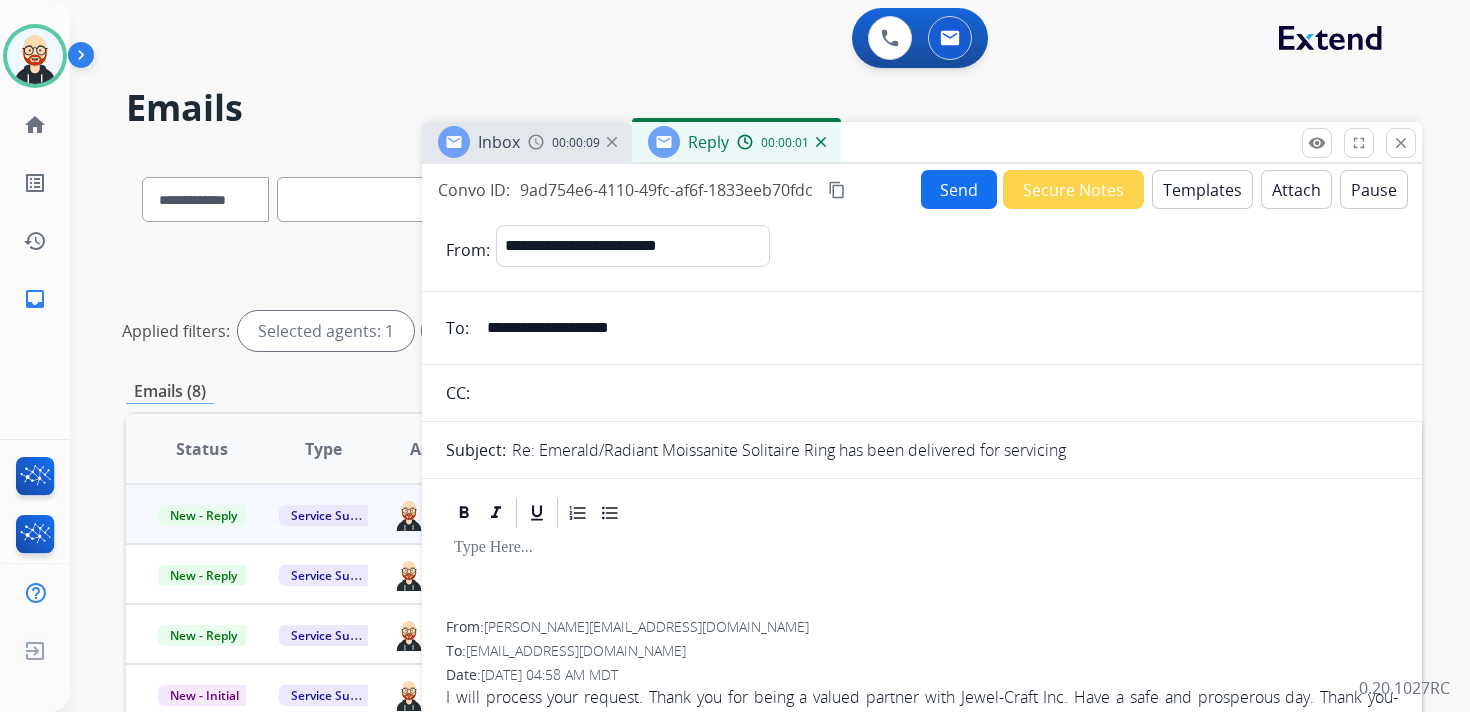 click at bounding box center (922, 548) 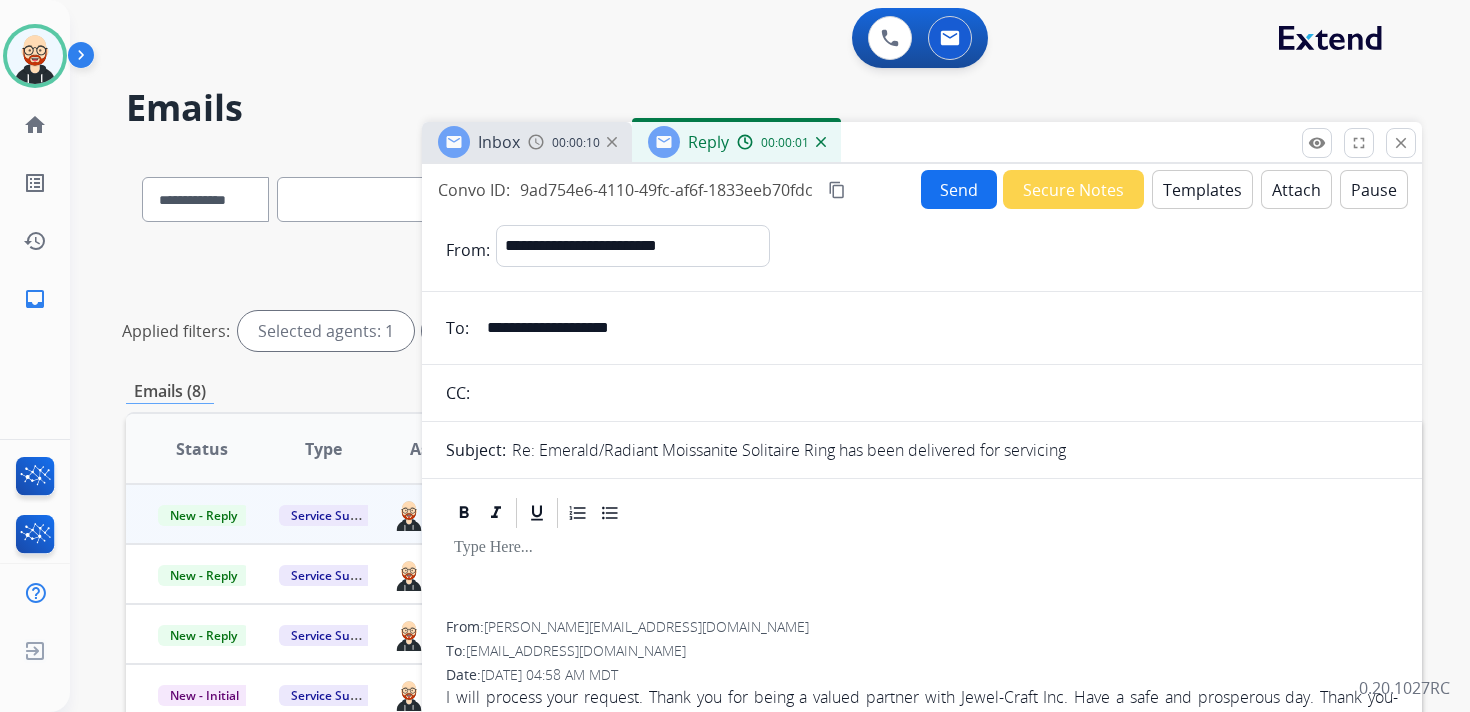 type 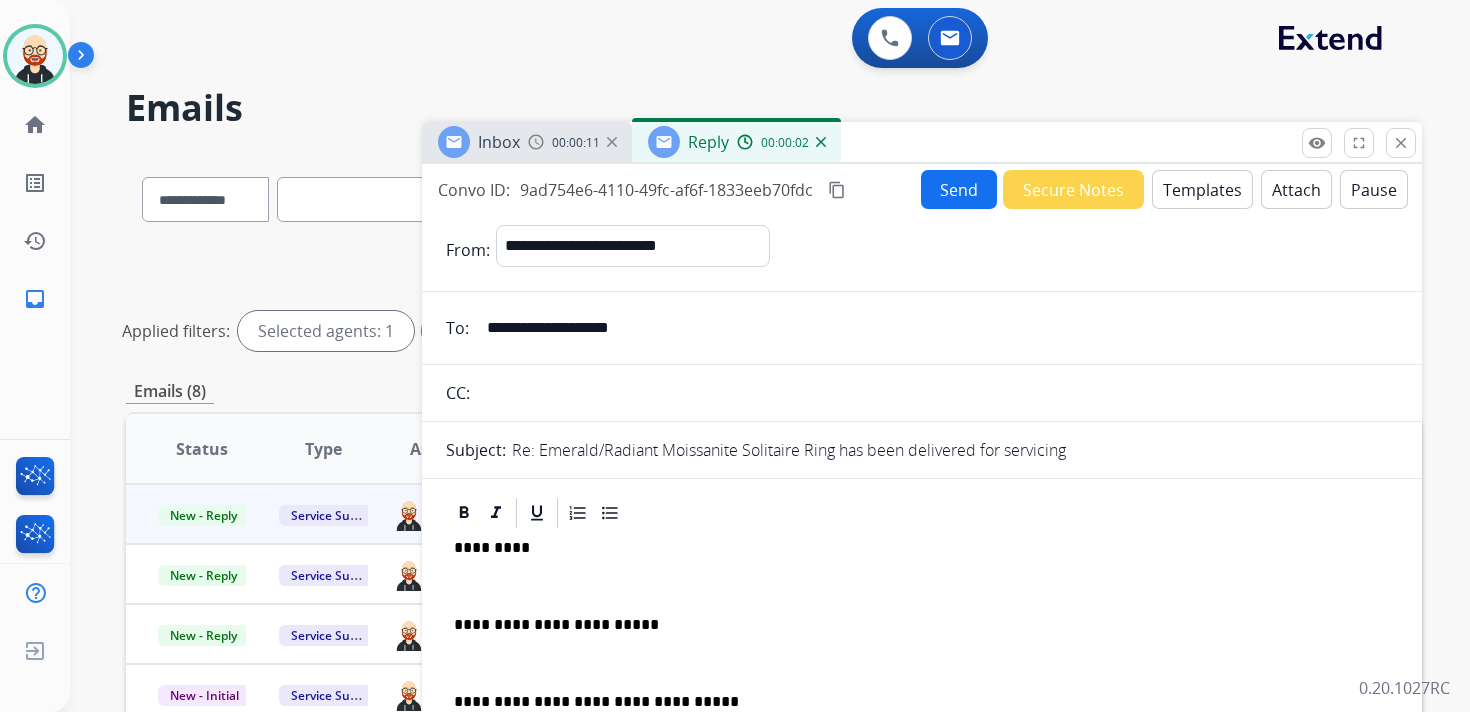 scroll, scrollTop: 5, scrollLeft: 0, axis: vertical 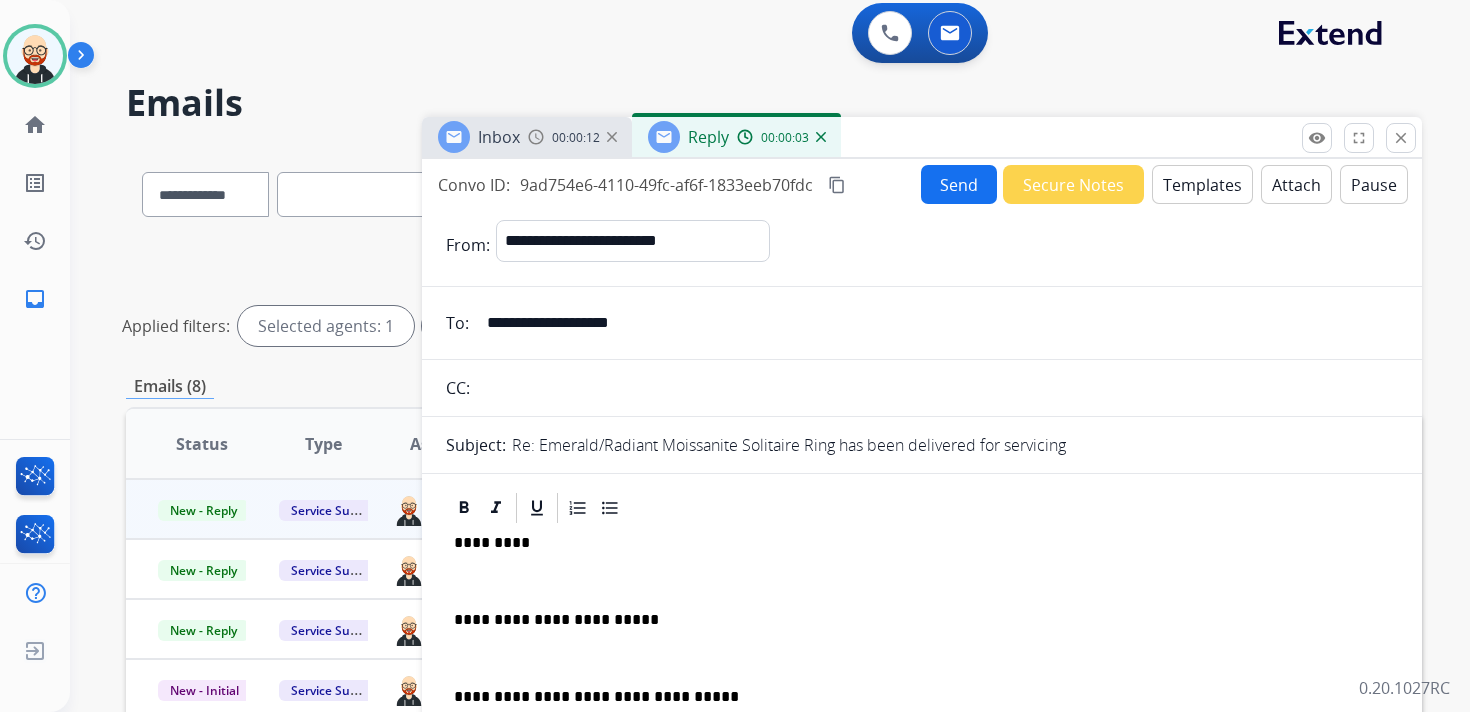 click at bounding box center (922, 581) 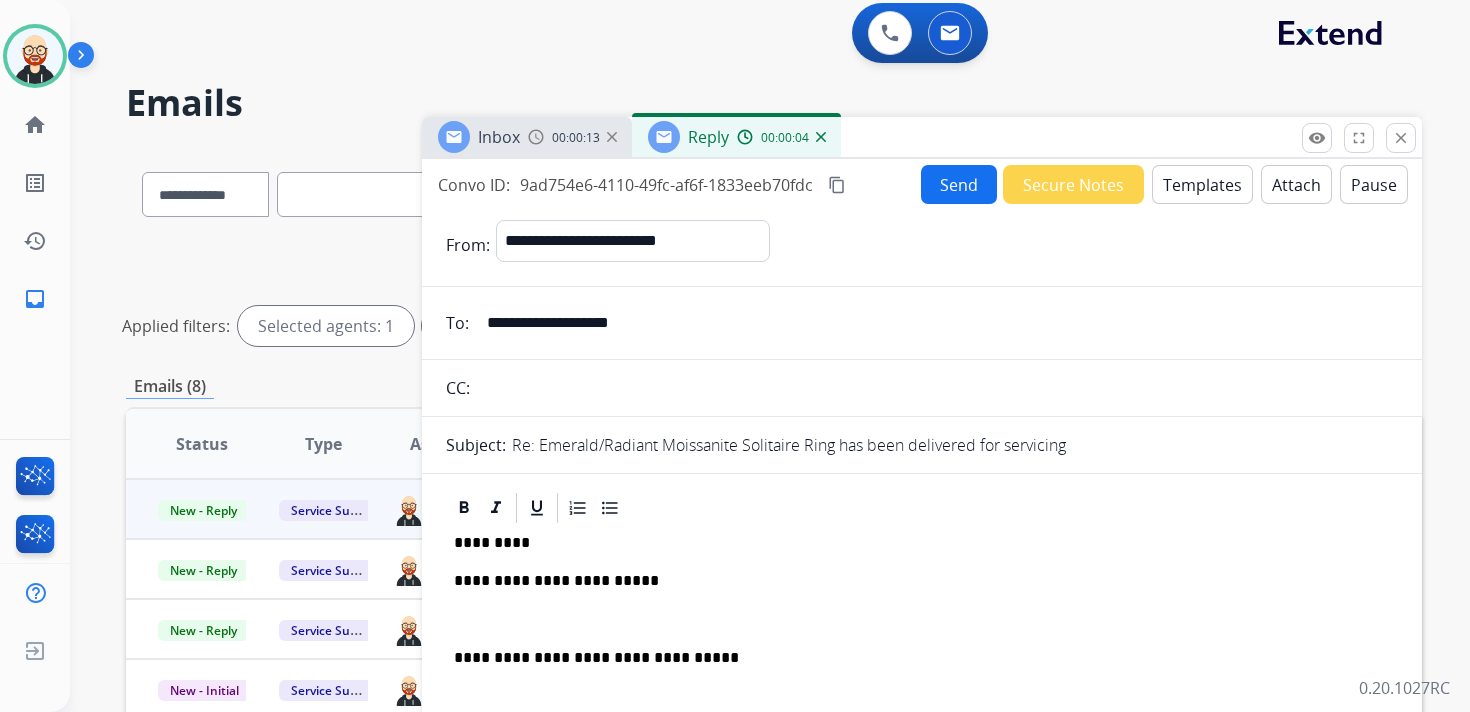 click on "**********" at bounding box center [922, 648] 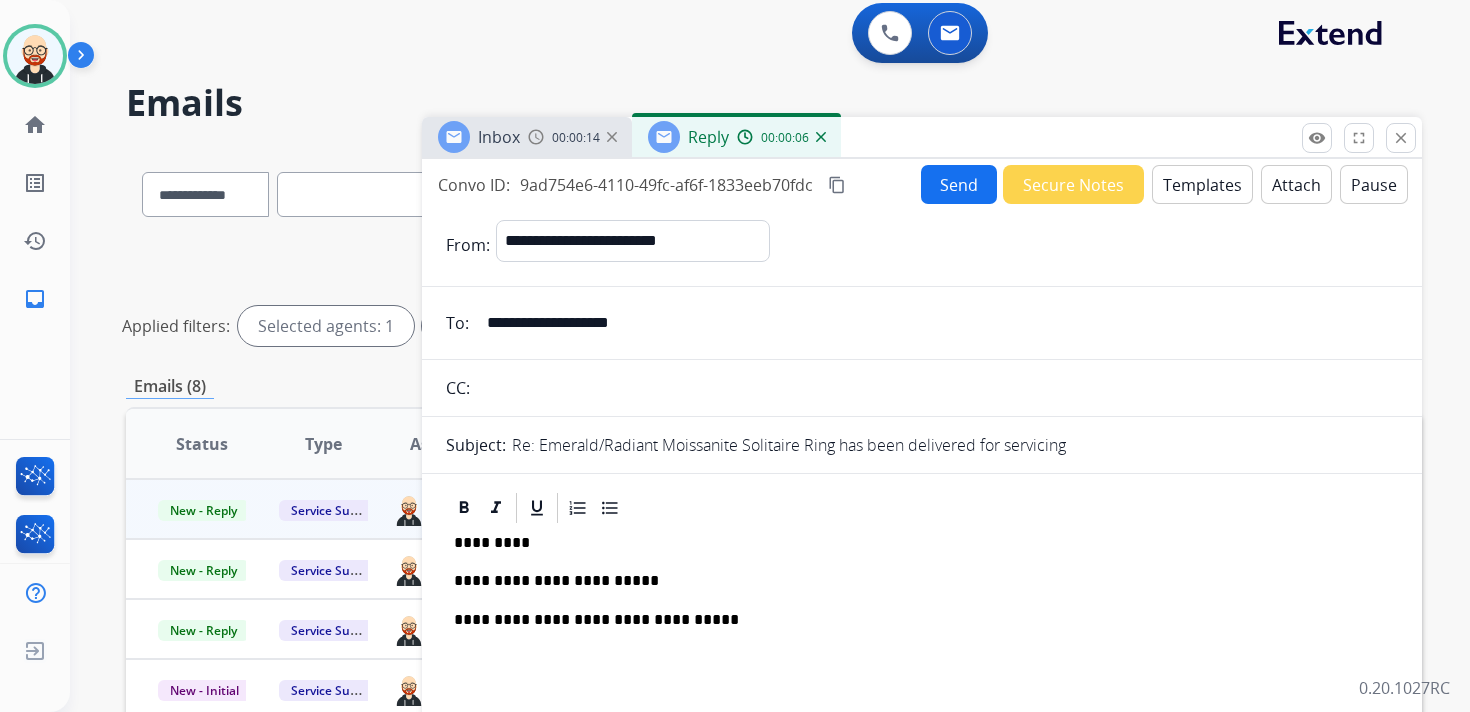 click on "*********" at bounding box center (914, 543) 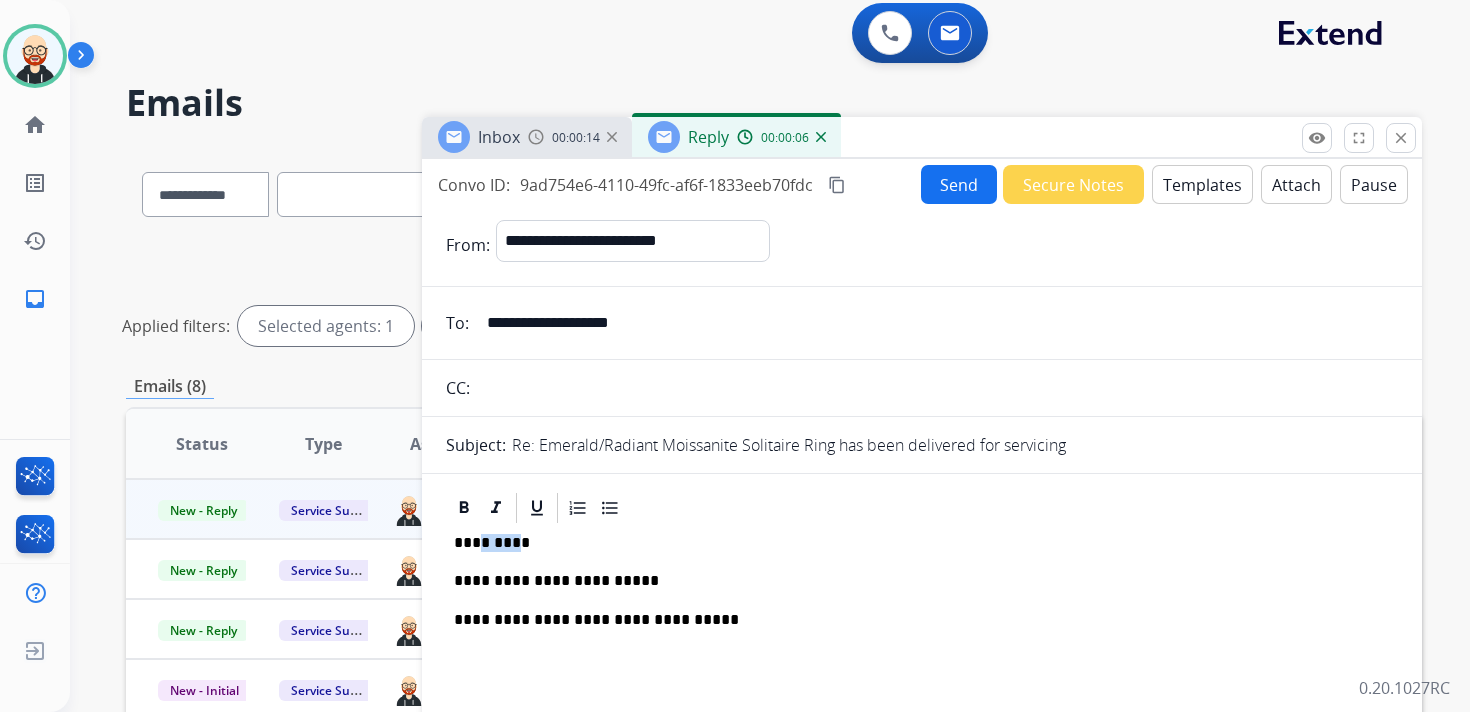 click on "*********" at bounding box center (914, 543) 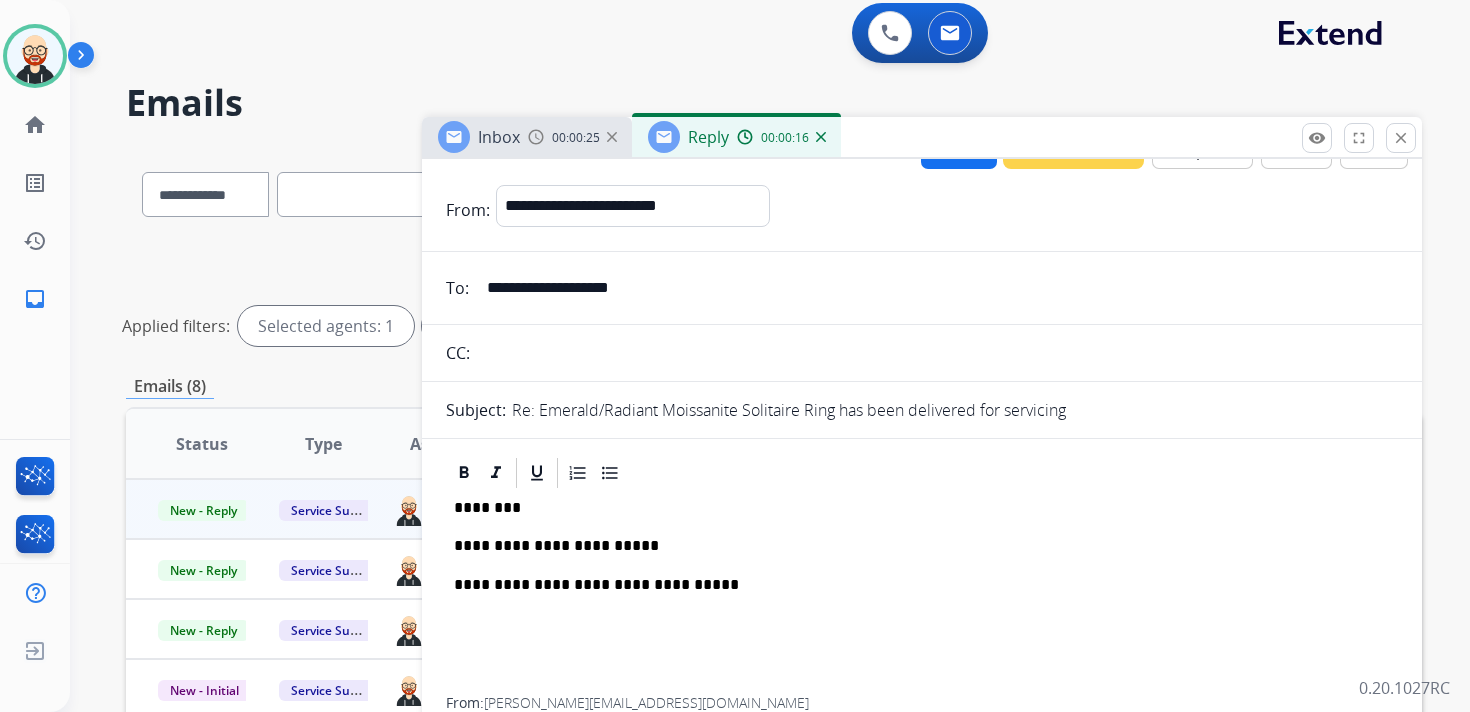 scroll, scrollTop: 0, scrollLeft: 0, axis: both 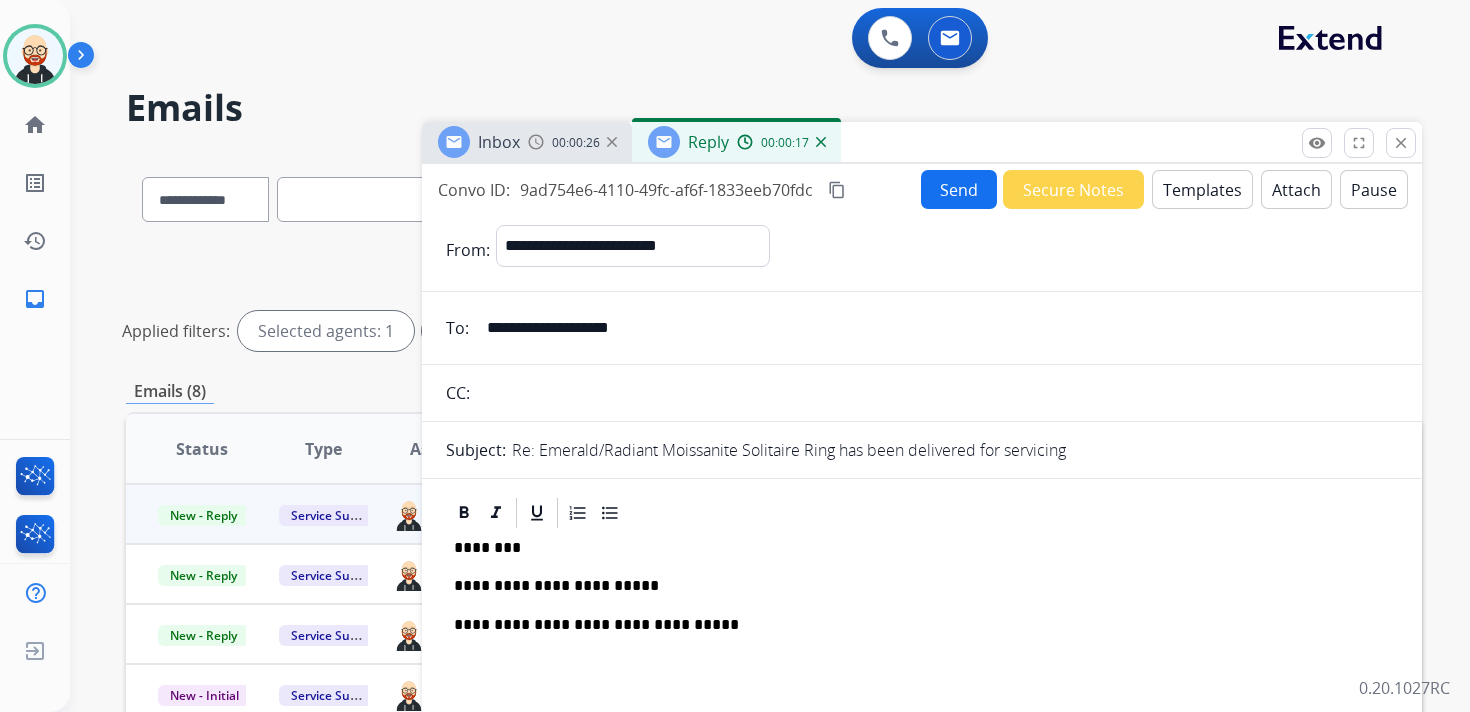 click on "Send" at bounding box center (959, 189) 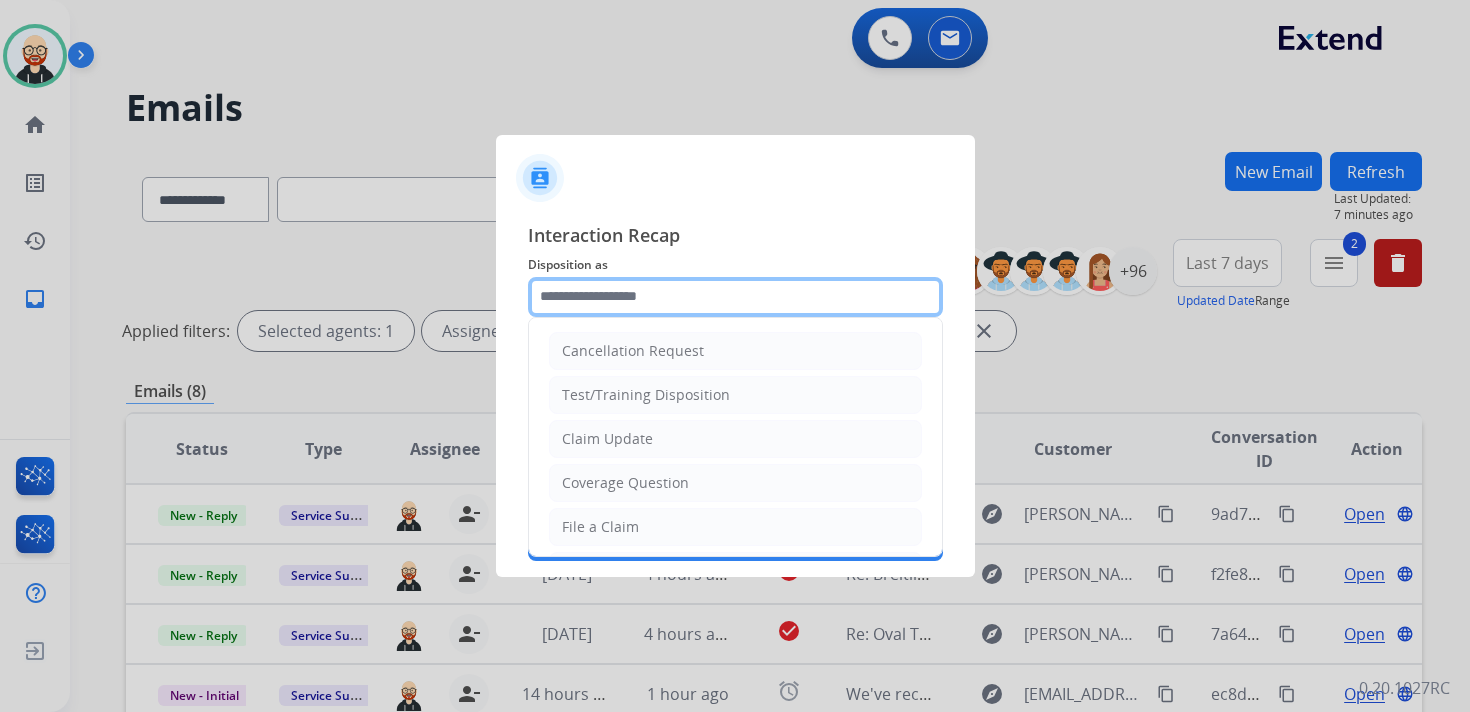 click 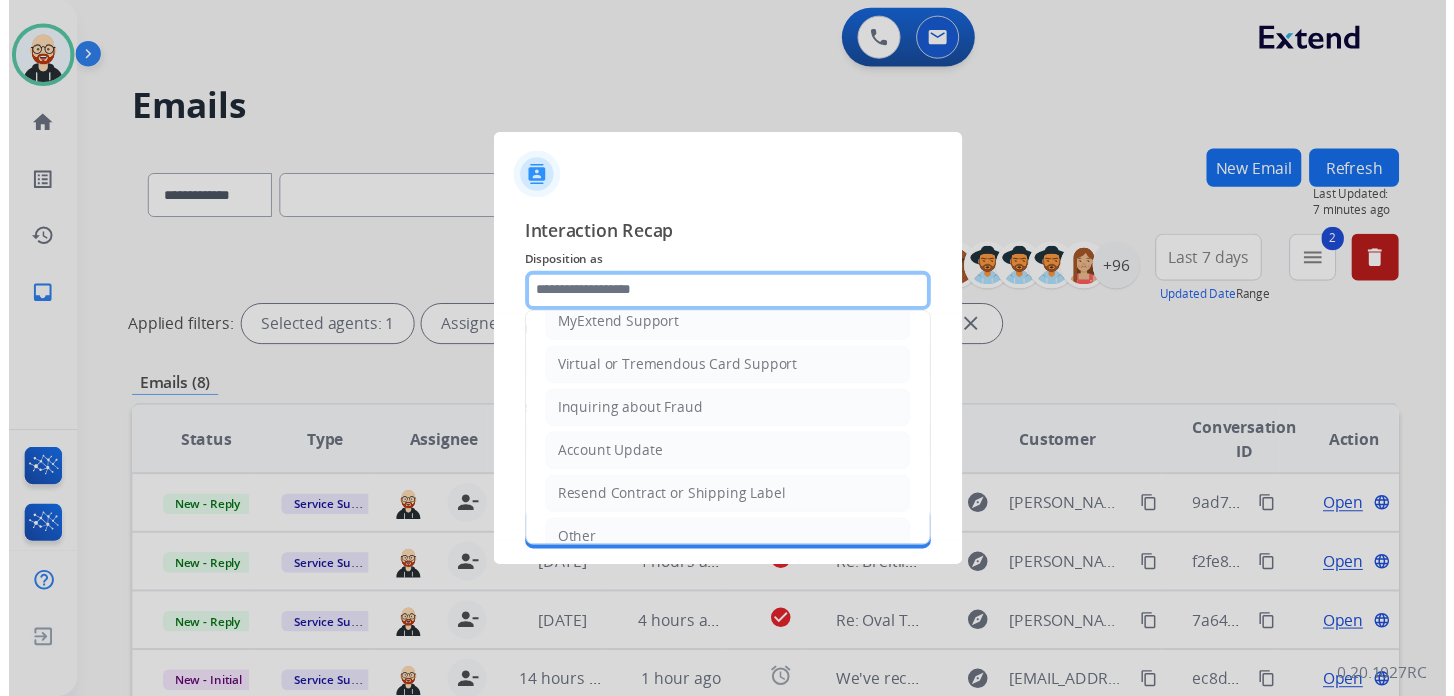 scroll, scrollTop: 300, scrollLeft: 0, axis: vertical 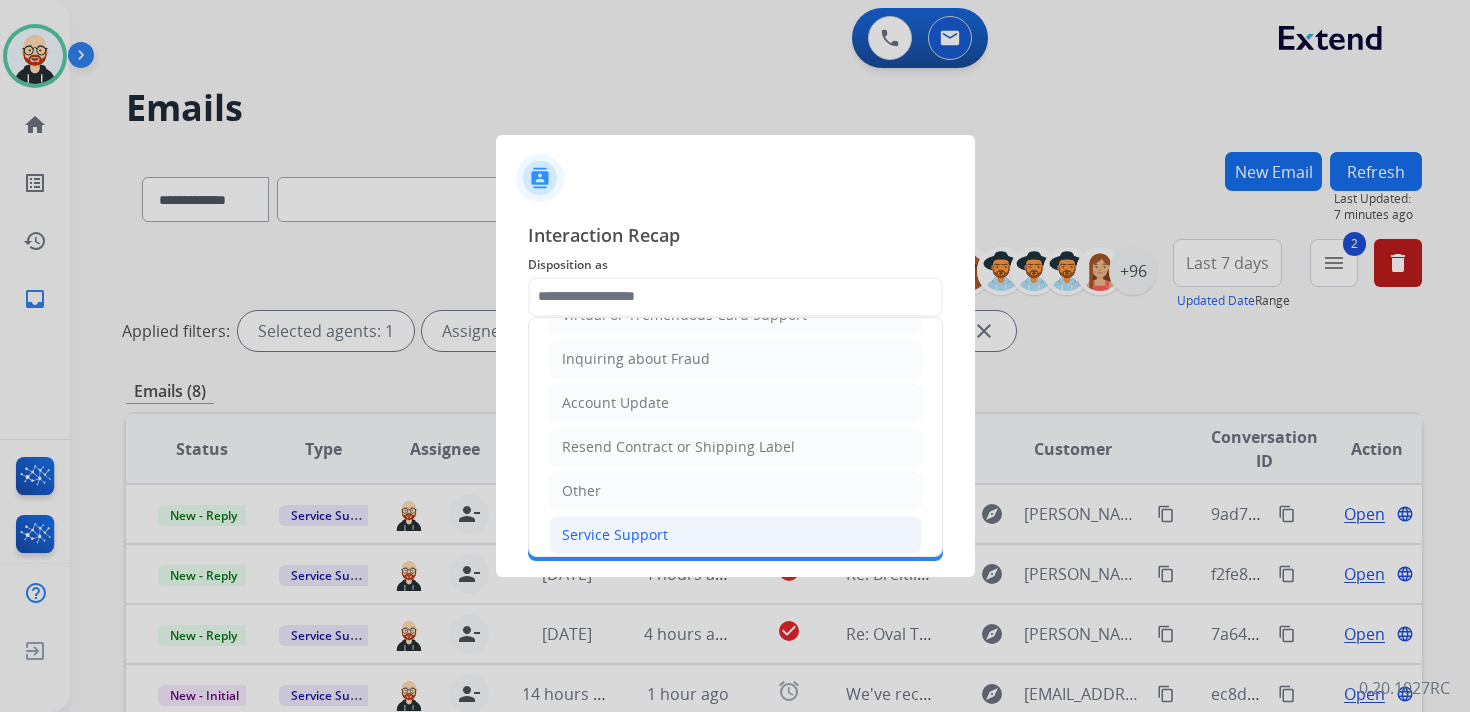 click on "Service Support" 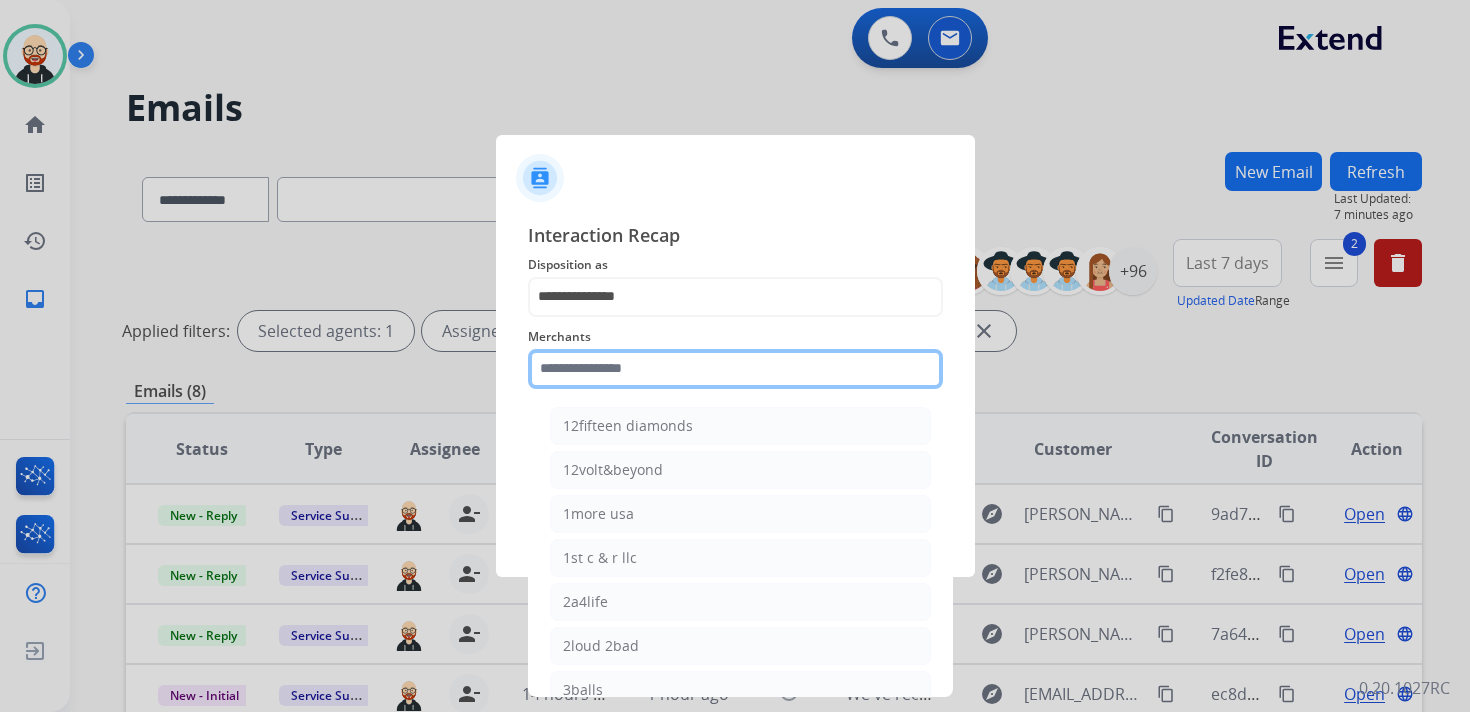 click 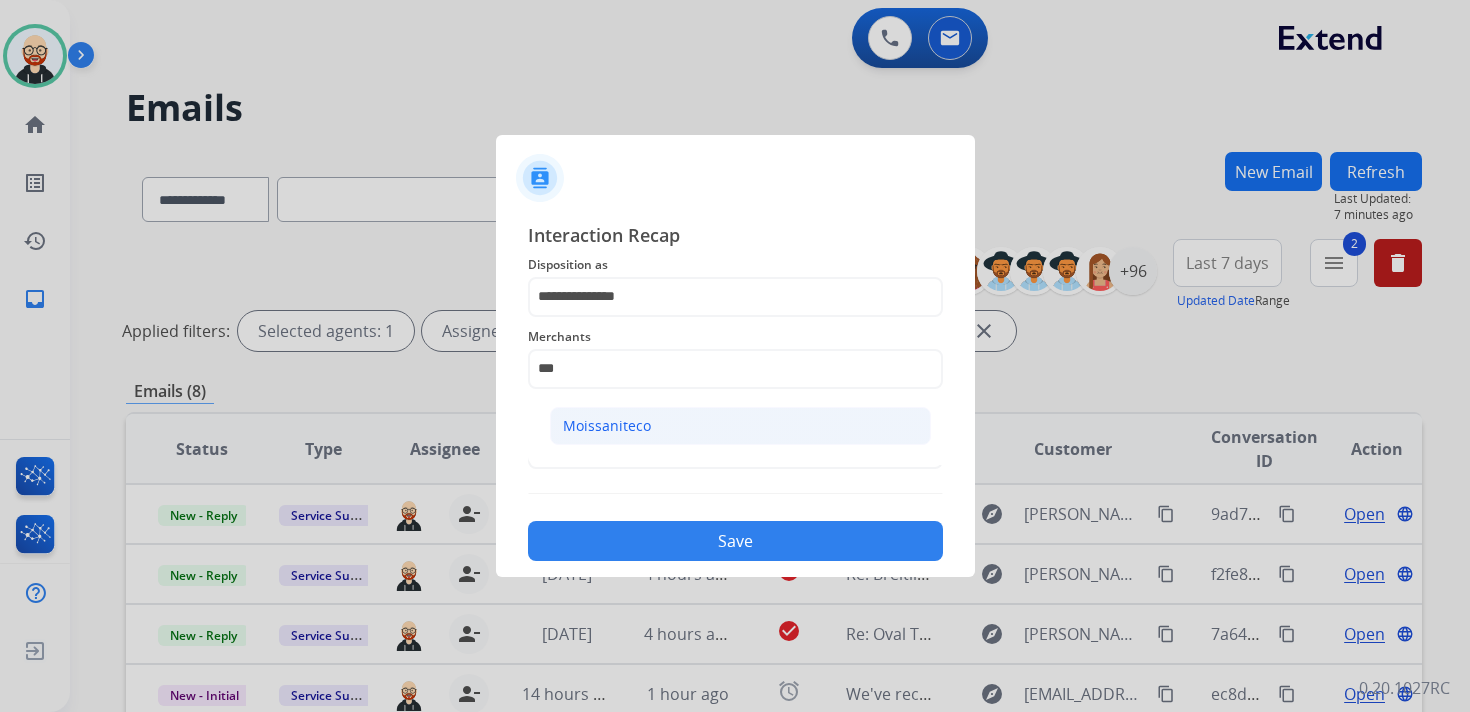 click on "Moissaniteco" 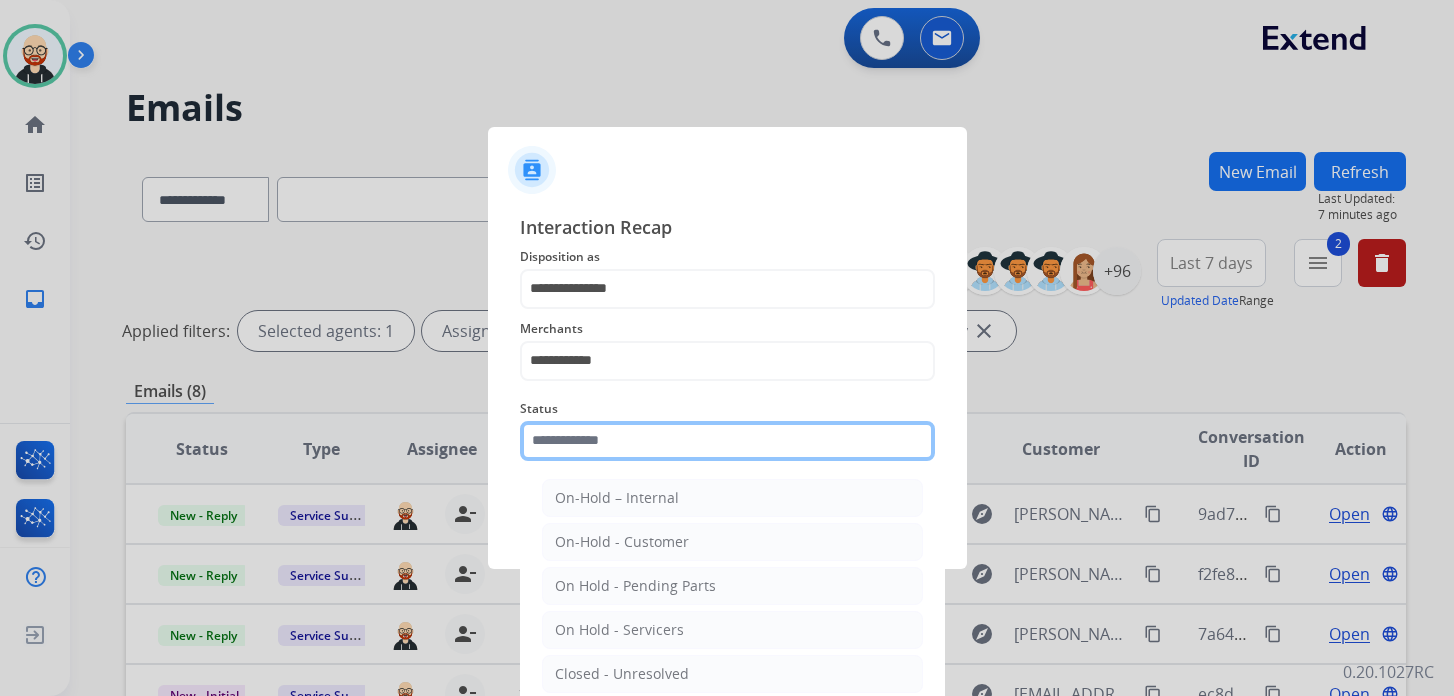 click 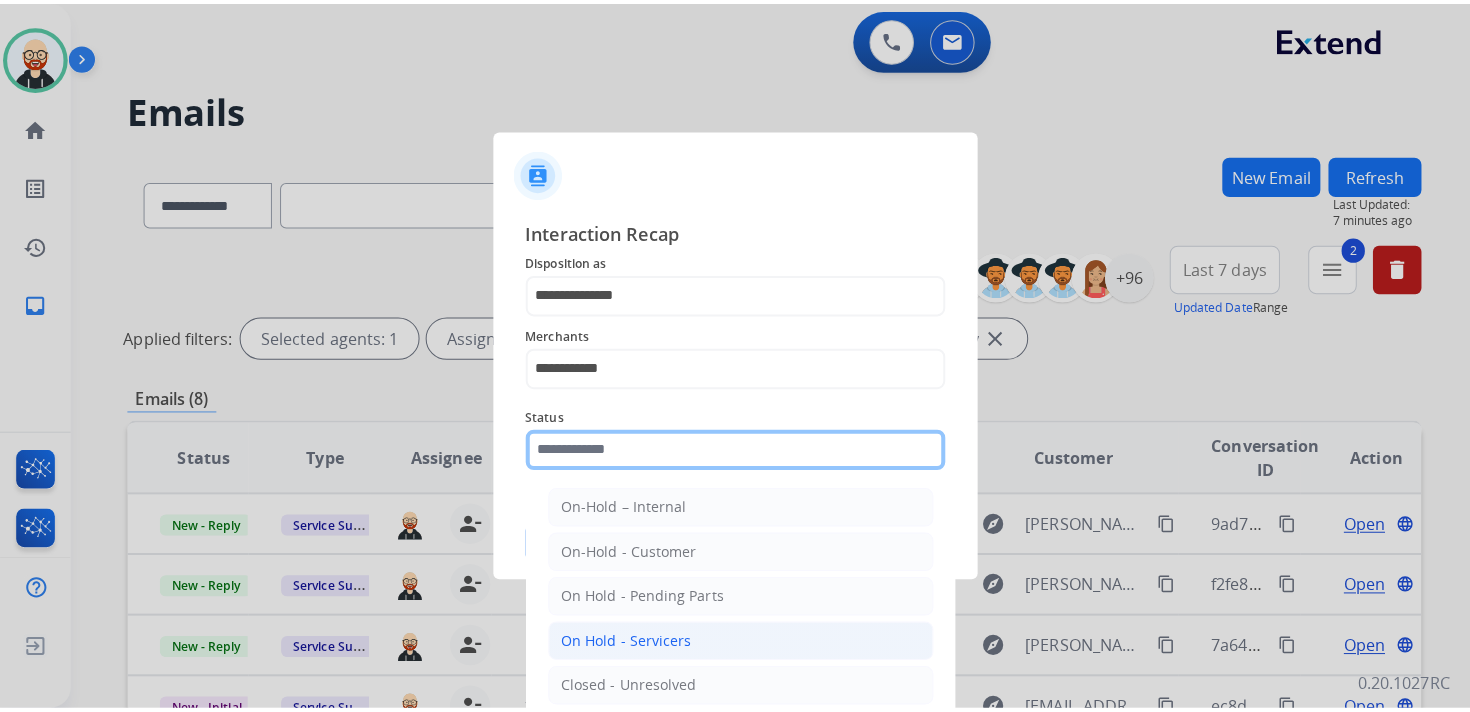 scroll, scrollTop: 65, scrollLeft: 0, axis: vertical 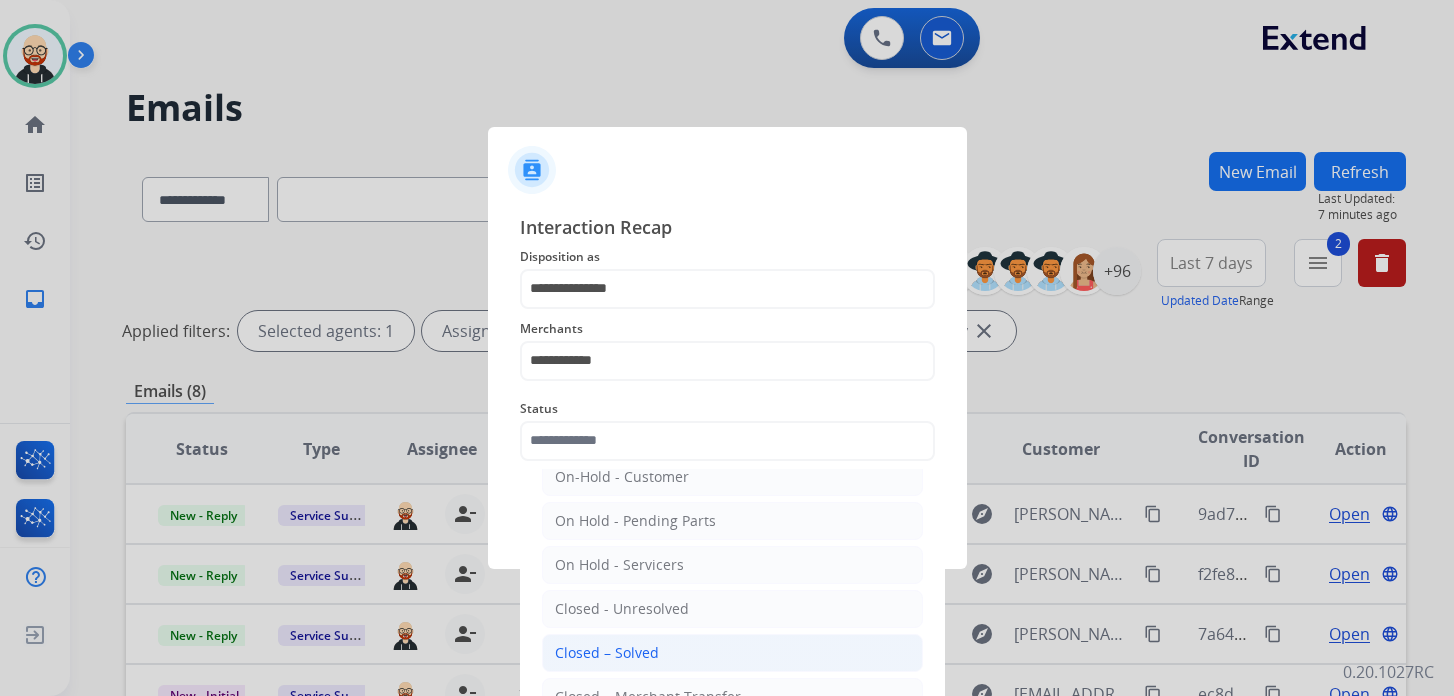 click on "Closed – Solved" 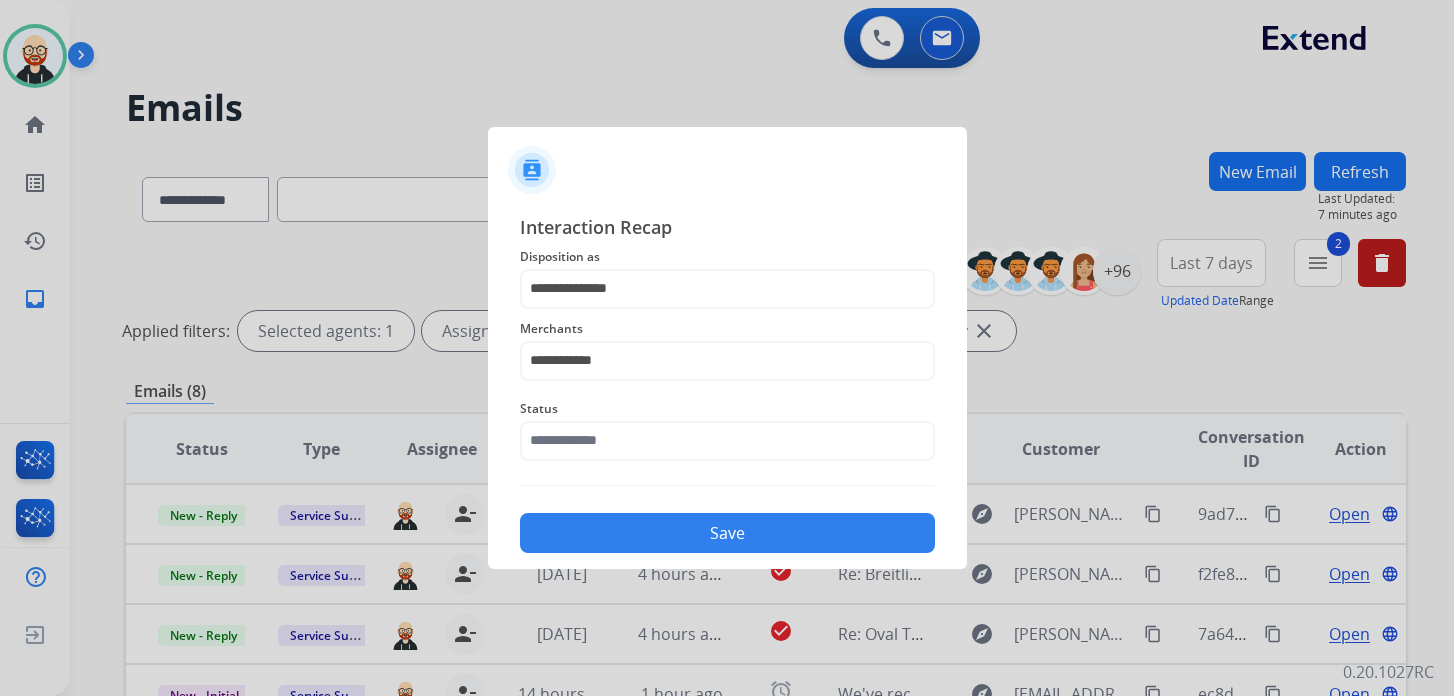 type on "**********" 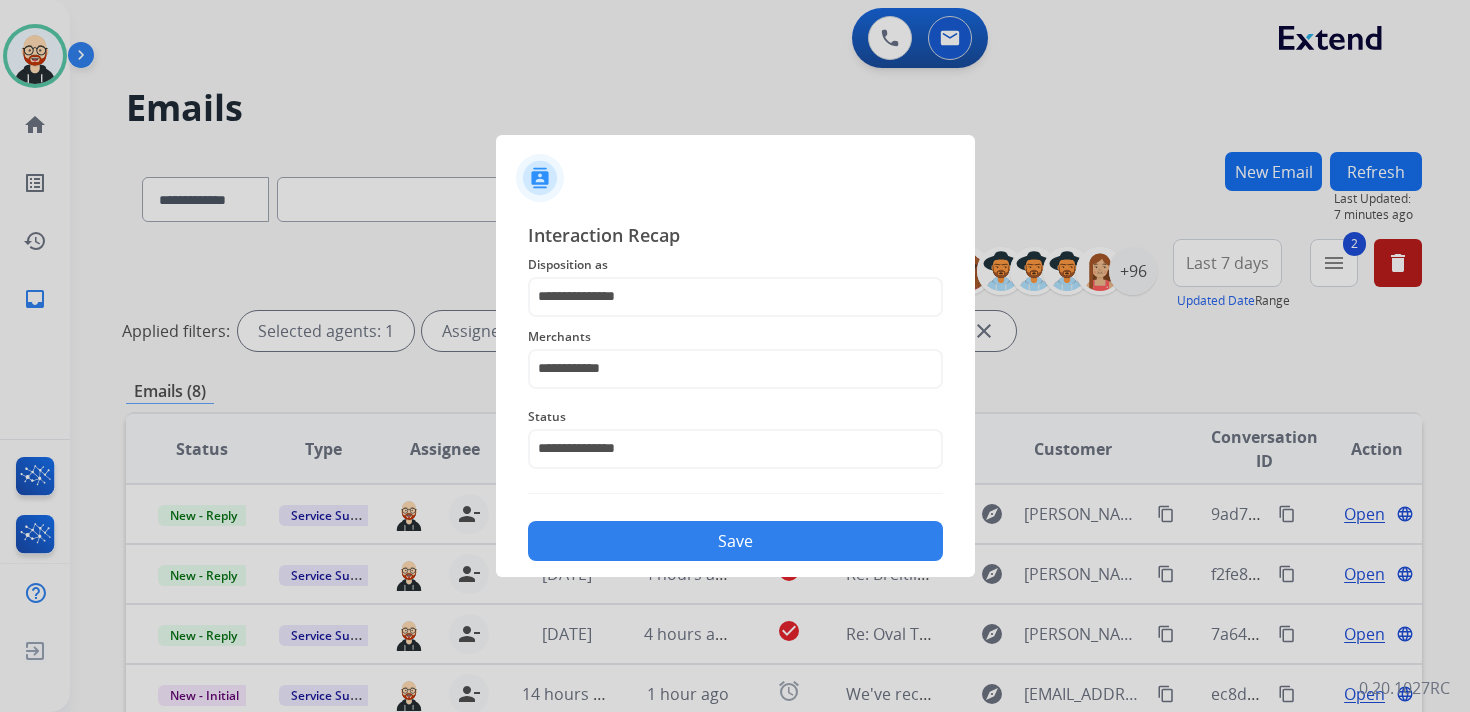 click on "Save" 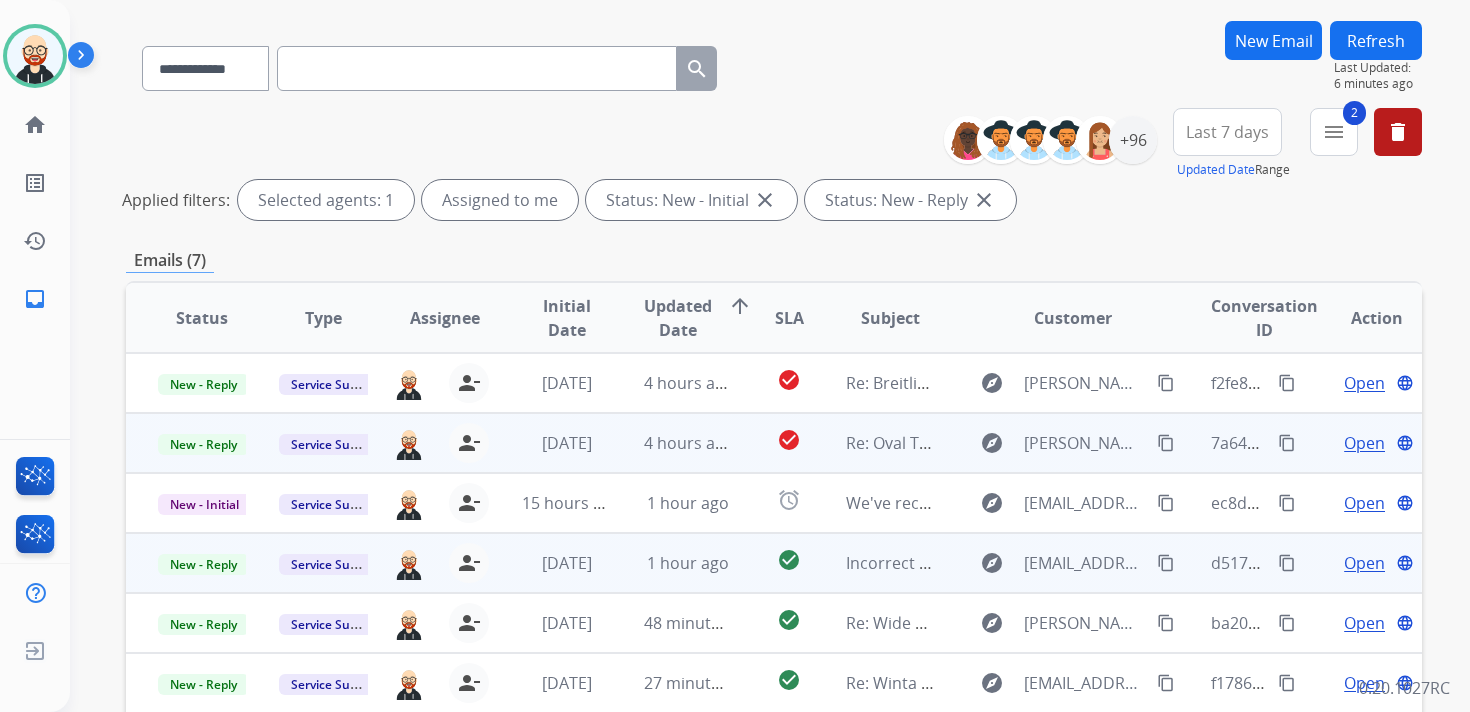 scroll, scrollTop: 118, scrollLeft: 0, axis: vertical 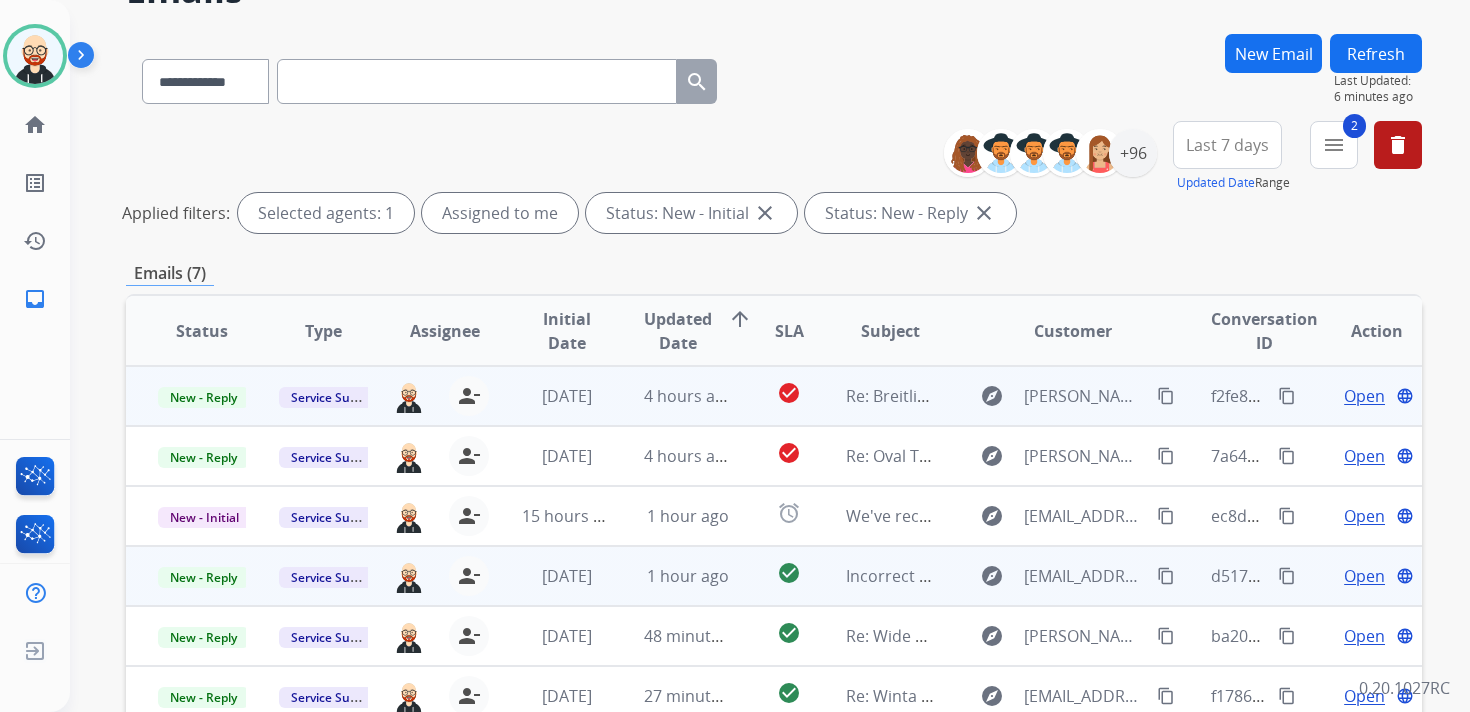 click on "Open" at bounding box center [1364, 396] 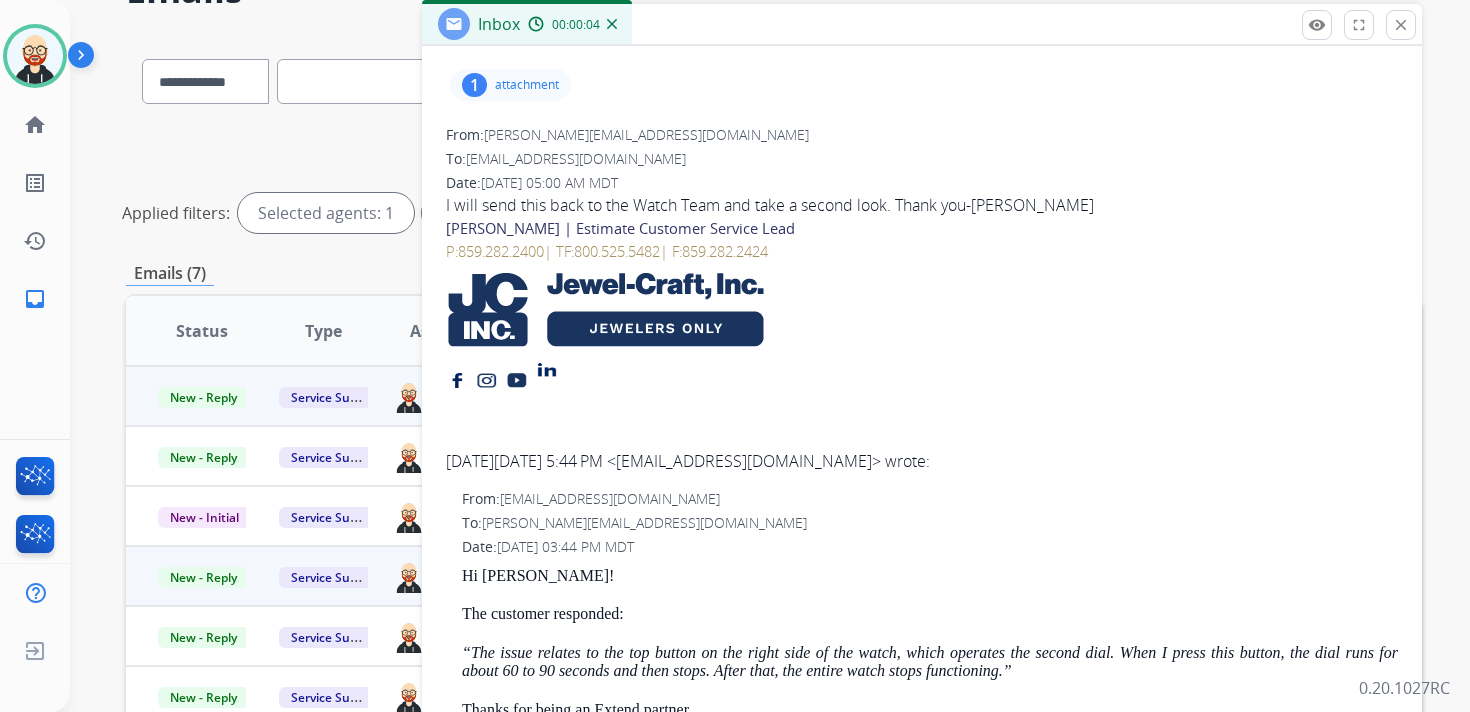 scroll, scrollTop: 0, scrollLeft: 0, axis: both 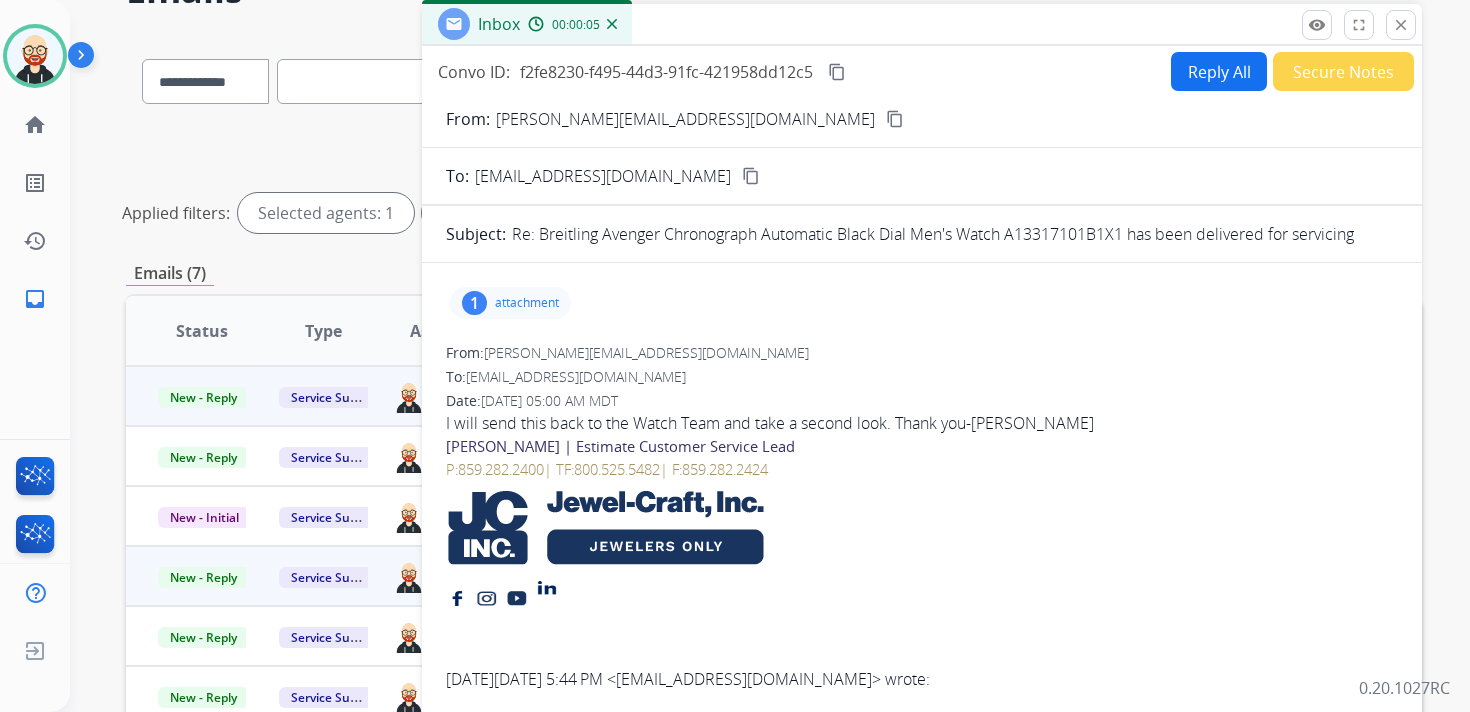 click on "Reply All" at bounding box center [1219, 71] 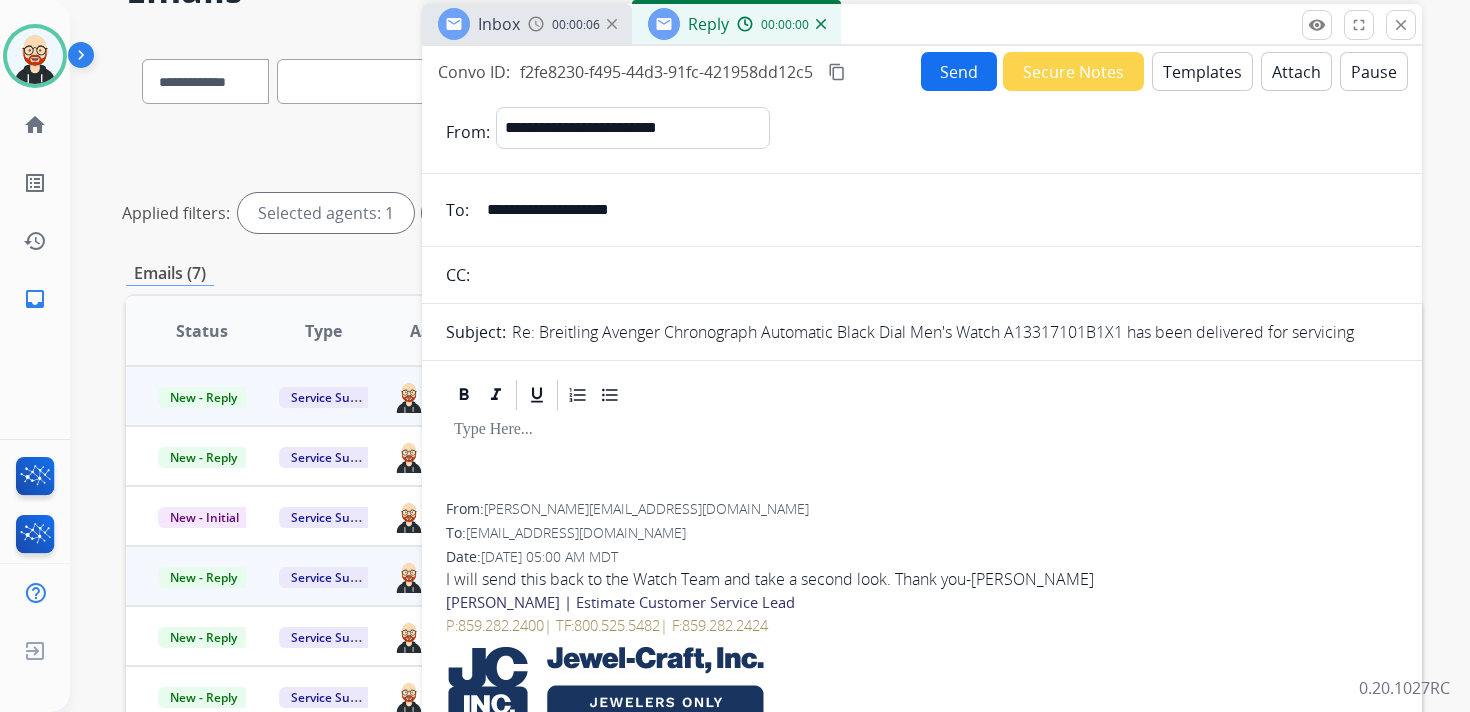 click at bounding box center [922, 430] 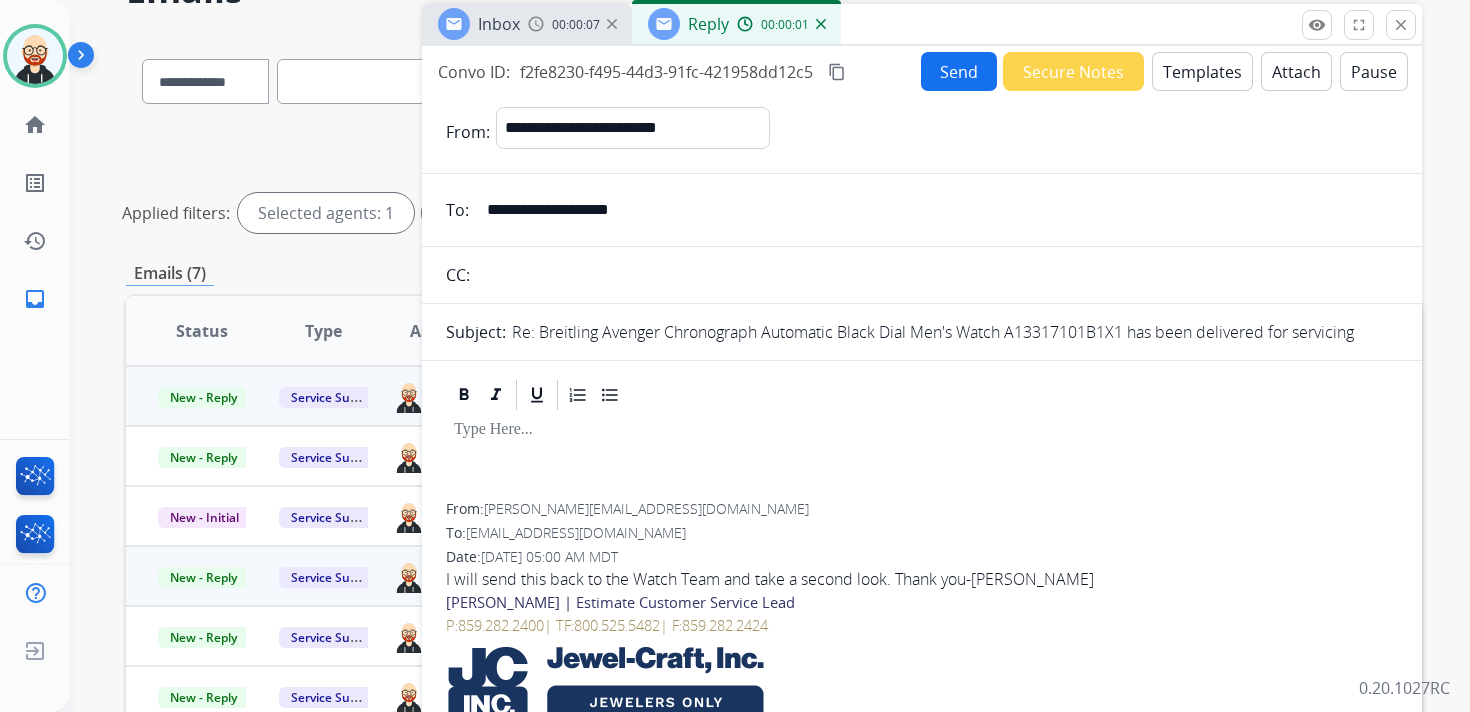 type 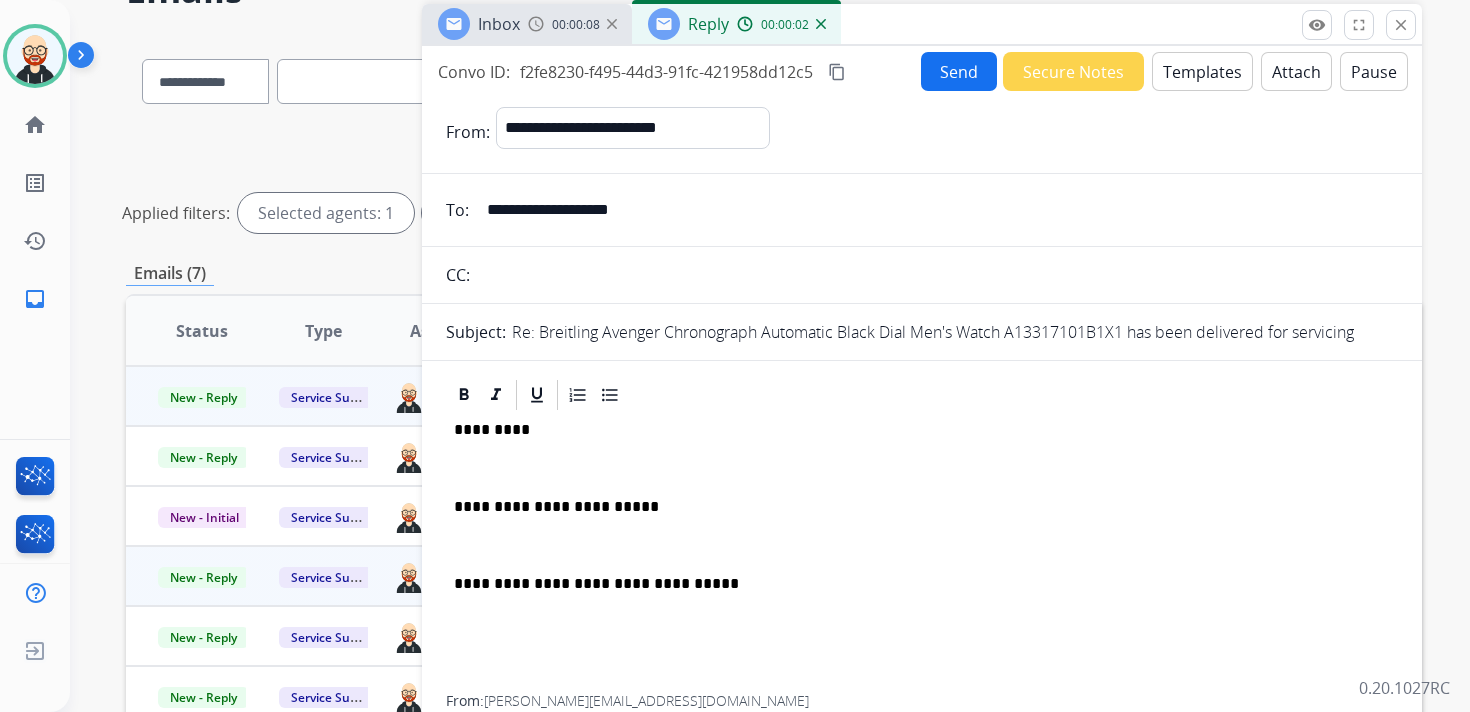 click on "**********" at bounding box center (922, 554) 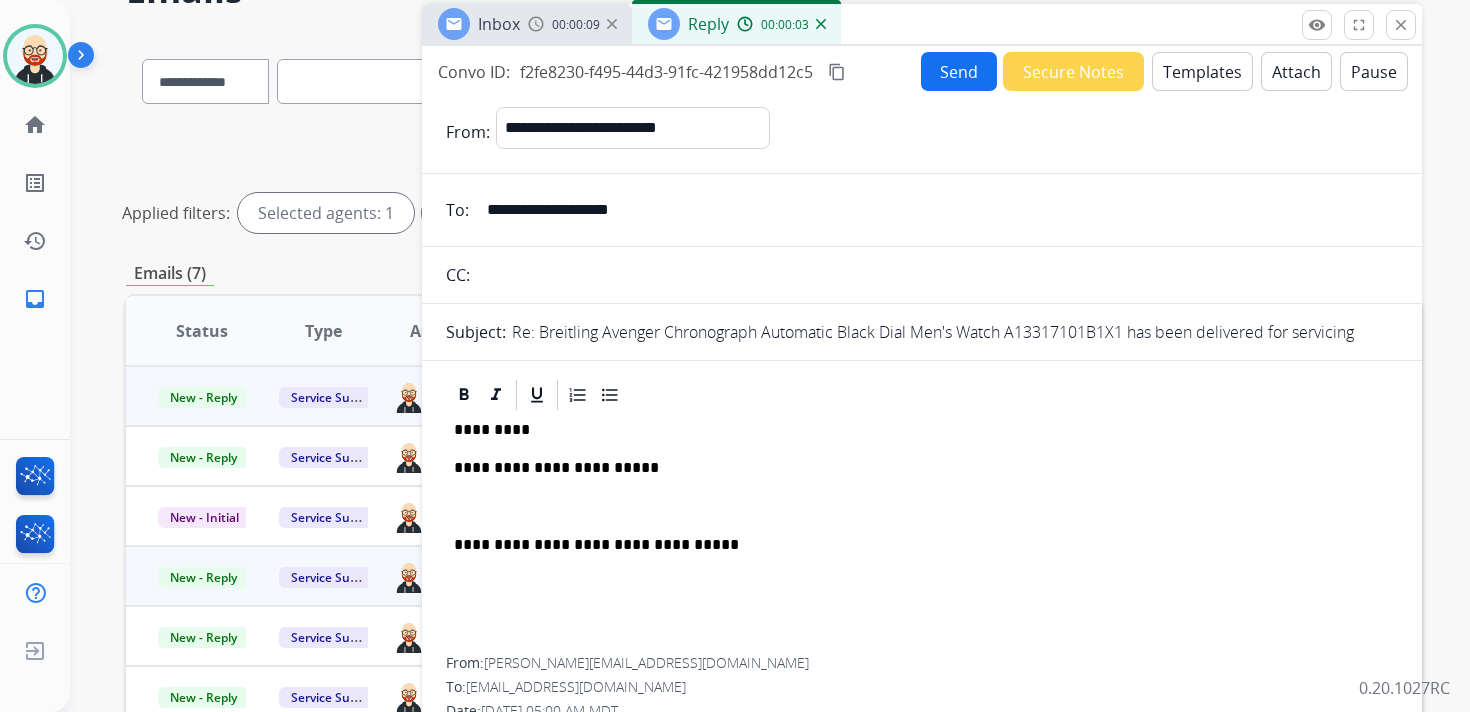 click at bounding box center [922, 507] 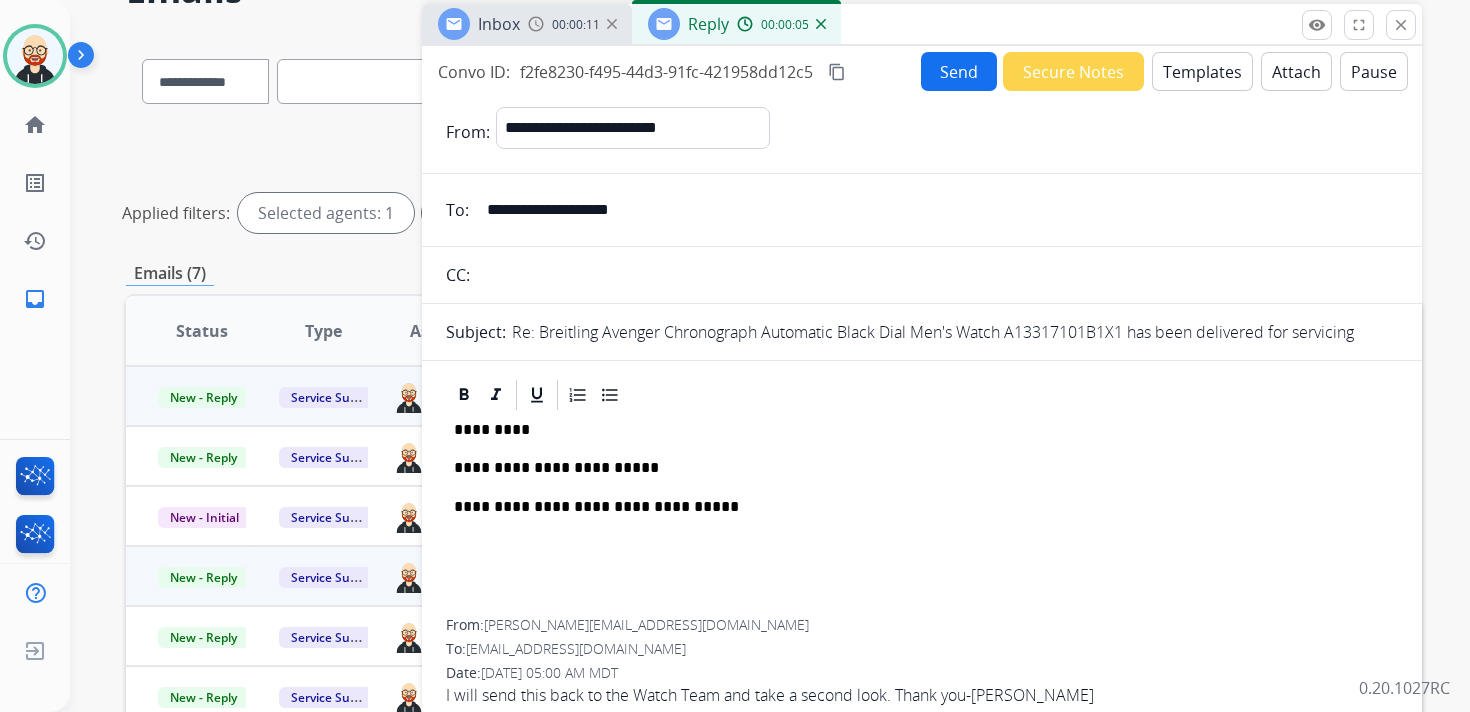 click on "*********" at bounding box center (914, 430) 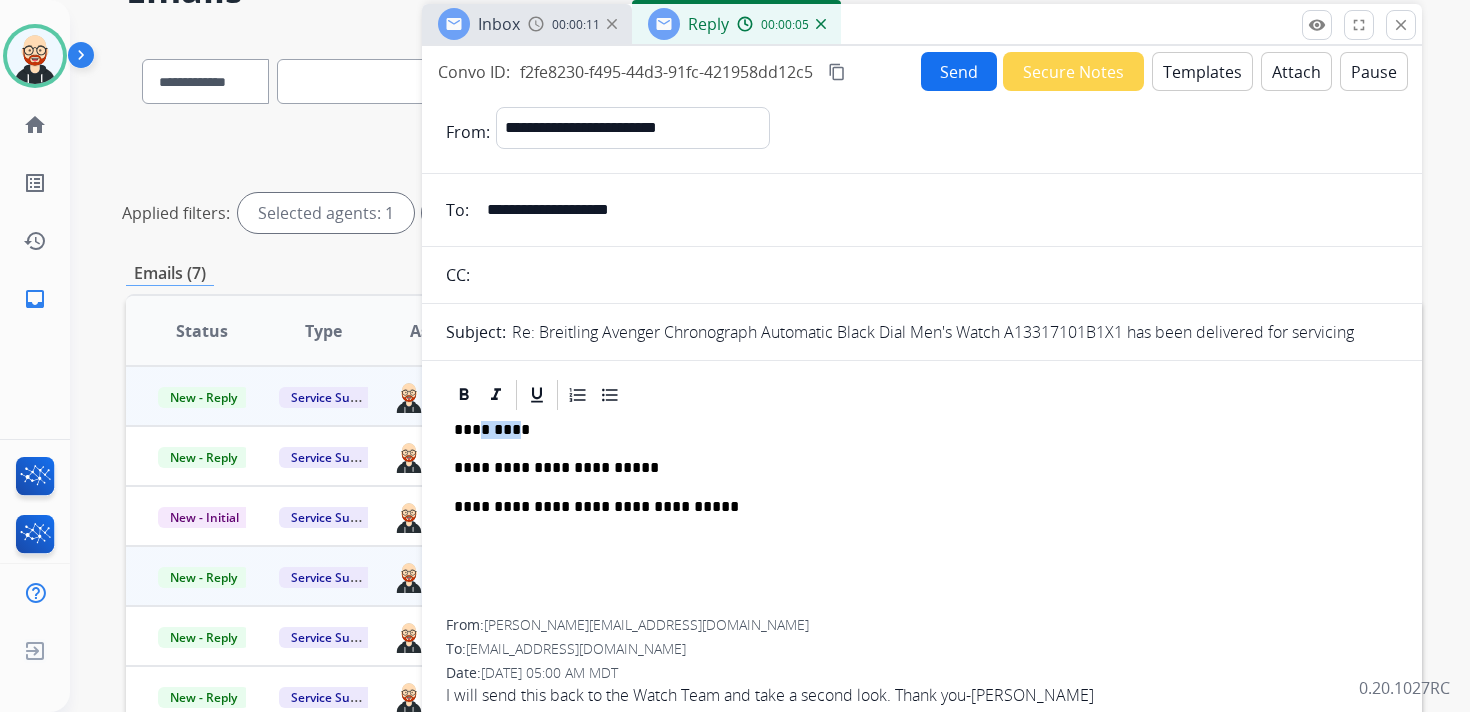 click on "*********" at bounding box center (914, 430) 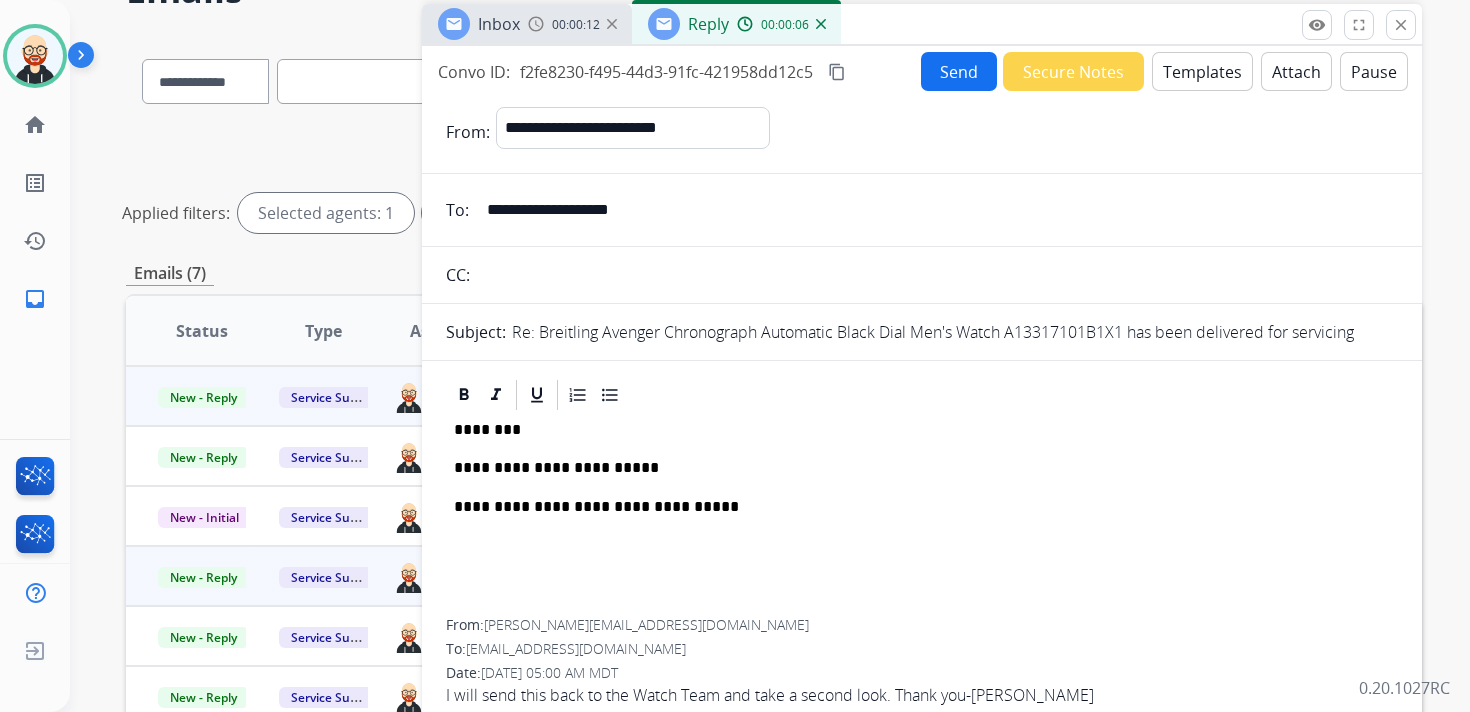 click on "**********" at bounding box center (914, 468) 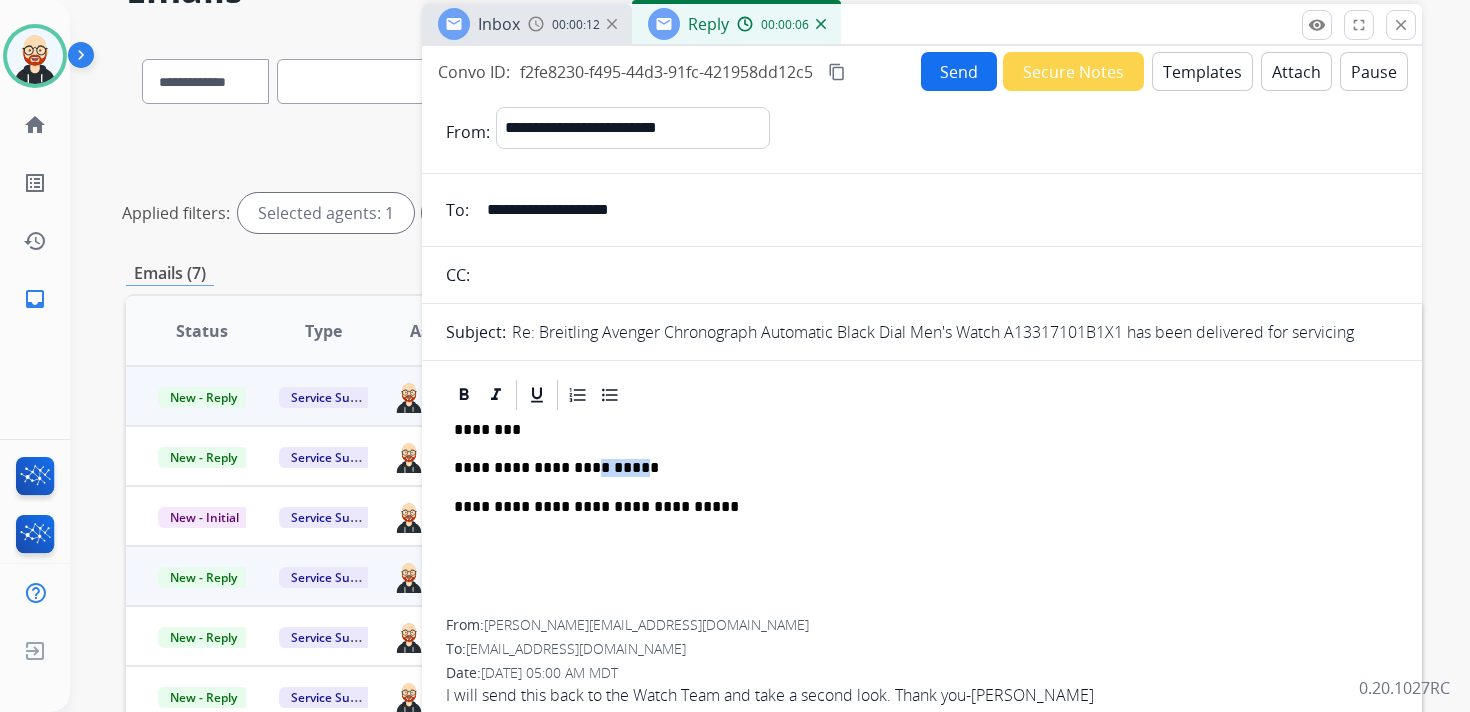 click on "**********" at bounding box center (914, 468) 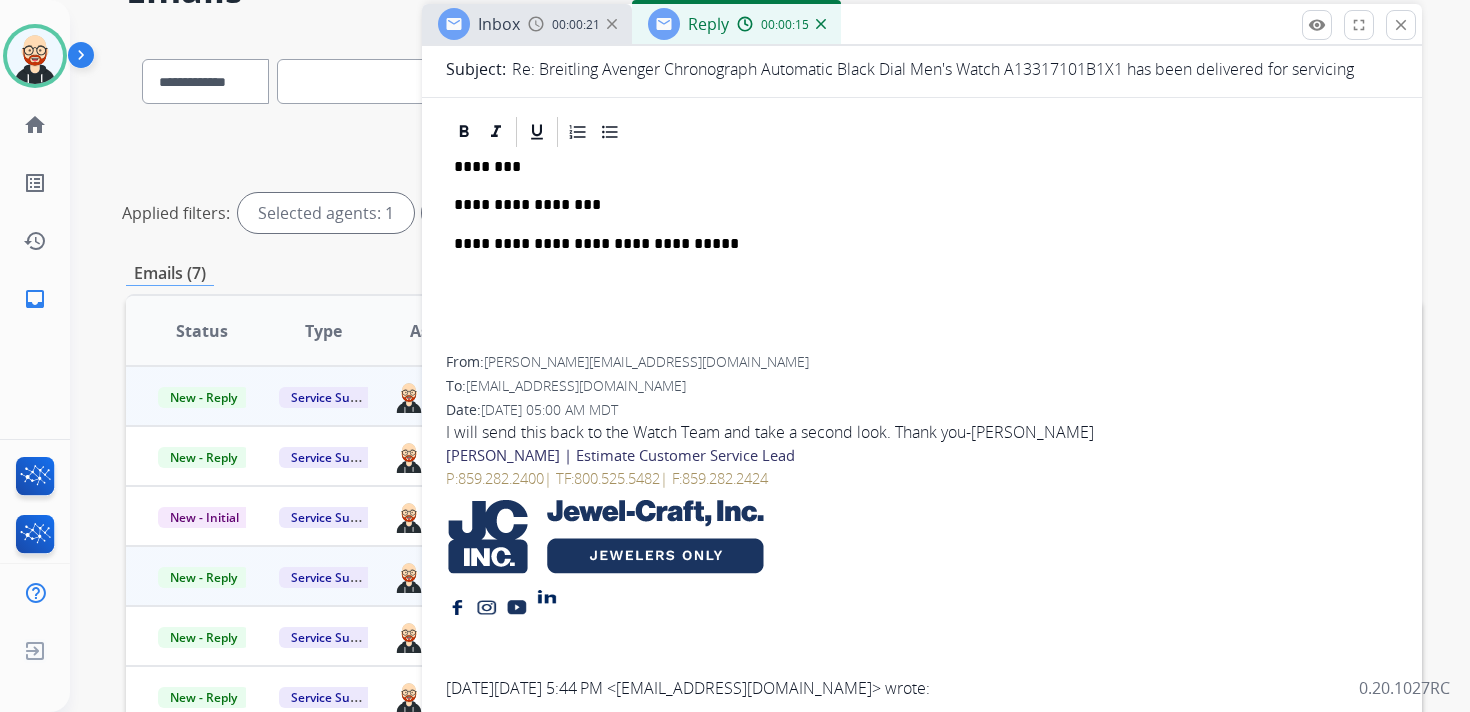 scroll, scrollTop: 0, scrollLeft: 0, axis: both 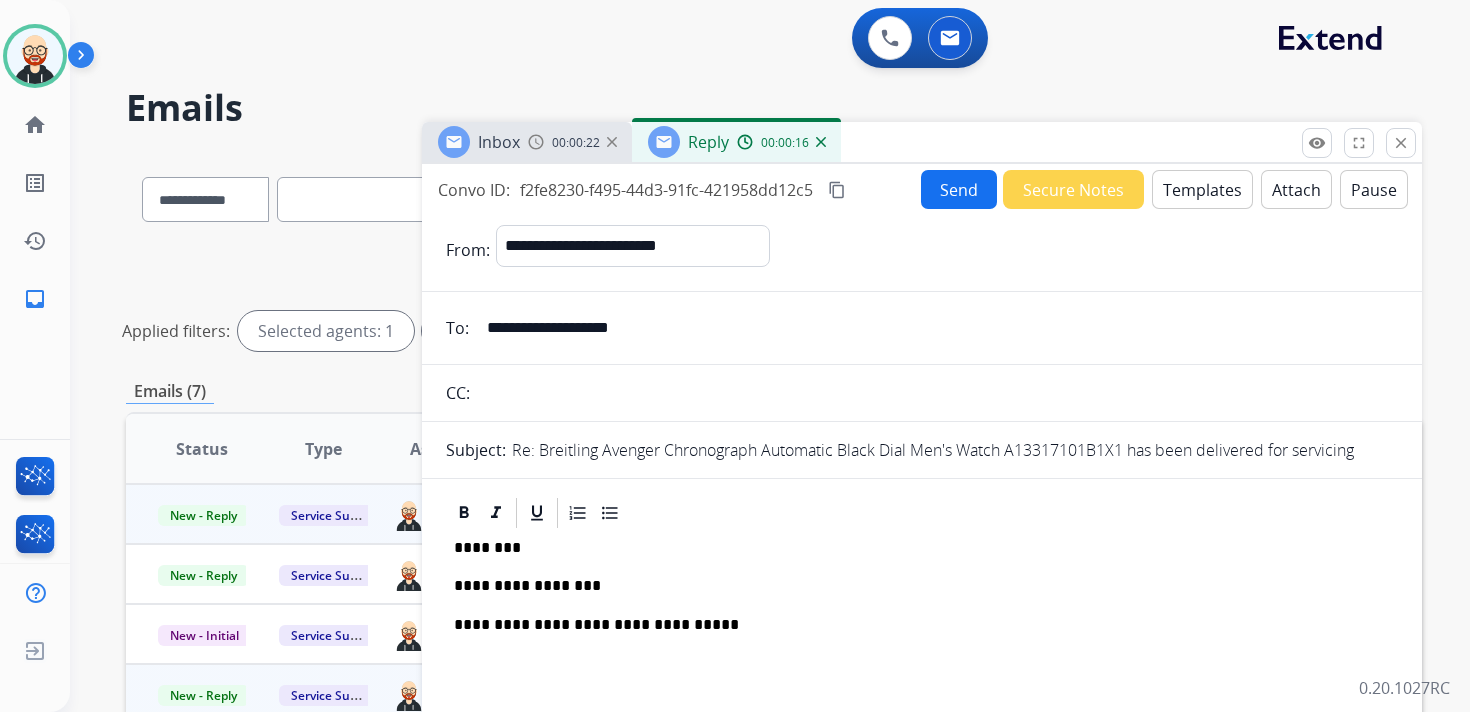 click on "Send" at bounding box center (959, 189) 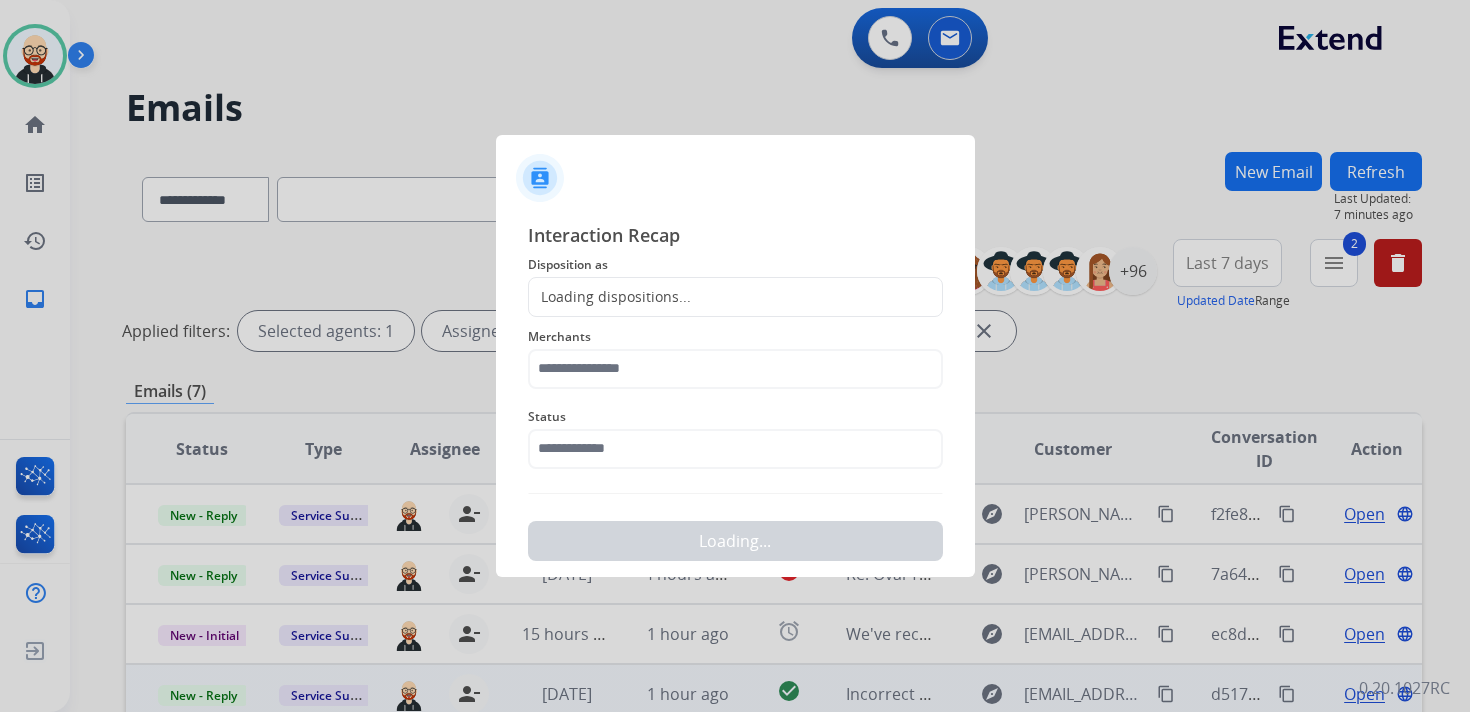 click on "Loading dispositions..." 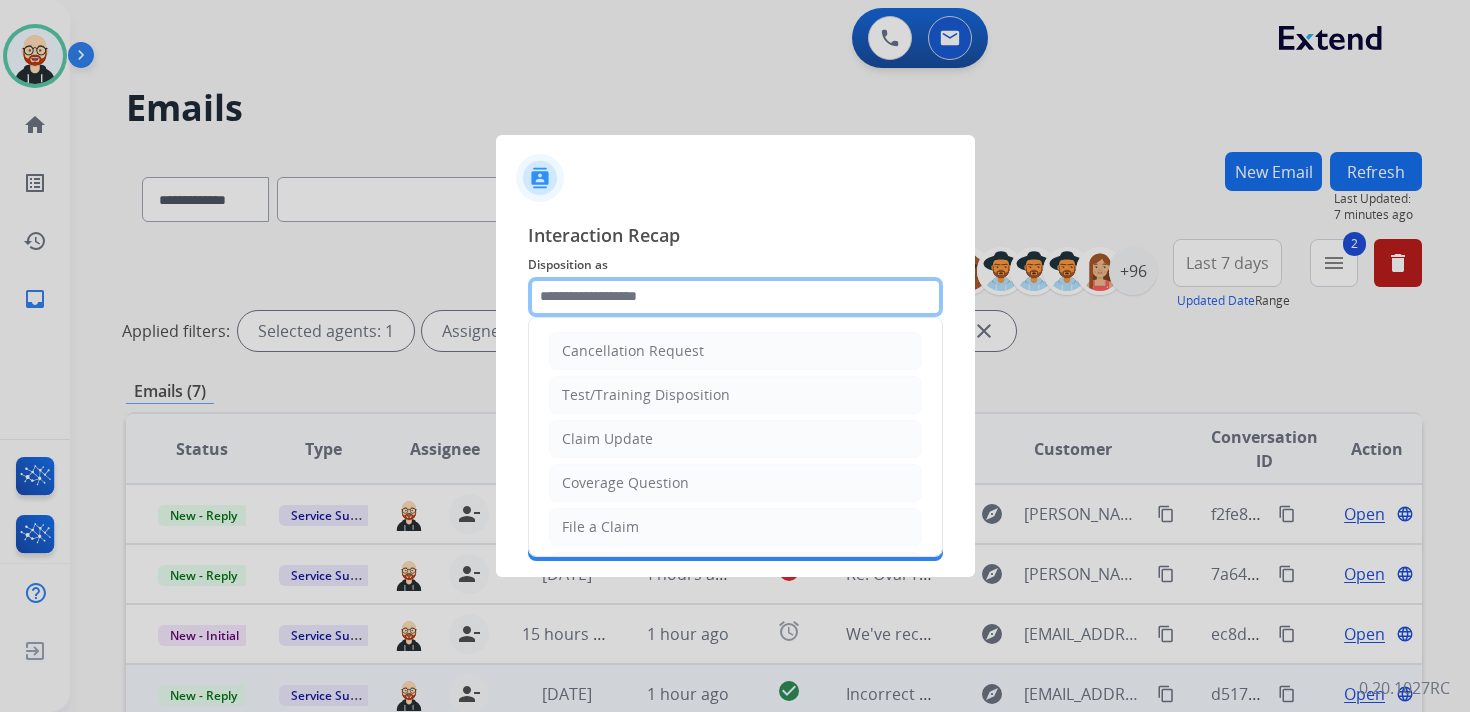 click 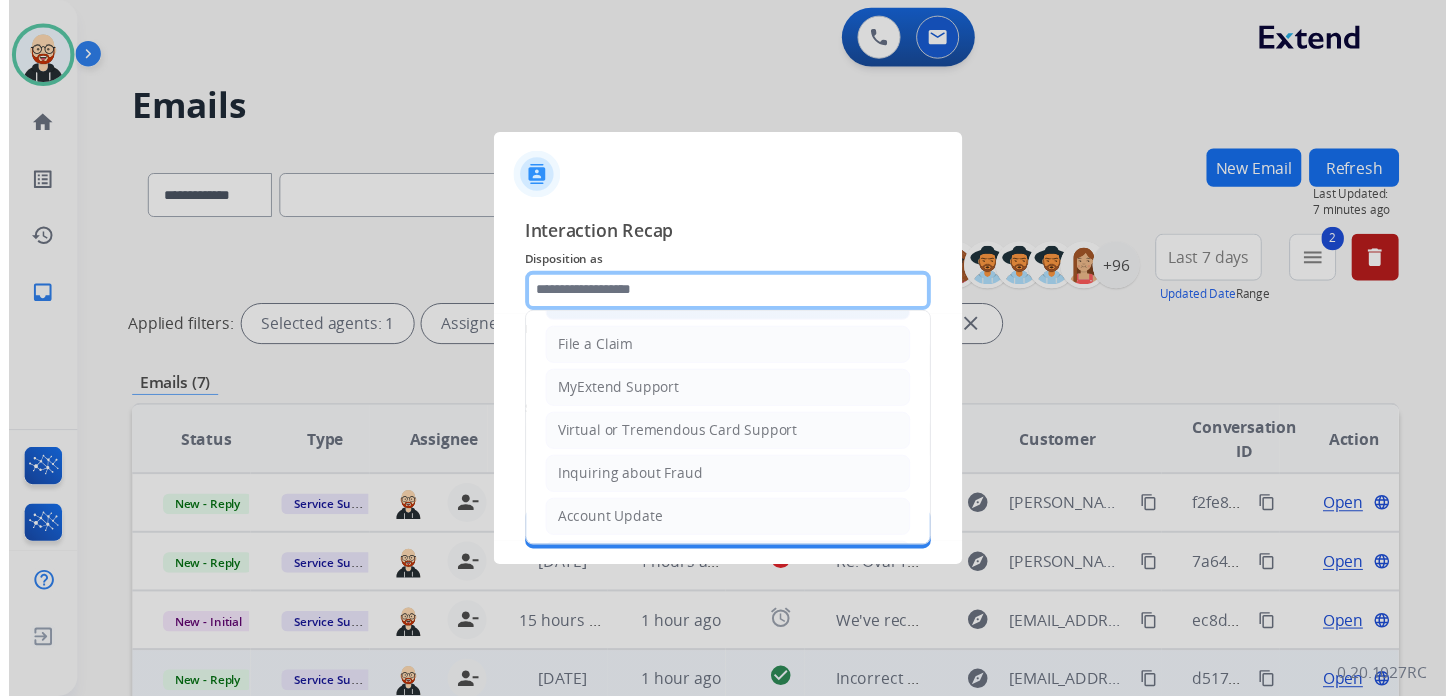 scroll, scrollTop: 300, scrollLeft: 0, axis: vertical 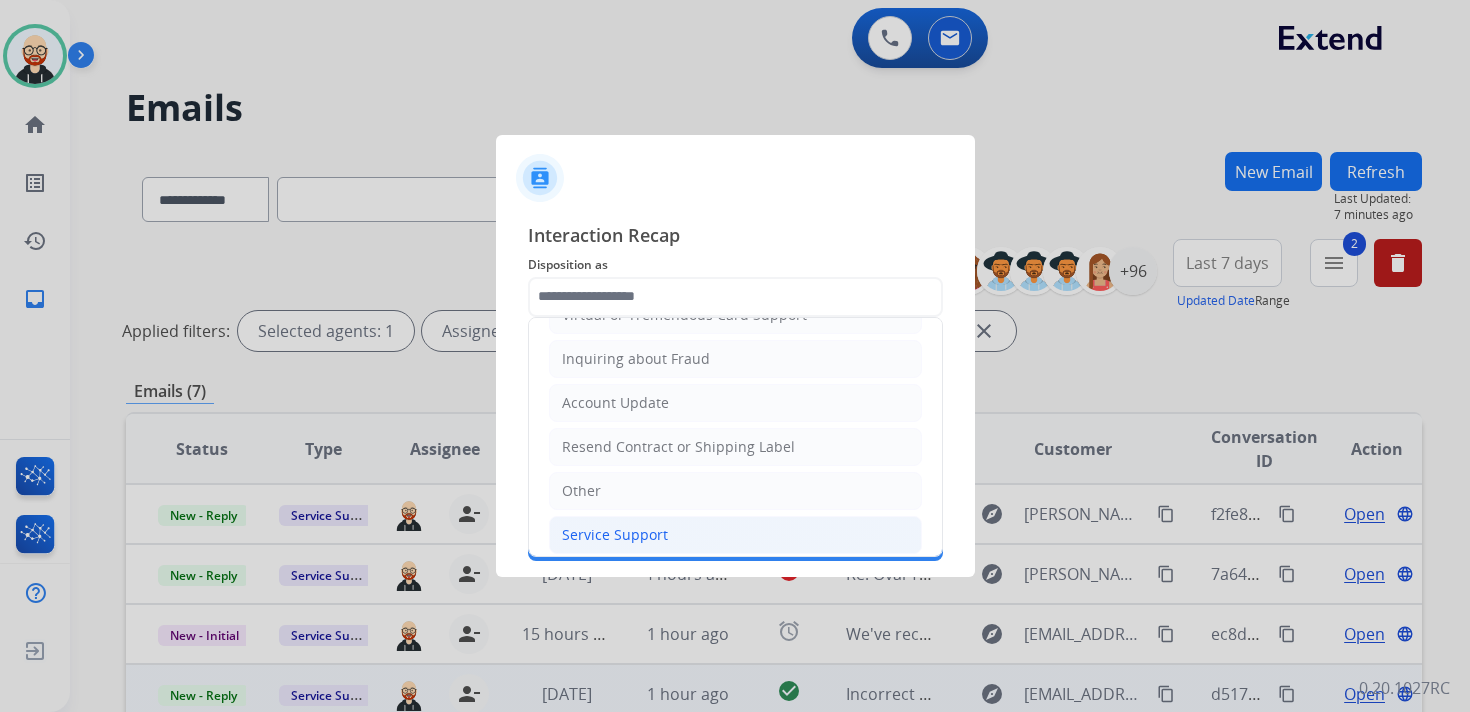click on "Service Support" 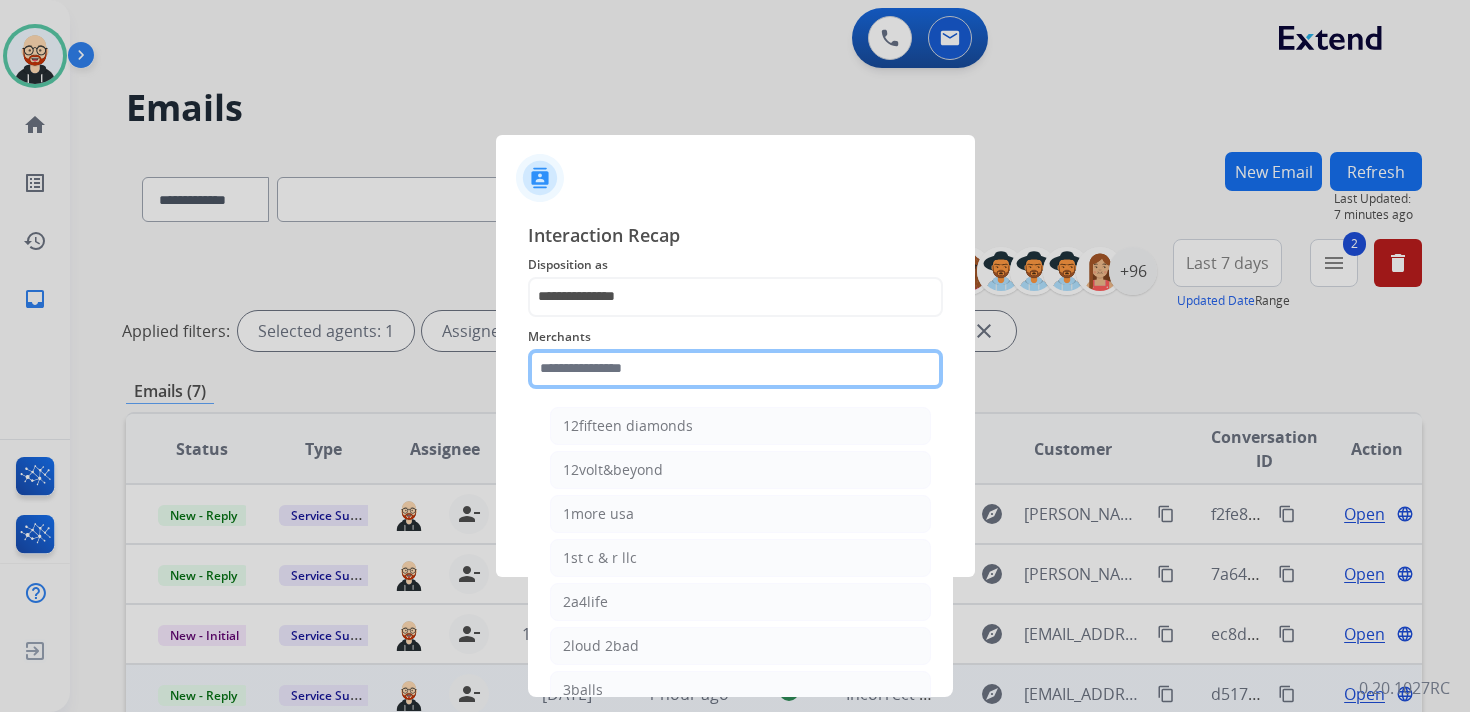 click 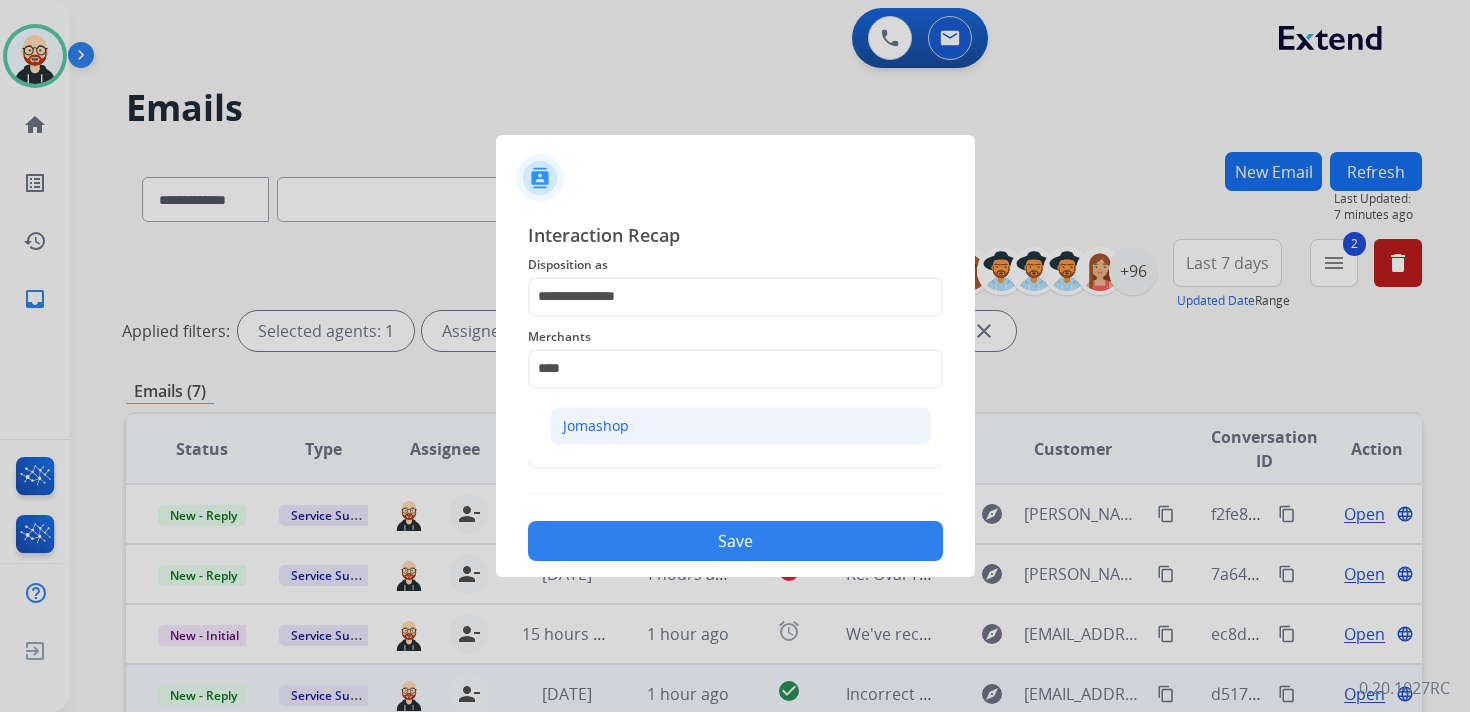 click on "Jomashop" 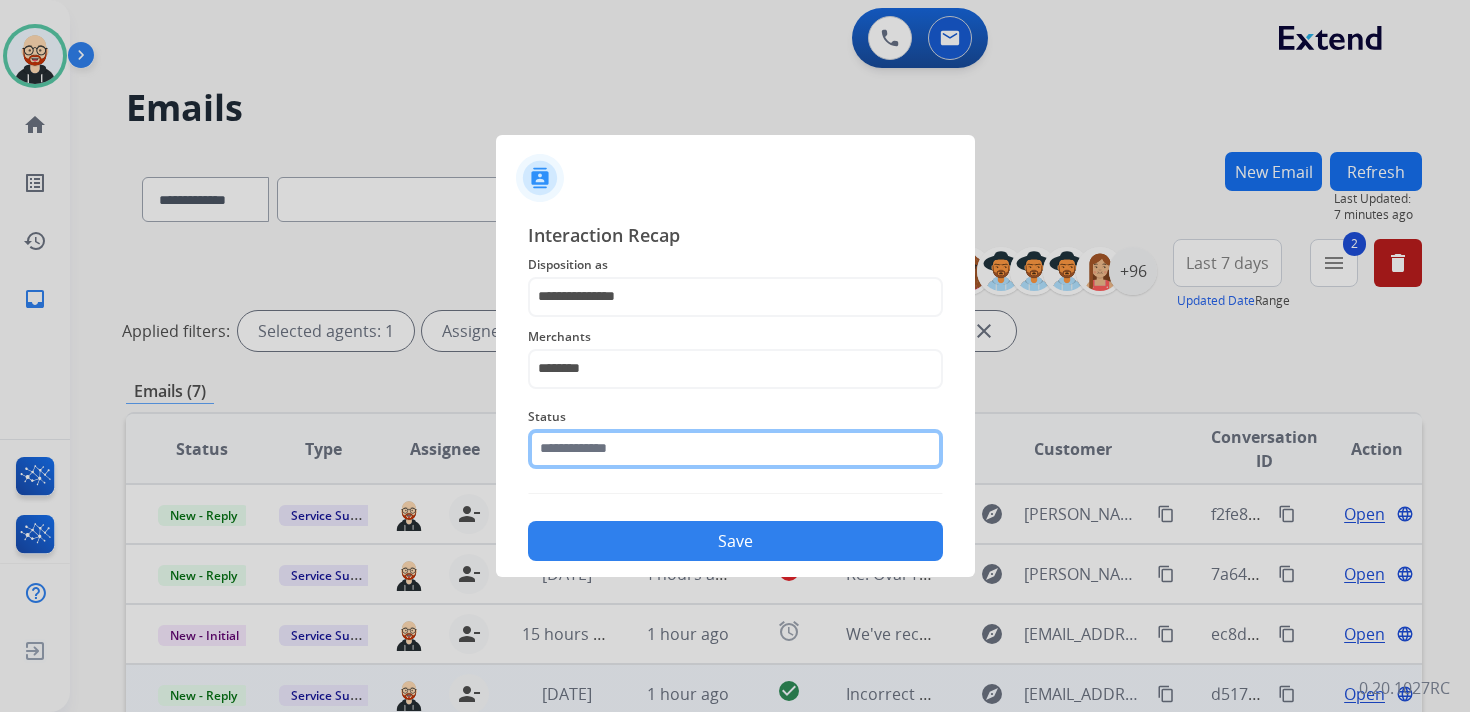 click 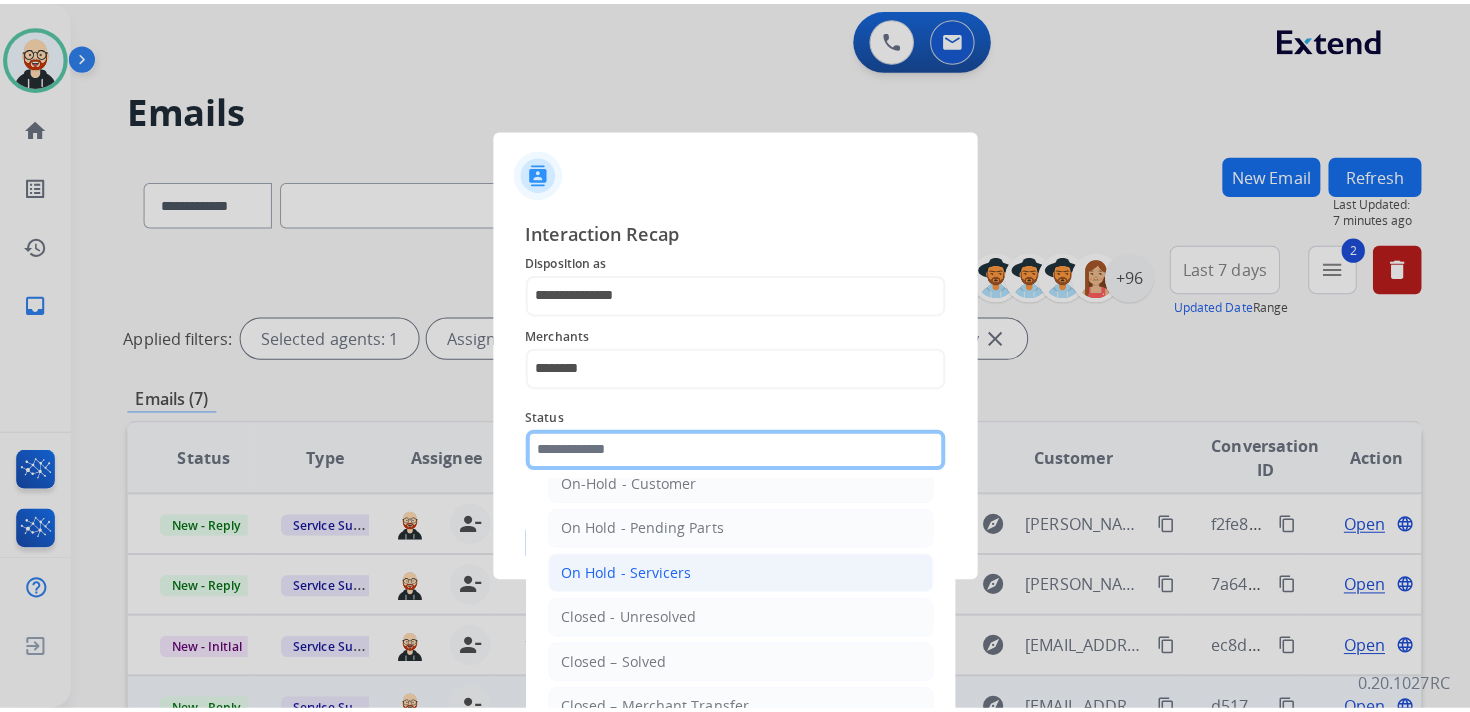 scroll, scrollTop: 71, scrollLeft: 0, axis: vertical 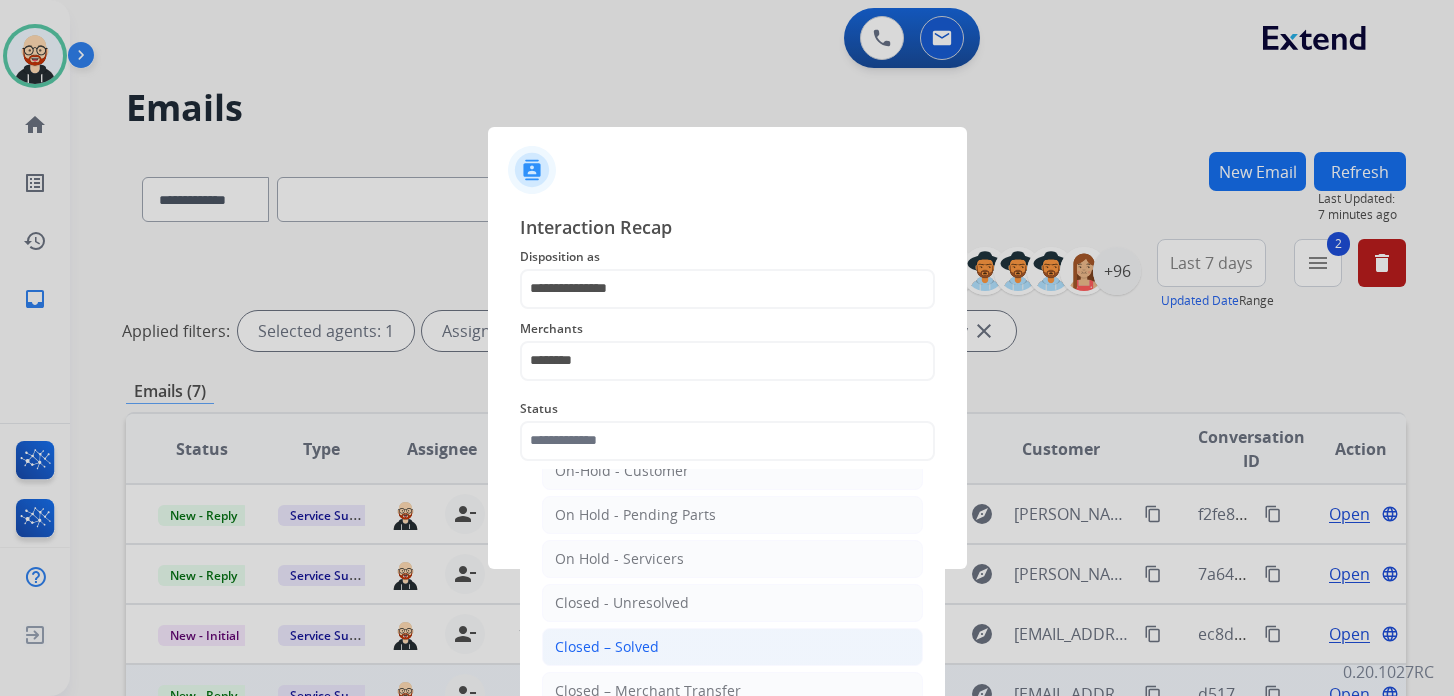 click on "Closed – Solved" 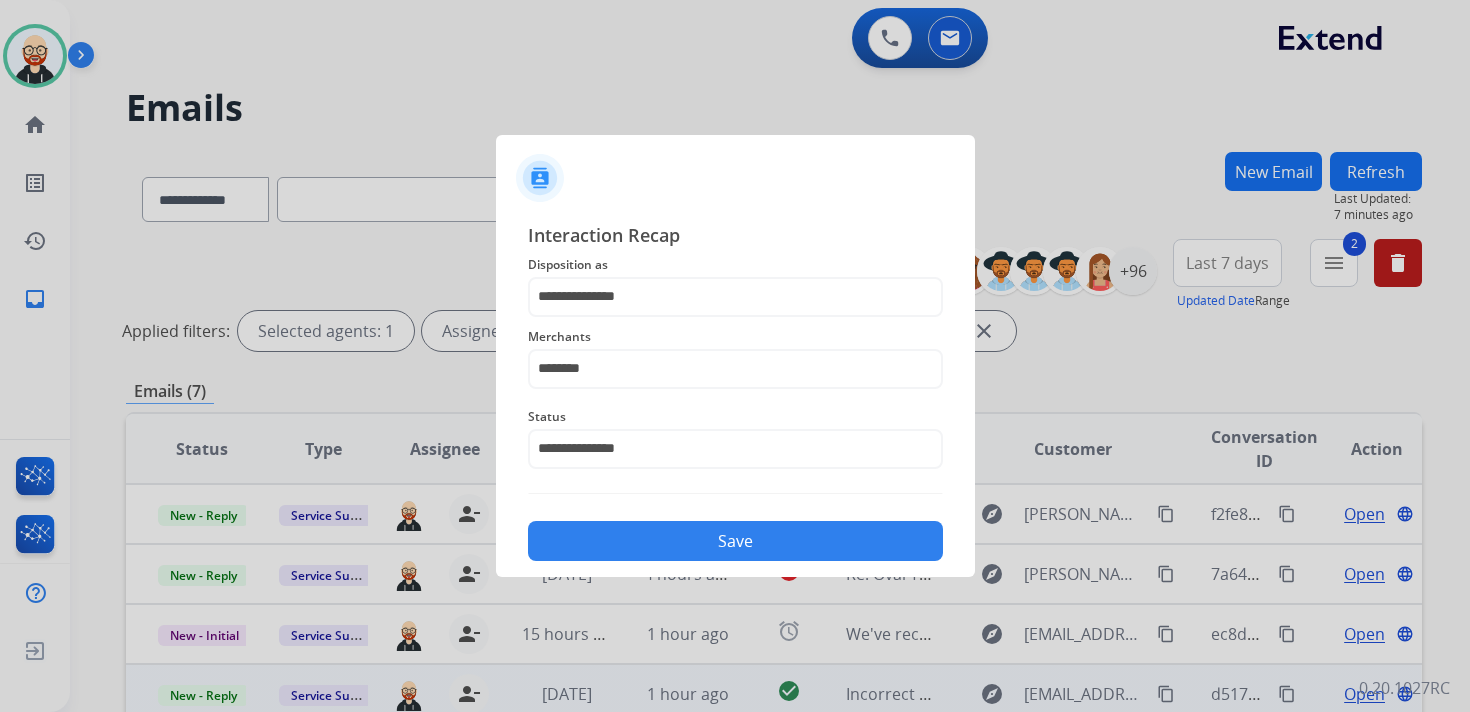 click on "Save" 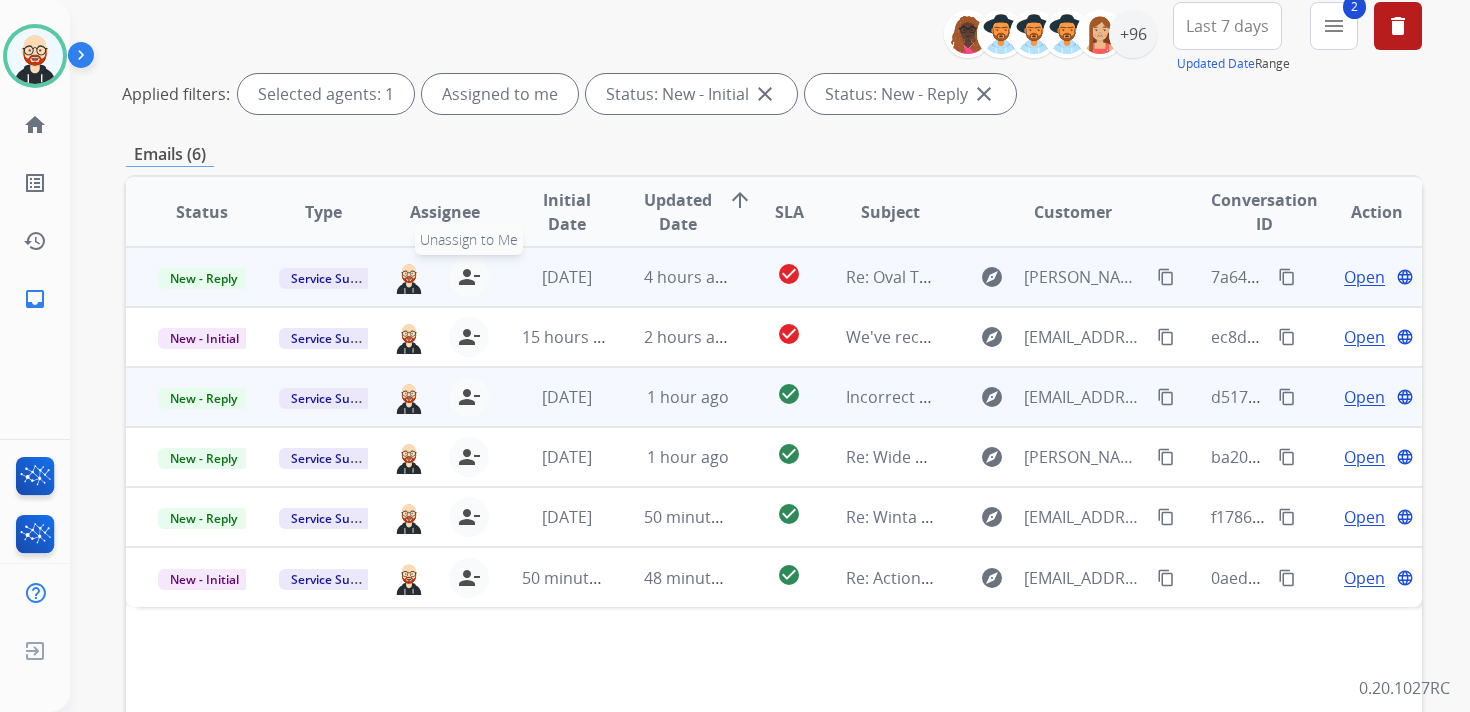 scroll, scrollTop: 240, scrollLeft: 0, axis: vertical 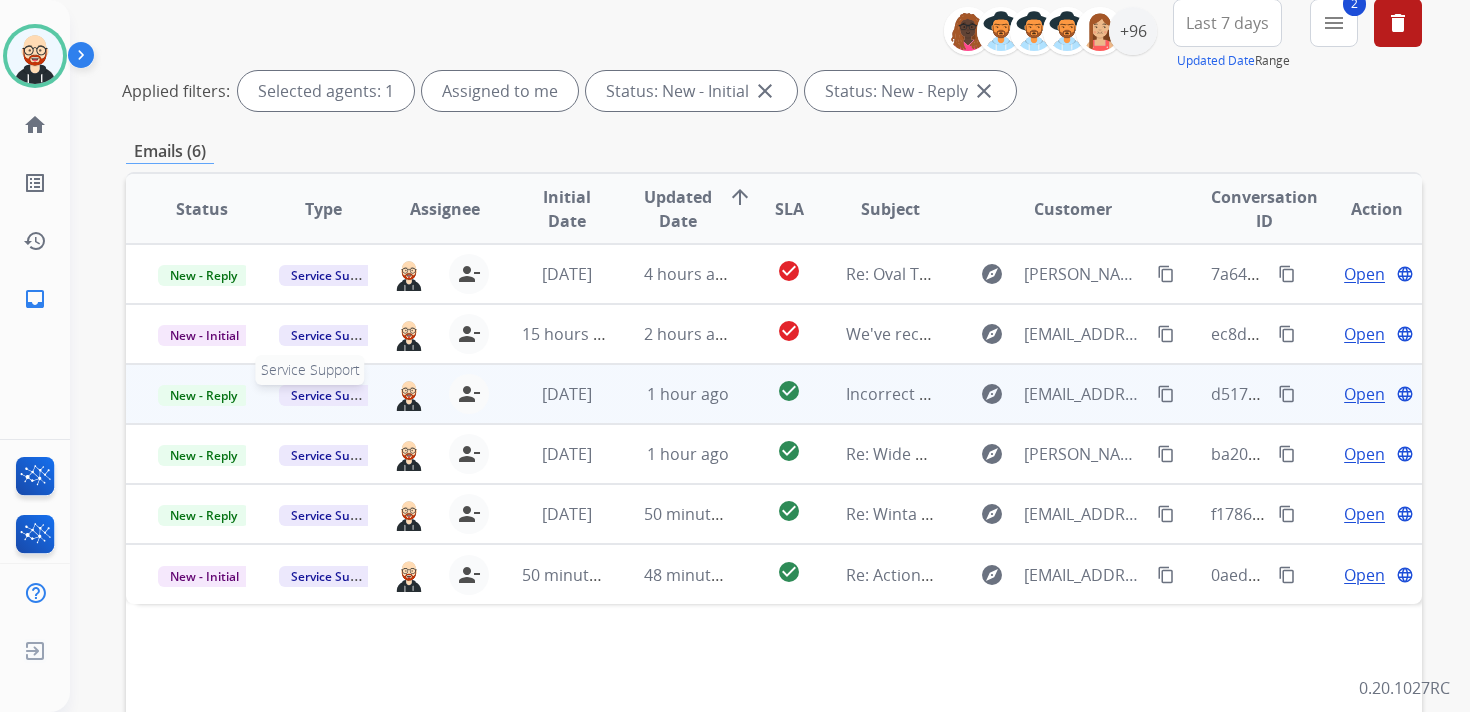 click on "Service Support" at bounding box center (336, 395) 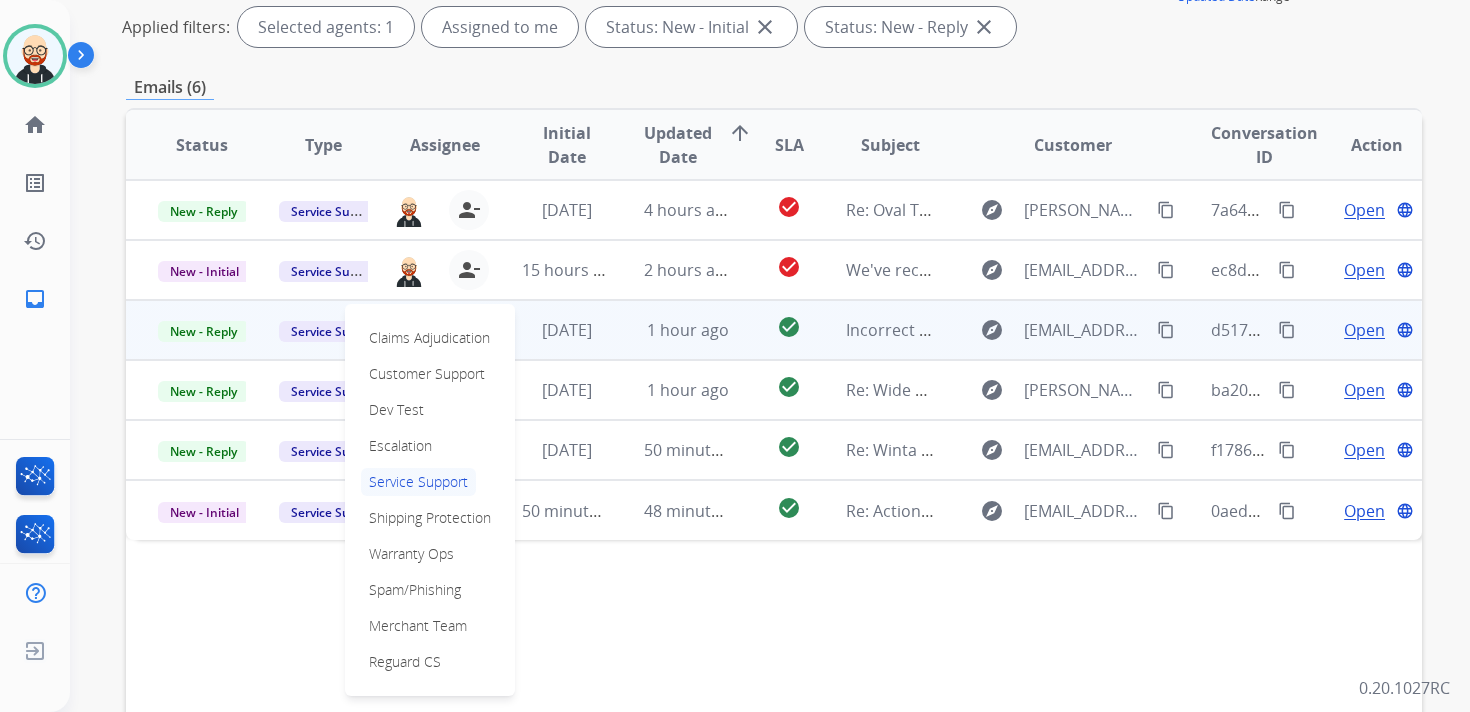 scroll, scrollTop: 310, scrollLeft: 0, axis: vertical 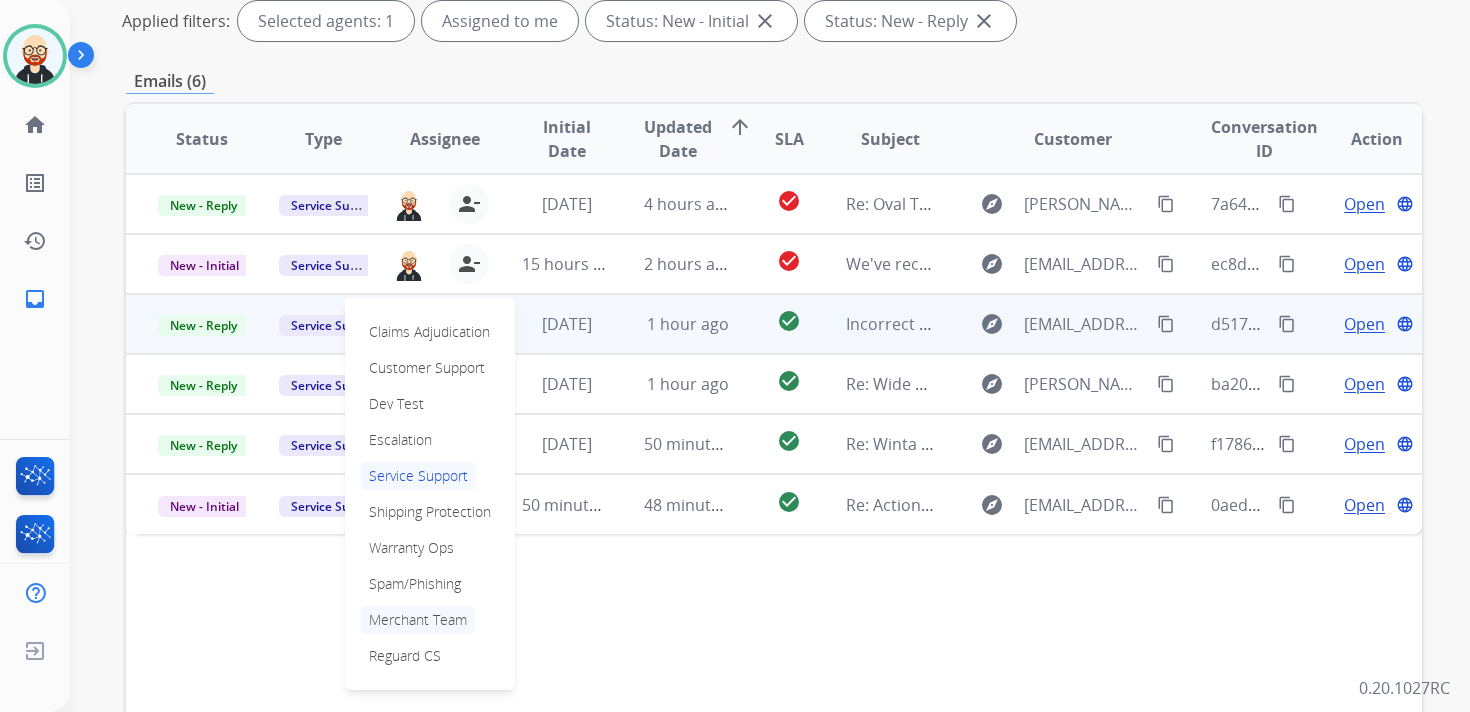 click on "Merchant Team" at bounding box center (418, 620) 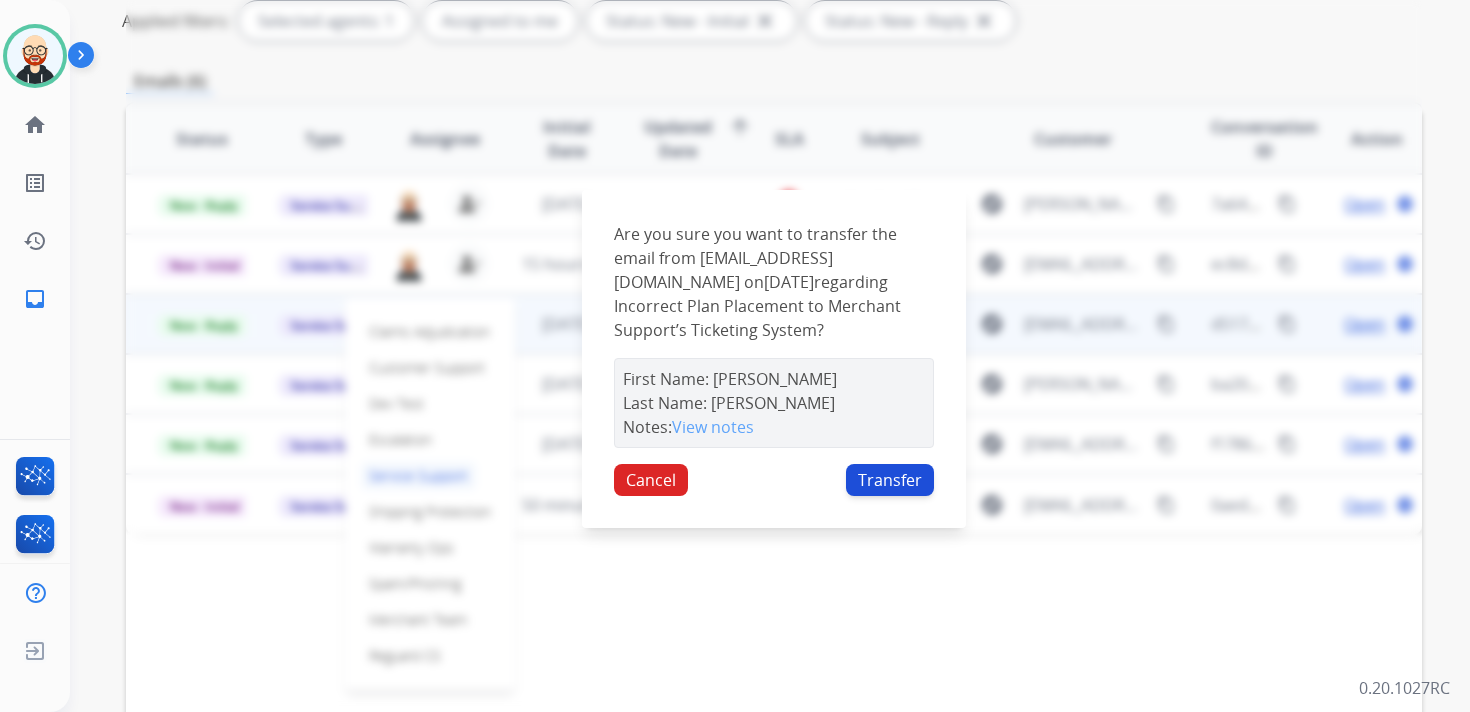 click on "Transfer" at bounding box center (890, 480) 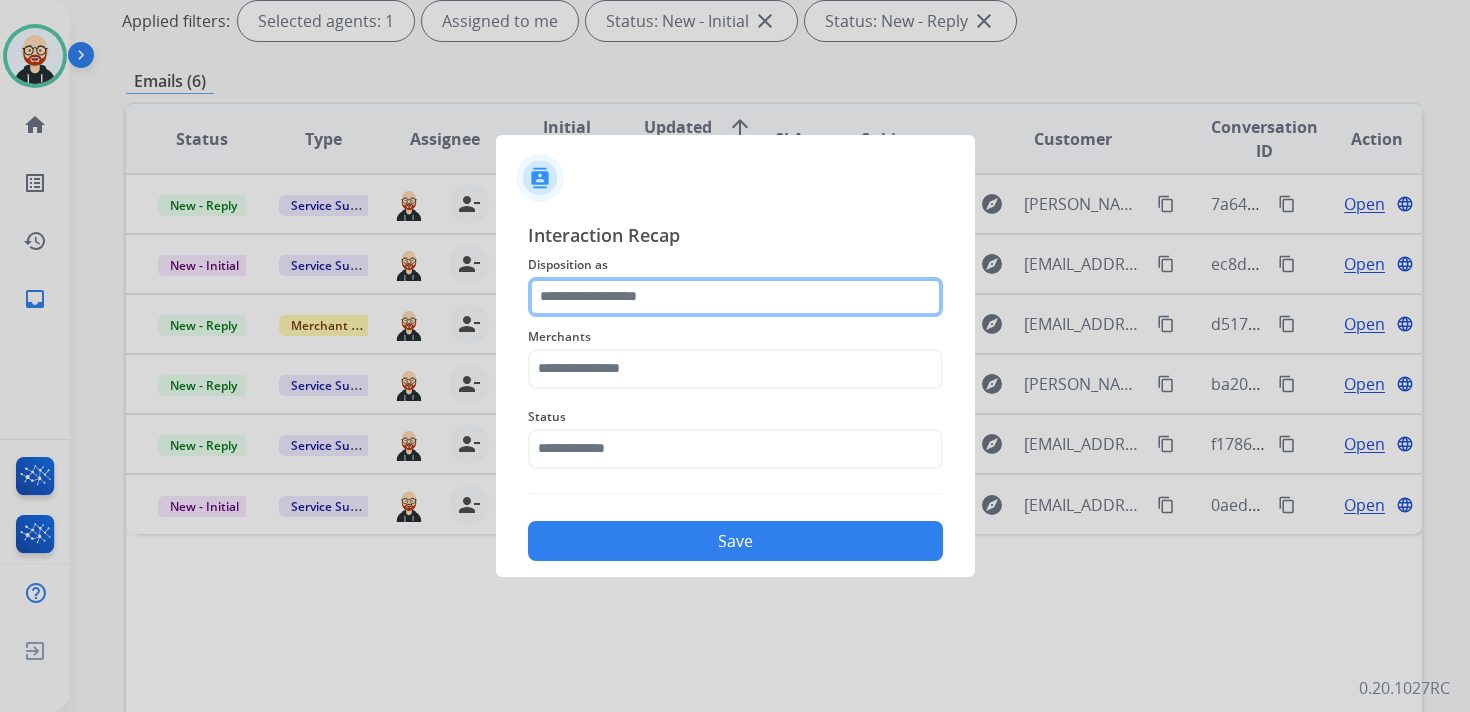 click 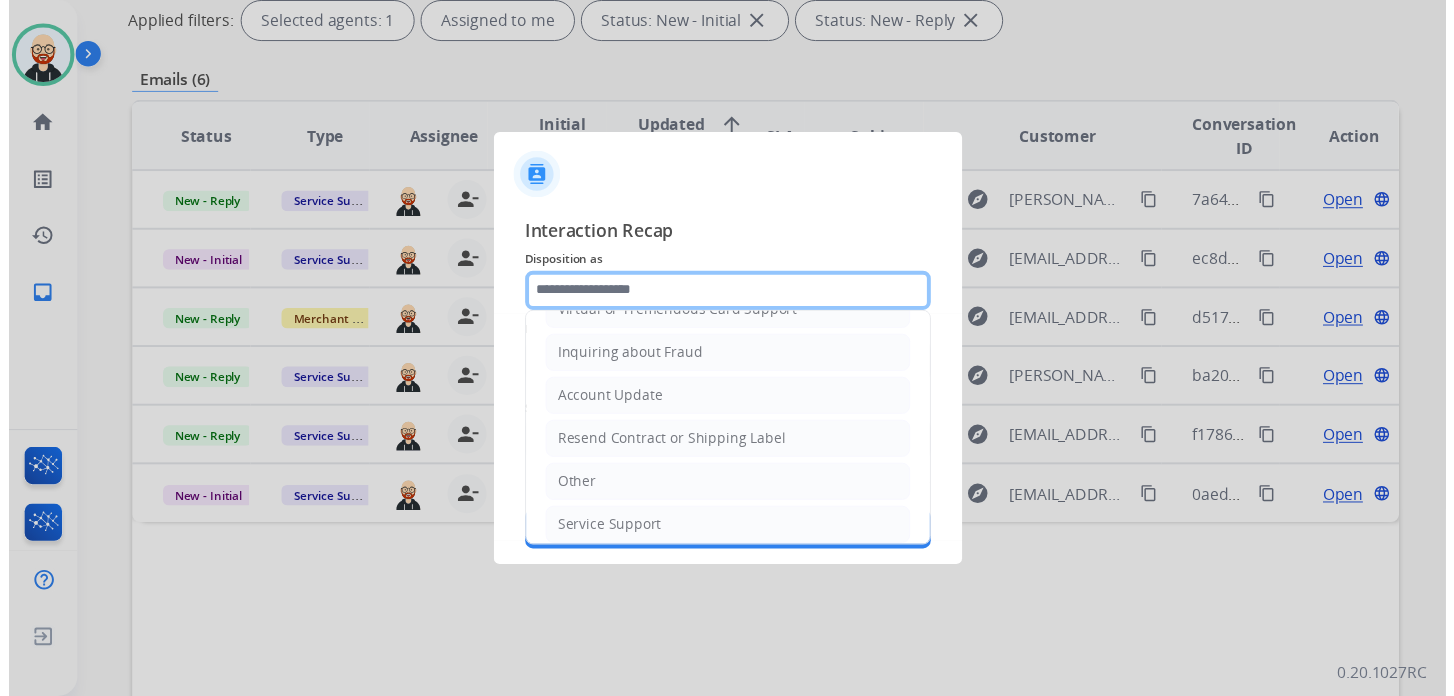 scroll, scrollTop: 300, scrollLeft: 0, axis: vertical 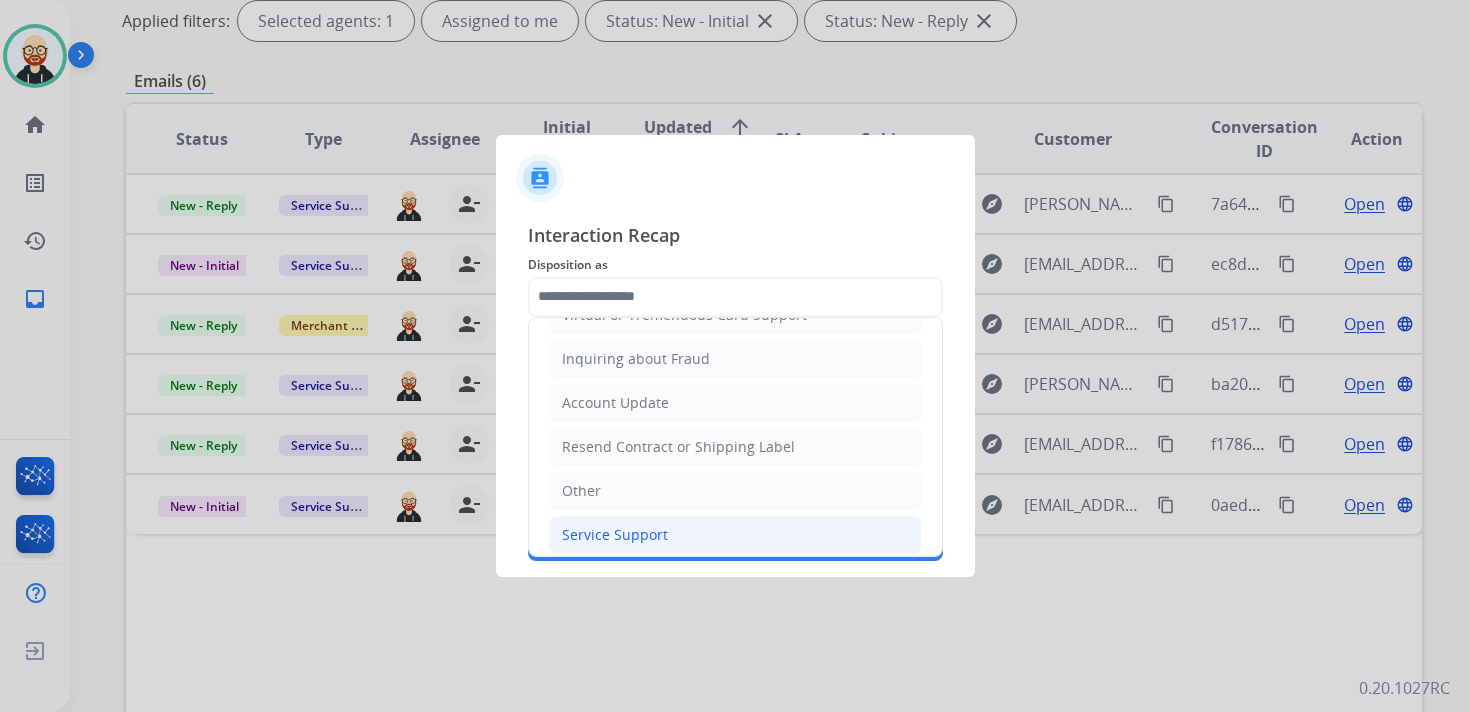 click on "Service Support" 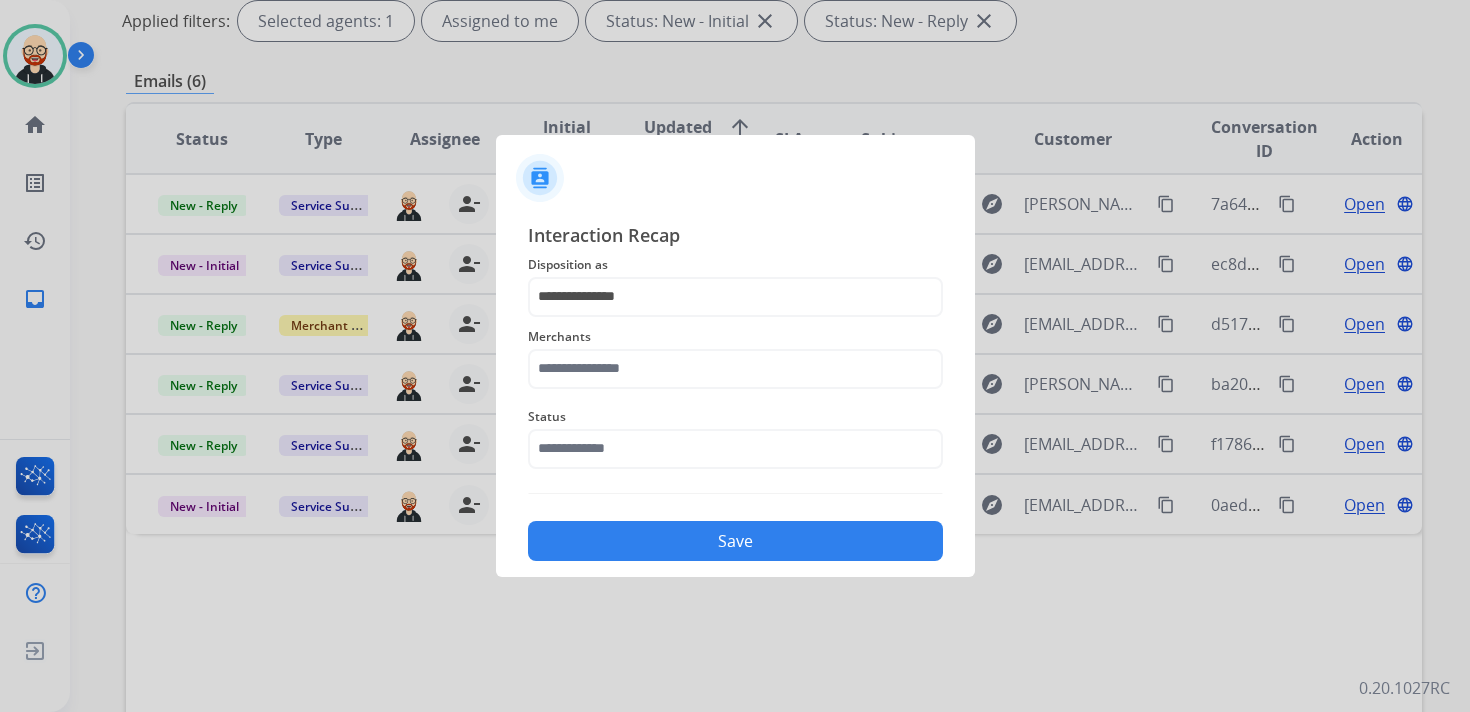 click on "Merchants" 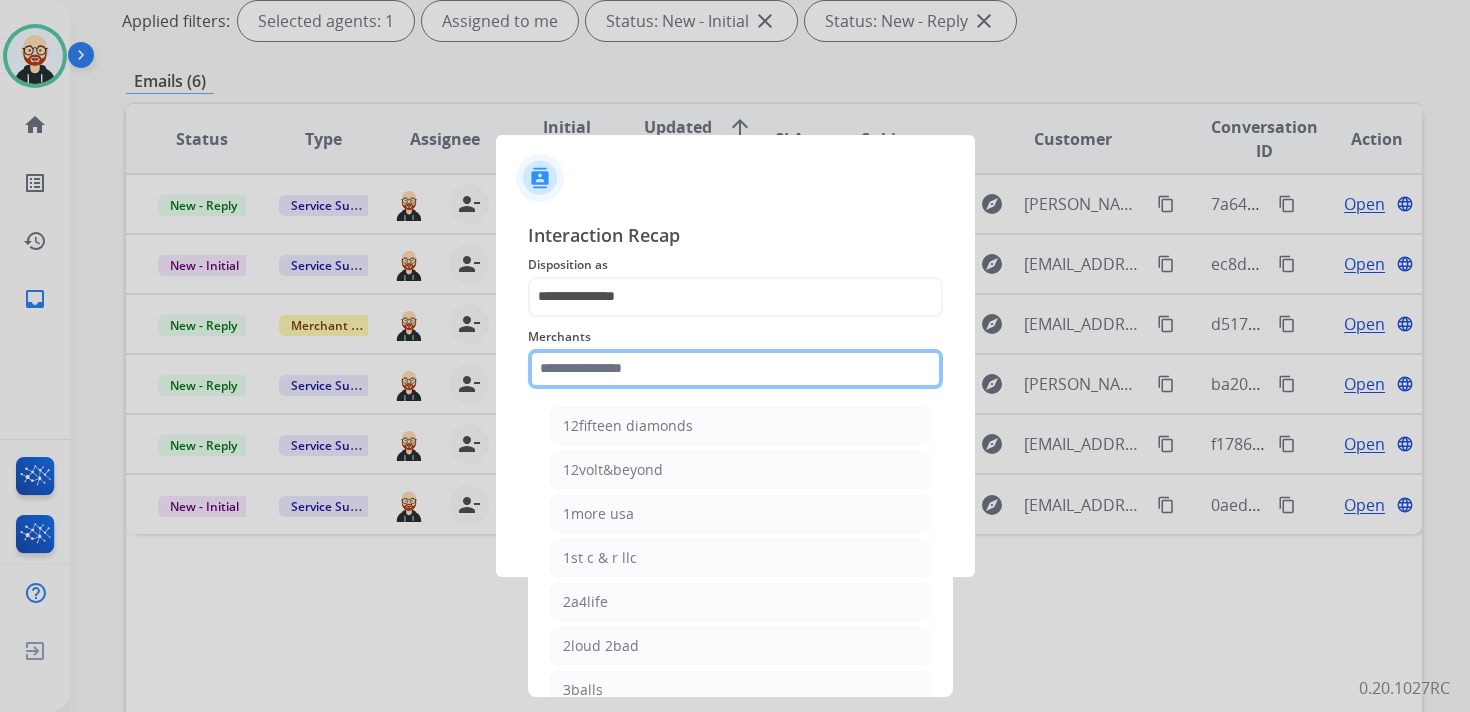 click 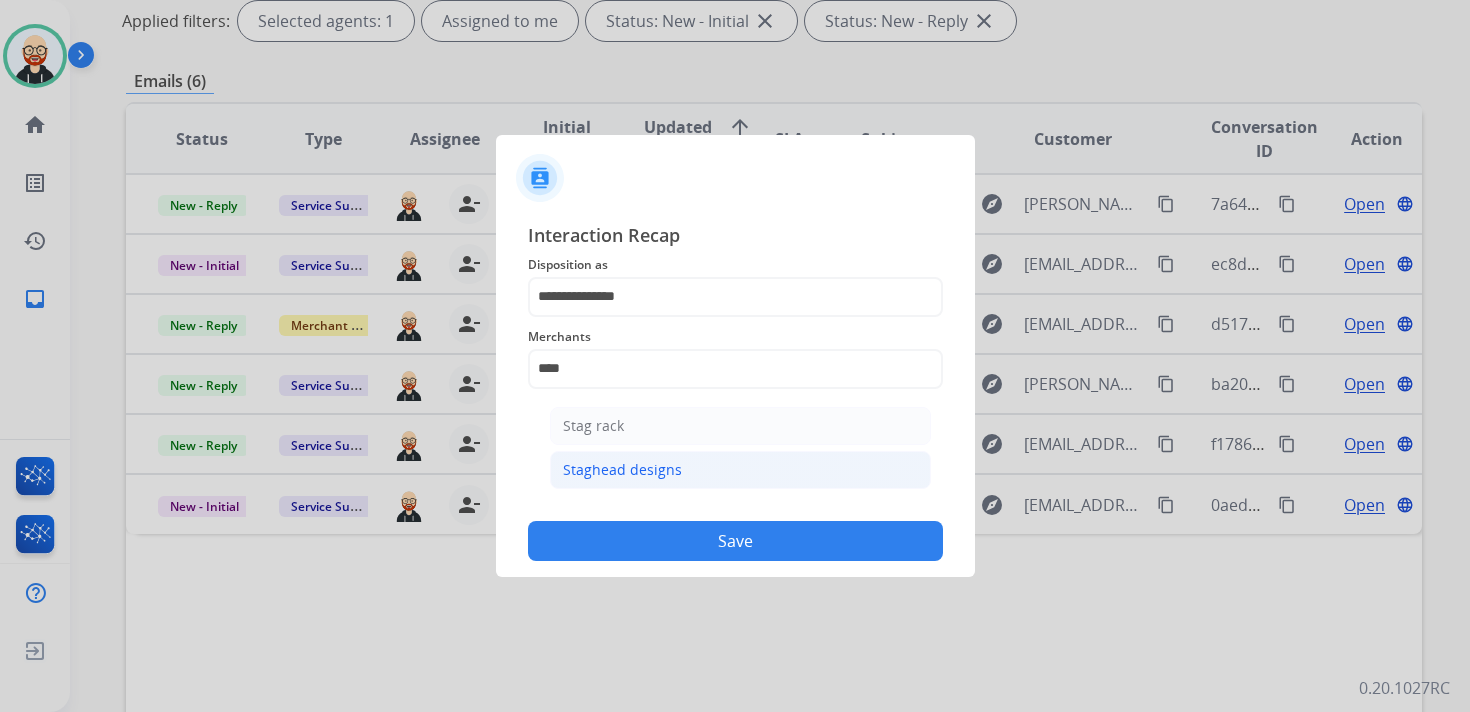 click on "Staghead designs" 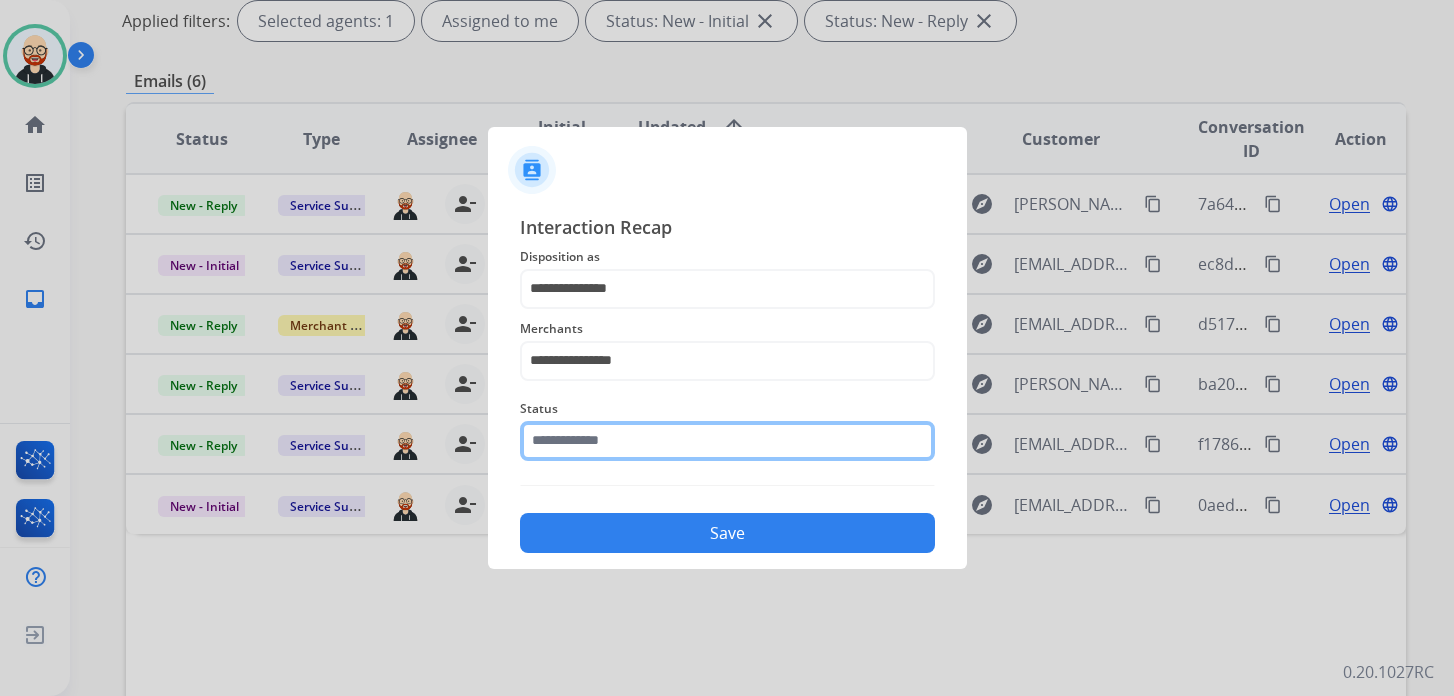 click 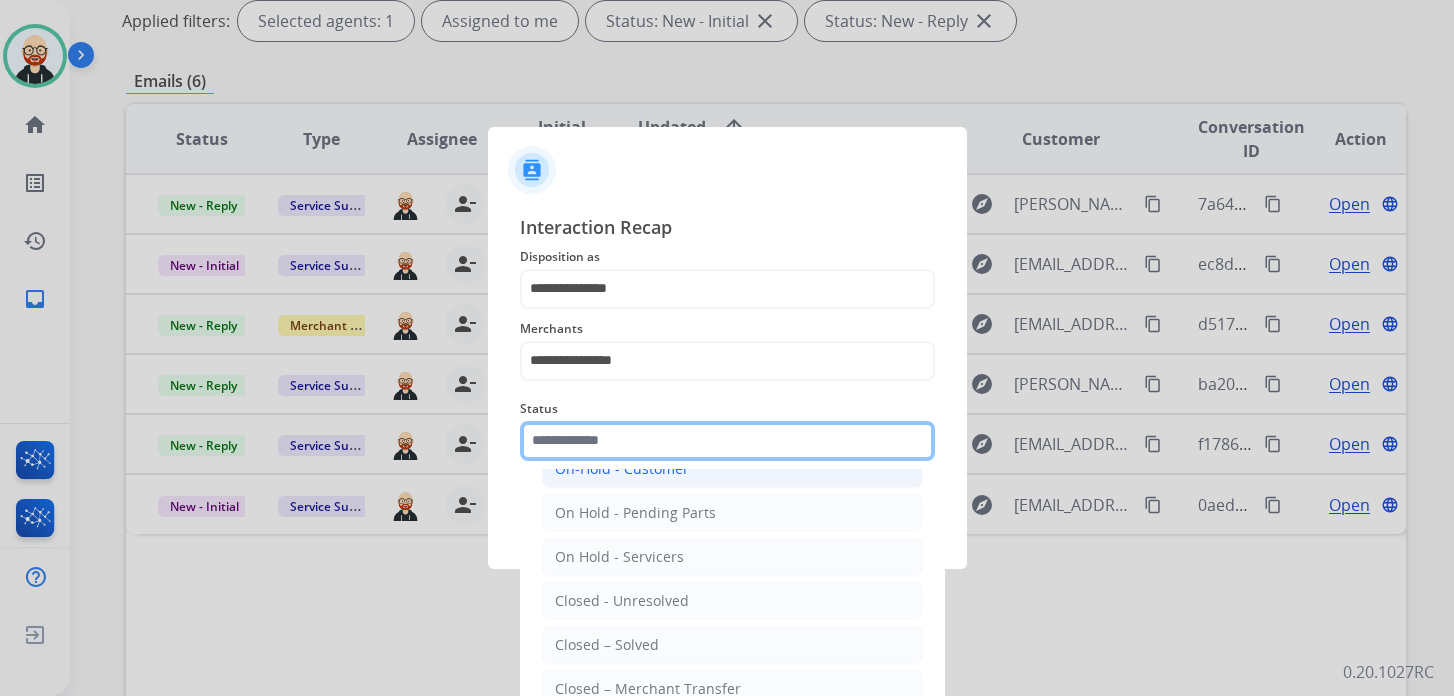 scroll, scrollTop: 111, scrollLeft: 0, axis: vertical 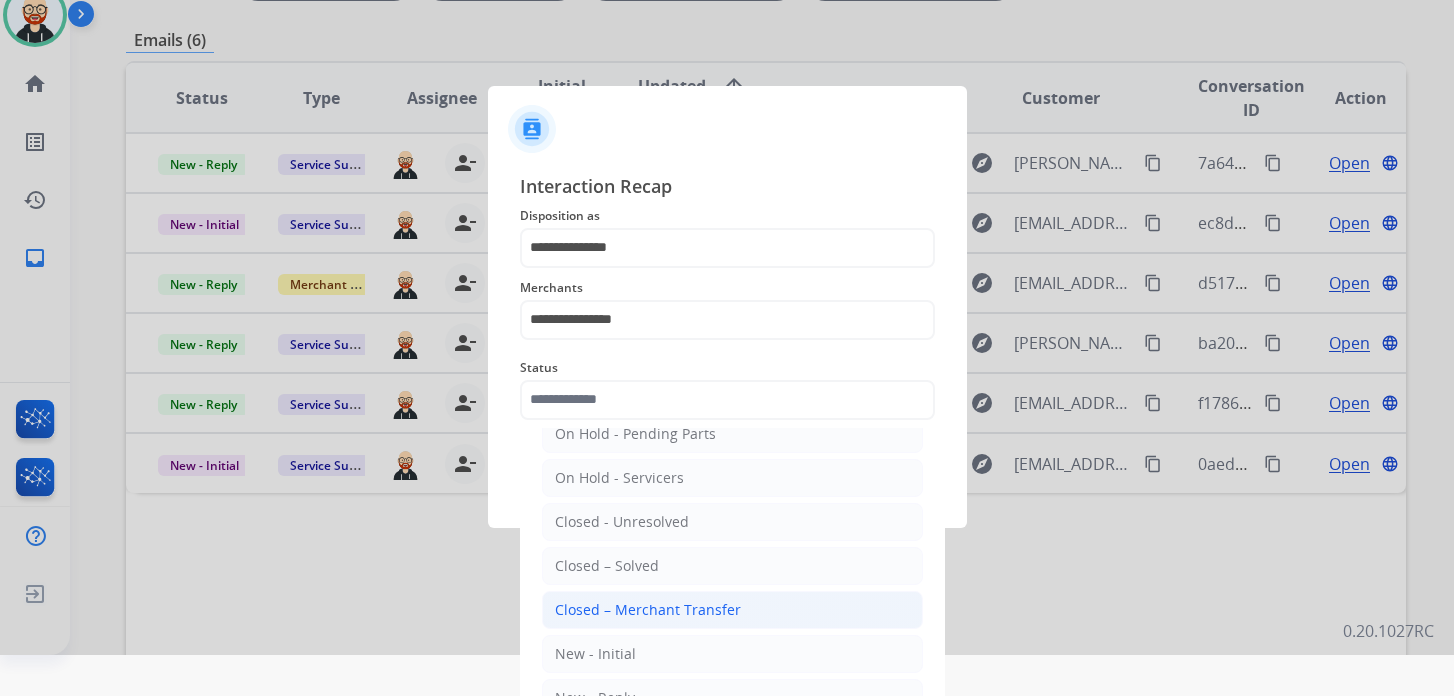 click on "Closed – Merchant Transfer" 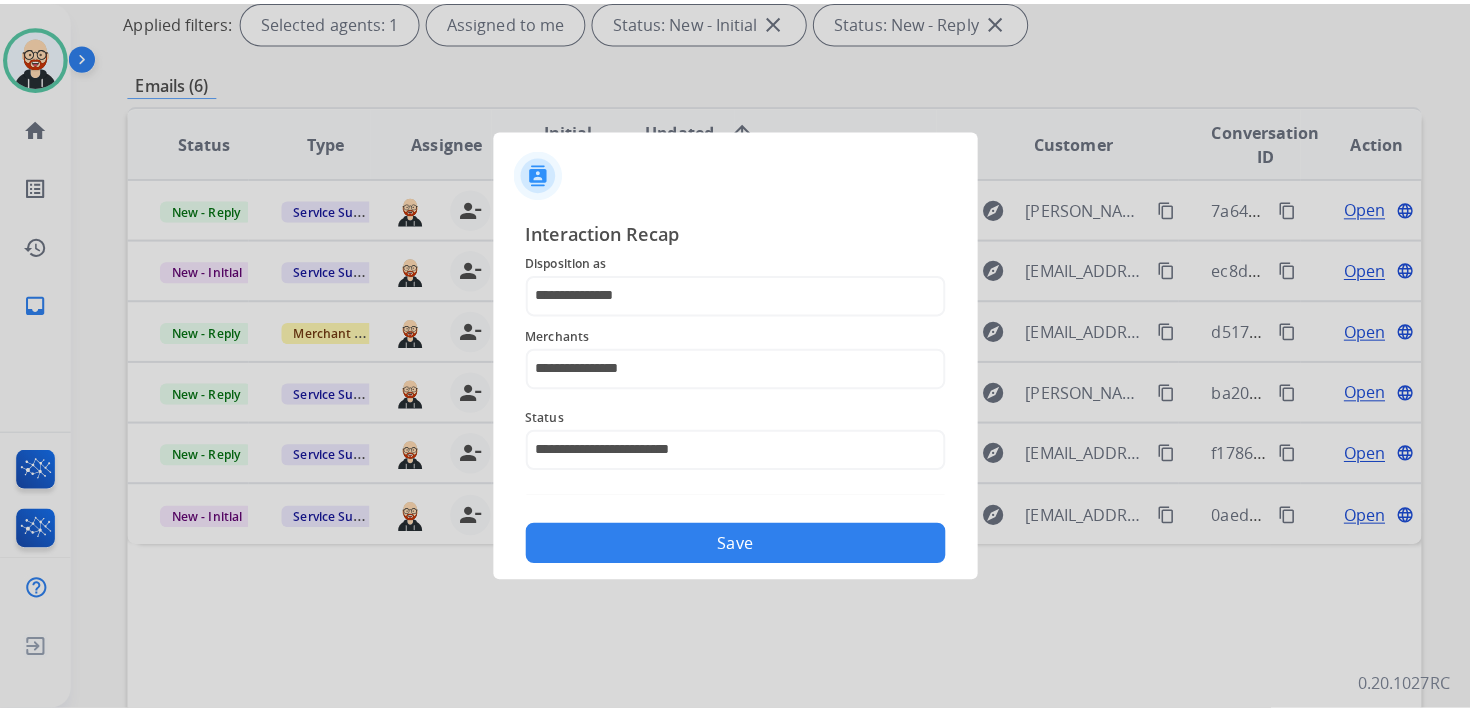 scroll, scrollTop: 0, scrollLeft: 0, axis: both 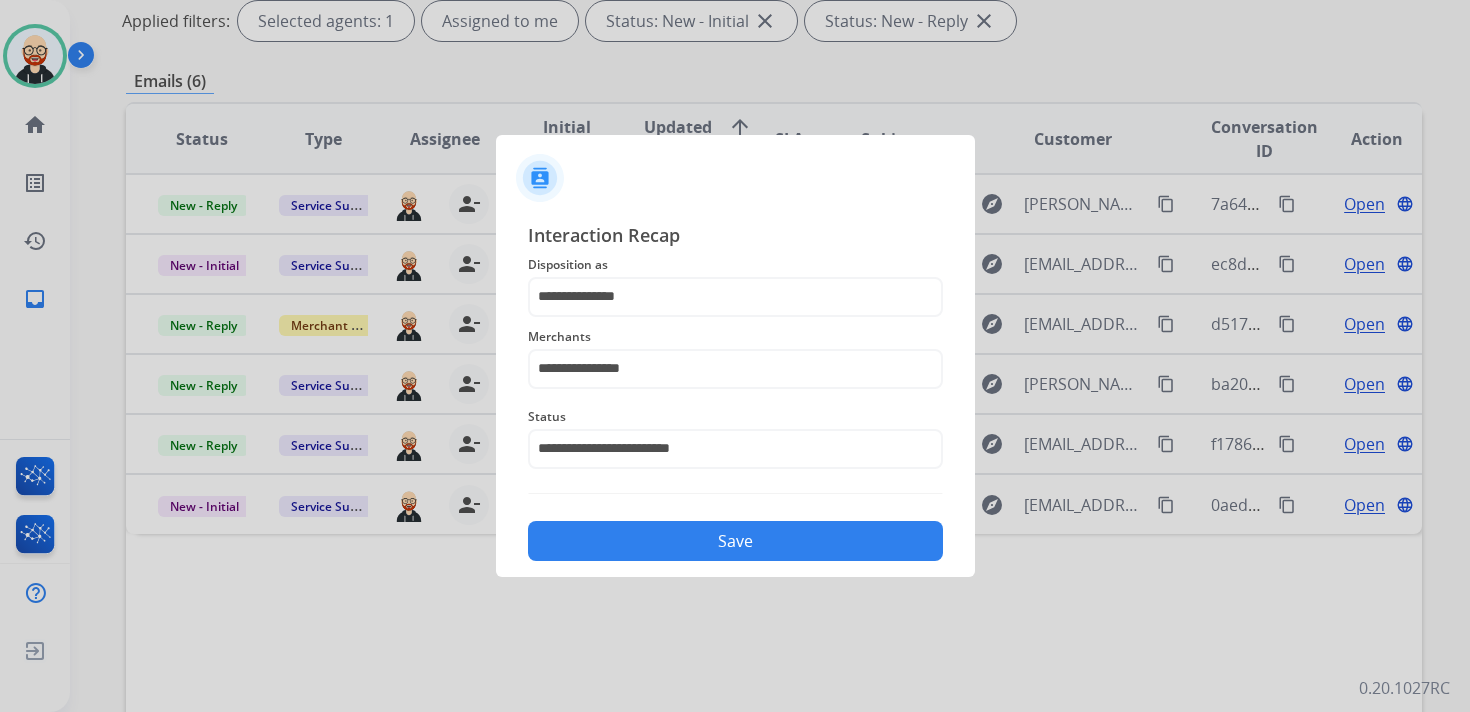 click on "Save" 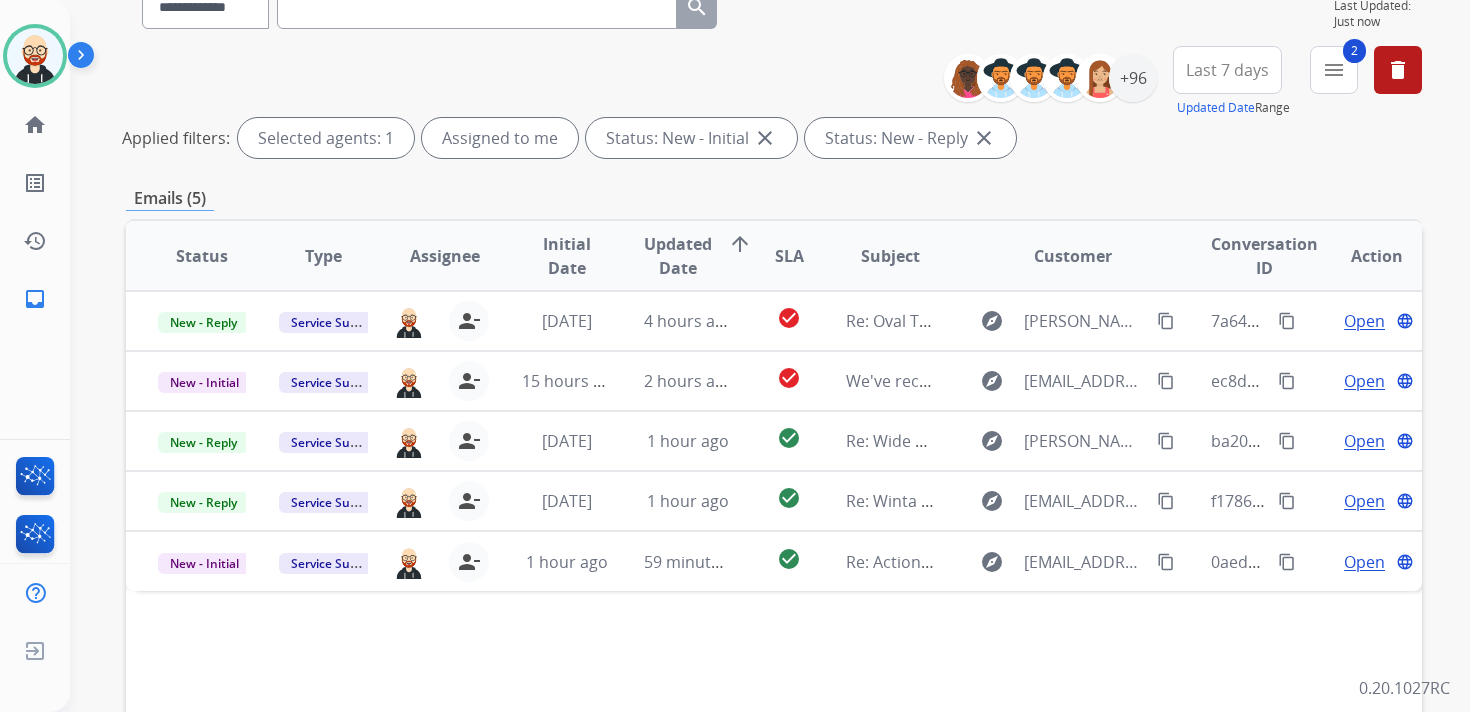scroll, scrollTop: 198, scrollLeft: 0, axis: vertical 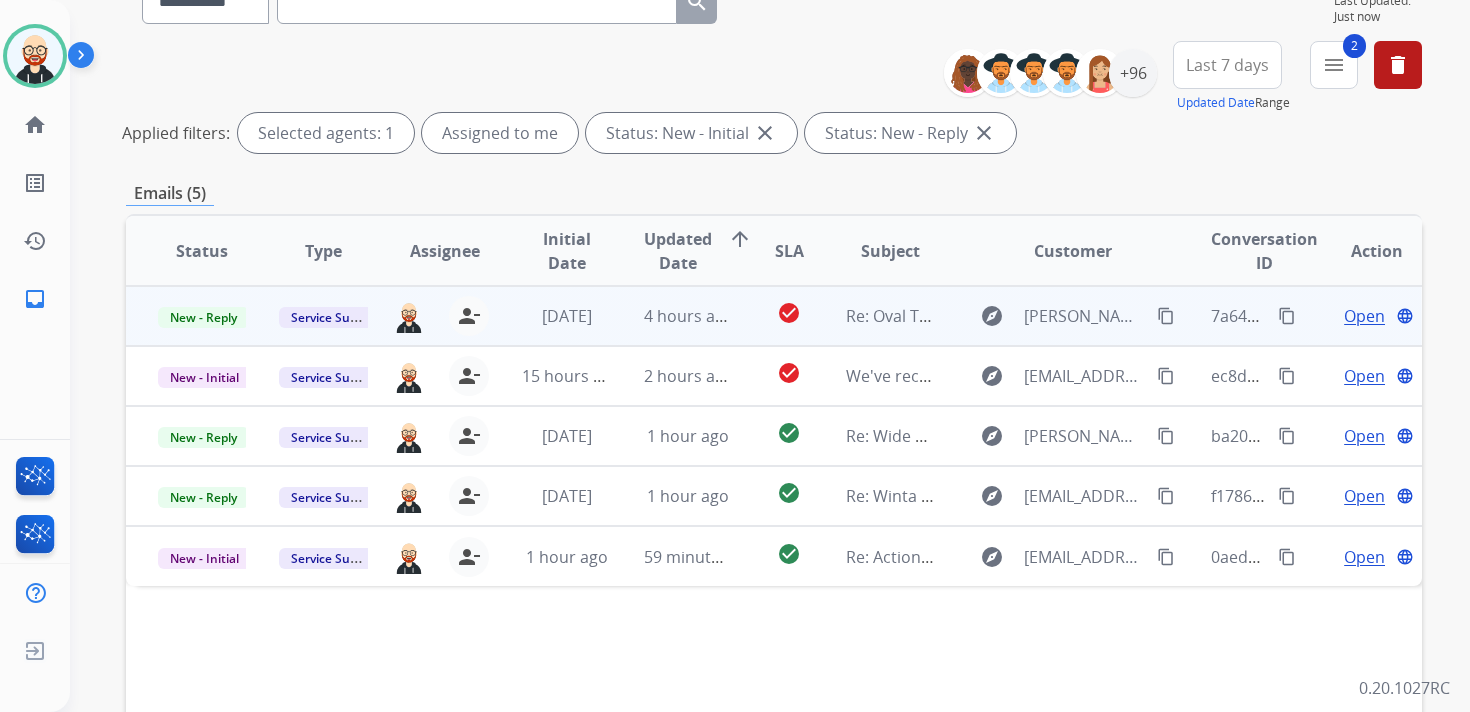 click on "Open" at bounding box center [1364, 316] 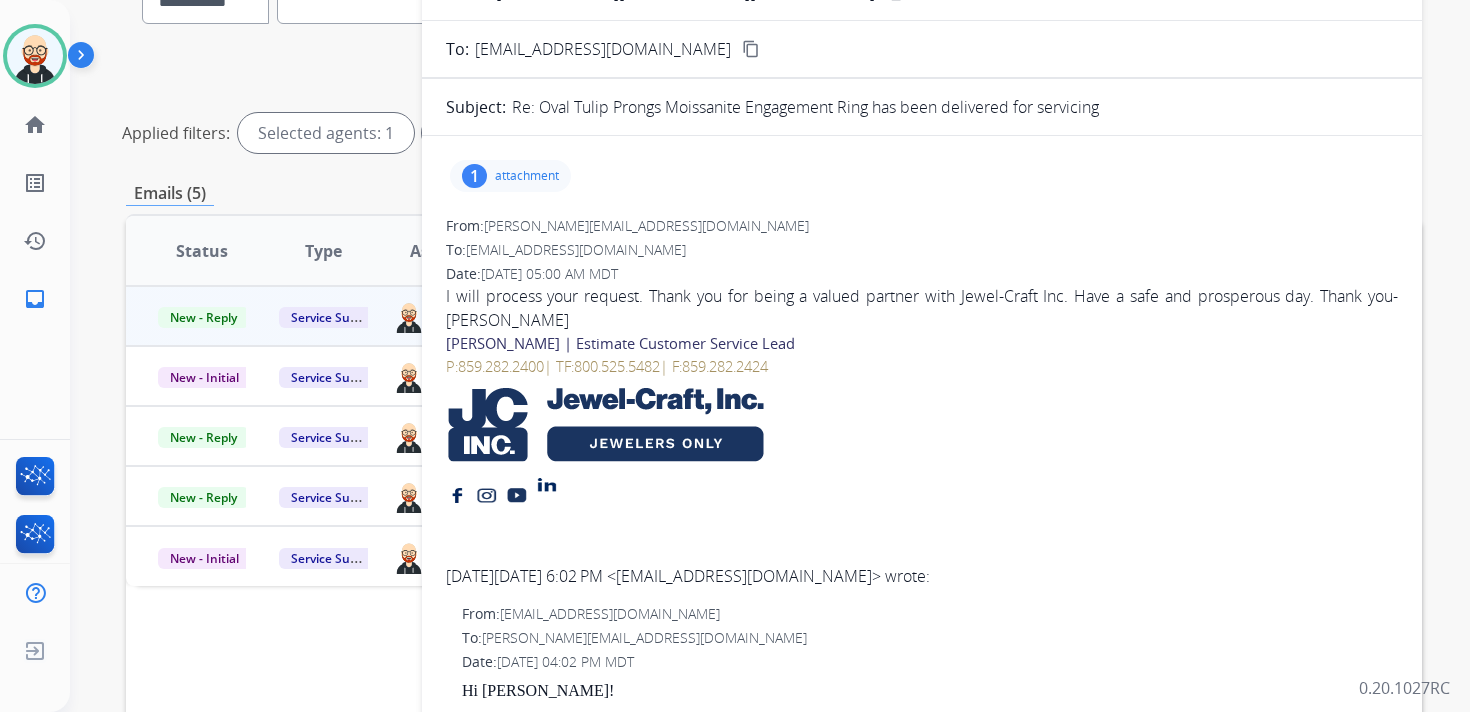 scroll, scrollTop: 0, scrollLeft: 0, axis: both 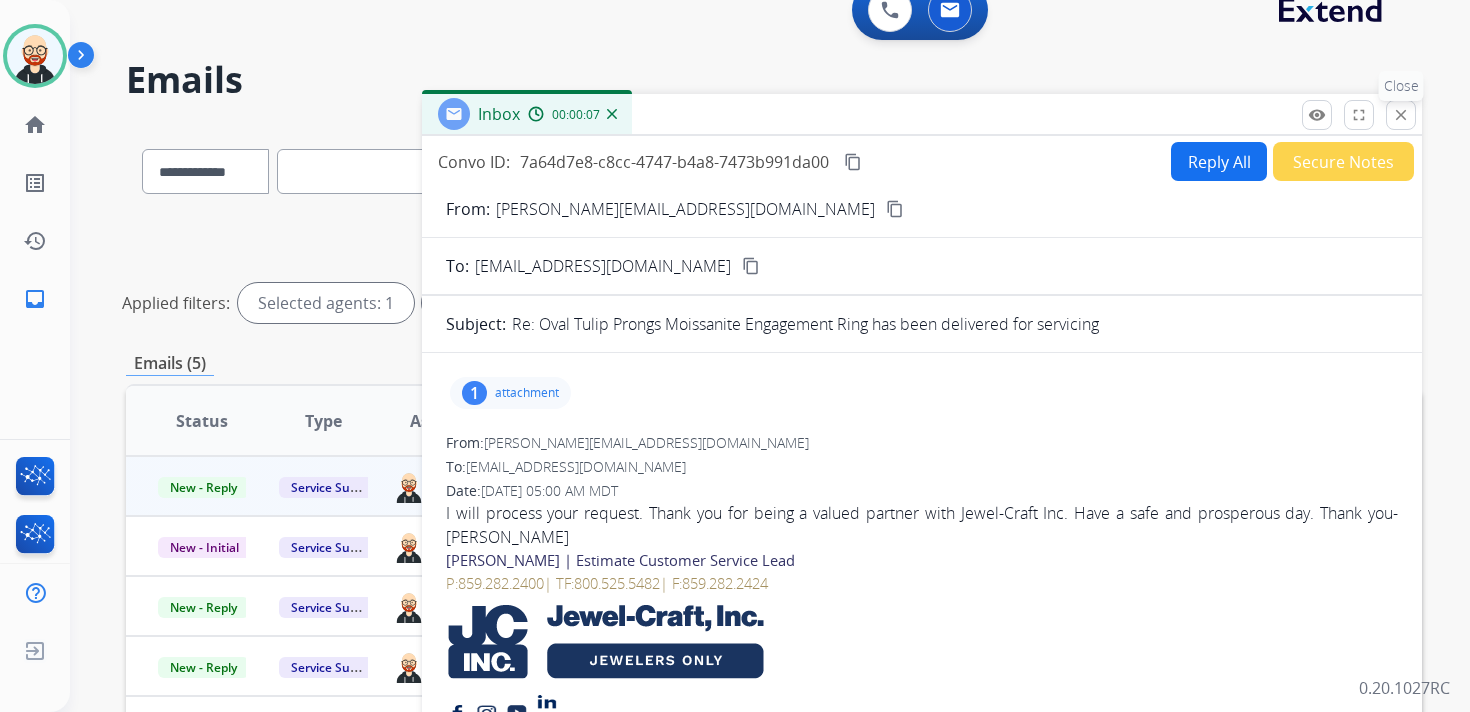 click on "close" at bounding box center (1401, 115) 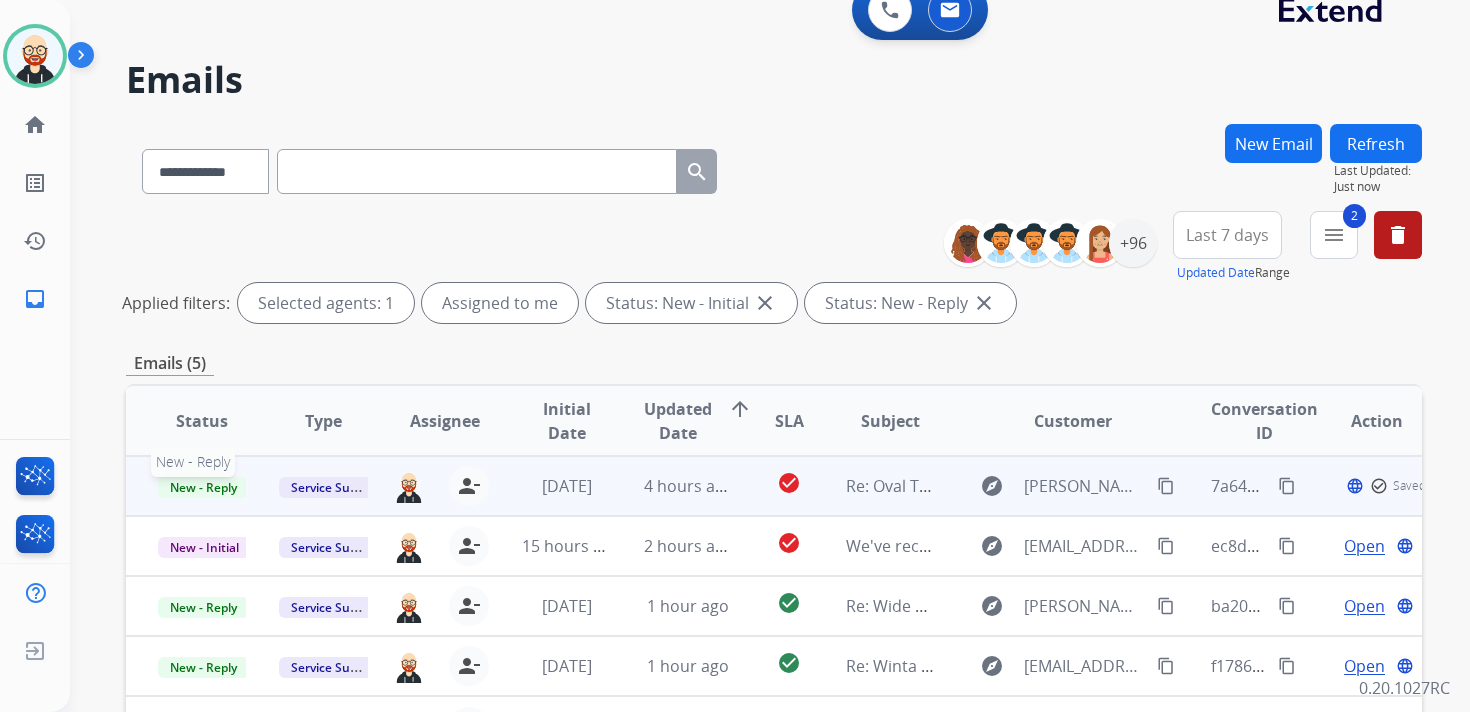 click on "New - Reply" at bounding box center (203, 487) 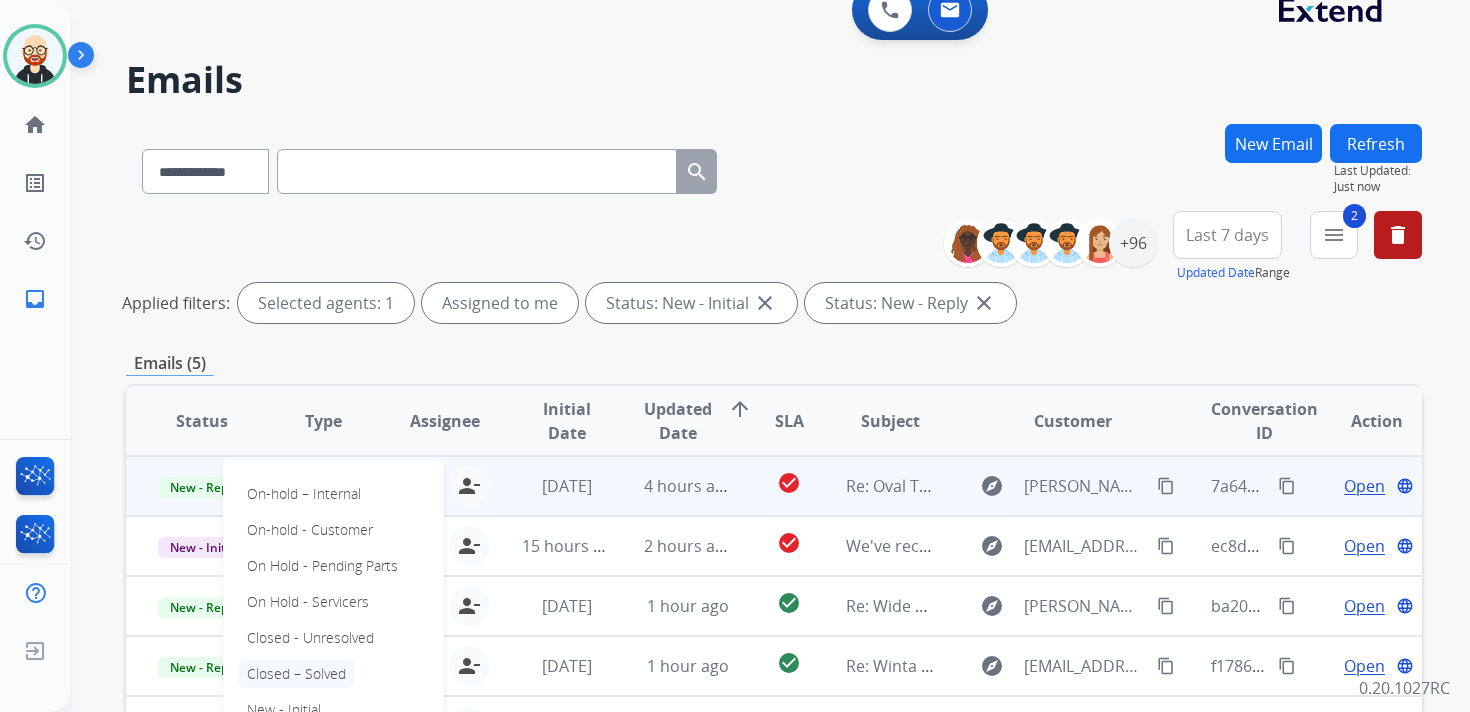 click on "Closed – Solved" at bounding box center (296, 674) 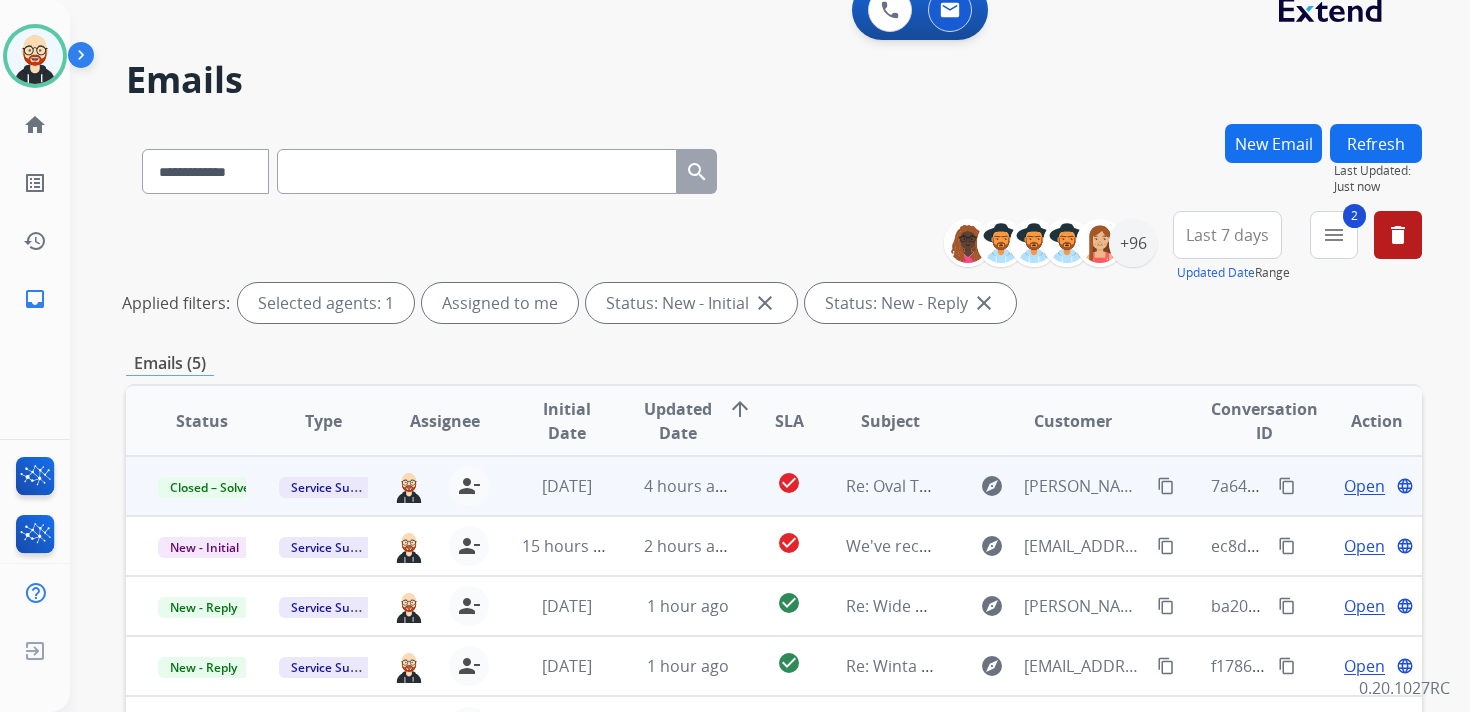 click on "Refresh" at bounding box center (1376, 143) 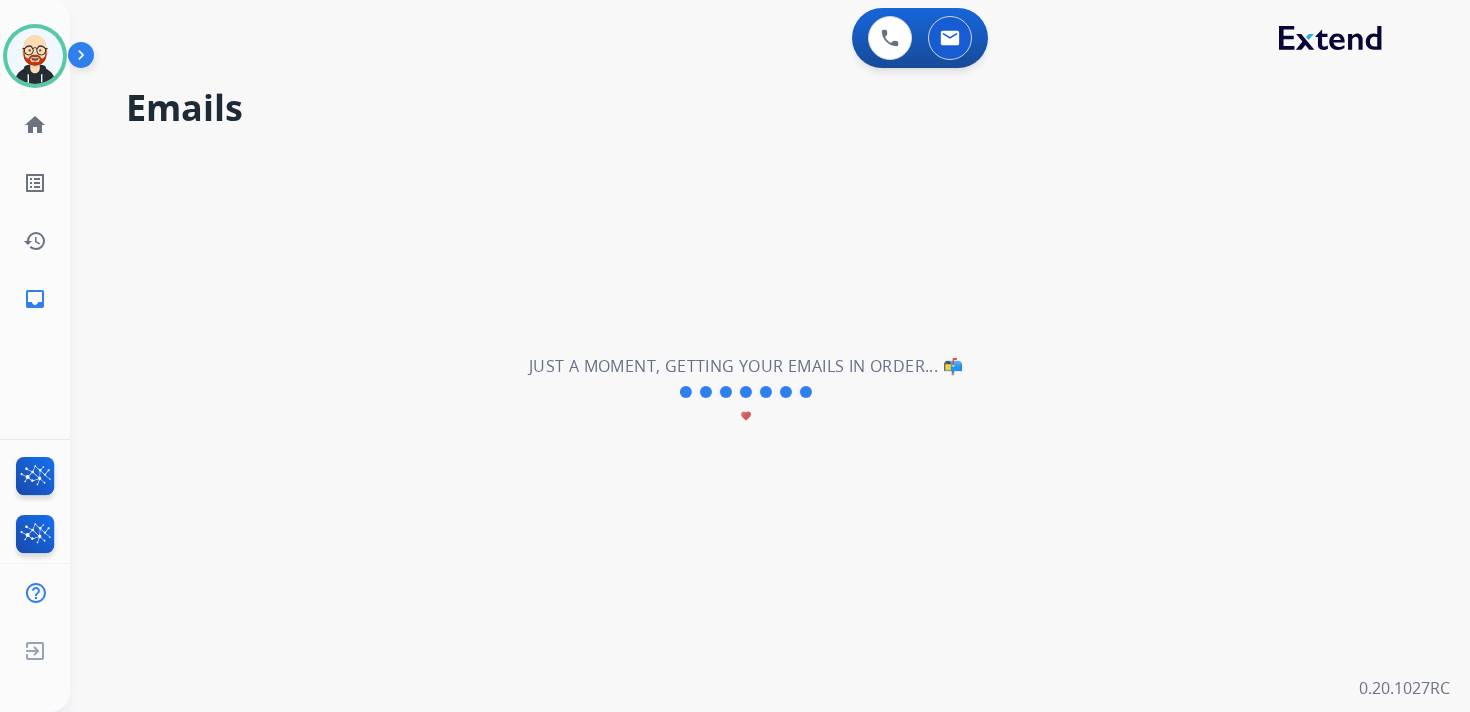 scroll, scrollTop: 0, scrollLeft: 0, axis: both 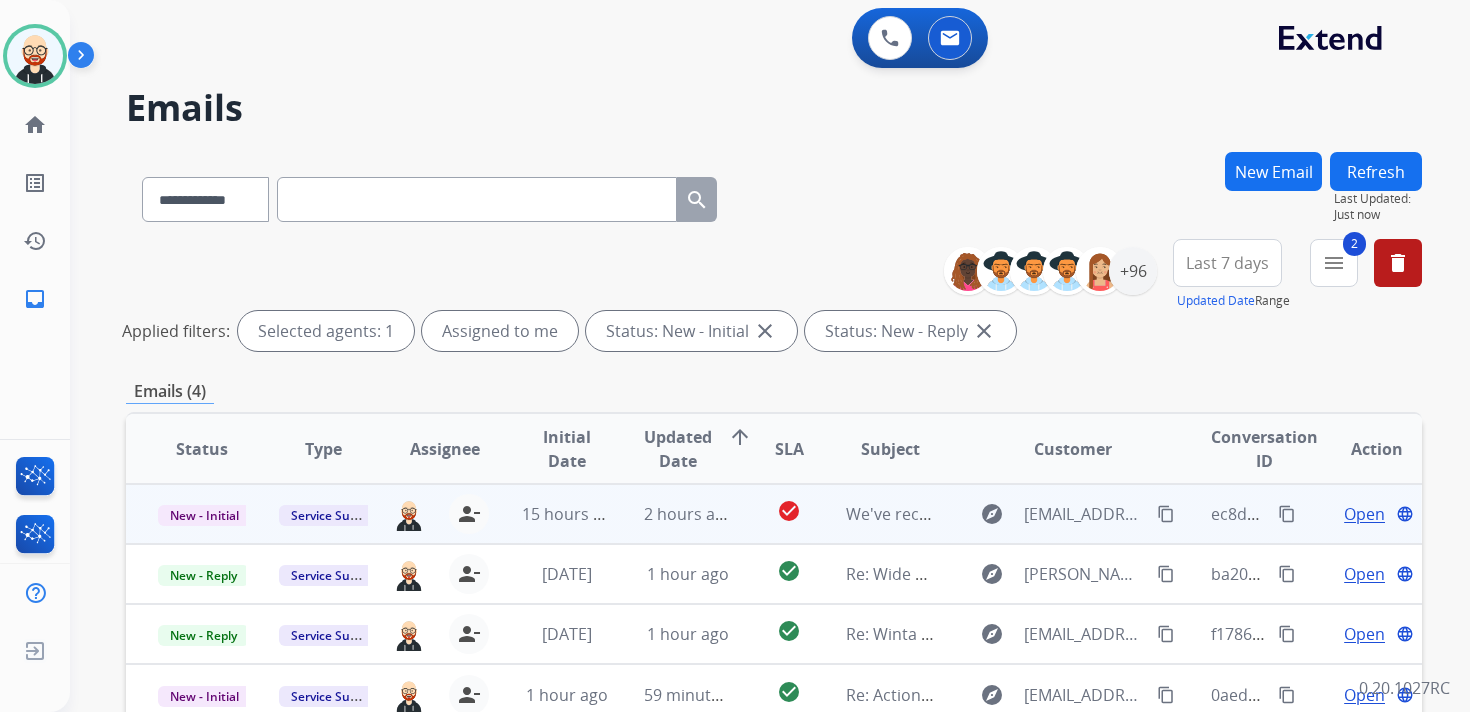 click on "Open" at bounding box center [1364, 514] 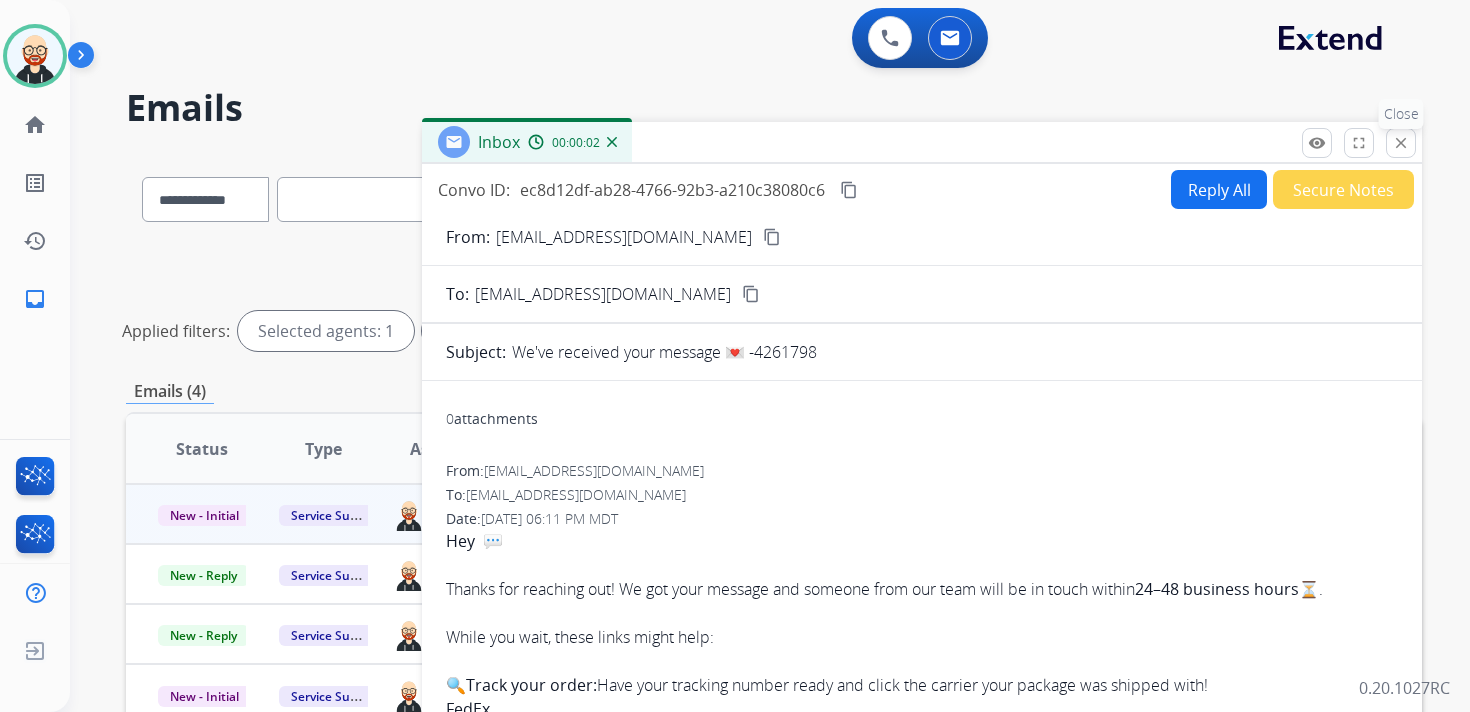 click on "close" at bounding box center (1401, 143) 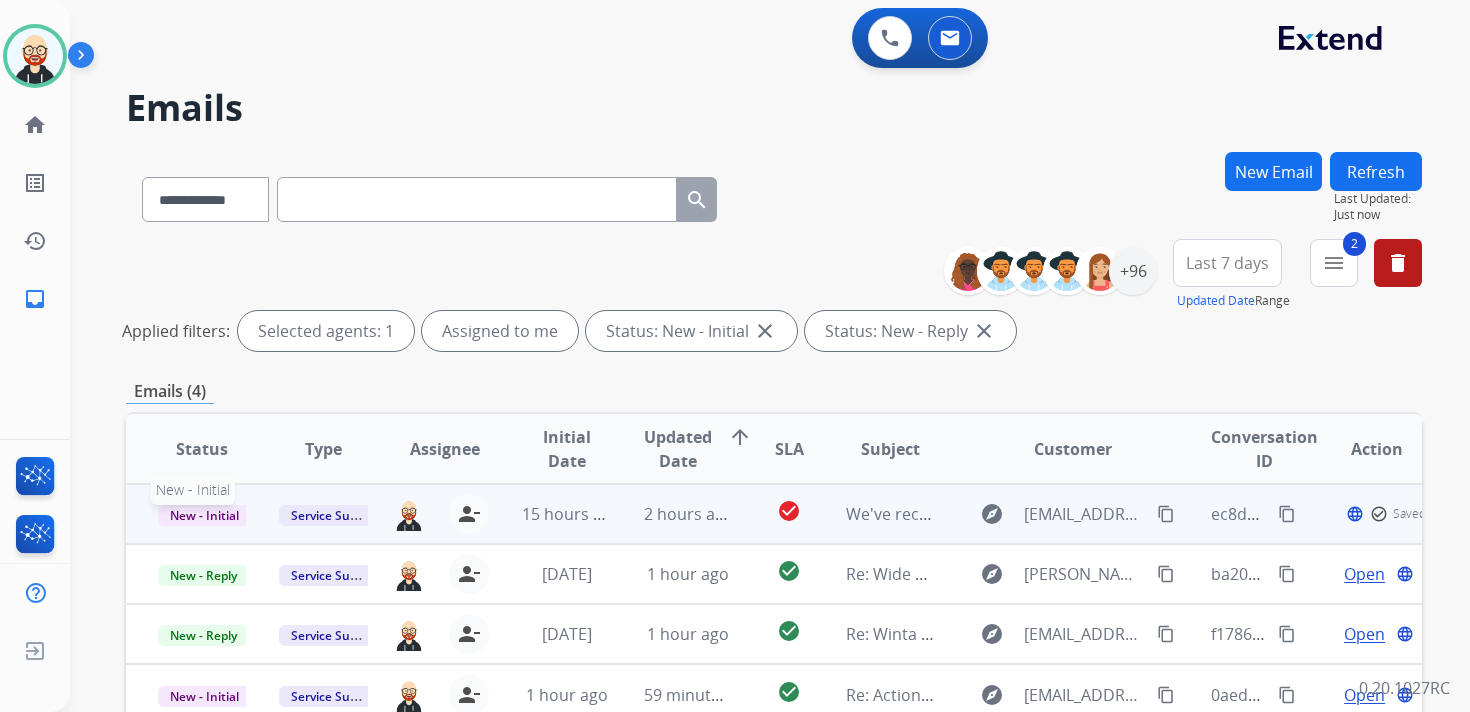 click on "New - Initial" at bounding box center (204, 515) 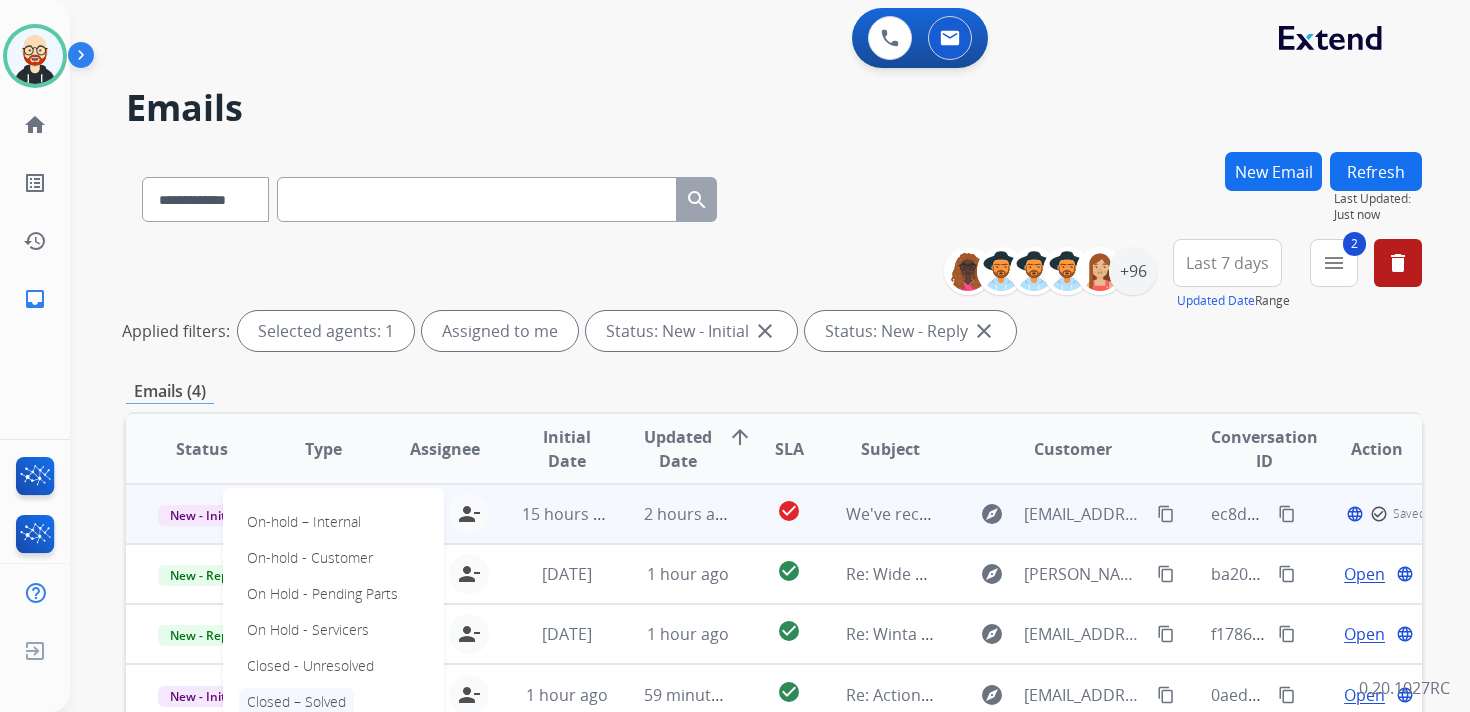 click on "Closed – Solved" at bounding box center [296, 702] 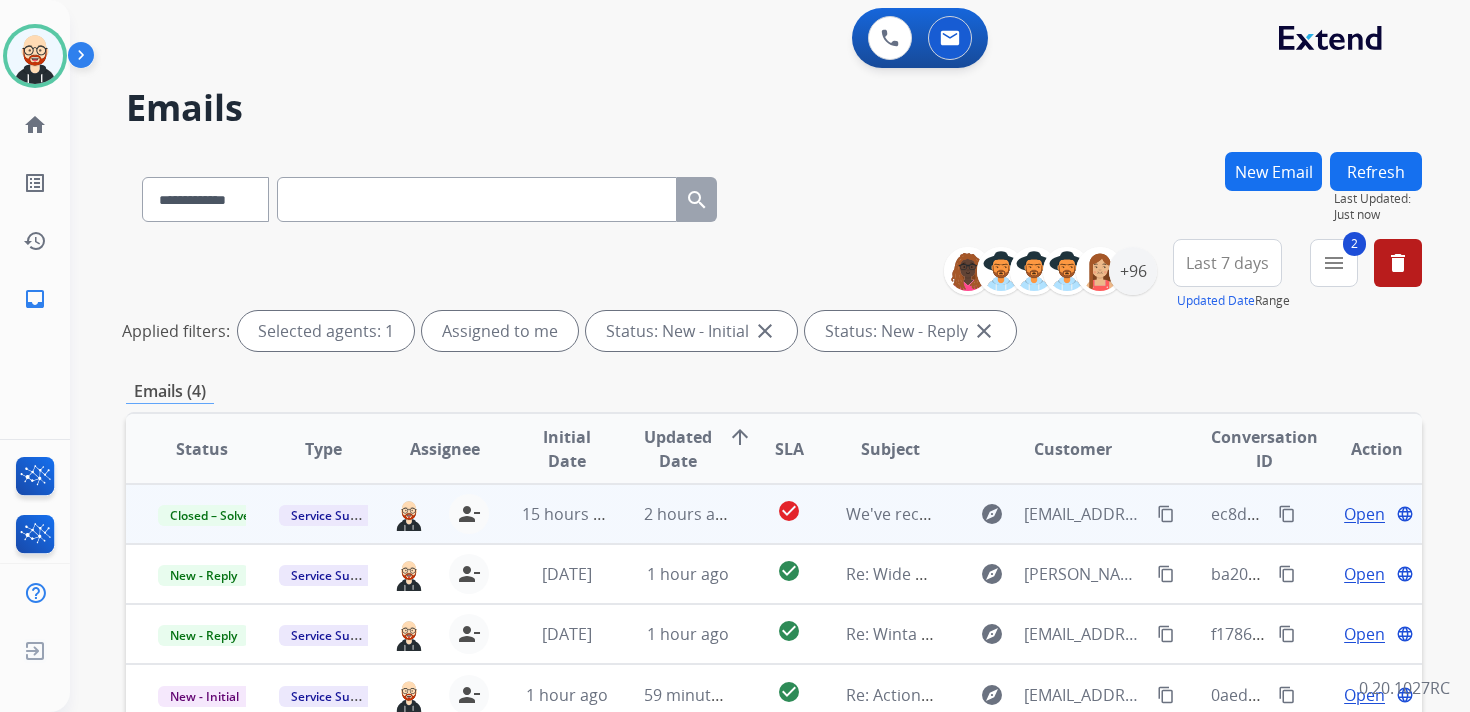 click on "Refresh" at bounding box center (1376, 171) 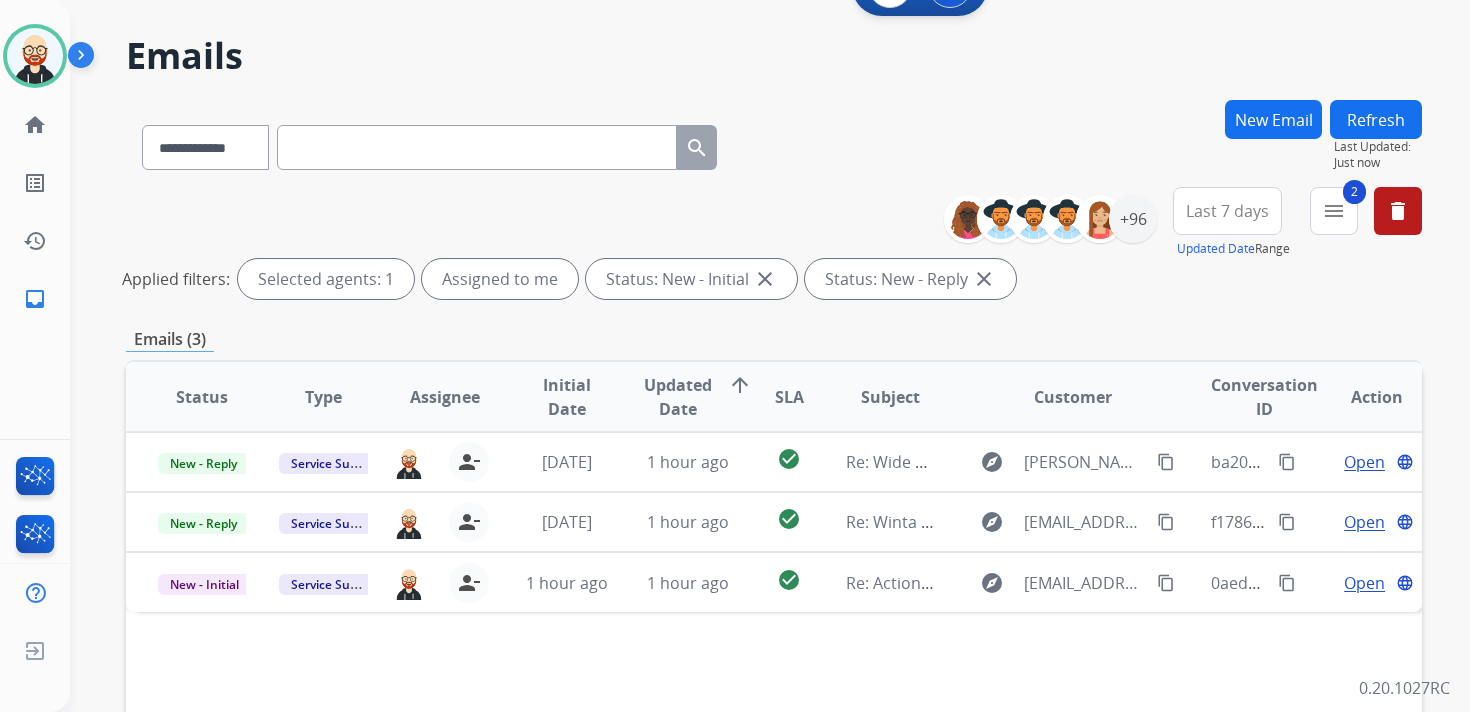 scroll, scrollTop: 53, scrollLeft: 0, axis: vertical 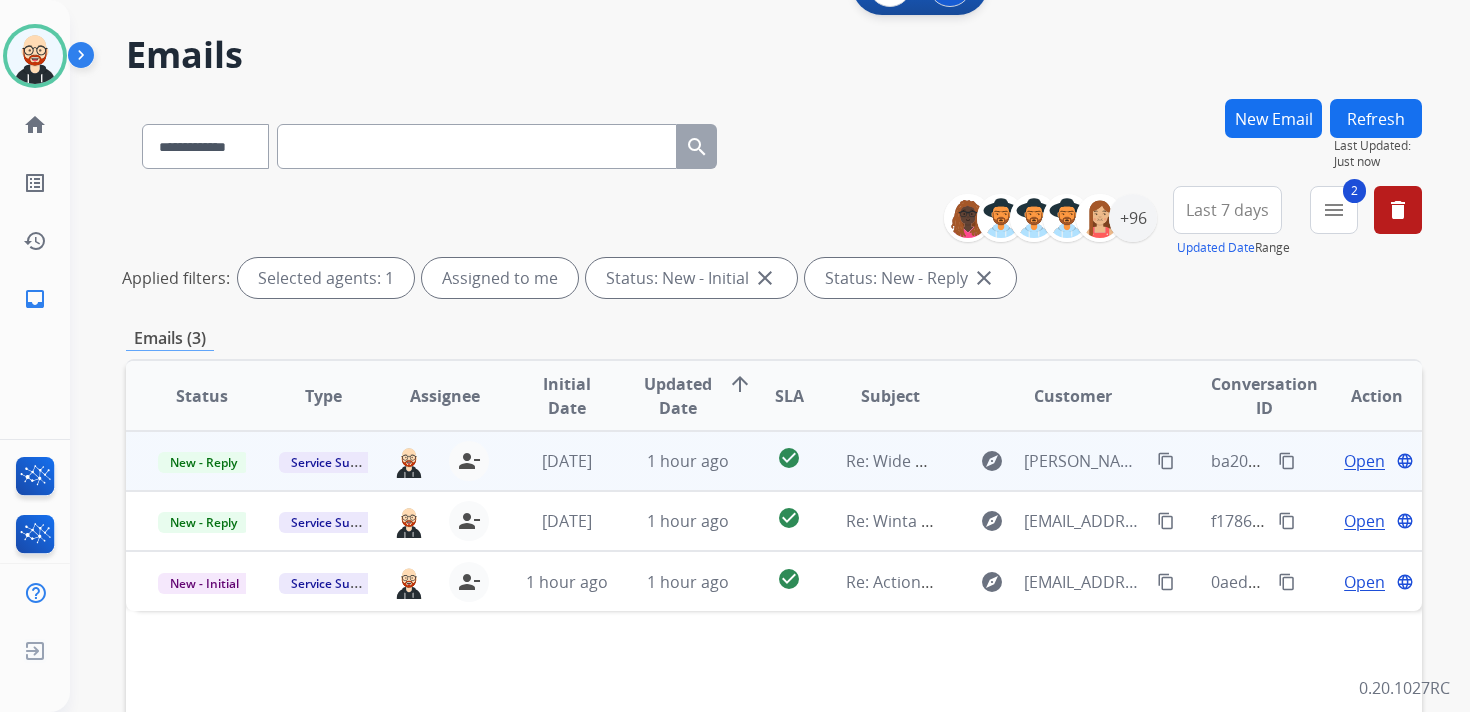 click on "Open" at bounding box center [1364, 461] 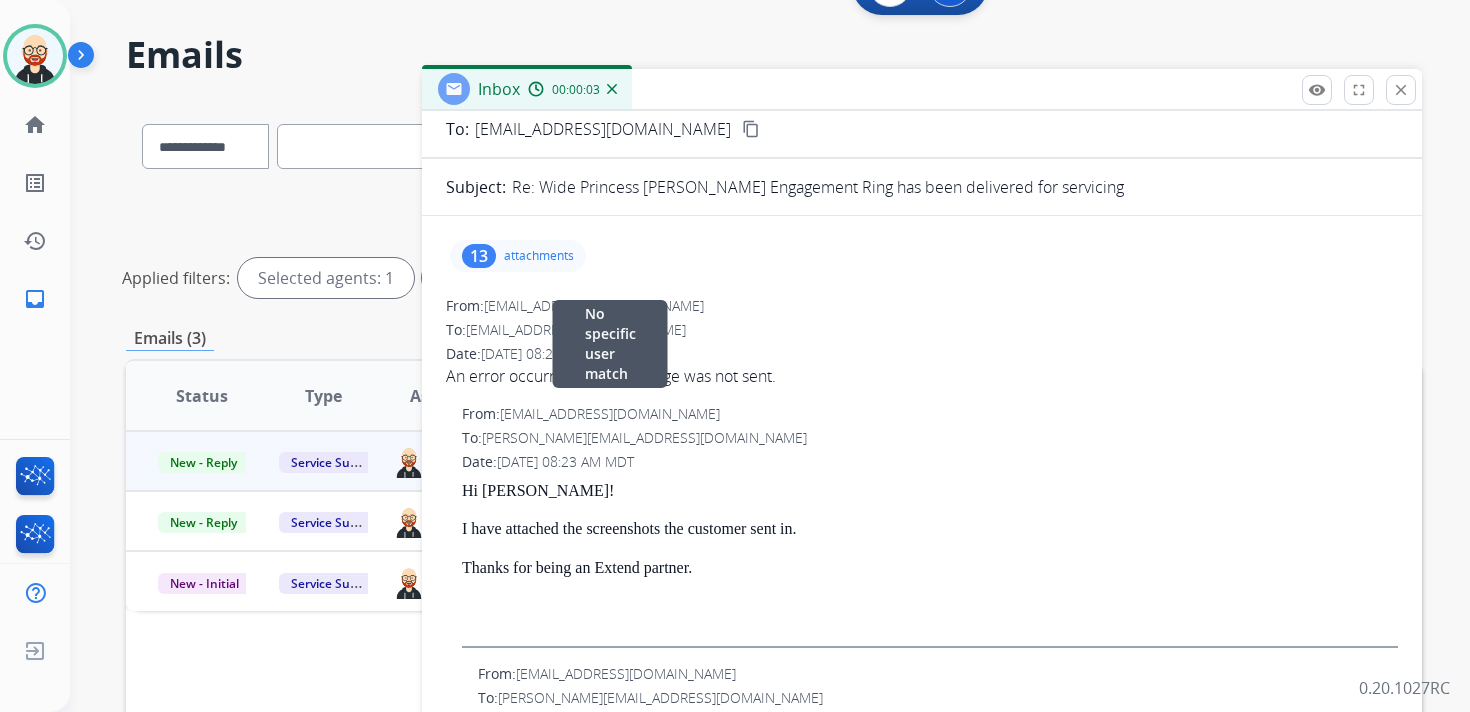 scroll, scrollTop: 118, scrollLeft: 0, axis: vertical 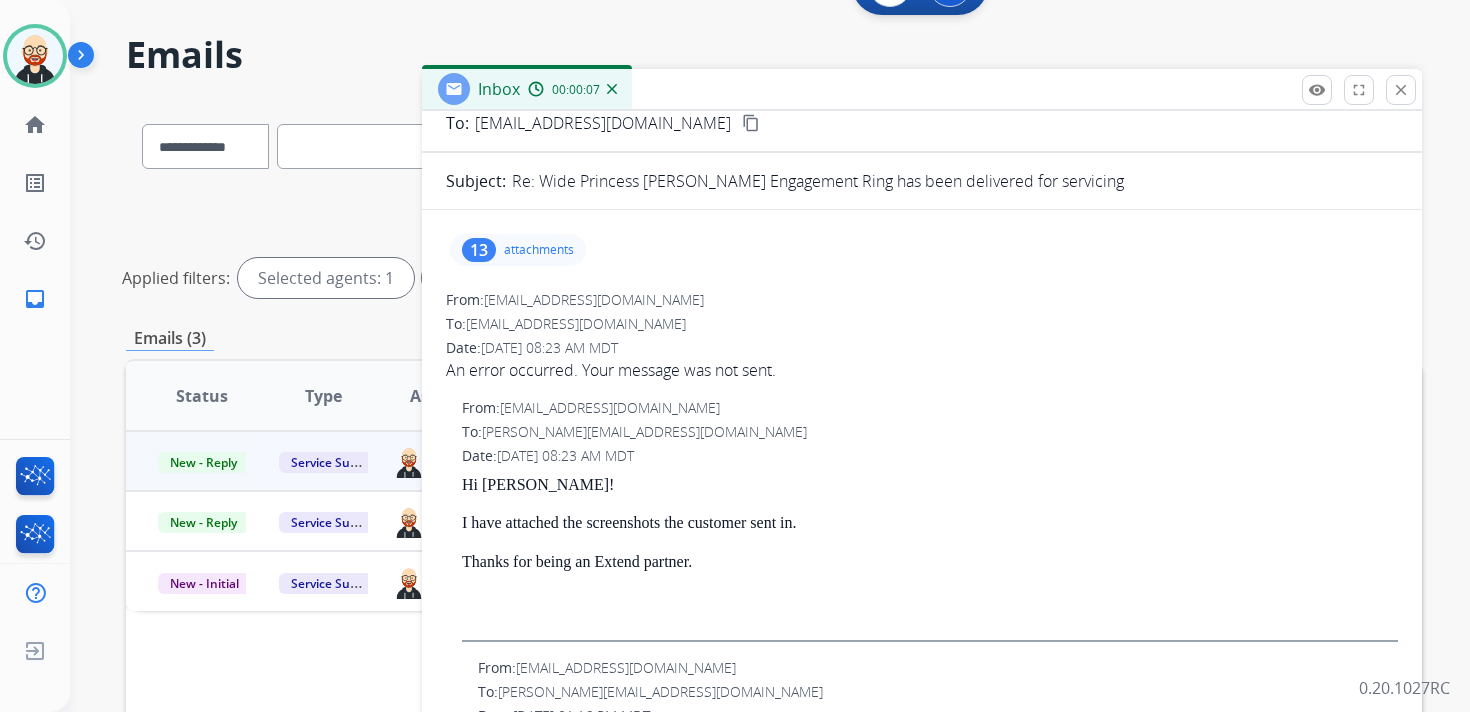 click on "attachments" at bounding box center [539, 250] 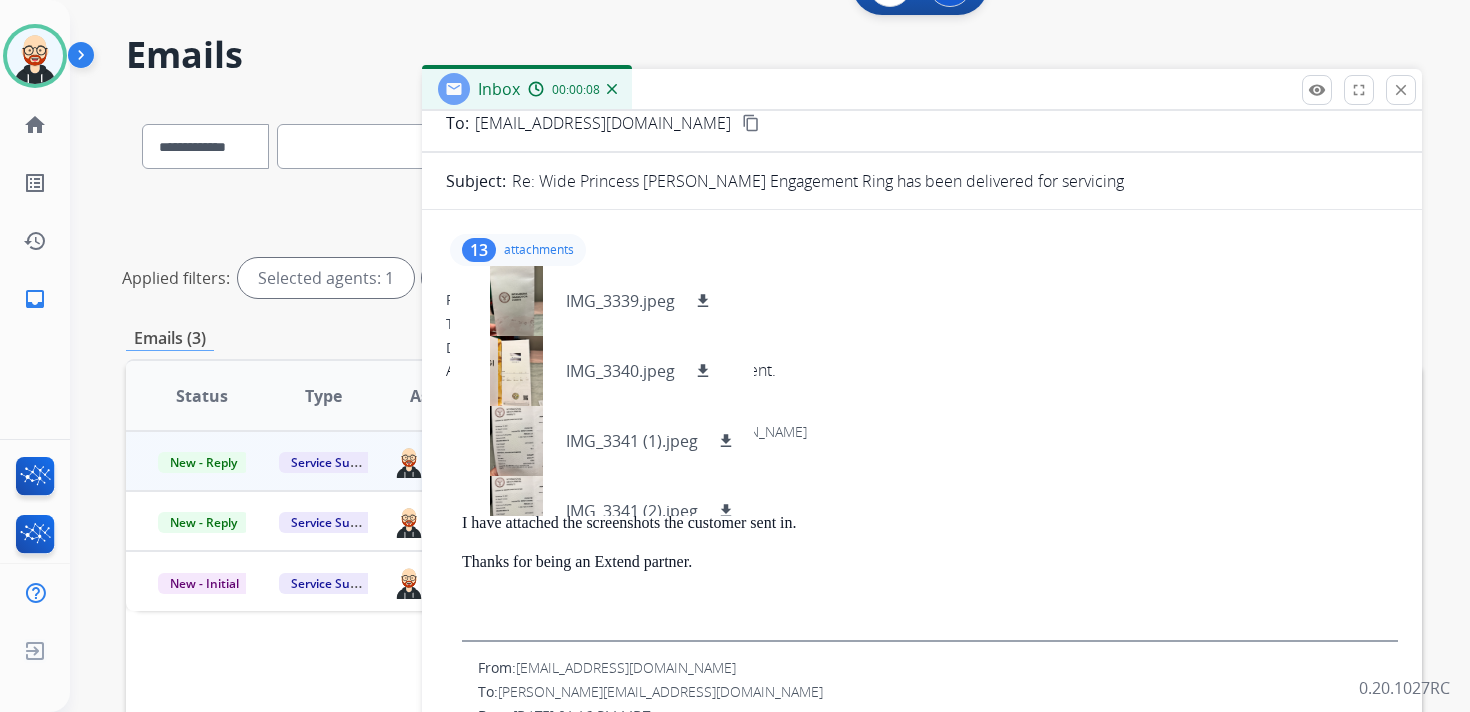 click on "To:  [EMAIL_ADDRESS][DOMAIN_NAME]" at bounding box center (922, 324) 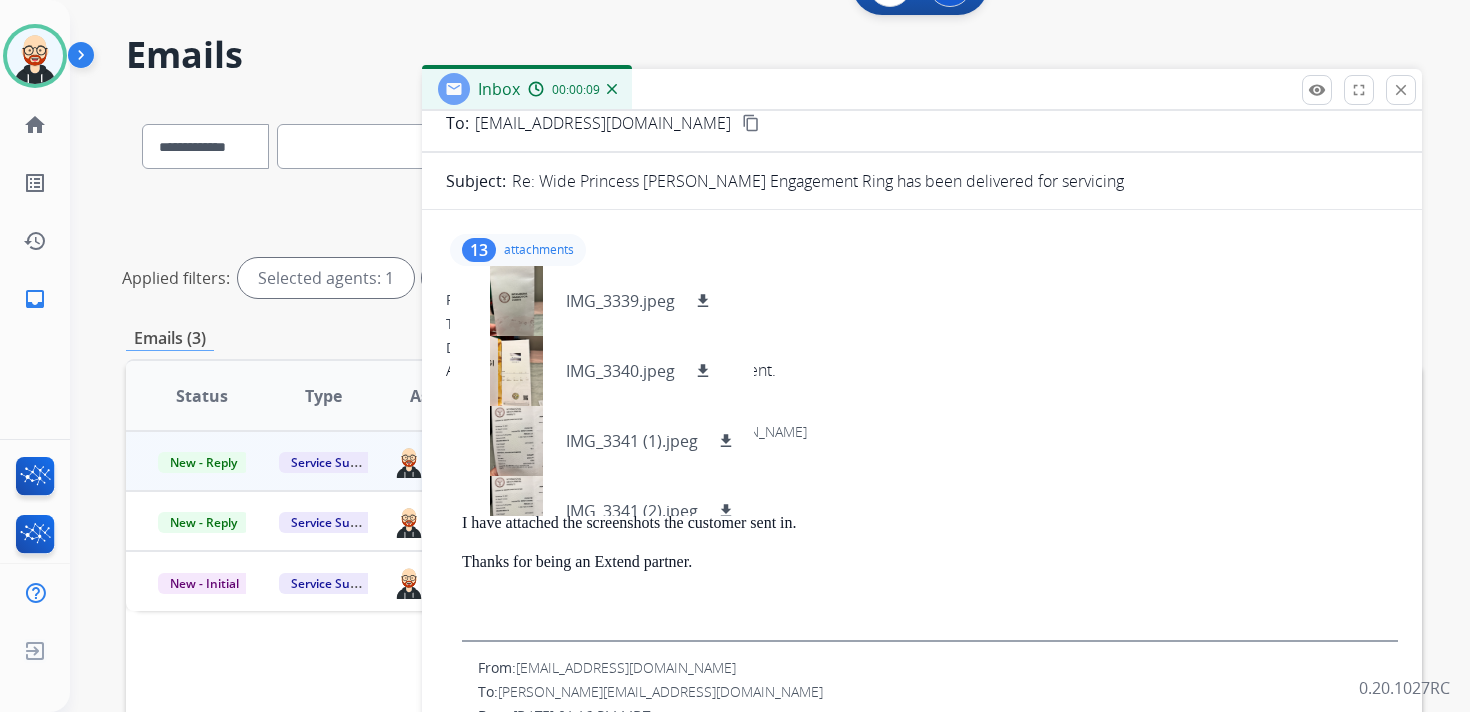 click on "13 attachments  IMG_3339.jpeg  download  IMG_3340.jpeg  download  IMG_3341 (1).jpeg  download  IMG_3341 (2).jpeg  download  IMG_3341.jpeg  download  IMG_3342 (1).jpeg  download  IMG_3342 (2).jpeg  download  IMG_3342.jpeg  download  IMG_3343 (1).jpeg  download  IMG_3343 (2).jpeg  download  IMG_3343 (3).jpeg  download  IMG_3343 (4).jpeg  download  IMG_3343.jpeg  download" at bounding box center [922, 250] 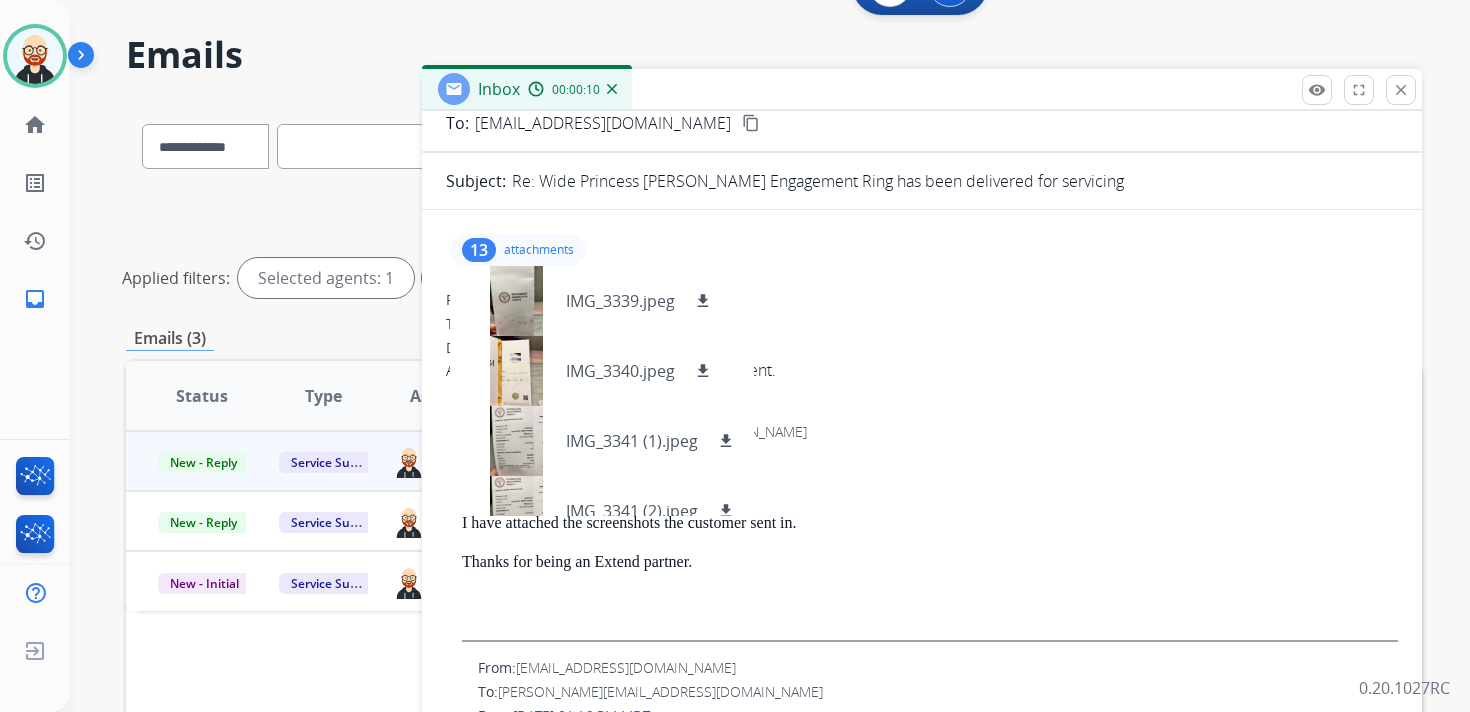 click on "From:  [EMAIL_ADDRESS][DOMAIN_NAME]  No specific user match" at bounding box center [930, 408] 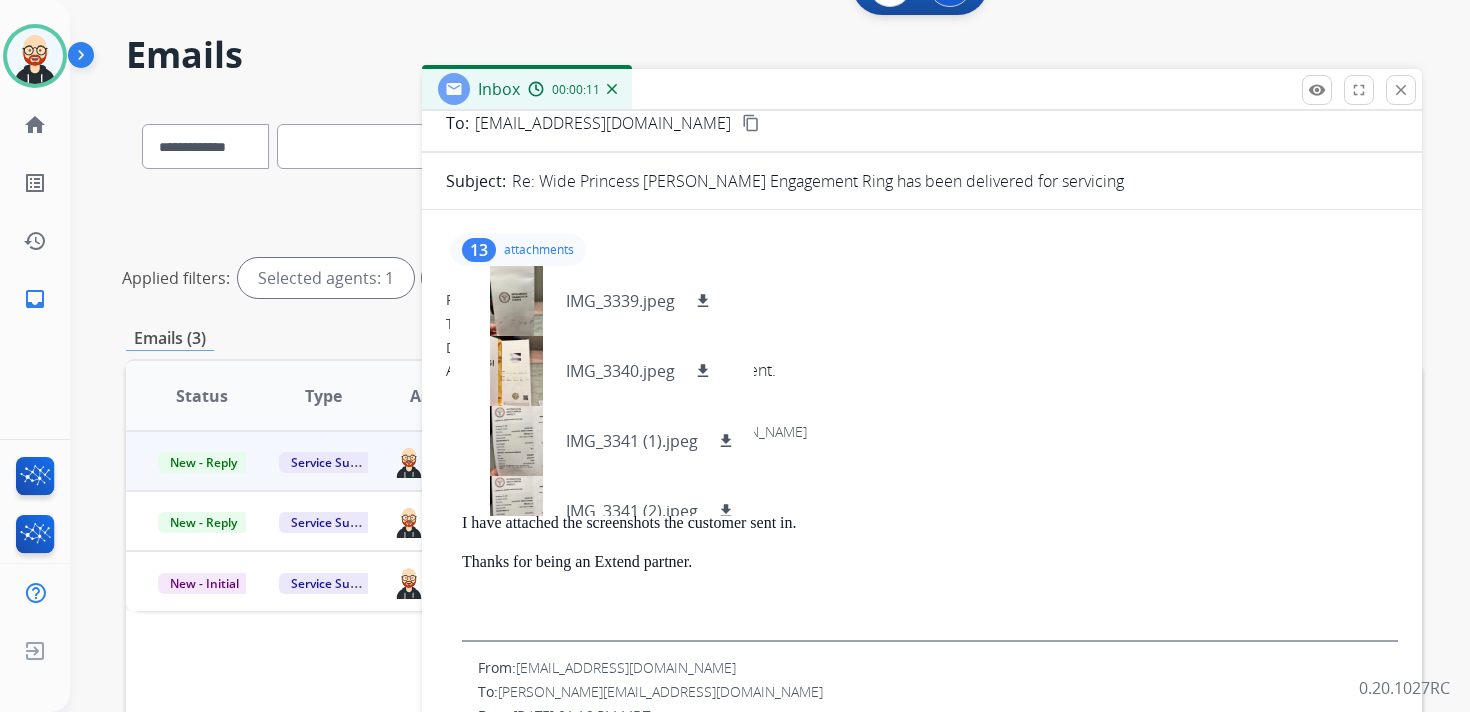 click on "Thanks for being an Extend partner." at bounding box center (930, 562) 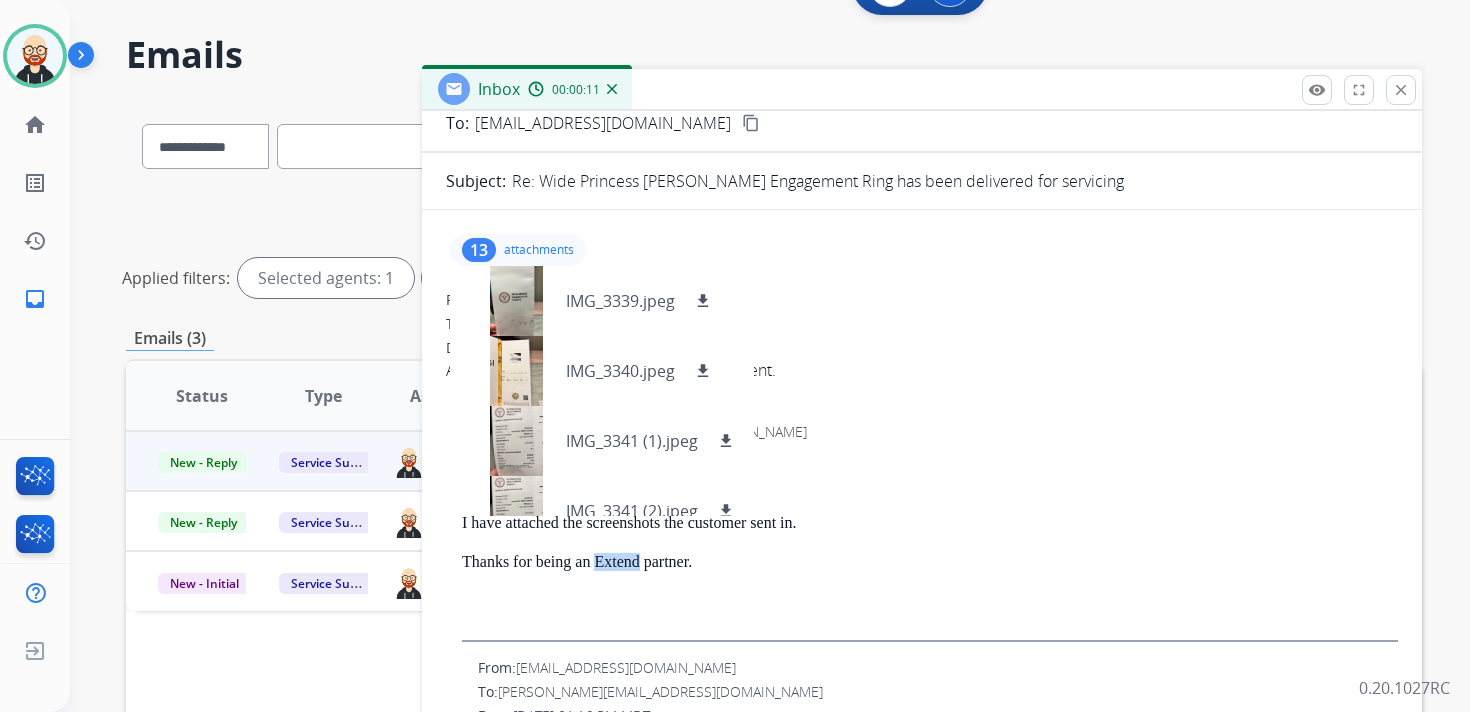 click on "Thanks for being an Extend partner." at bounding box center [930, 562] 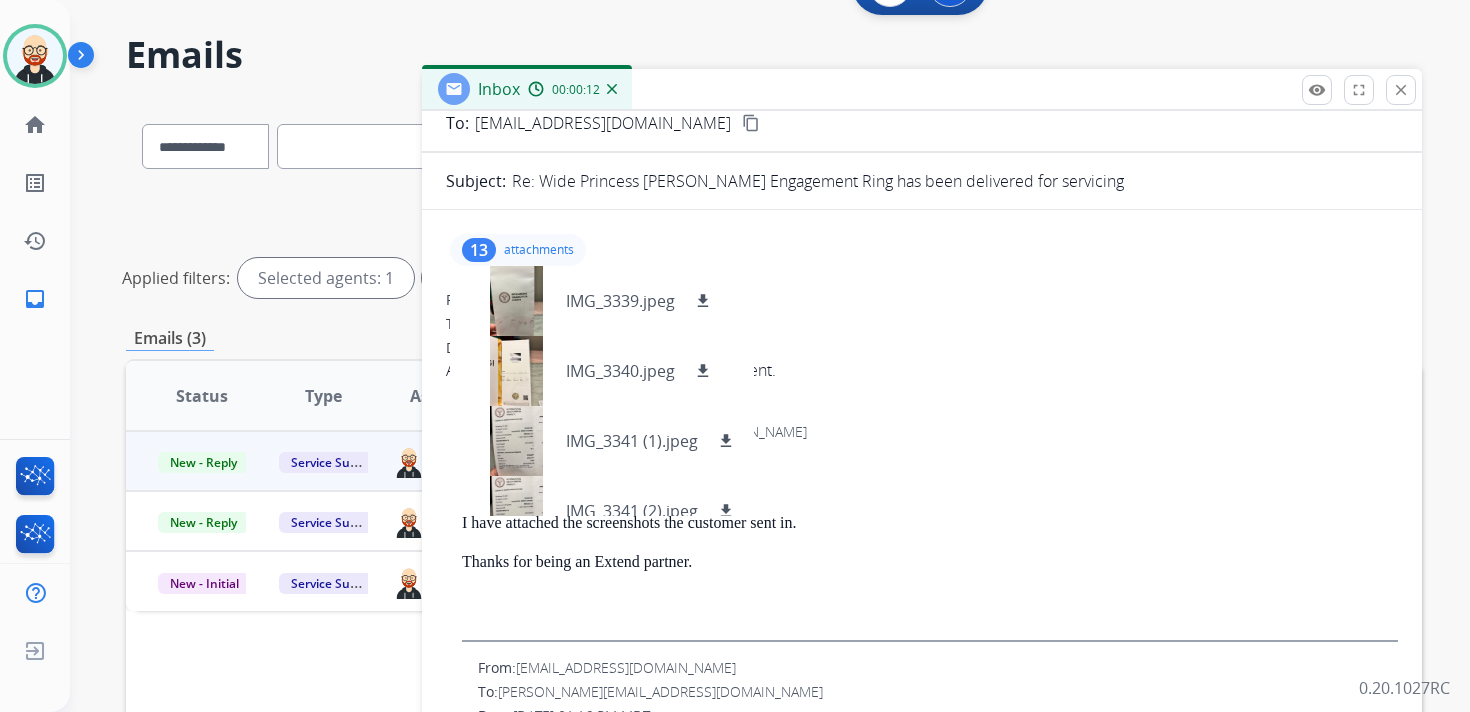 click on "Hi [PERSON_NAME]! I have attached the screenshots the customer sent in. Thanks for being an Extend partner." at bounding box center (930, 559) 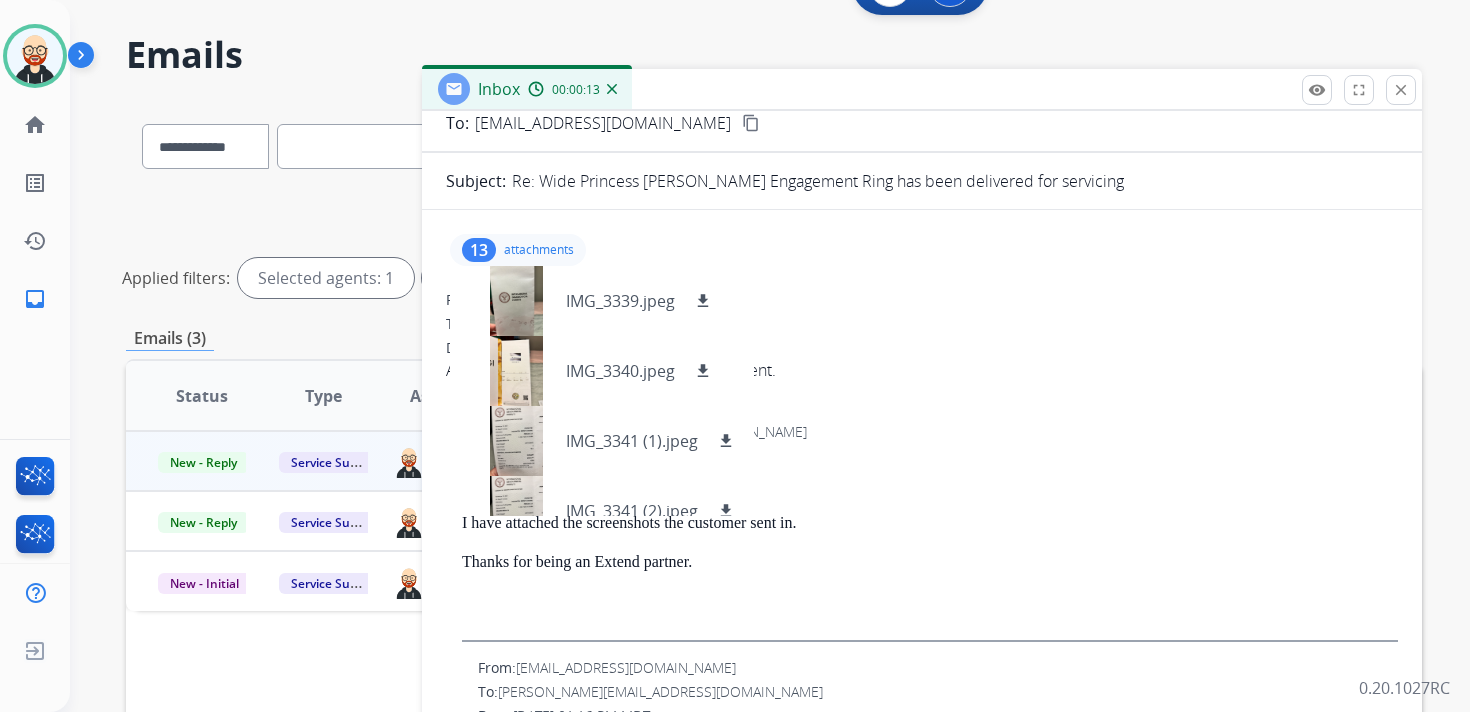 click on "attachments" at bounding box center (539, 250) 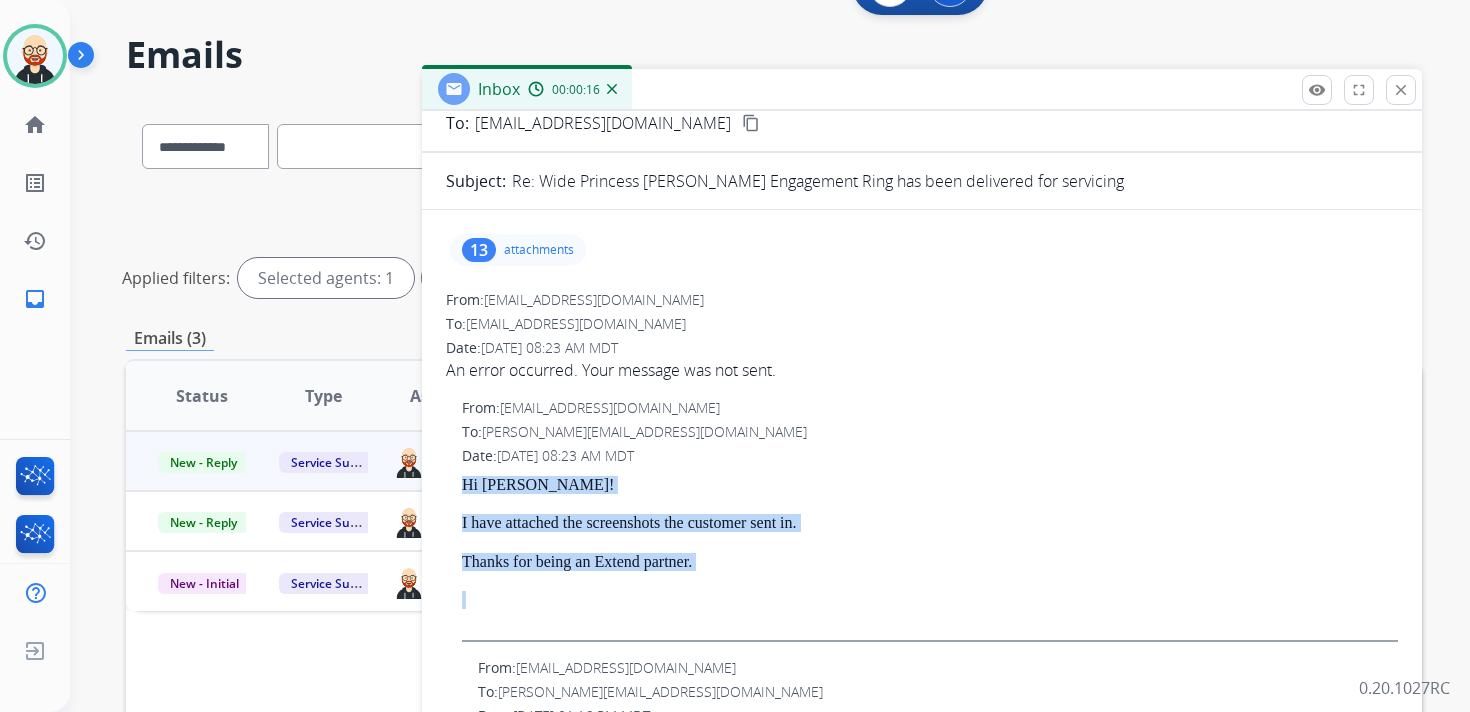 drag, startPoint x: 719, startPoint y: 574, endPoint x: 448, endPoint y: 489, distance: 284.0176 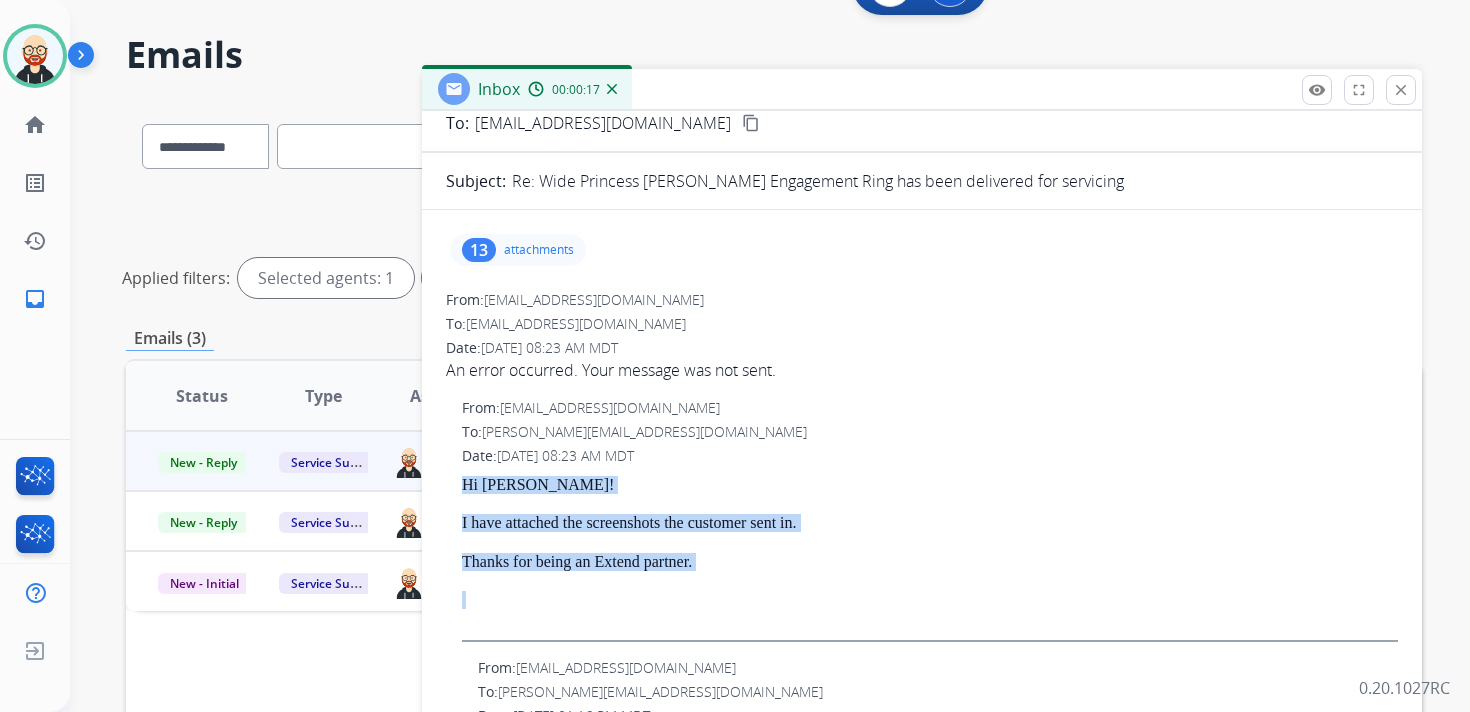 scroll, scrollTop: 0, scrollLeft: 0, axis: both 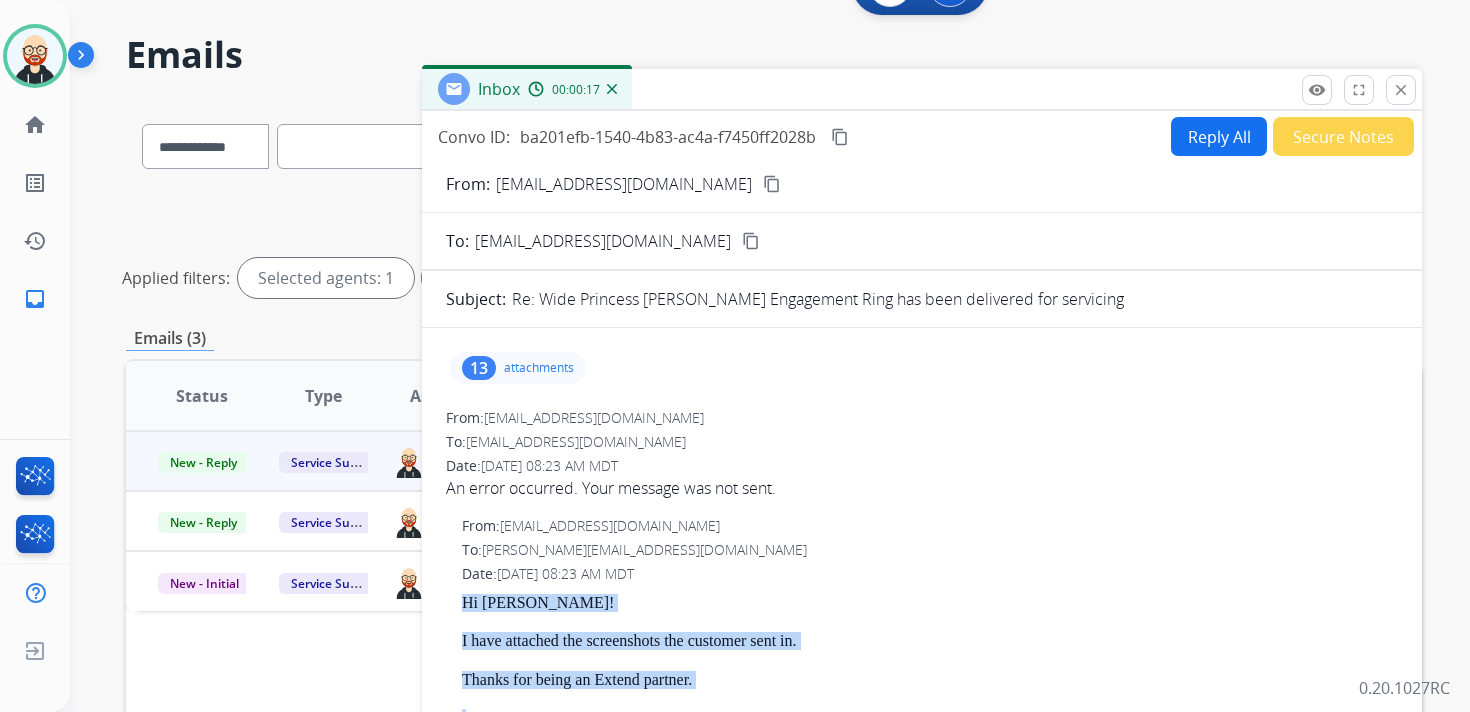 click on "Reply All" at bounding box center [1219, 136] 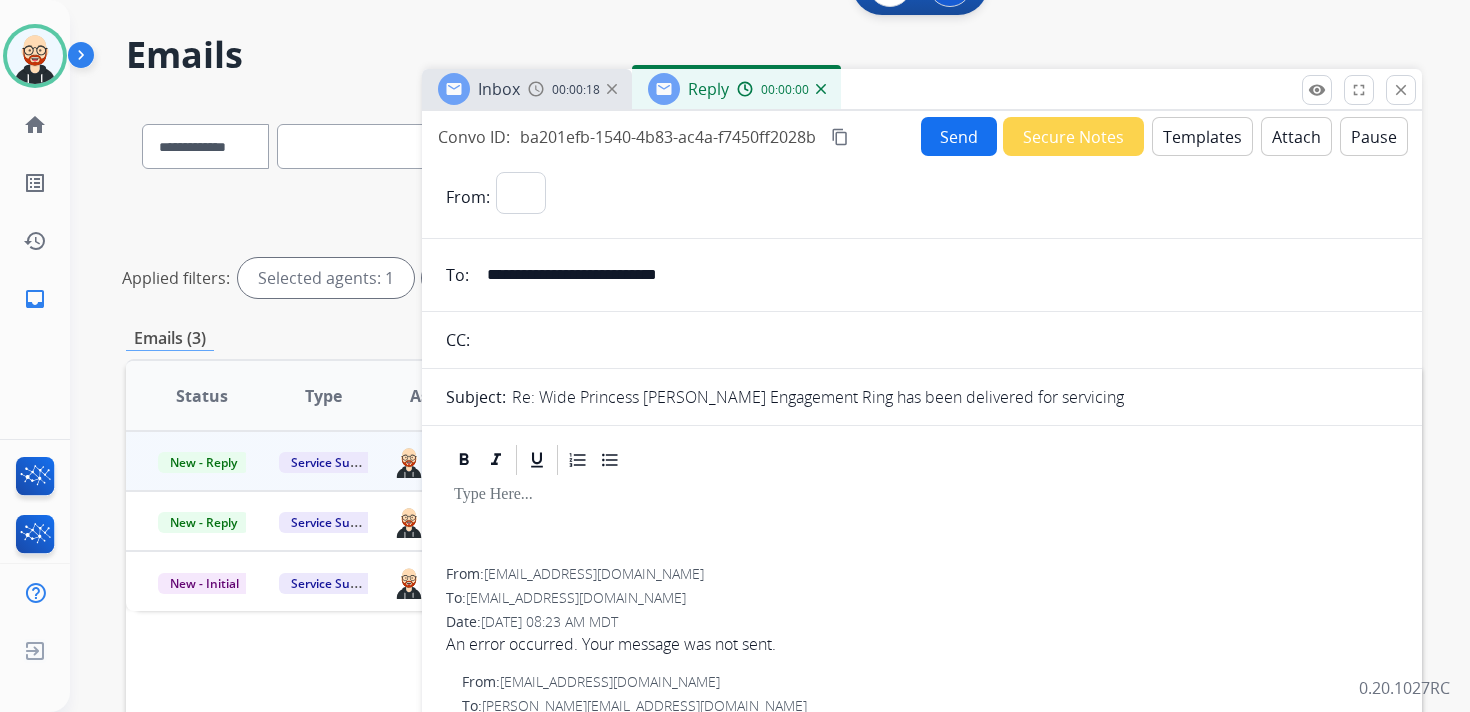 select on "**********" 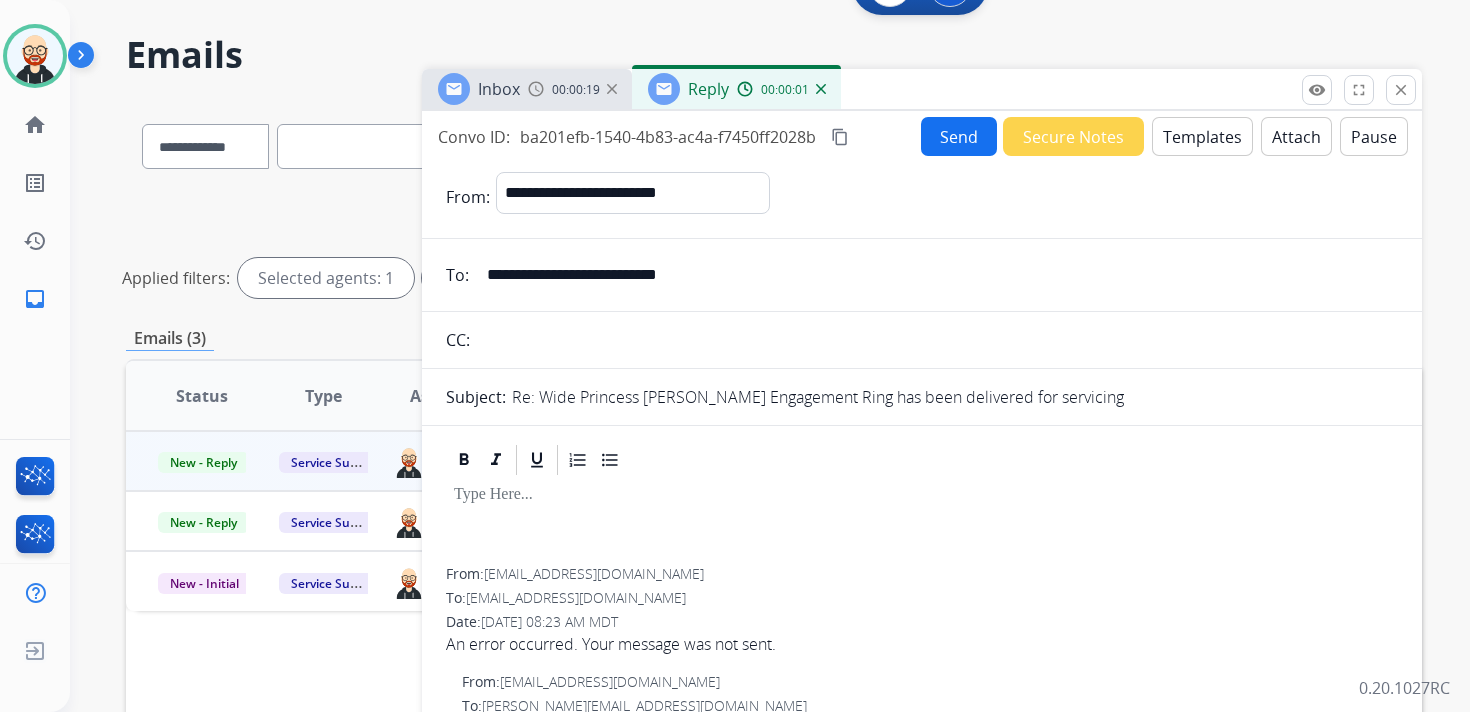 click at bounding box center [922, 523] 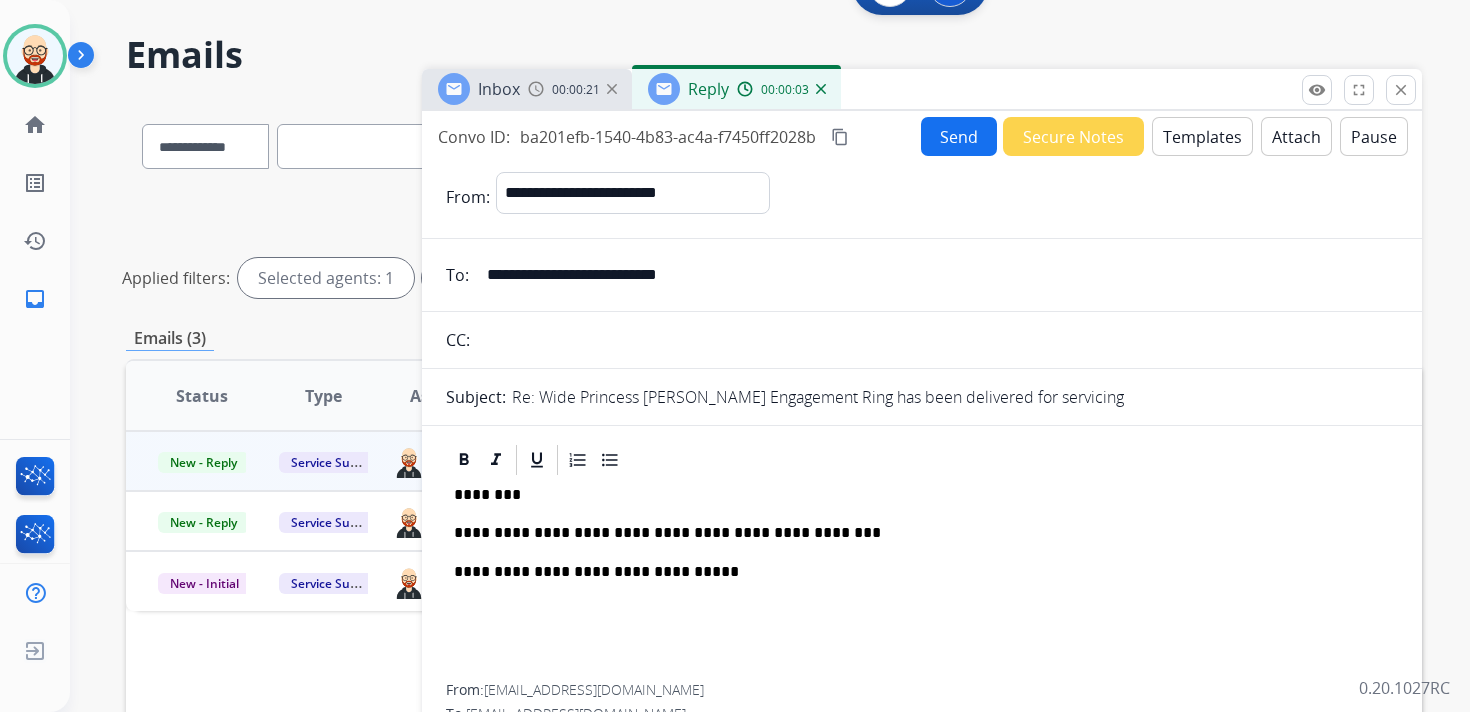 click on "**********" at bounding box center (914, 533) 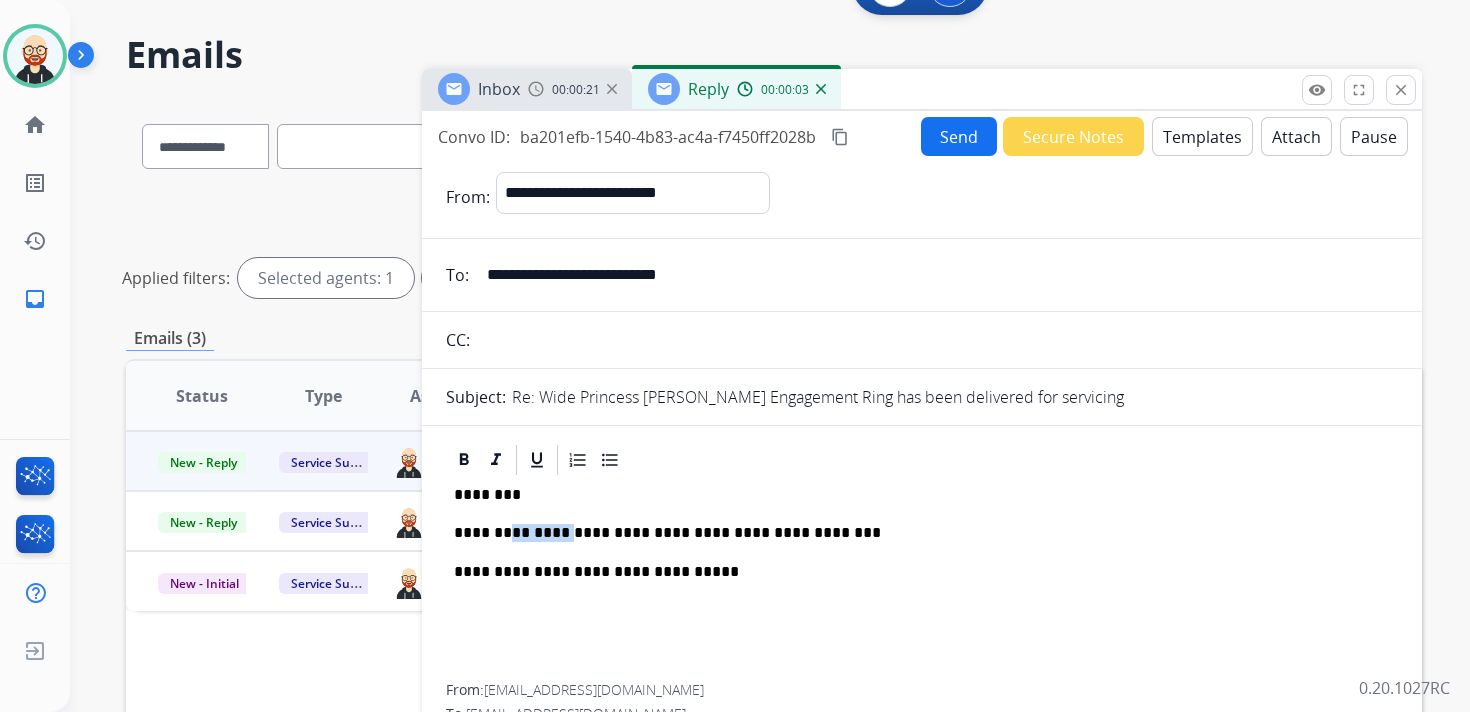 click on "**********" at bounding box center (914, 533) 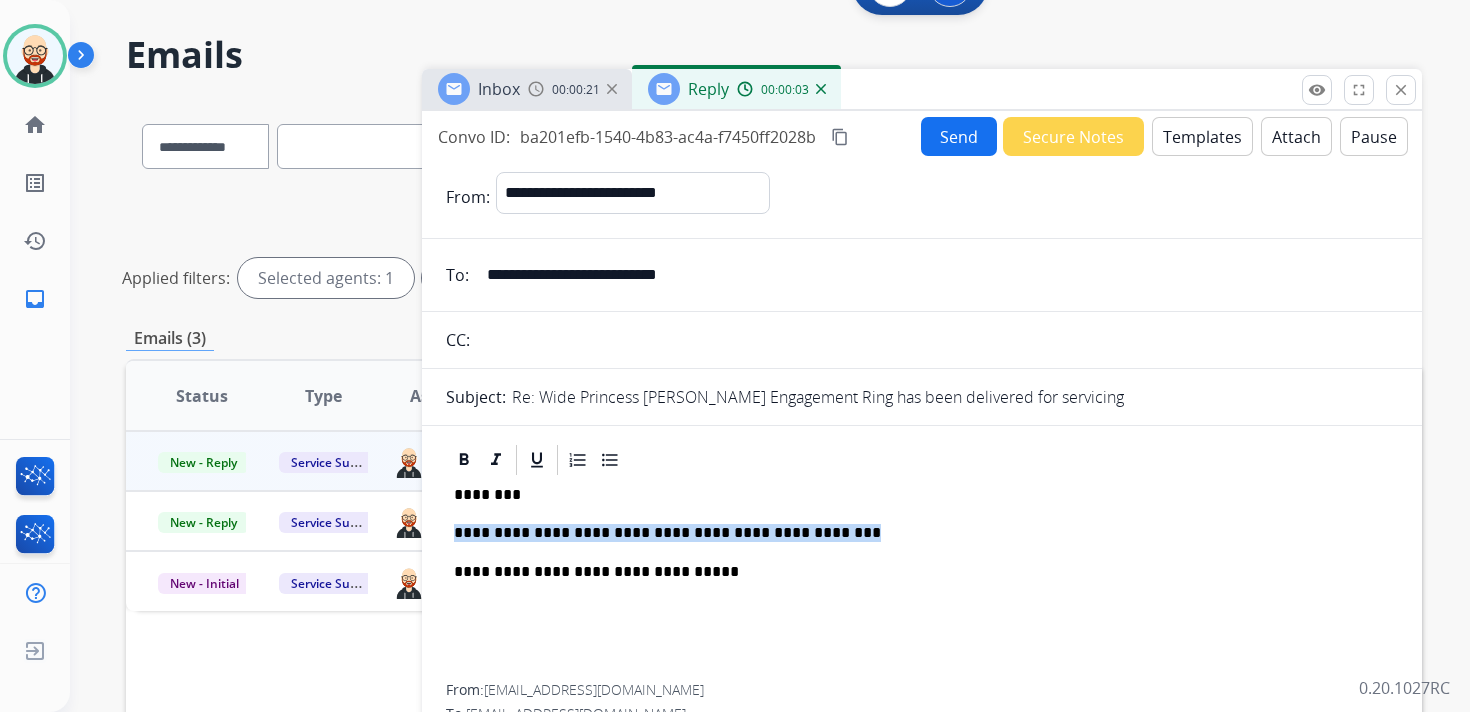click on "**********" at bounding box center (914, 533) 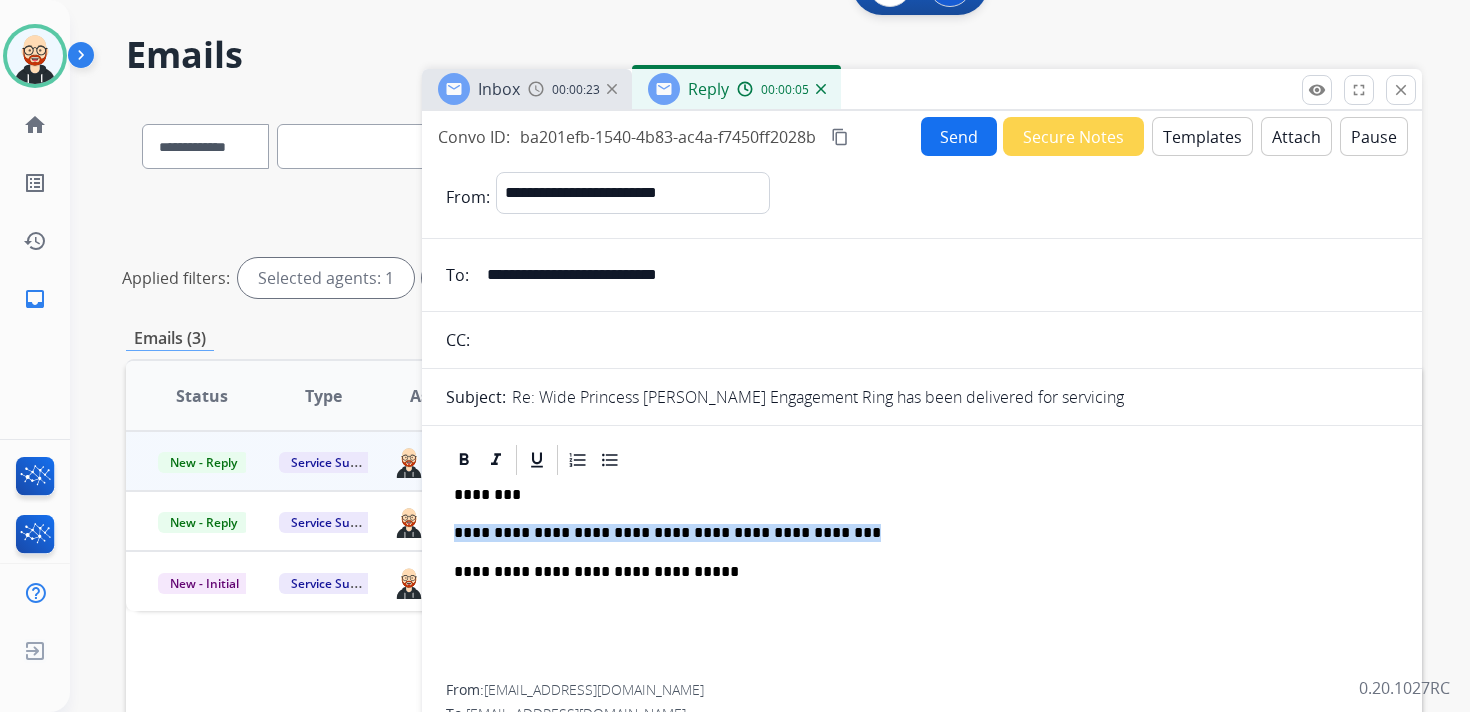 type 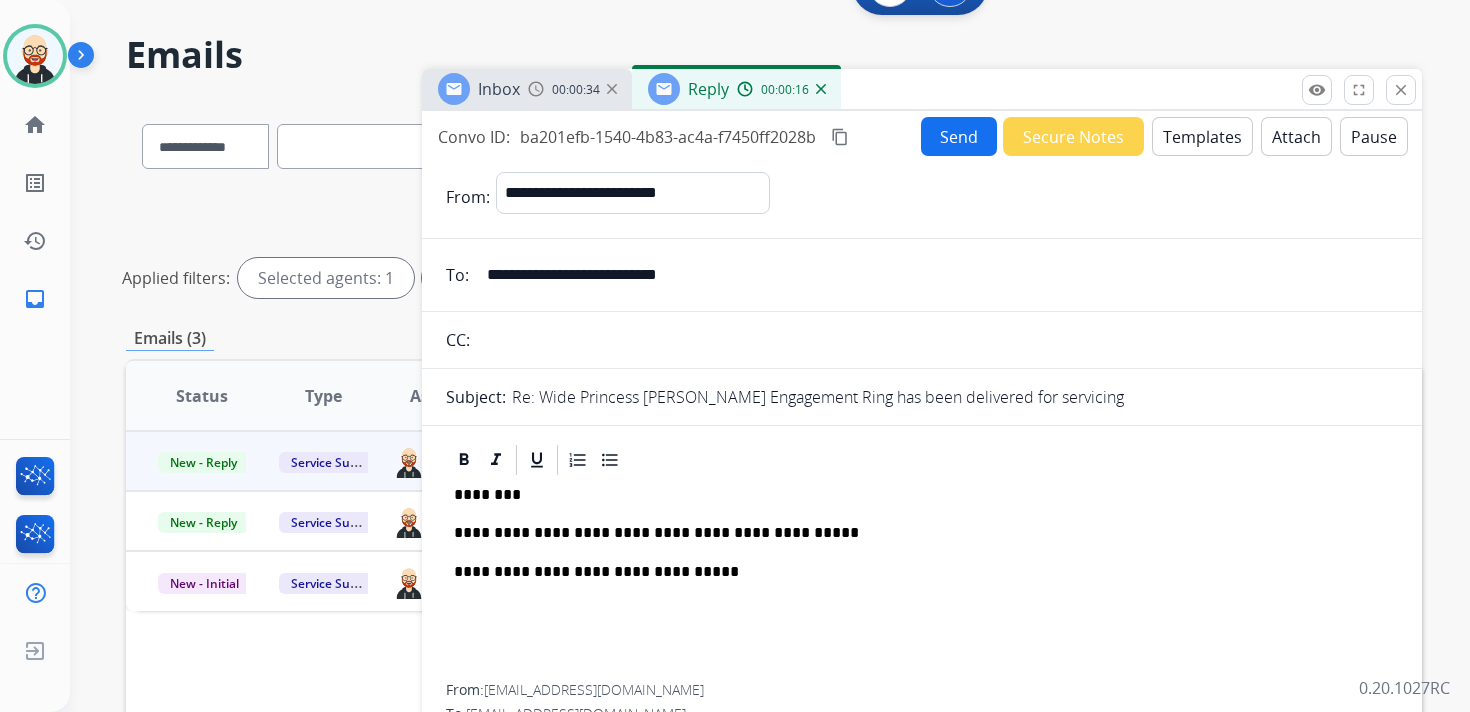 click on "Attach" at bounding box center (1296, 136) 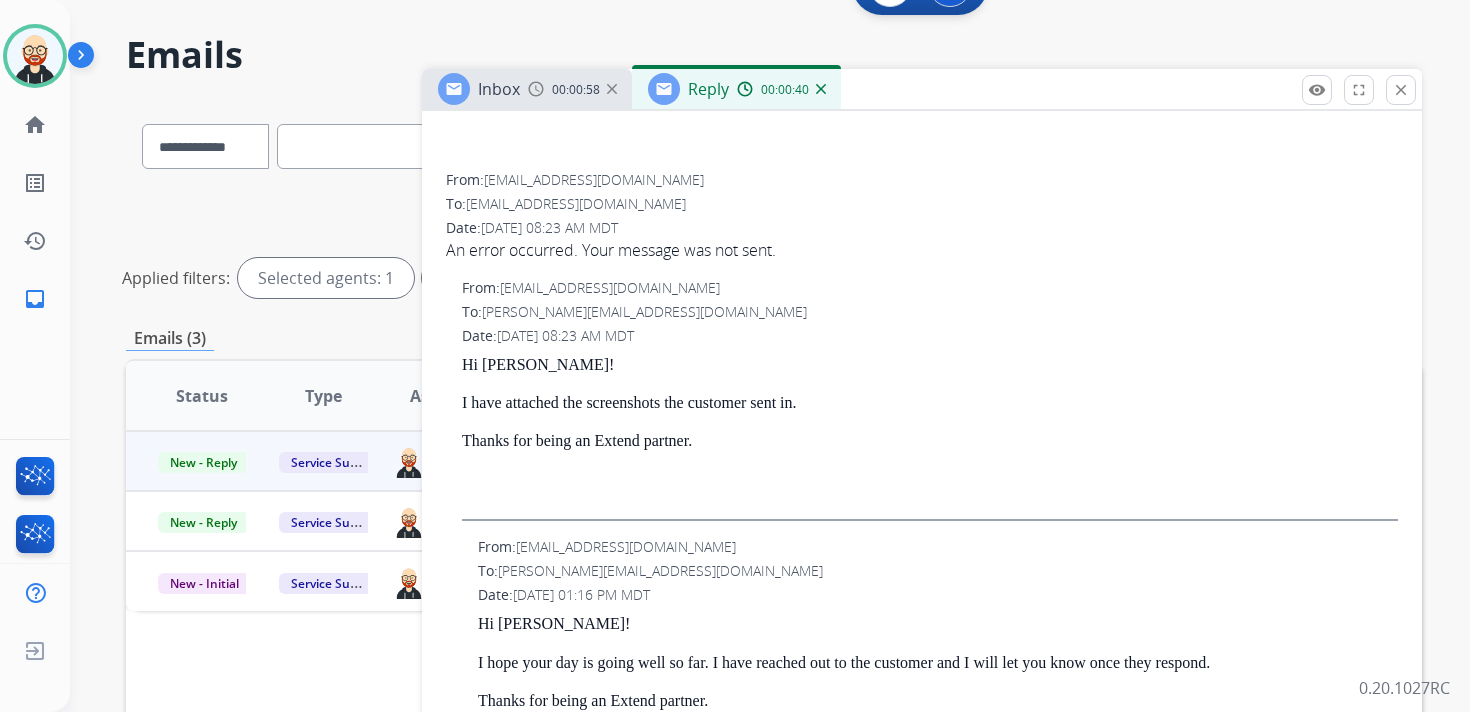 scroll, scrollTop: 0, scrollLeft: 0, axis: both 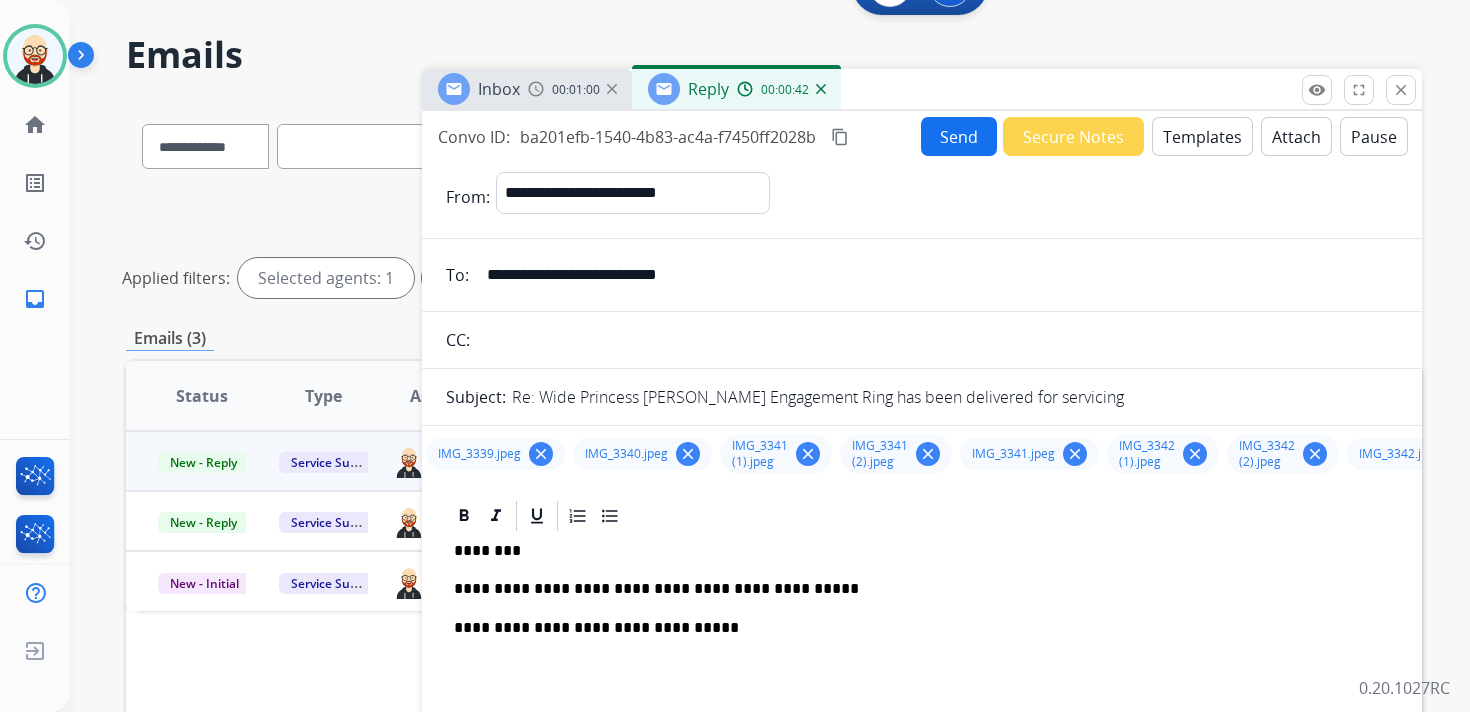 click on "Send" at bounding box center (959, 136) 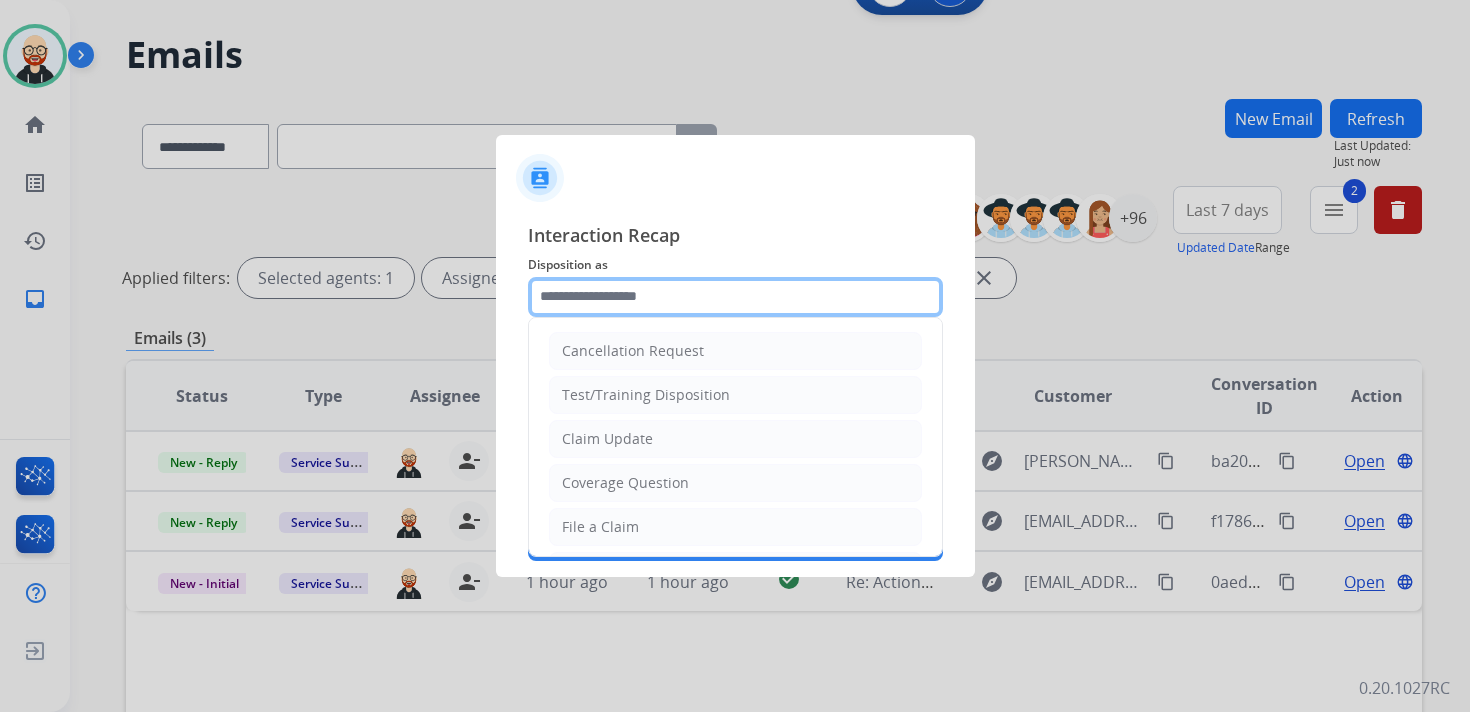 click 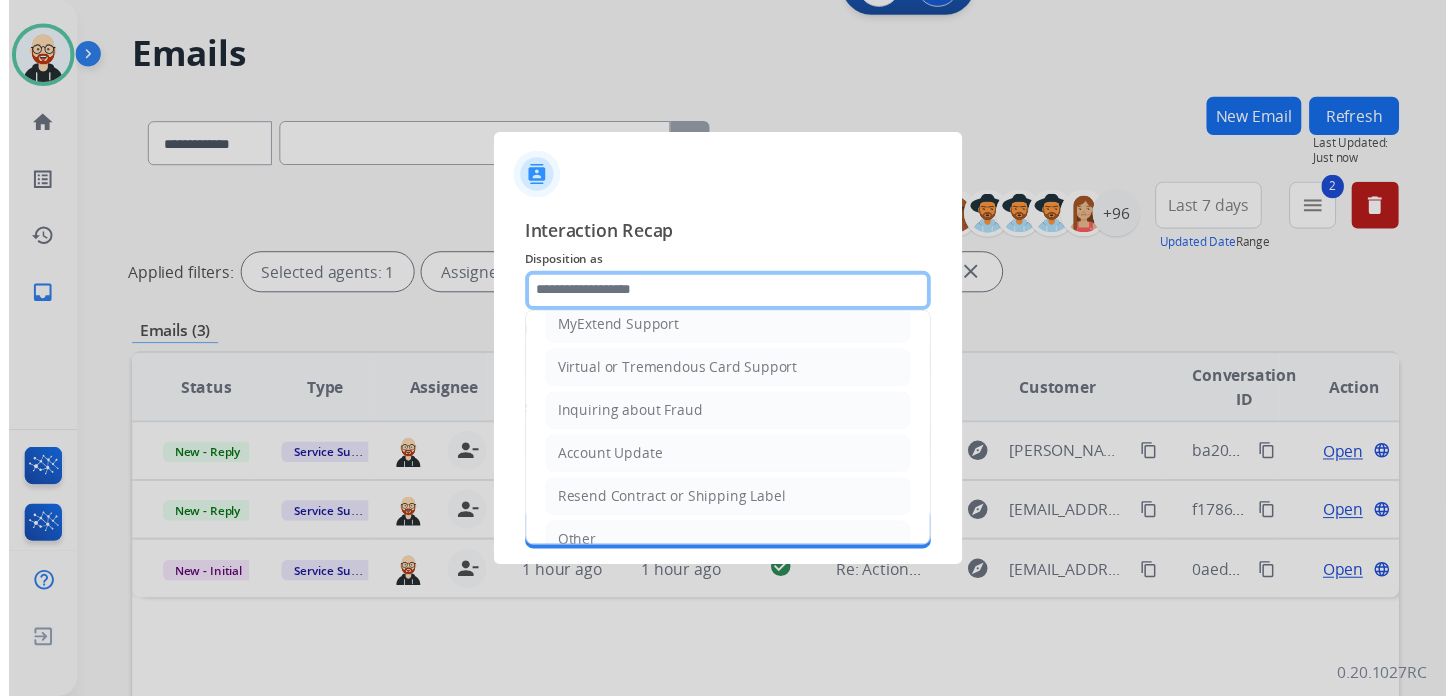 scroll, scrollTop: 300, scrollLeft: 0, axis: vertical 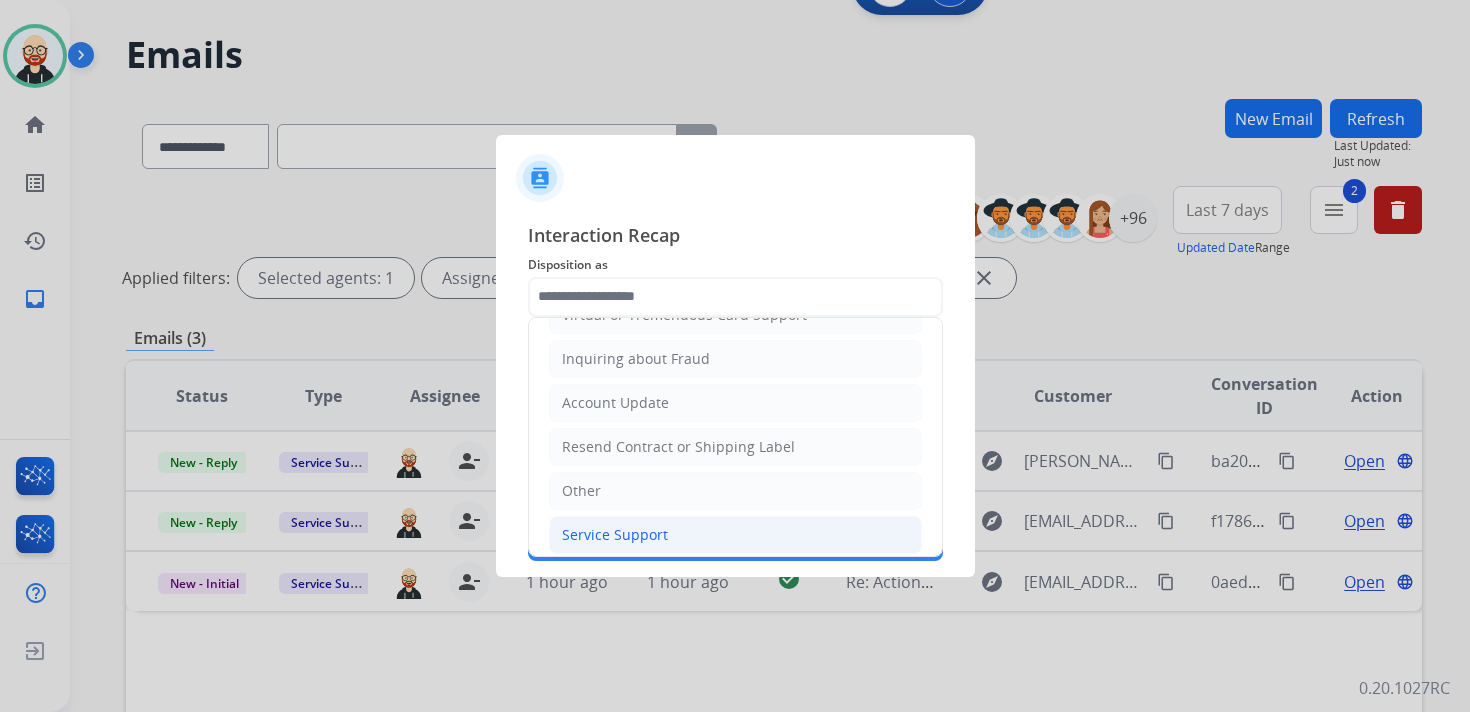 click on "Service Support" 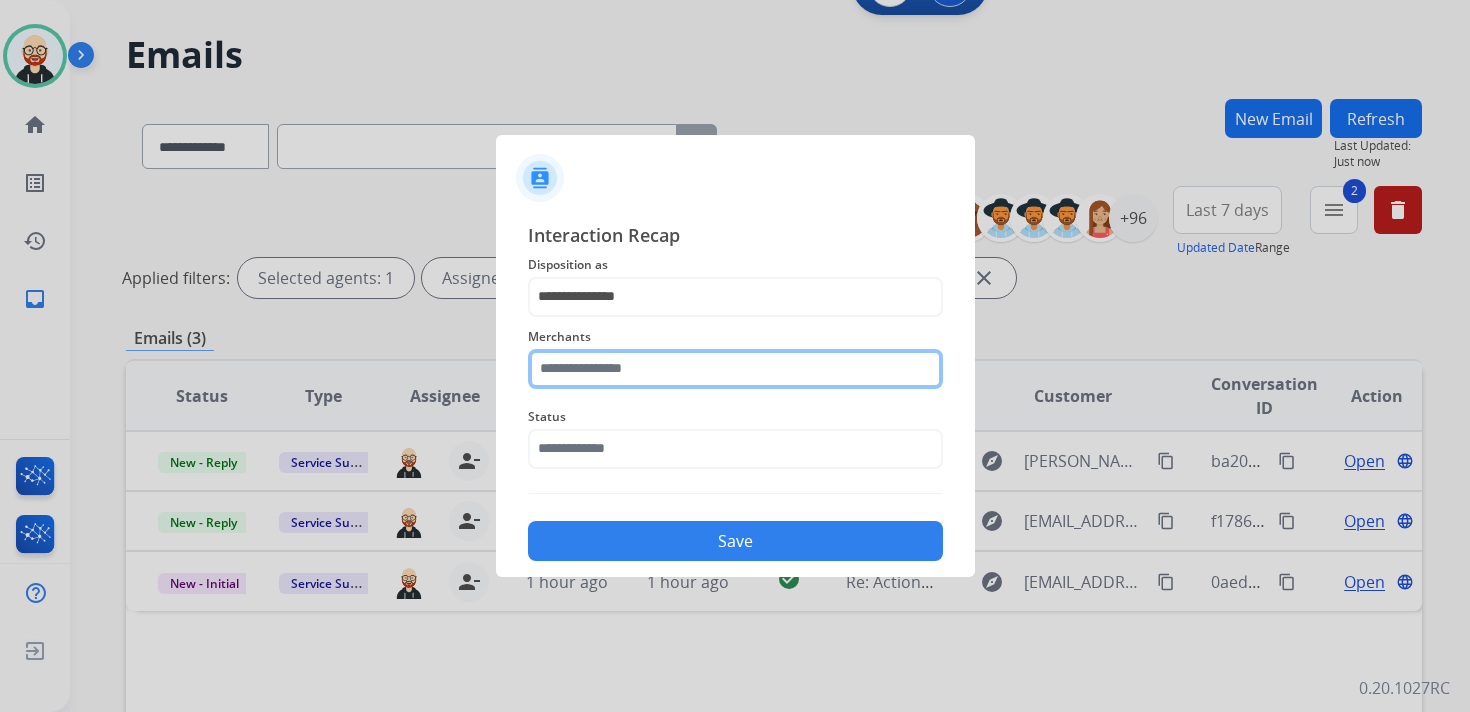 click 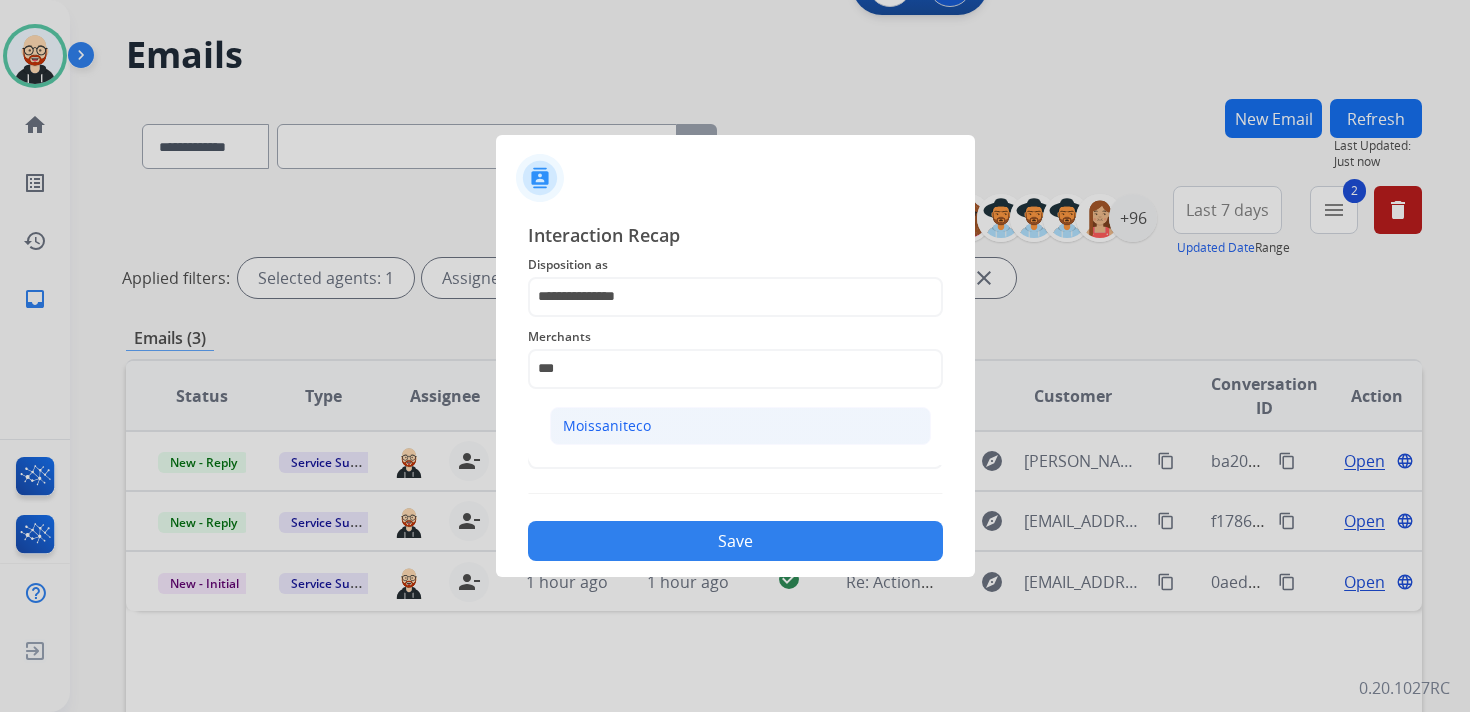 click on "Moissaniteco" 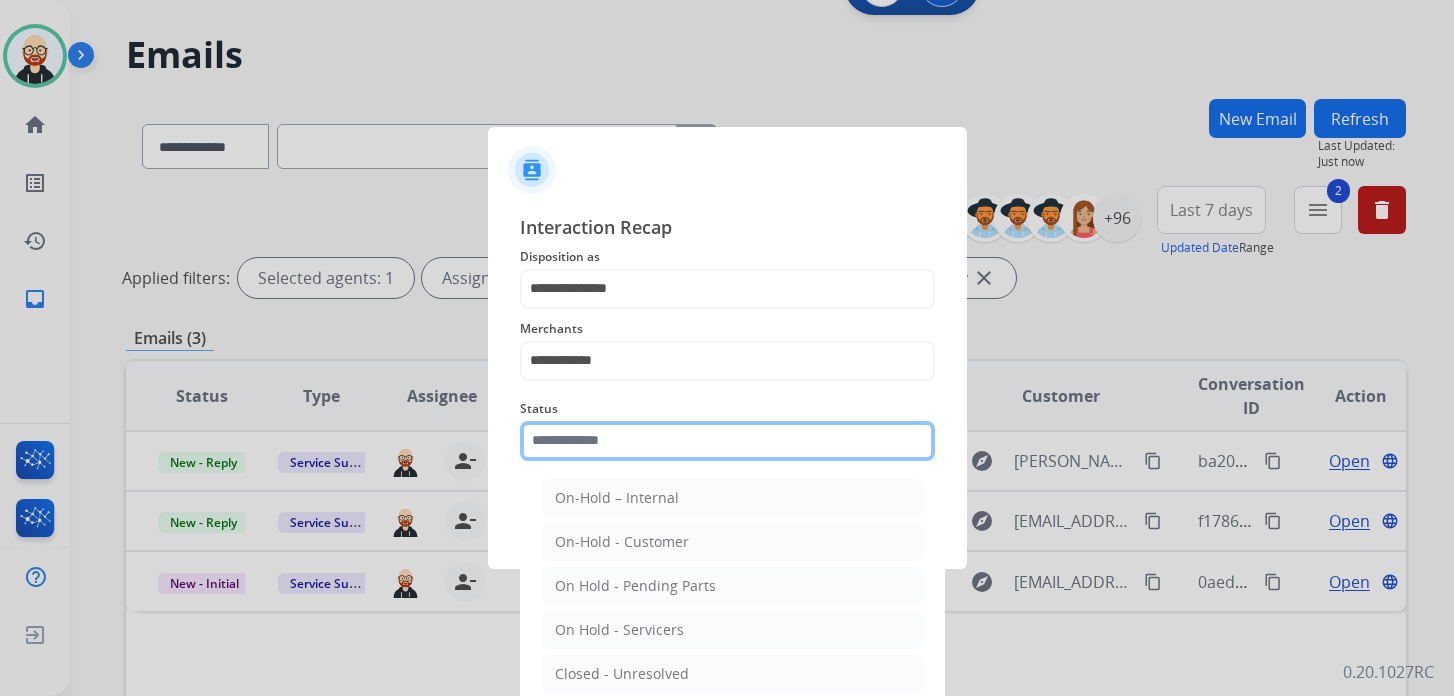 click 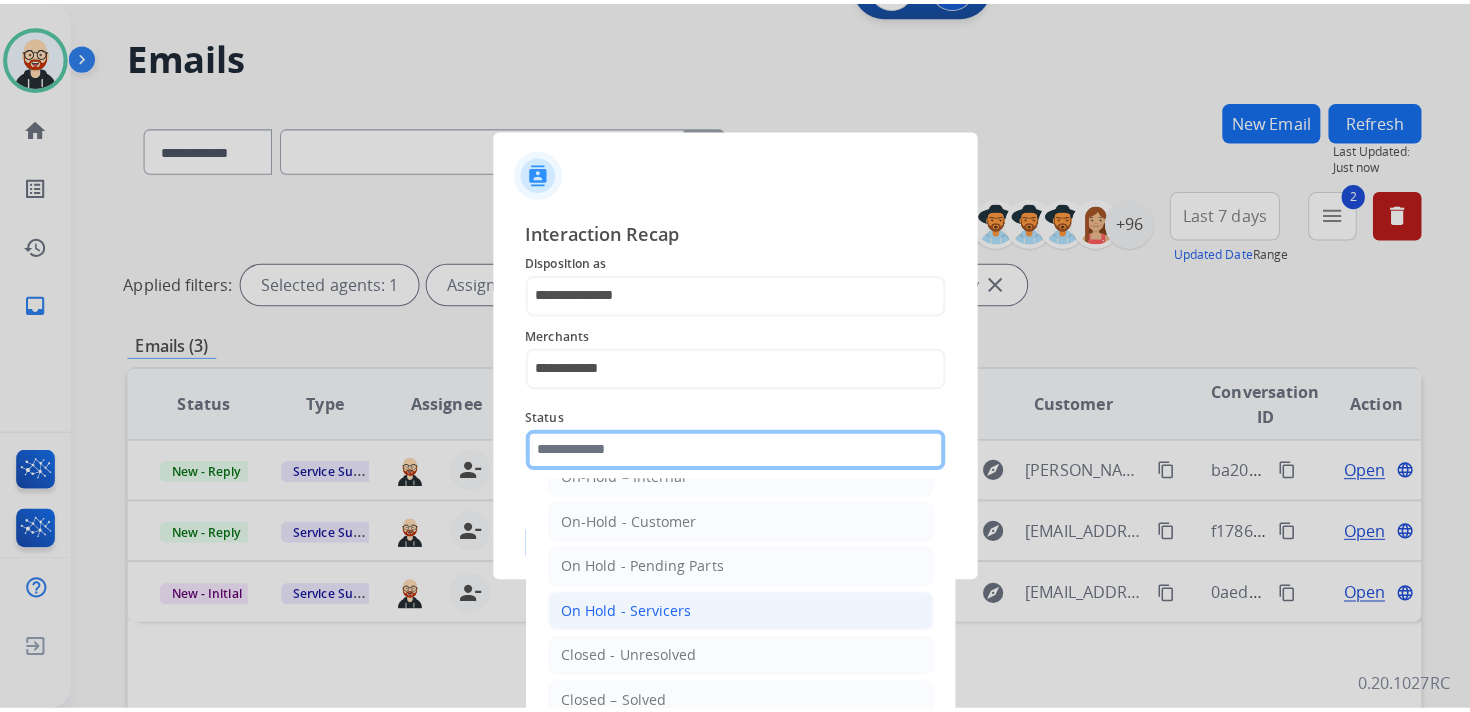 scroll, scrollTop: 54, scrollLeft: 0, axis: vertical 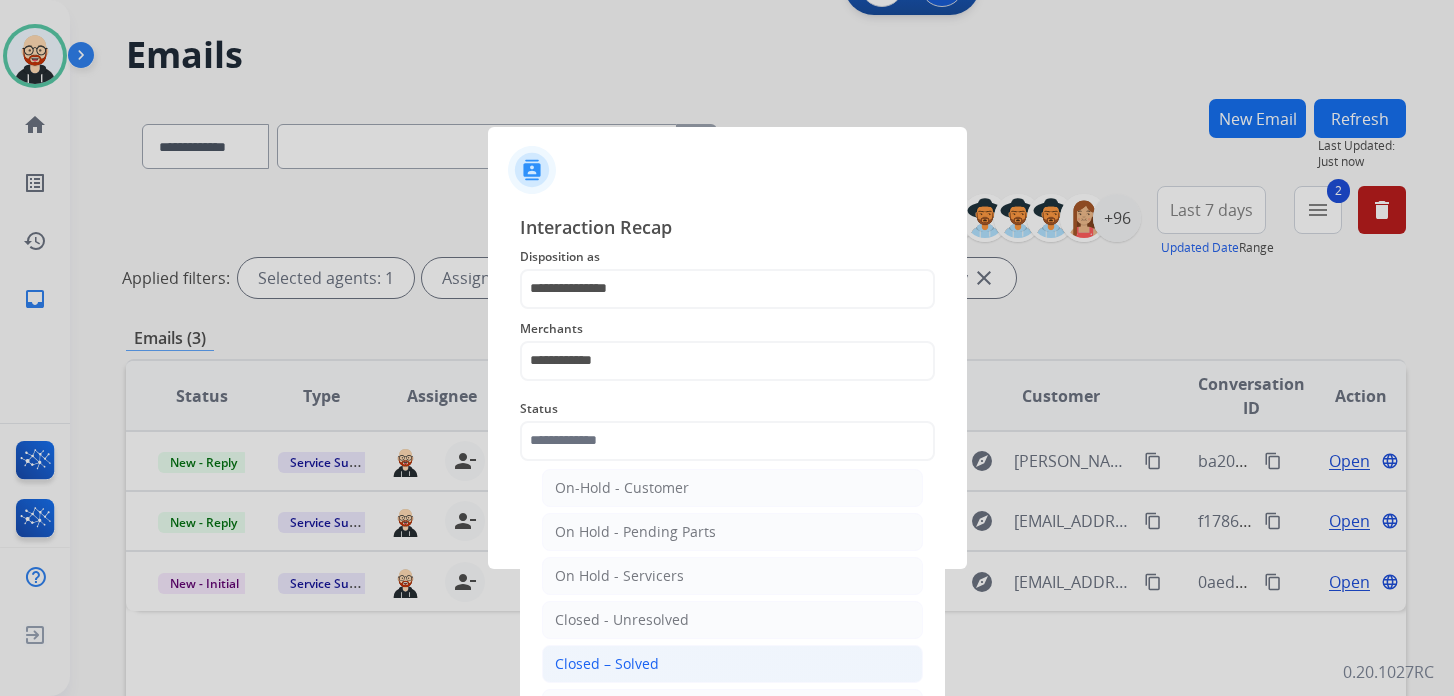 click on "Closed – Solved" 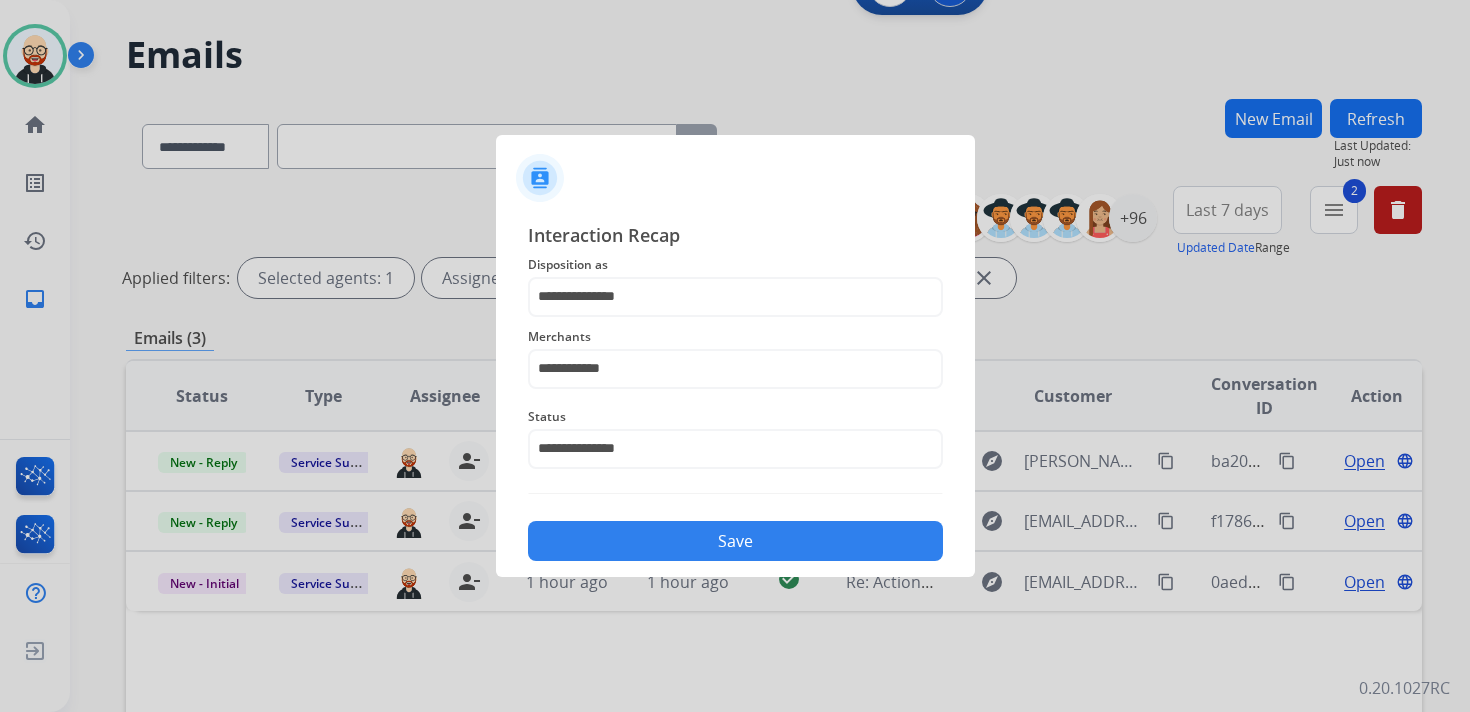 click on "Save" 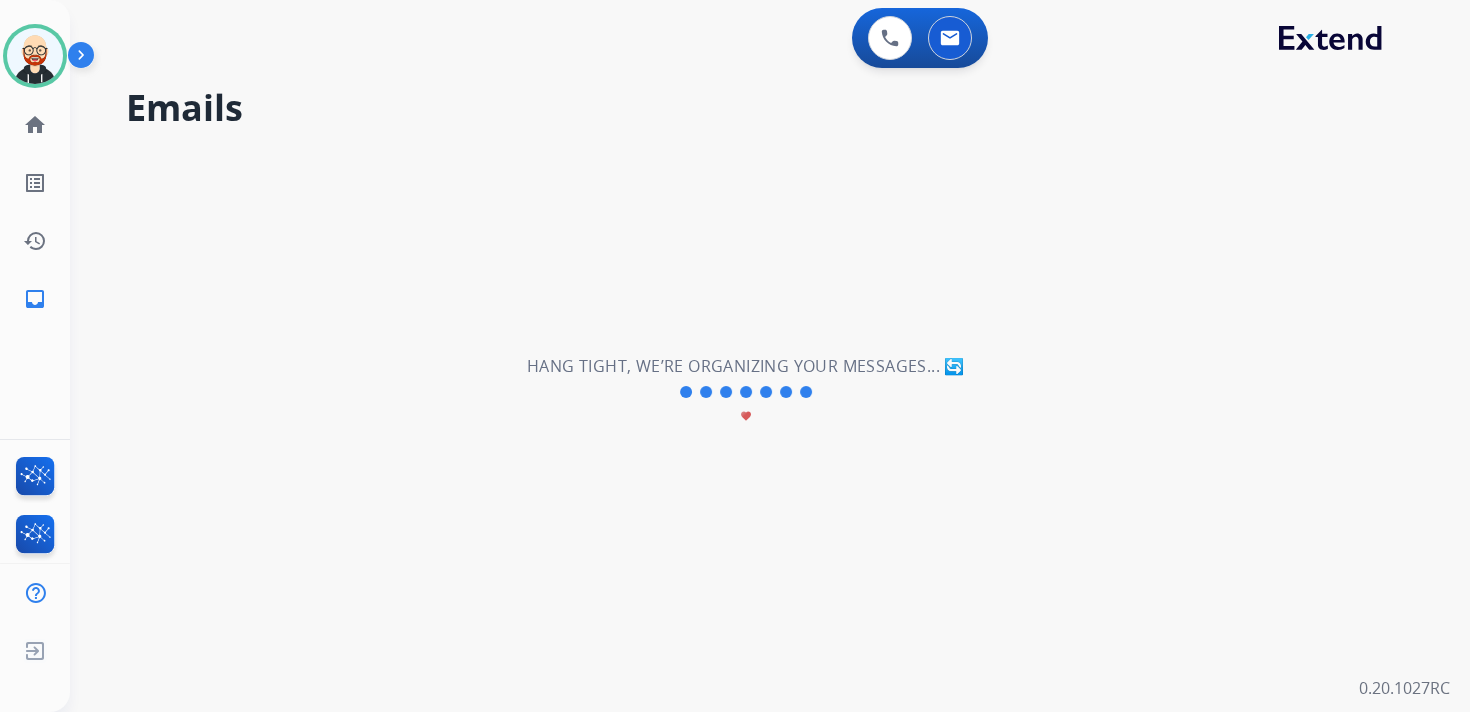 scroll, scrollTop: 0, scrollLeft: 0, axis: both 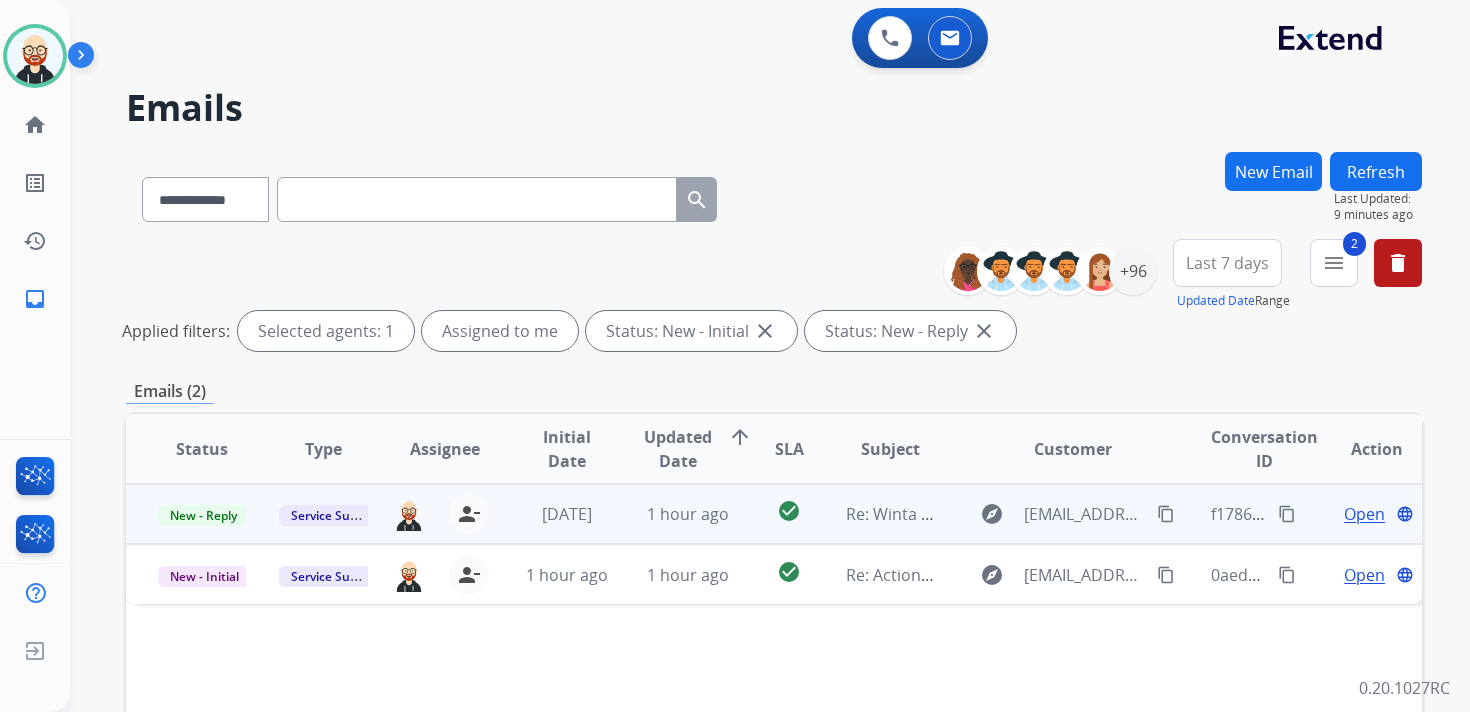 click on "Open" at bounding box center [1364, 514] 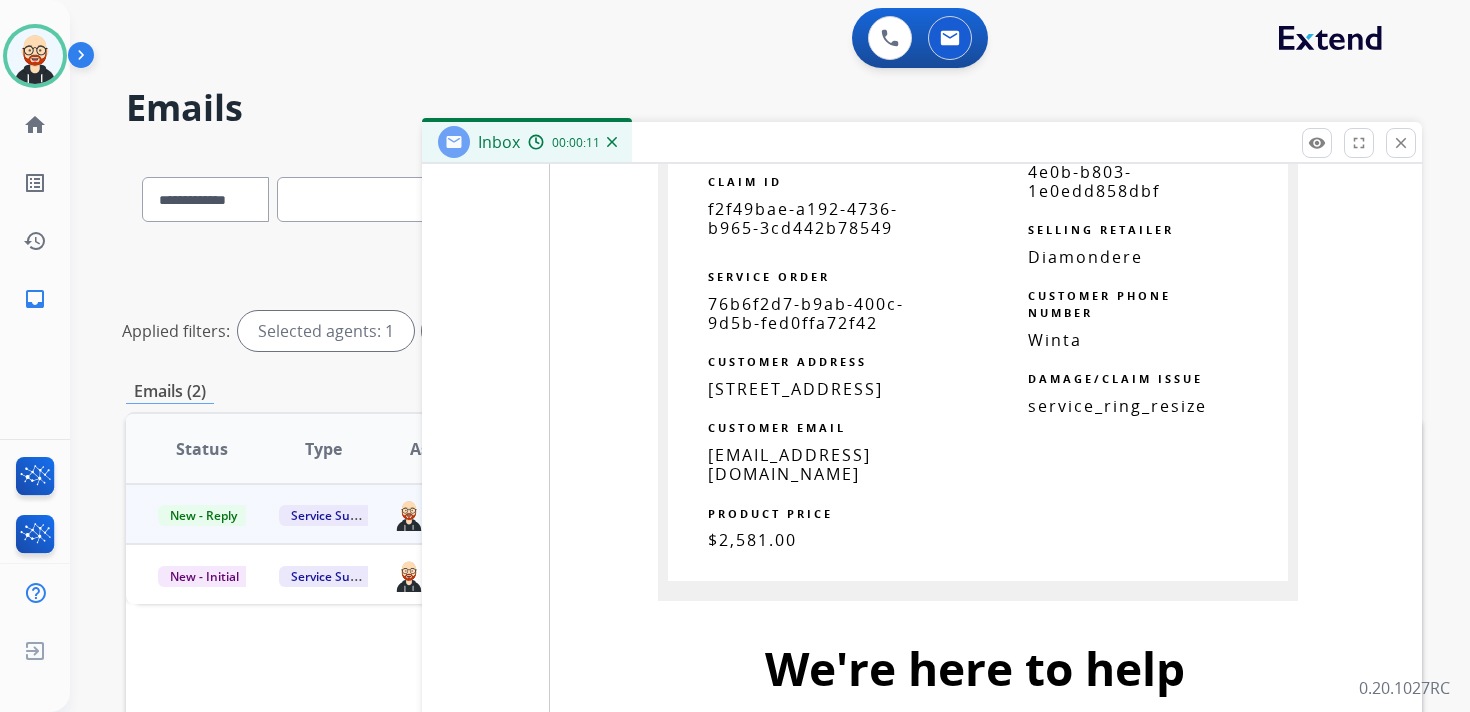 scroll, scrollTop: 3510, scrollLeft: 0, axis: vertical 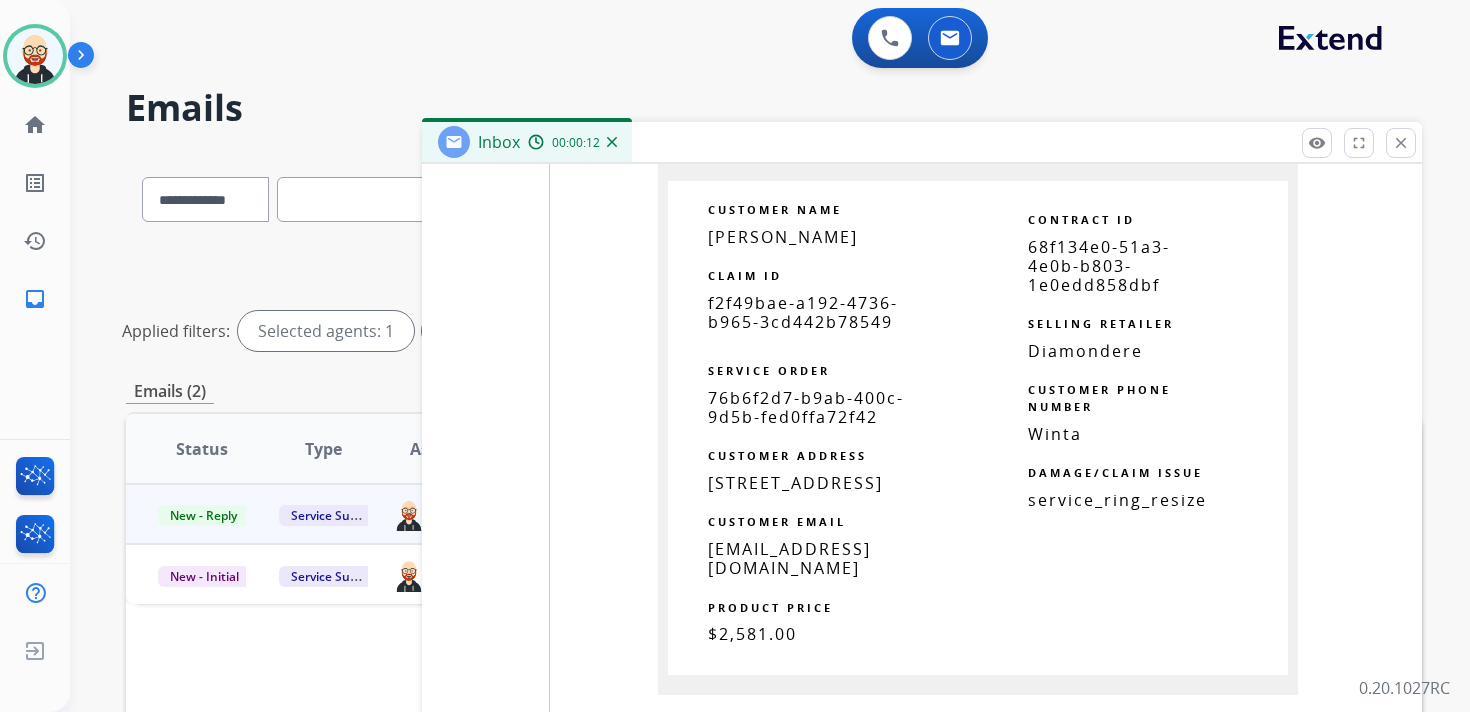 click on "f2f49bae-a192-4736-b965-3cd442b78549" at bounding box center [803, 312] 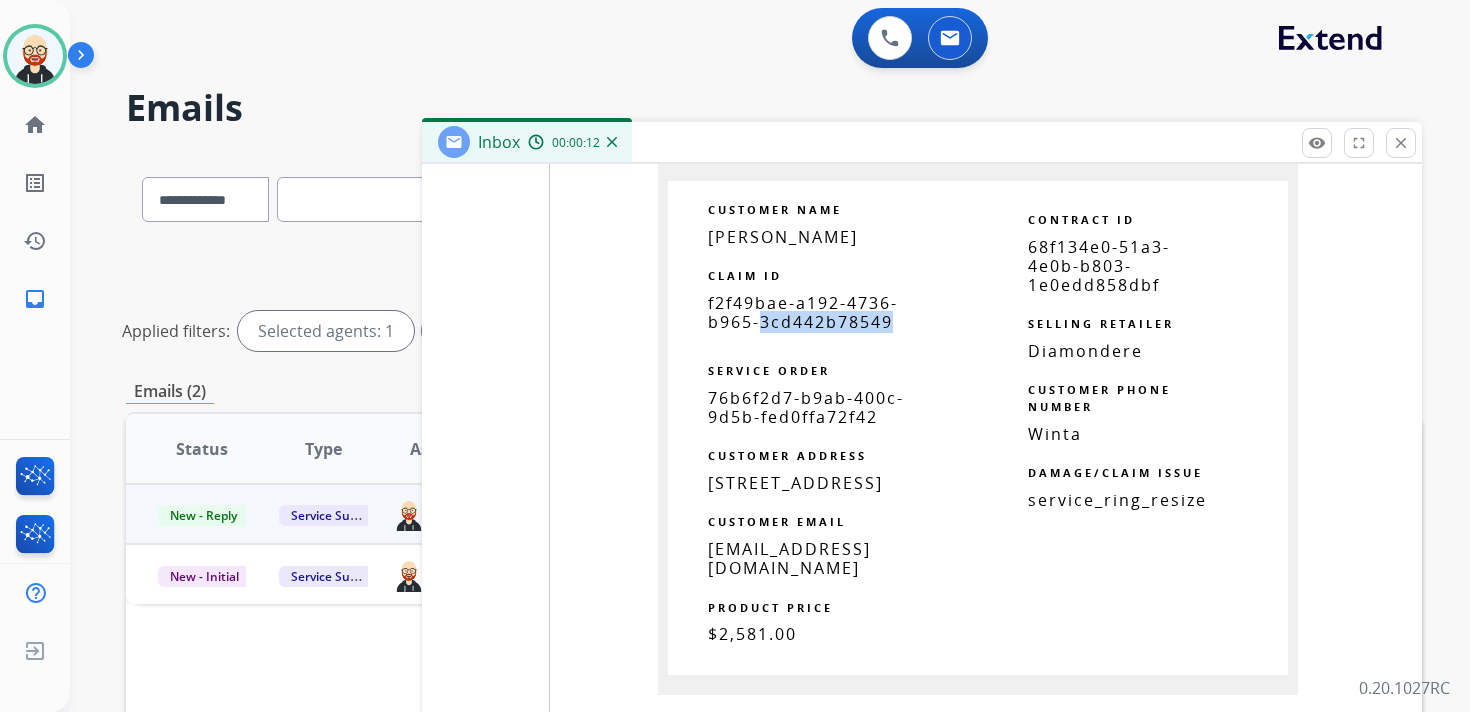 click on "f2f49bae-a192-4736-b965-3cd442b78549" at bounding box center (803, 312) 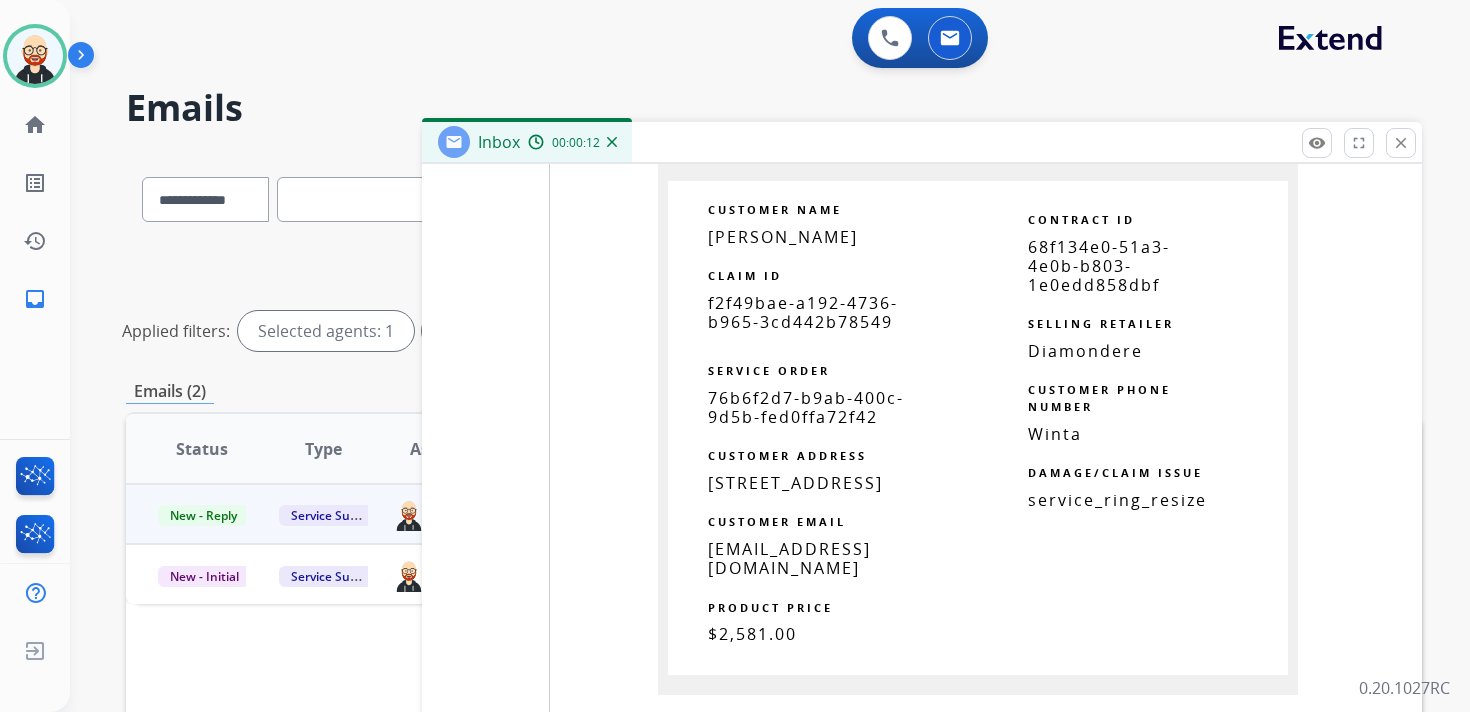 click on "f2f49bae-a192-4736-b965-3cd442b78549" at bounding box center (803, 312) 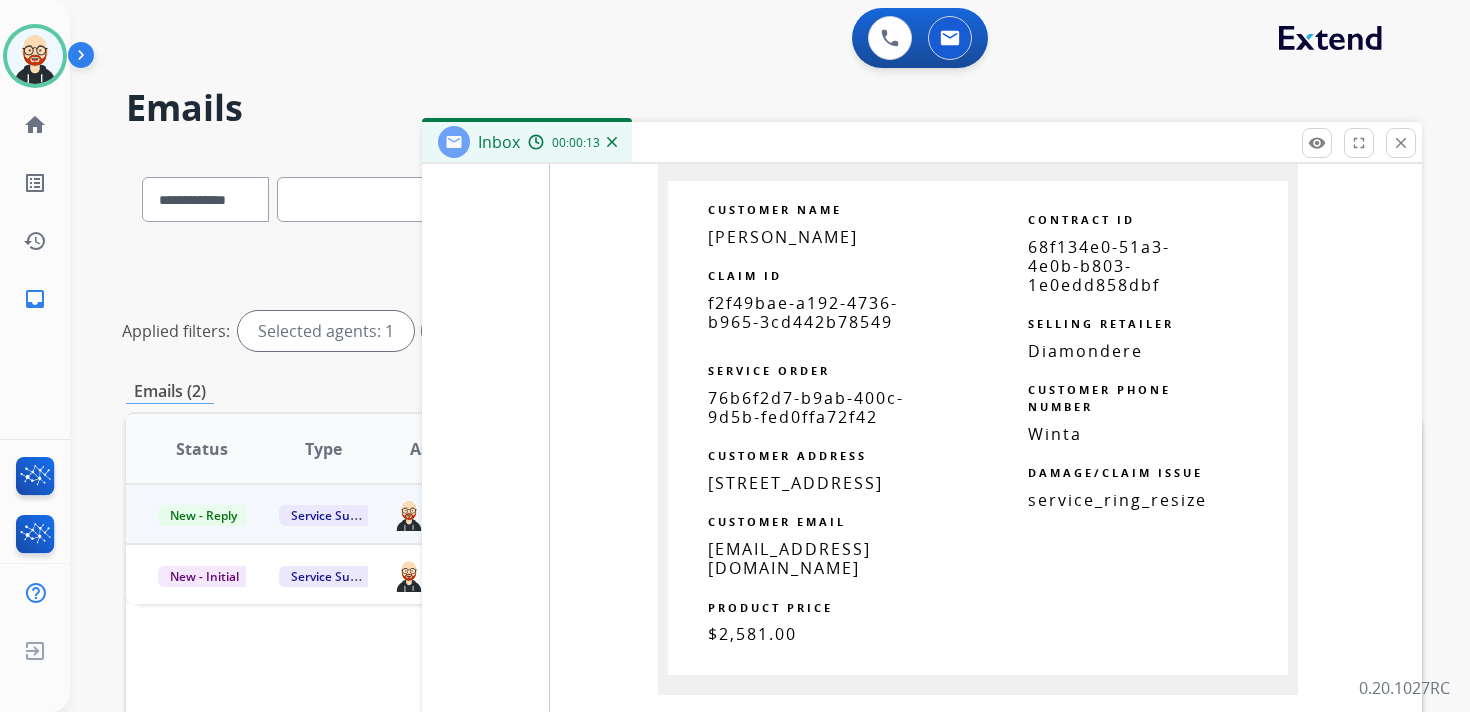 copy 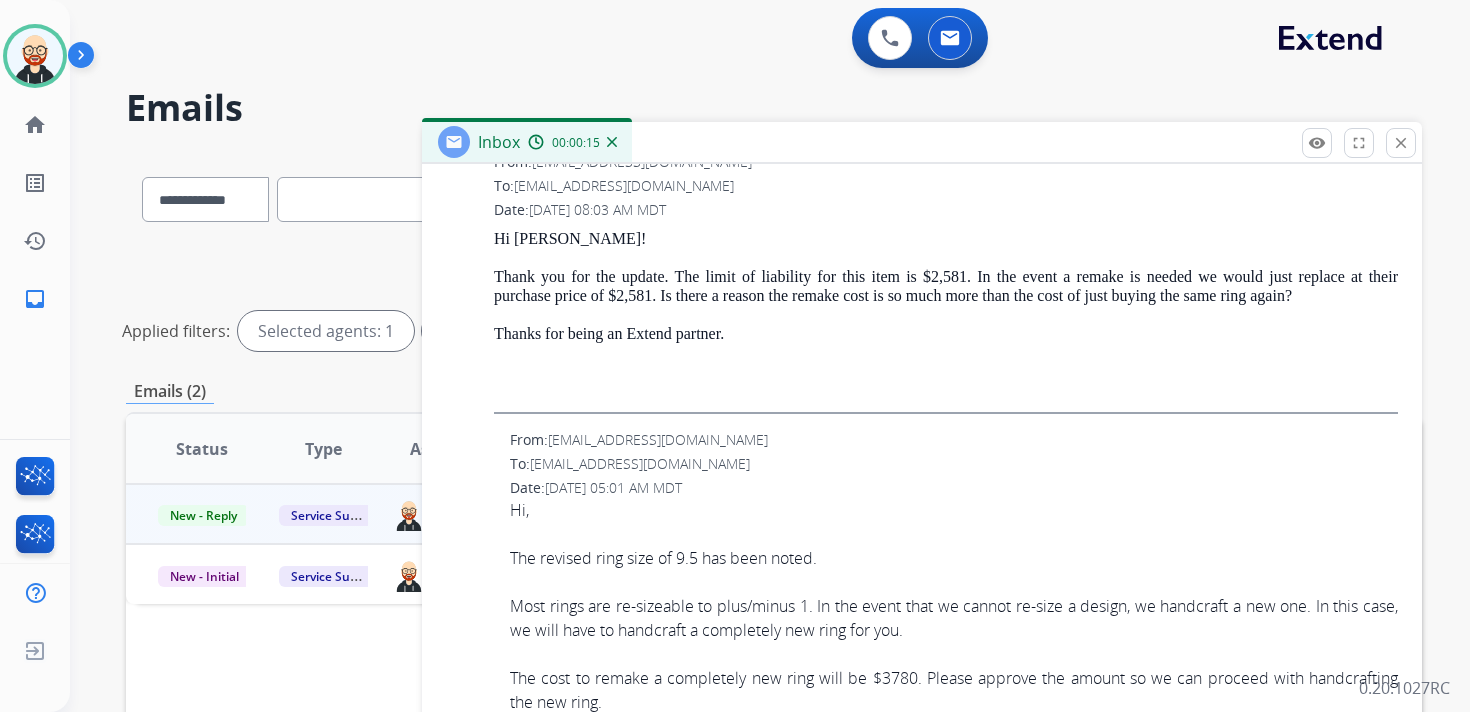 scroll, scrollTop: 845, scrollLeft: 0, axis: vertical 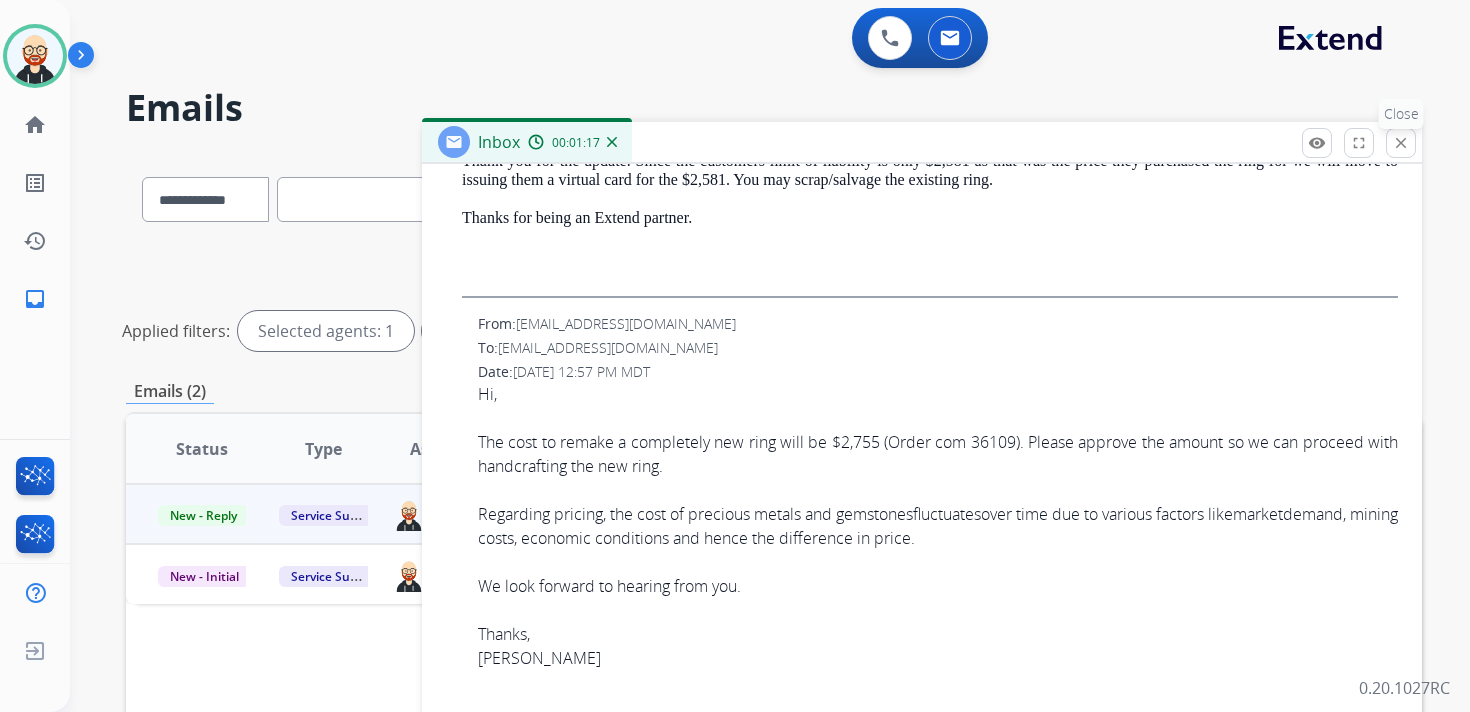 click on "close" at bounding box center (1401, 143) 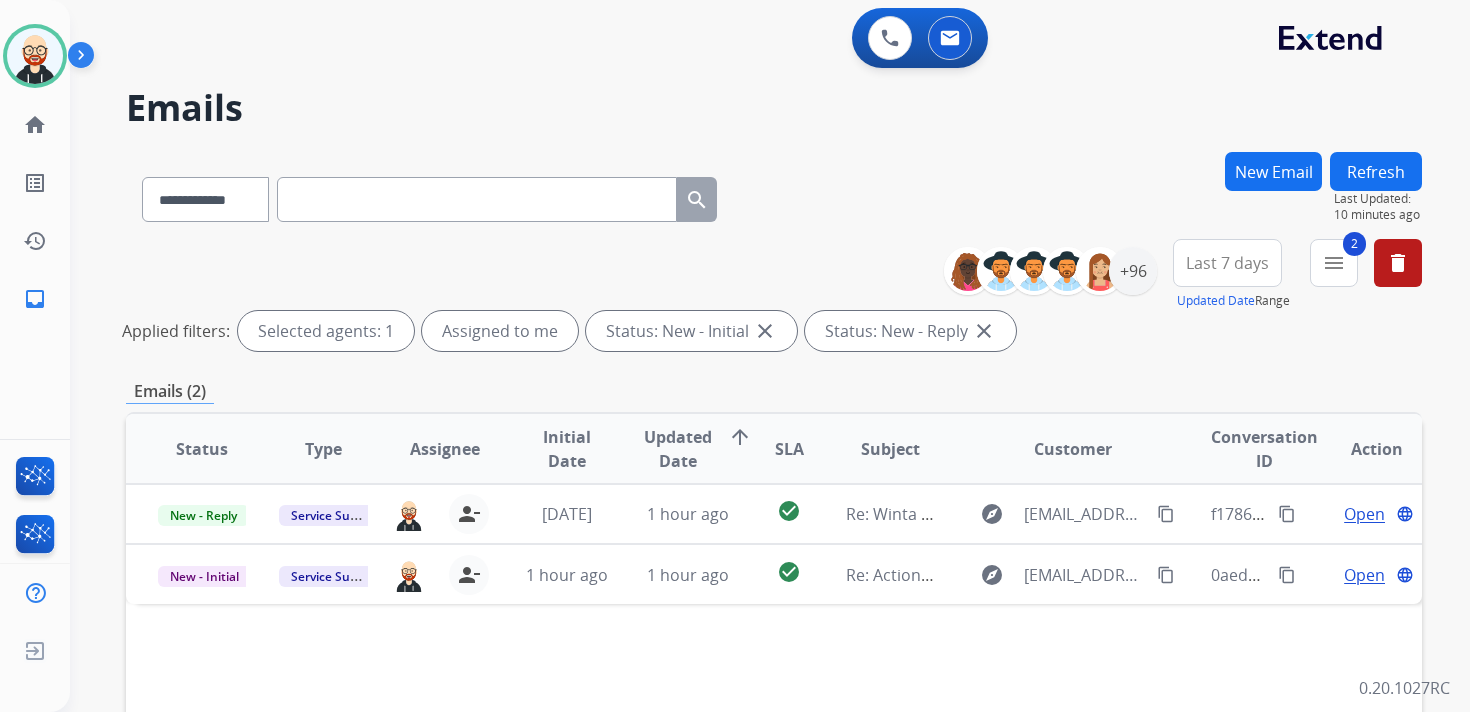 click on "New Email" at bounding box center [1273, 171] 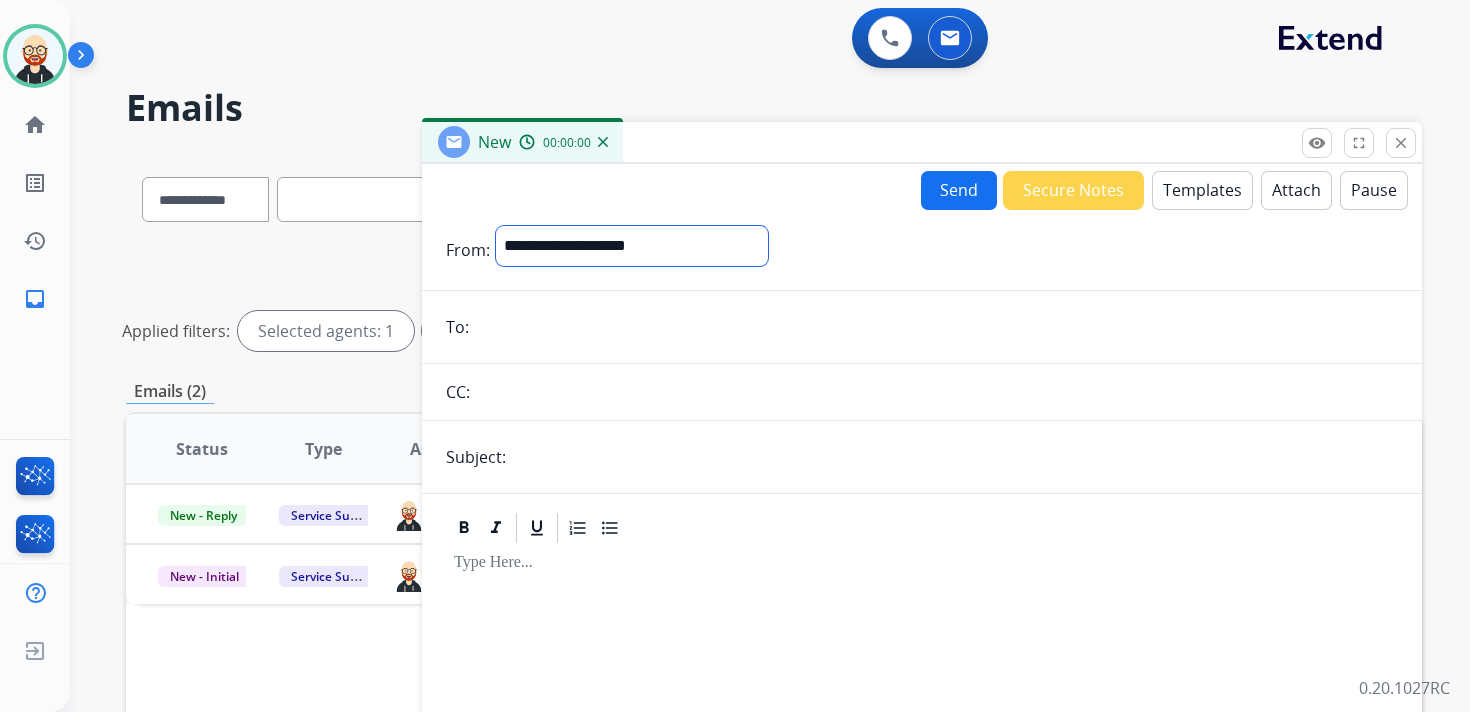 click on "**********" at bounding box center [632, 246] 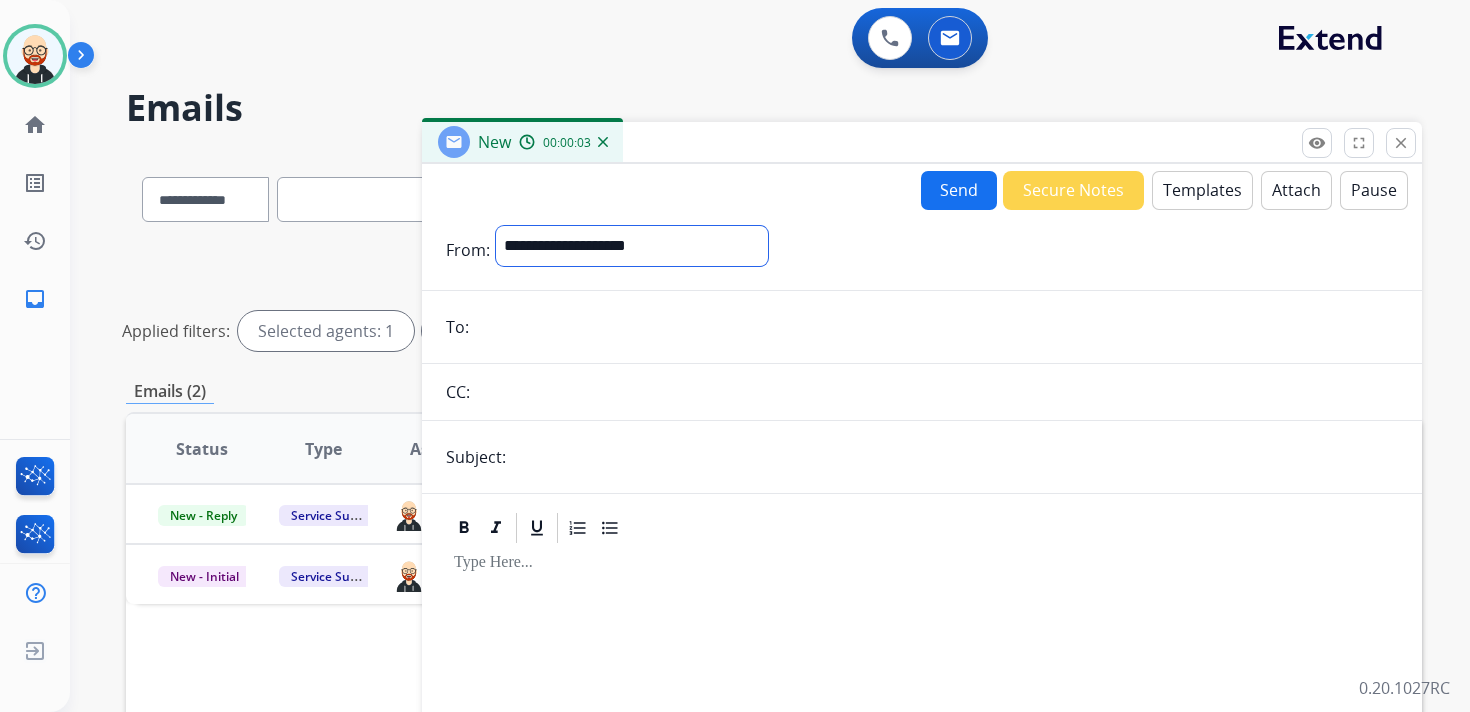 select on "**********" 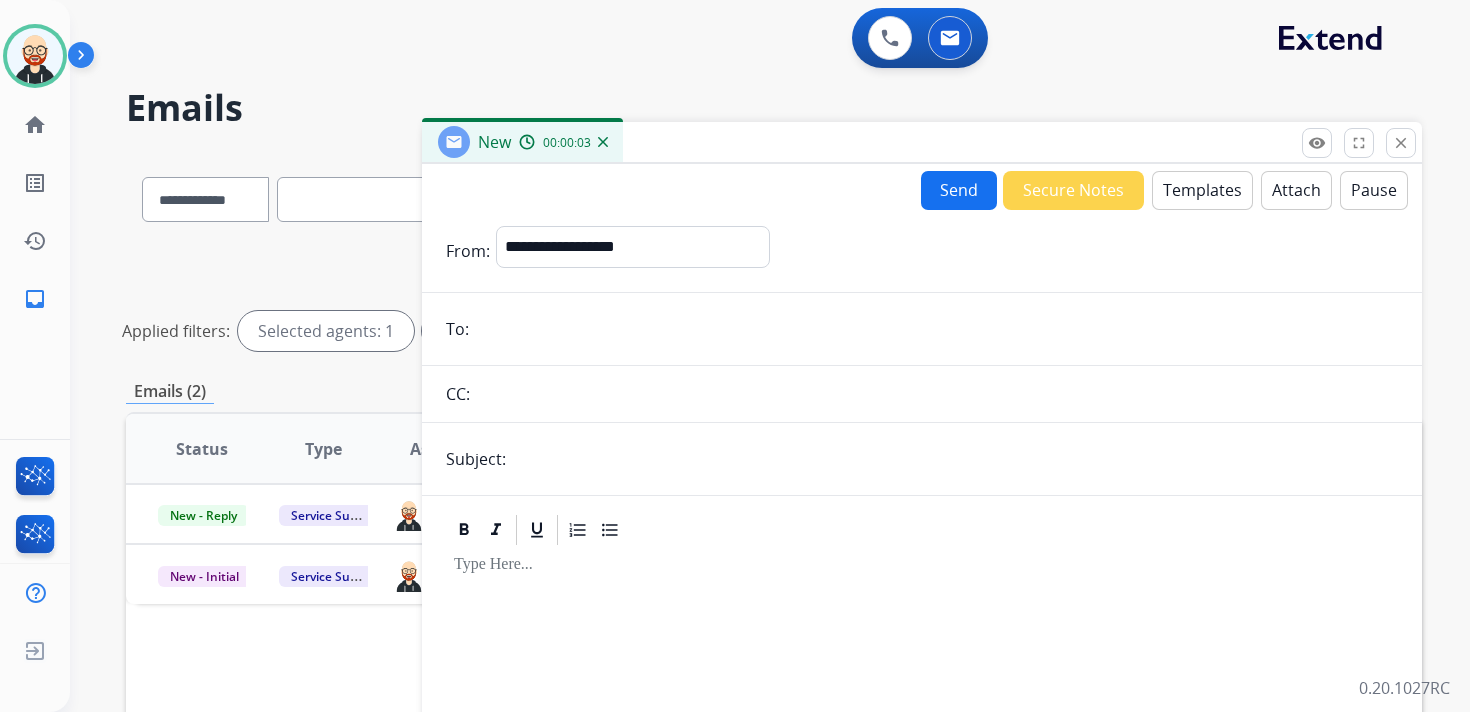 click at bounding box center [936, 329] 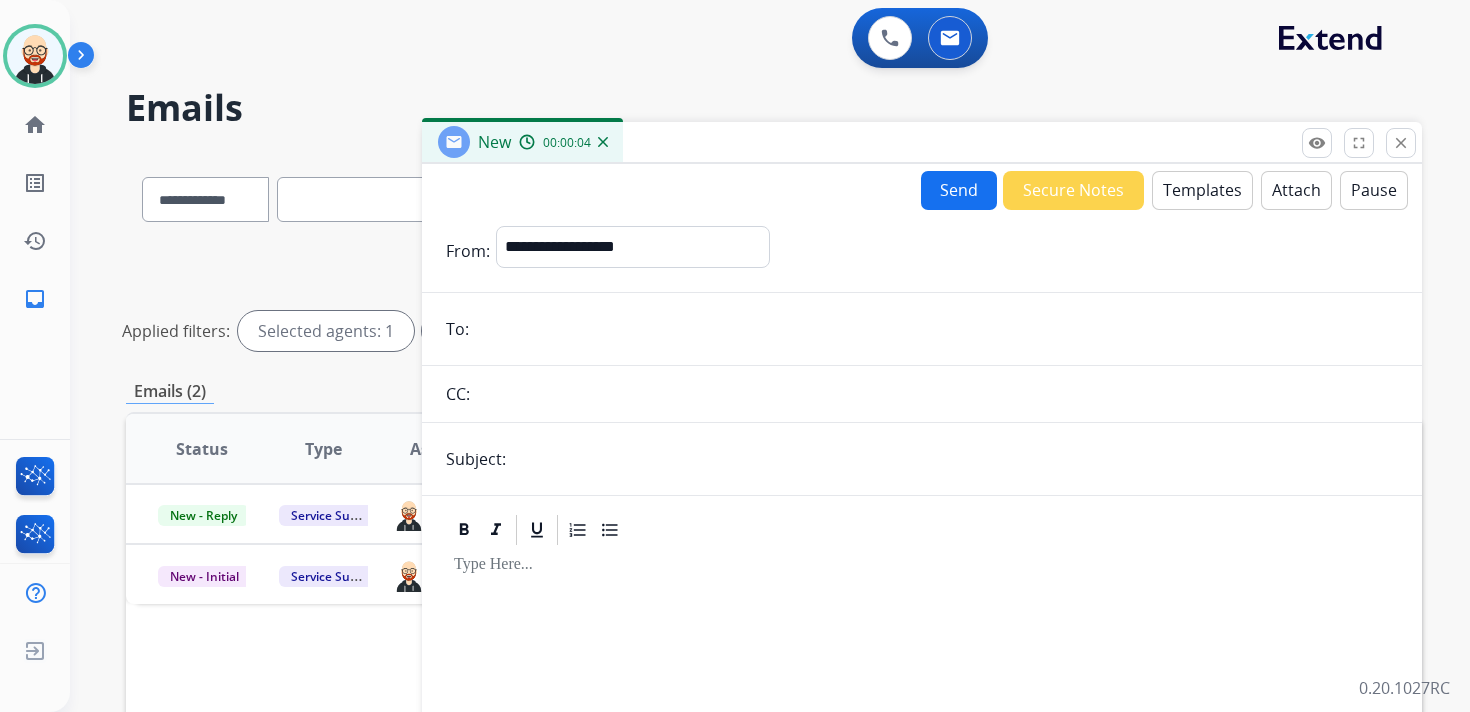 paste on "**********" 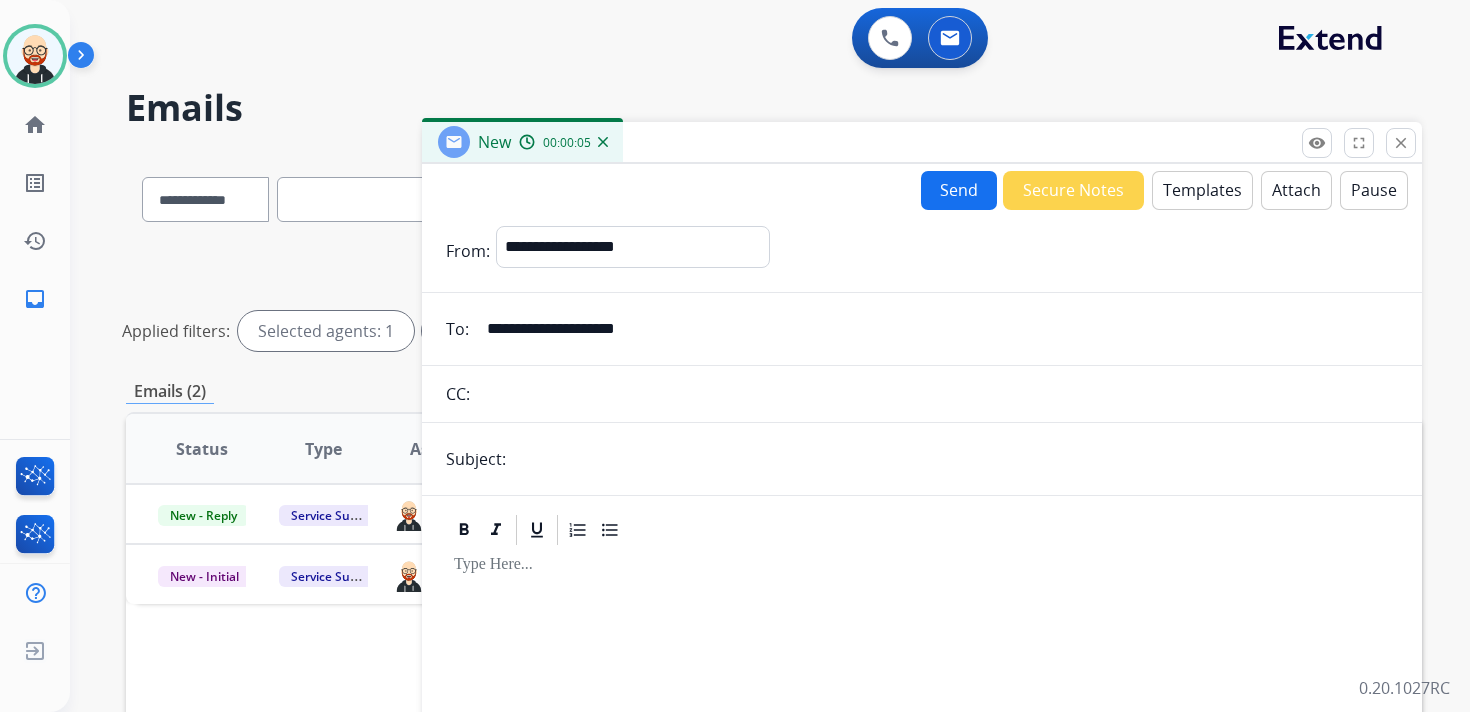 type on "**********" 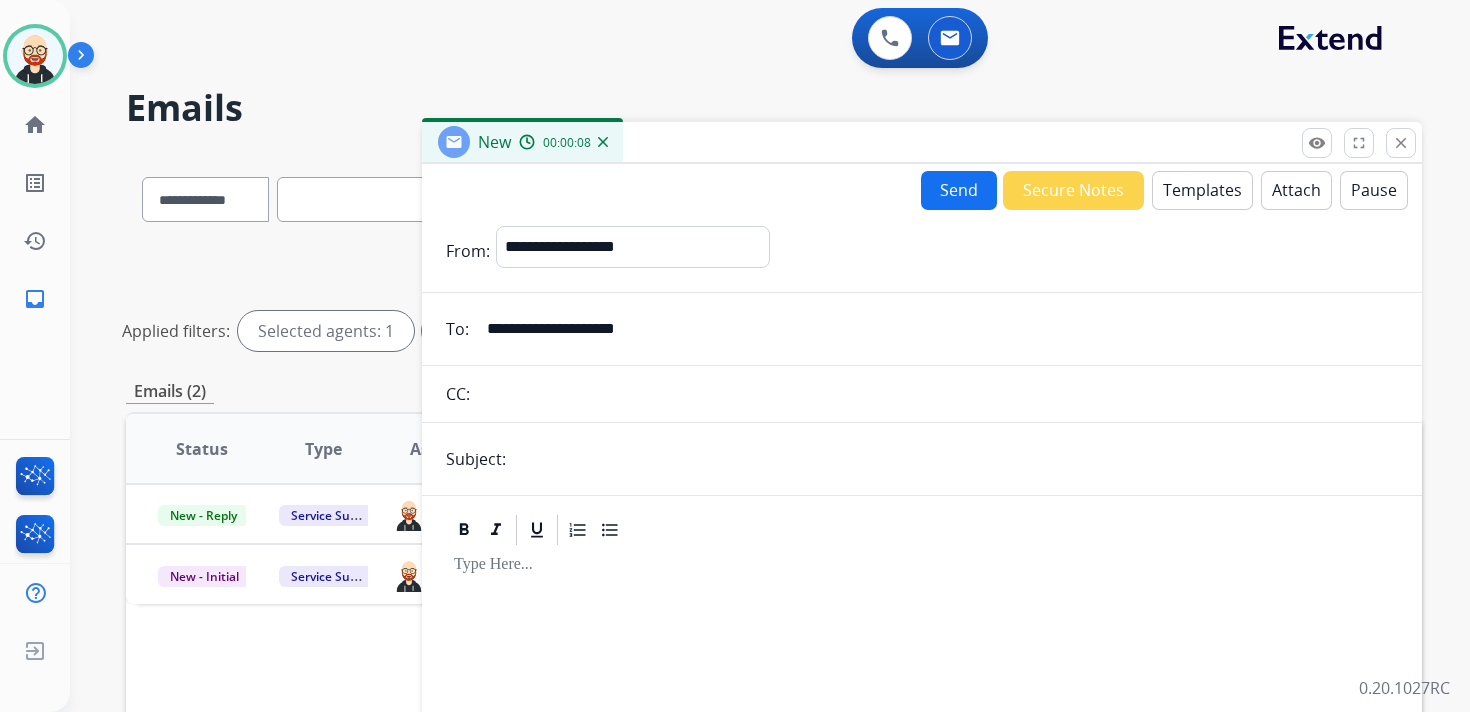 type on "**********" 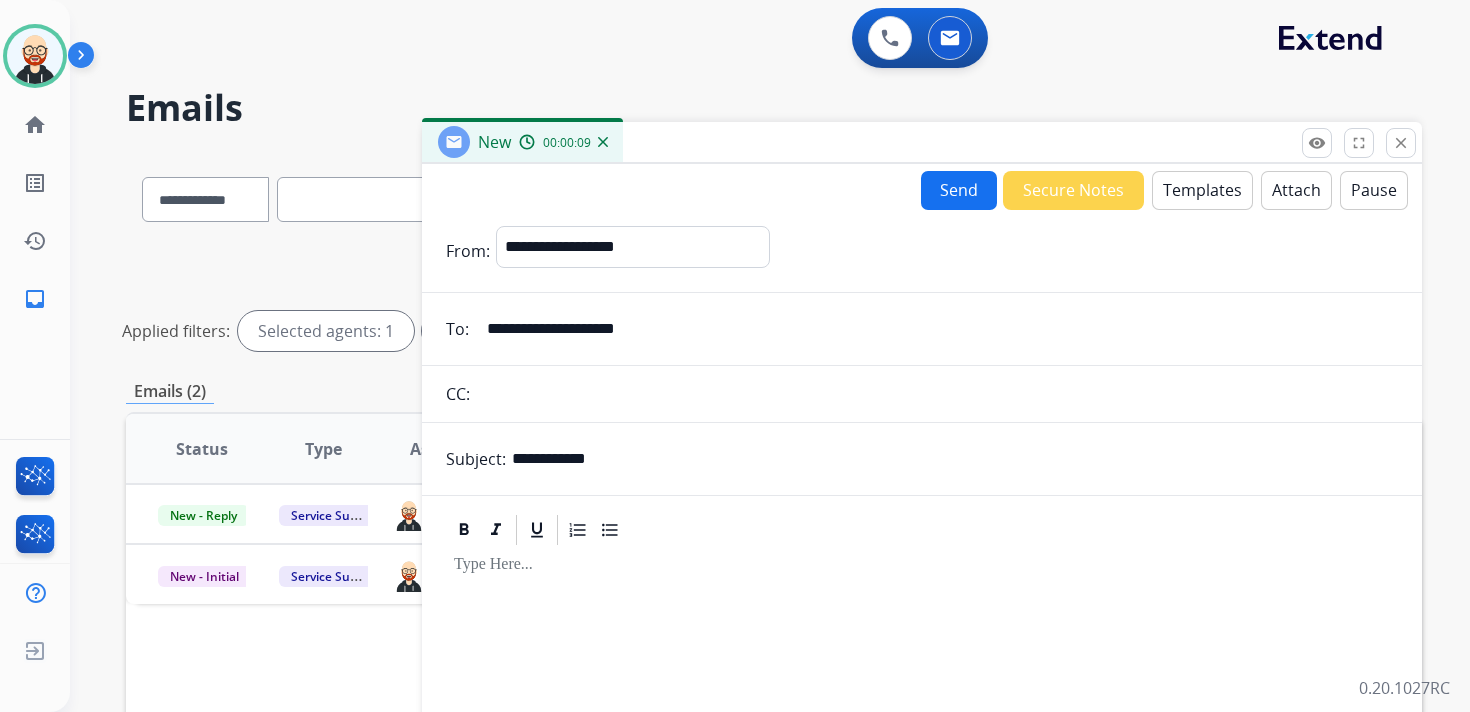 click at bounding box center [922, 738] 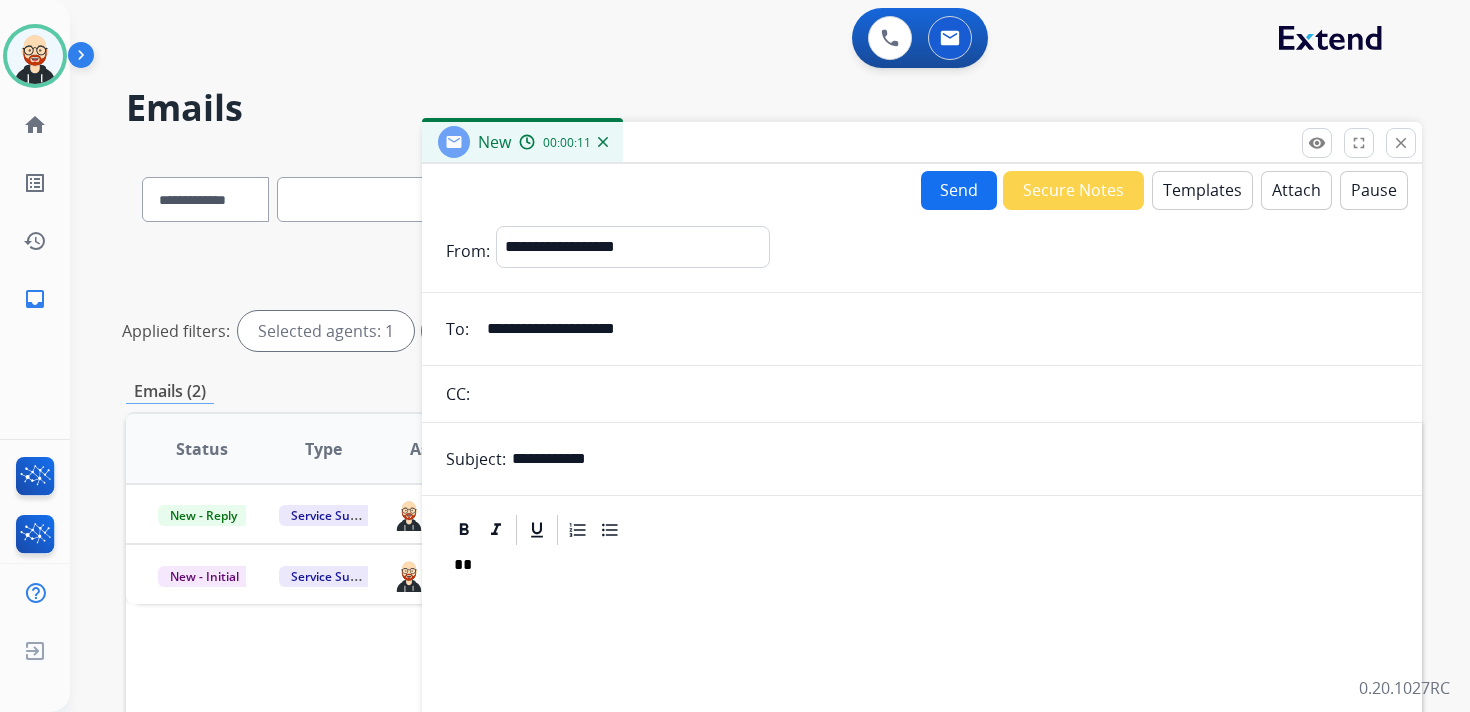 scroll, scrollTop: 25, scrollLeft: 0, axis: vertical 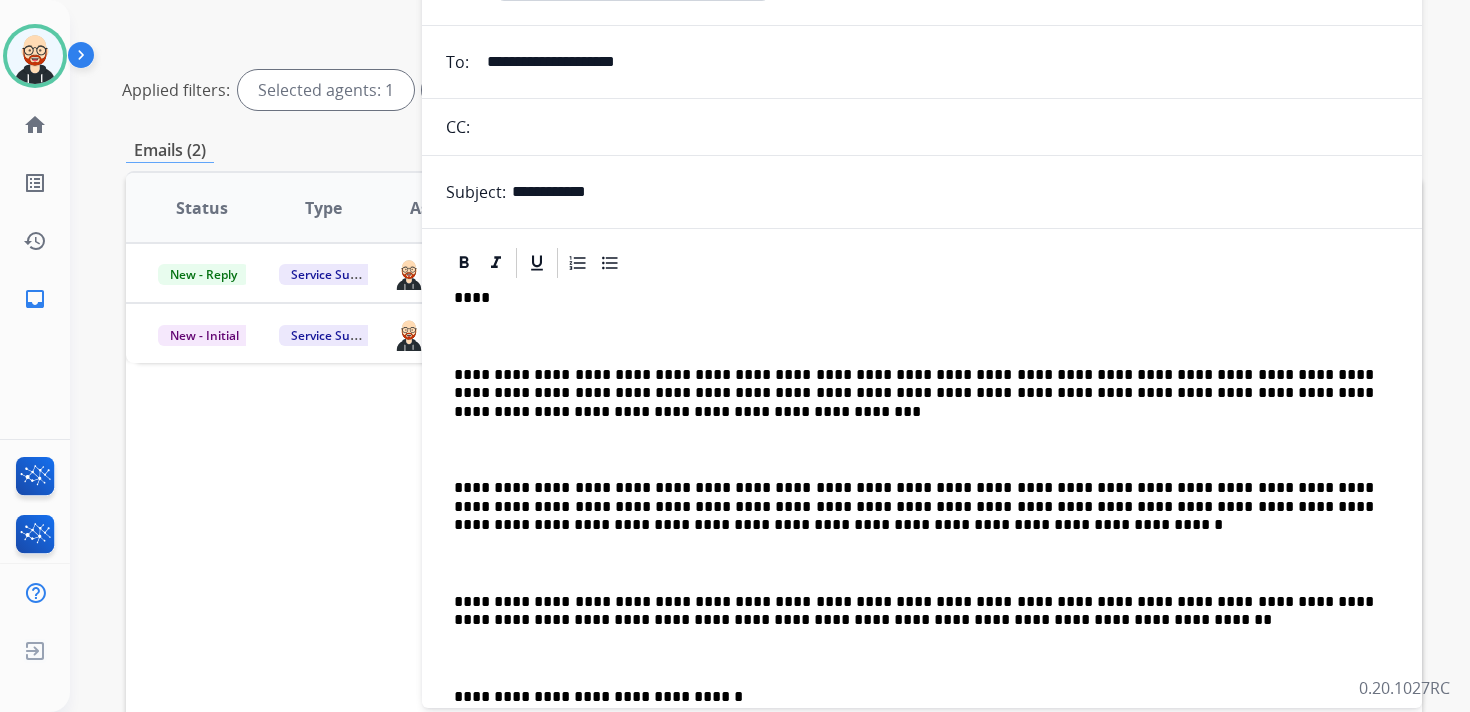 click on "****" at bounding box center (914, 298) 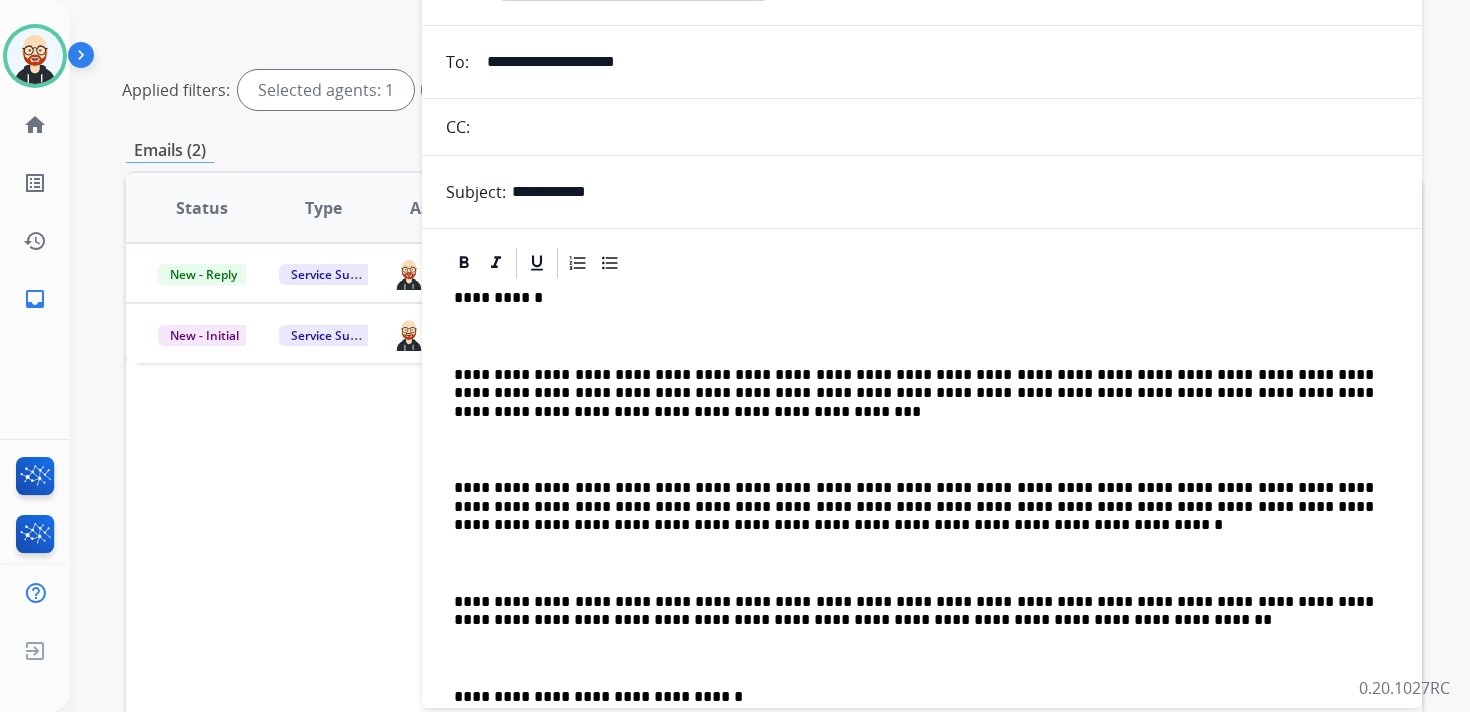 click on "**********" at bounding box center [914, 506] 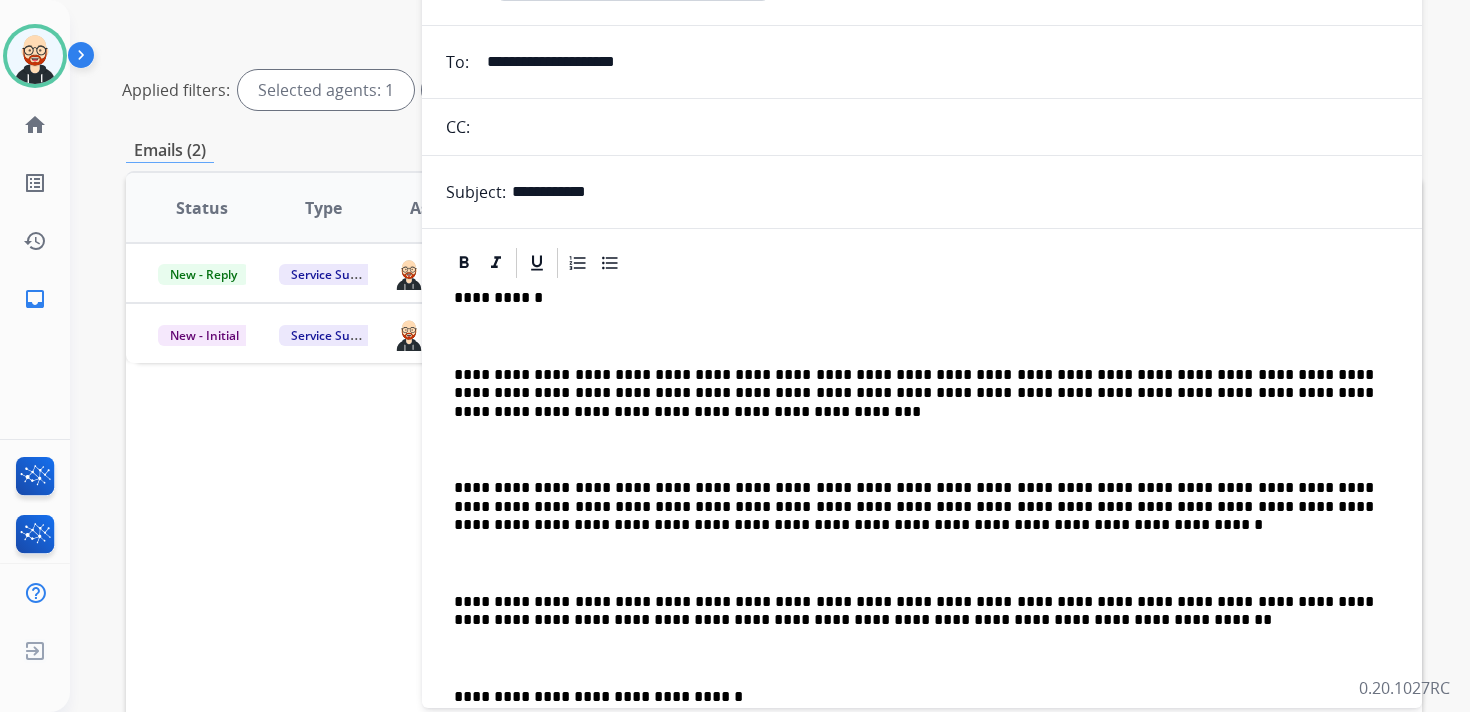 click on "**********" at bounding box center [914, 393] 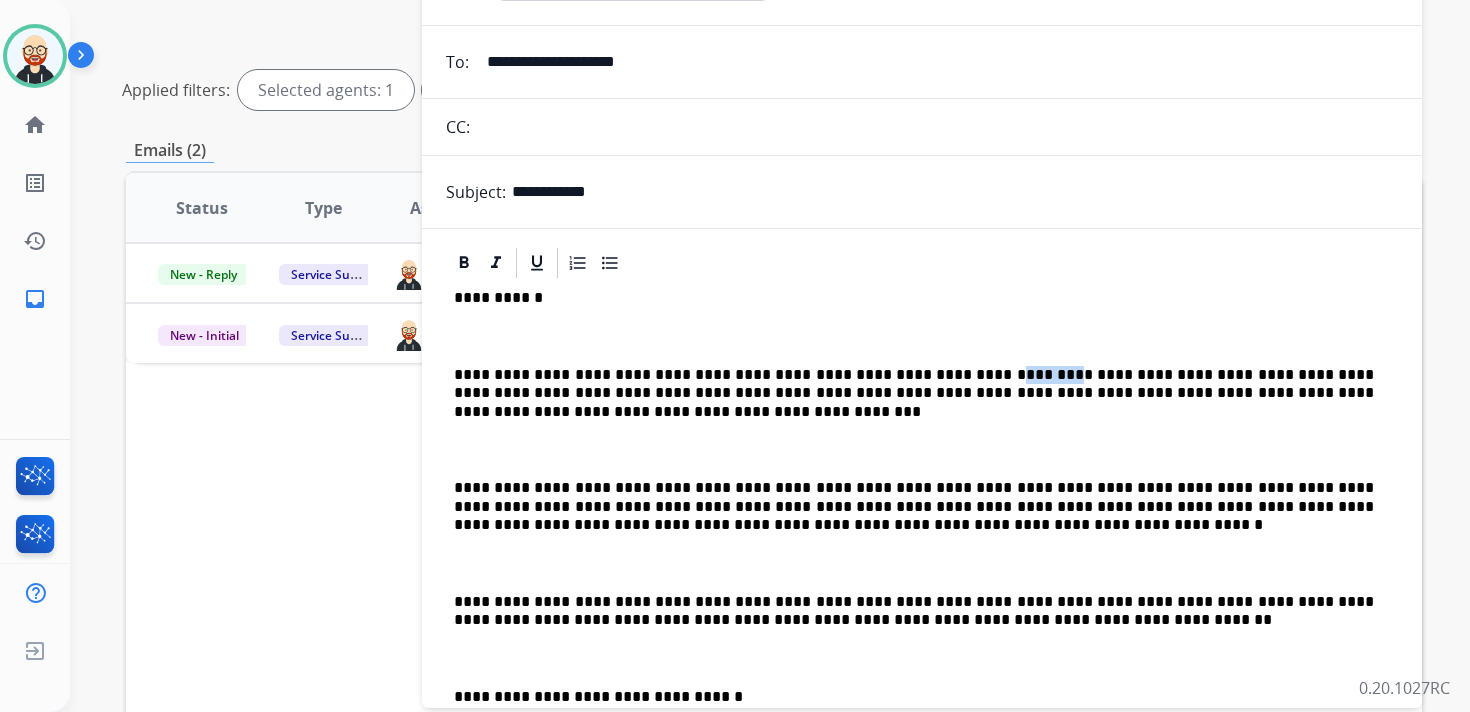 click on "**********" at bounding box center (914, 393) 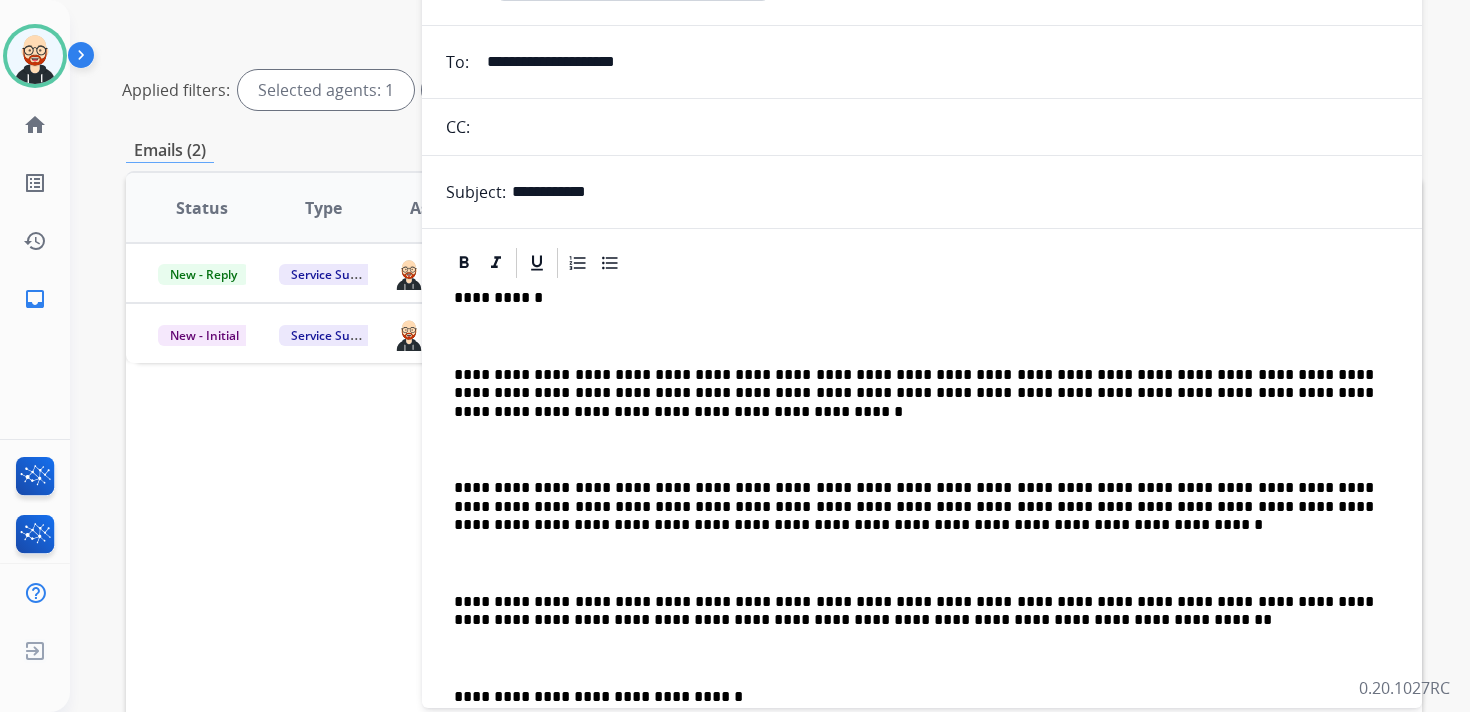 click on "**********" at bounding box center (914, 506) 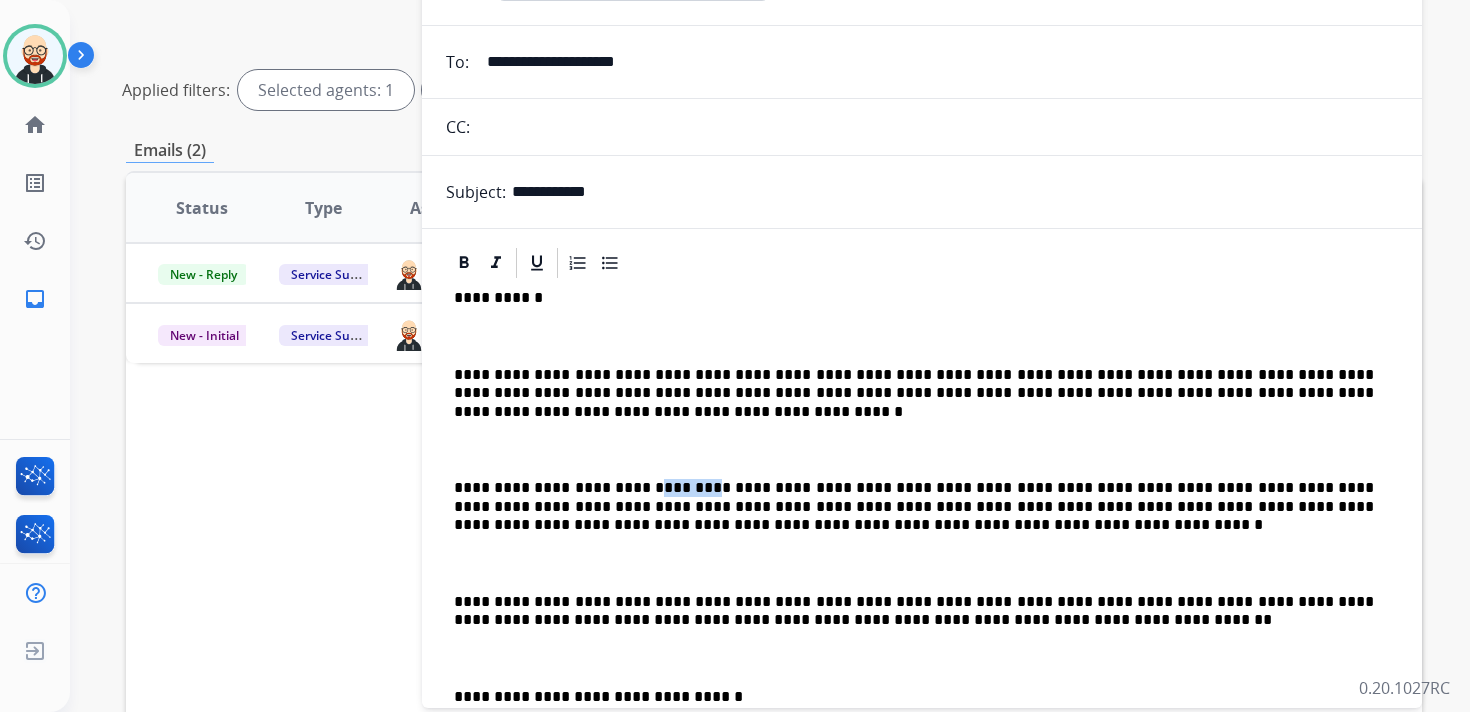 click on "**********" at bounding box center [914, 506] 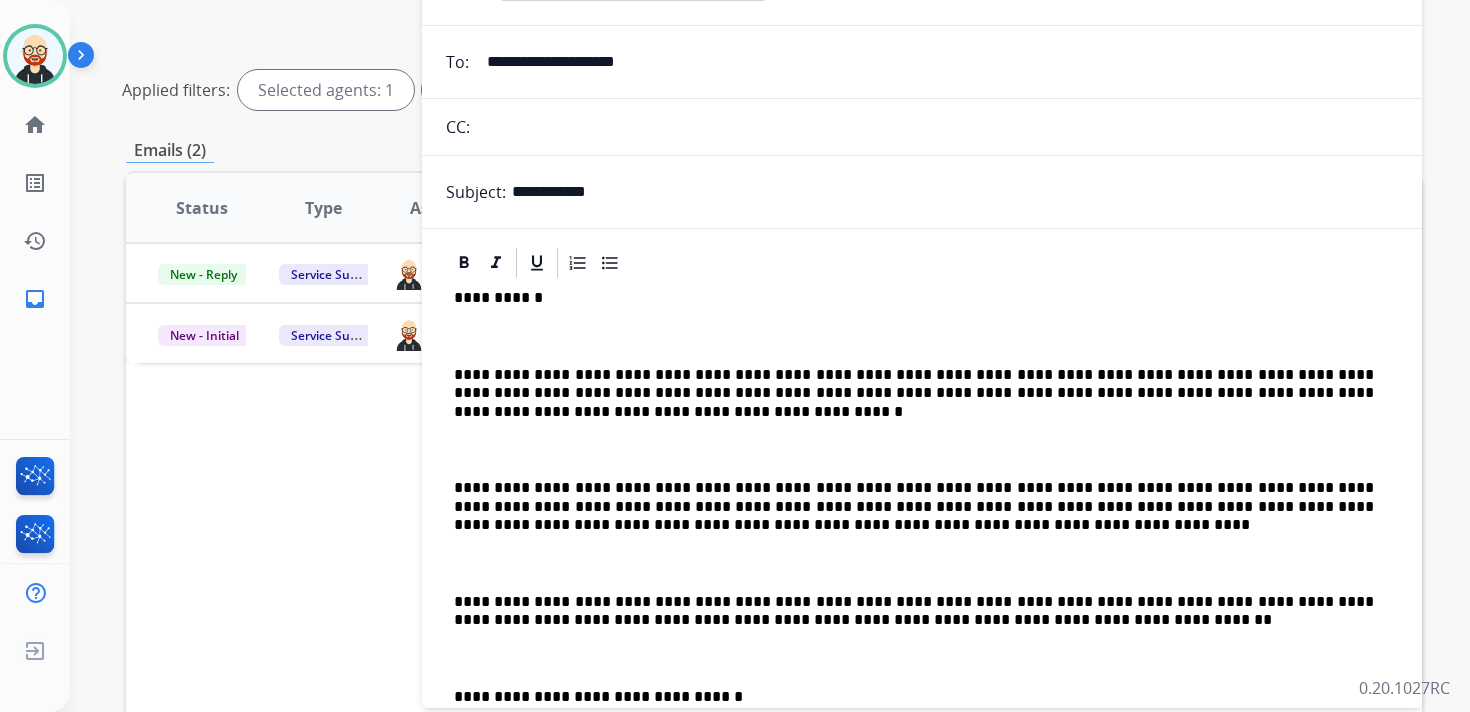 click on "**********" at bounding box center [914, 506] 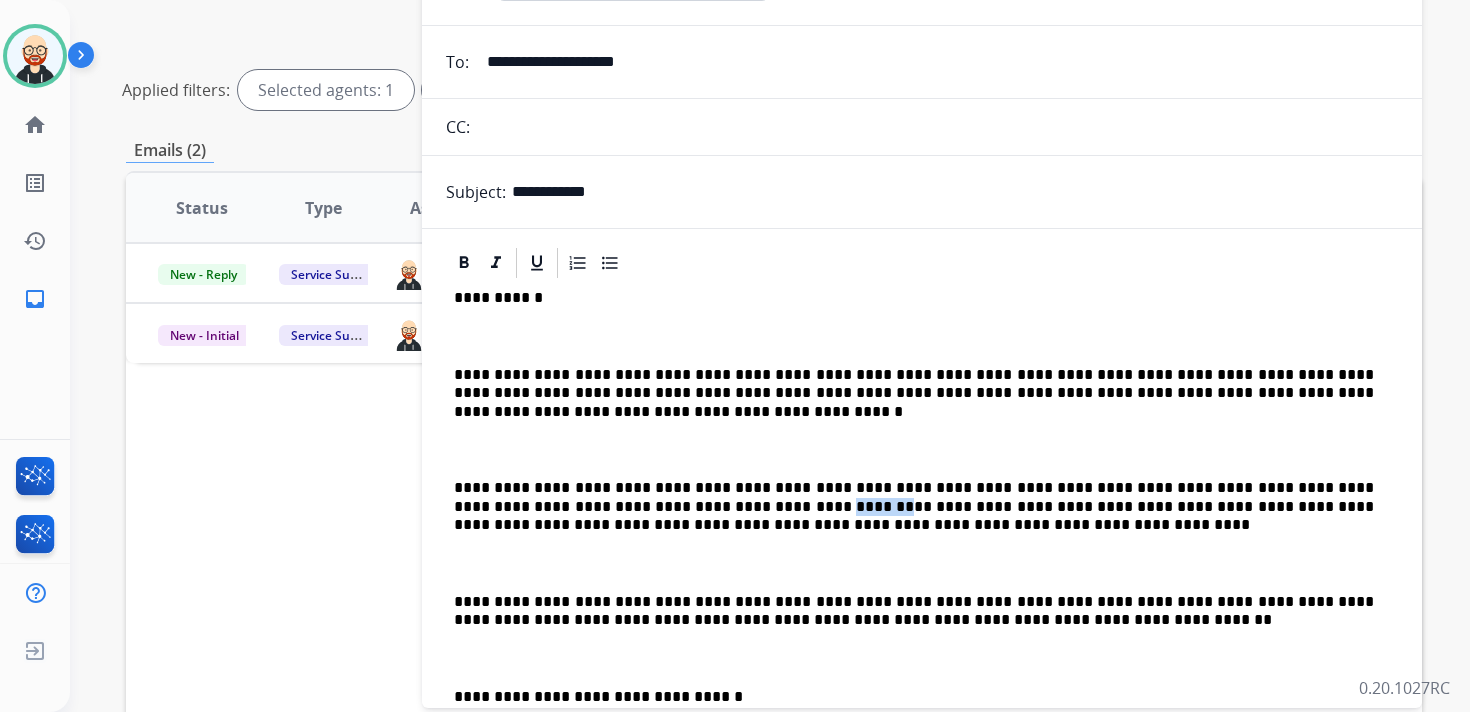 click on "**********" at bounding box center [914, 506] 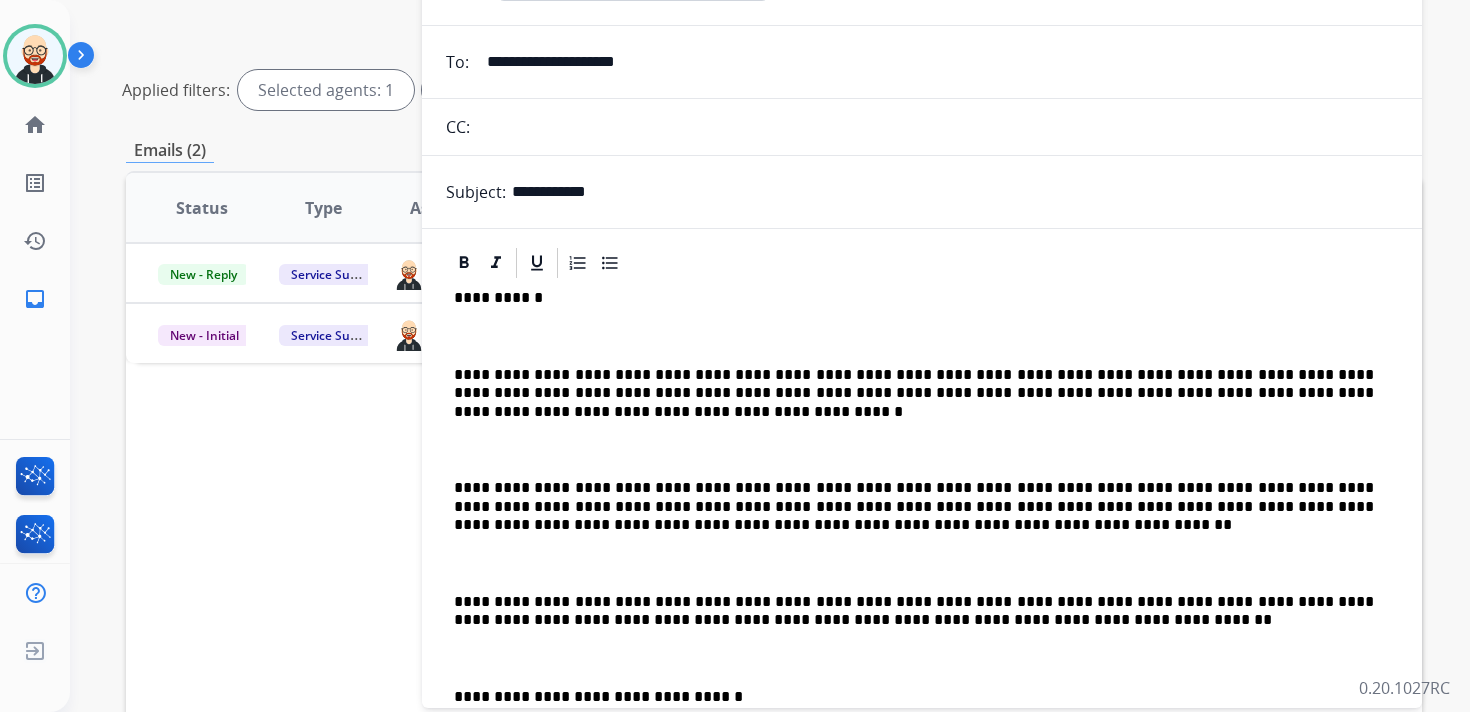 click on "**********" at bounding box center [914, 611] 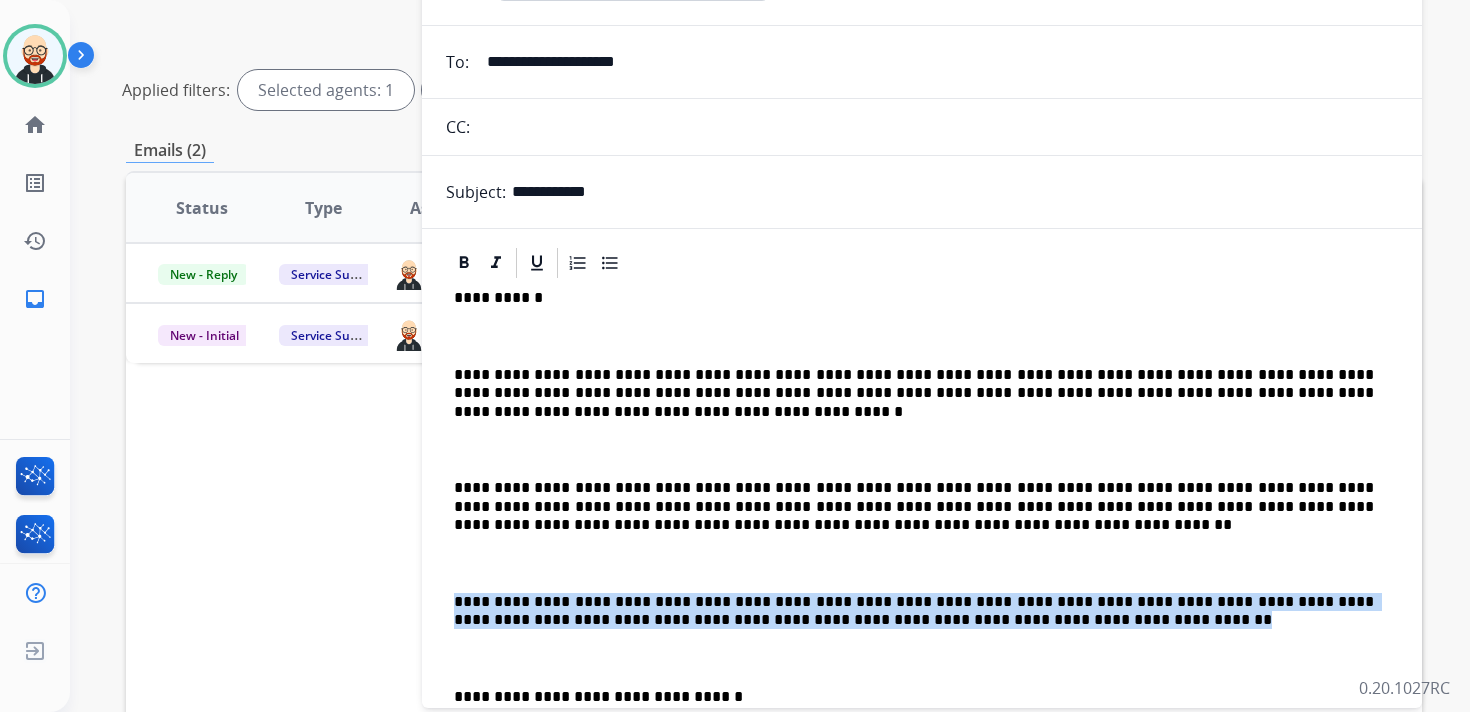 click on "**********" at bounding box center (914, 611) 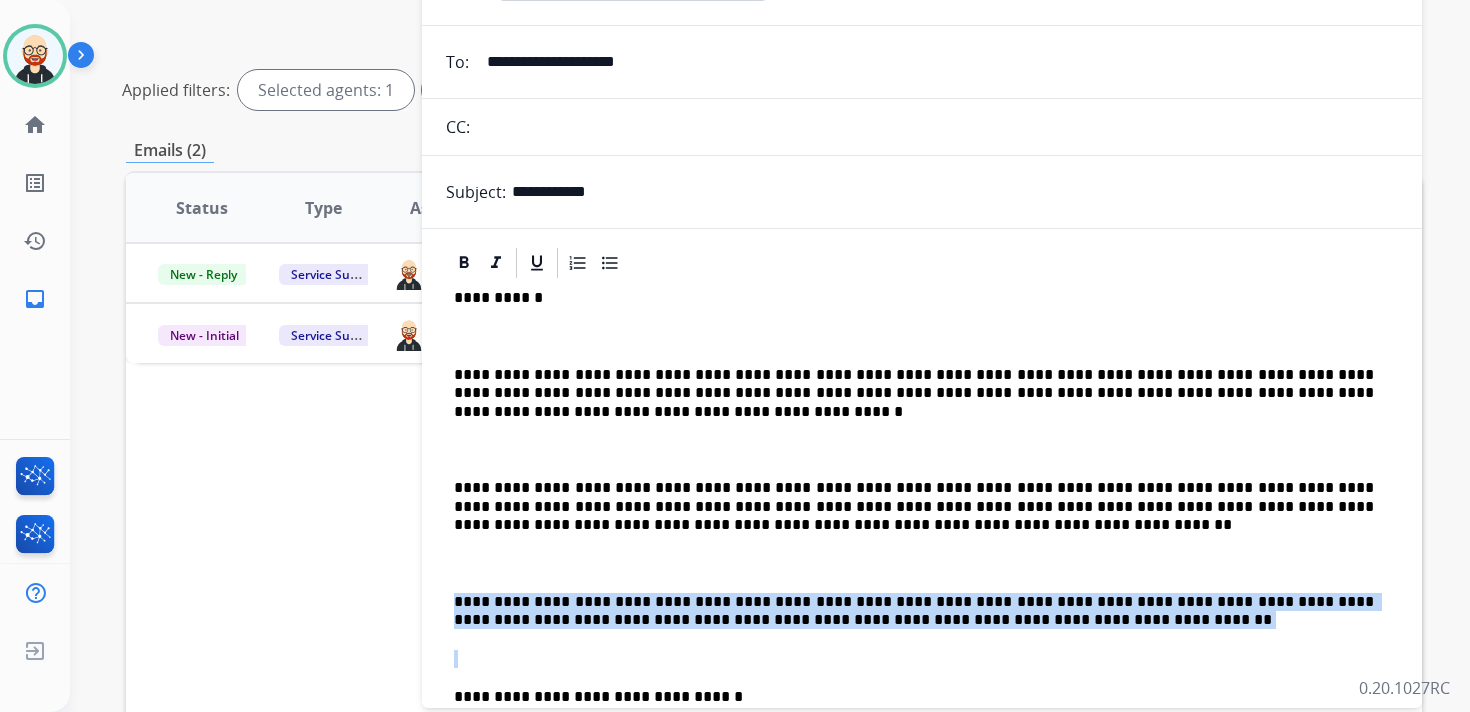 click on "**********" at bounding box center [914, 611] 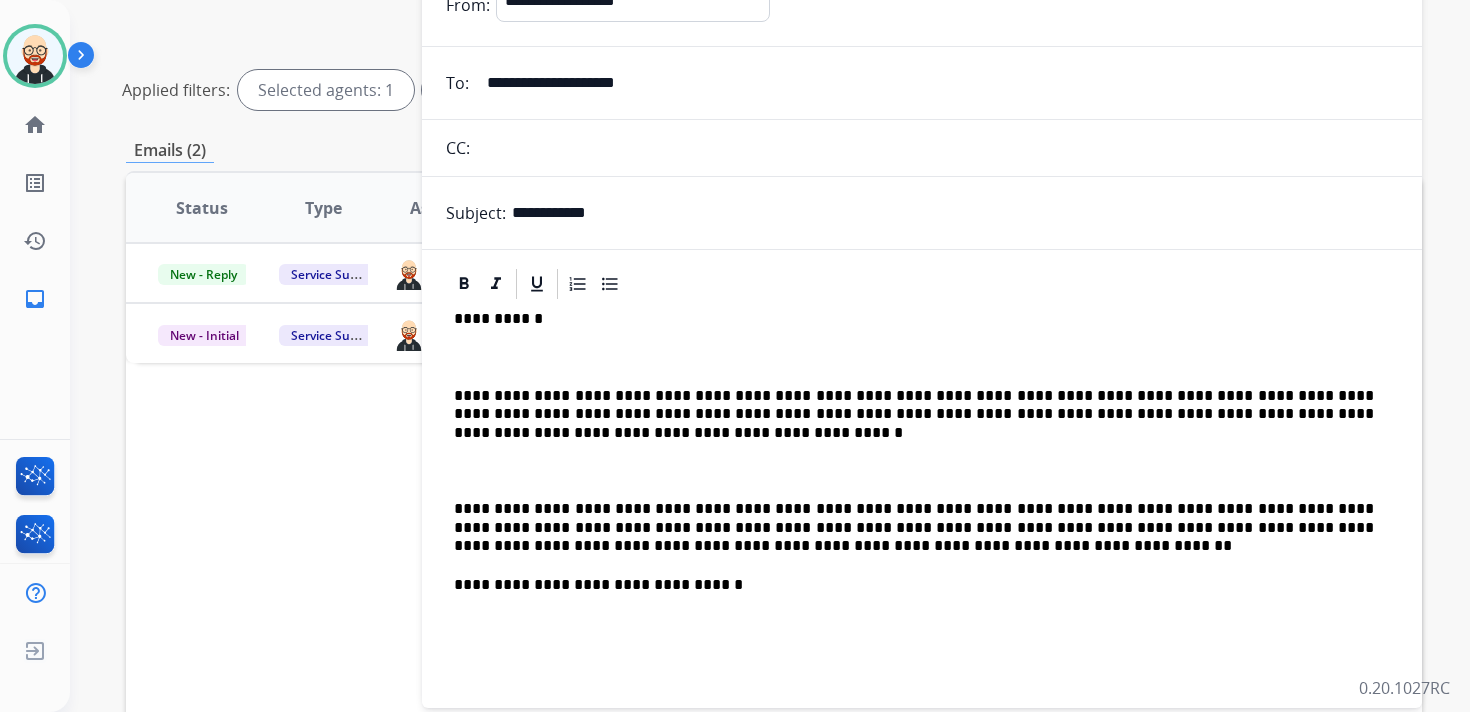scroll, scrollTop: 4, scrollLeft: 0, axis: vertical 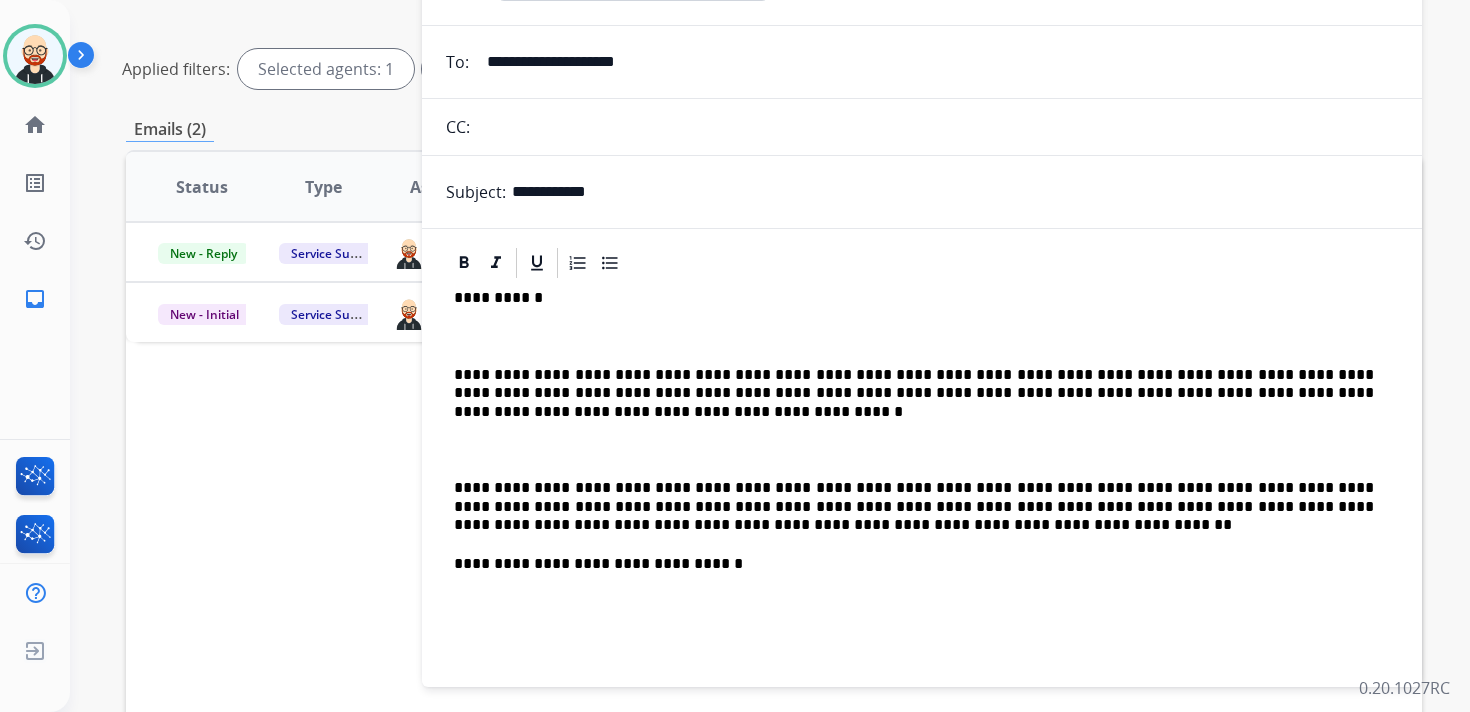 click at bounding box center [922, 450] 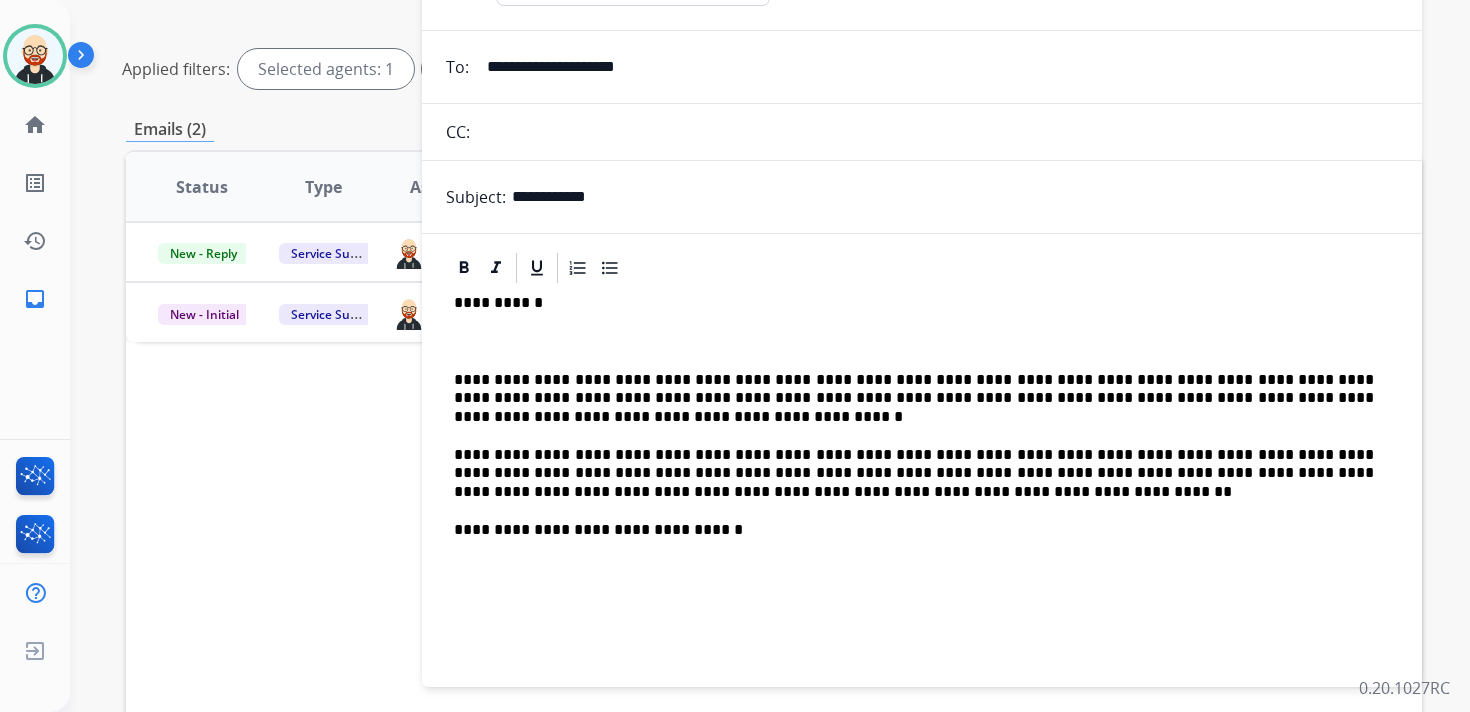 scroll, scrollTop: 0, scrollLeft: 0, axis: both 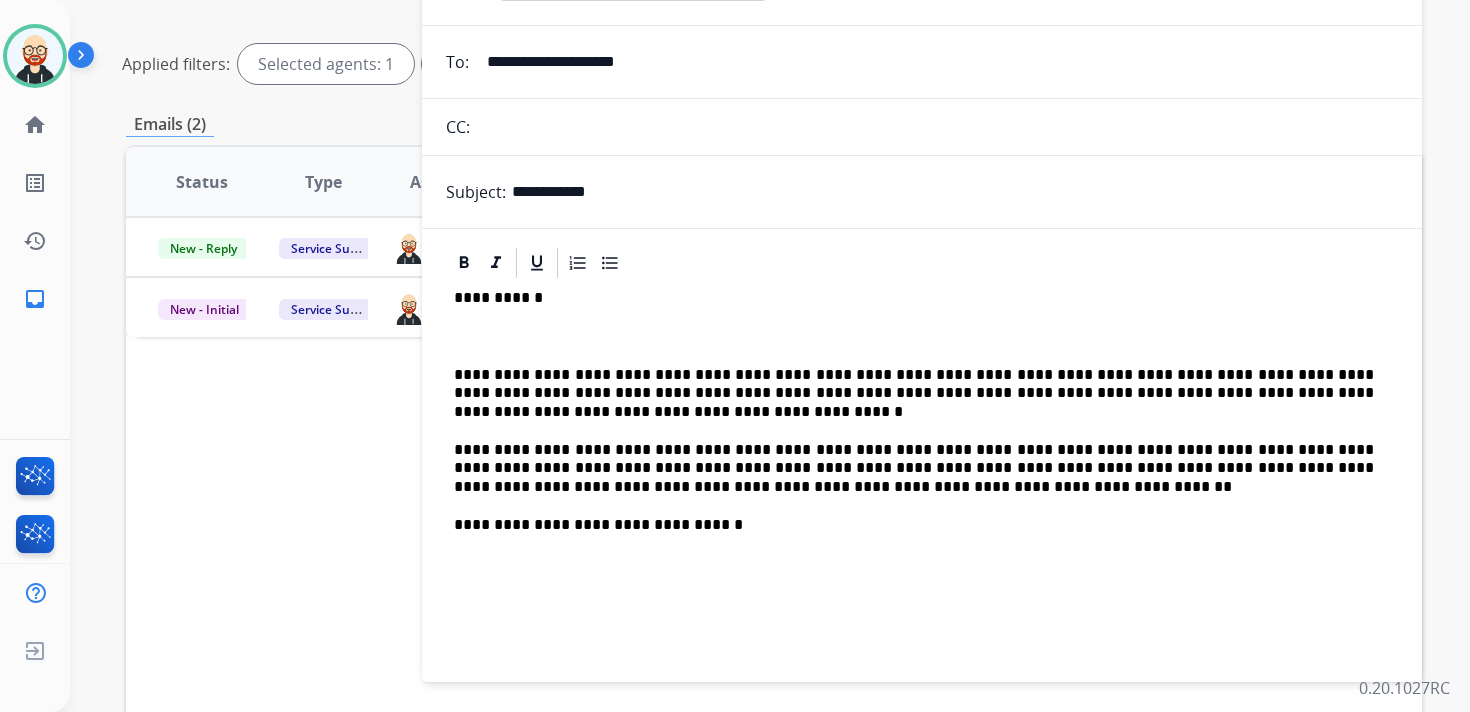 click on "**********" at bounding box center (914, 468) 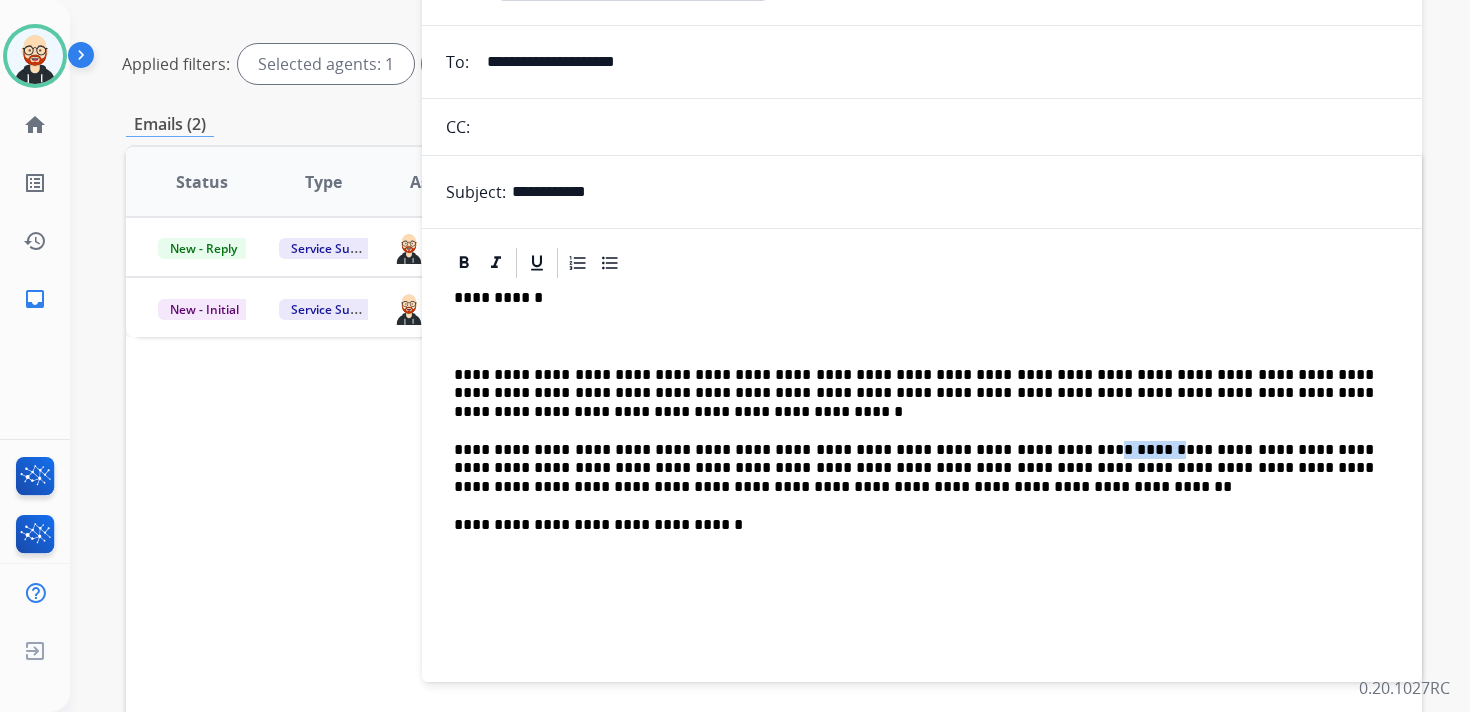 click on "**********" at bounding box center (914, 468) 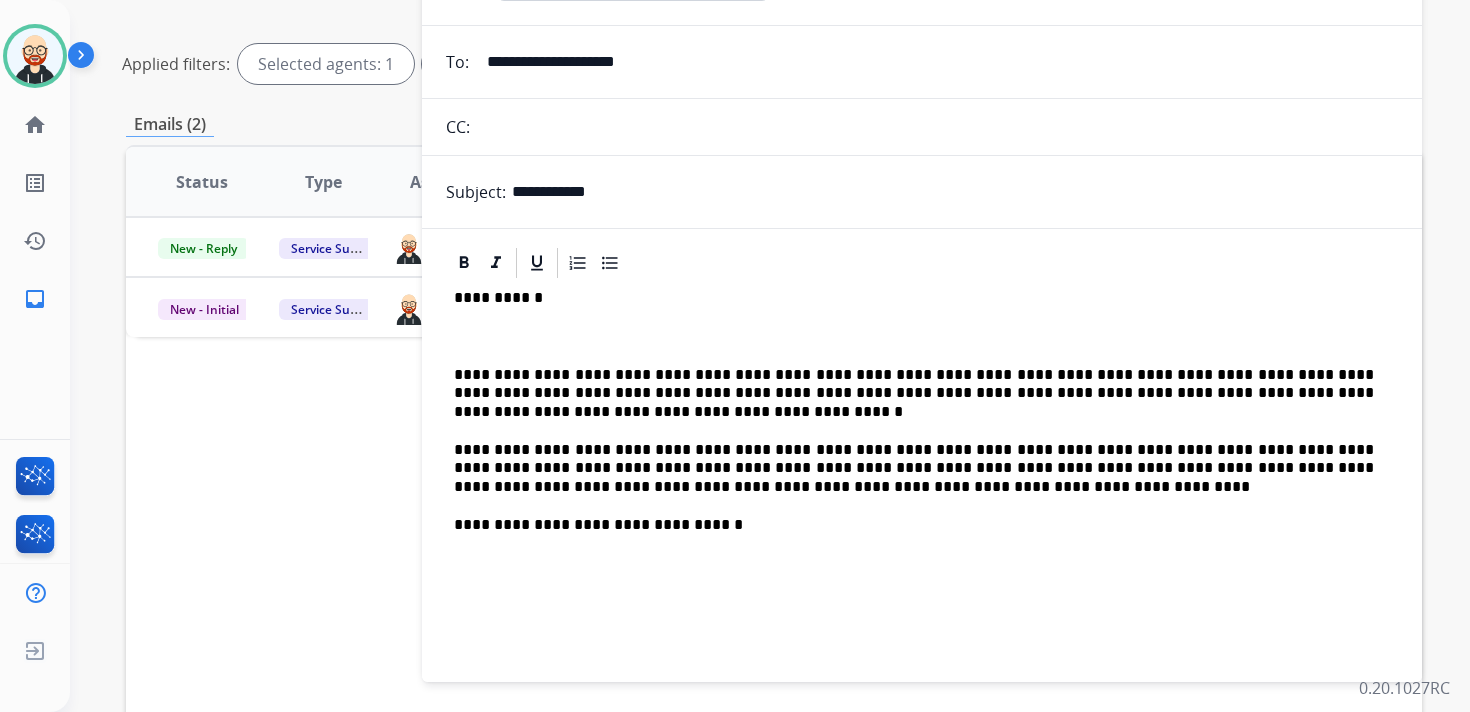 scroll, scrollTop: 222, scrollLeft: 0, axis: vertical 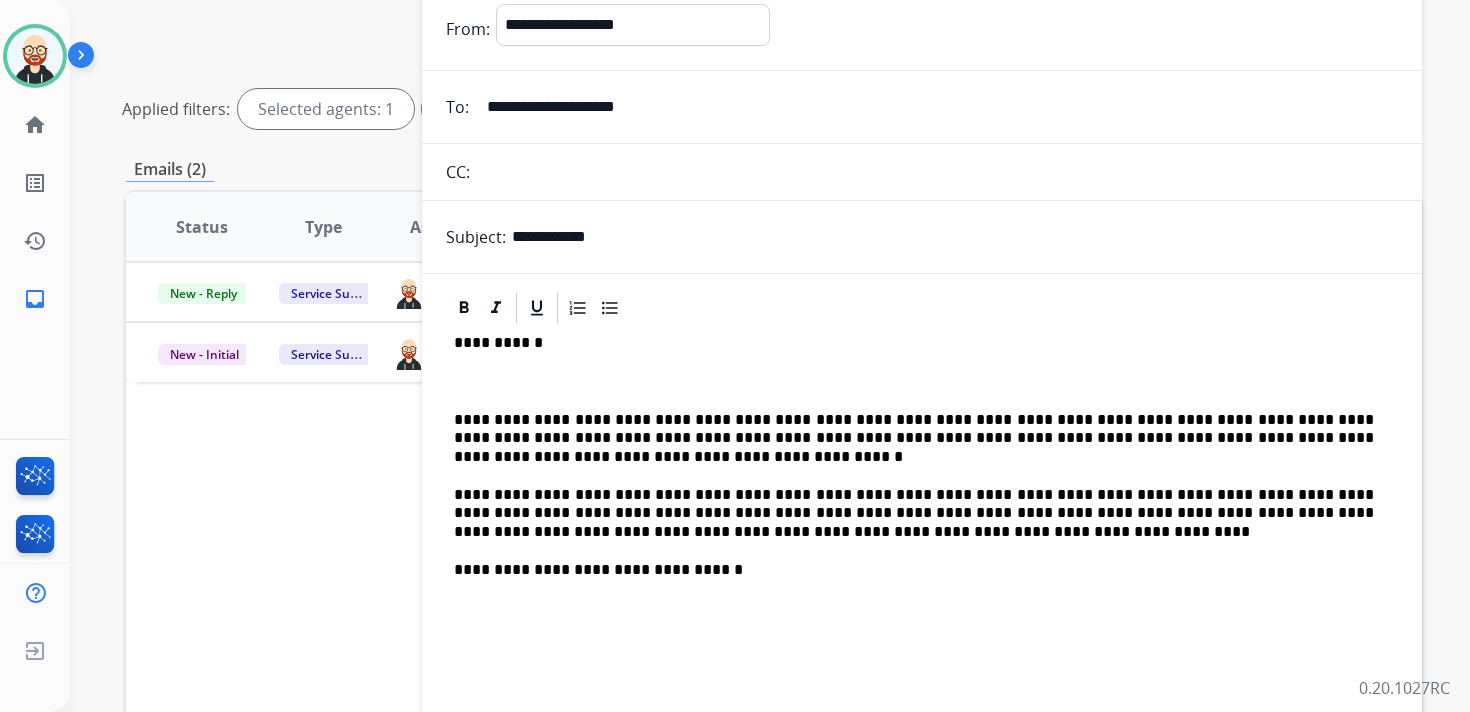 click on "**********" at bounding box center (936, 107) 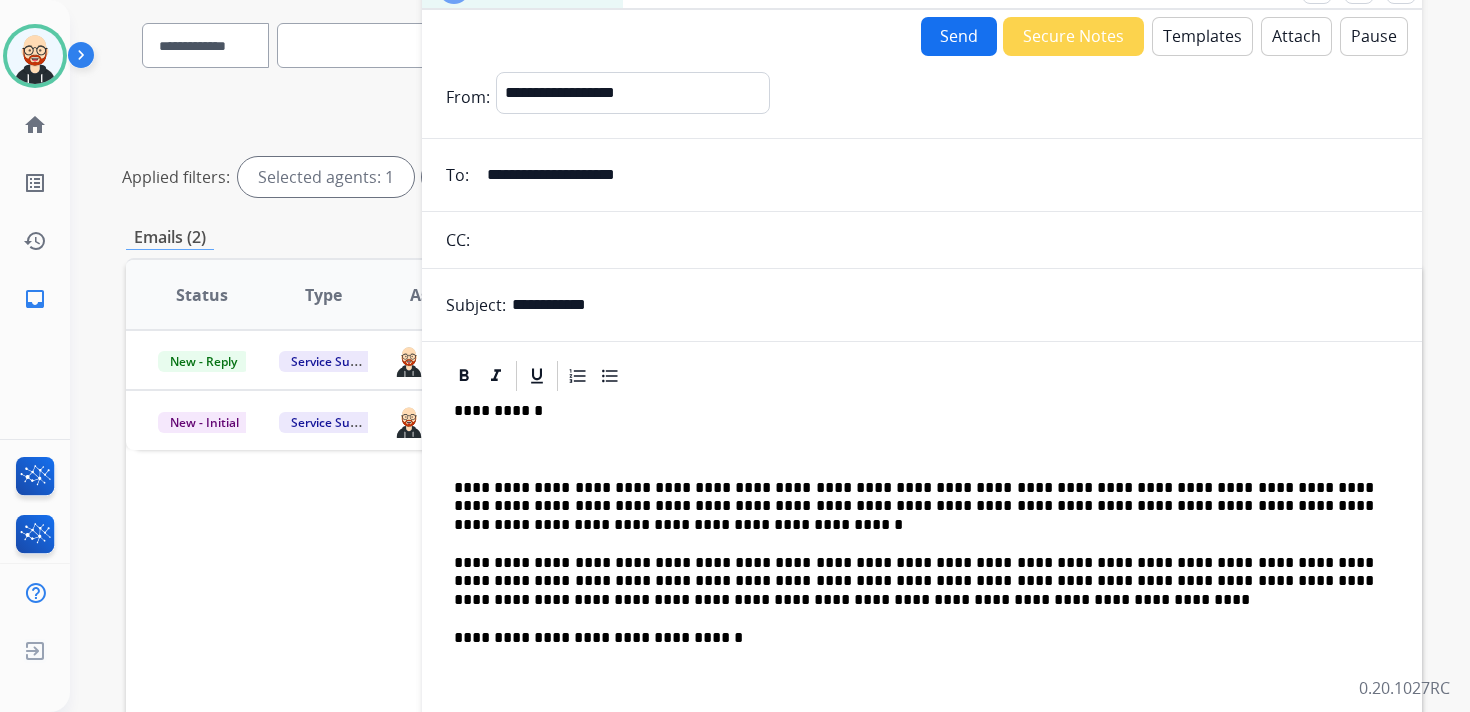 scroll, scrollTop: 210, scrollLeft: 0, axis: vertical 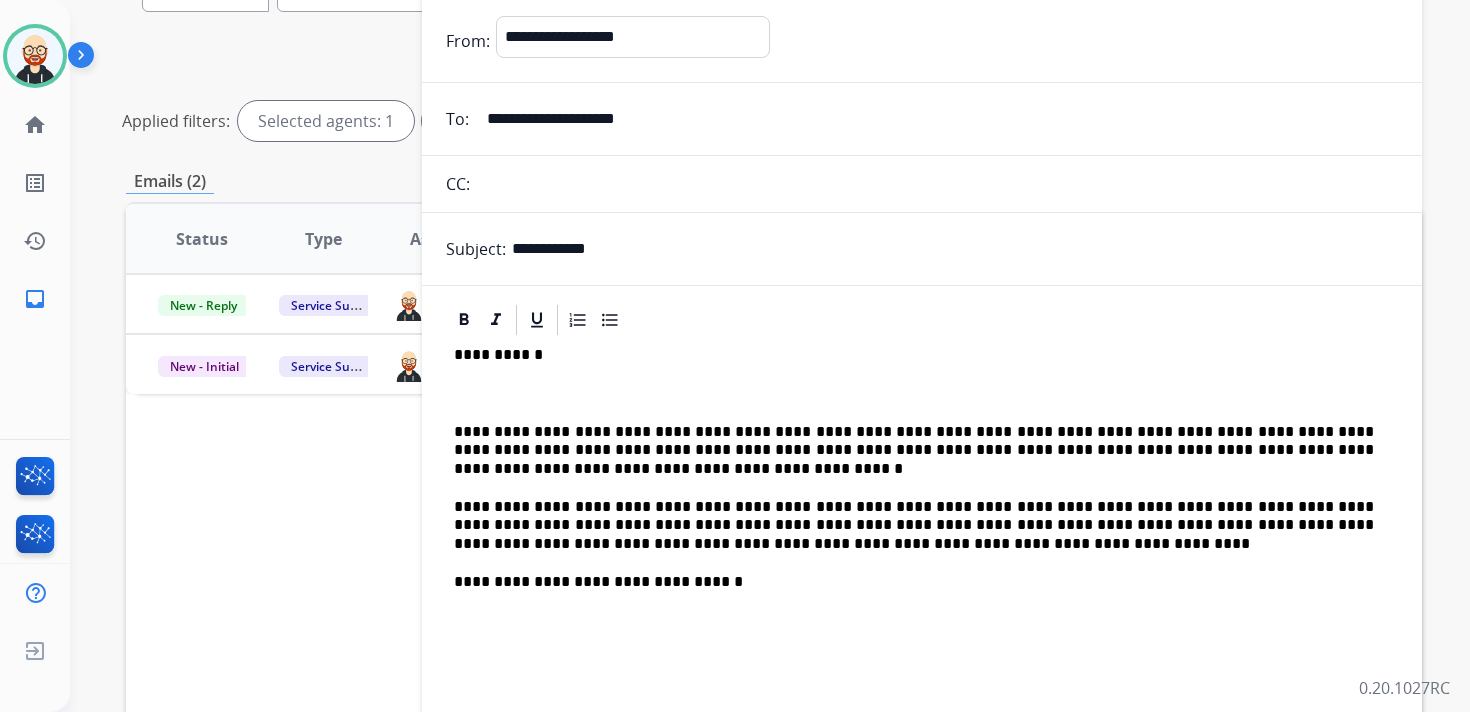 click on "**********" at bounding box center (914, 582) 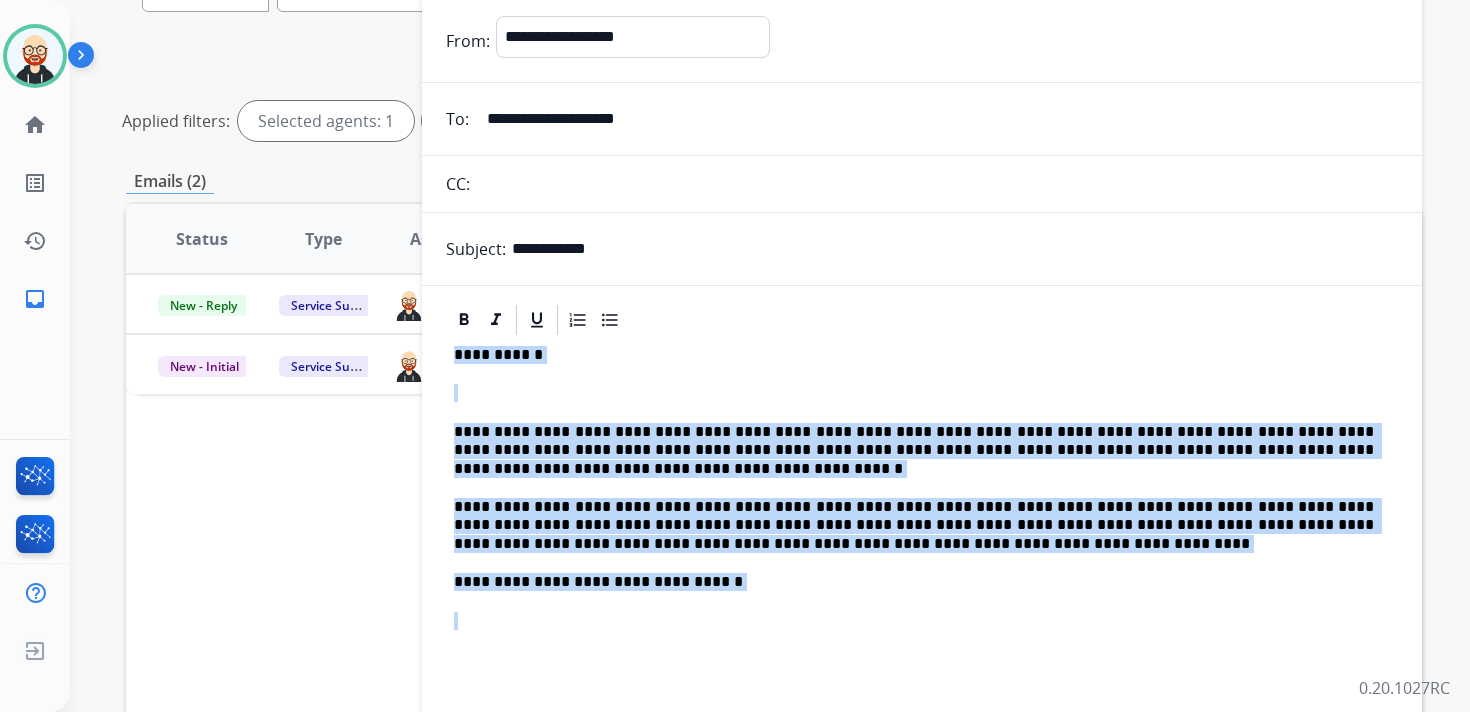 drag, startPoint x: 750, startPoint y: 579, endPoint x: 457, endPoint y: 351, distance: 371.25867 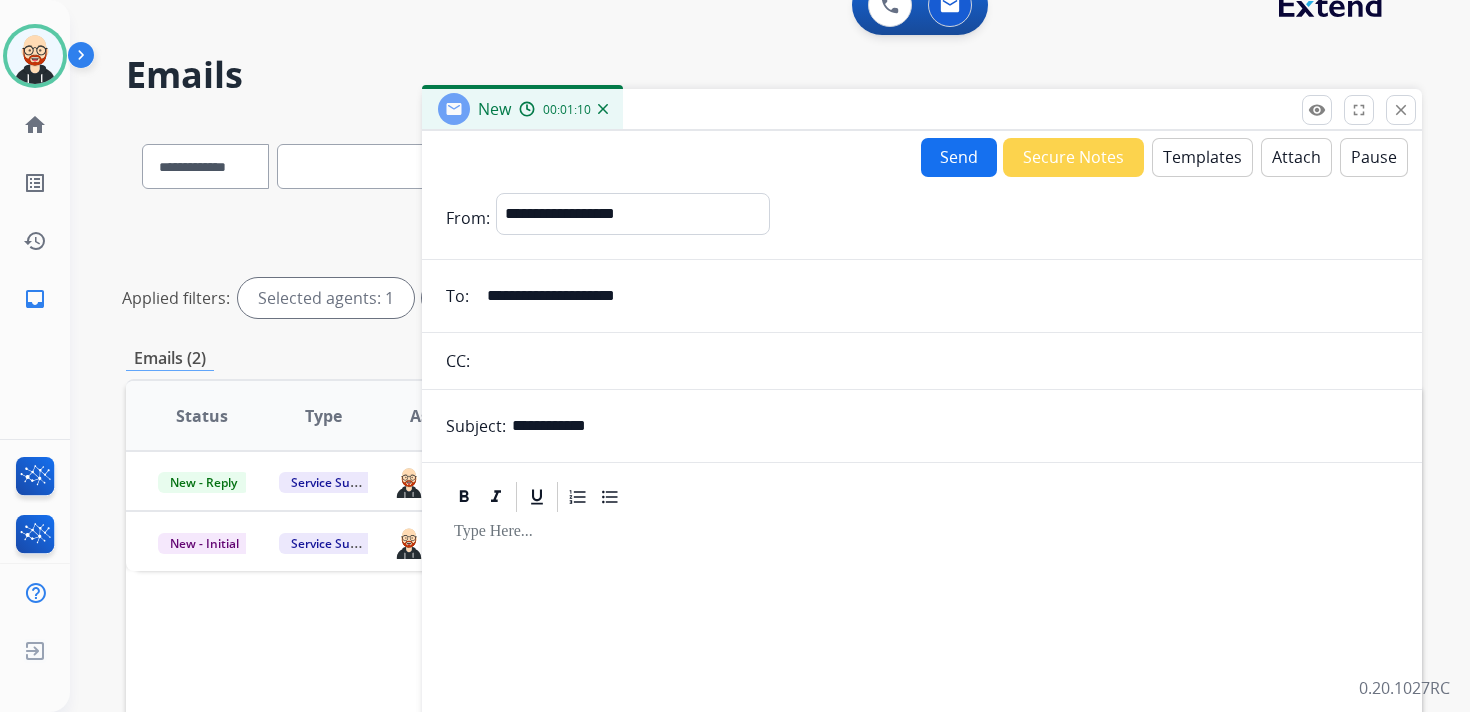scroll, scrollTop: 0, scrollLeft: 0, axis: both 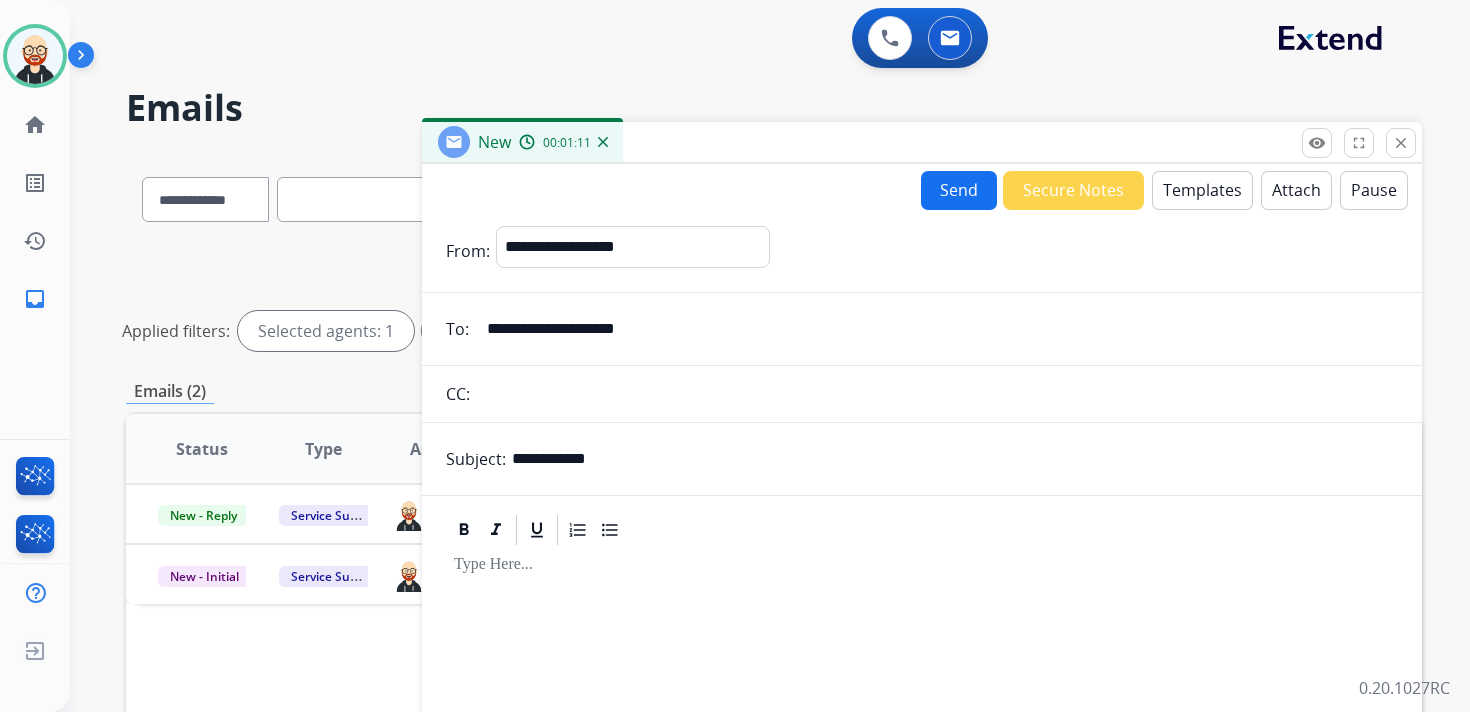 click on "Templates" at bounding box center (1202, 190) 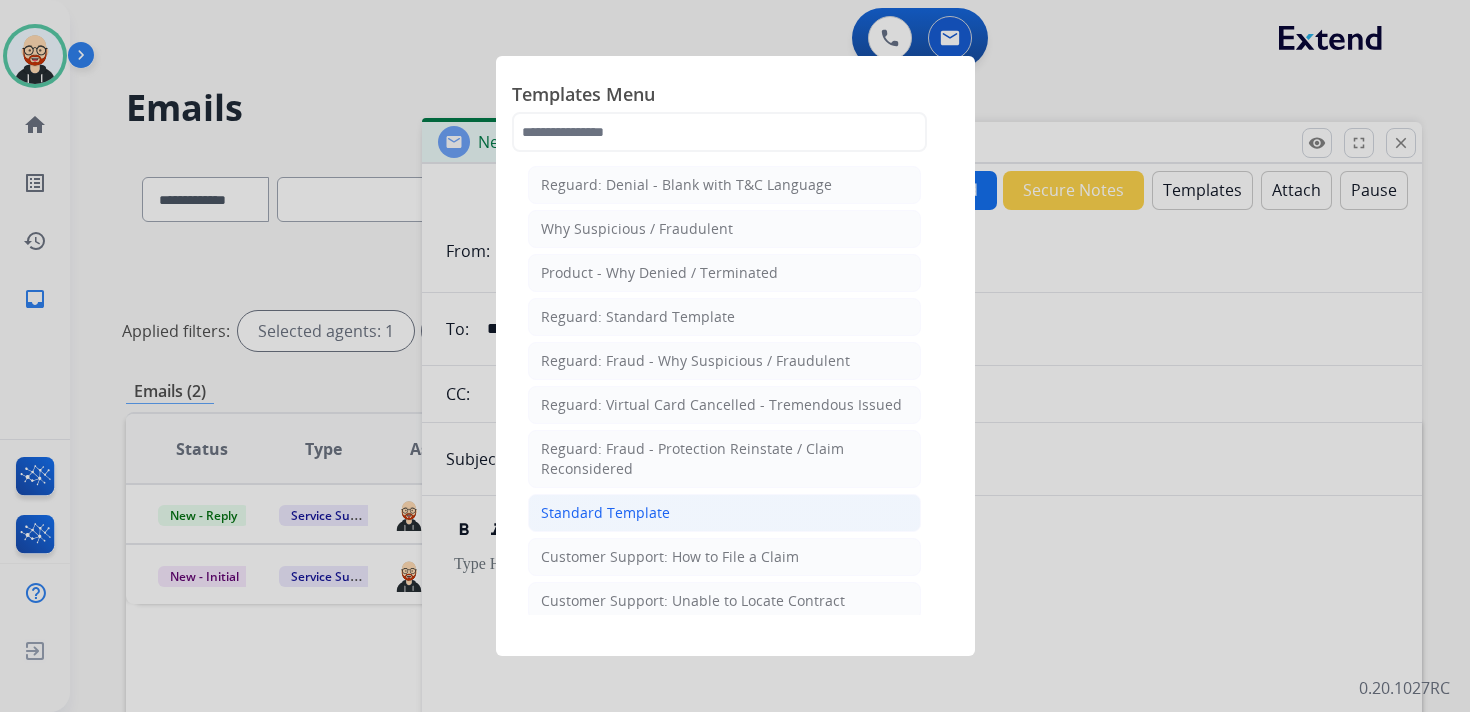 click on "Standard Template" 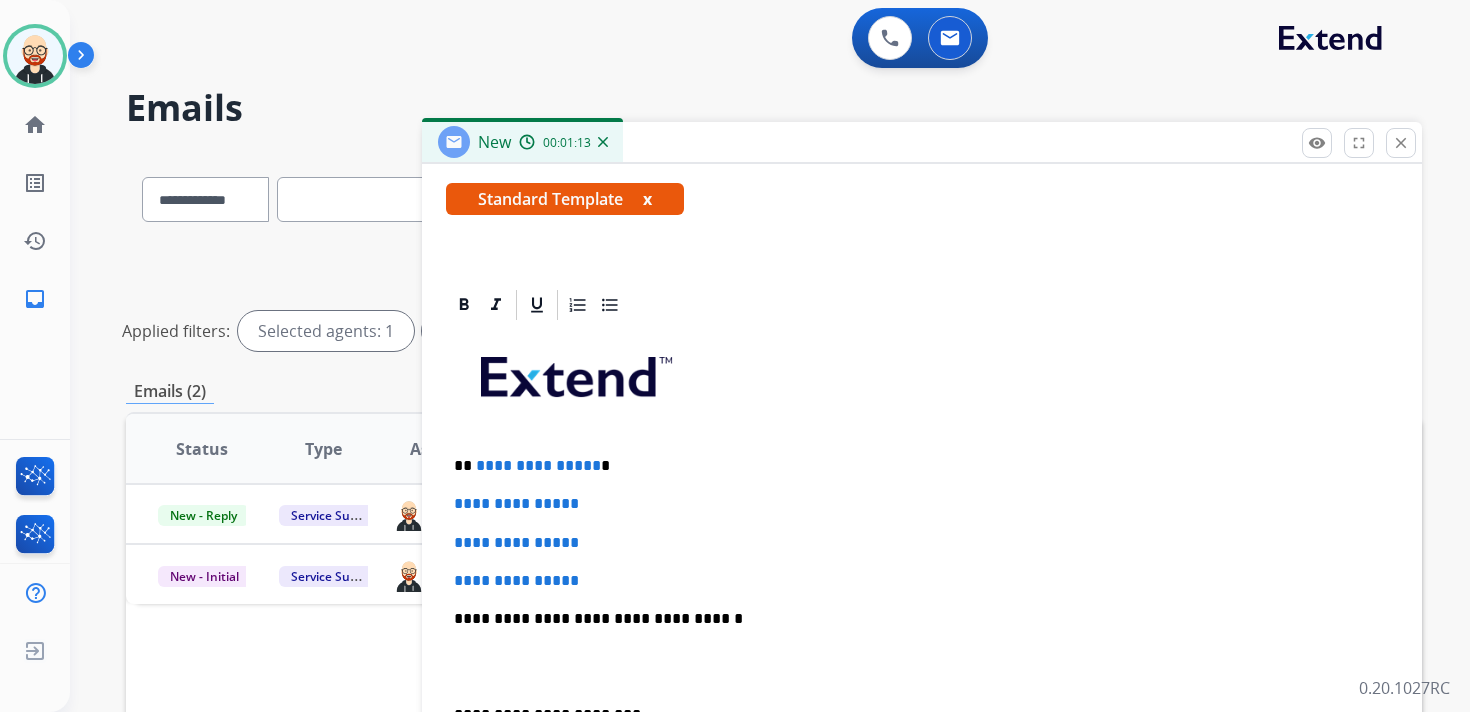 scroll, scrollTop: 424, scrollLeft: 0, axis: vertical 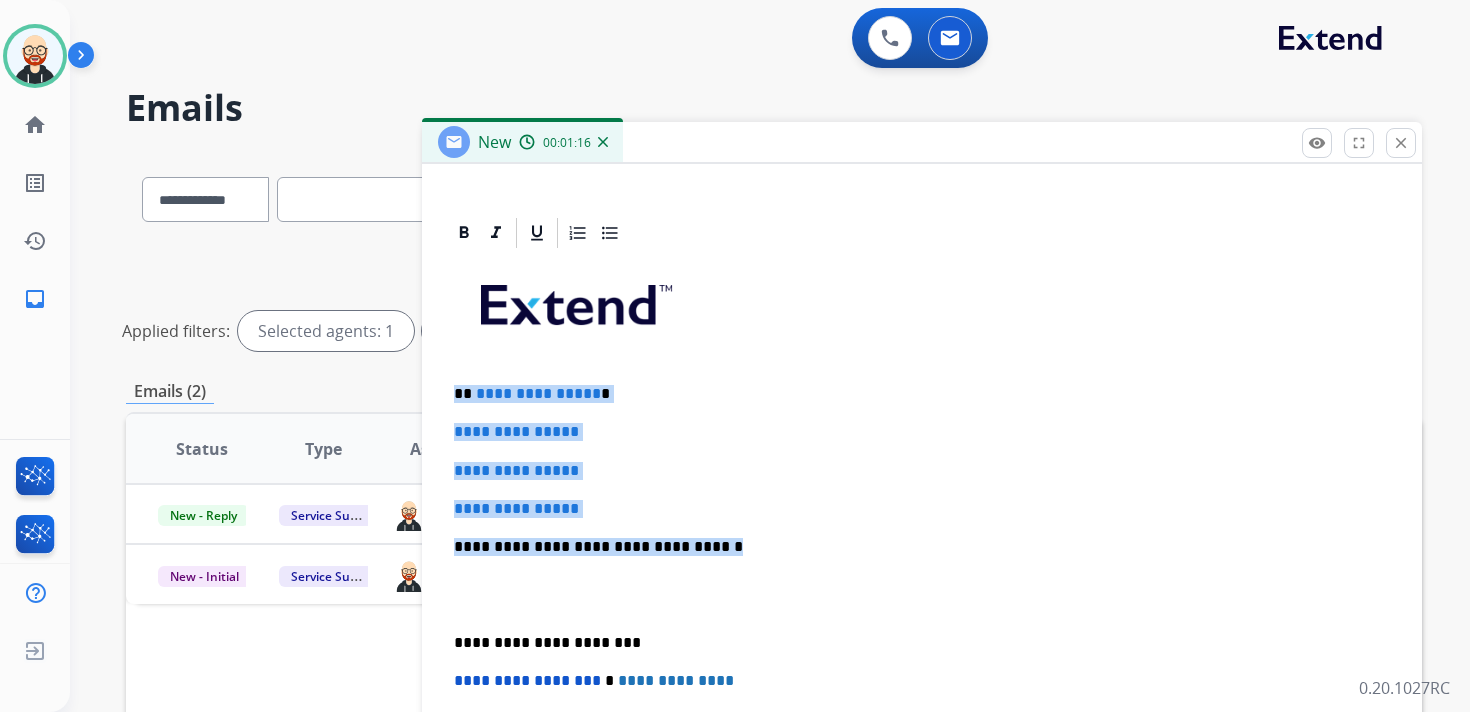 drag, startPoint x: 728, startPoint y: 543, endPoint x: 438, endPoint y: 394, distance: 326.03833 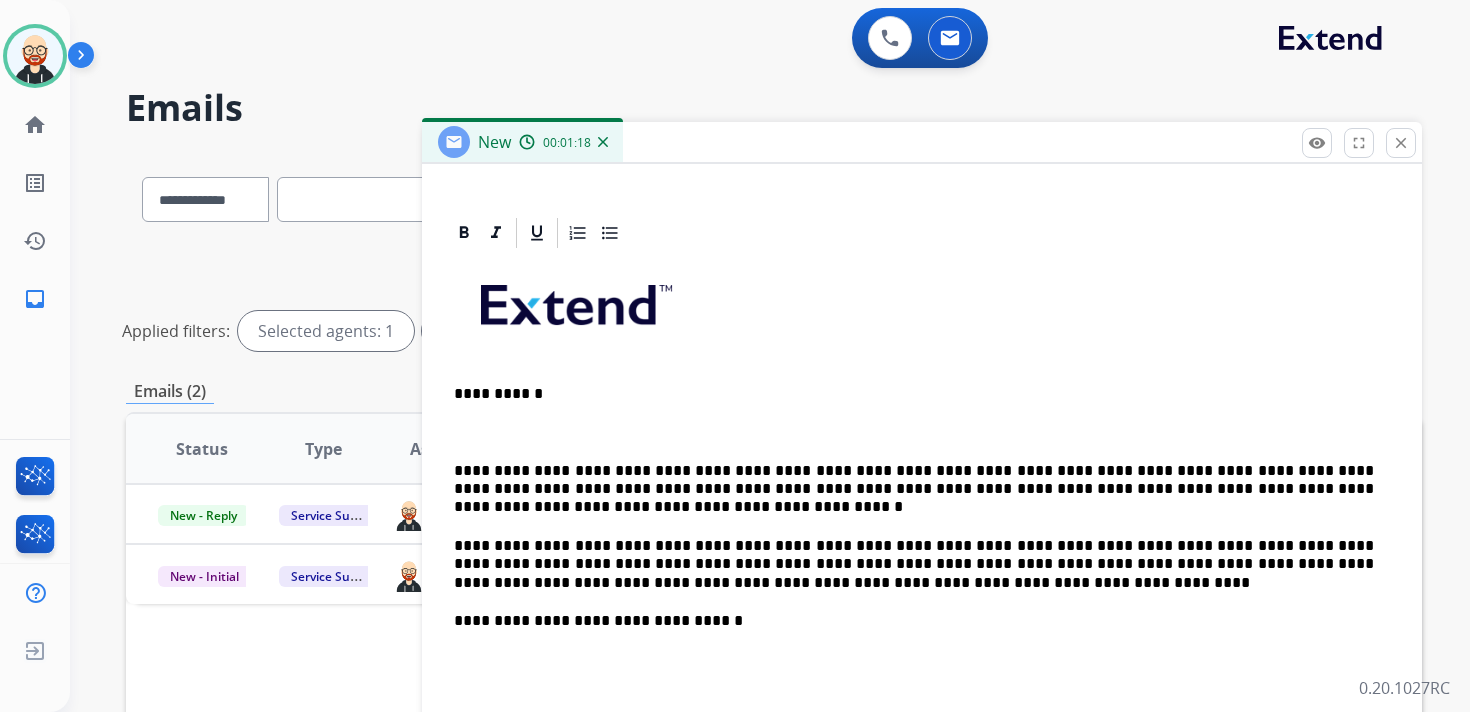 click at bounding box center [922, 432] 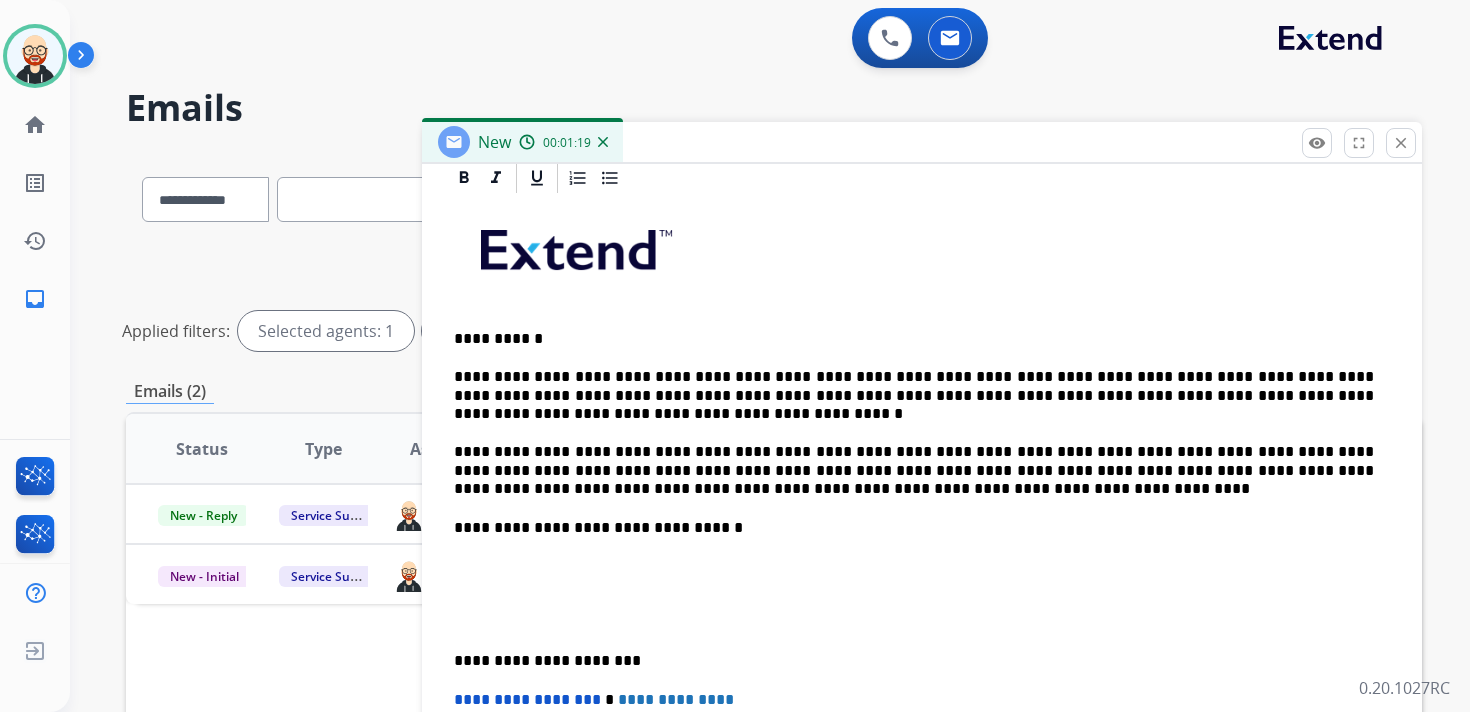 scroll, scrollTop: 497, scrollLeft: 0, axis: vertical 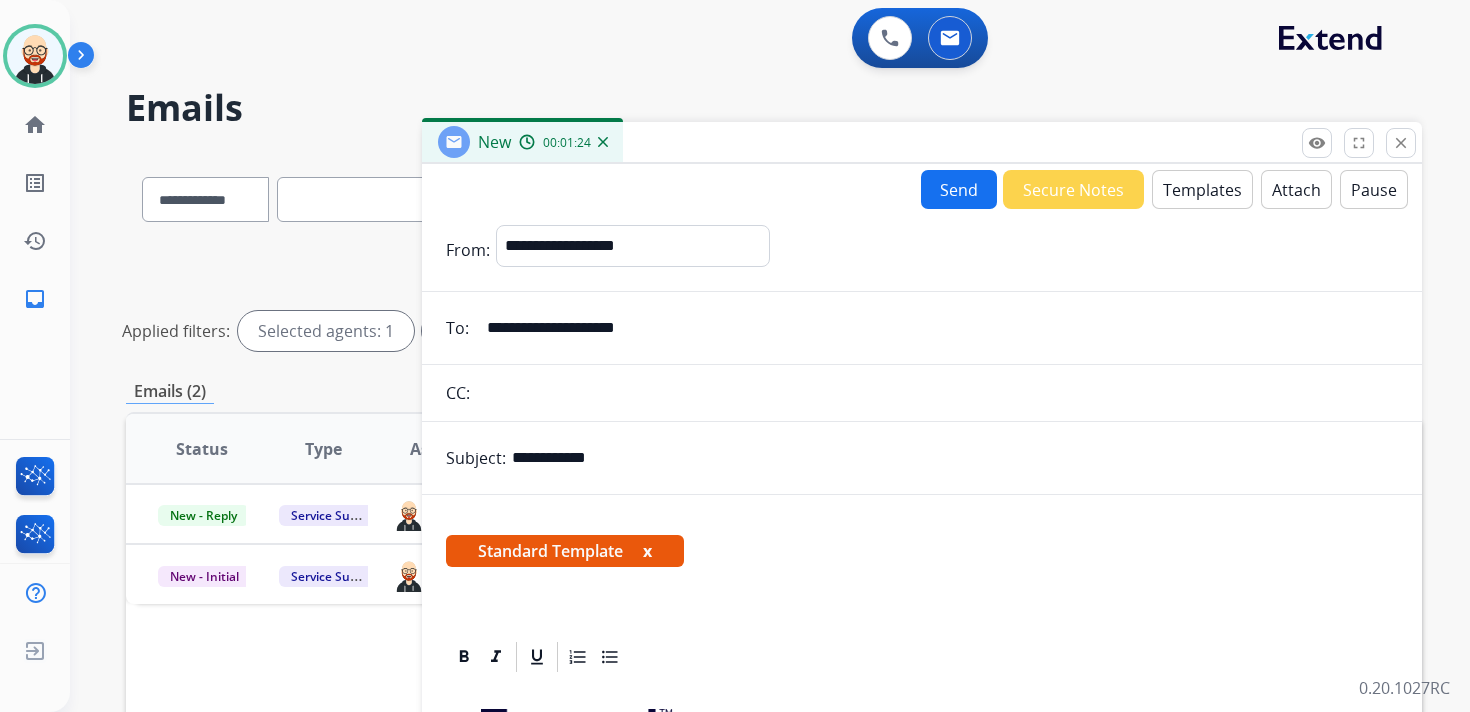 click on "**********" at bounding box center (936, 328) 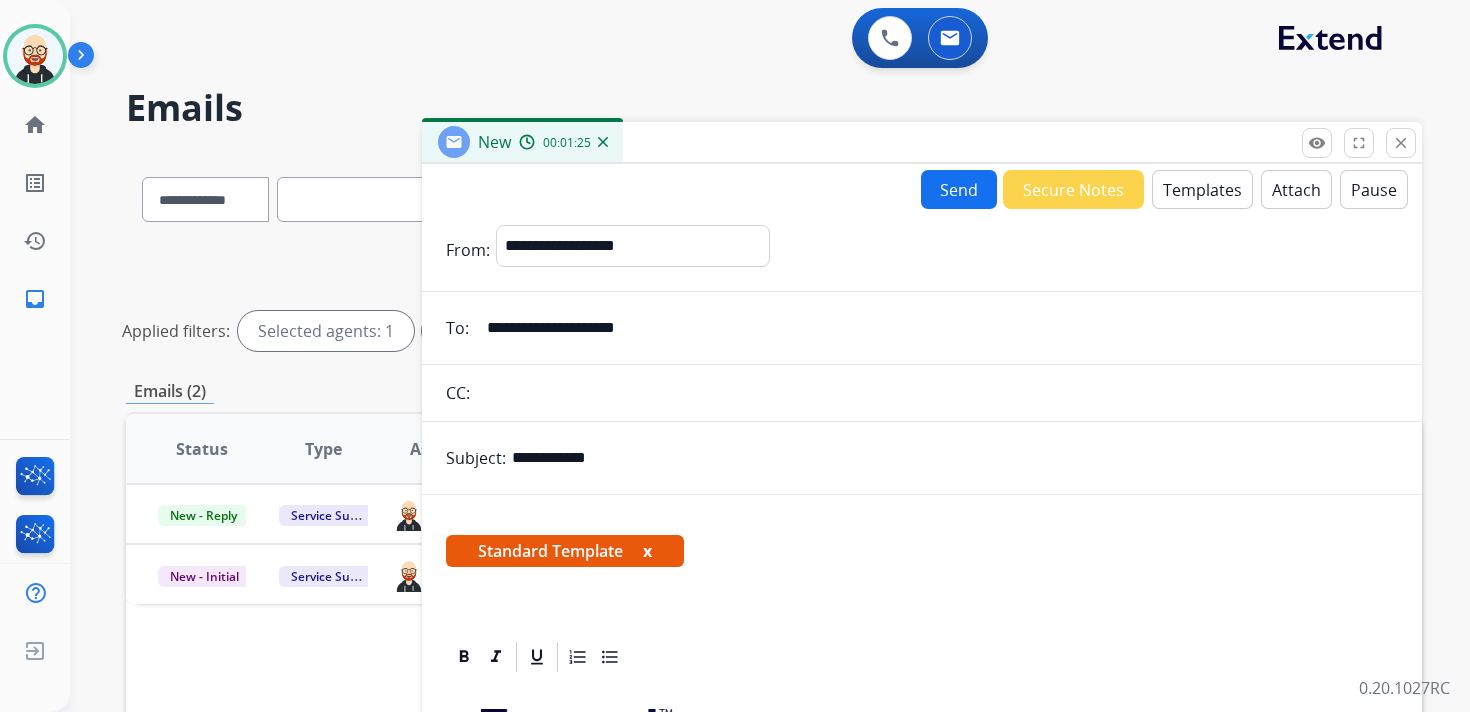 click on "**********" at bounding box center (936, 328) 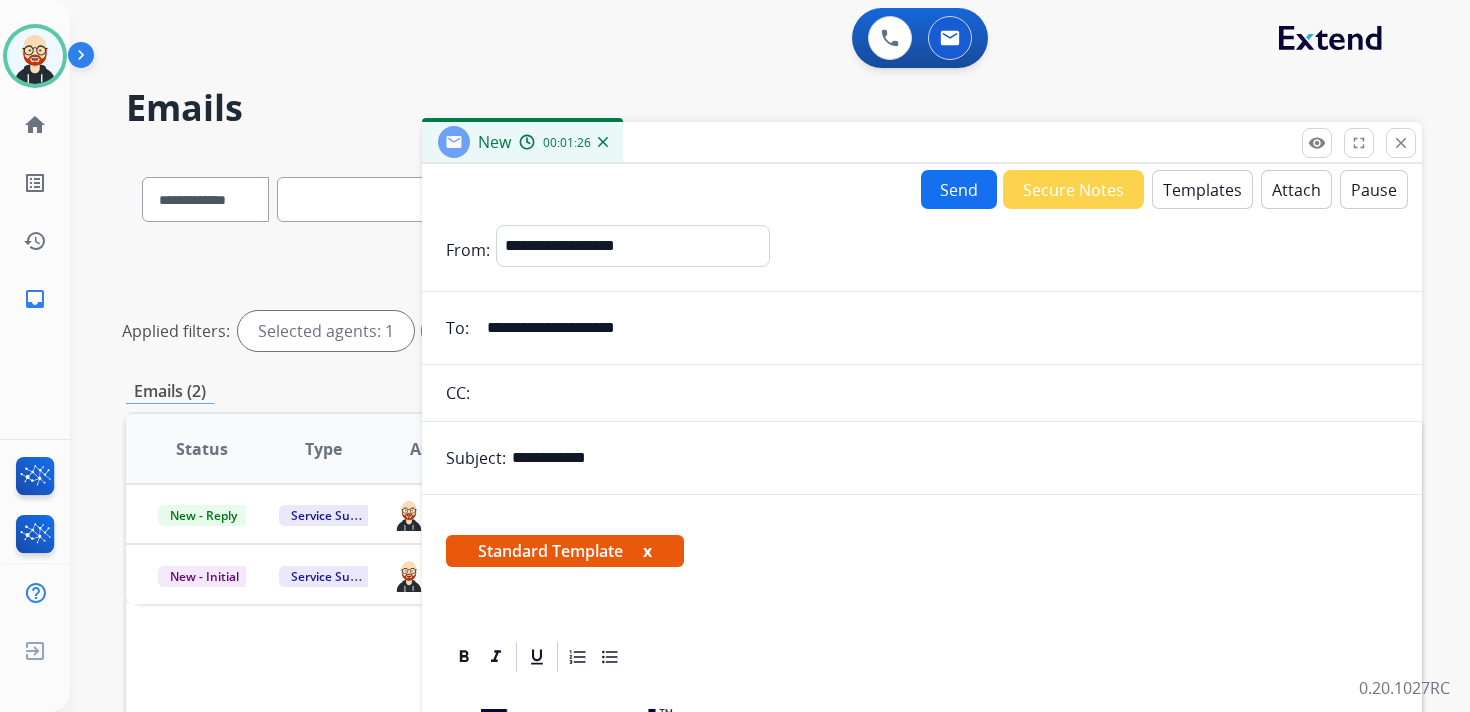 click on "Send" at bounding box center (959, 189) 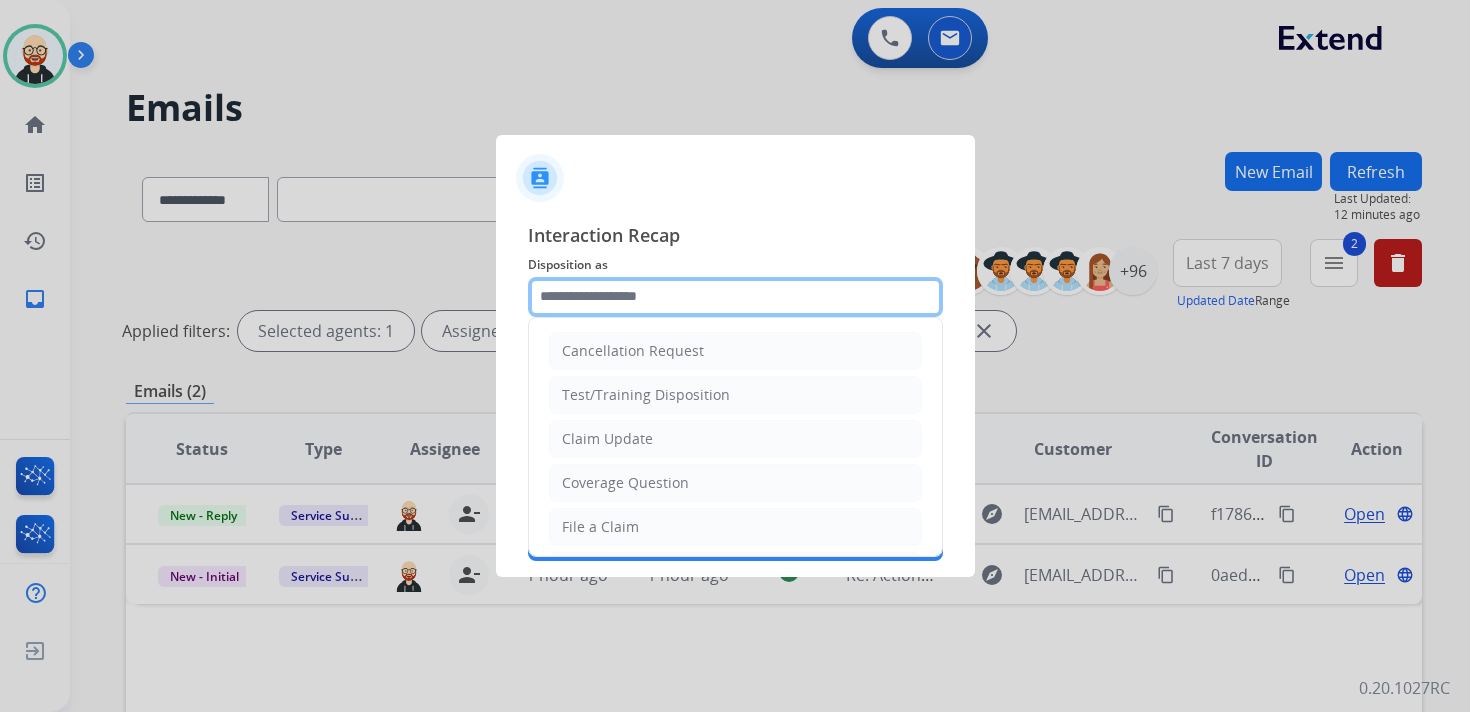 click 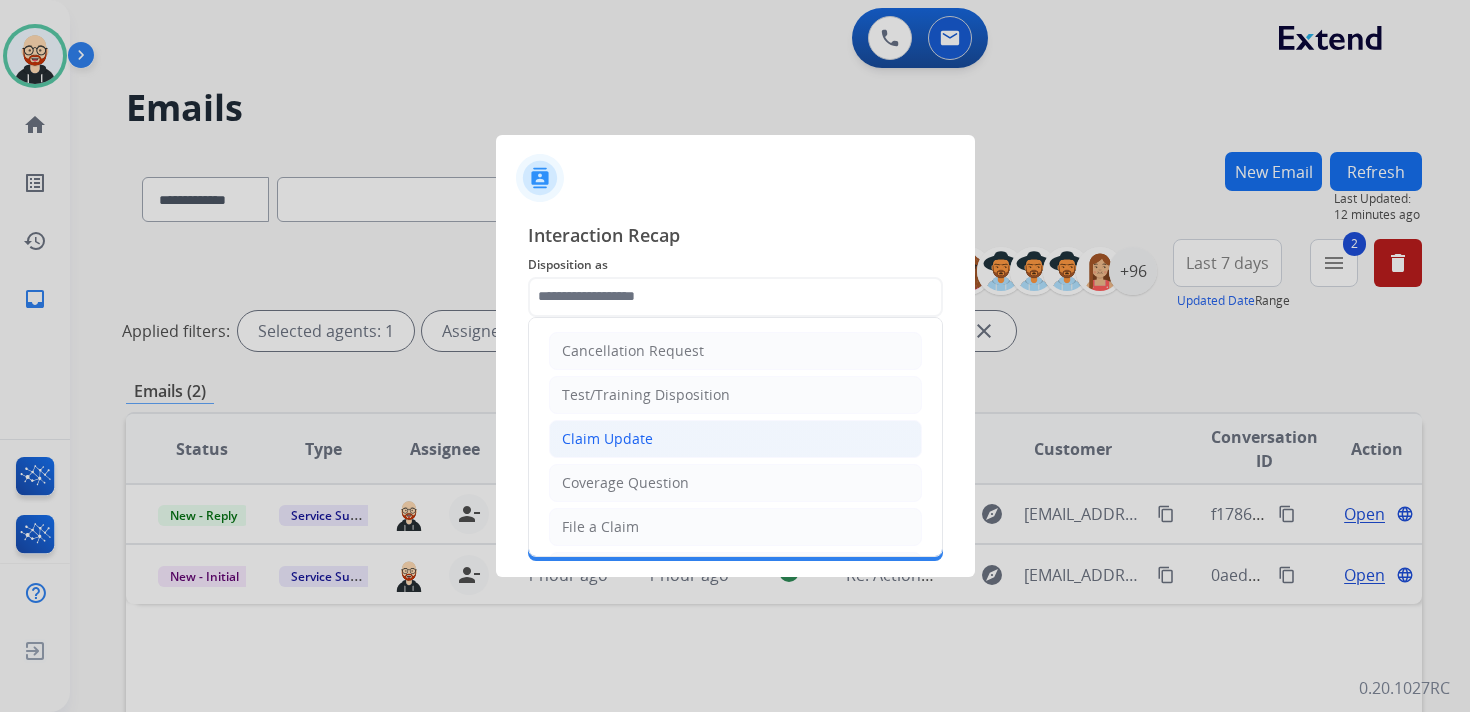 click on "Claim Update" 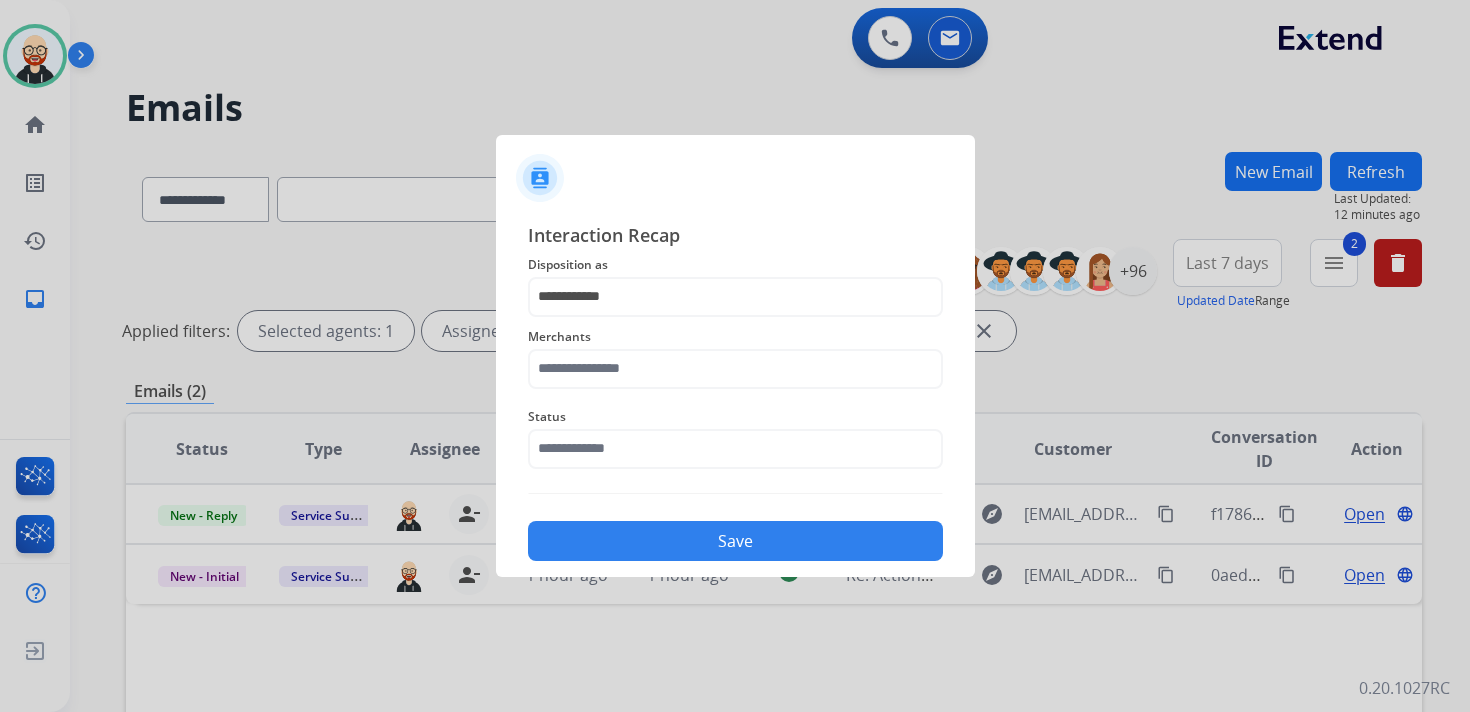 click on "Merchants" 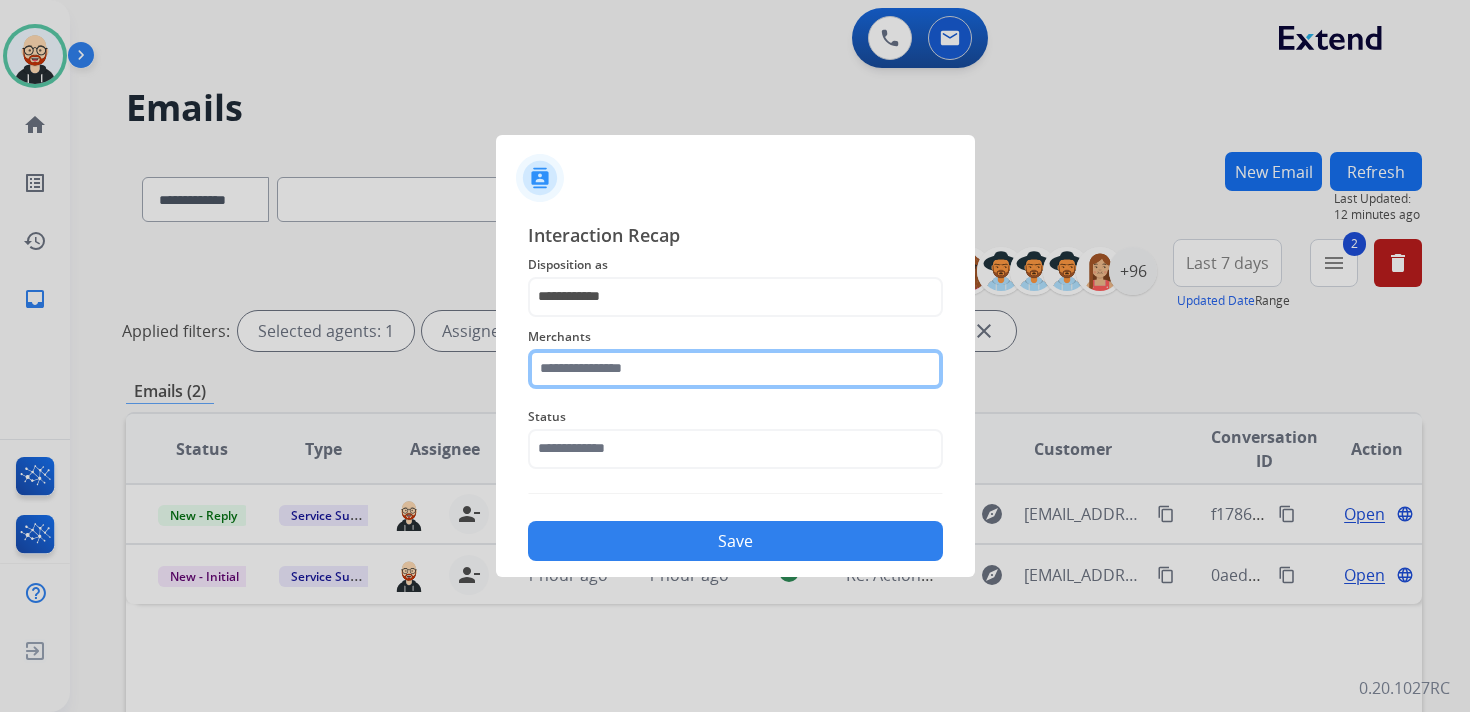 click 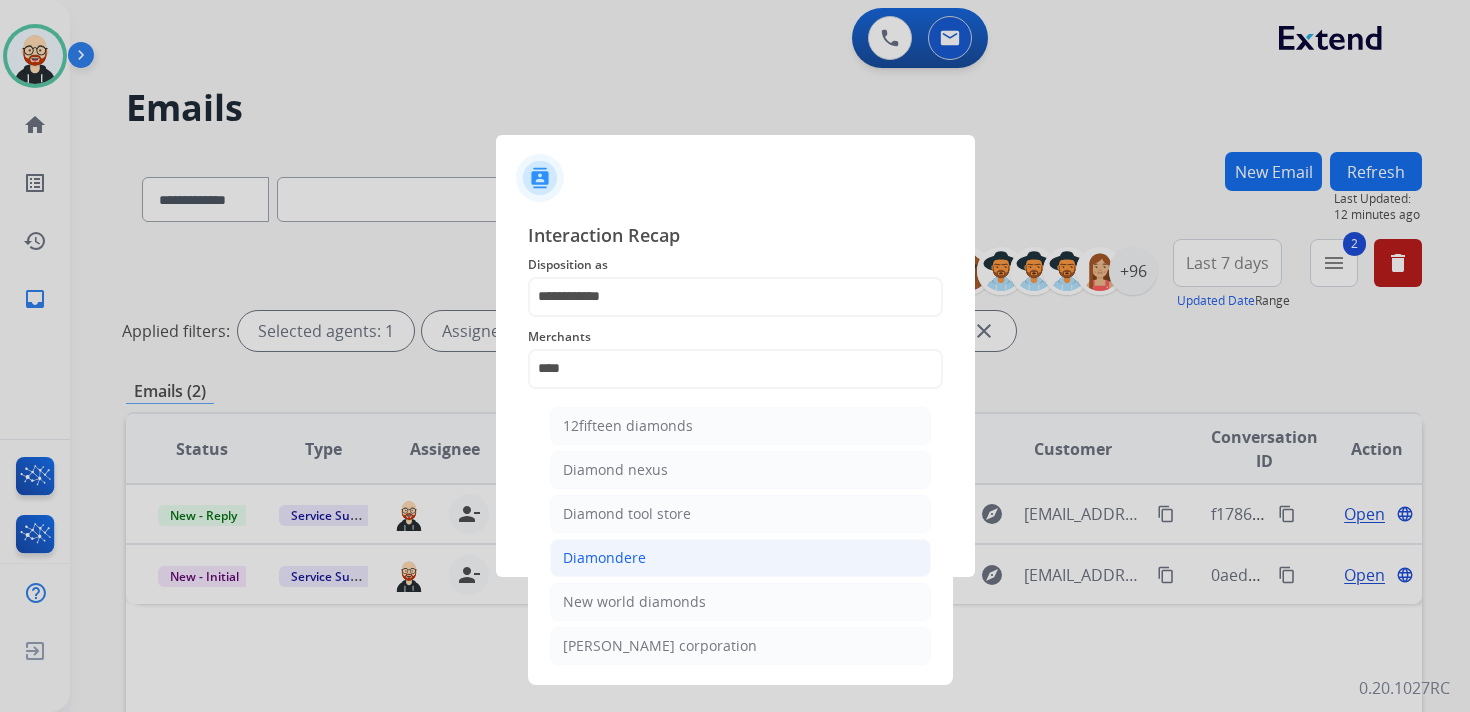 click on "Diamondere" 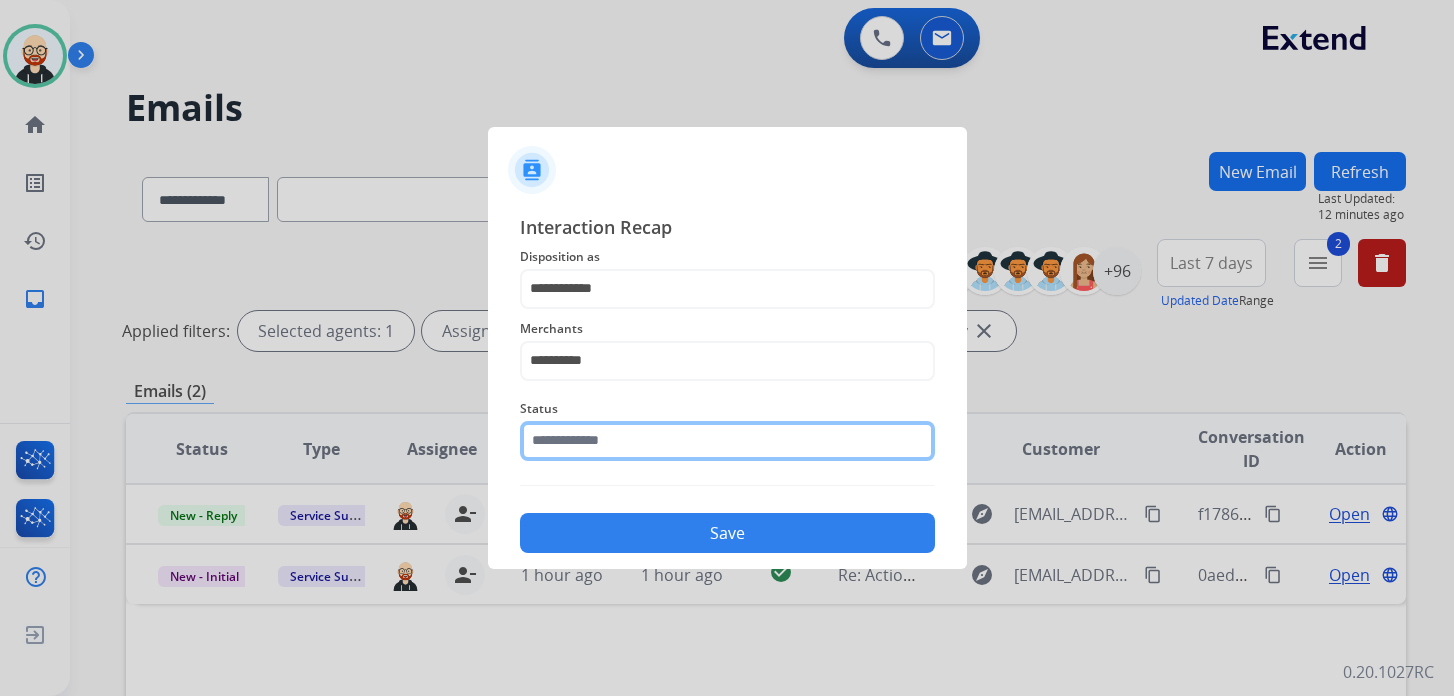 click 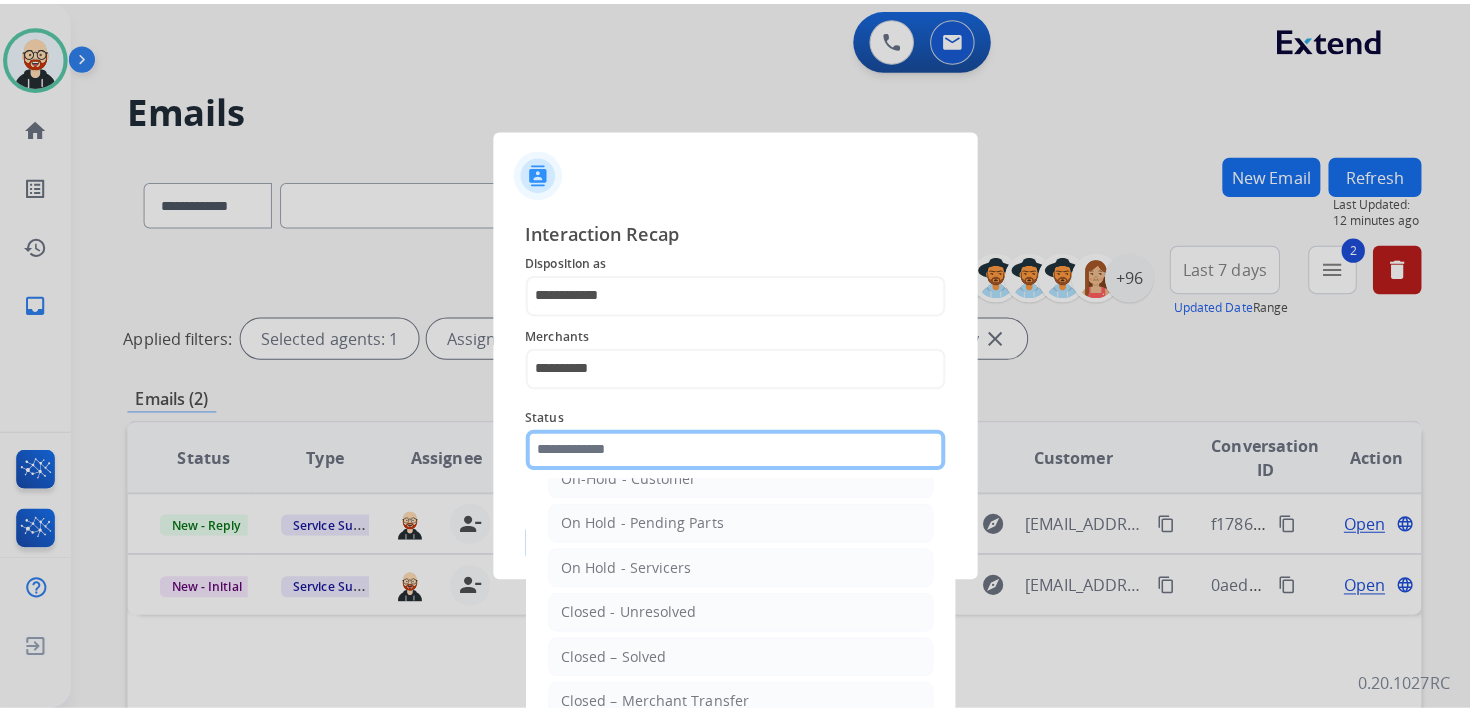 scroll, scrollTop: 100, scrollLeft: 0, axis: vertical 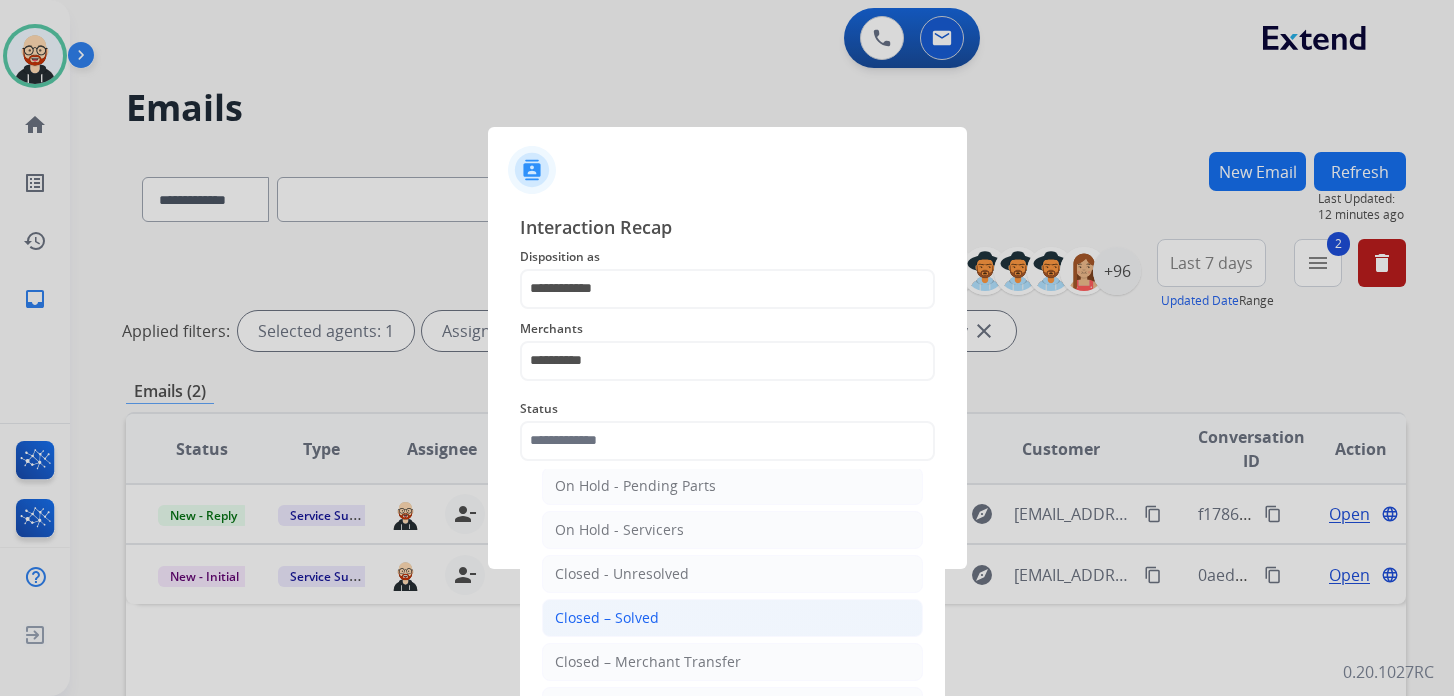 click on "Closed – Solved" 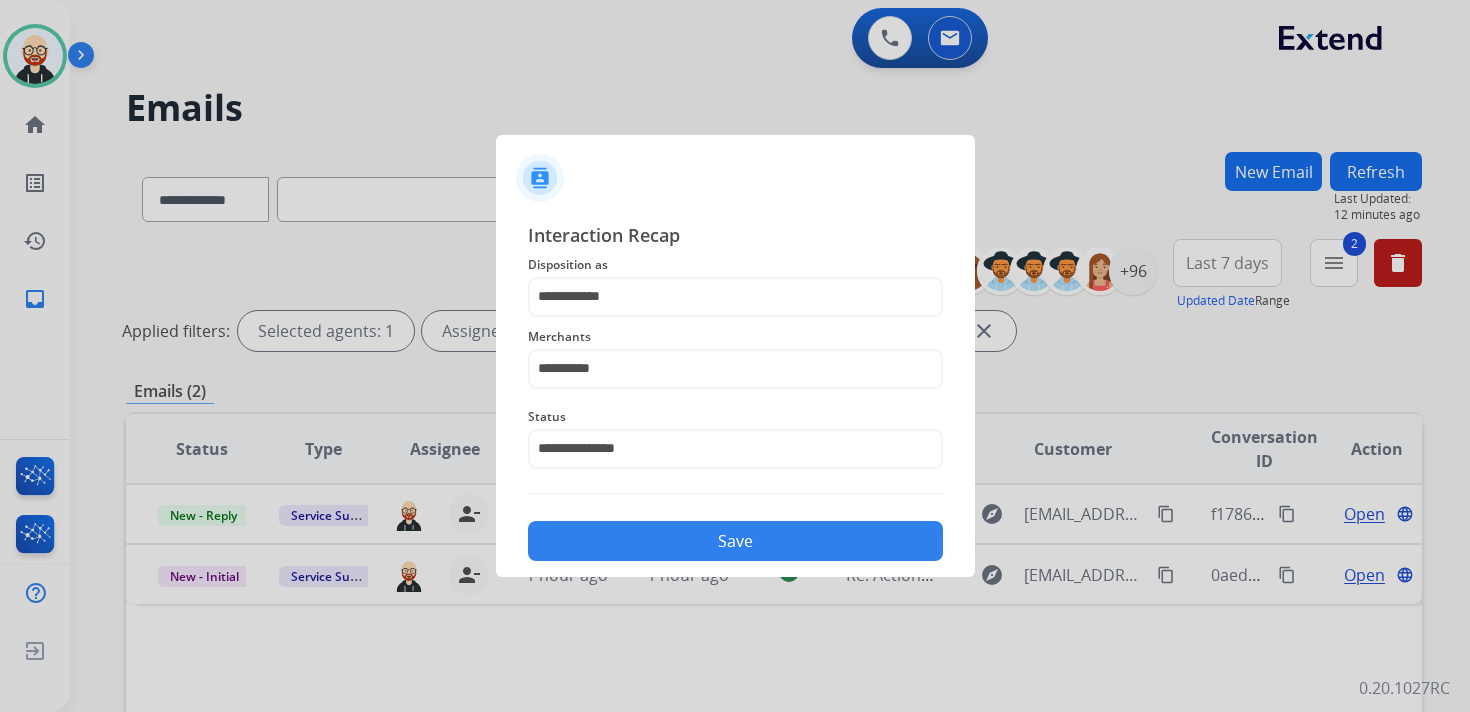 click on "Save" 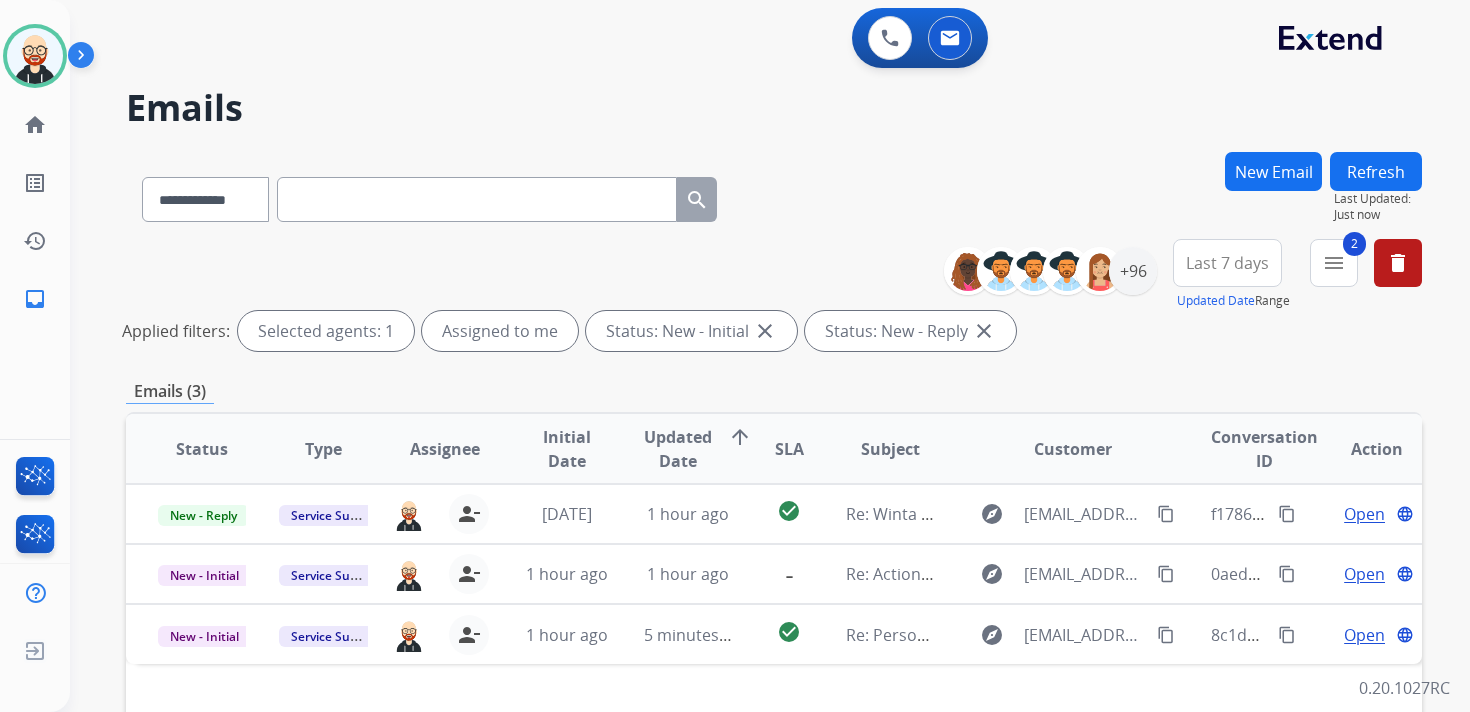 click at bounding box center (477, 199) 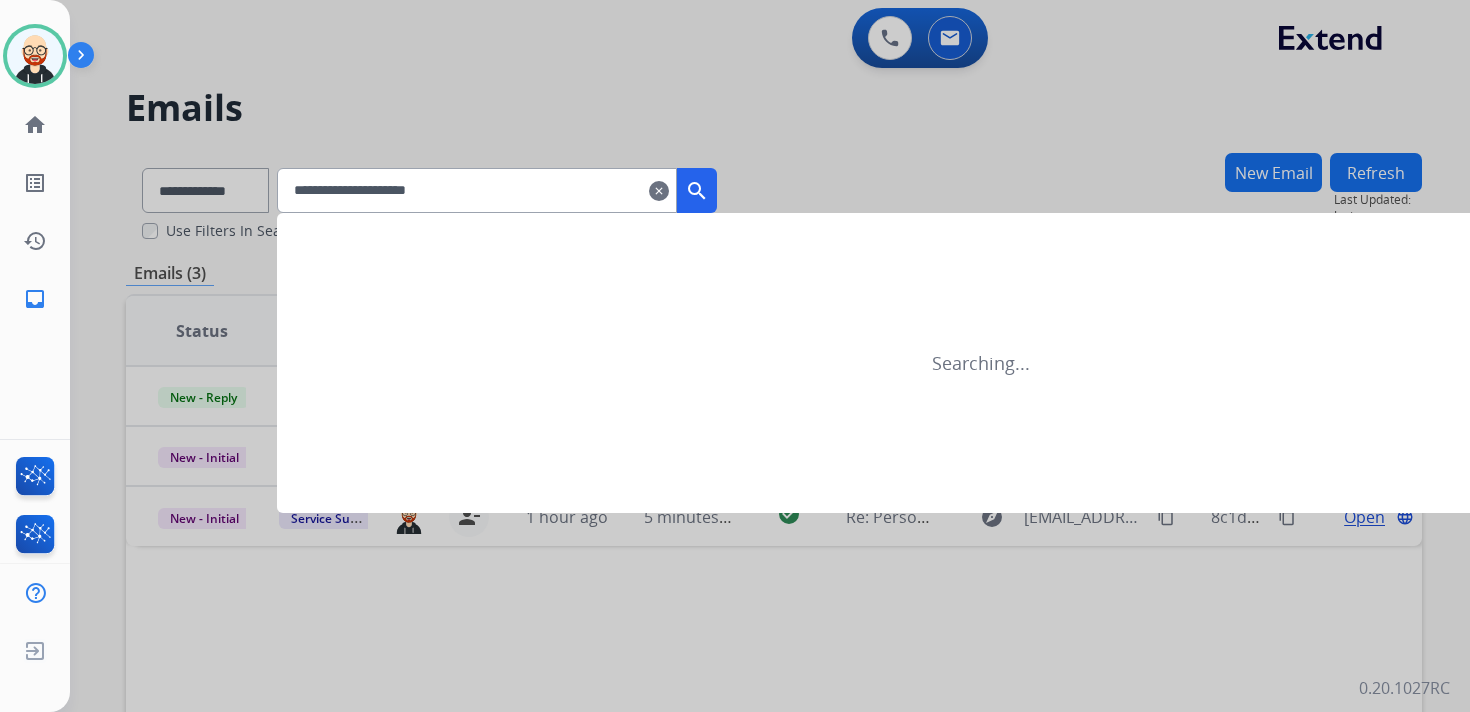 type on "**********" 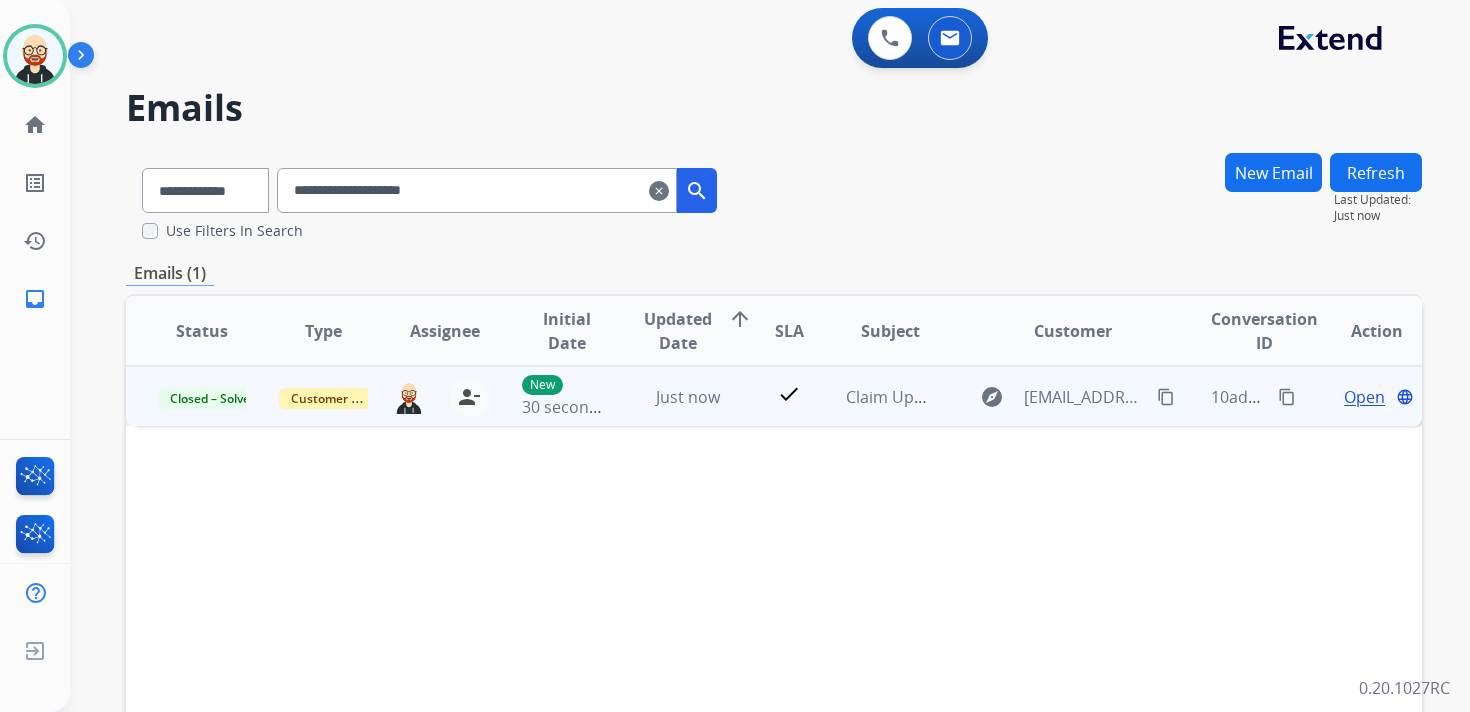 click on "content_copy" at bounding box center [1287, 397] 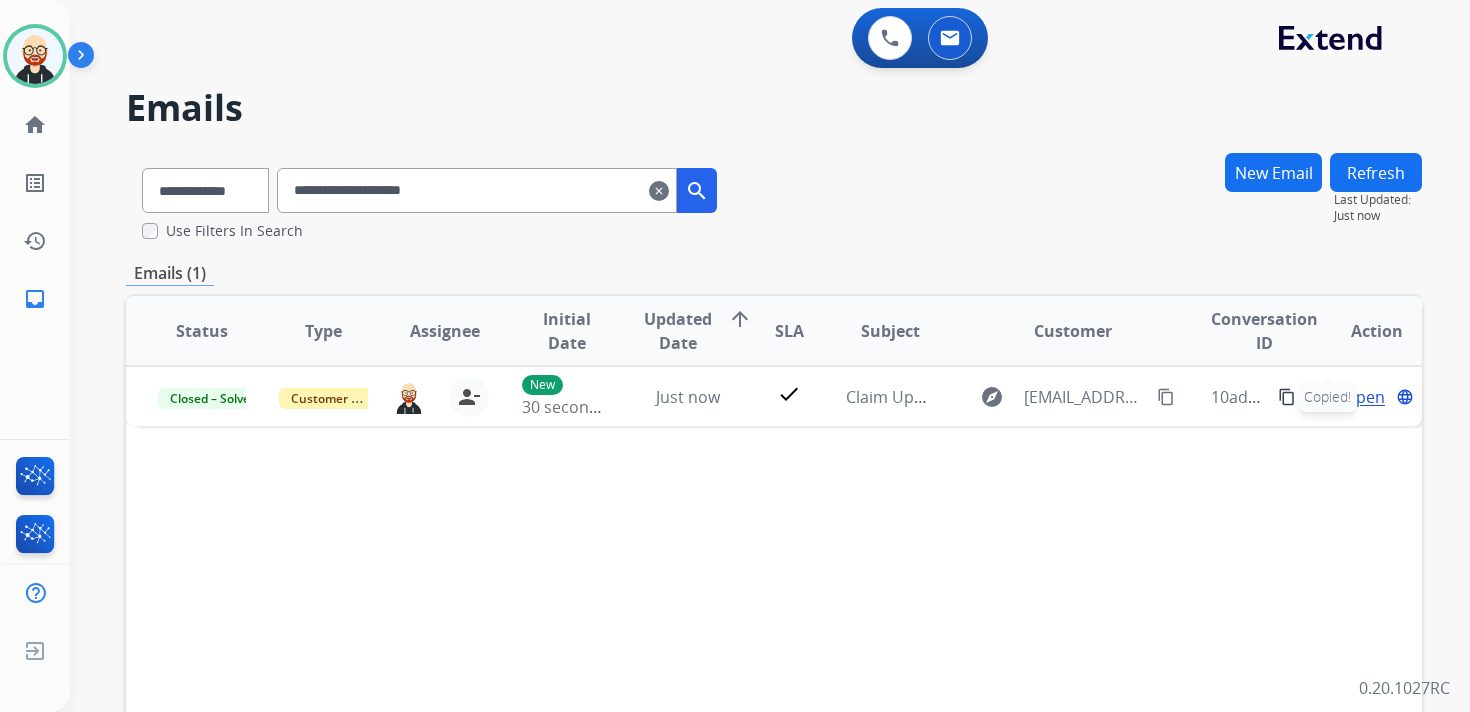 click on "clear" at bounding box center [659, 191] 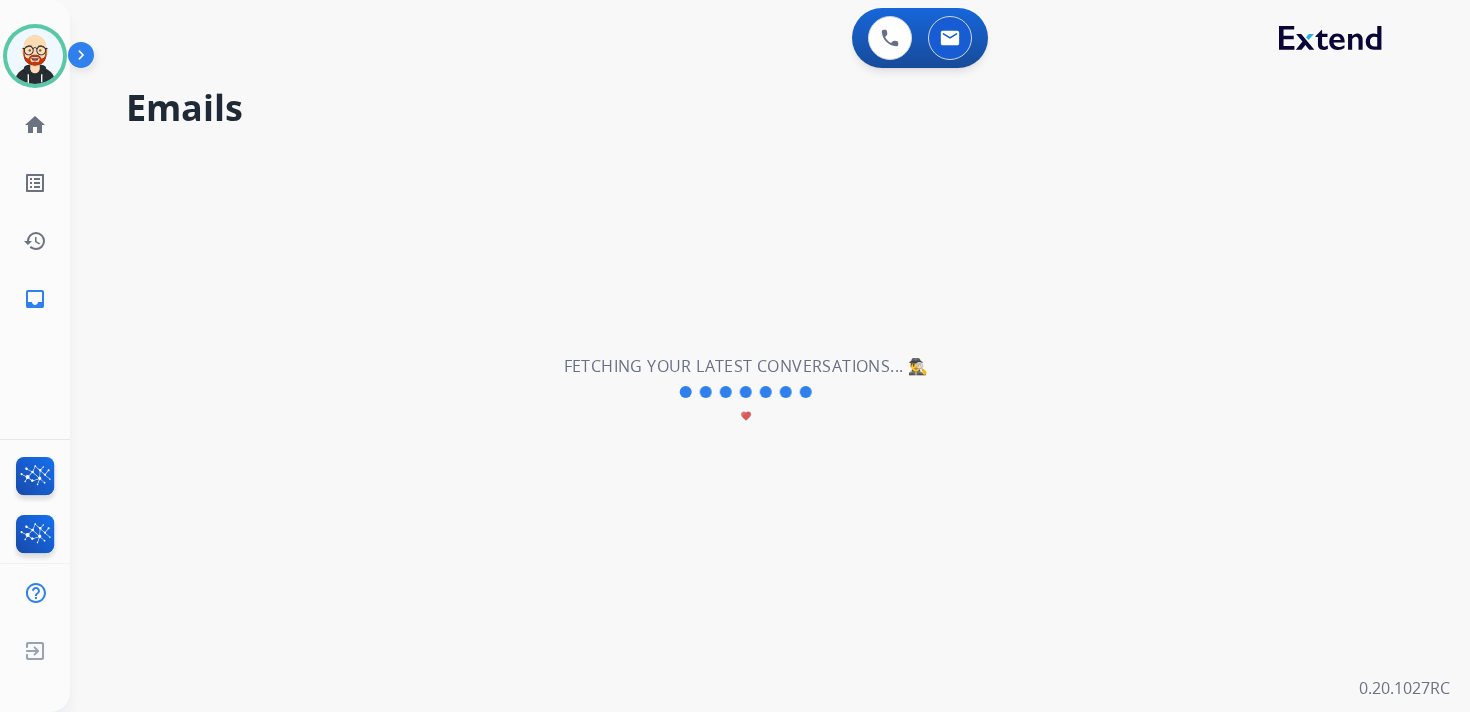 type 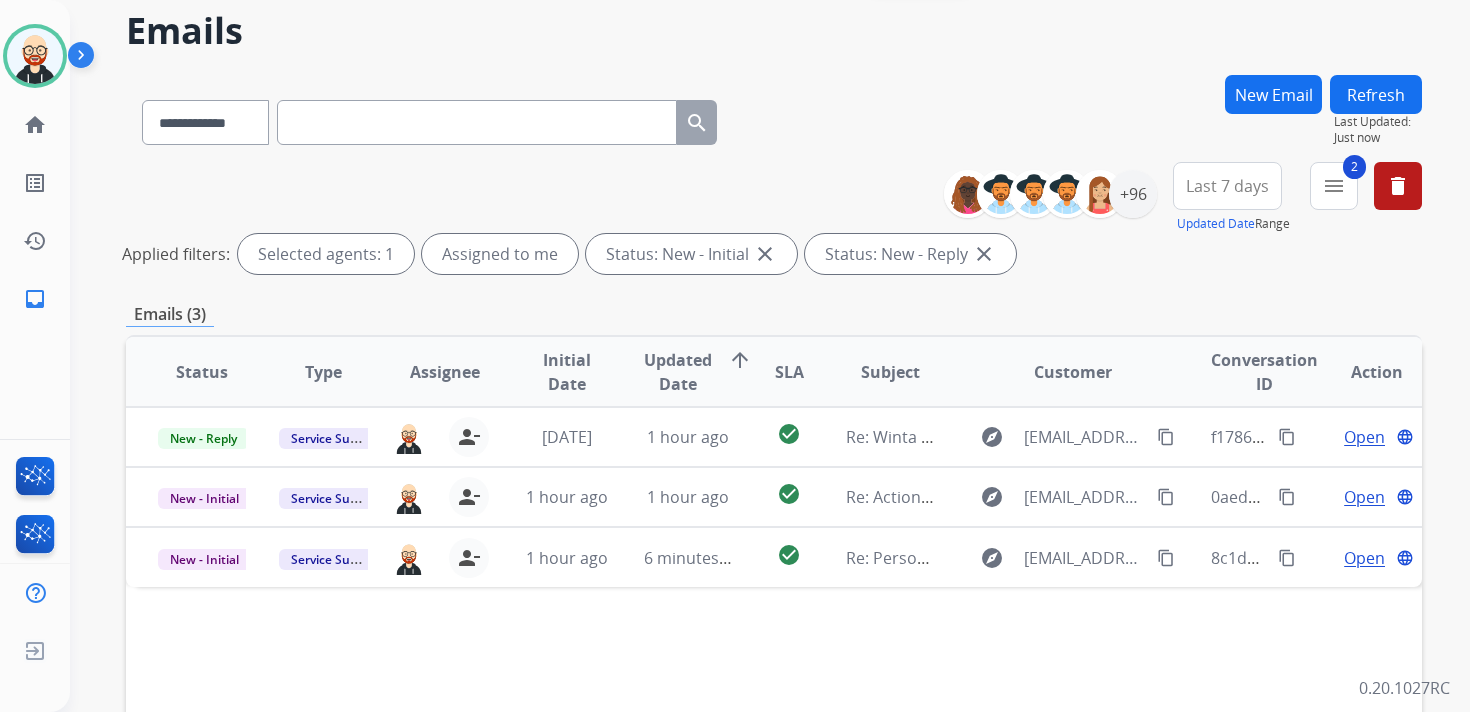 scroll, scrollTop: 88, scrollLeft: 0, axis: vertical 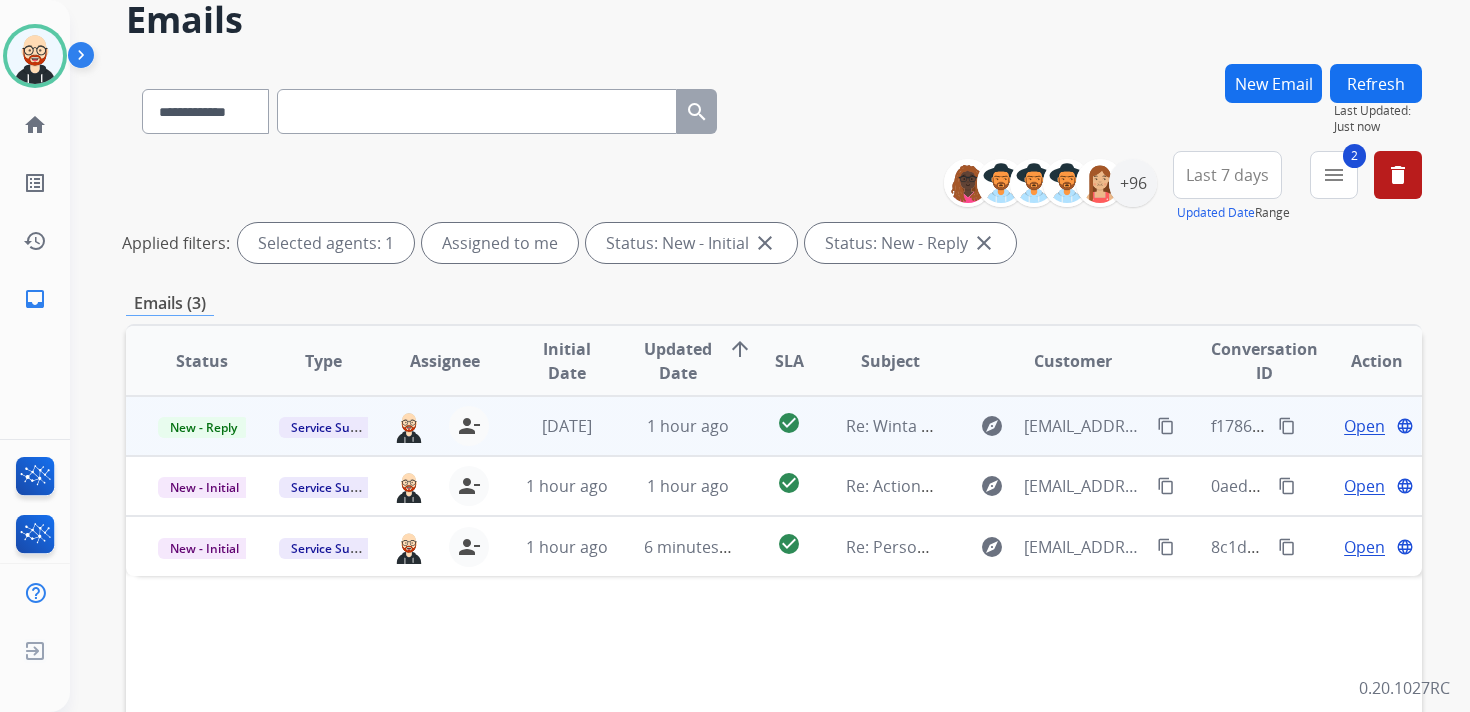 click on "Open" at bounding box center (1364, 426) 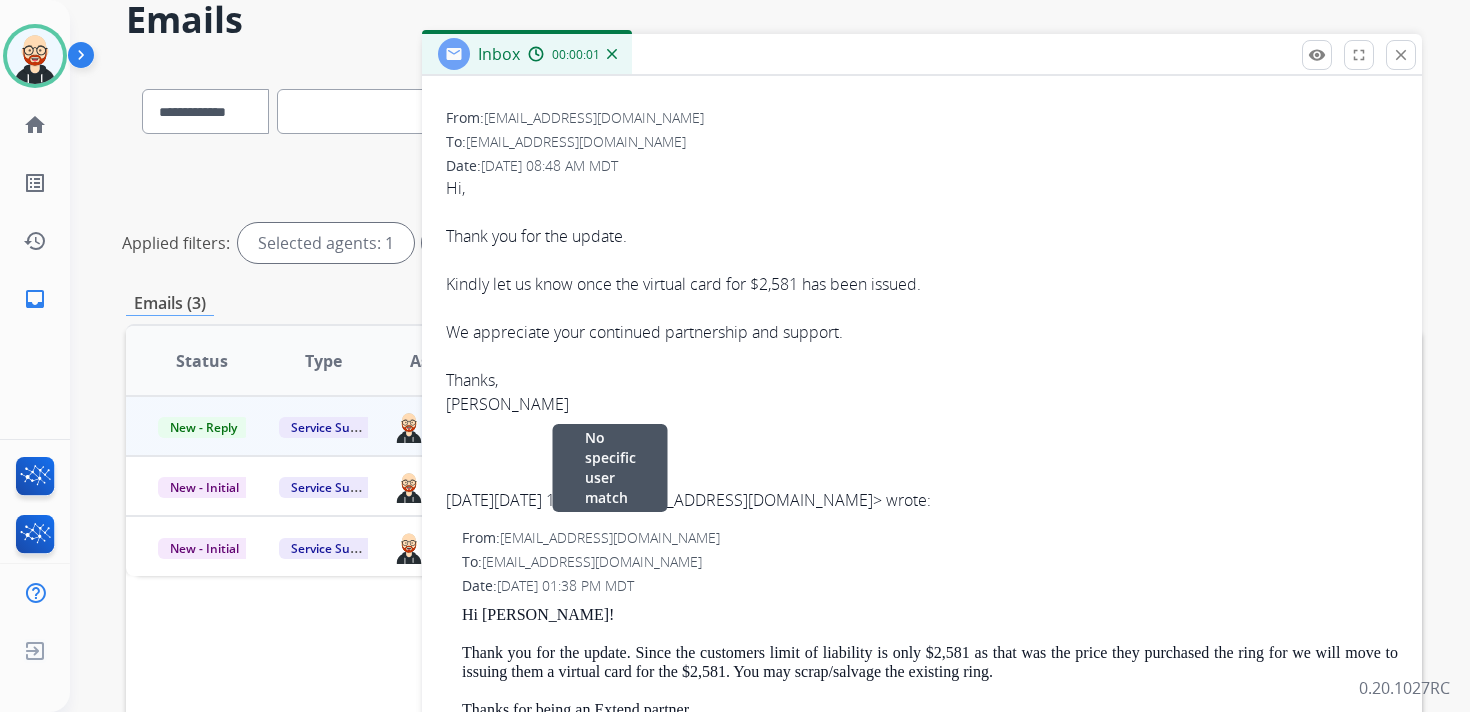 scroll, scrollTop: 0, scrollLeft: 0, axis: both 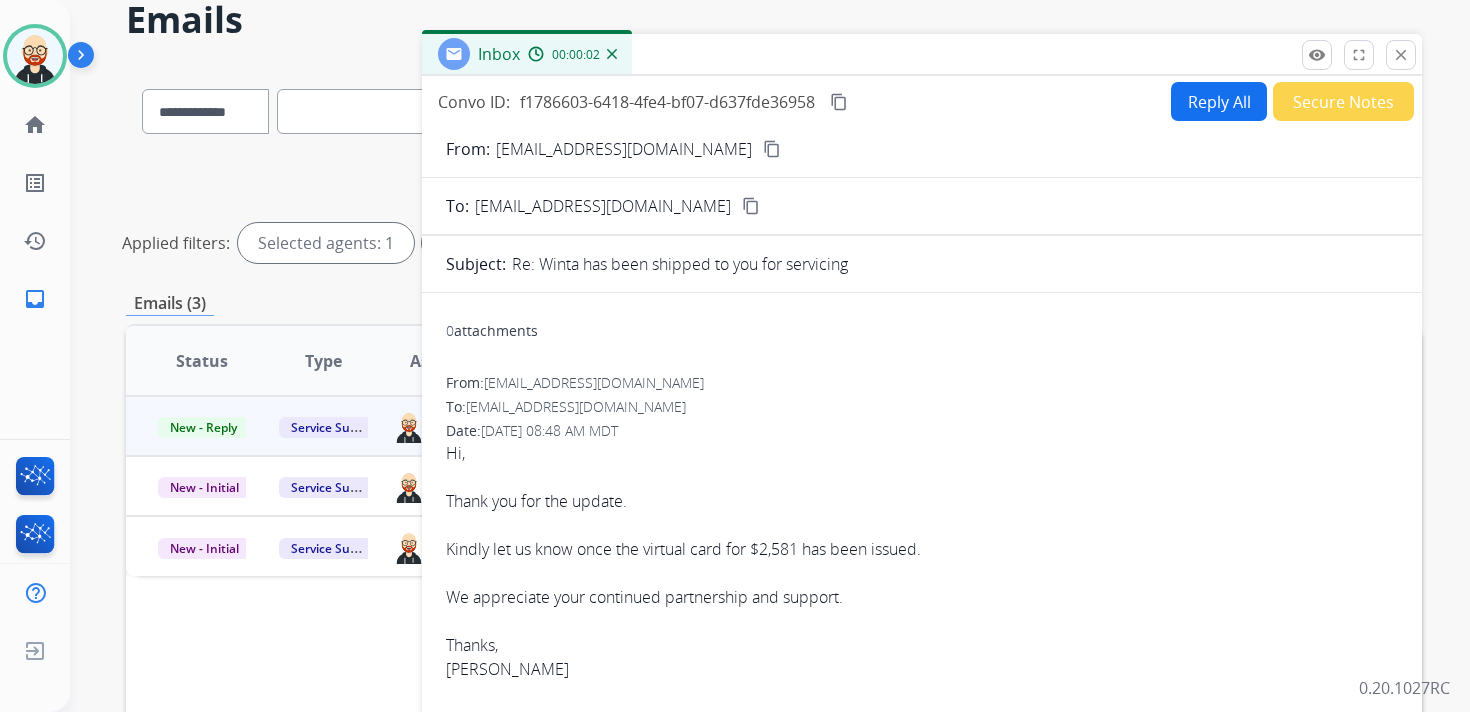 click on "Reply All" at bounding box center [1219, 101] 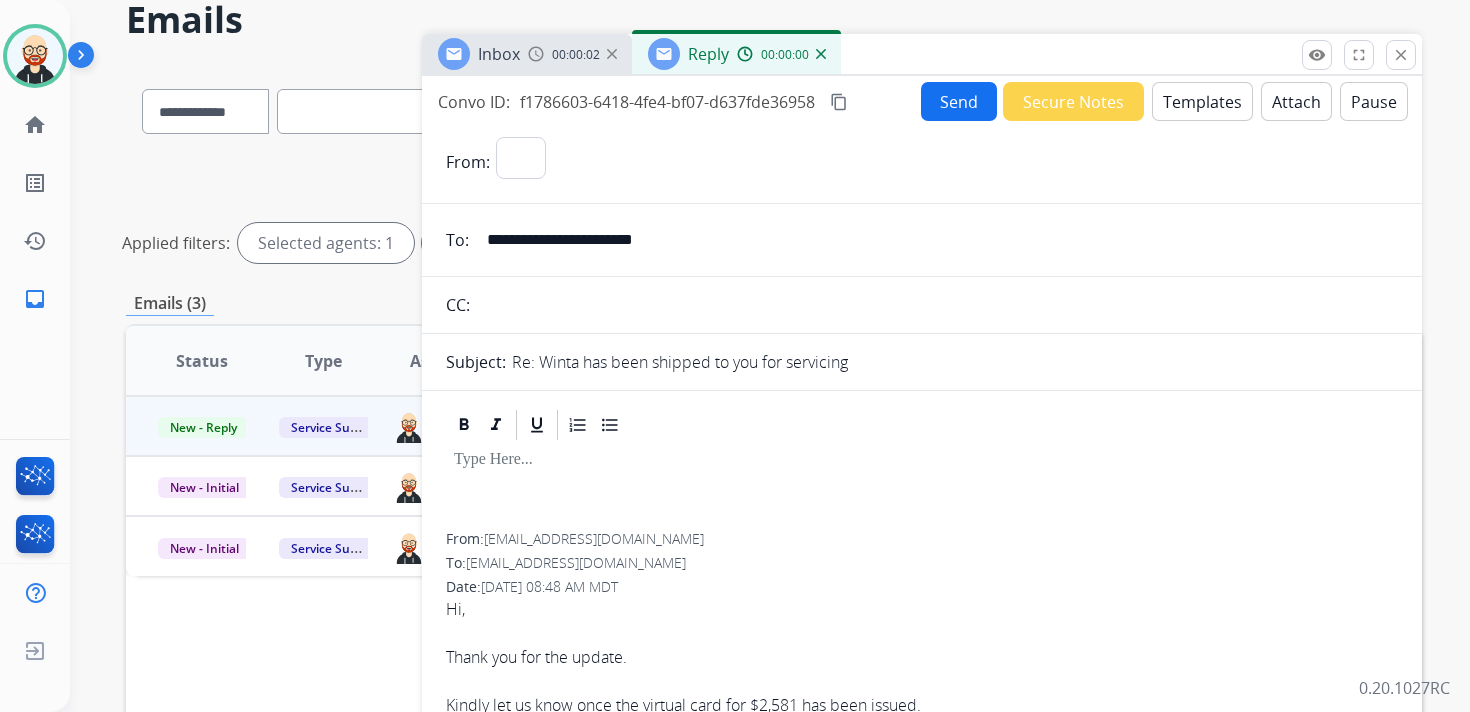 select on "**********" 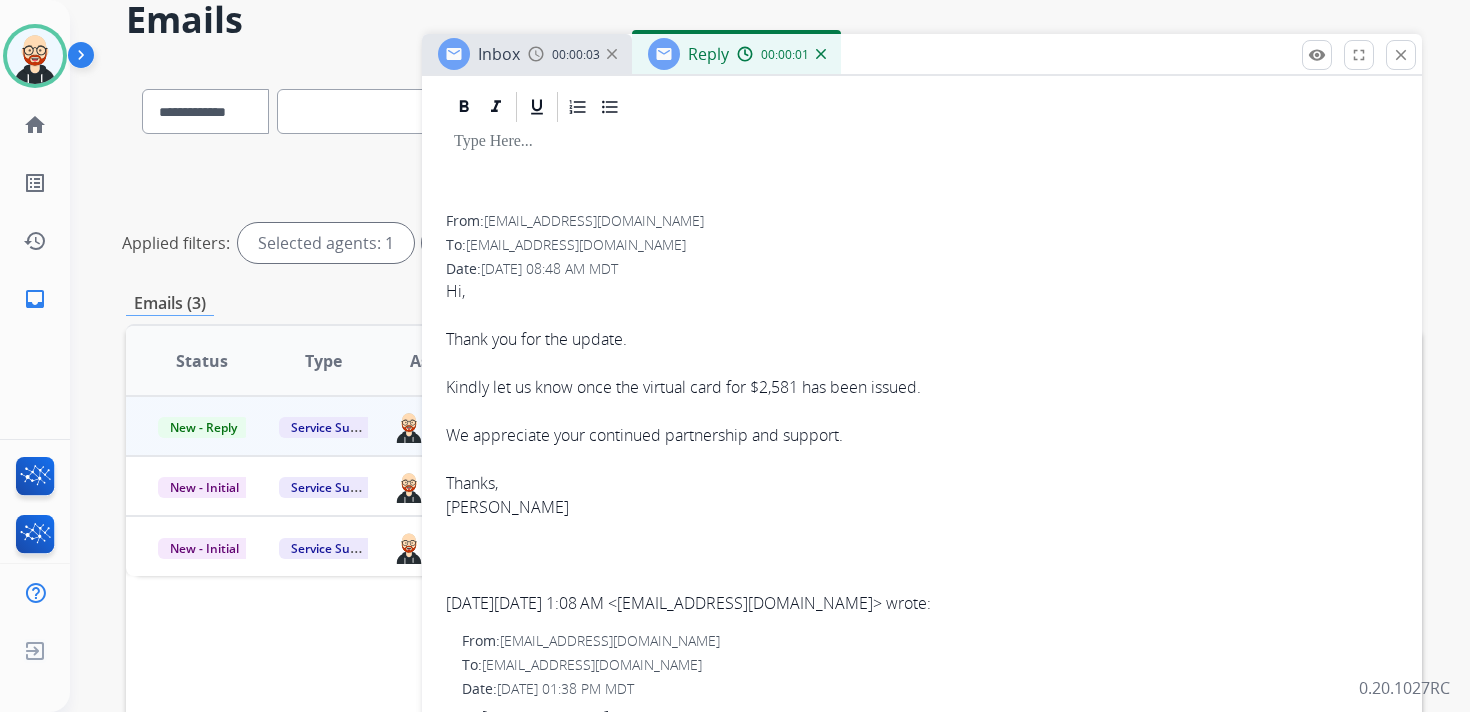 scroll, scrollTop: 399, scrollLeft: 0, axis: vertical 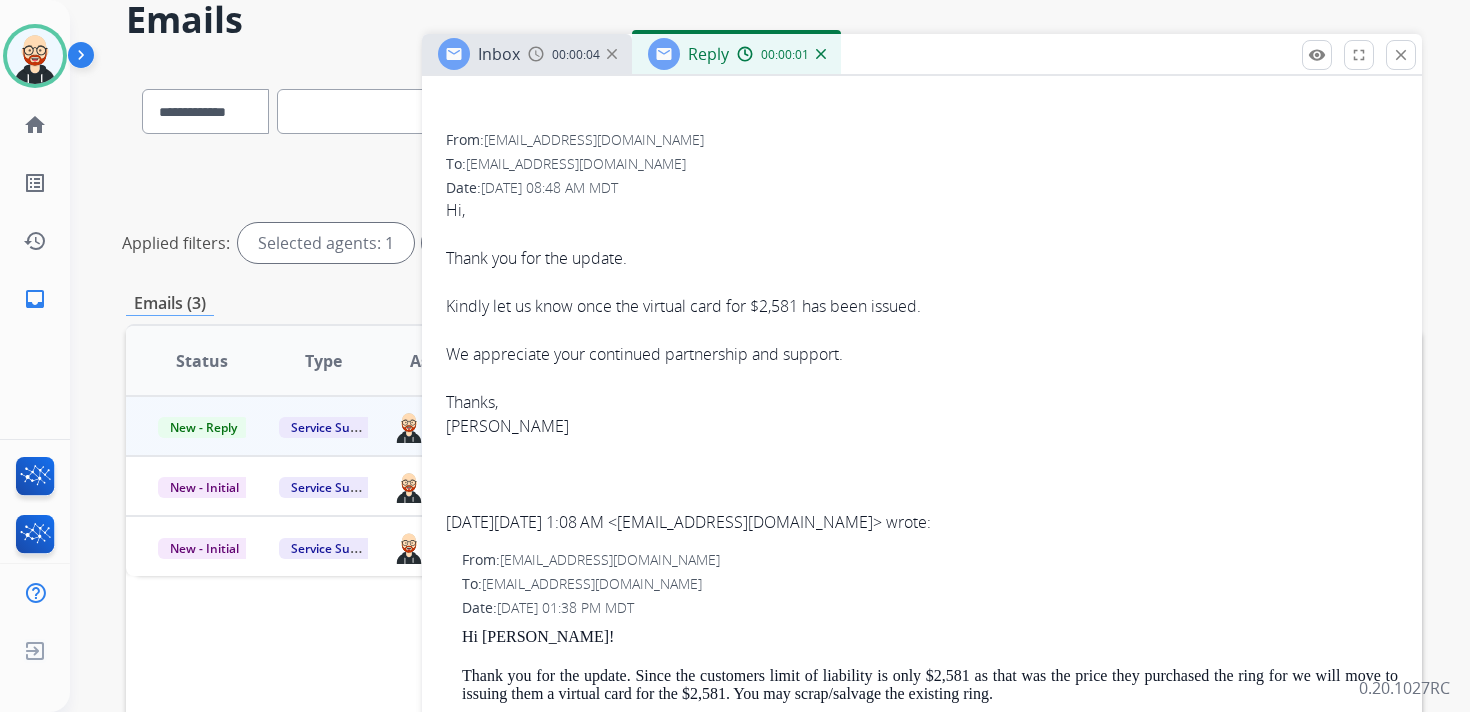 click on "Hi, Thank you for the update. Kindly let us know once the virtual card for $2,581 has been issued. We appreciate your continued partnership and support. Thanks, [PERSON_NAME] [DATE][DATE] 1:08 AM < [EMAIL_ADDRESS][DOMAIN_NAME] > wrote:" at bounding box center [922, 366] 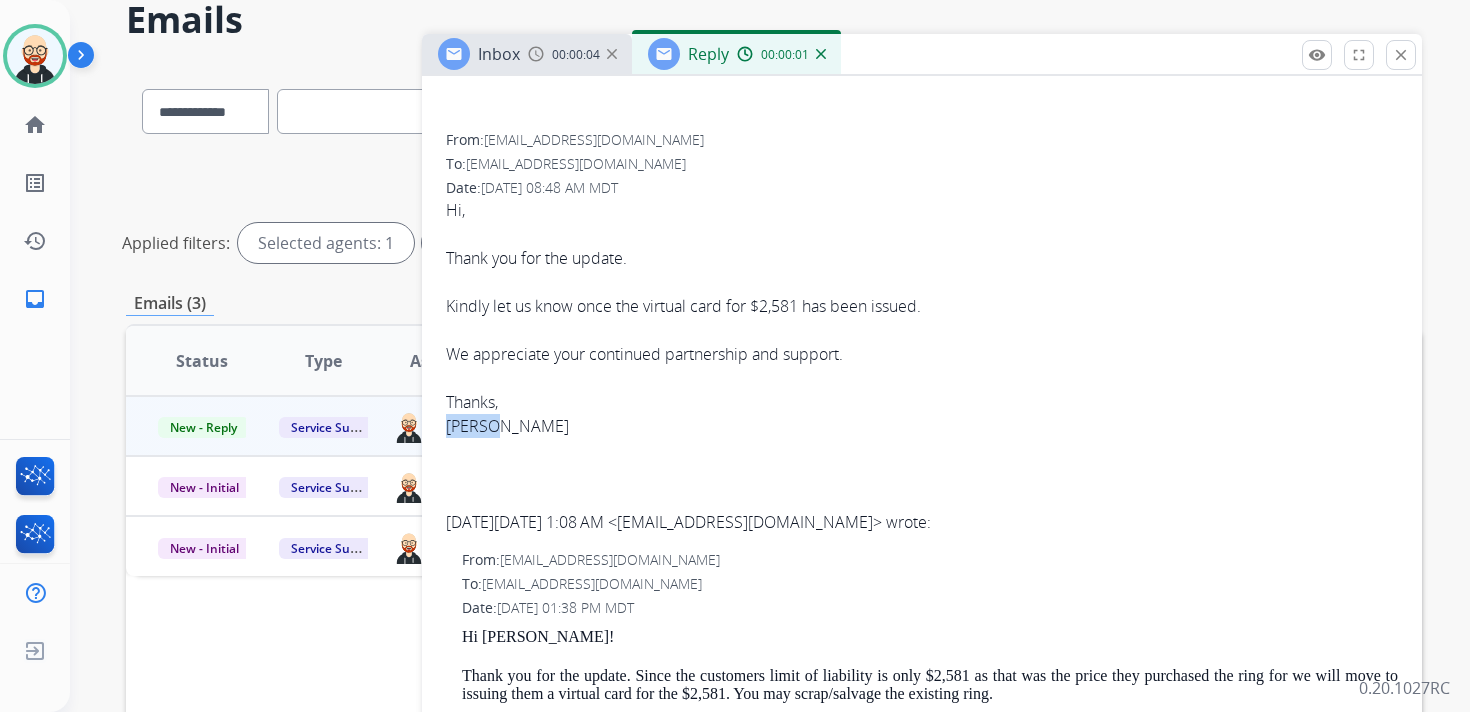 click on "Hi, Thank you for the update. Kindly let us know once the virtual card for $2,581 has been issued. We appreciate your continued partnership and support. Thanks, [PERSON_NAME] [DATE][DATE] 1:08 AM < [EMAIL_ADDRESS][DOMAIN_NAME] > wrote:" at bounding box center (922, 366) 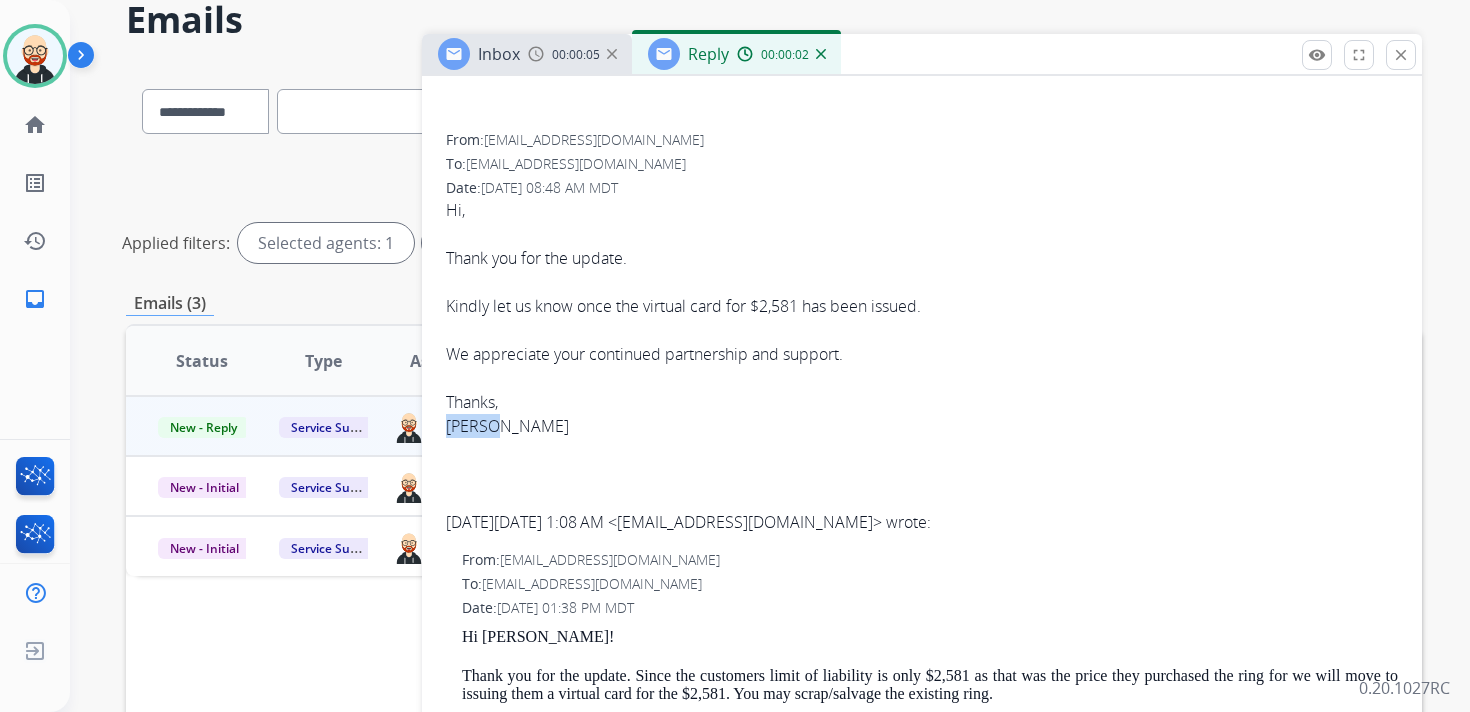 copy on "[PERSON_NAME]" 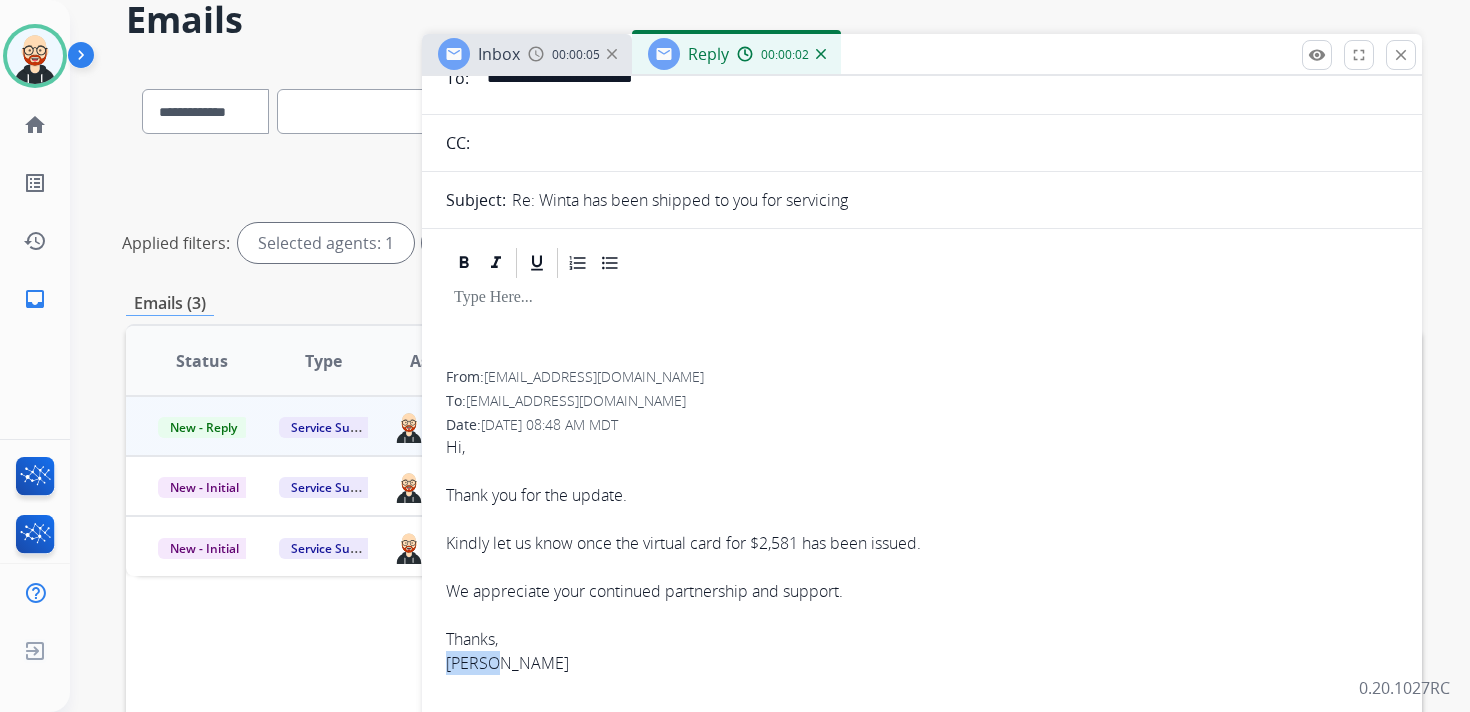 scroll, scrollTop: 68, scrollLeft: 0, axis: vertical 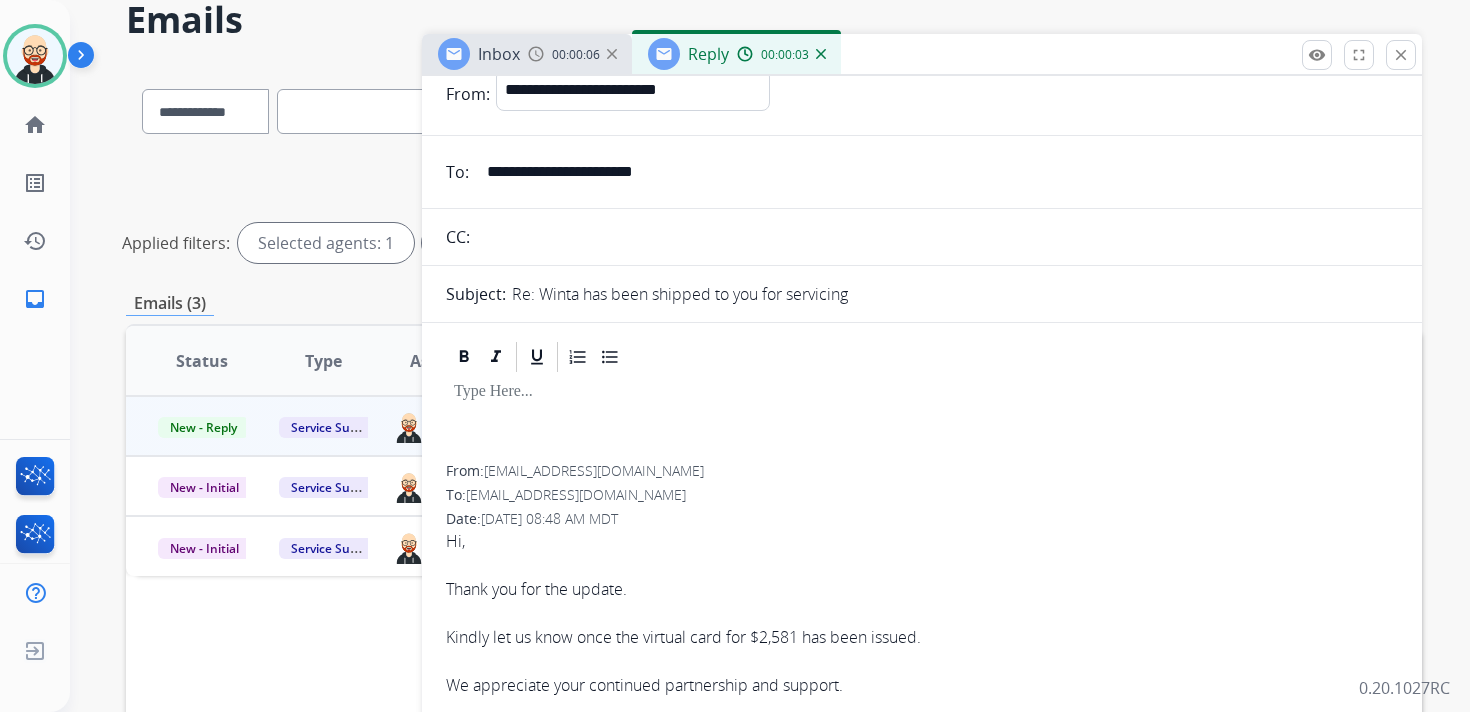 click at bounding box center (922, 420) 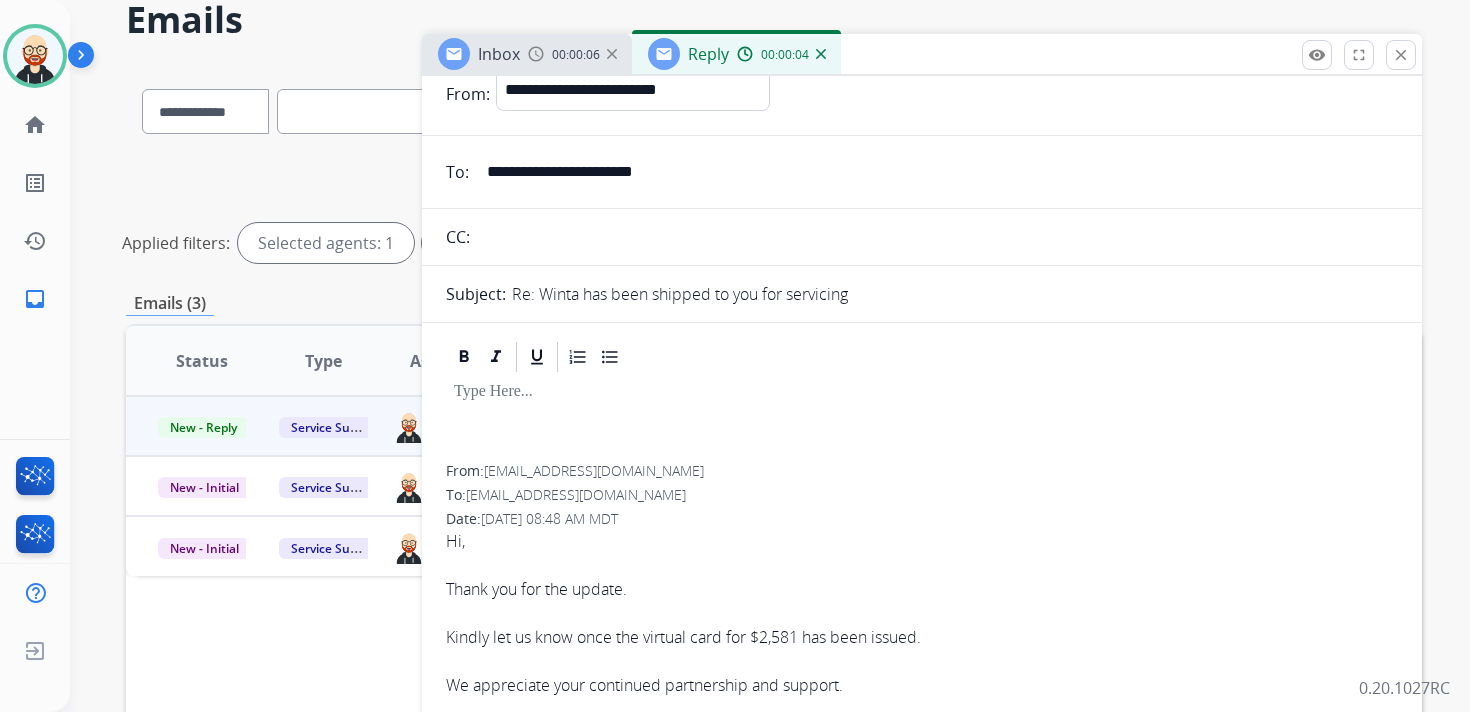 type 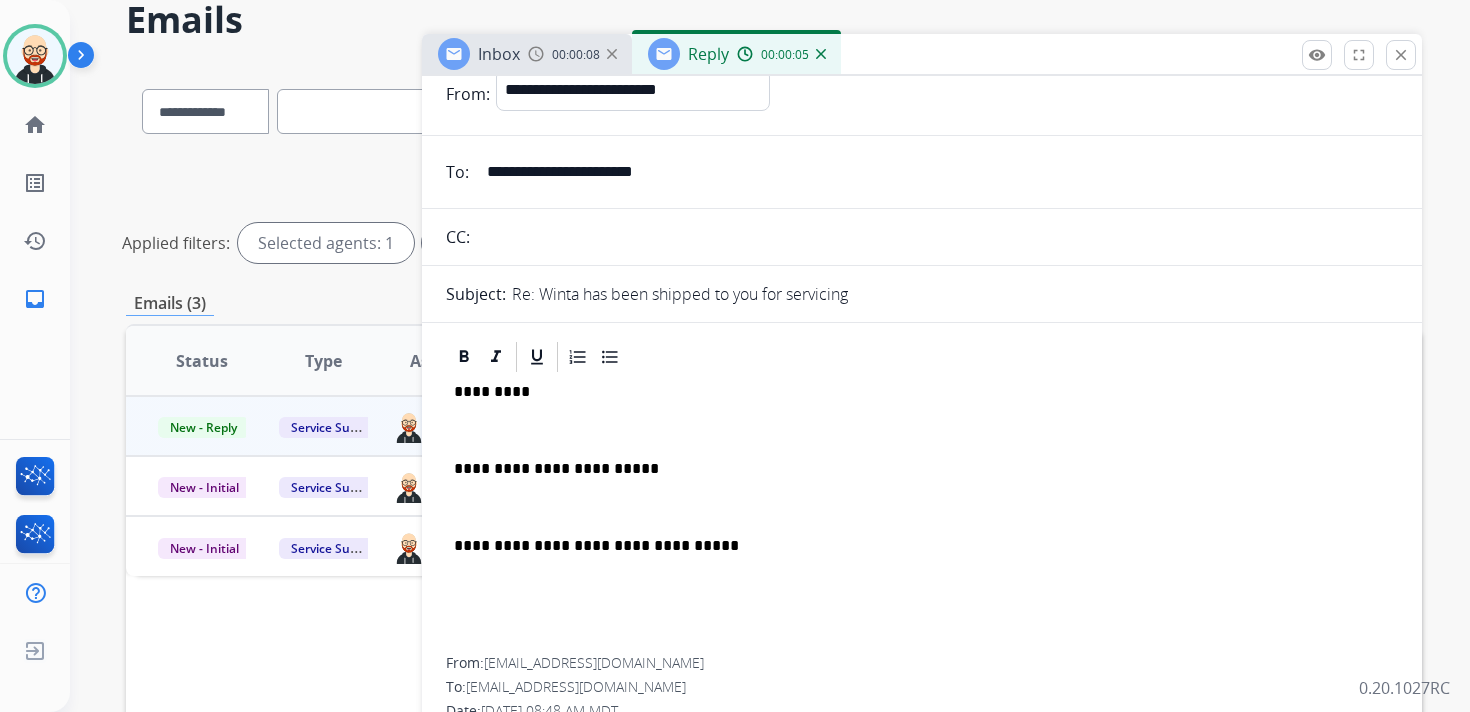 click on "*********" at bounding box center [914, 392] 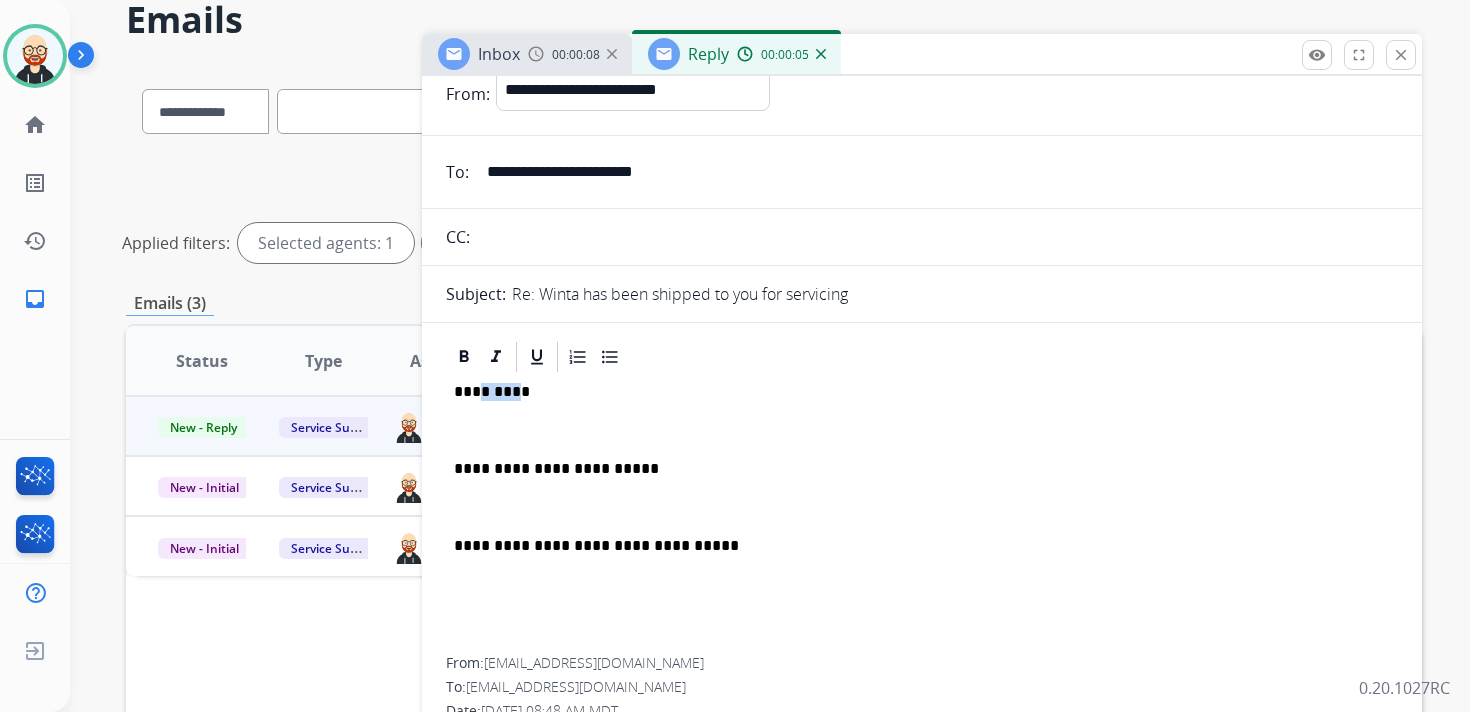 click on "*********" at bounding box center (914, 392) 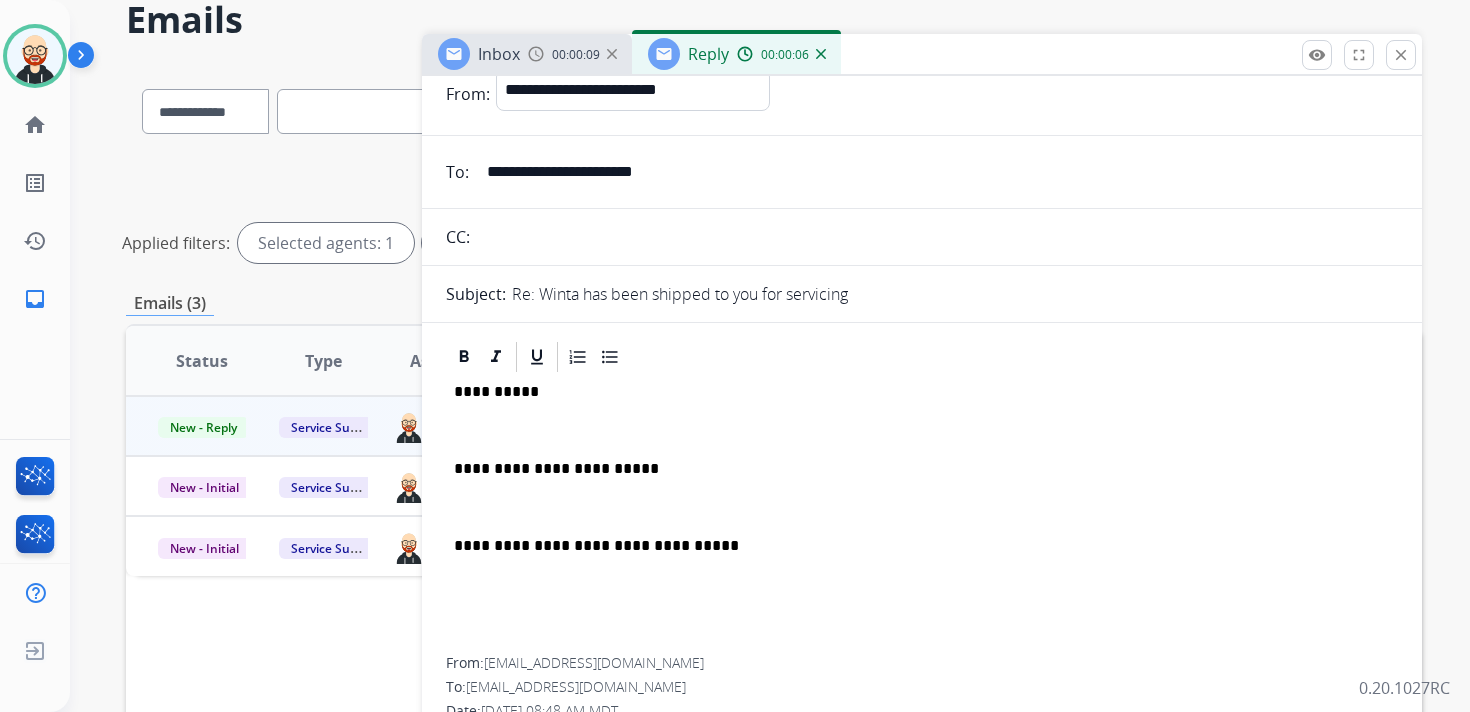 click at bounding box center (922, 430) 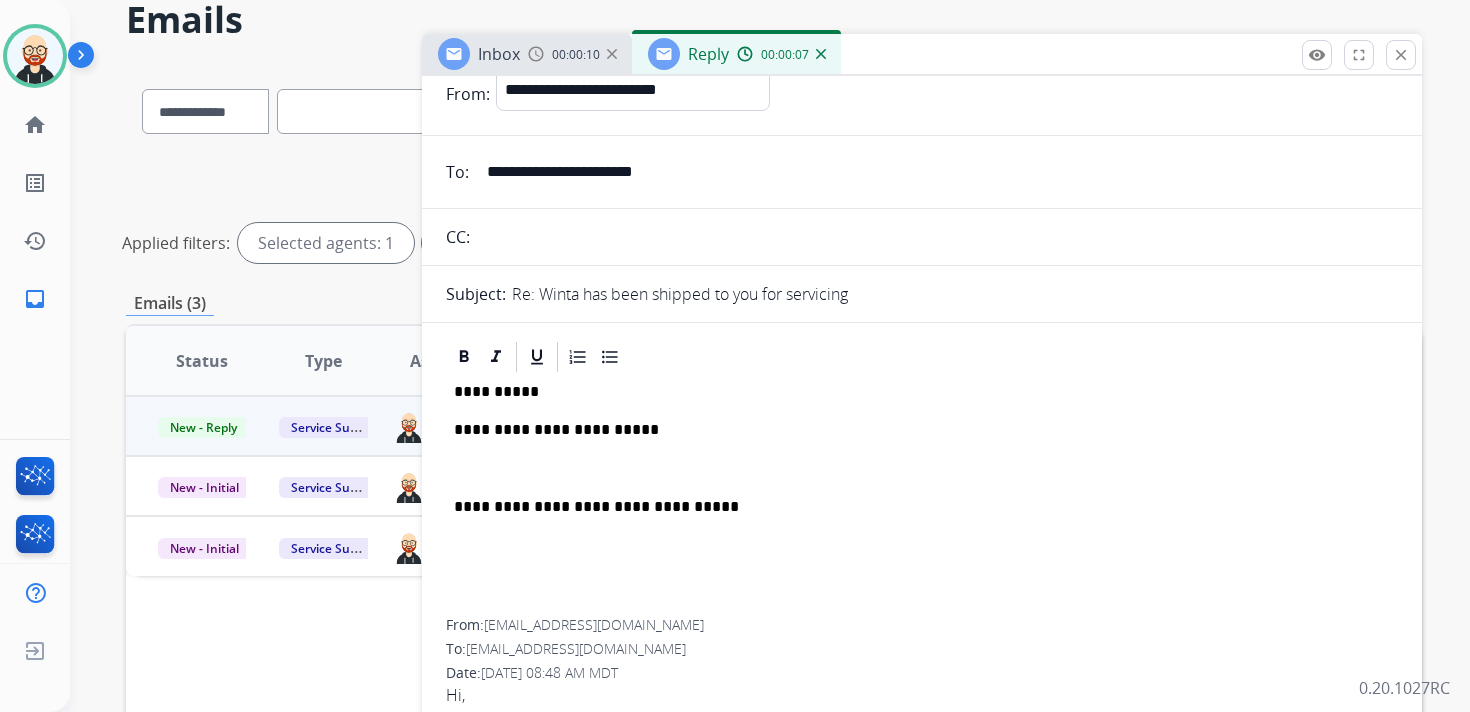click on "**********" at bounding box center [922, 497] 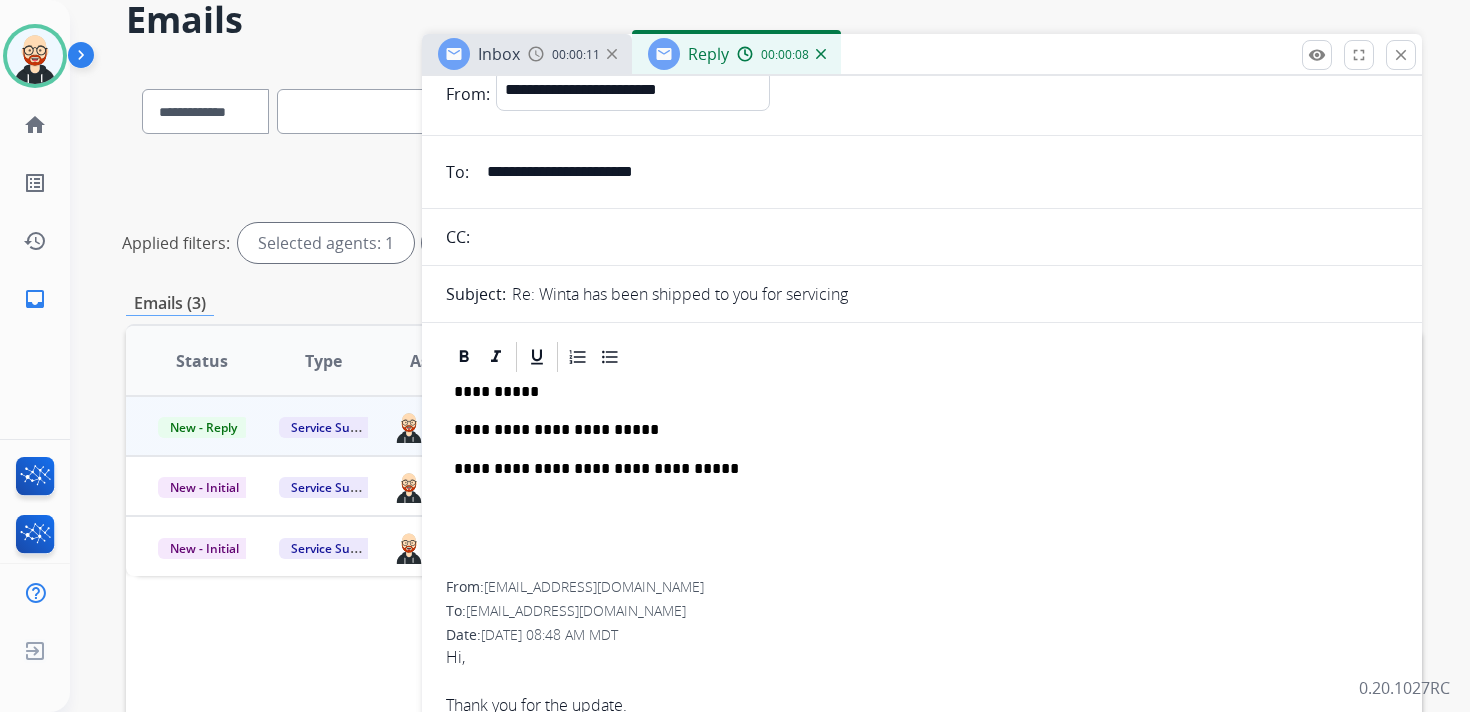 click on "**********" at bounding box center (914, 430) 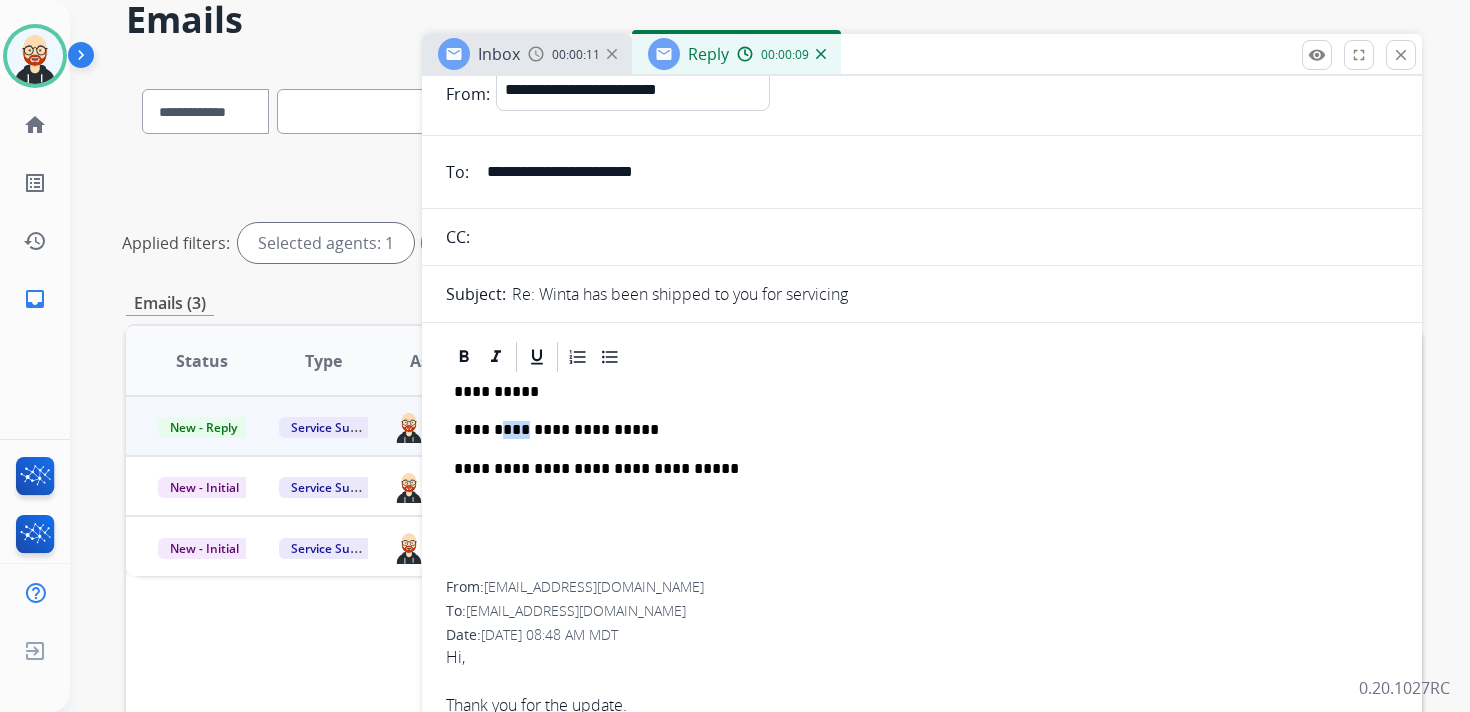 click on "**********" at bounding box center [914, 430] 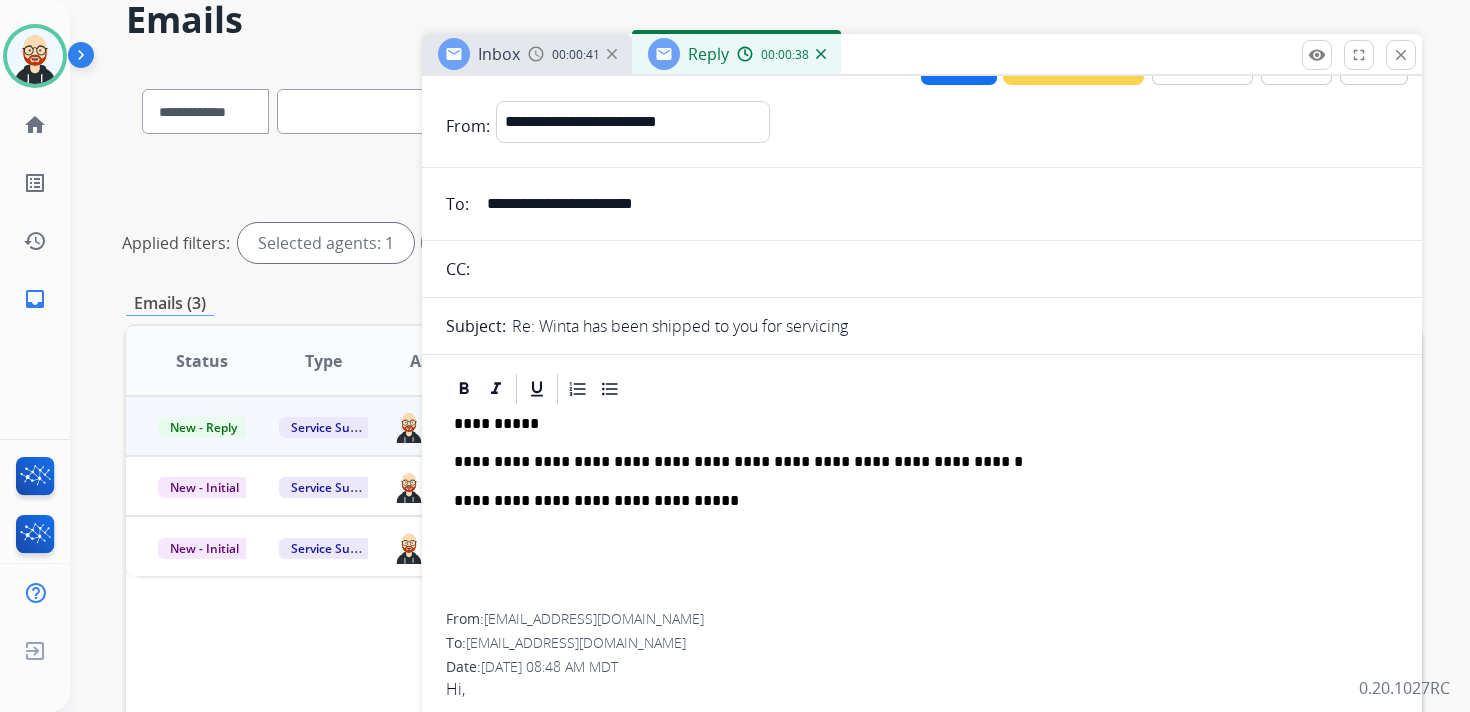 scroll, scrollTop: 0, scrollLeft: 0, axis: both 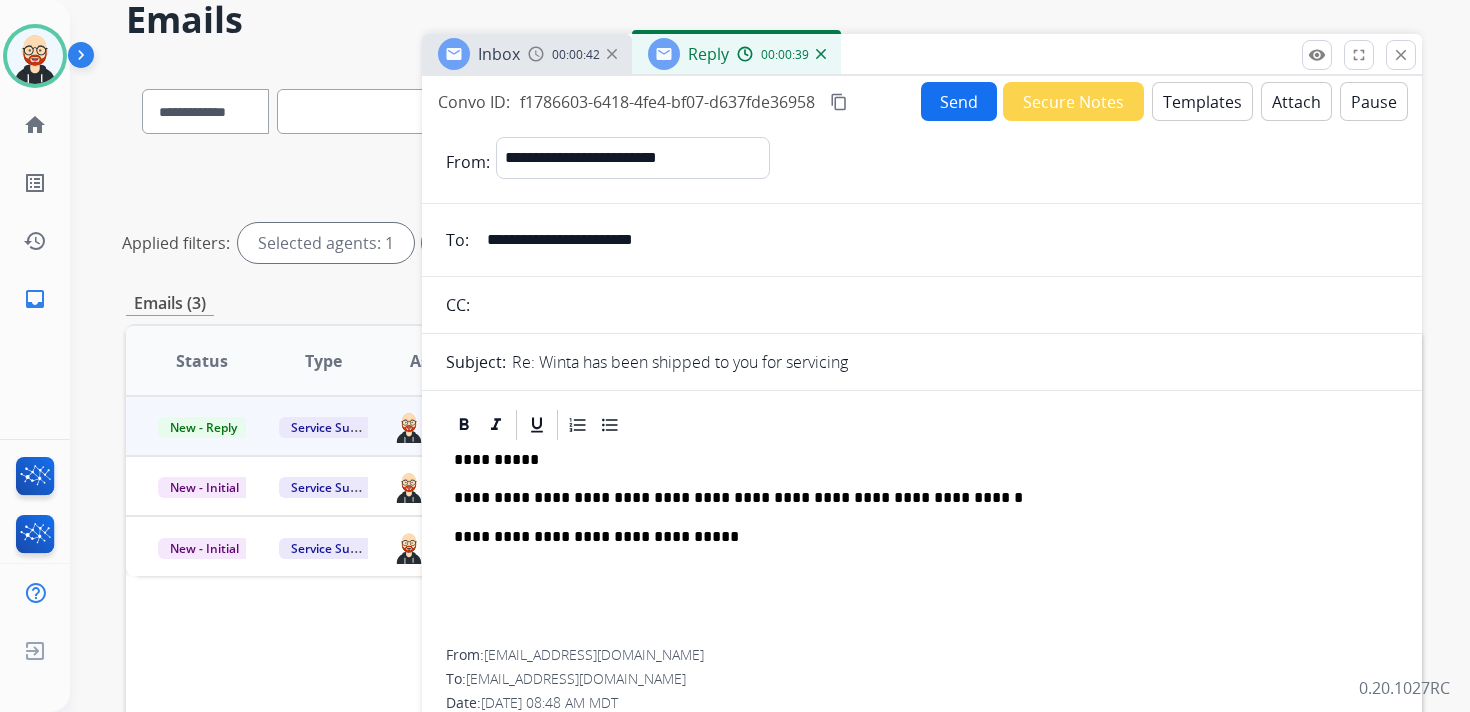 click on "Send" at bounding box center (959, 101) 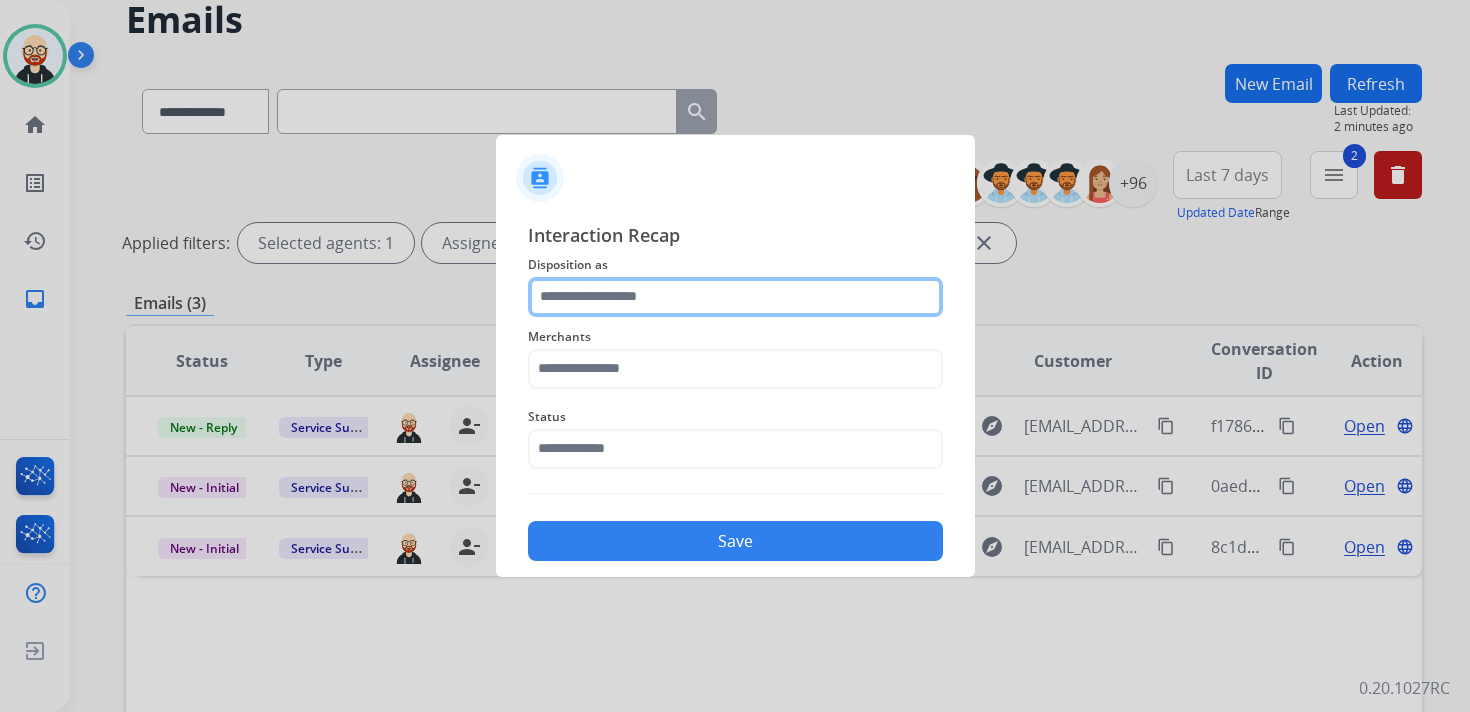 click 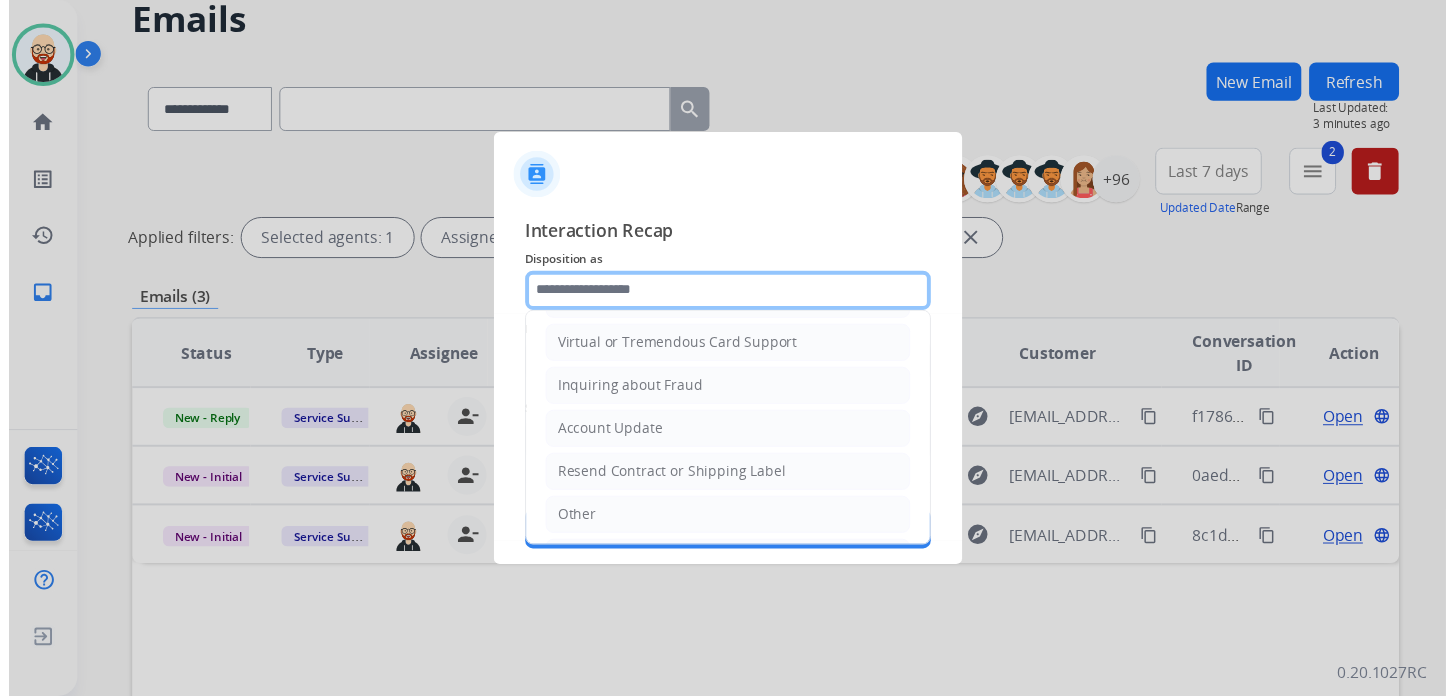 scroll, scrollTop: 300, scrollLeft: 0, axis: vertical 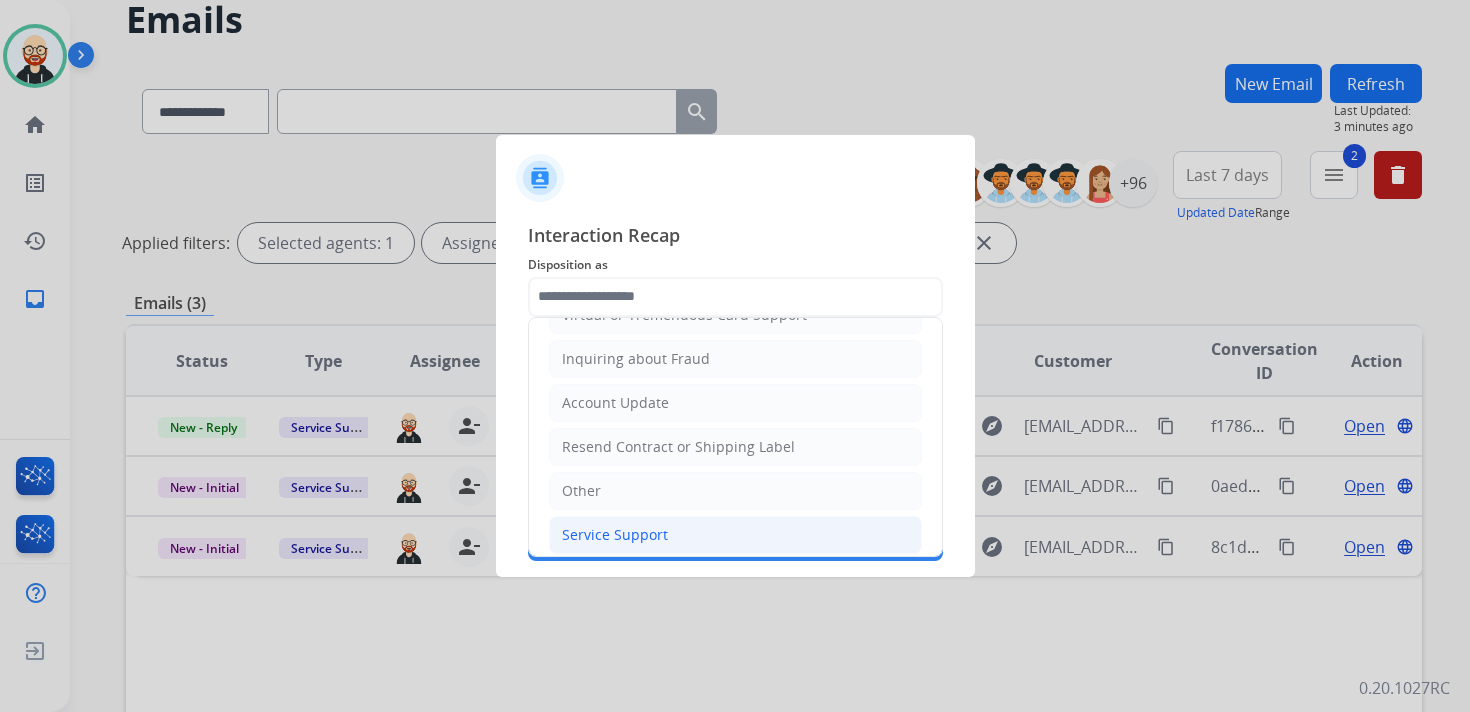 click on "Service Support" 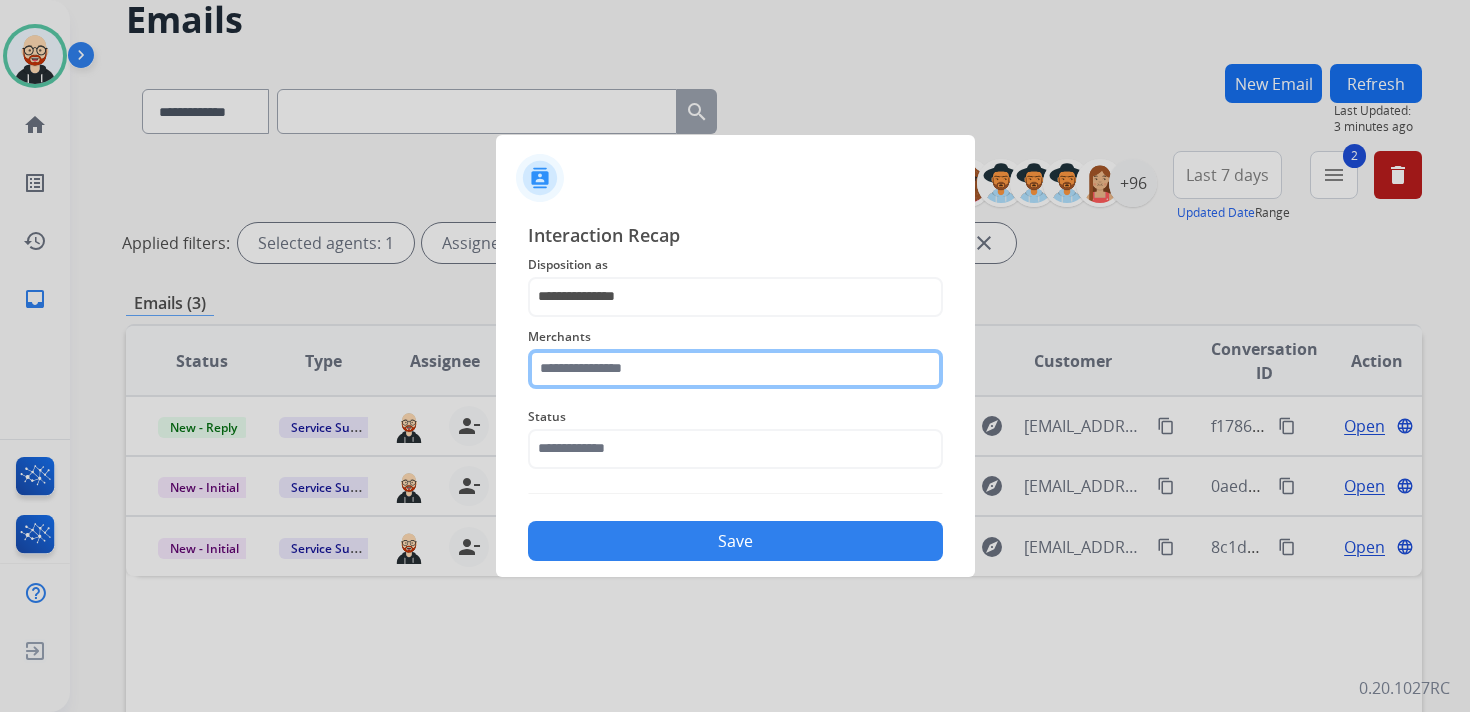 click 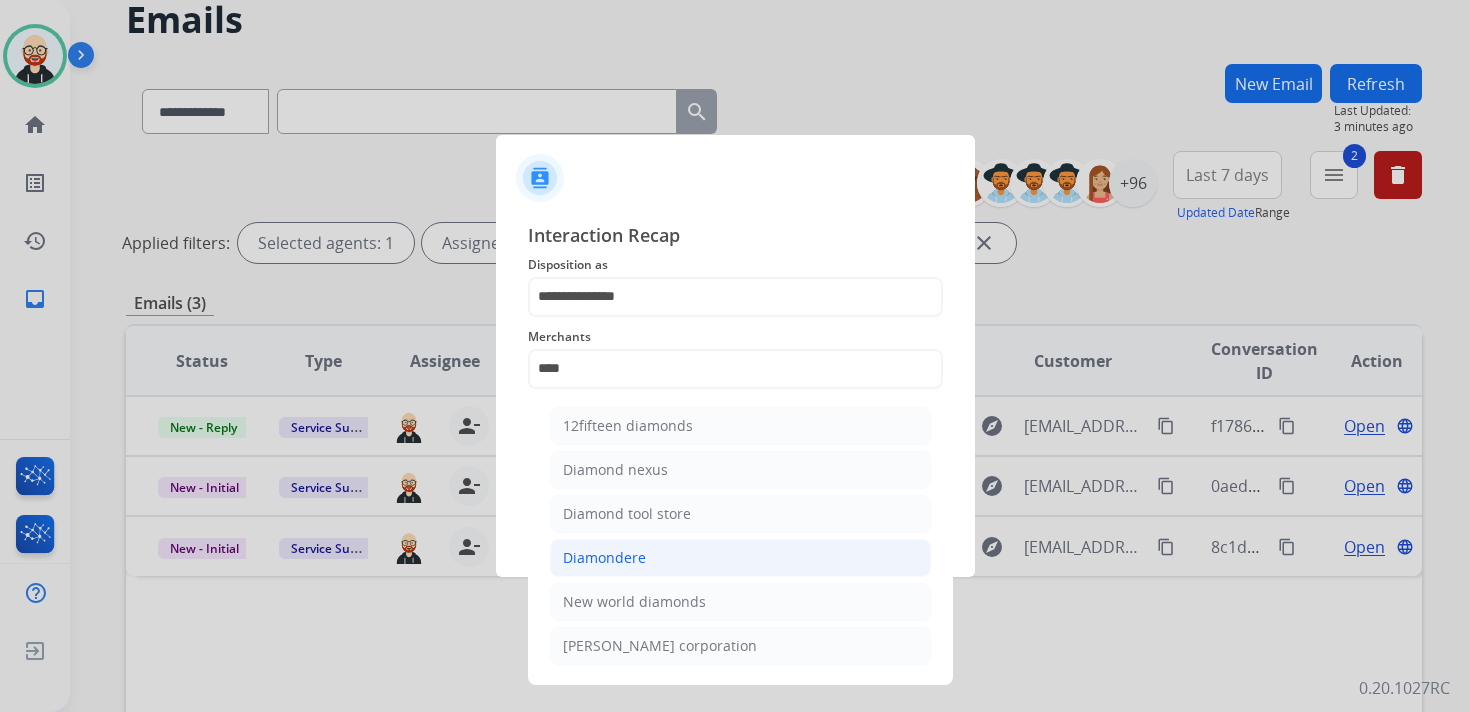 click on "Diamondere" 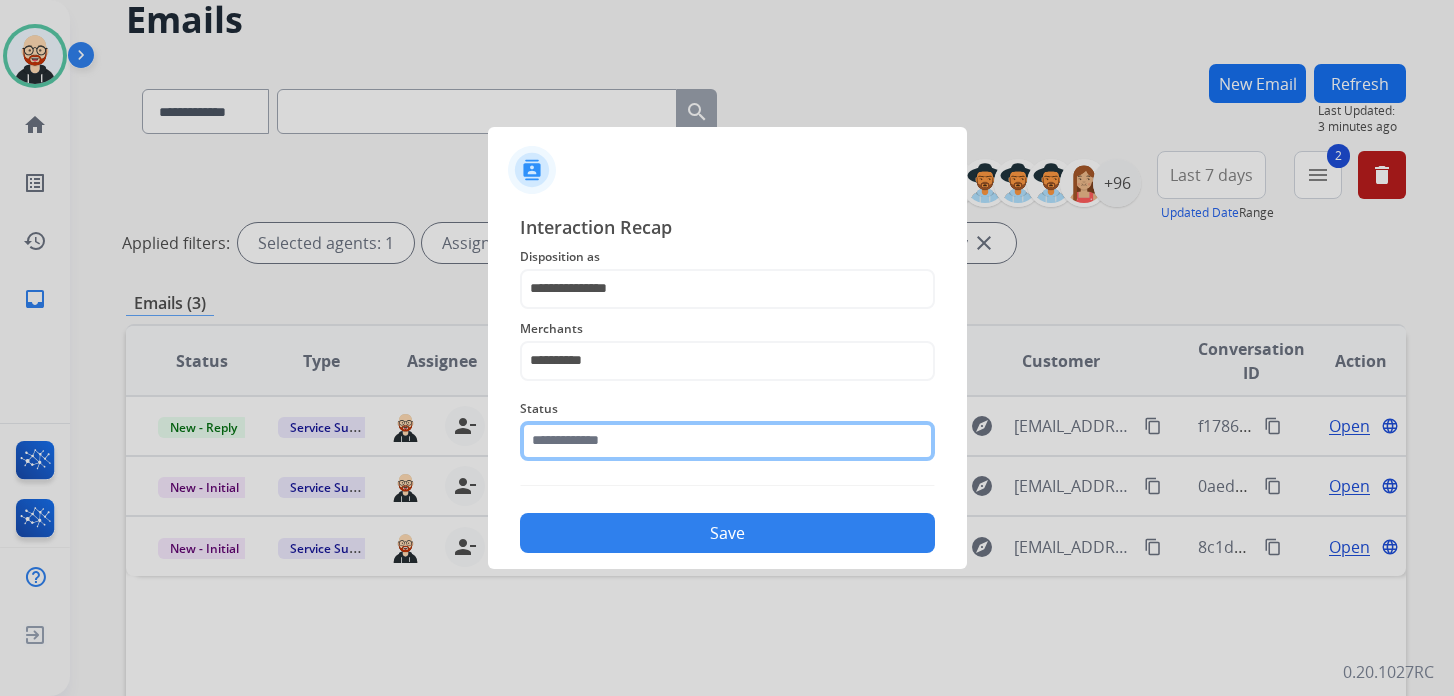click 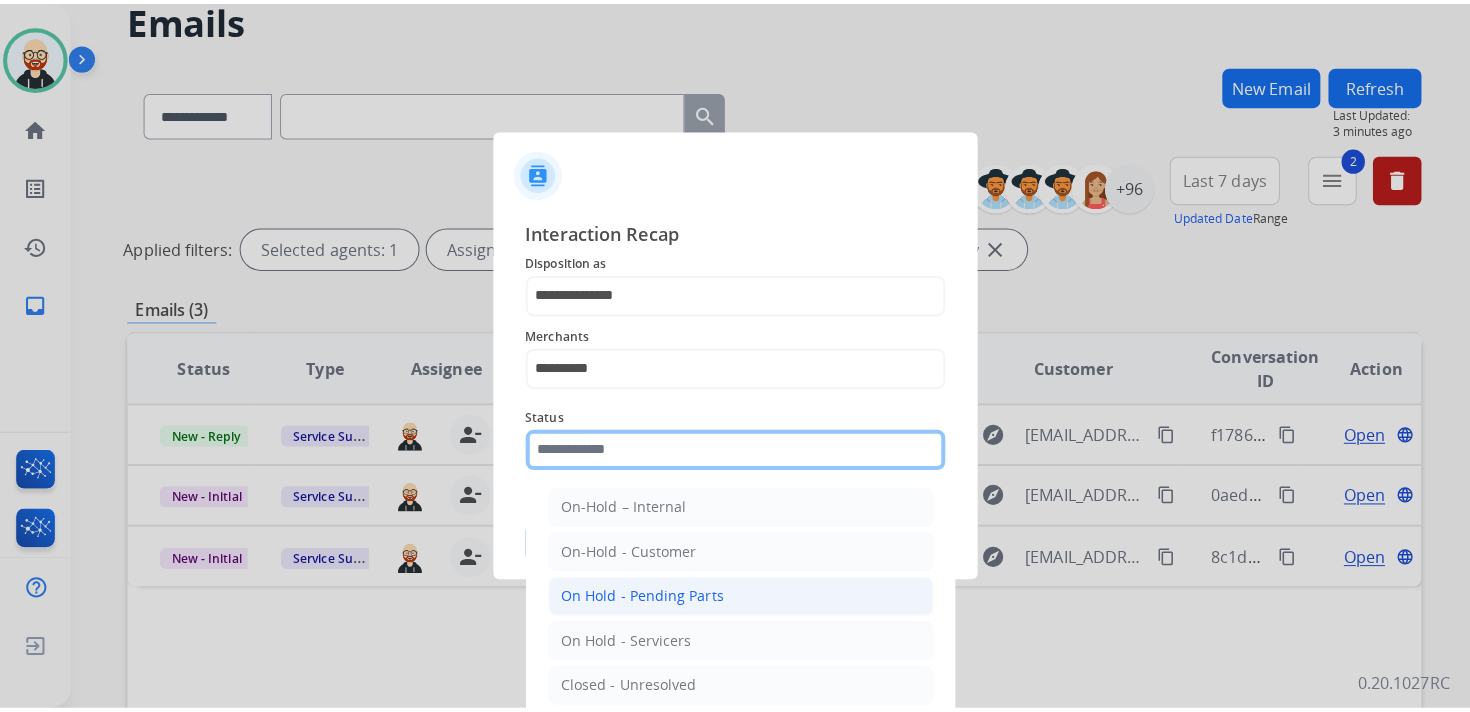 scroll, scrollTop: 111, scrollLeft: 0, axis: vertical 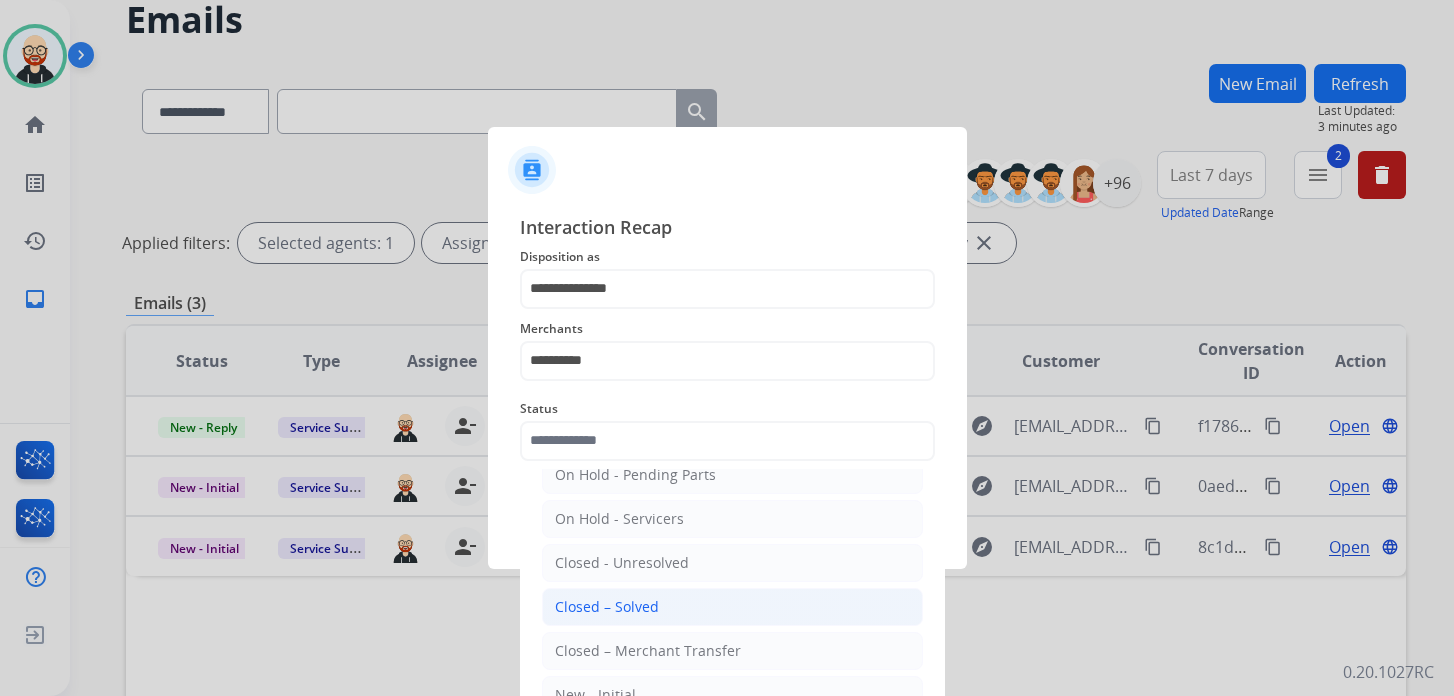 click on "Closed – Solved" 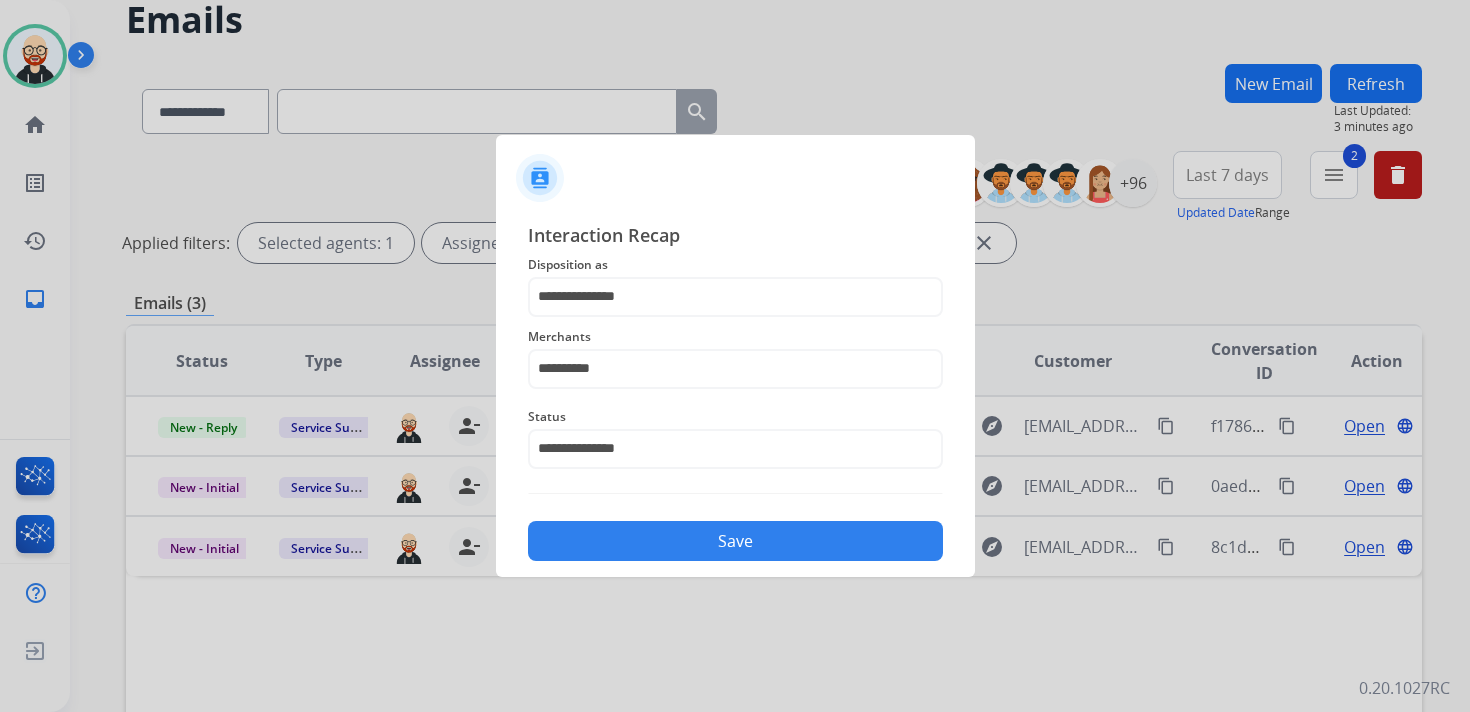 click on "Save" 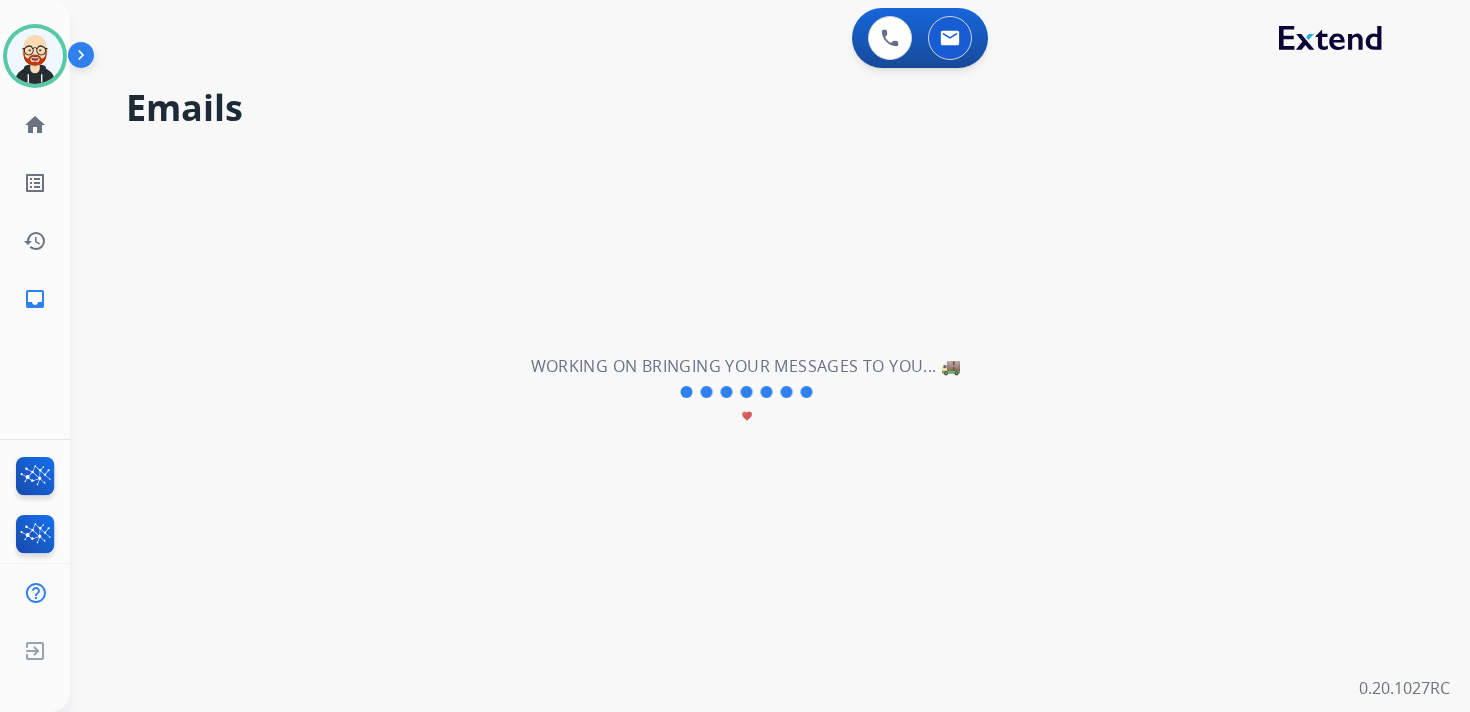 scroll, scrollTop: 0, scrollLeft: 0, axis: both 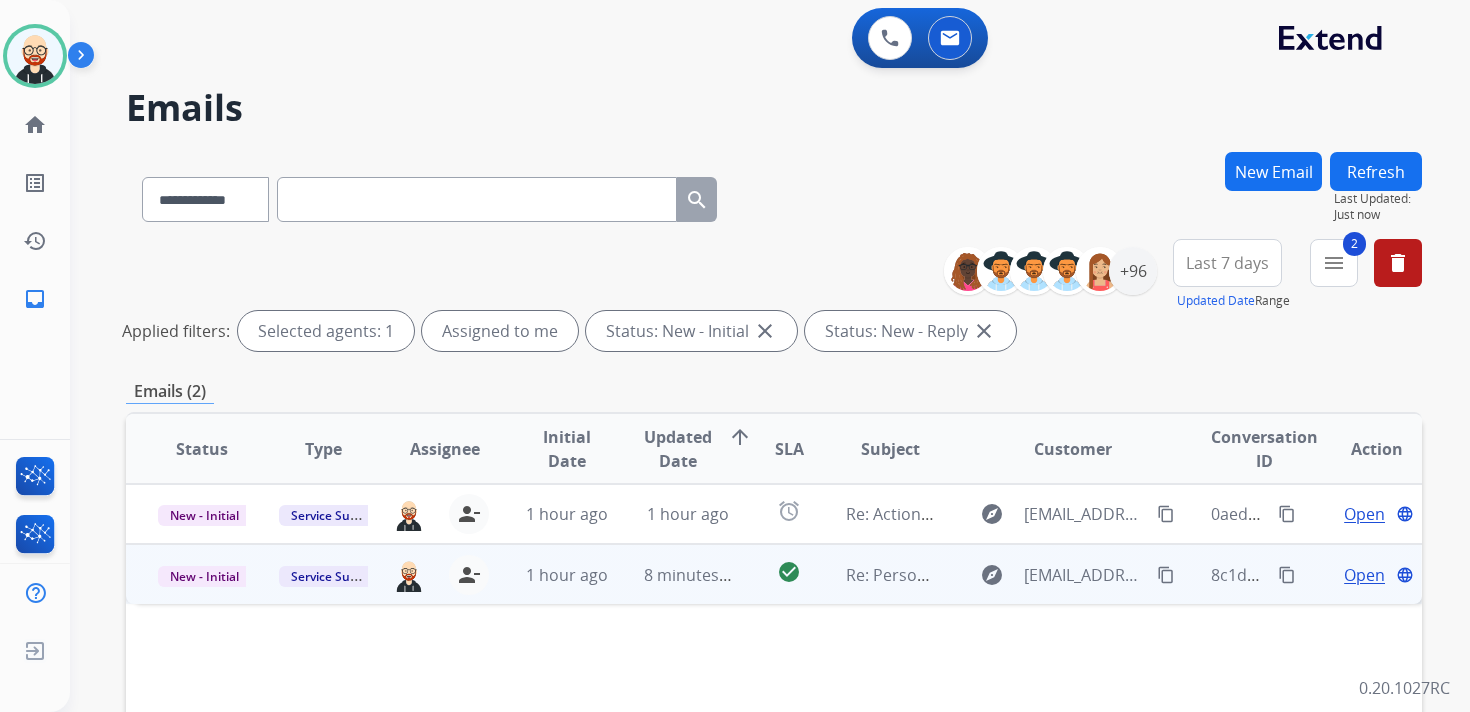 click on "Open language" at bounding box center (1361, 574) 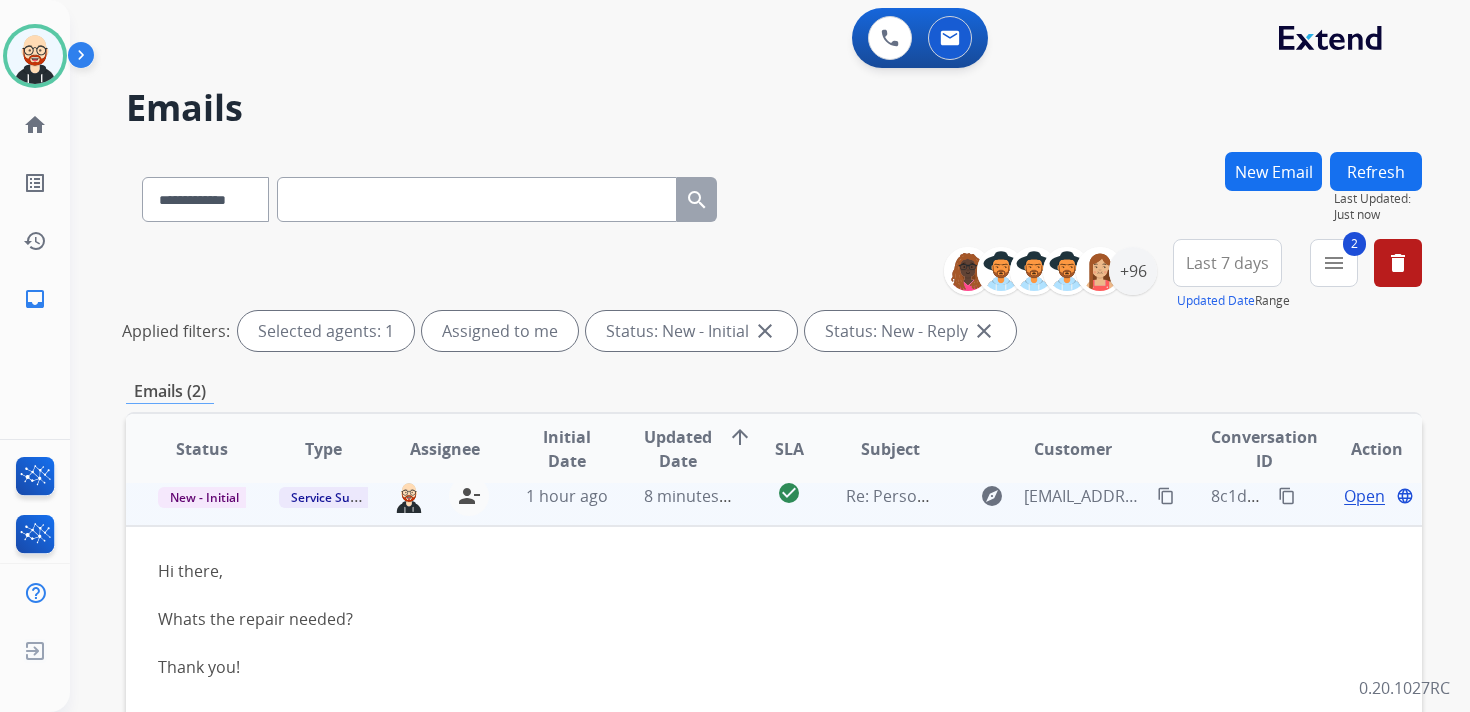 scroll, scrollTop: 82, scrollLeft: 0, axis: vertical 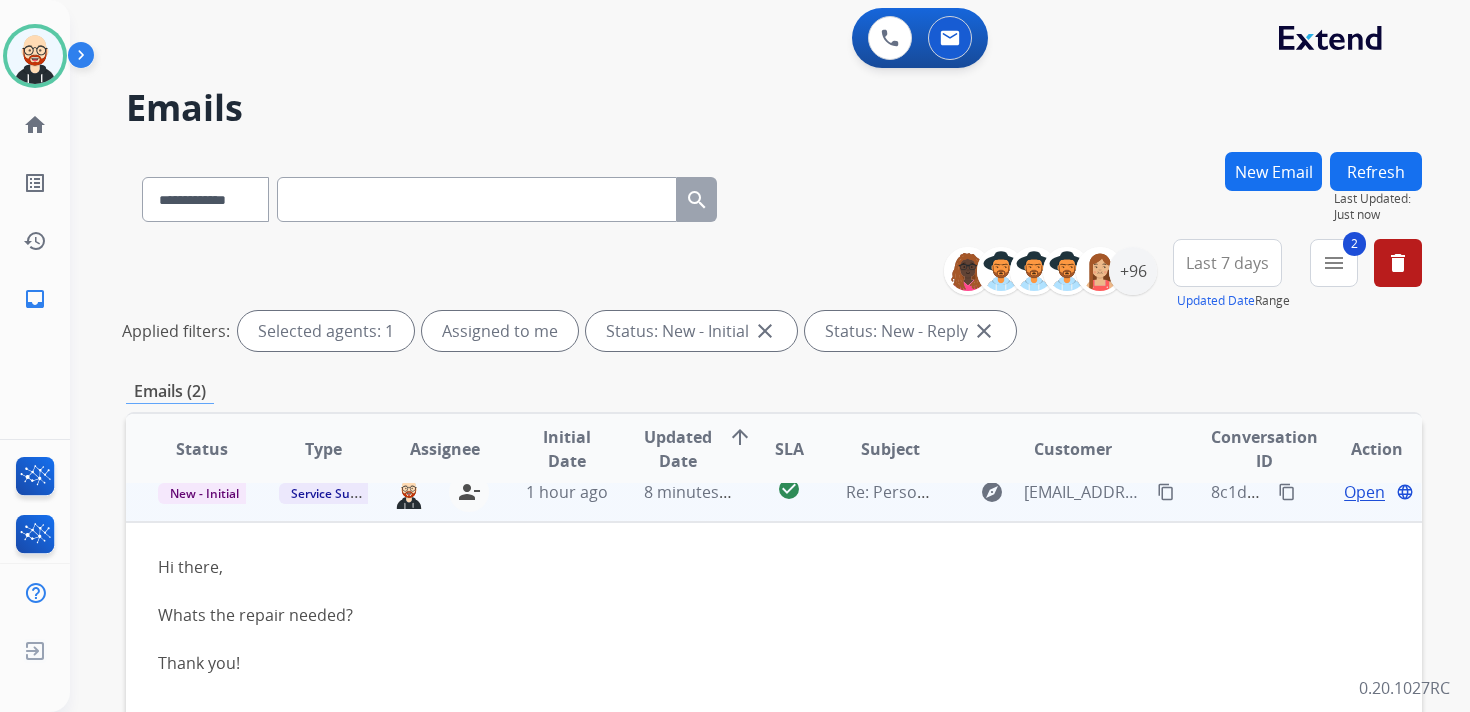 click on "[PERSON_NAME][EMAIL_ADDRESS][PERSON_NAME][DOMAIN_NAME] person_remove [PERSON_NAME] to Me" at bounding box center [429, 492] 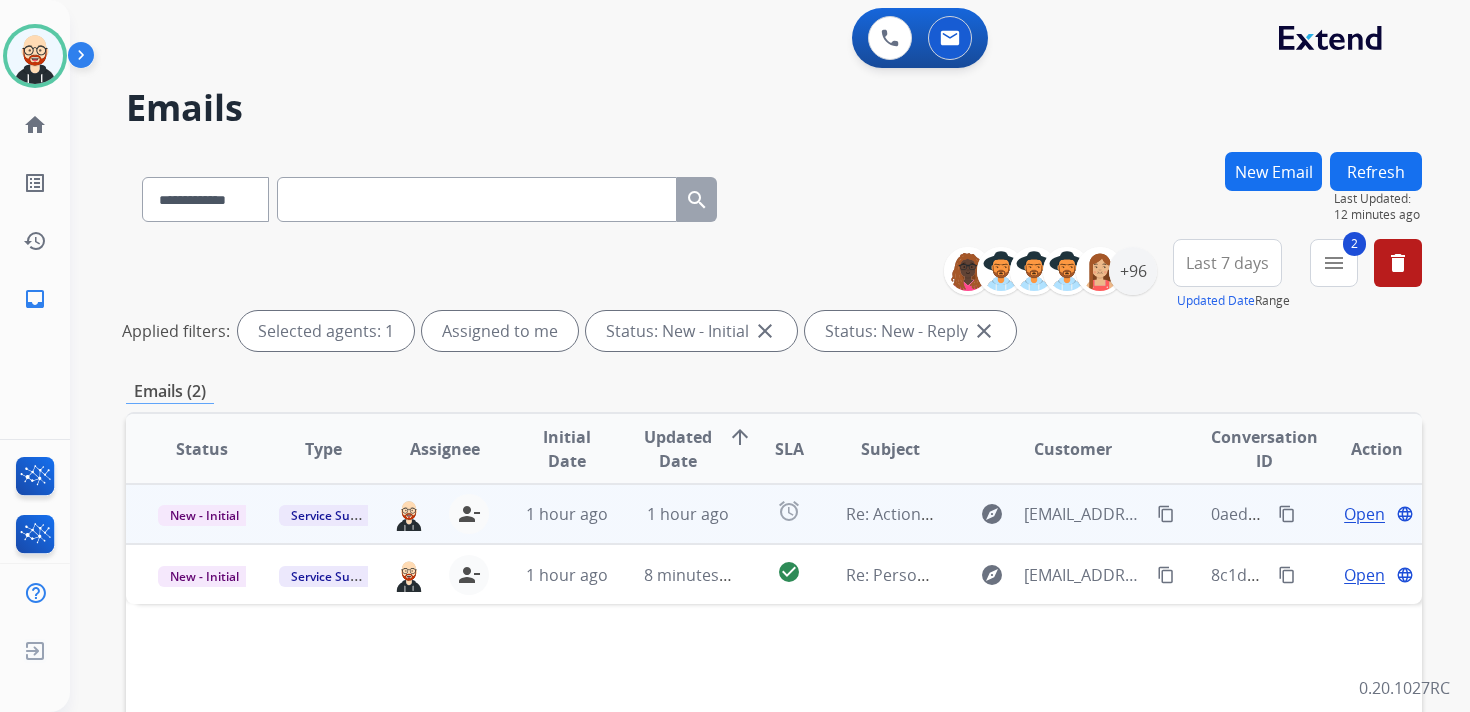 click on "Open" at bounding box center [1364, 514] 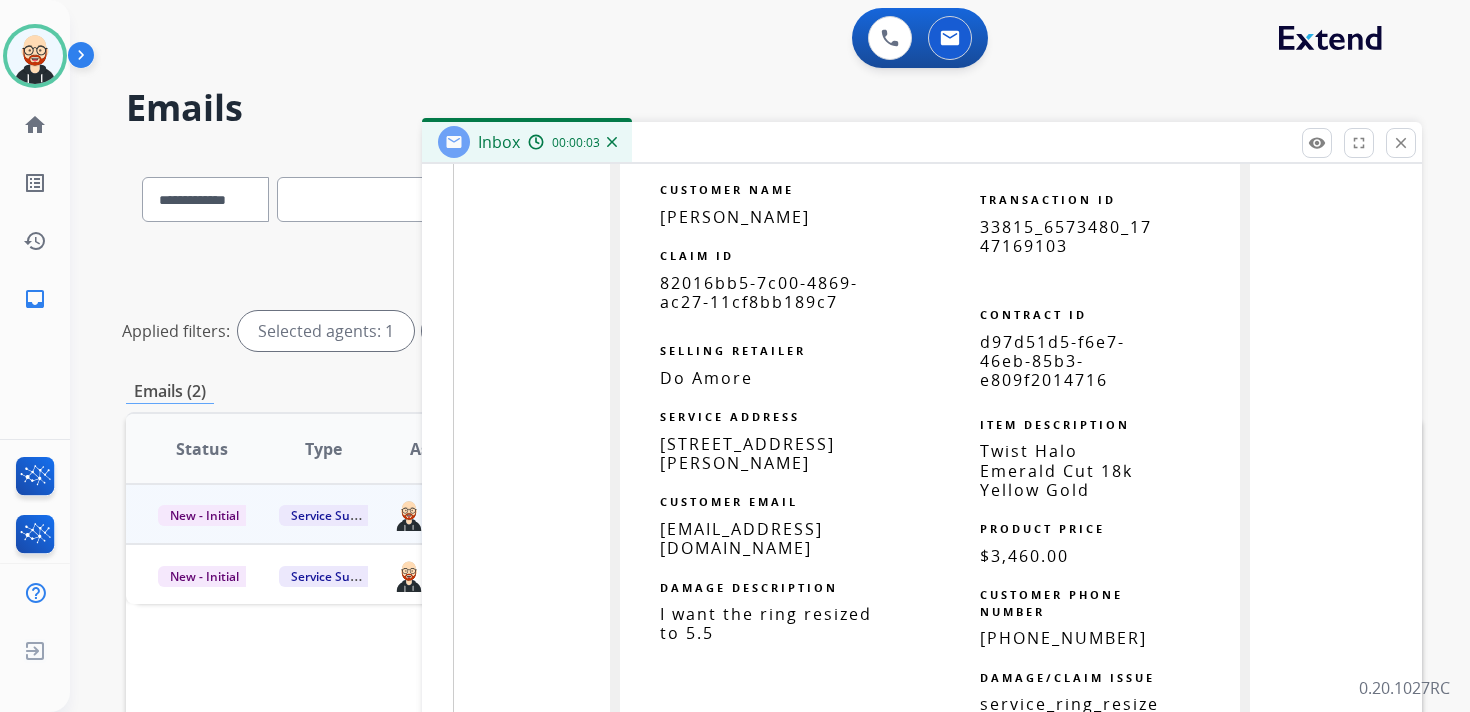 scroll, scrollTop: 1487, scrollLeft: 0, axis: vertical 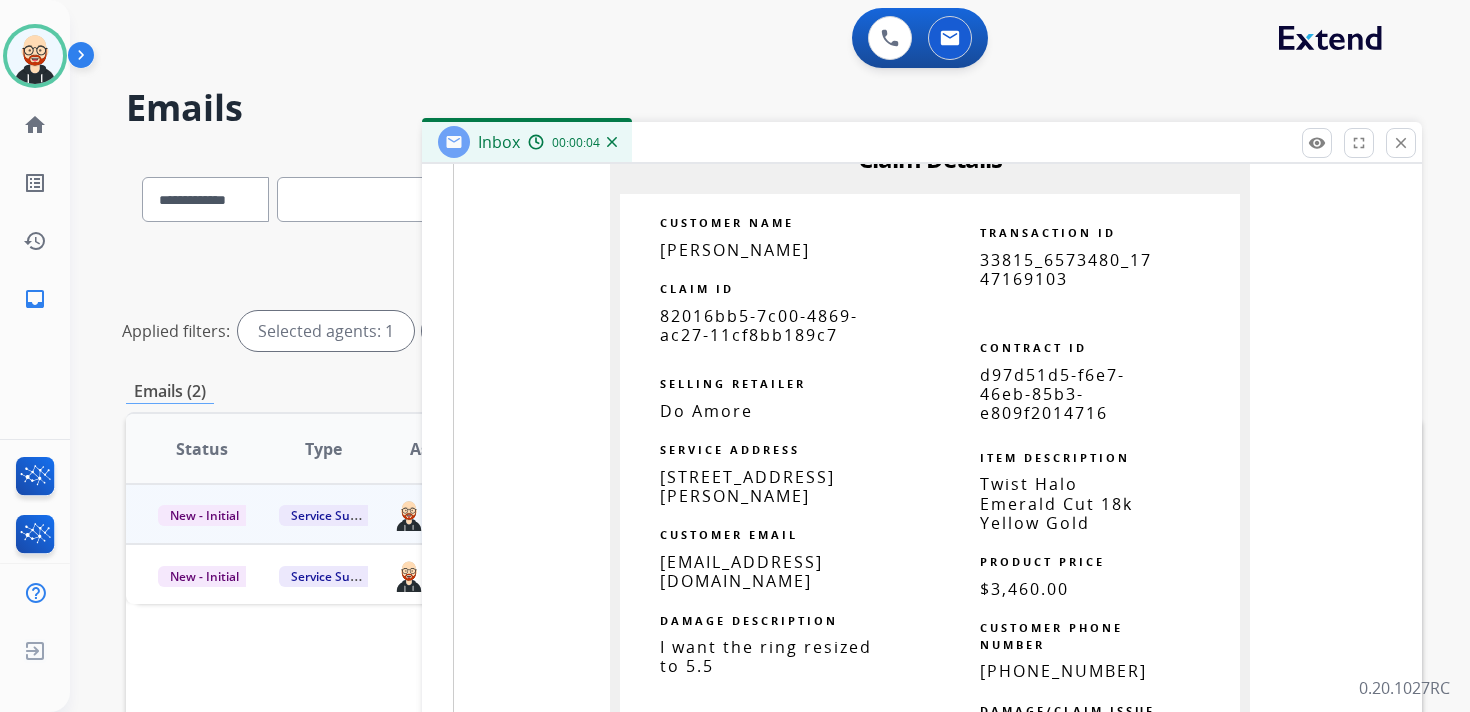 click on "82016bb5-7c00-4869-ac27-11cf8bb189c7" at bounding box center [759, 325] 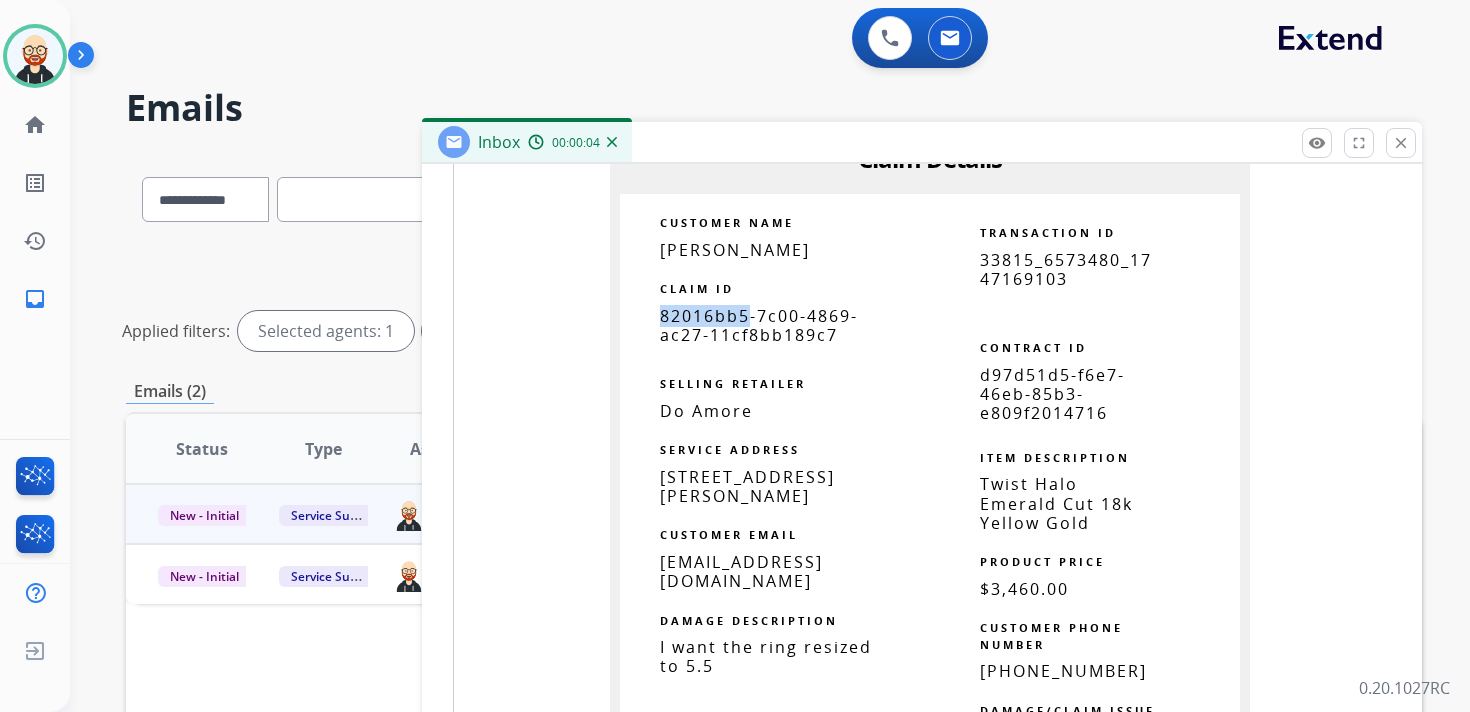 click on "82016bb5-7c00-4869-ac27-11cf8bb189c7" at bounding box center [759, 325] 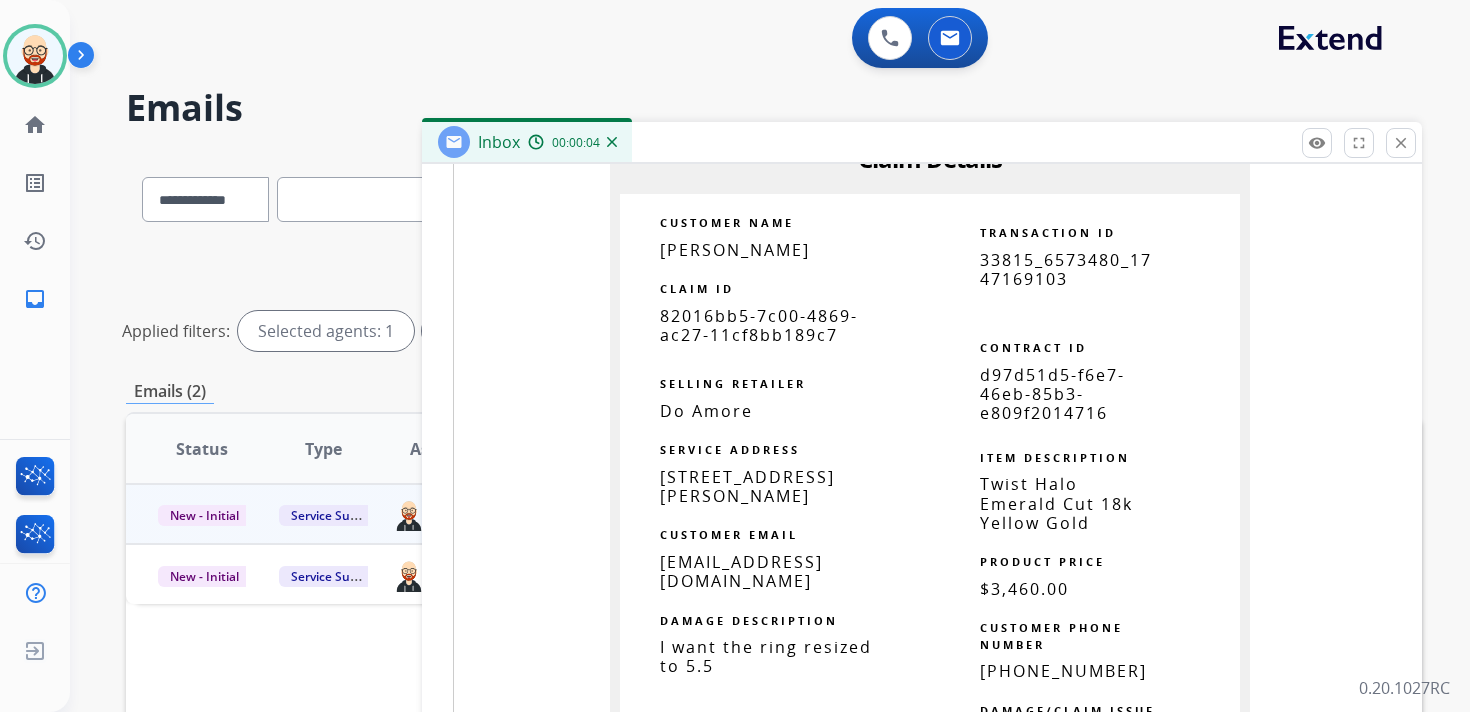 click on "82016bb5-7c00-4869-ac27-11cf8bb189c7" at bounding box center [759, 325] 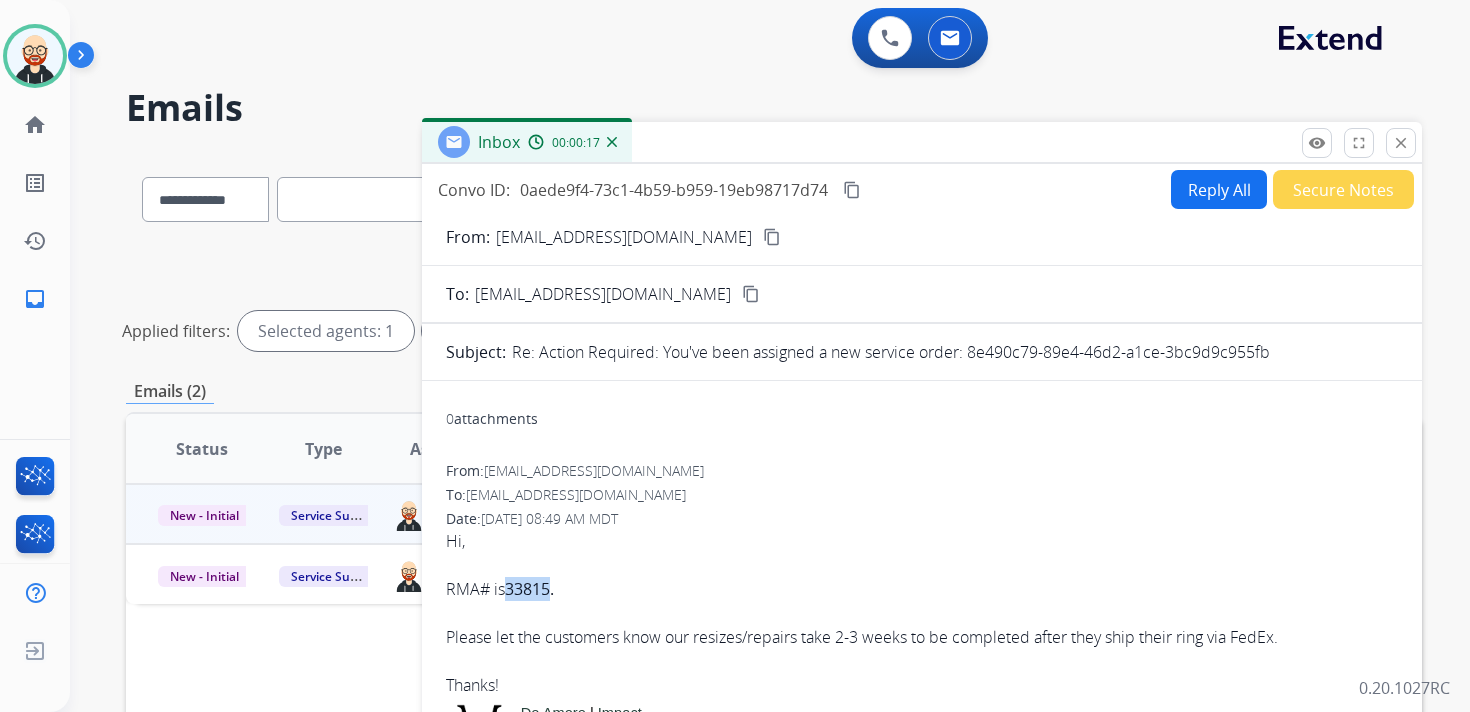 drag, startPoint x: 552, startPoint y: 586, endPoint x: 509, endPoint y: 588, distance: 43.046486 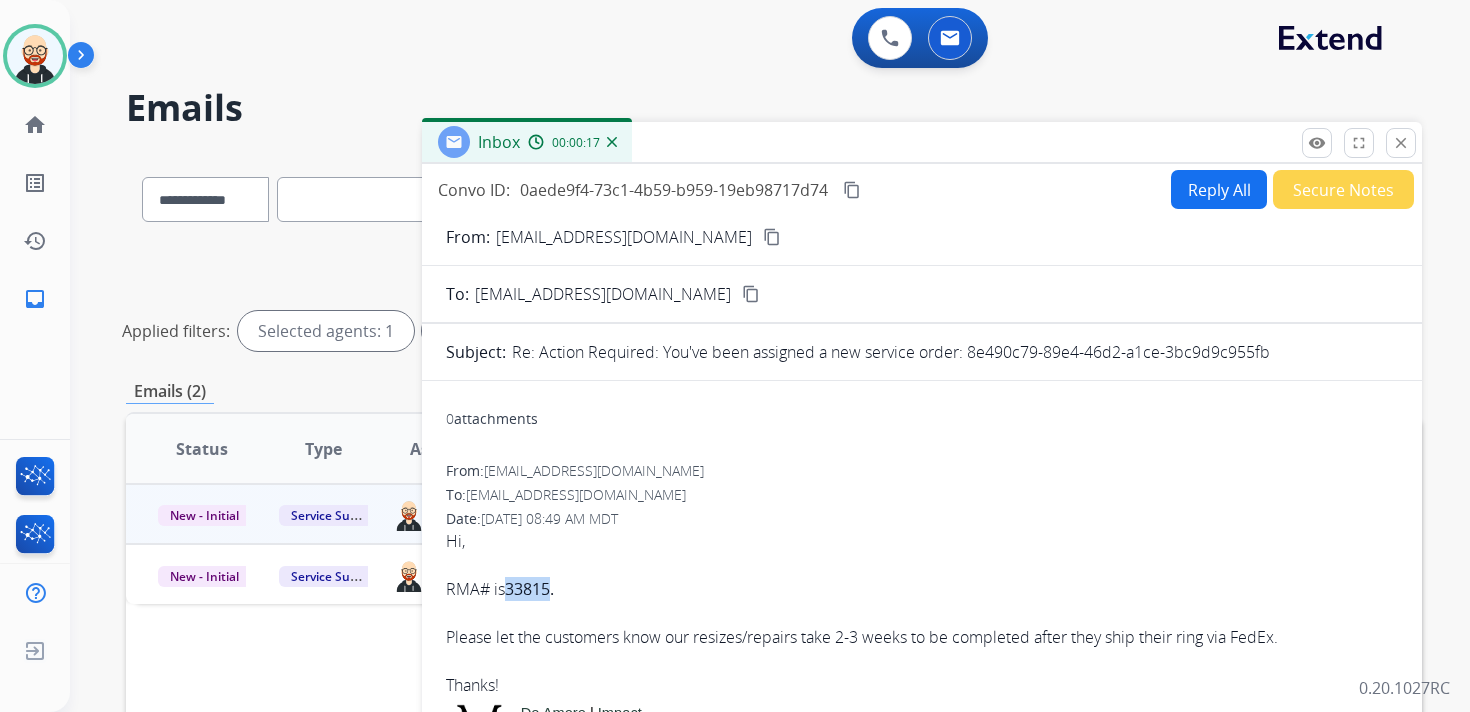 click on "33815." at bounding box center (529, 589) 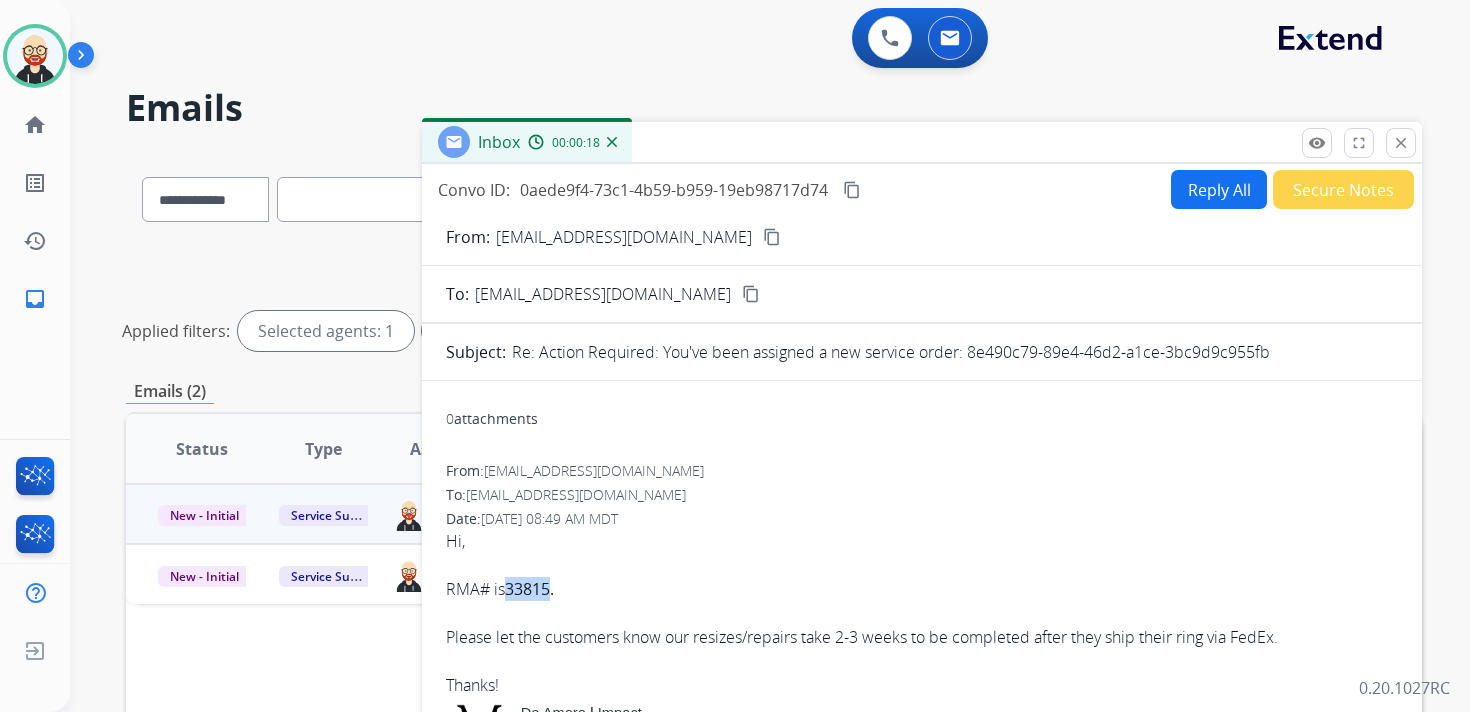 copy on "33815" 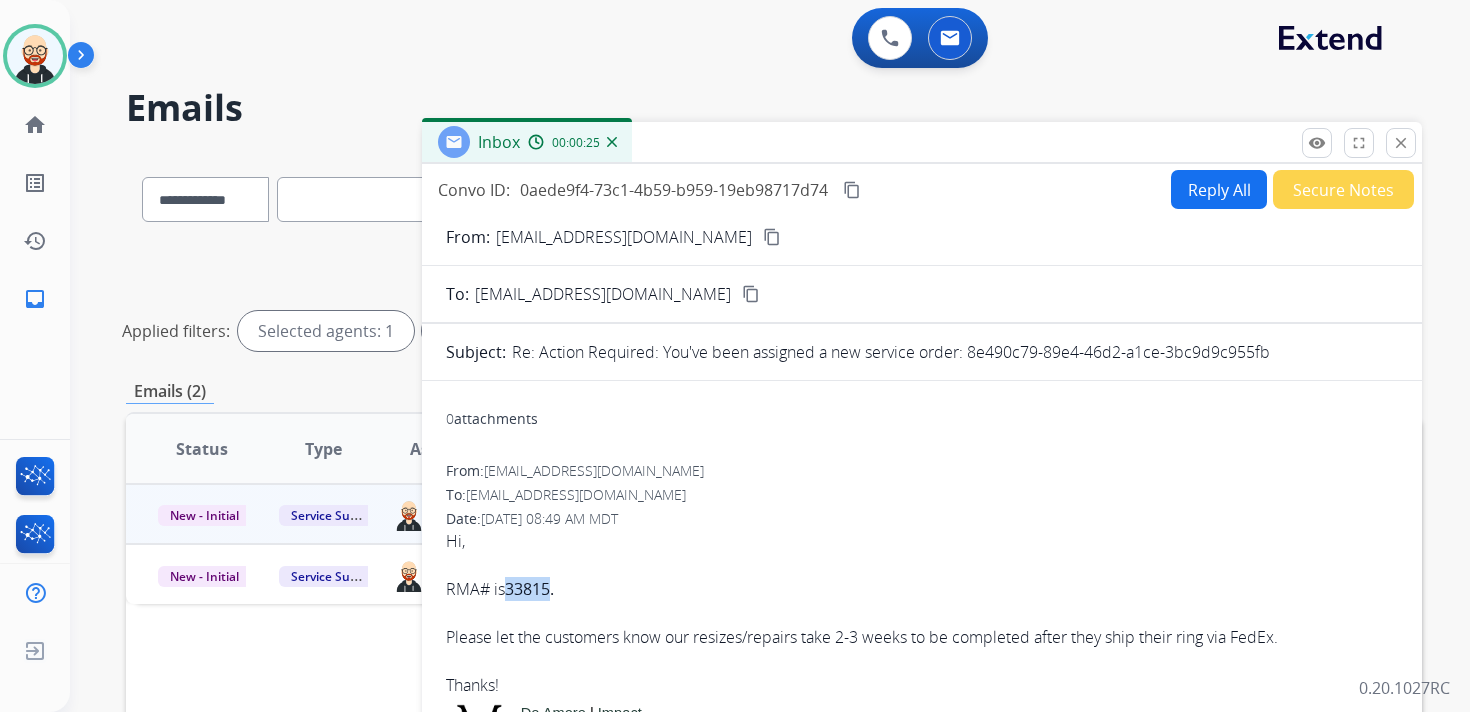 click on "content_copy" at bounding box center (852, 190) 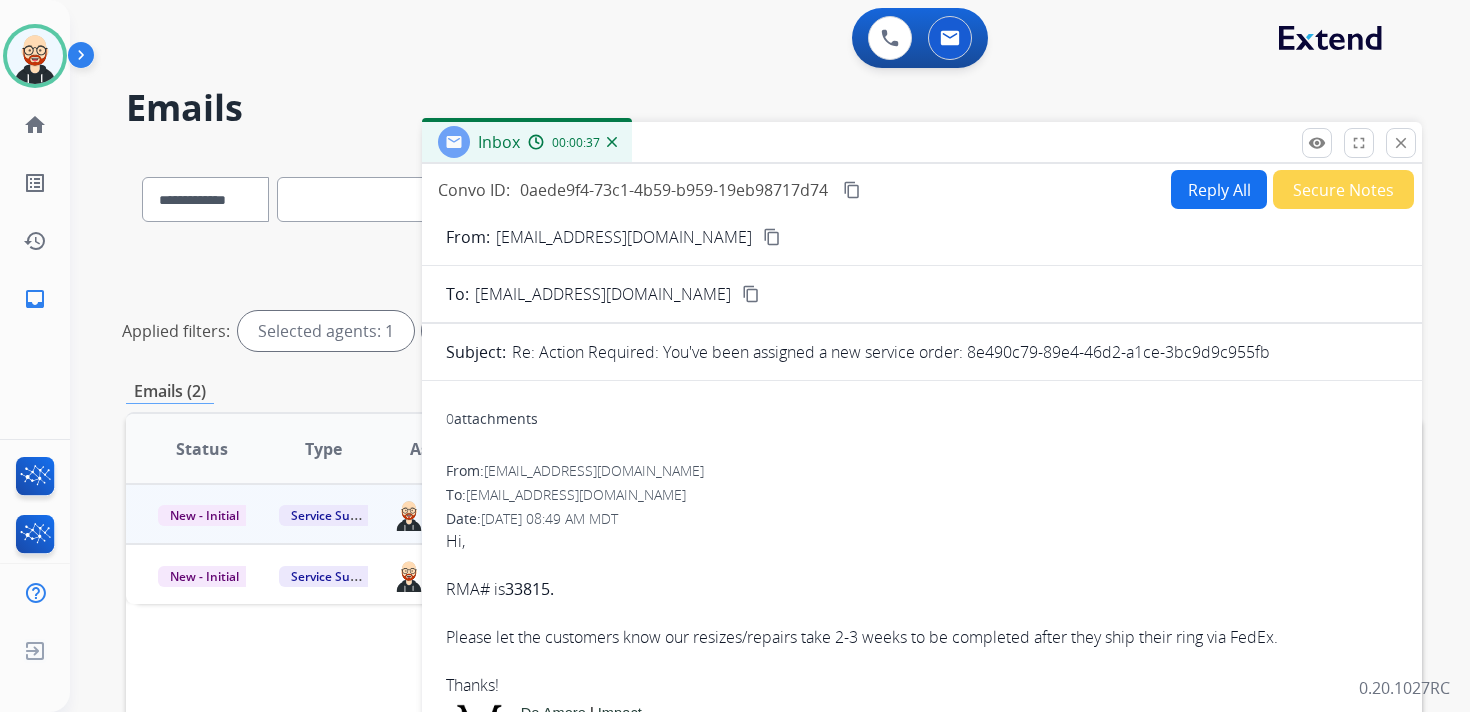 click on "0  attachments  From:  [EMAIL_ADDRESS][DOMAIN_NAME]   To:  [EMAIL_ADDRESS][DOMAIN_NAME]  Date:  [DATE] 08:49 AM MDT Hi, RMA# is  33815. Please let the customers know our resizes/repairs take 2-3 weeks to be completed after they ship their ring via FedEx. Thanks! Do Amore   |   Impact  deepen the well of love in the world [PHONE_NUMBER] Schedule a Virtual Consult [DATE][DATE] 5:37 AM Extend < [EMAIL_ADDRESS][DOMAIN_NAME] > wrote: Please reply with an RMA number.      Your RMA number is requested.   You have been assigned Service Order:    8e490c79-89e4-46d2-a1ce-3bc9d9c955fb Please reply to this email and provide us with your RMA number for the failed product shipping label so the customer can ship their product for repair. Once received, be sure to keep us updated on the repair's progress.   Your RMA number is requested. You have been assigned Service Order:   8e490c79-89e4-46d2-a1ce-3bc9d9c955fb       Claim Details CUSTOMER NAME [PERSON_NAME]   CLAIM ID 82016bb5-7c00-4869-ac27-11cf8bb189c7   Do Amore" at bounding box center [922, 1645] 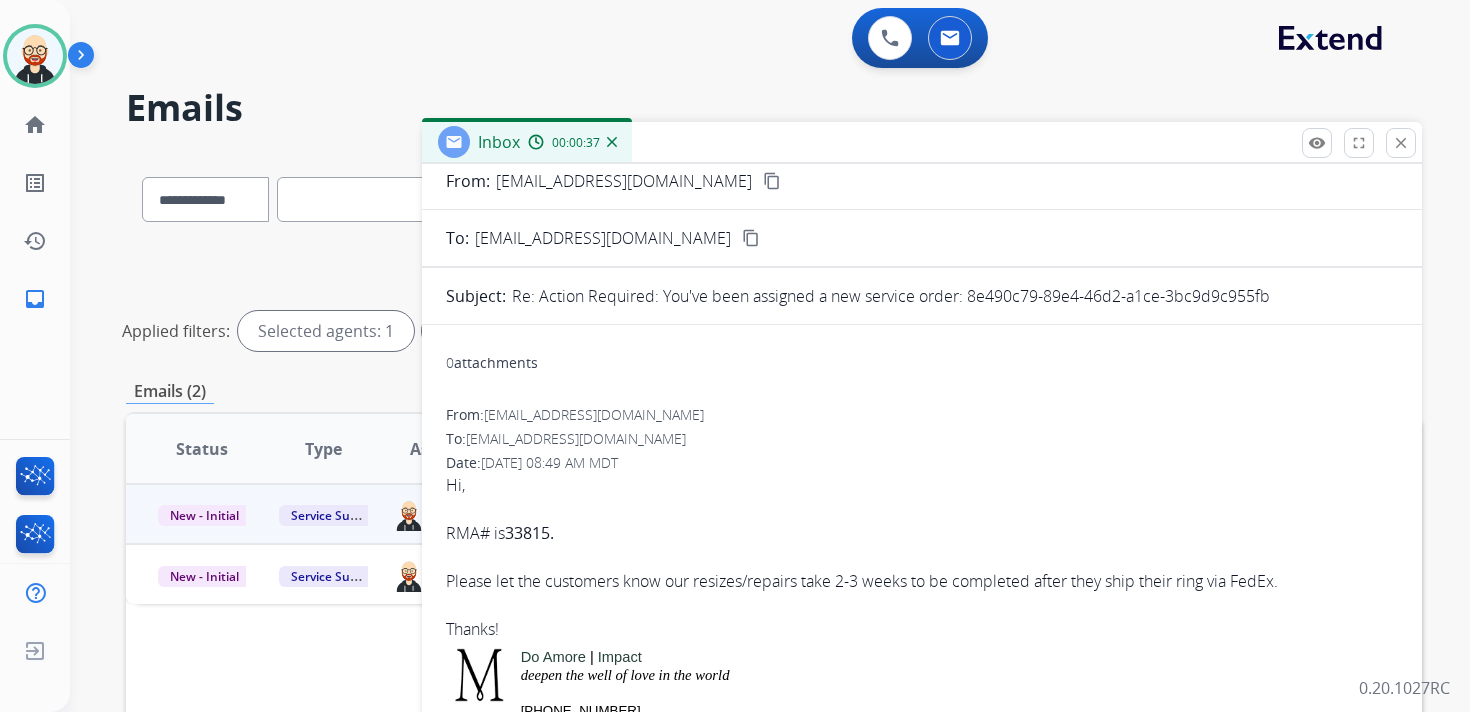scroll, scrollTop: 81, scrollLeft: 0, axis: vertical 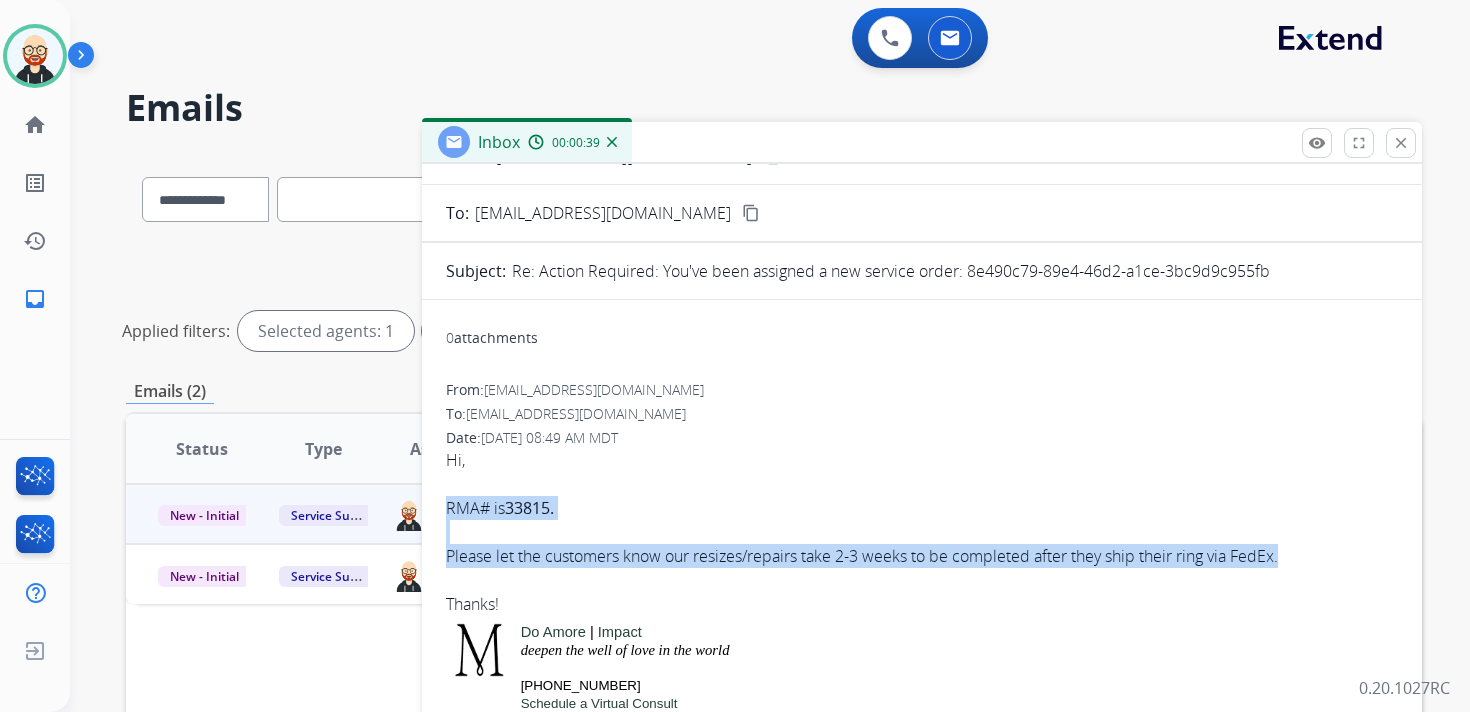 drag, startPoint x: 449, startPoint y: 503, endPoint x: 1287, endPoint y: 551, distance: 839.3736 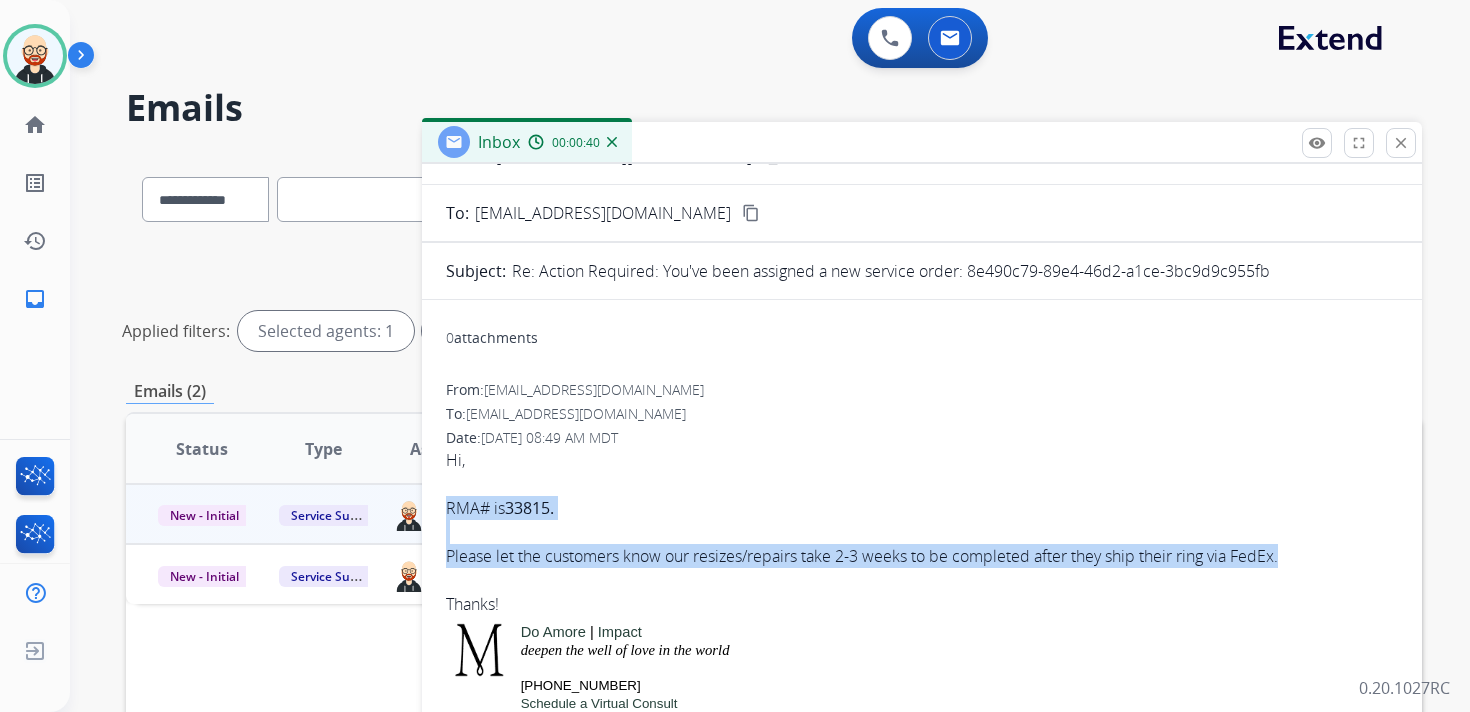 copy on "RMA# is  33815. Please let the customers know our resizes/repairs take 2-3 weeks to be completed after they ship their ring via FedEx." 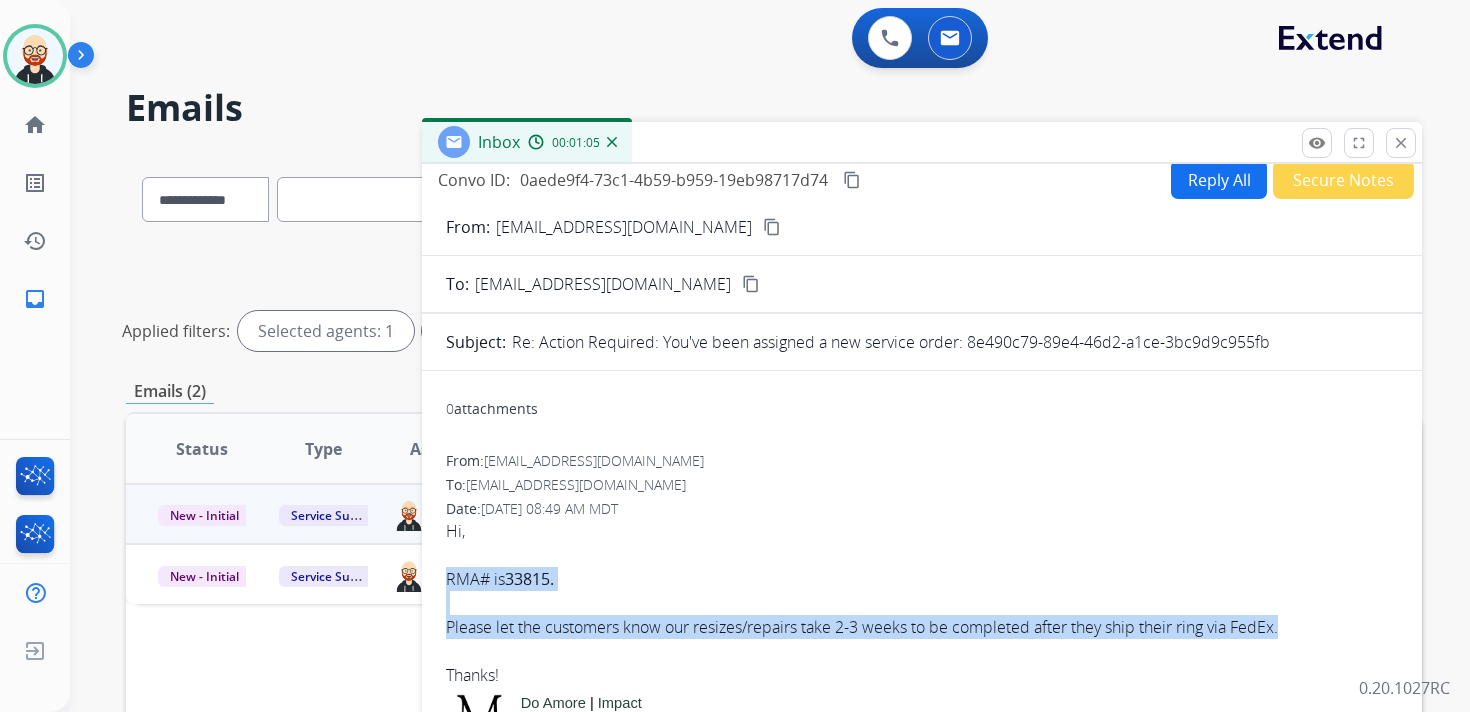 scroll, scrollTop: 0, scrollLeft: 0, axis: both 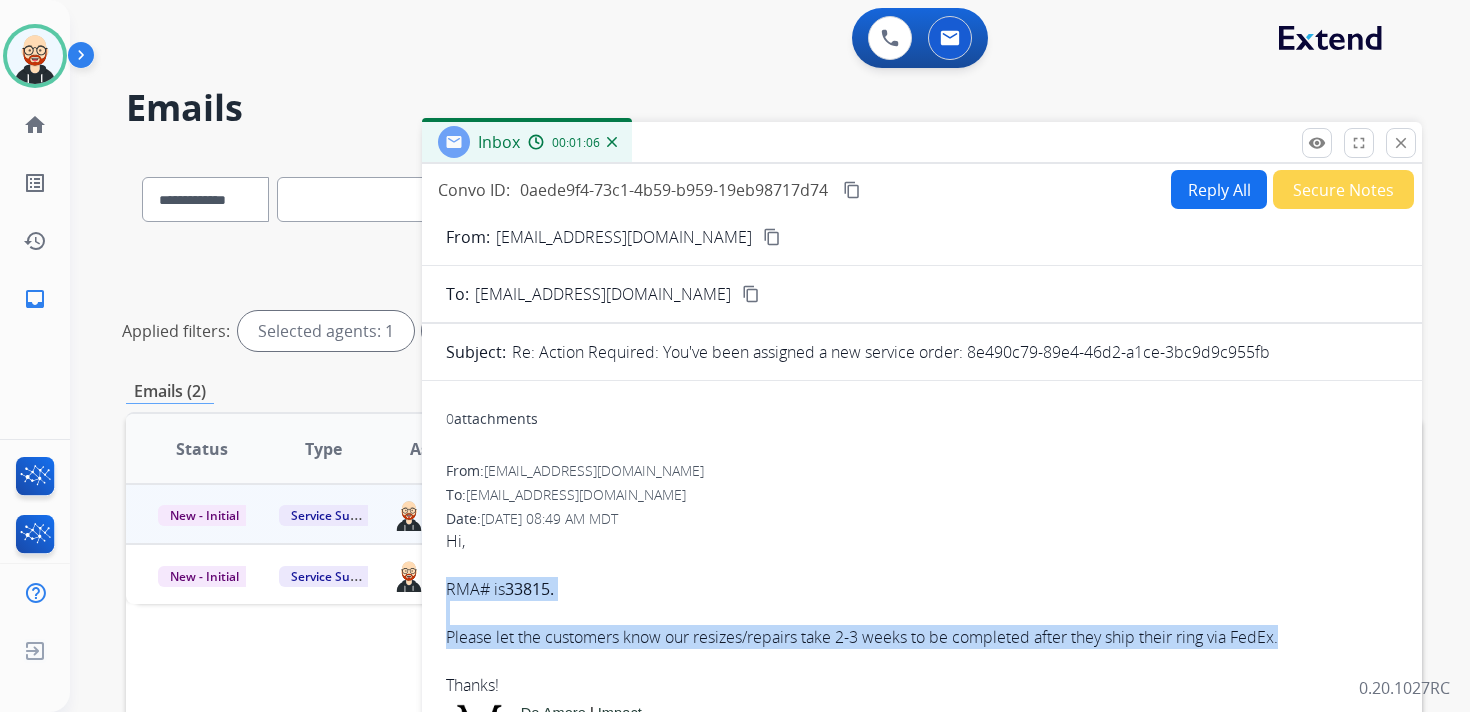 click on "Reply All" at bounding box center [1219, 189] 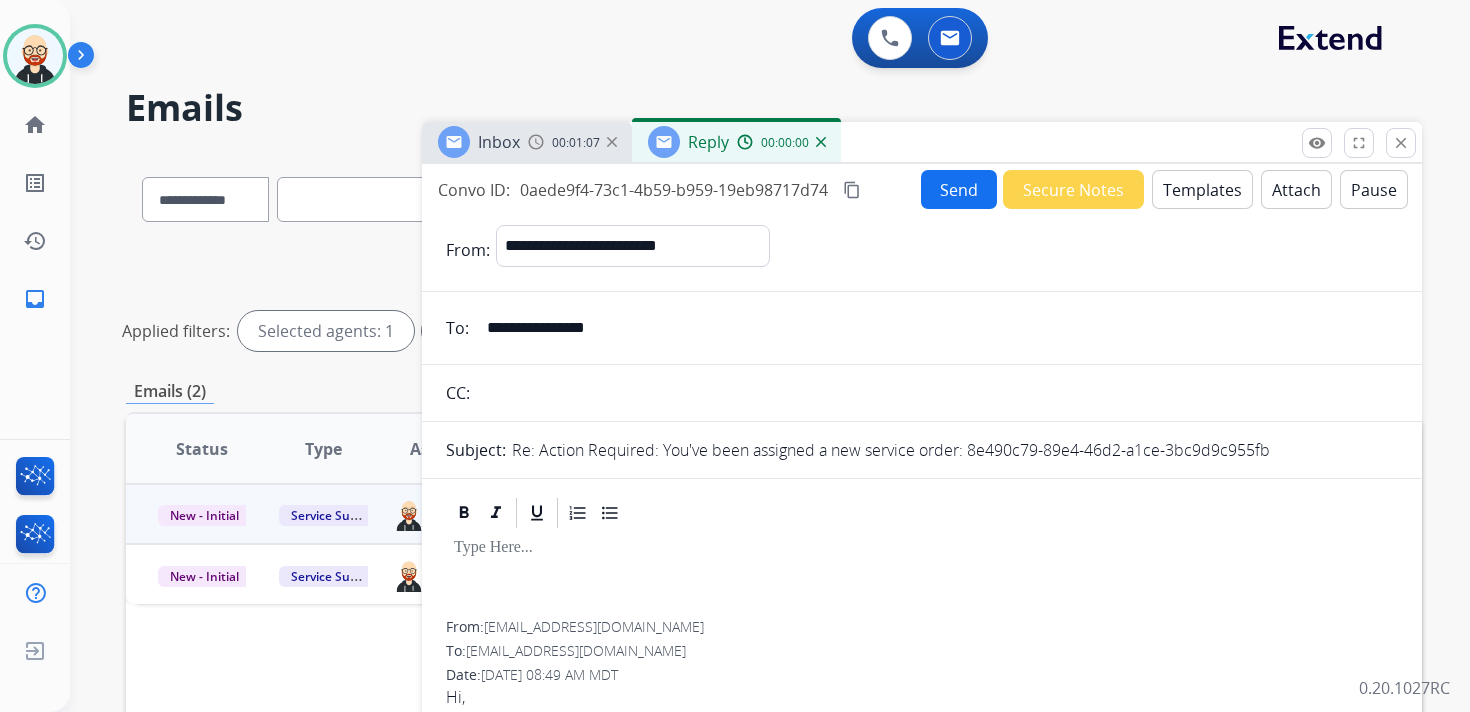 click at bounding box center [922, 576] 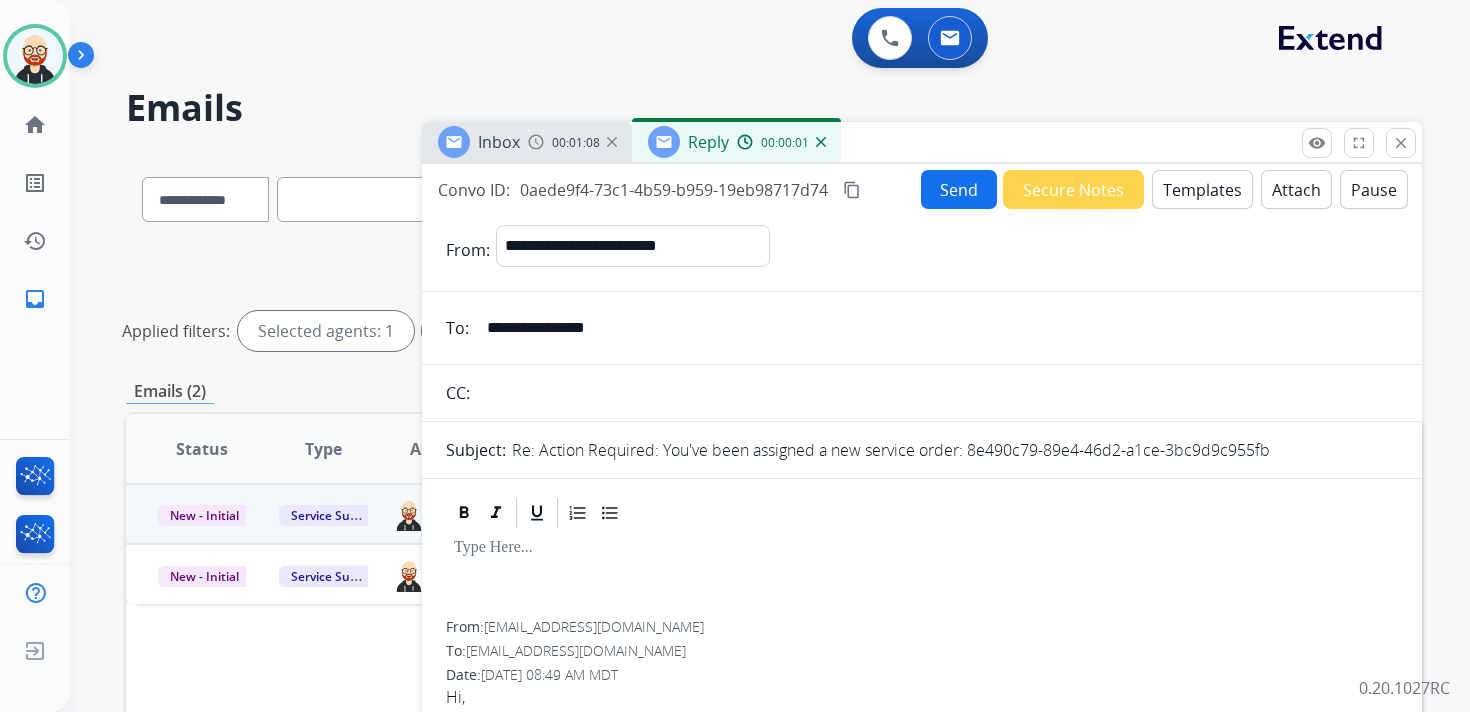 type 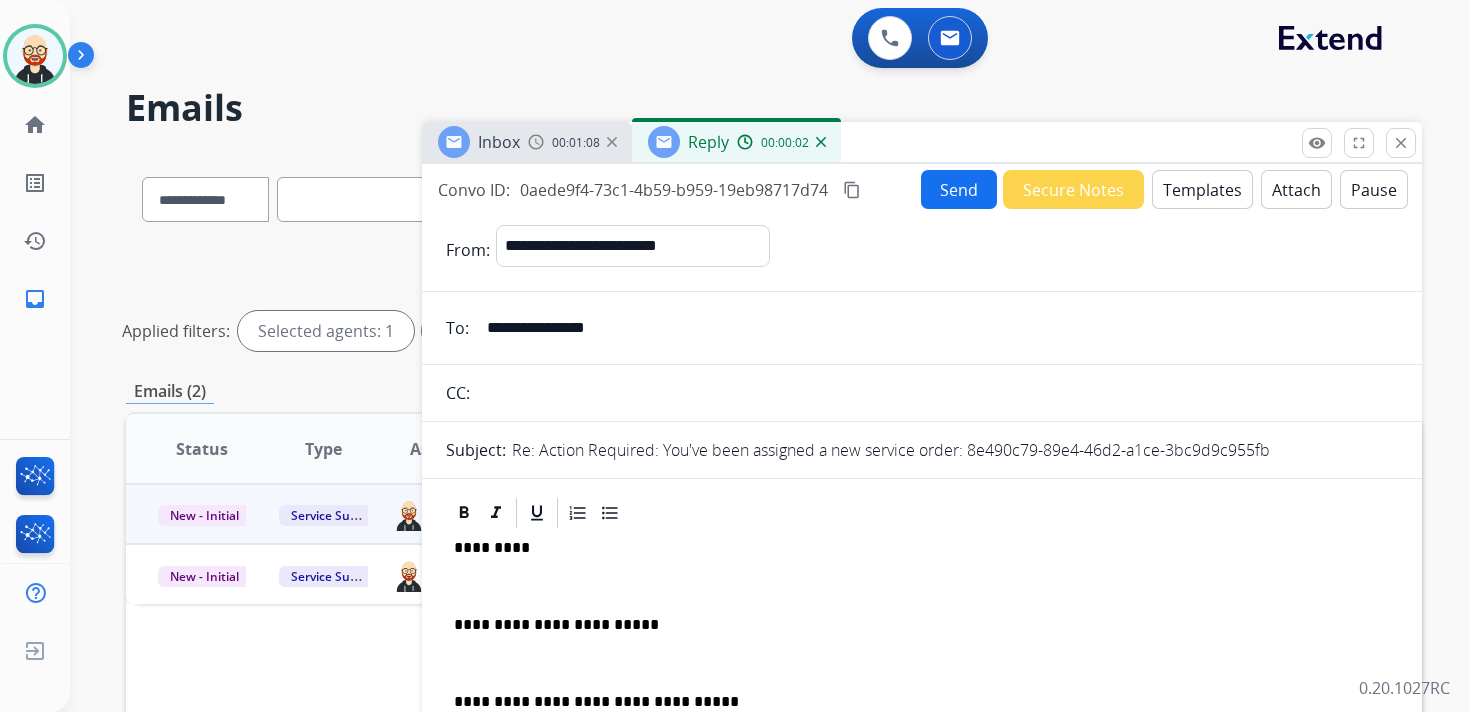 scroll, scrollTop: 5, scrollLeft: 0, axis: vertical 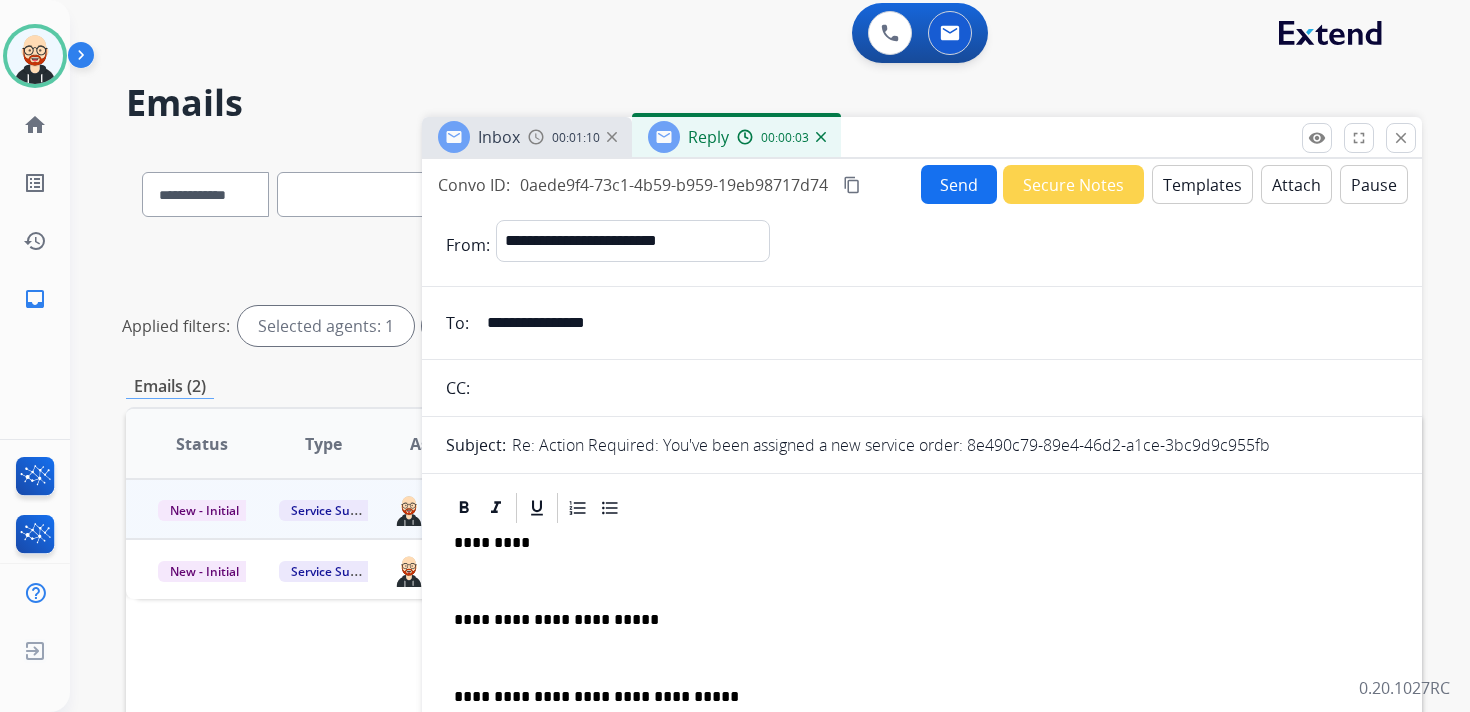click at bounding box center (922, 581) 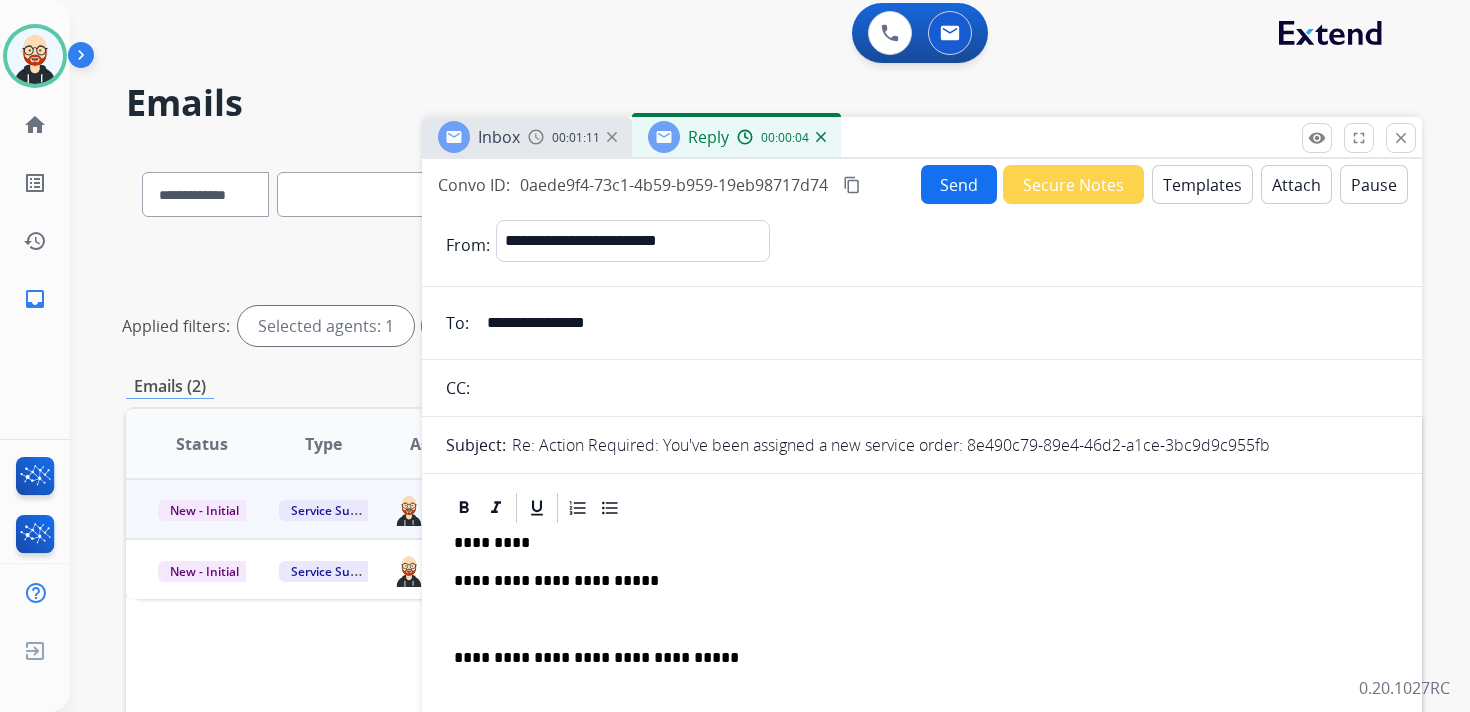 click on "**********" at bounding box center [922, 648] 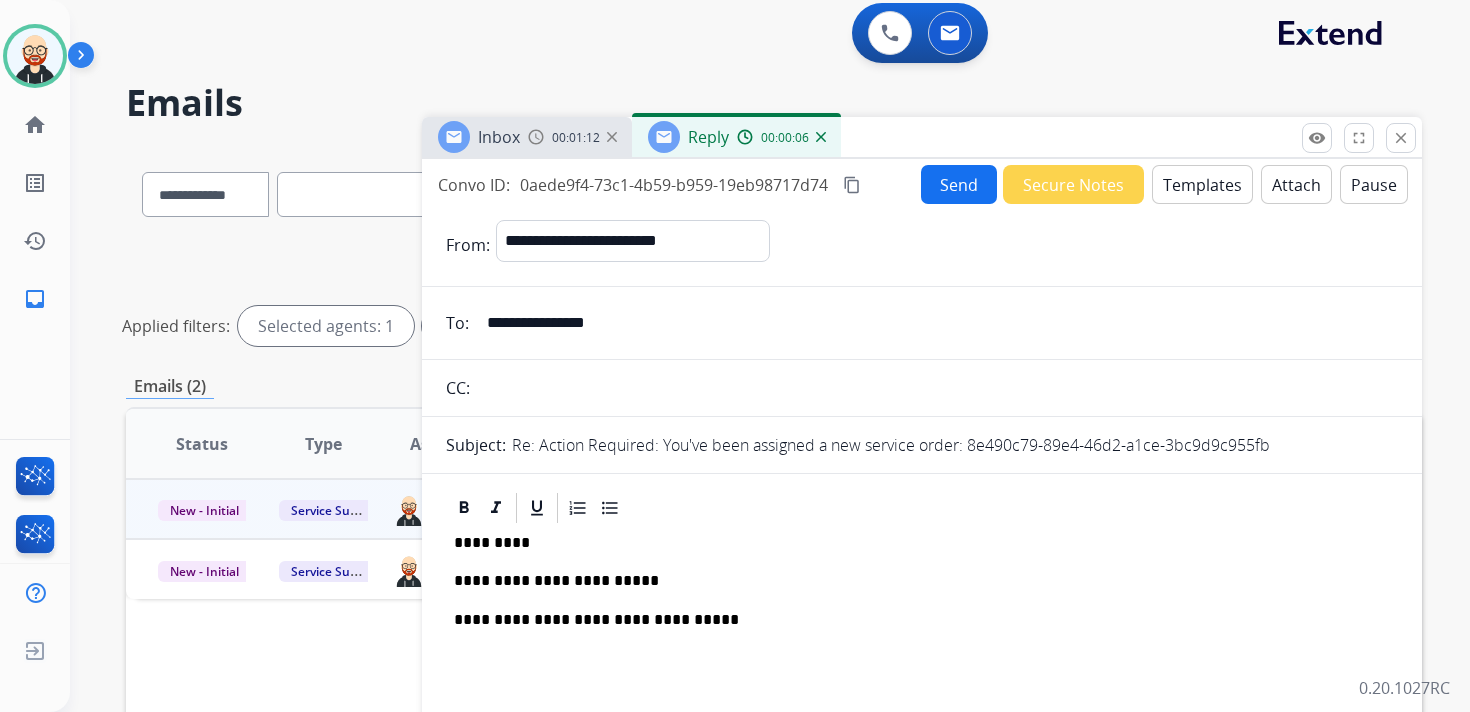 click on "Send" at bounding box center (959, 184) 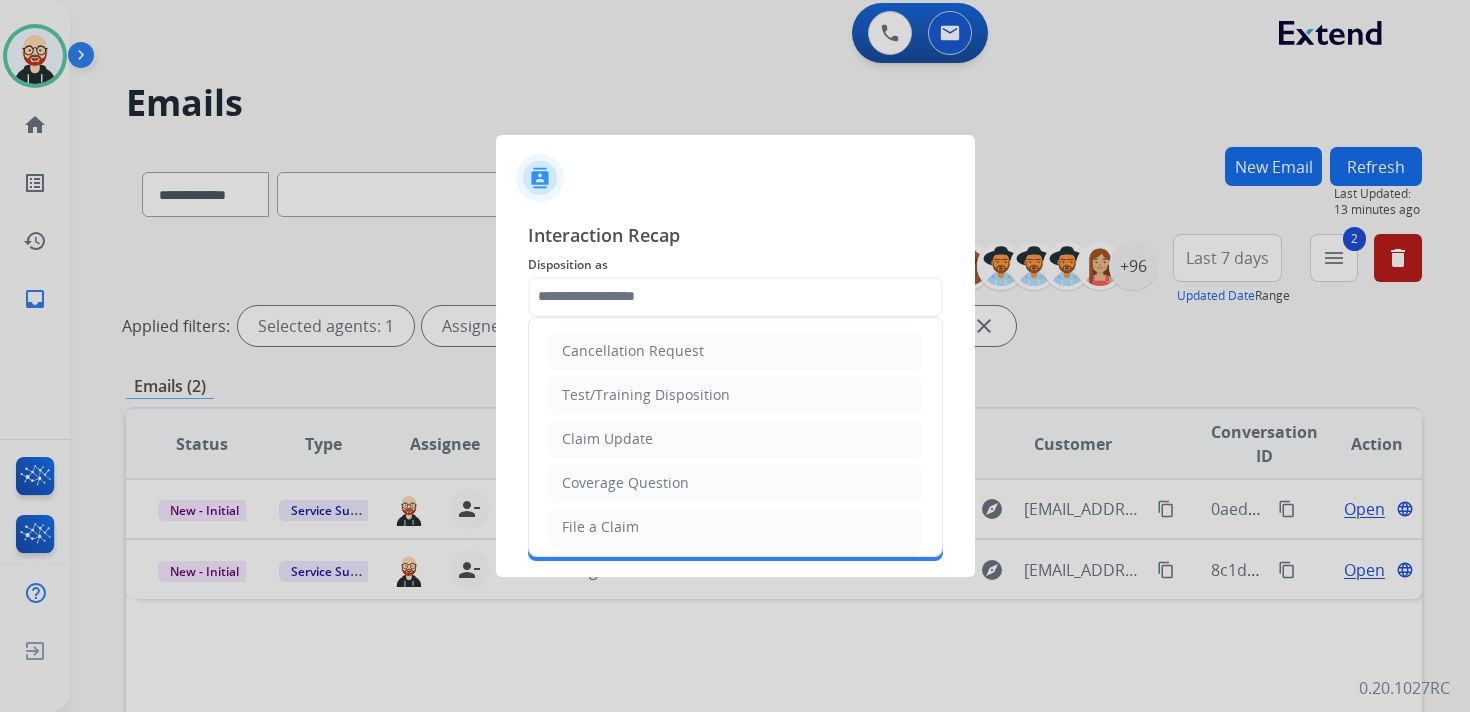 click 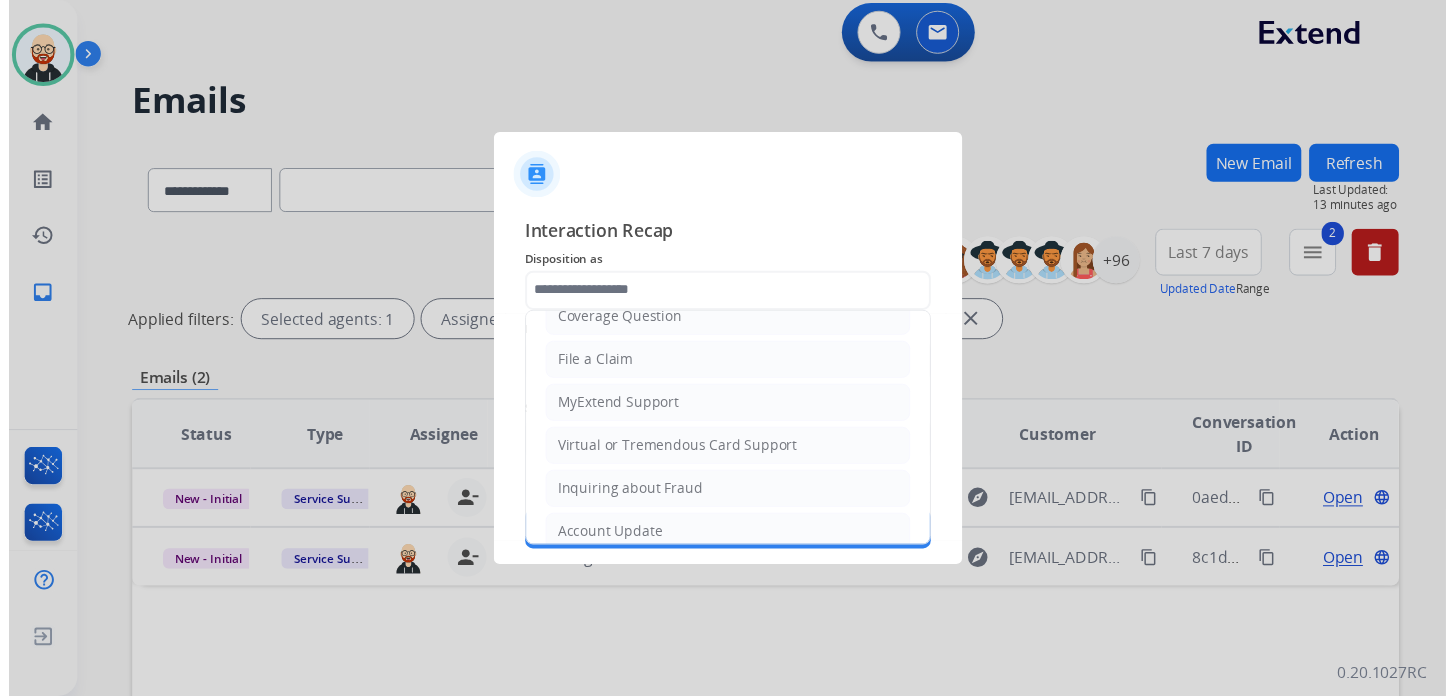 scroll, scrollTop: 300, scrollLeft: 0, axis: vertical 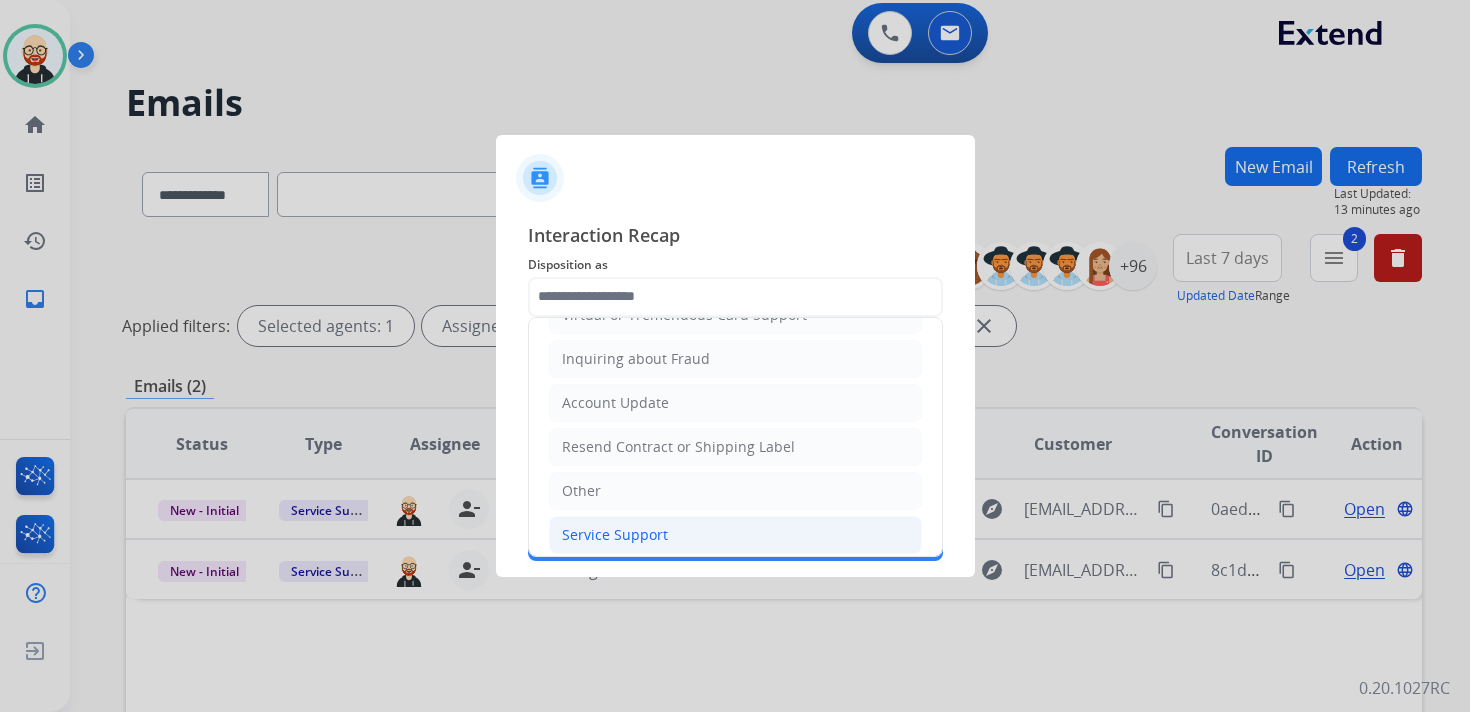 click on "Service Support" 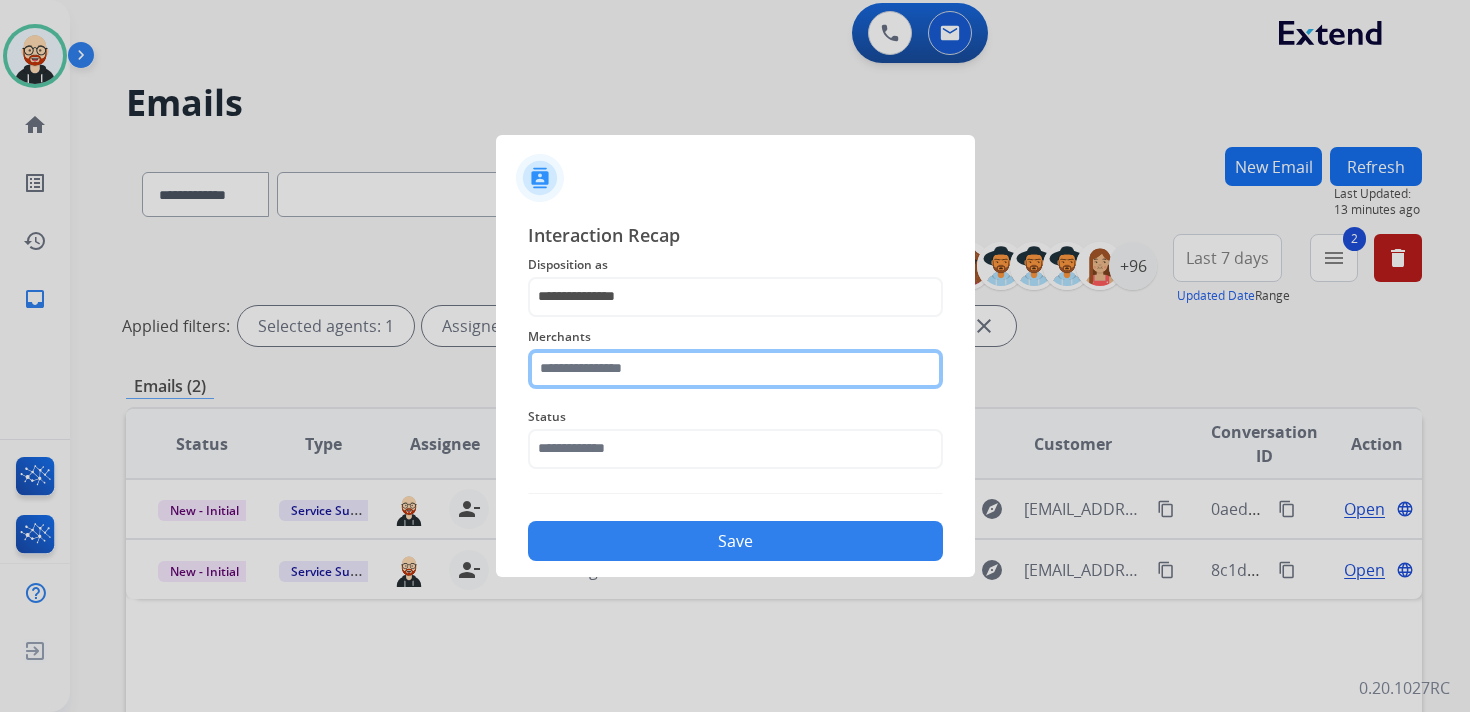 click 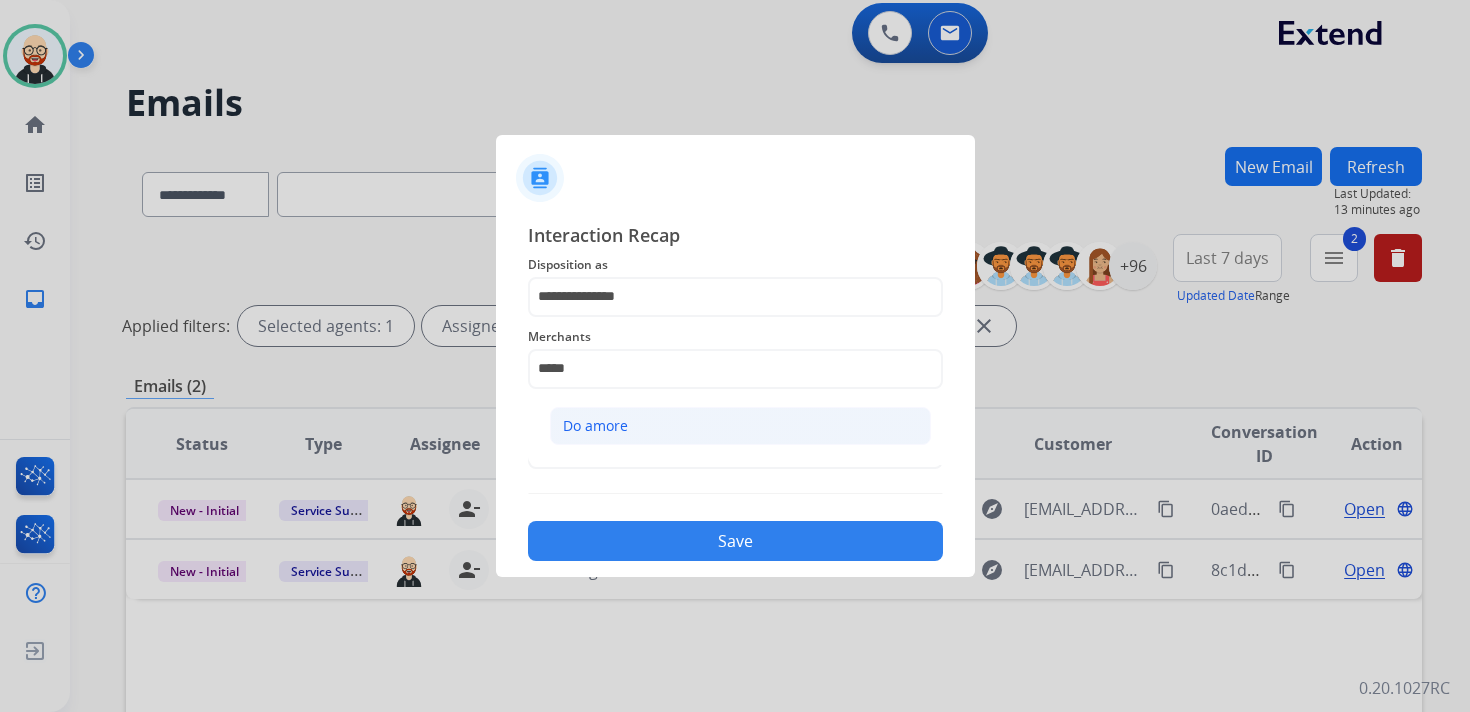 click on "Do amore" 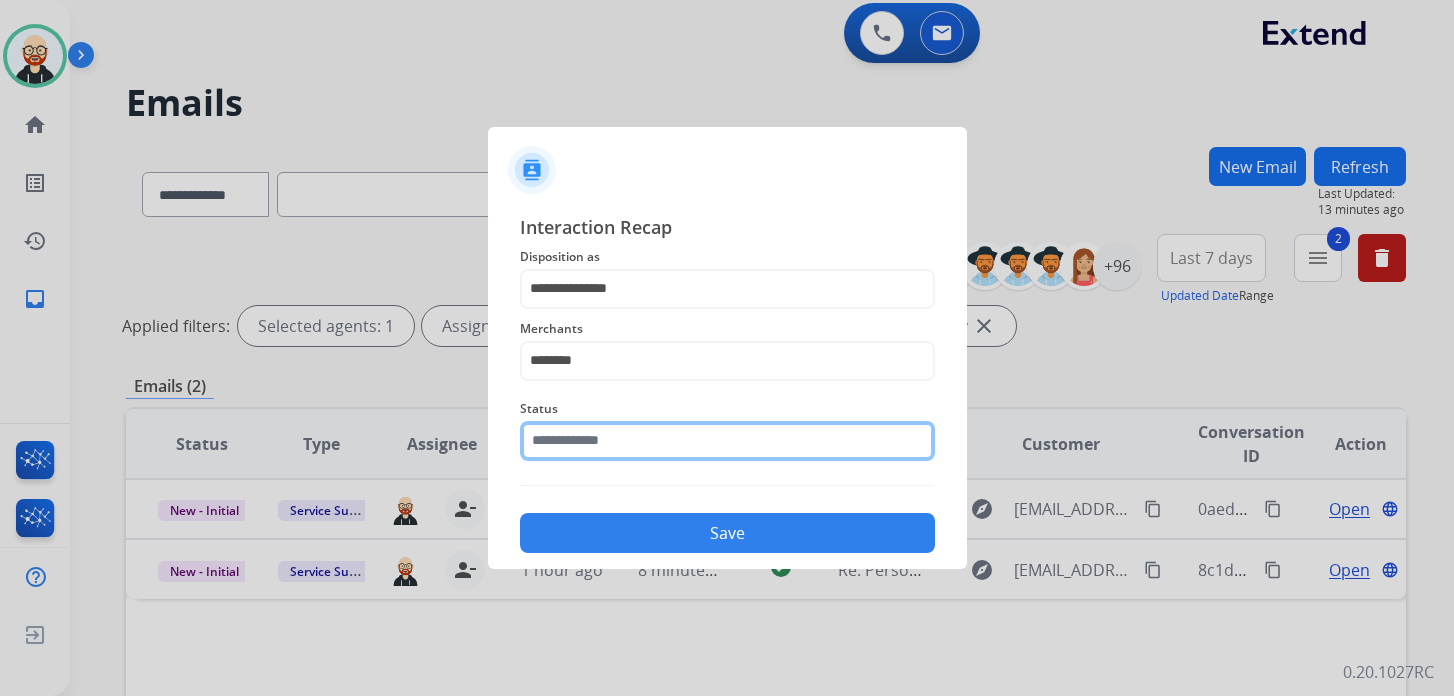 click 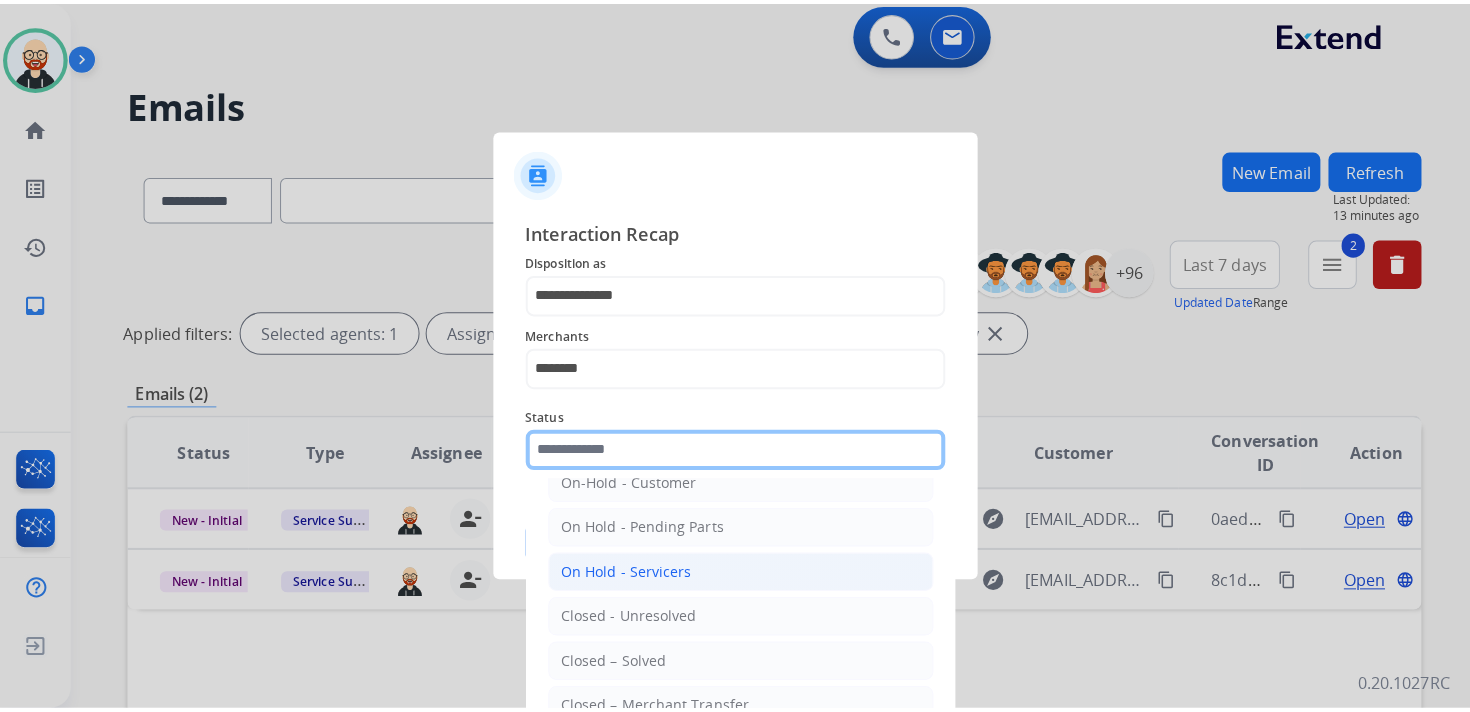 scroll, scrollTop: 111, scrollLeft: 0, axis: vertical 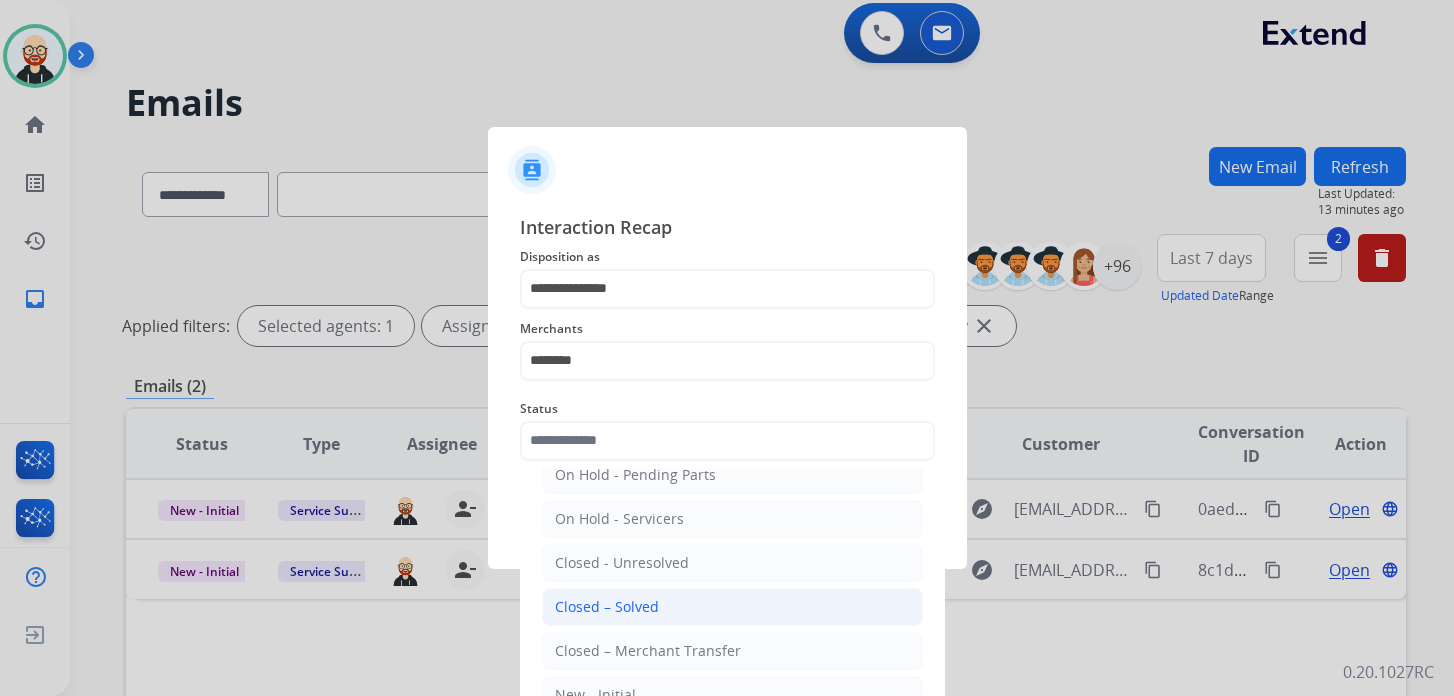 click on "Closed – Solved" 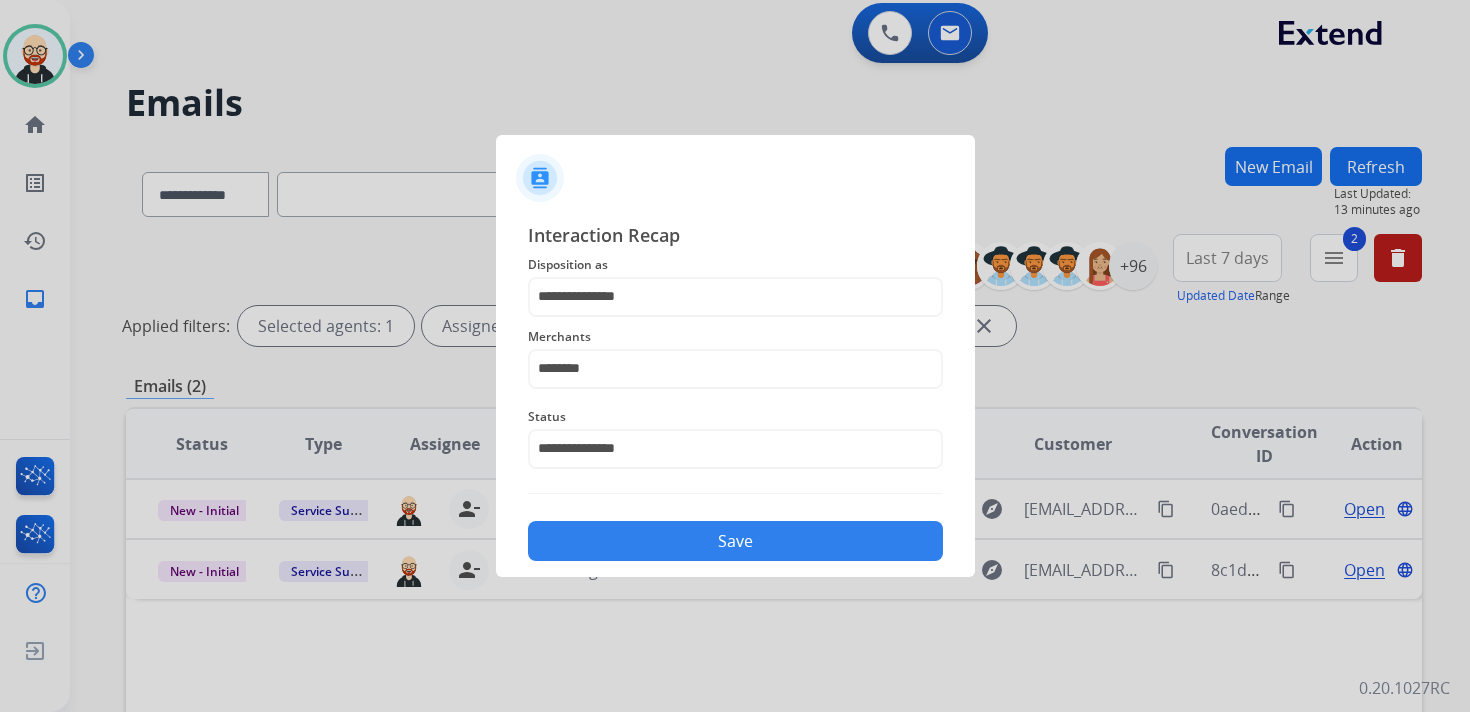 click on "Save" 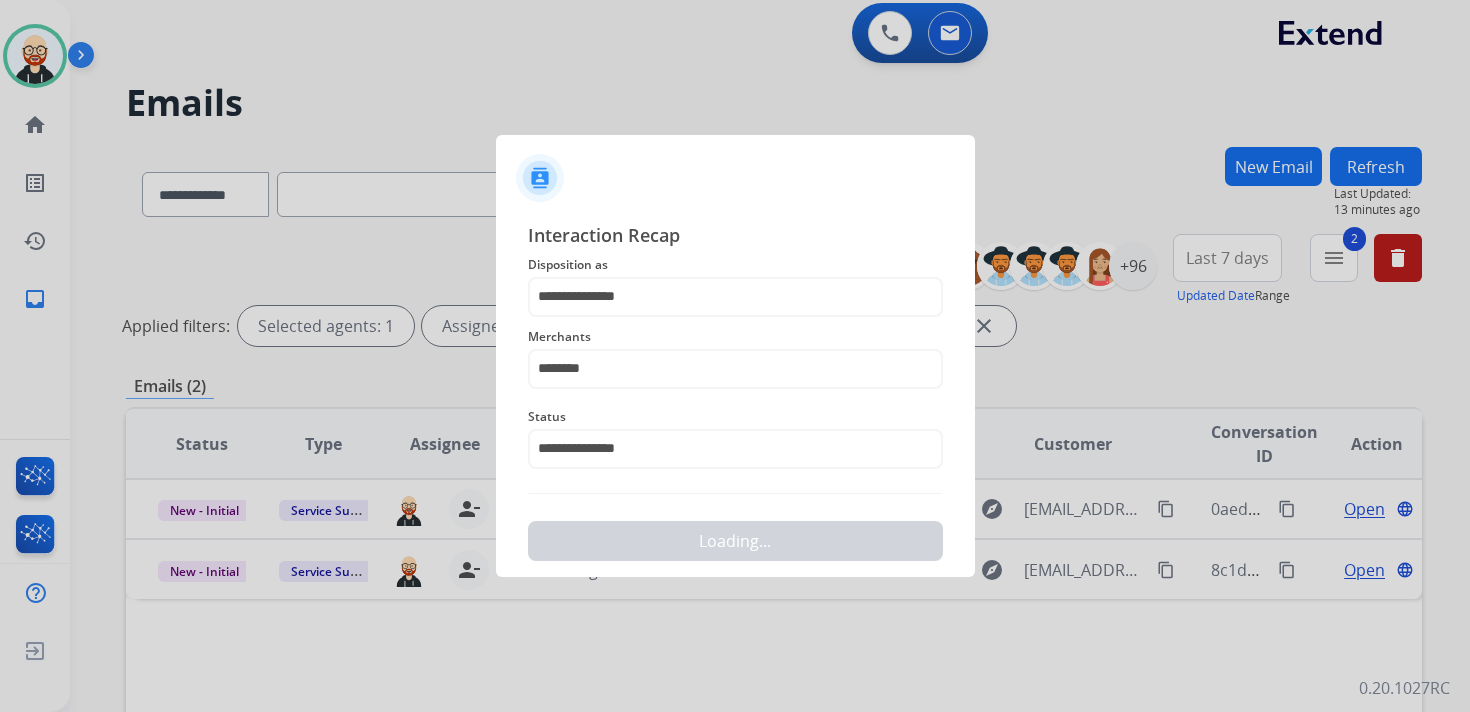 scroll, scrollTop: 0, scrollLeft: 0, axis: both 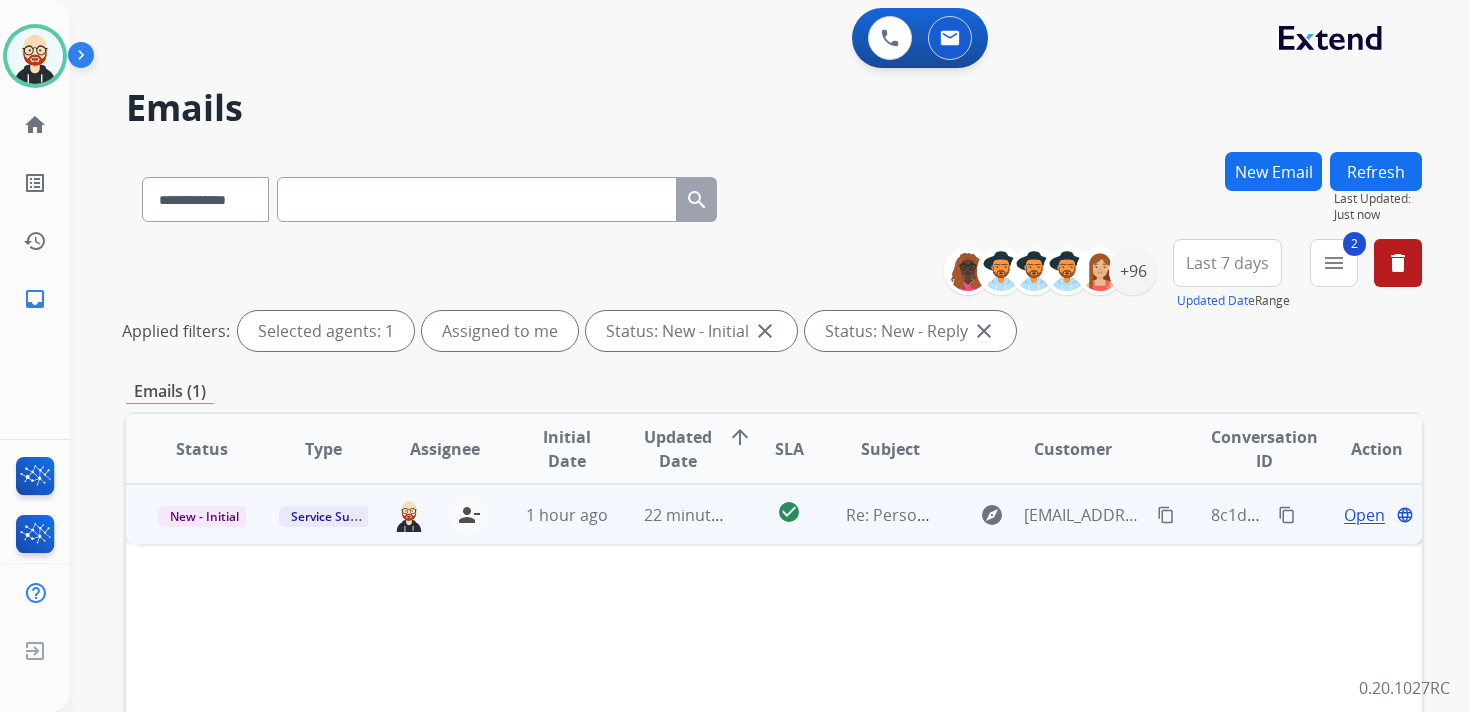 click on "Open" at bounding box center [1364, 515] 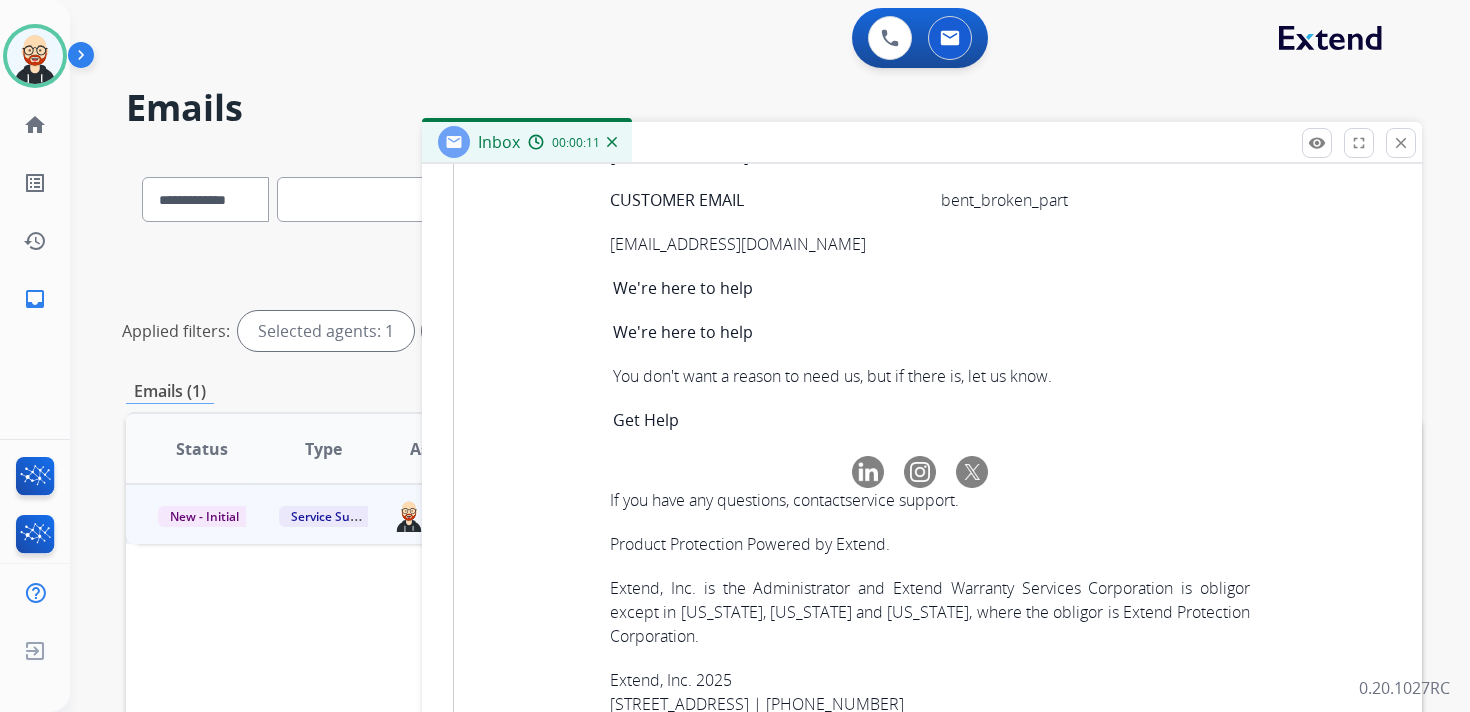 scroll, scrollTop: 7301, scrollLeft: 0, axis: vertical 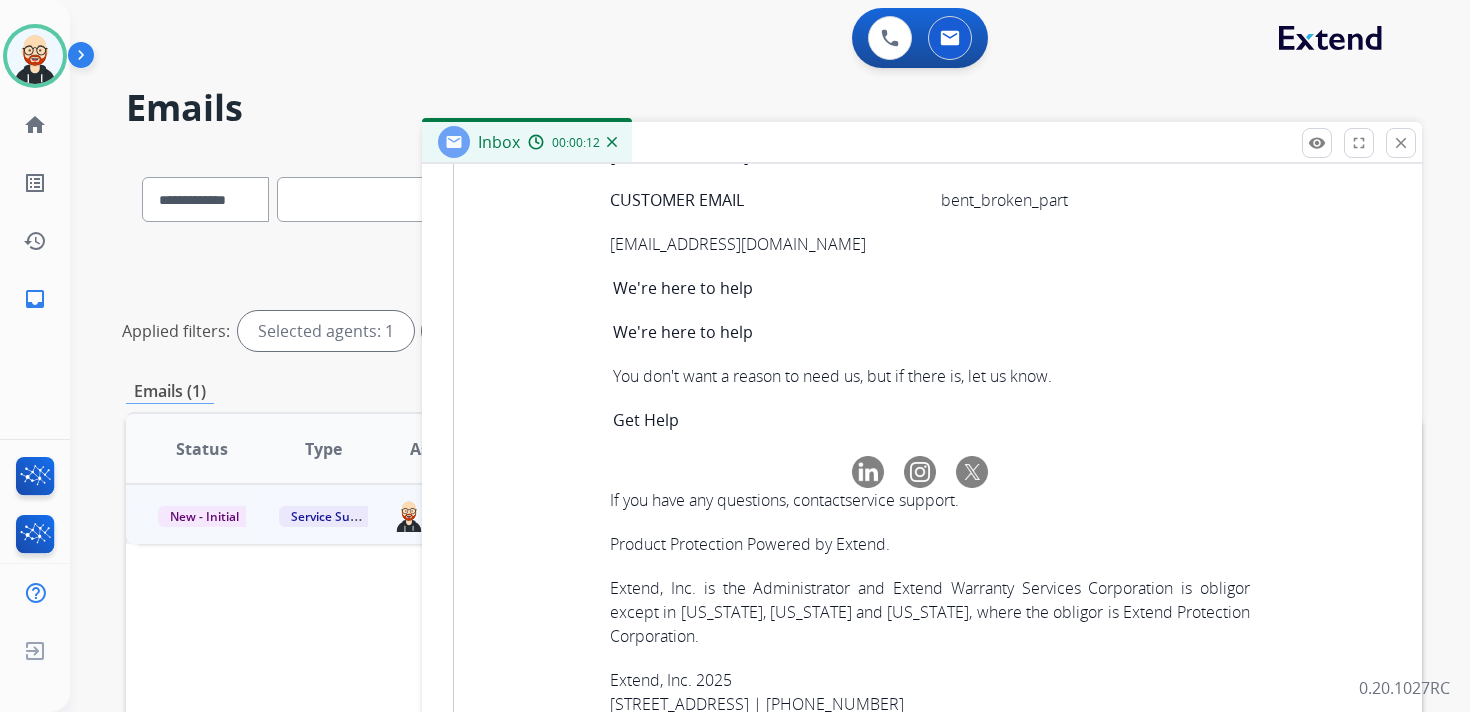 click on "543b46d1-467c-4fb1-8da3-e5e25fe03fb7" at bounding box center (775, -20) 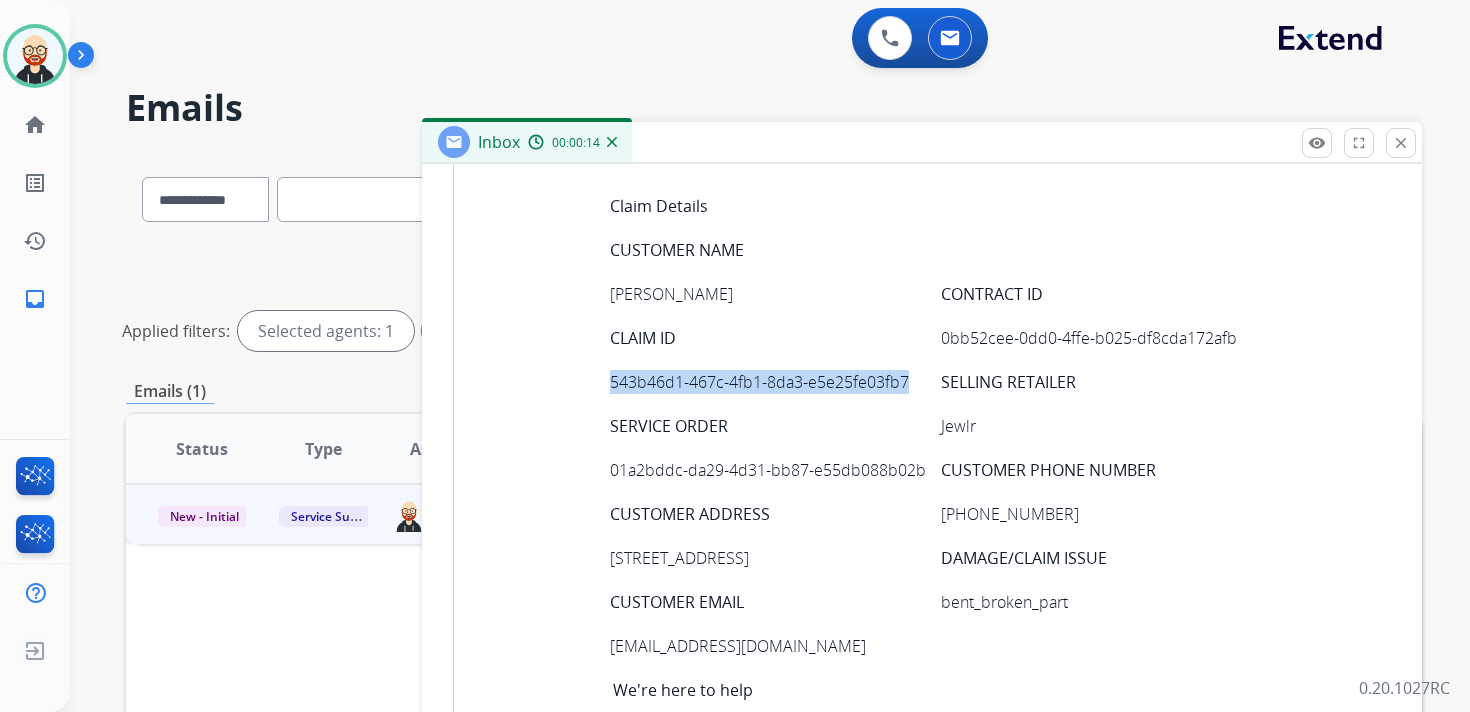scroll, scrollTop: 0, scrollLeft: 0, axis: both 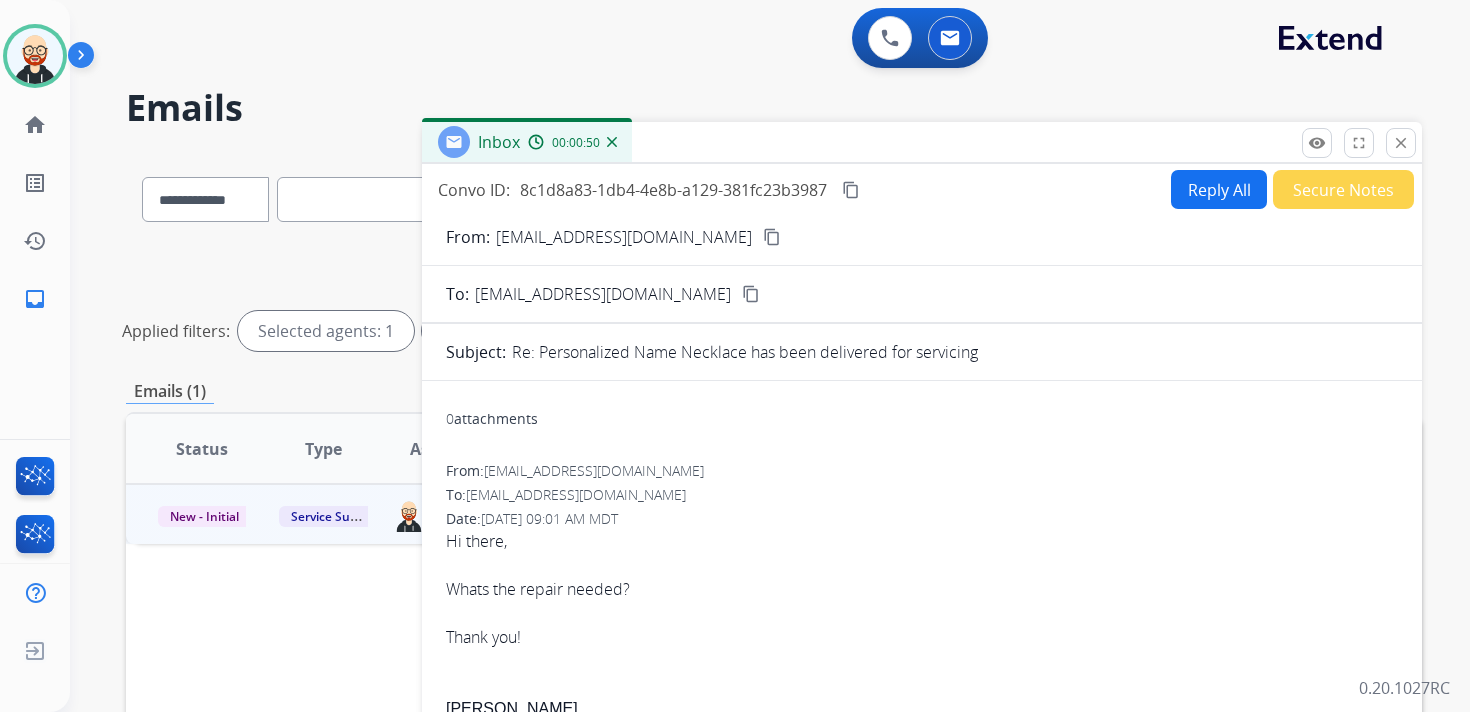 click on "Reply All" at bounding box center [1219, 189] 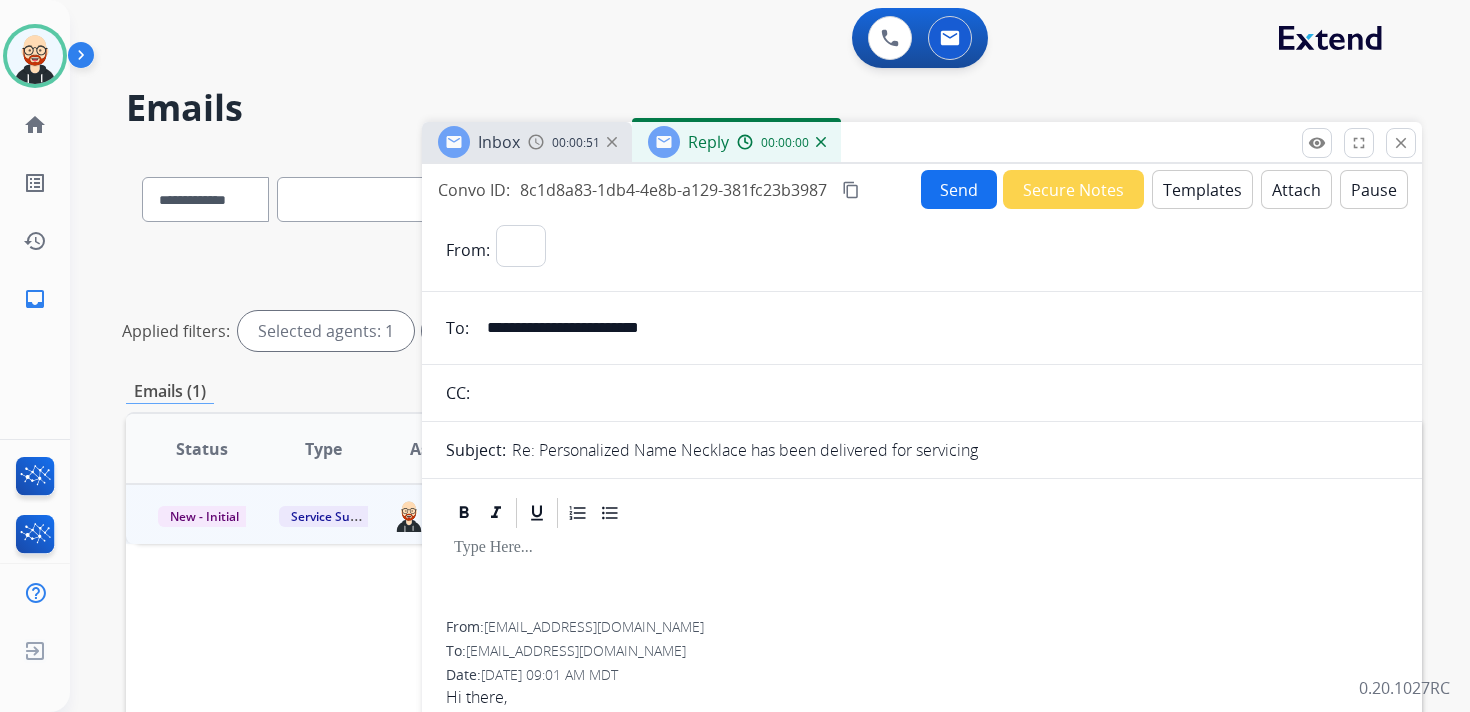 select on "**********" 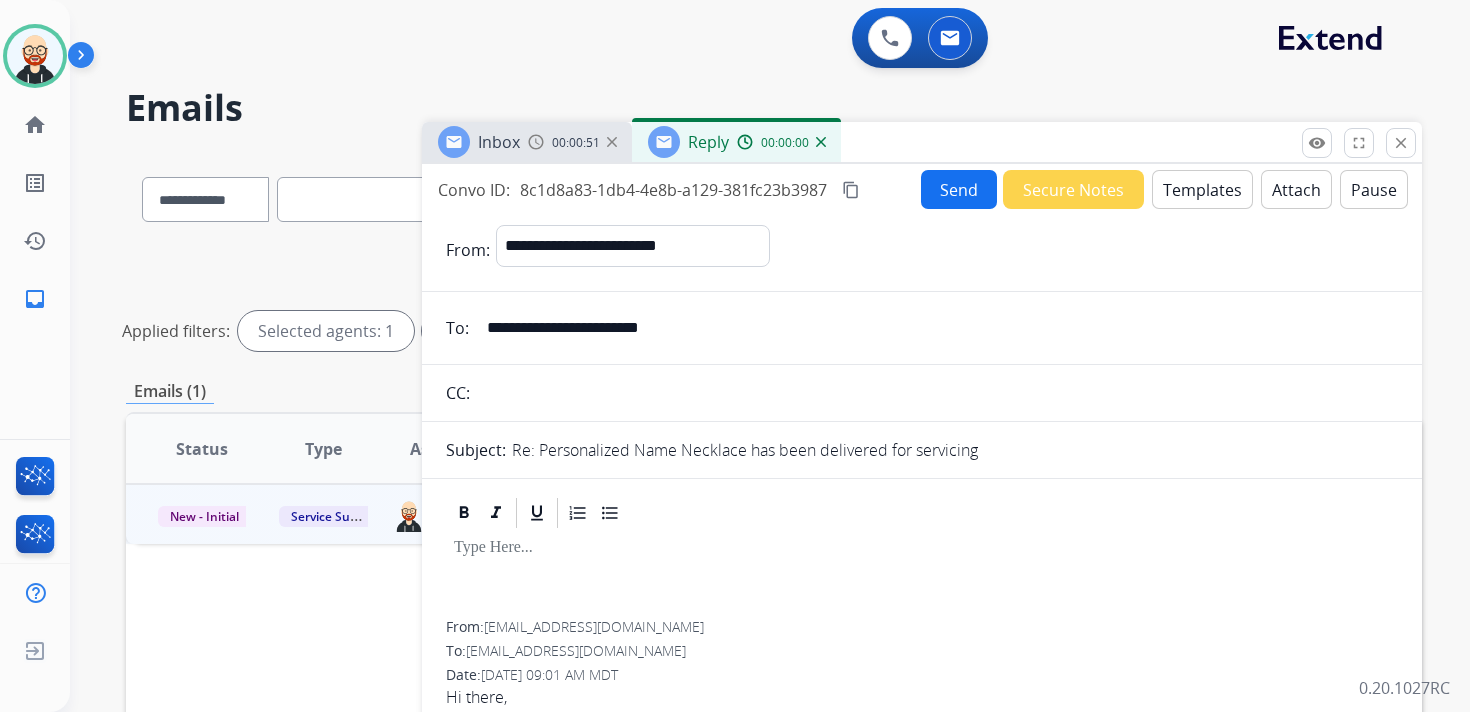 click at bounding box center [922, 548] 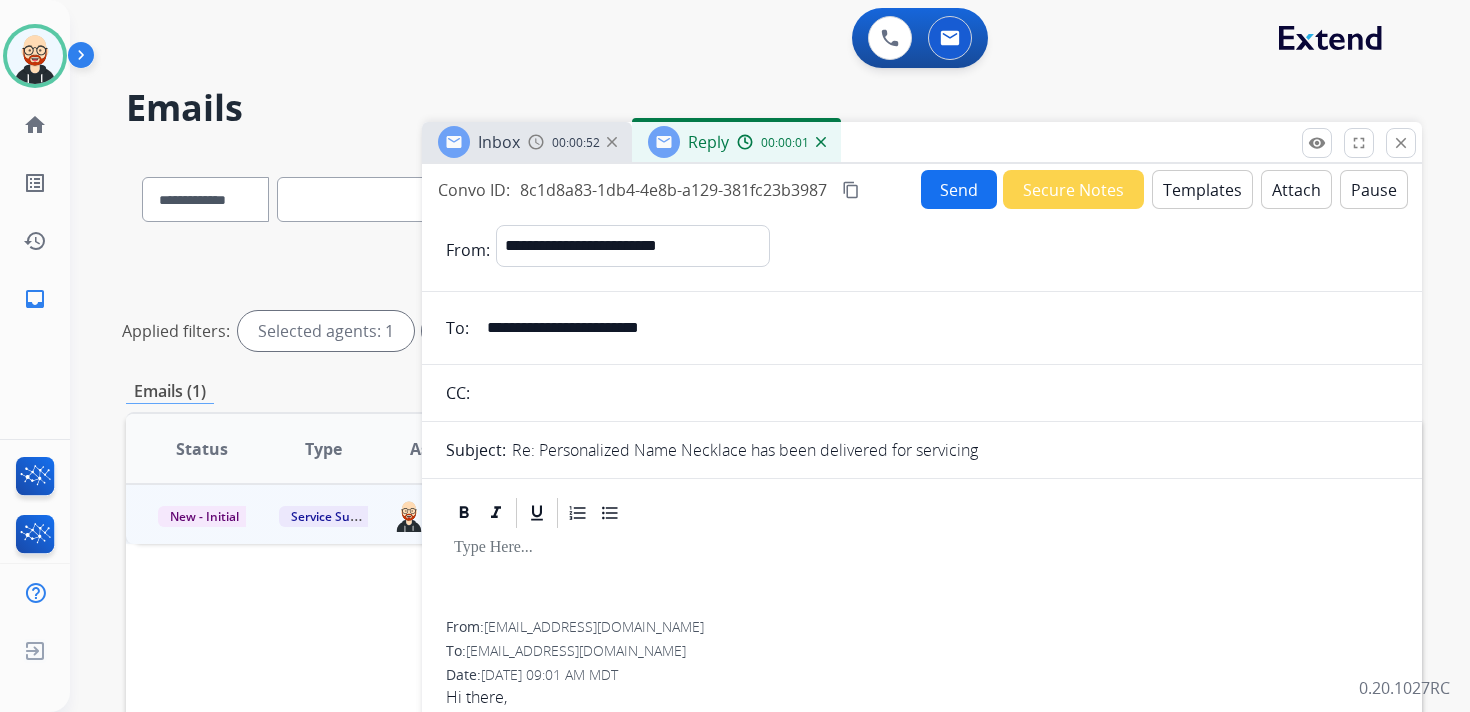 type 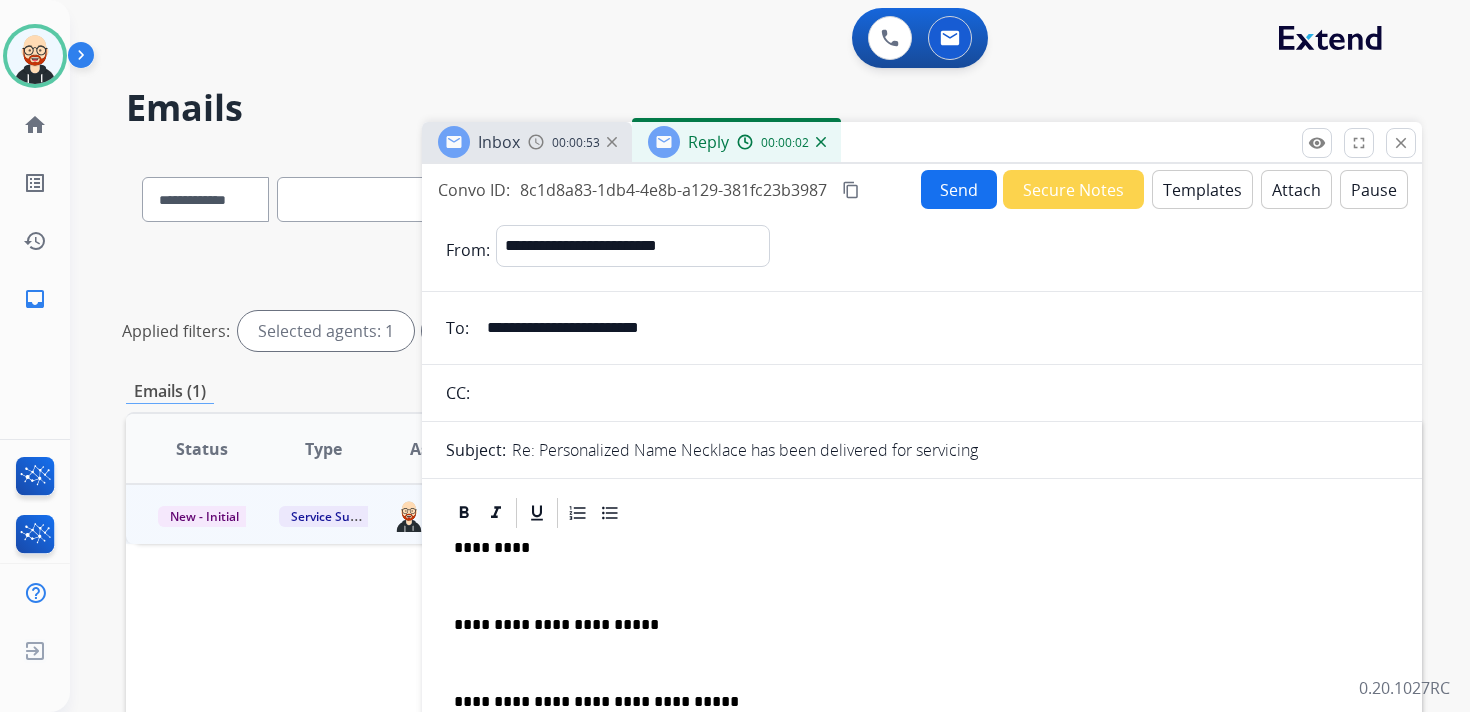 scroll, scrollTop: 5, scrollLeft: 0, axis: vertical 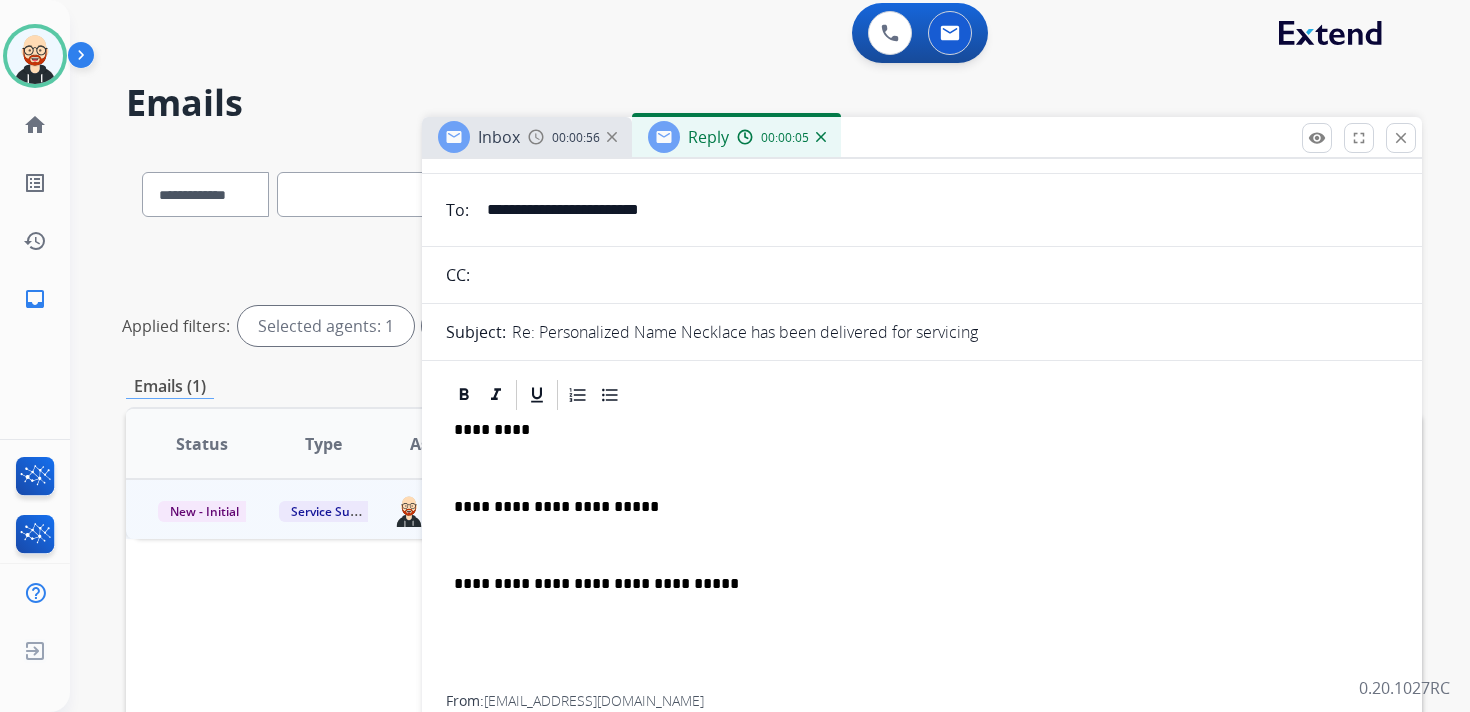 click on "*********" at bounding box center (914, 430) 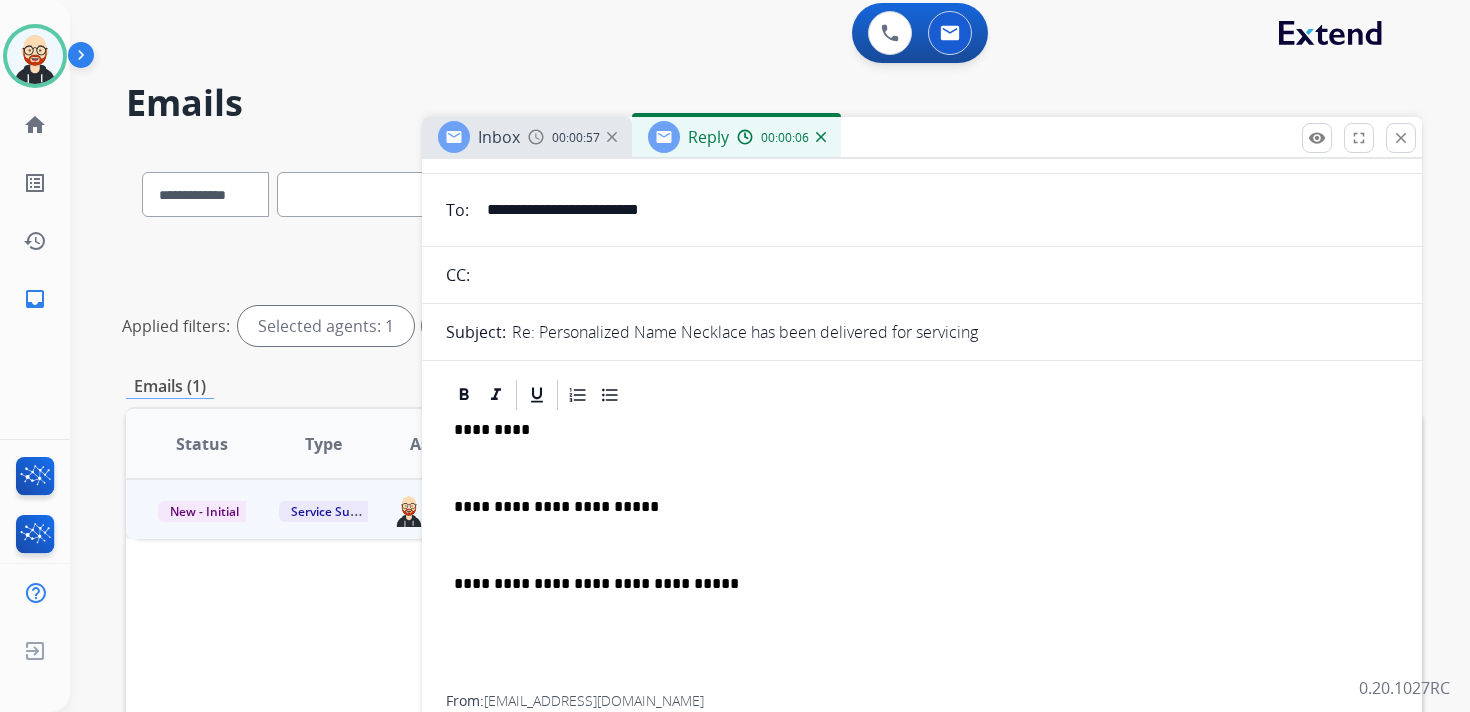 click on "*********" at bounding box center [914, 430] 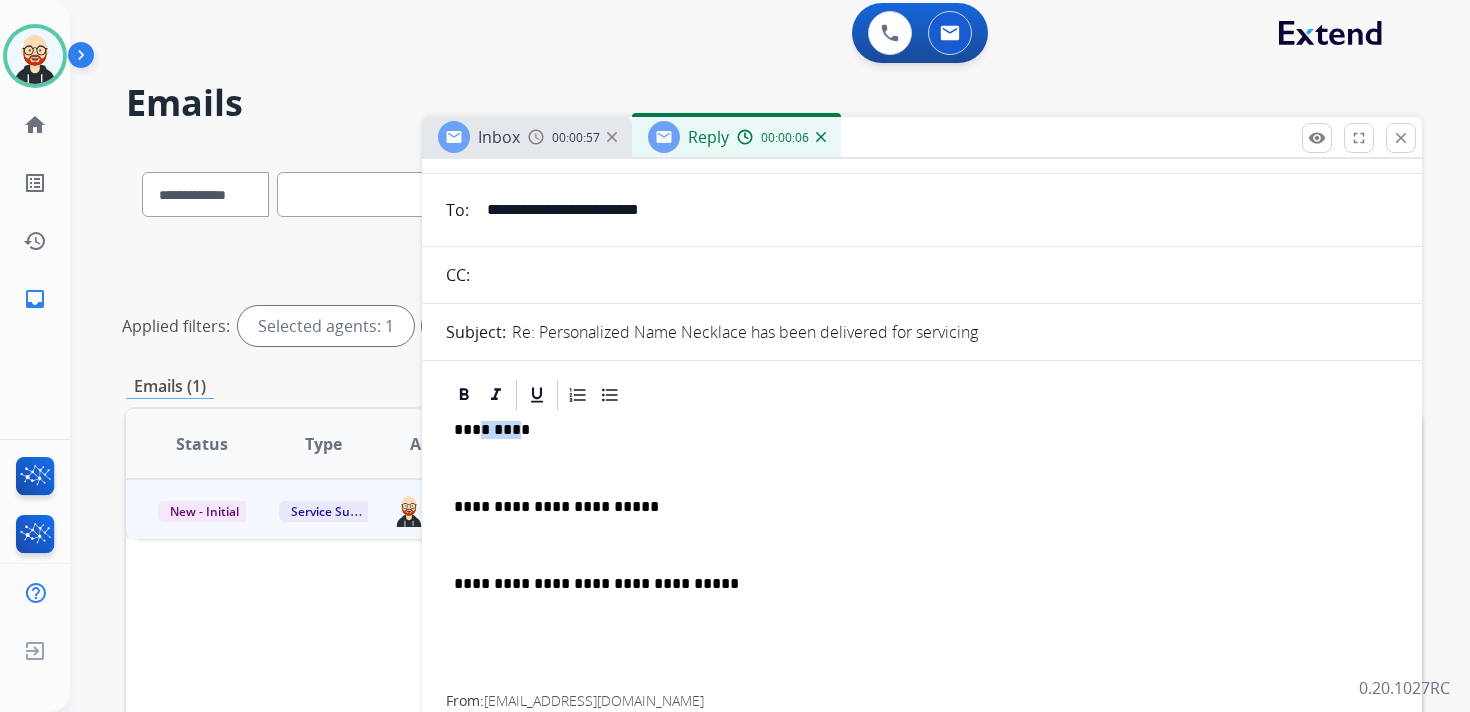 click on "*********" at bounding box center (914, 430) 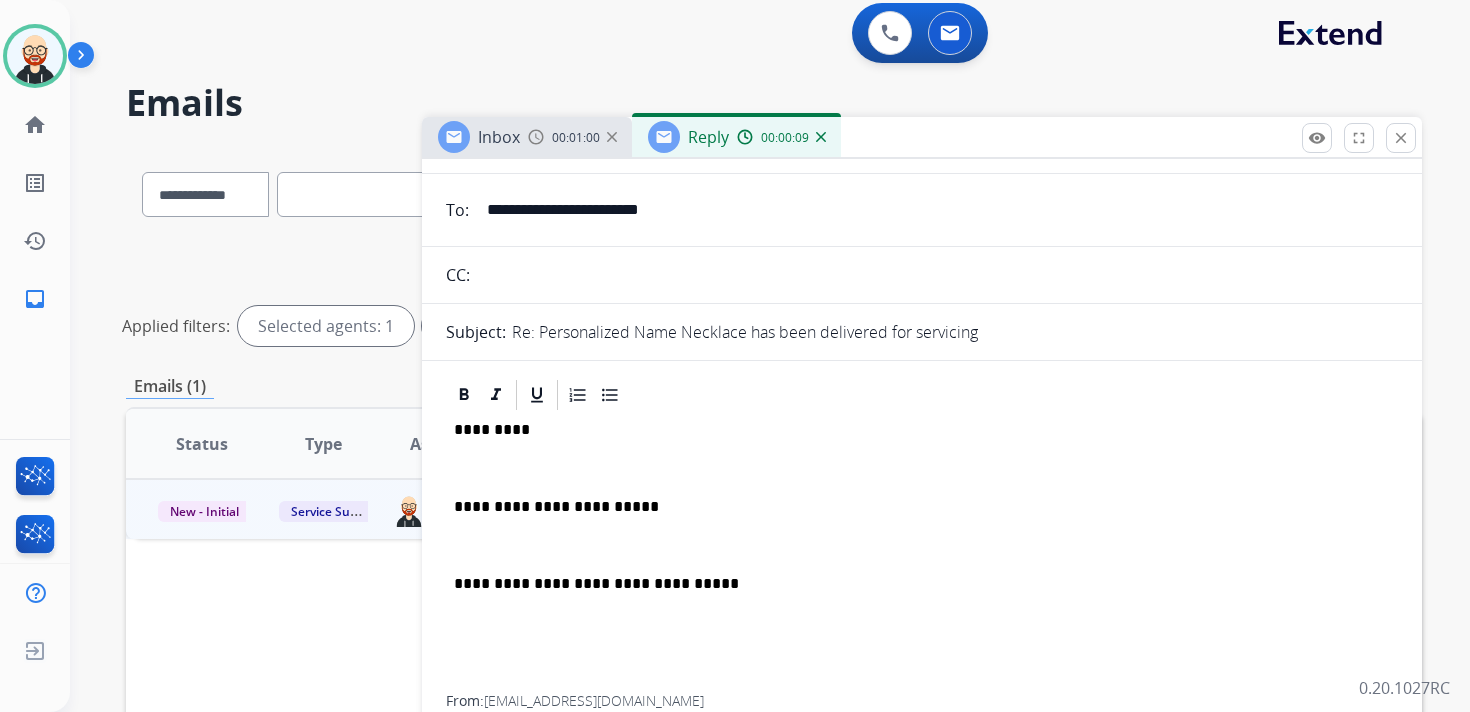 click at bounding box center (922, 468) 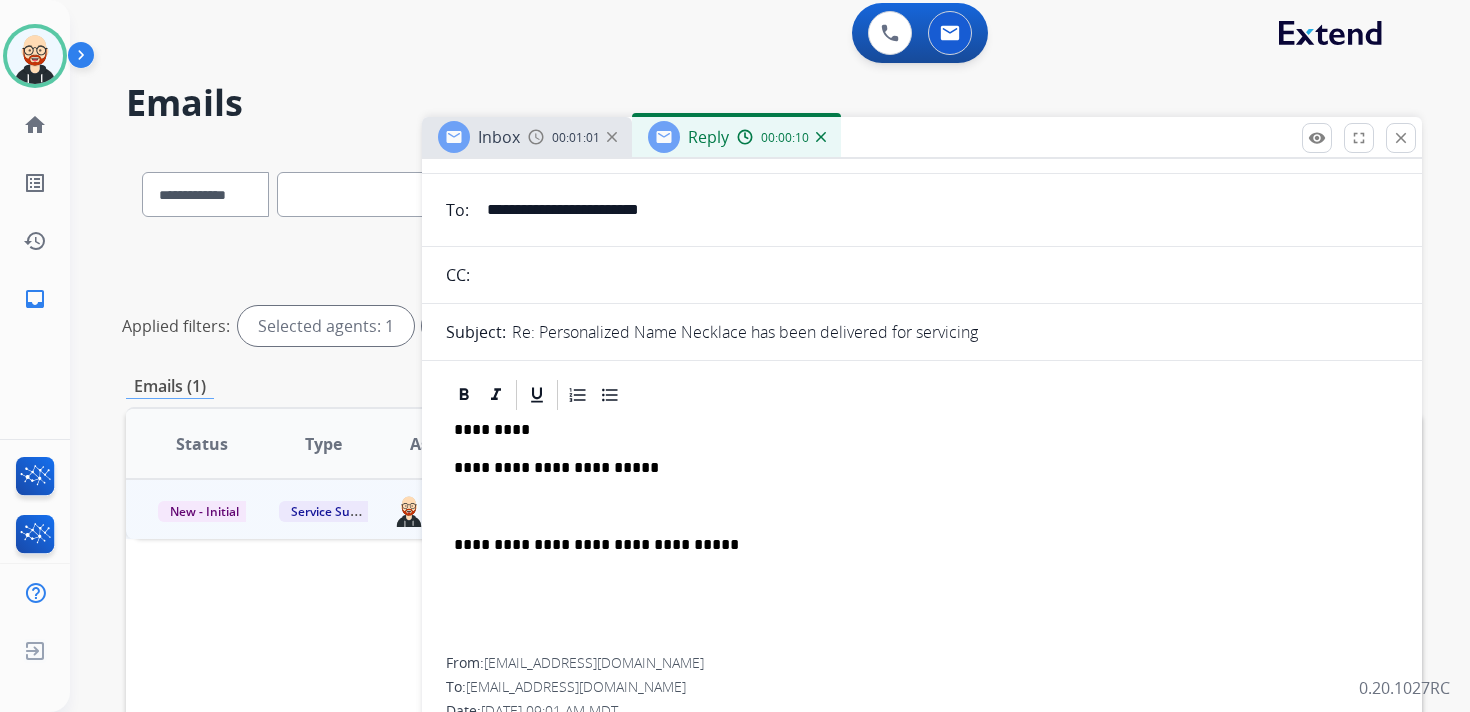 click at bounding box center (922, 507) 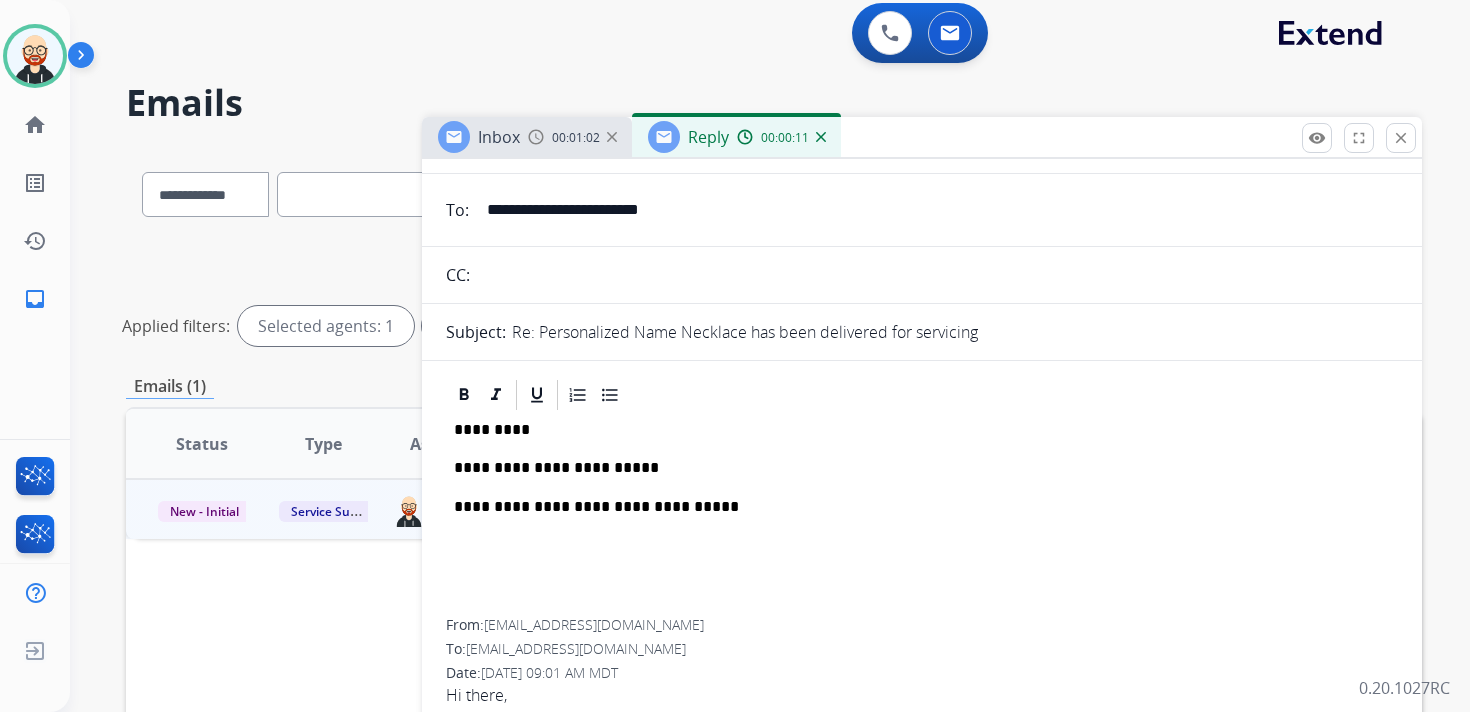 click on "**********" at bounding box center [914, 468] 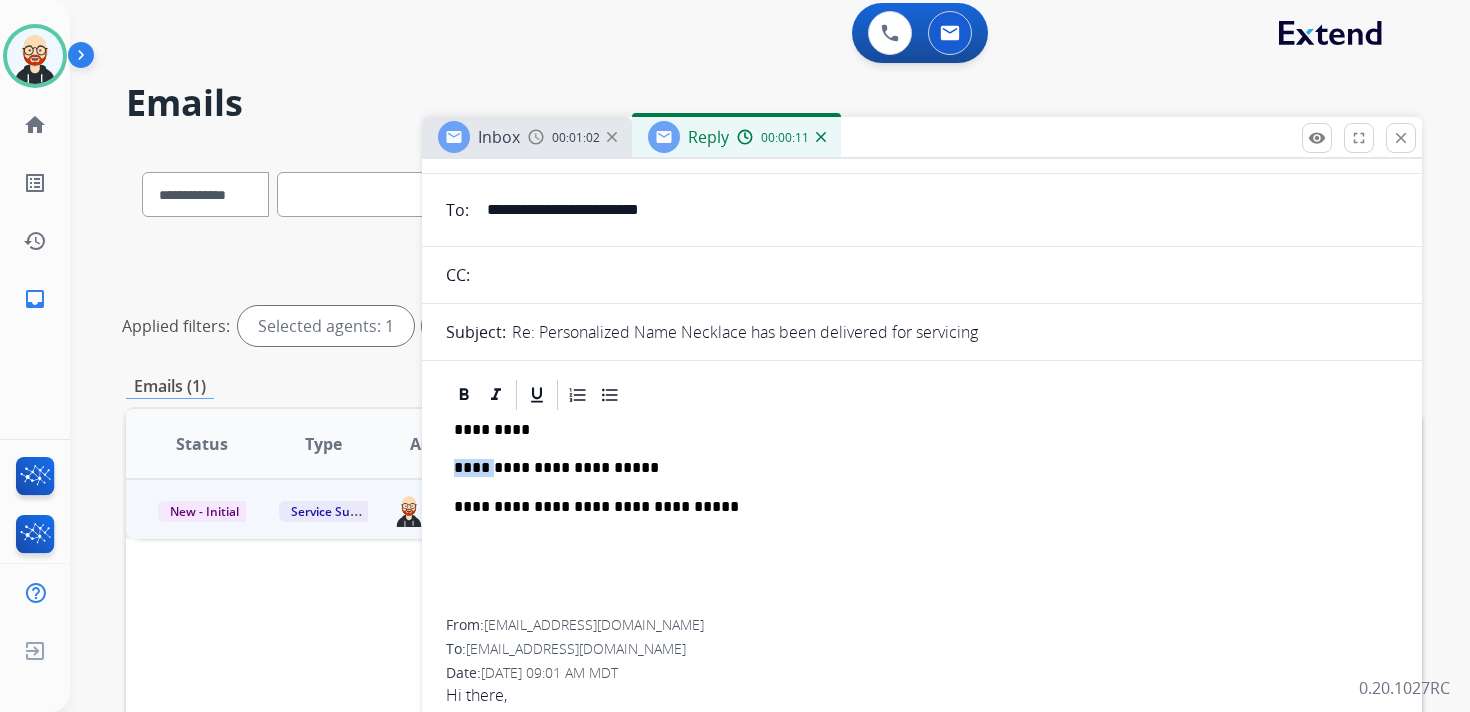click on "**********" at bounding box center (914, 468) 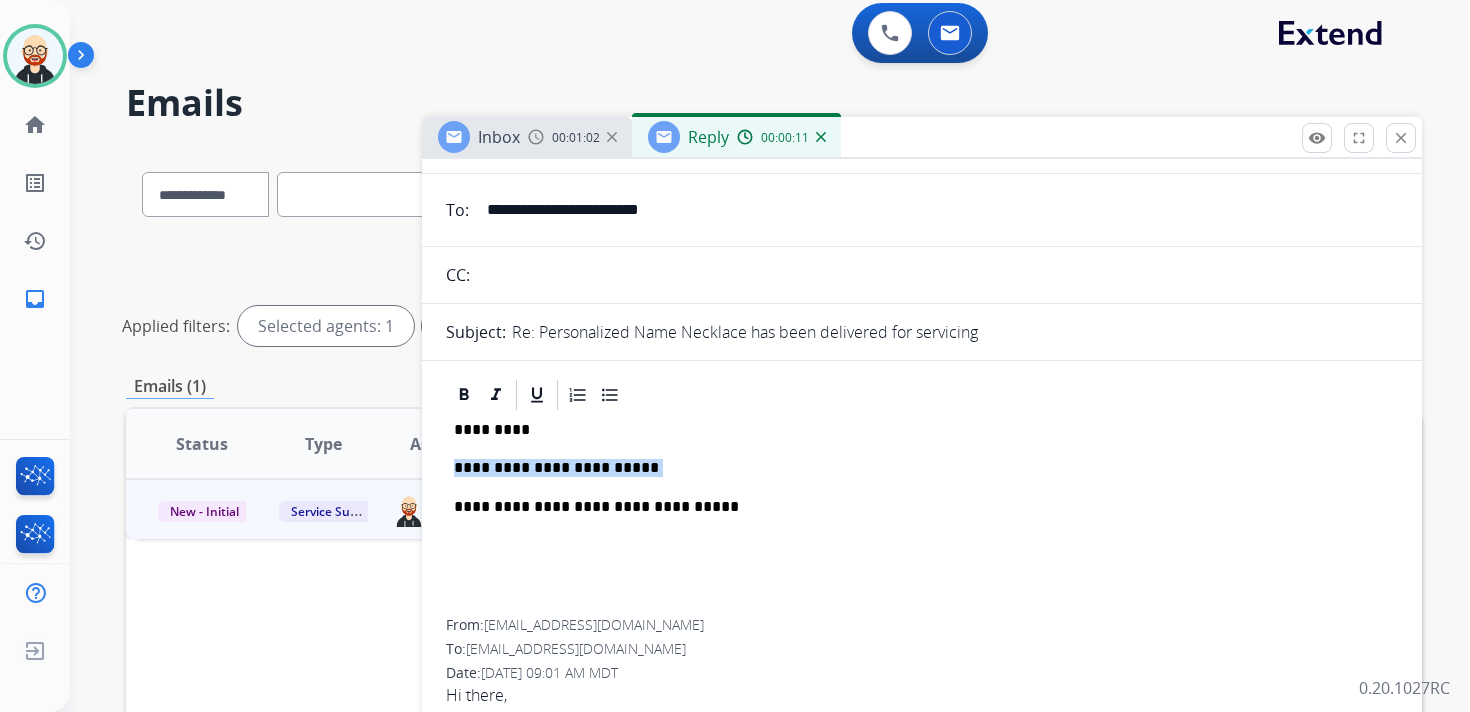 click on "**********" at bounding box center (914, 468) 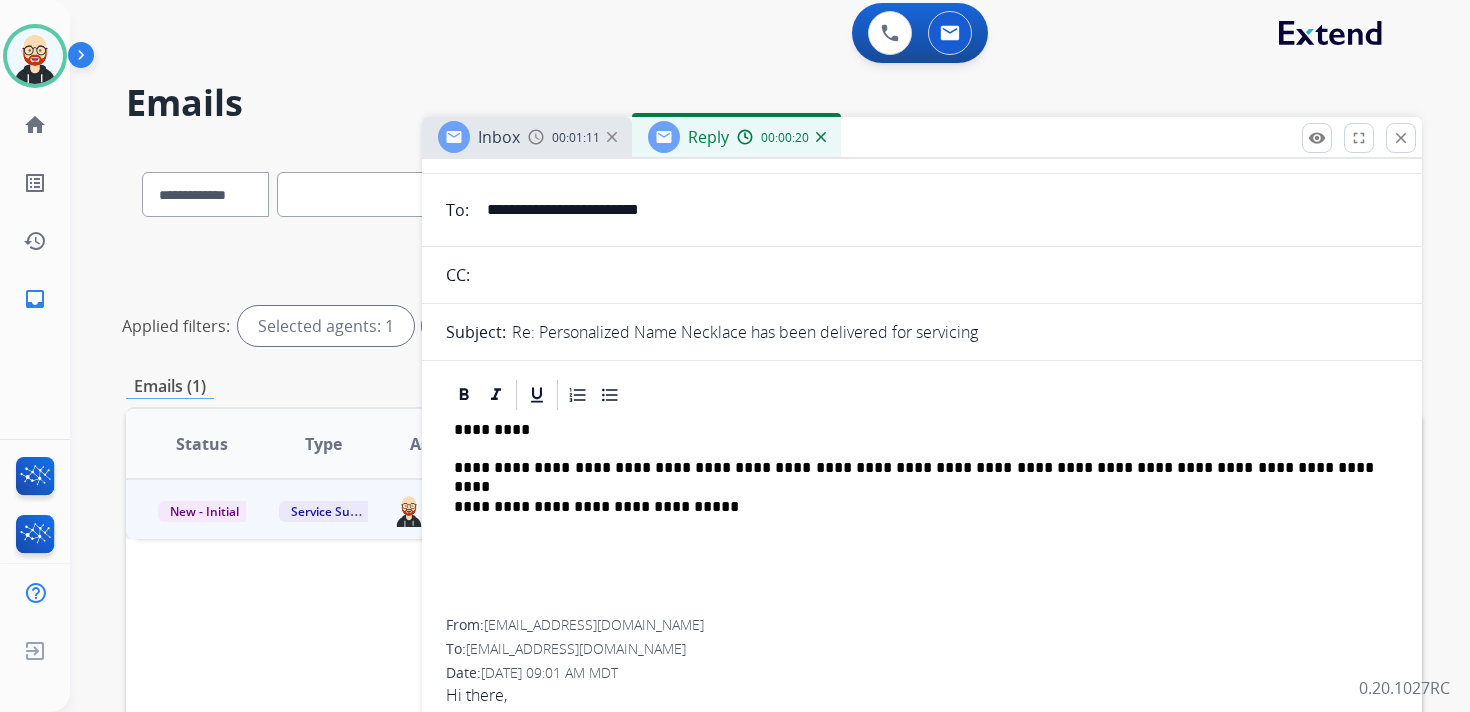 click on "**********" at bounding box center (914, 468) 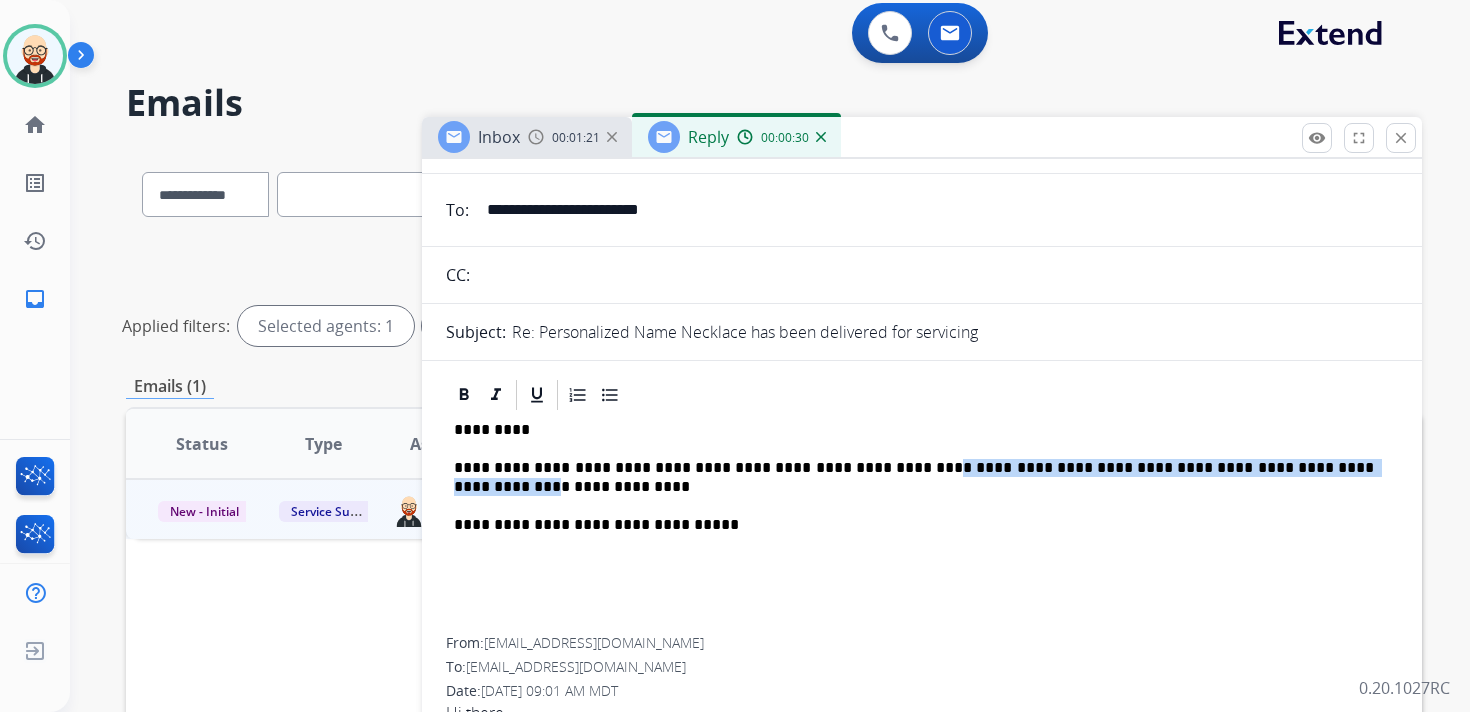 drag, startPoint x: 907, startPoint y: 464, endPoint x: 1406, endPoint y: 463, distance: 499.001 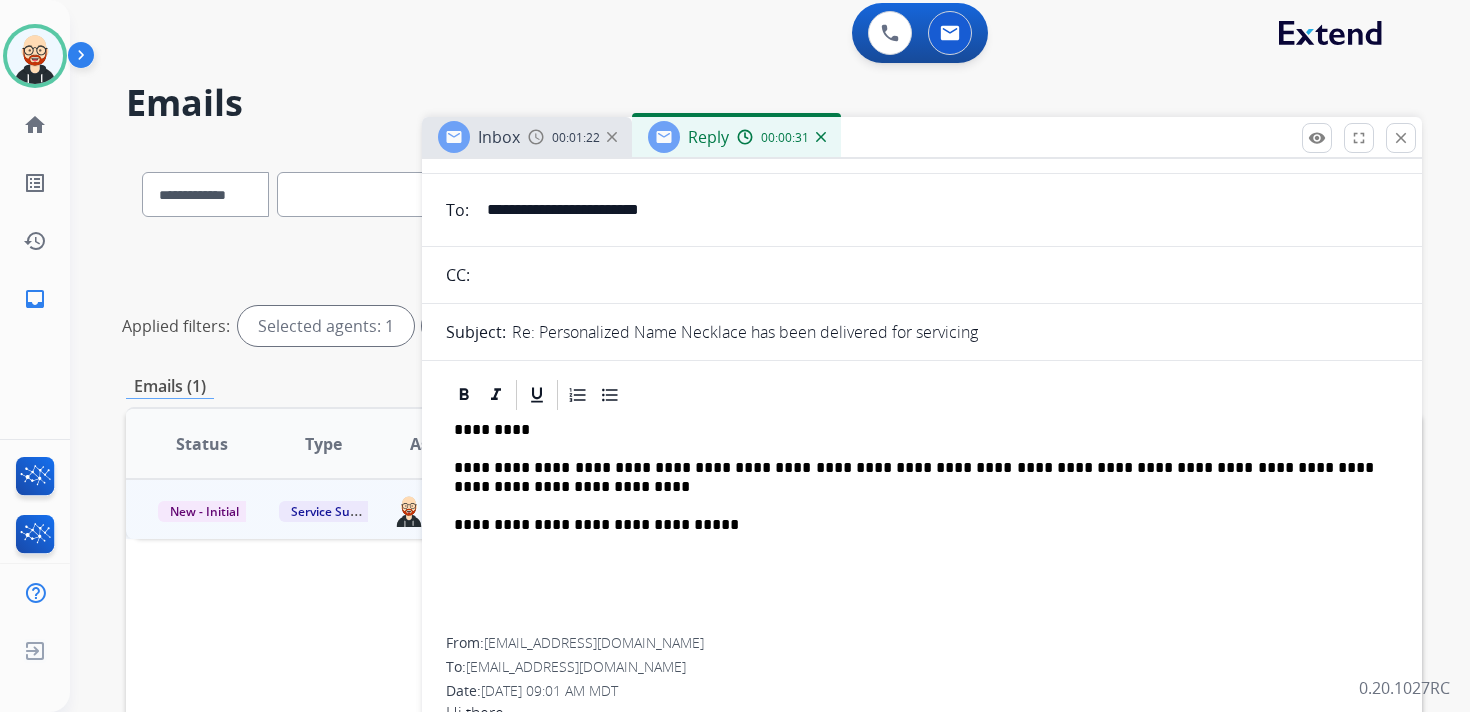 click on "**********" at bounding box center [922, 525] 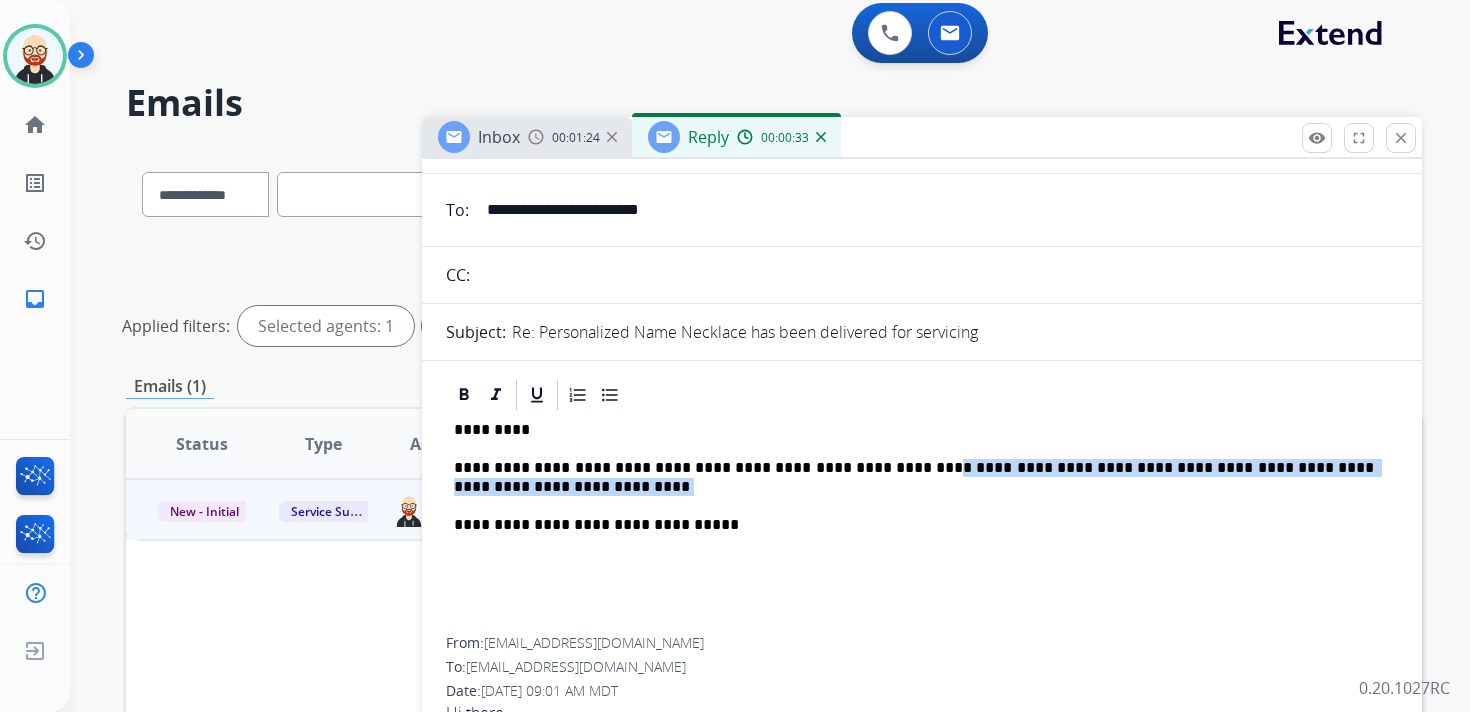 drag, startPoint x: 905, startPoint y: 460, endPoint x: 988, endPoint y: 499, distance: 91.706055 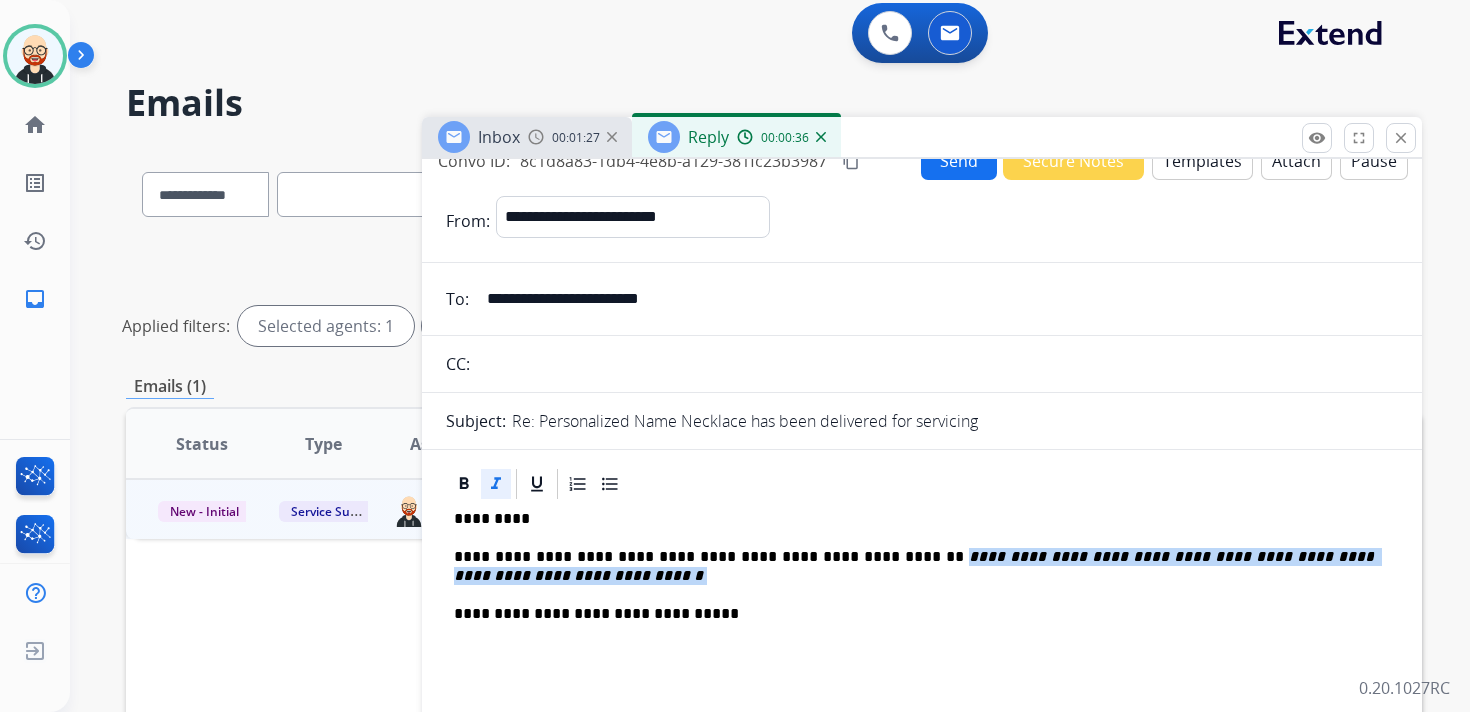 scroll, scrollTop: 0, scrollLeft: 0, axis: both 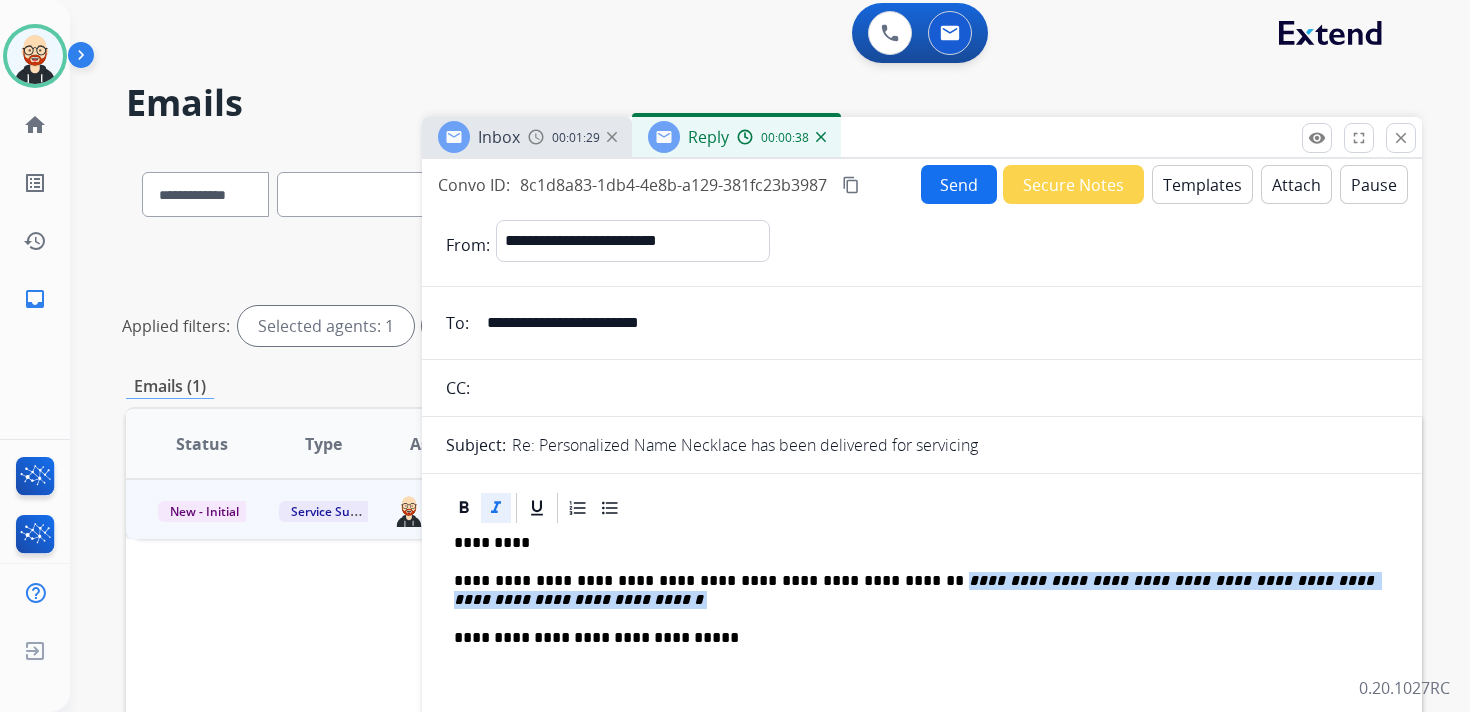 click on "Send" at bounding box center [959, 184] 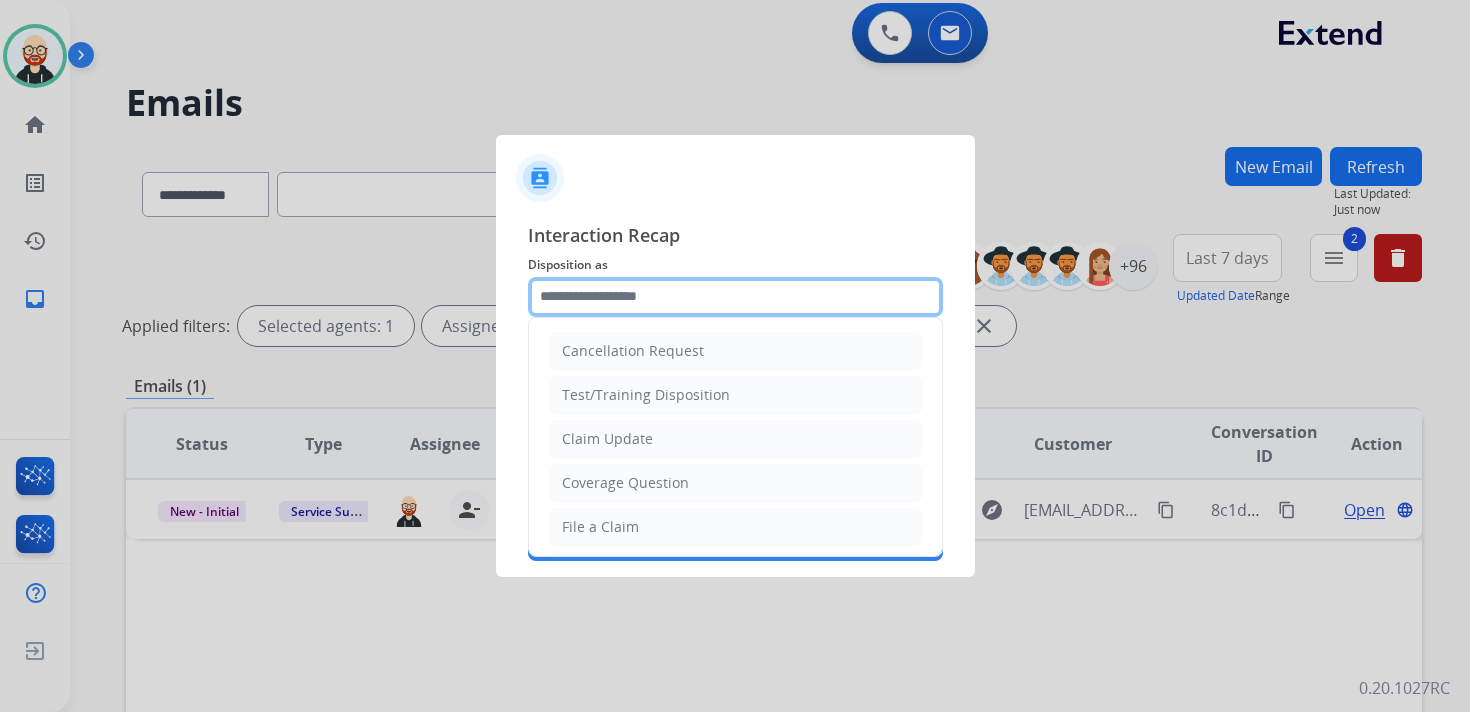 click 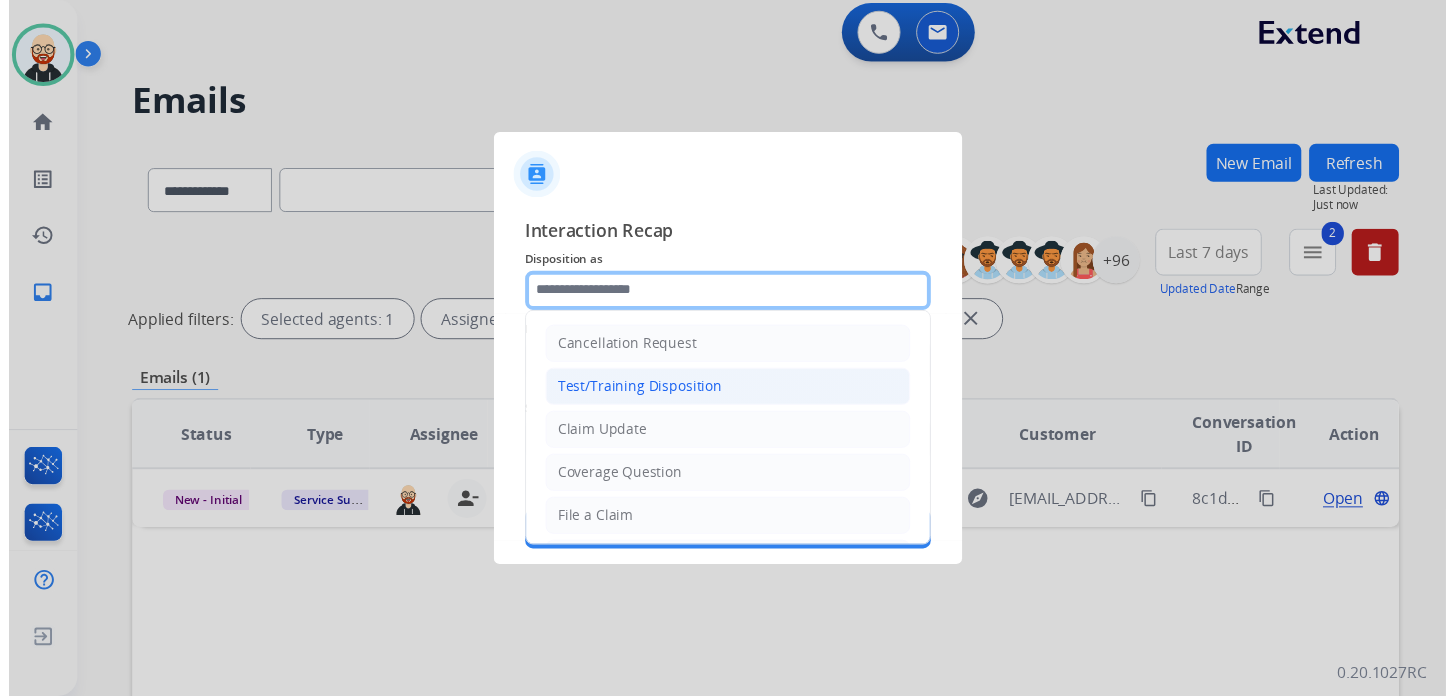 scroll, scrollTop: 300, scrollLeft: 0, axis: vertical 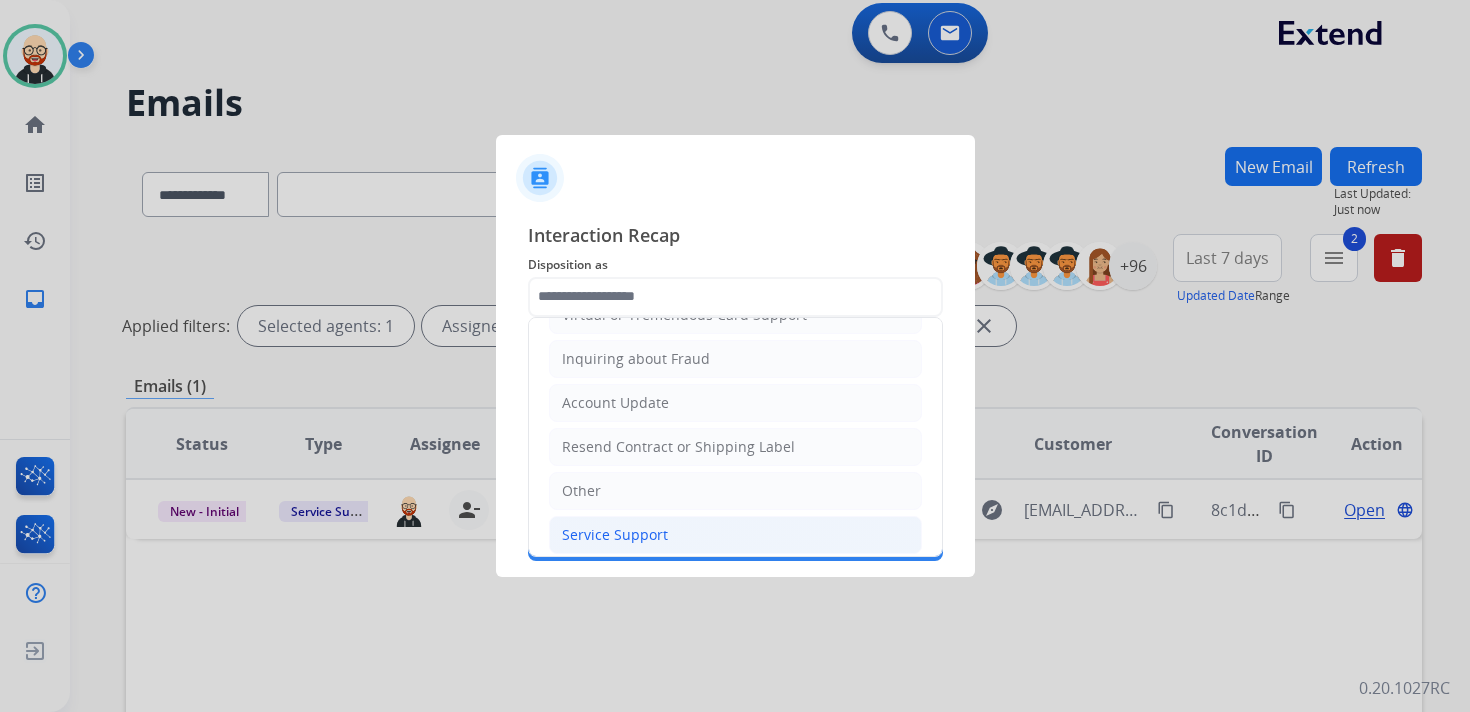 click on "Service Support" 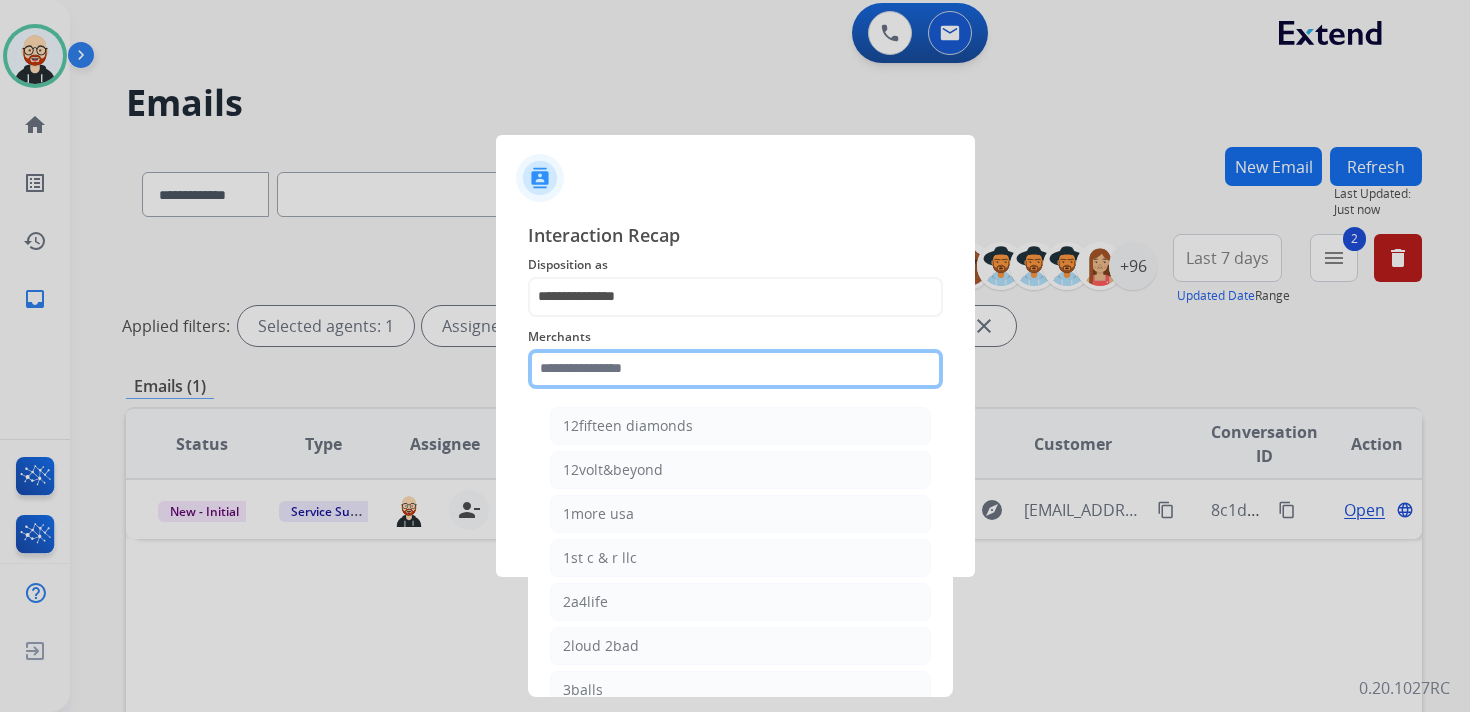 click 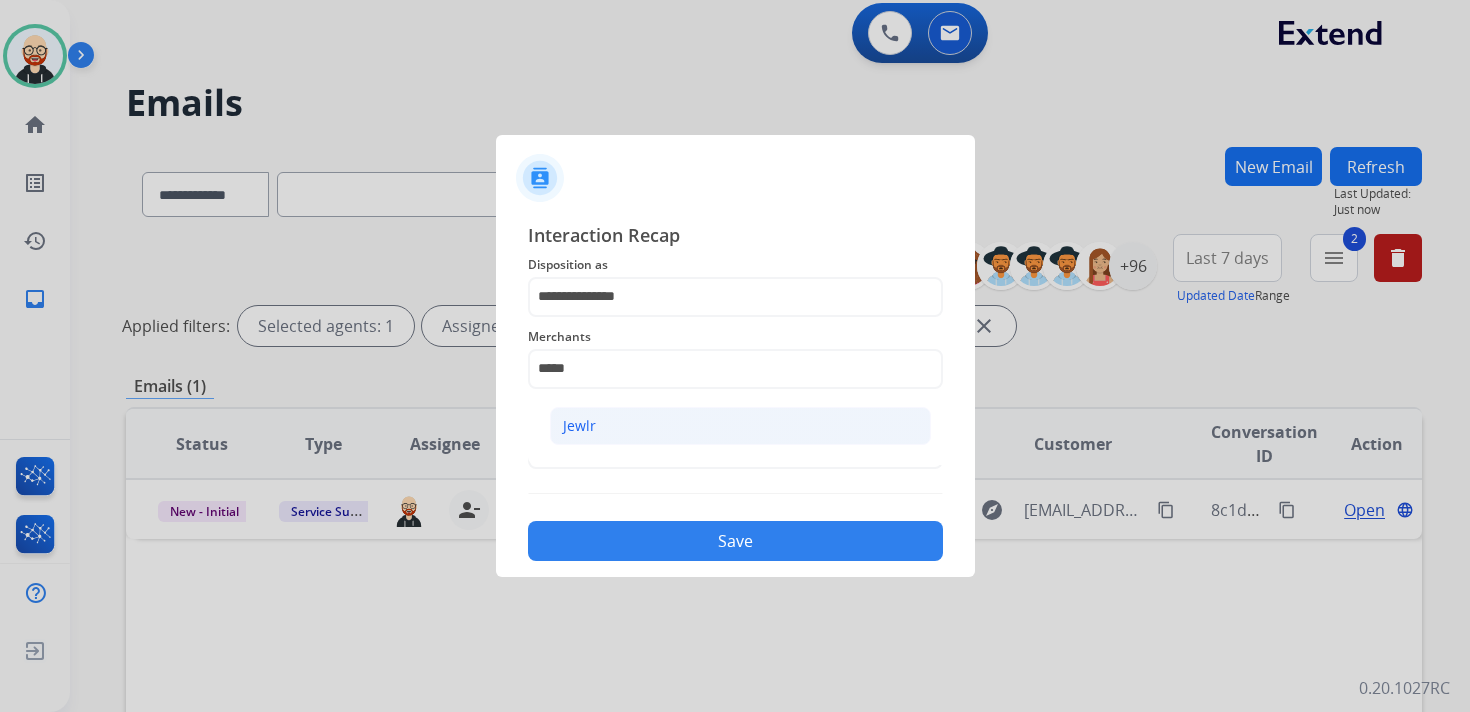 click on "Jewlr" 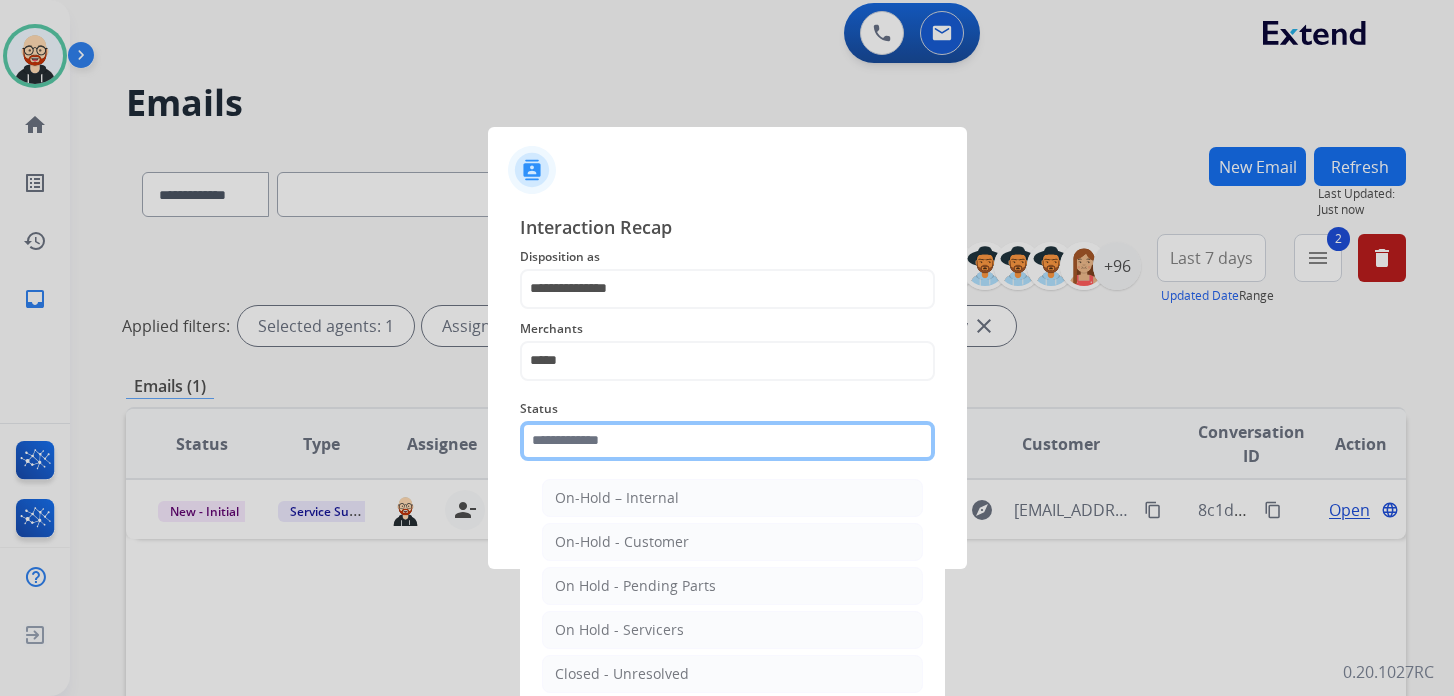 click 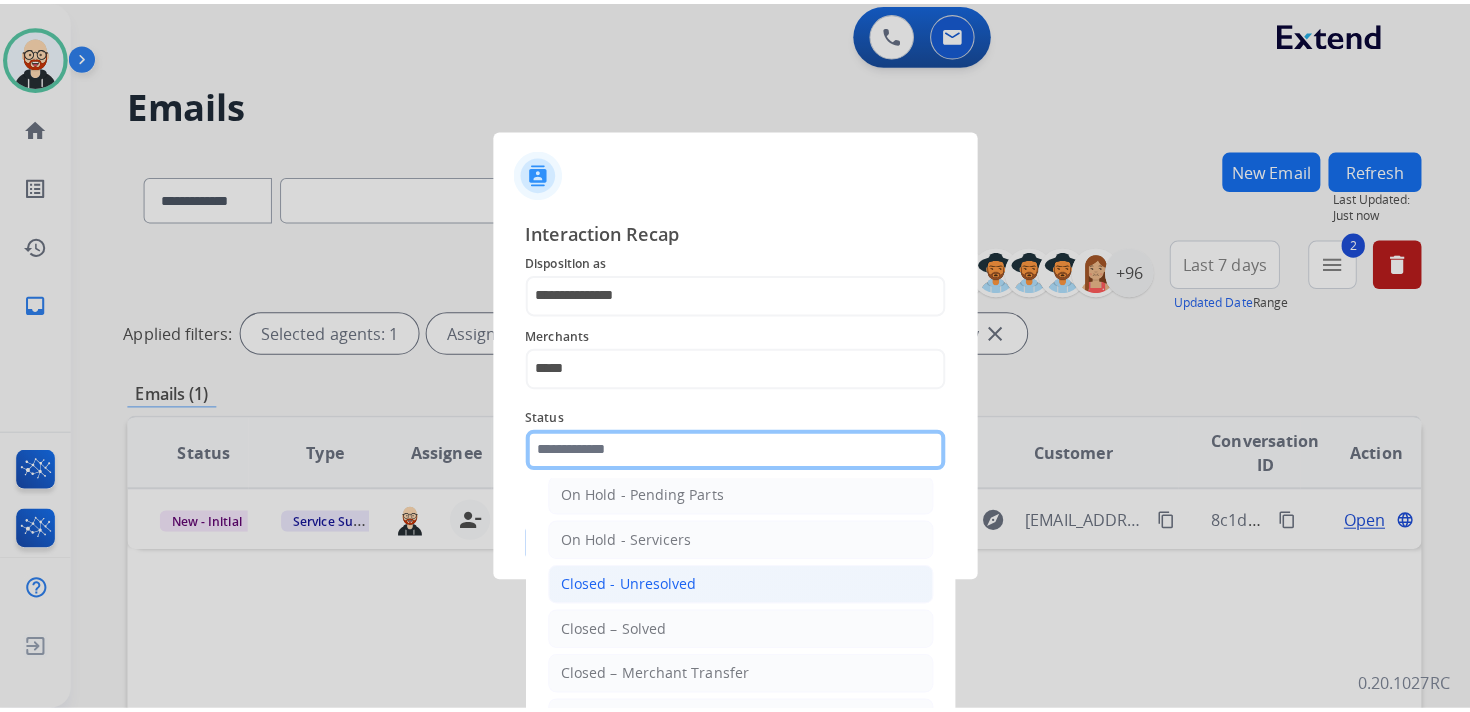 scroll, scrollTop: 103, scrollLeft: 0, axis: vertical 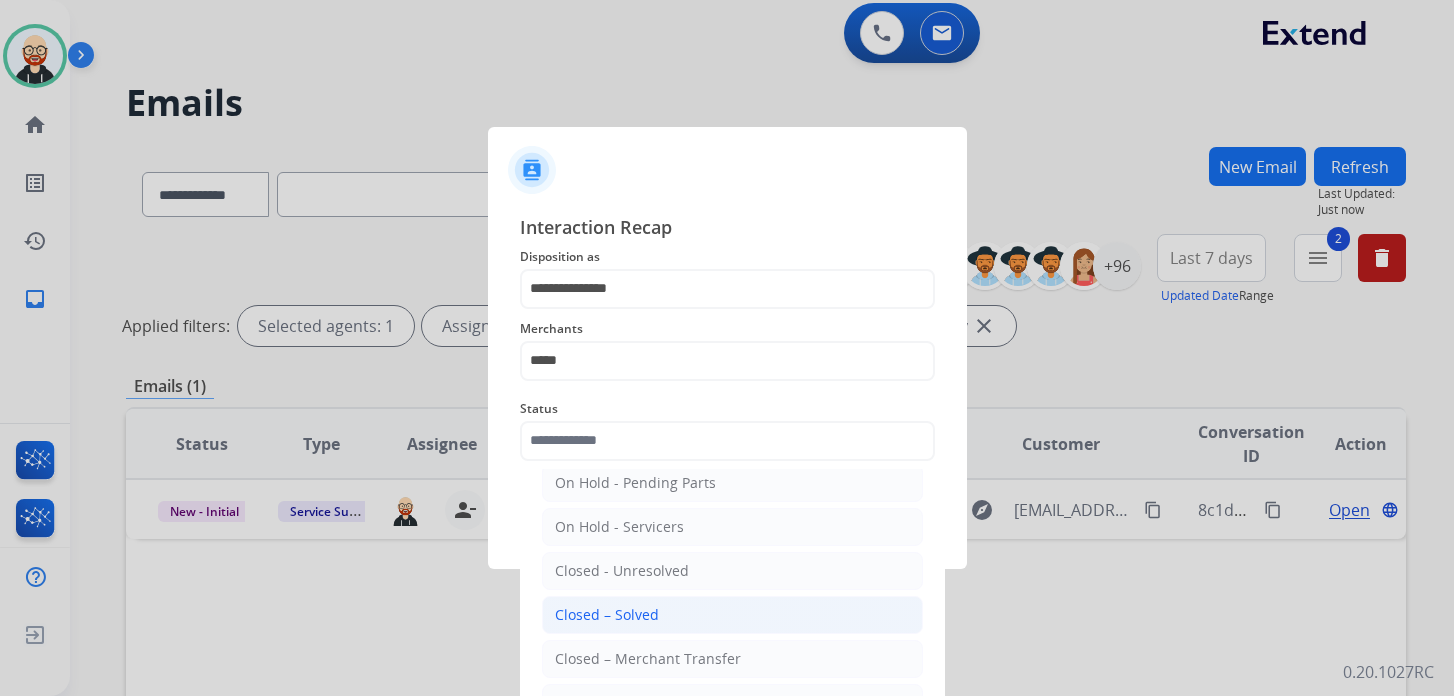 click on "Closed – Solved" 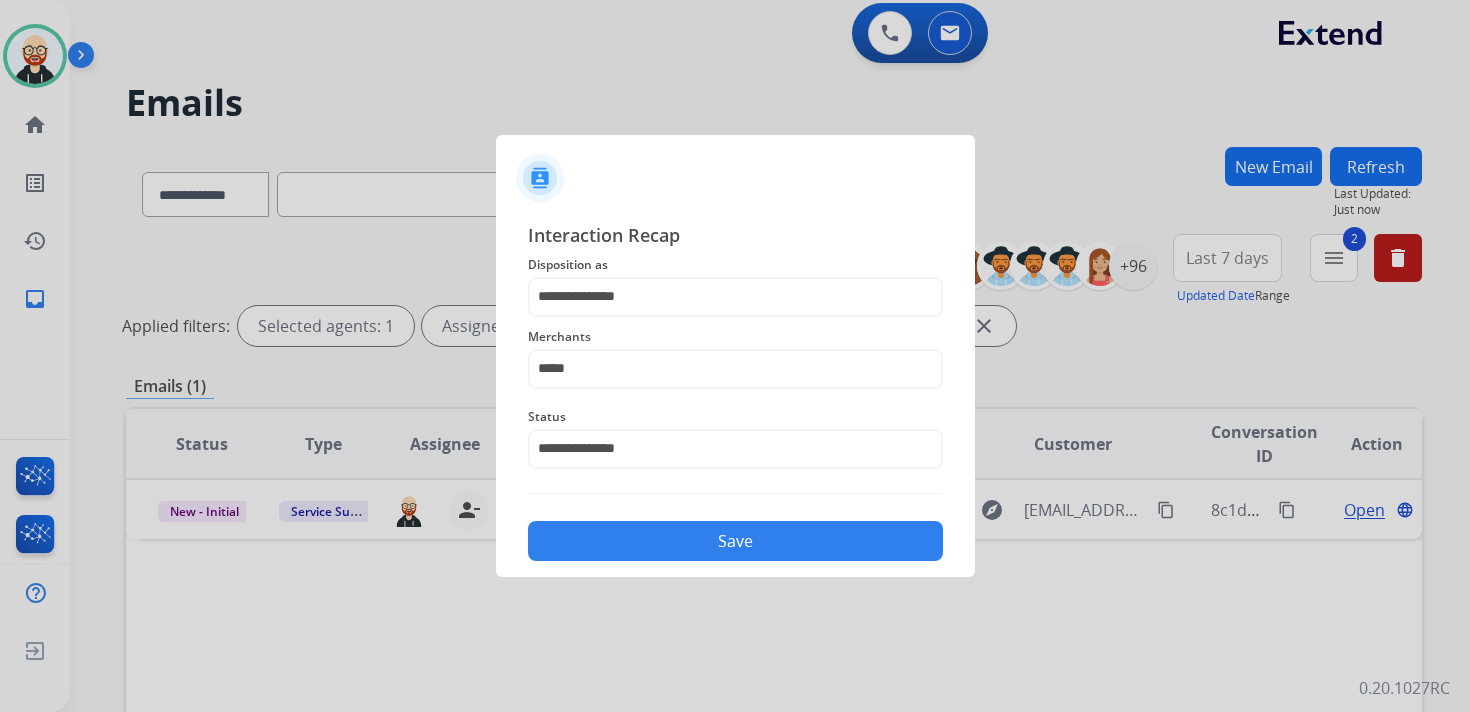 click on "Save" 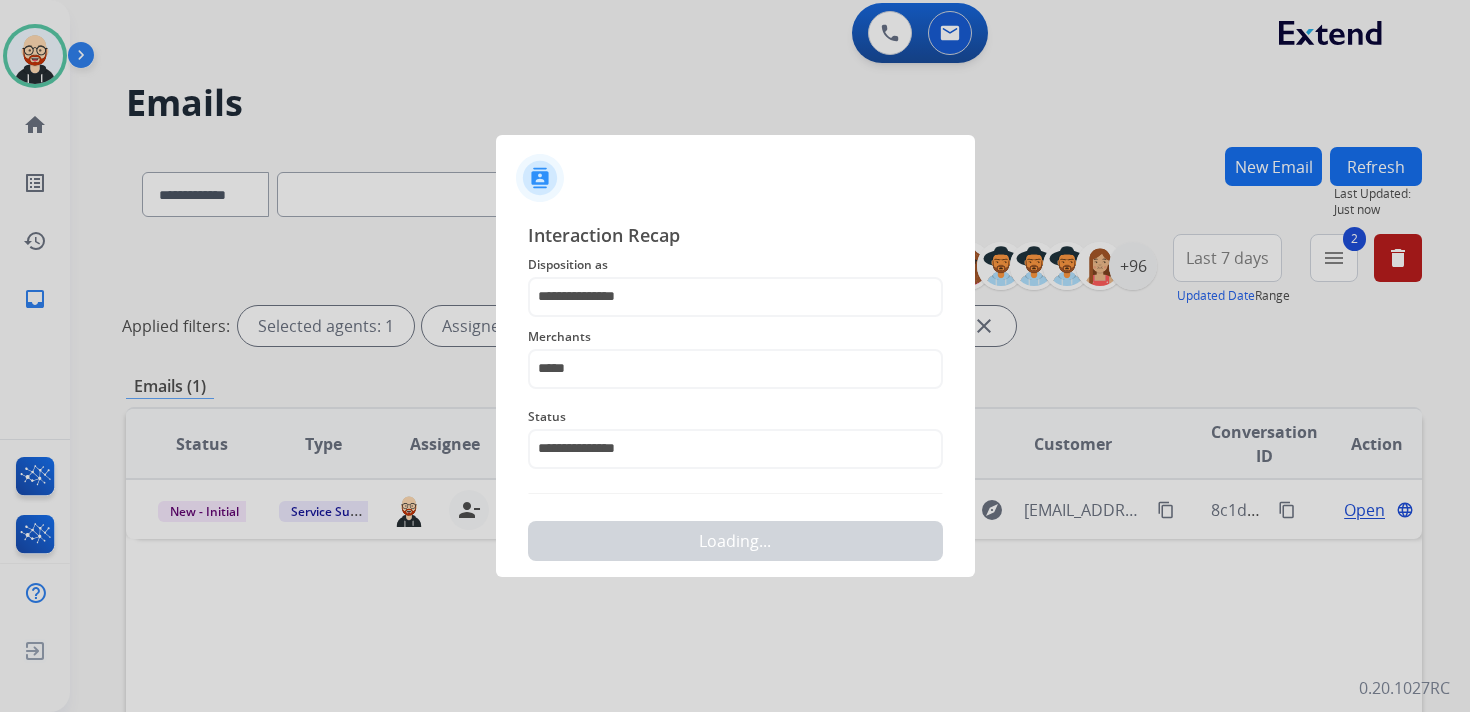 scroll, scrollTop: 0, scrollLeft: 0, axis: both 